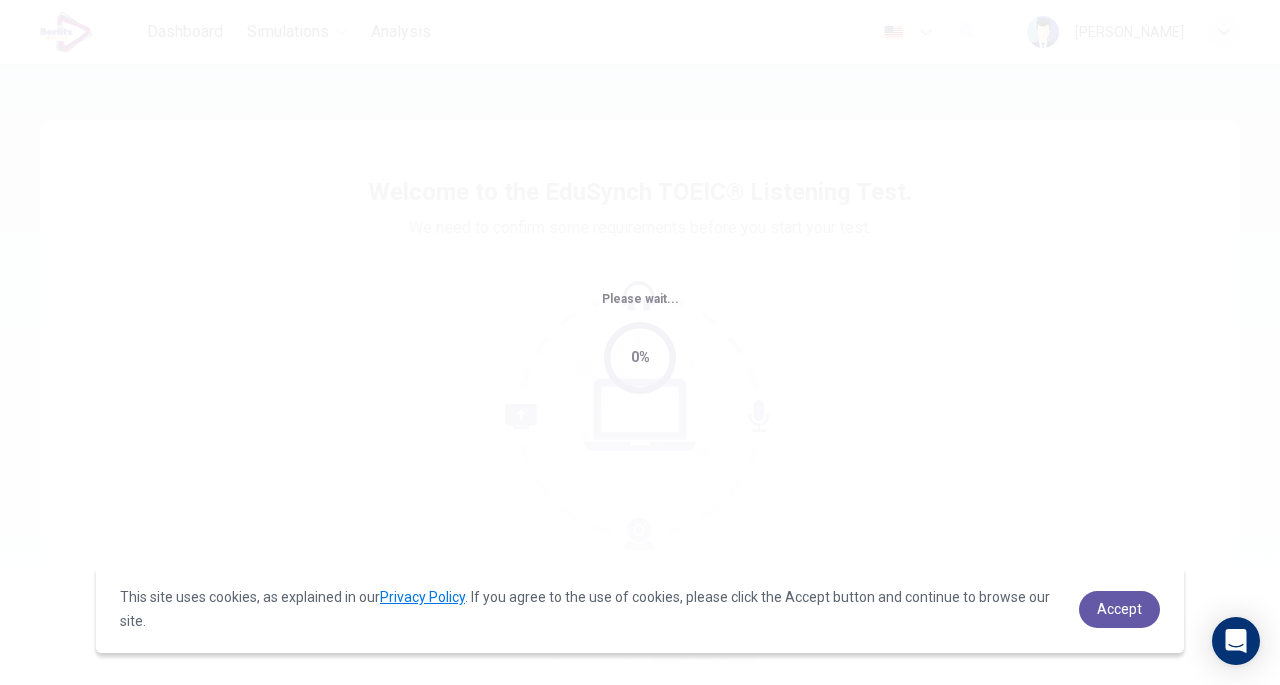 scroll, scrollTop: 0, scrollLeft: 0, axis: both 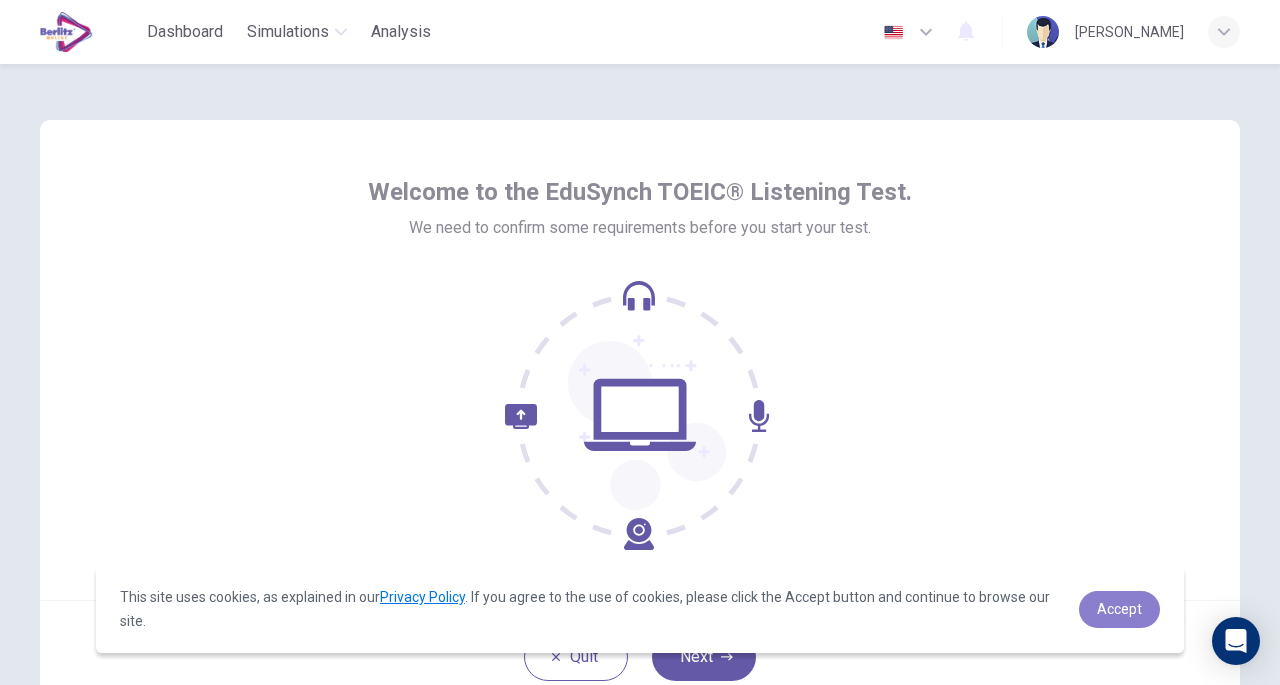 click on "Accept" at bounding box center [1119, 609] 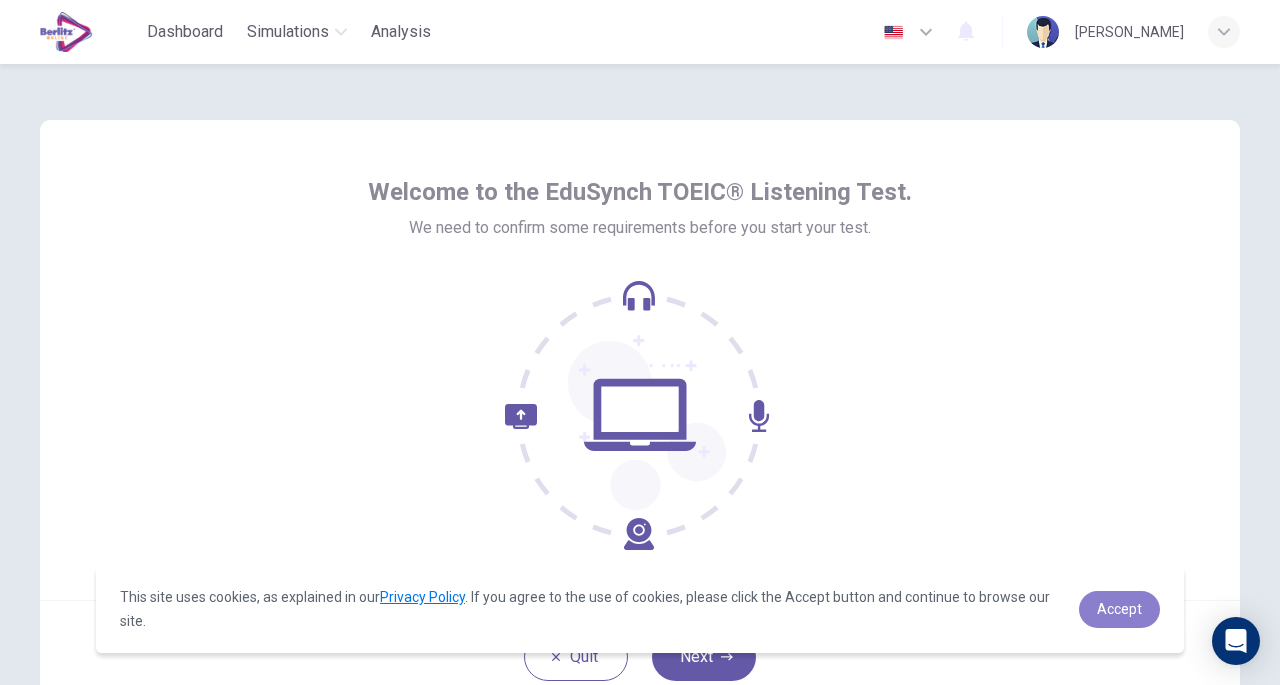 click on "Accept" at bounding box center [1119, 609] 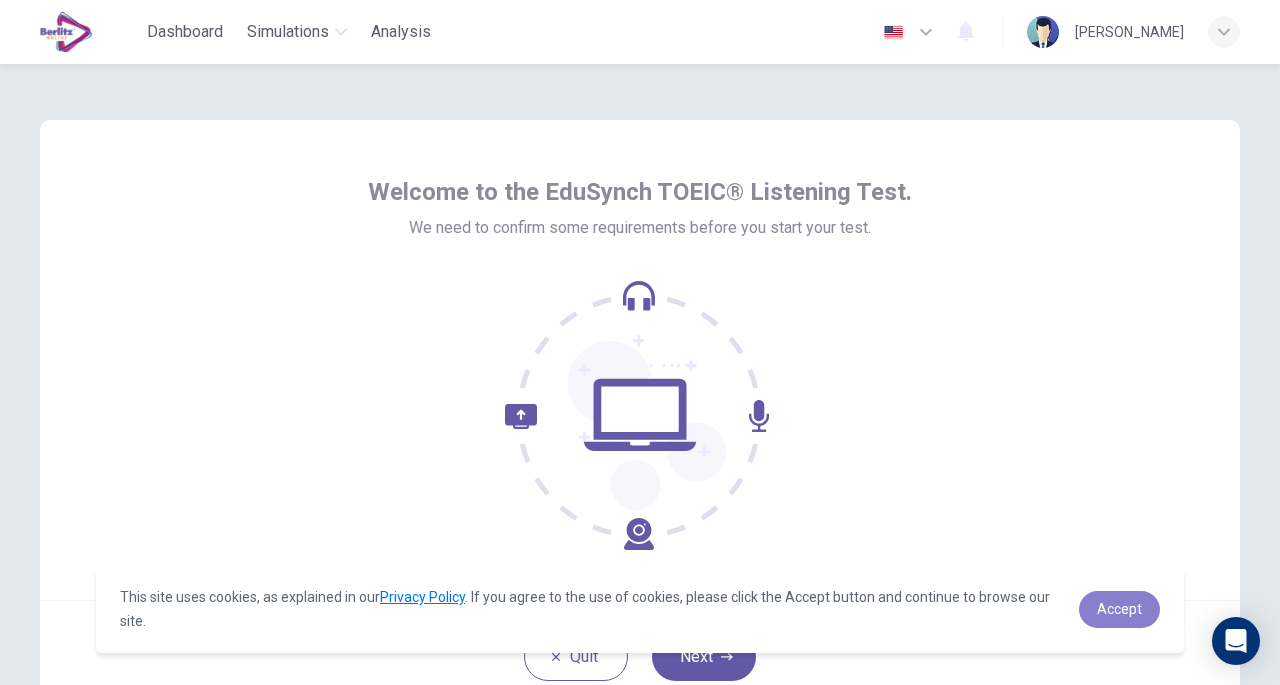 click on "Accept" at bounding box center [1119, 609] 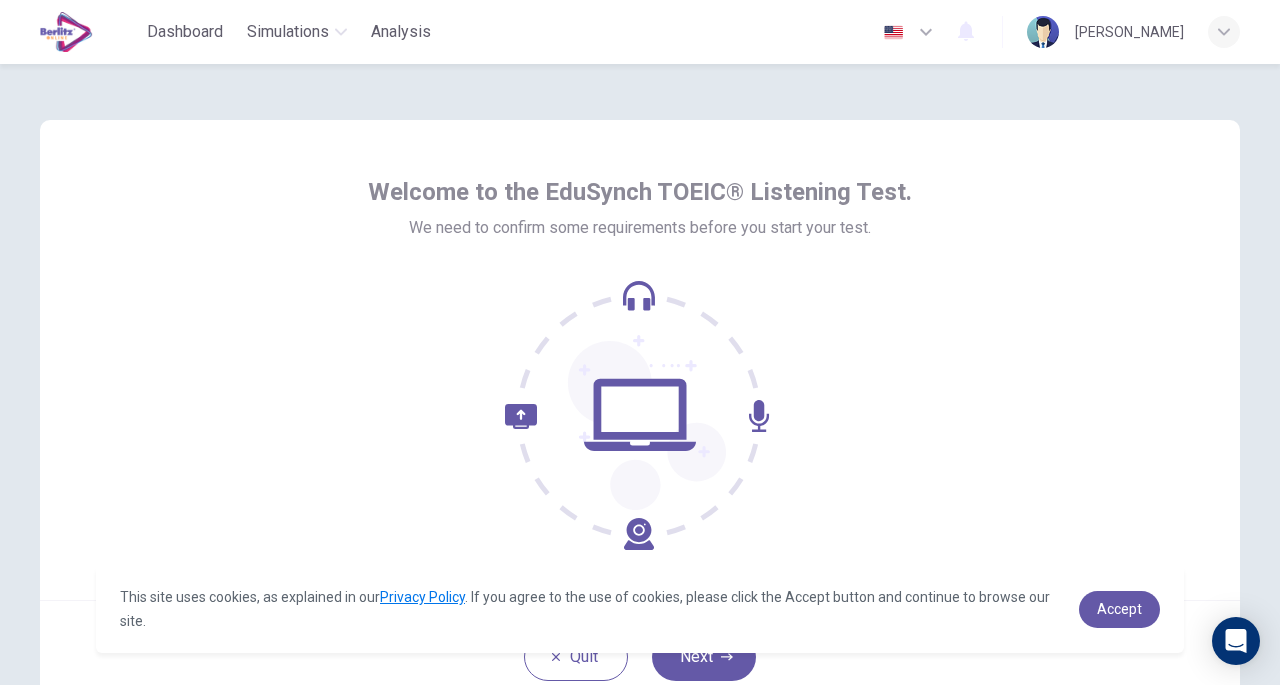 scroll, scrollTop: 147, scrollLeft: 0, axis: vertical 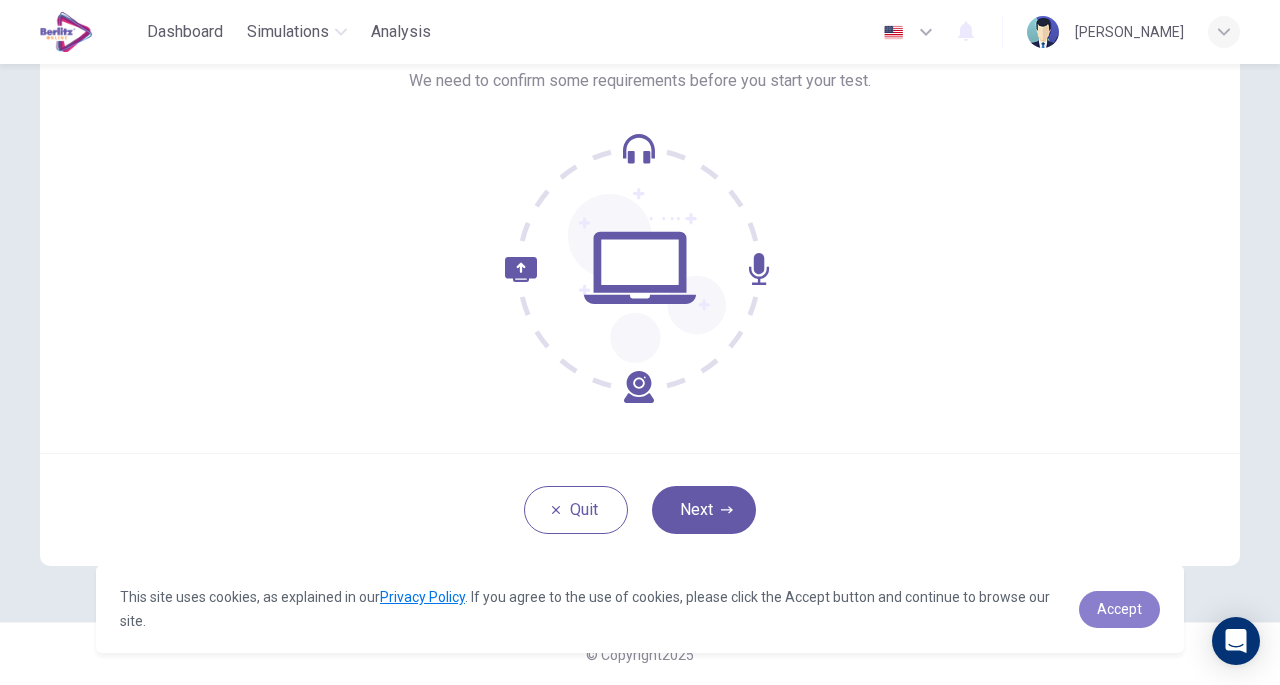 click on "Accept" at bounding box center [1119, 609] 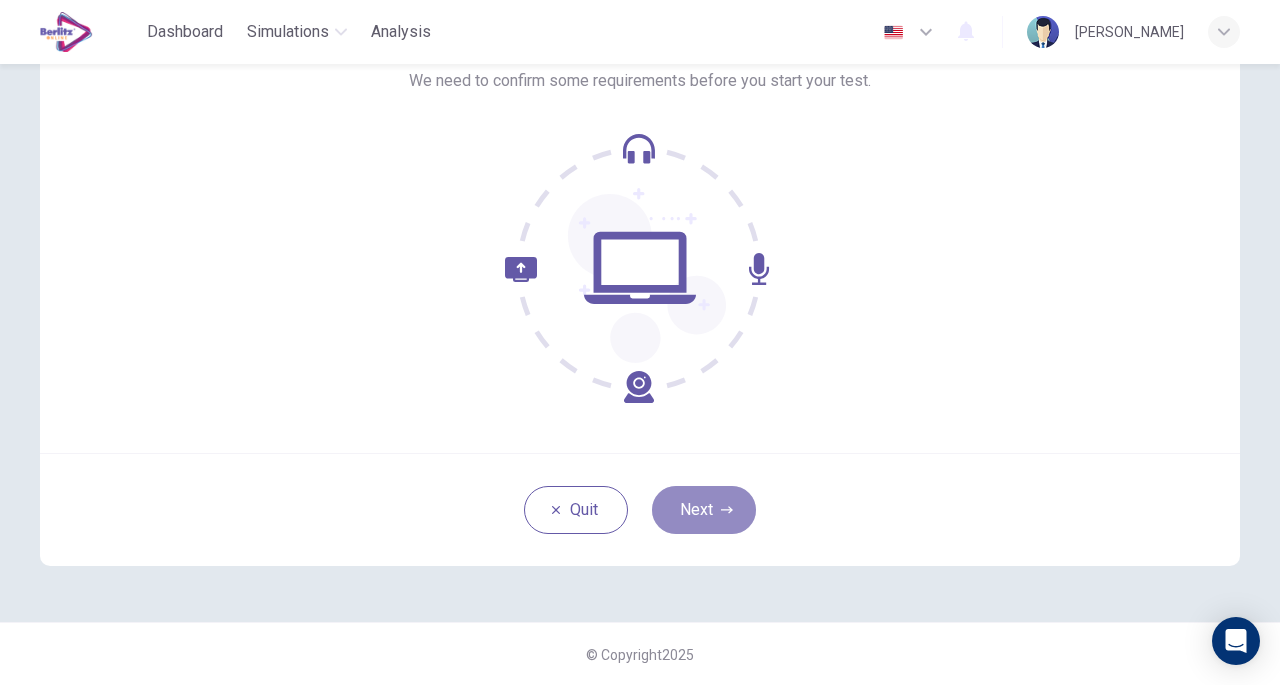 click on "Next" at bounding box center [704, 510] 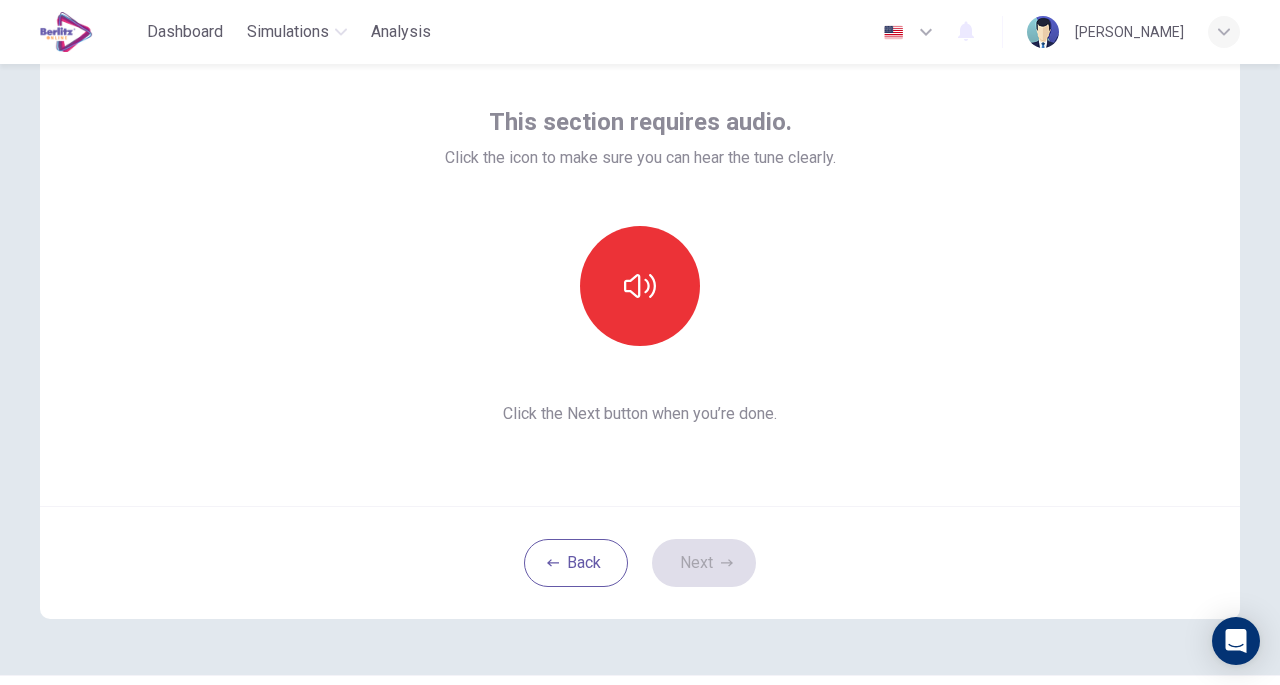 scroll, scrollTop: 93, scrollLeft: 0, axis: vertical 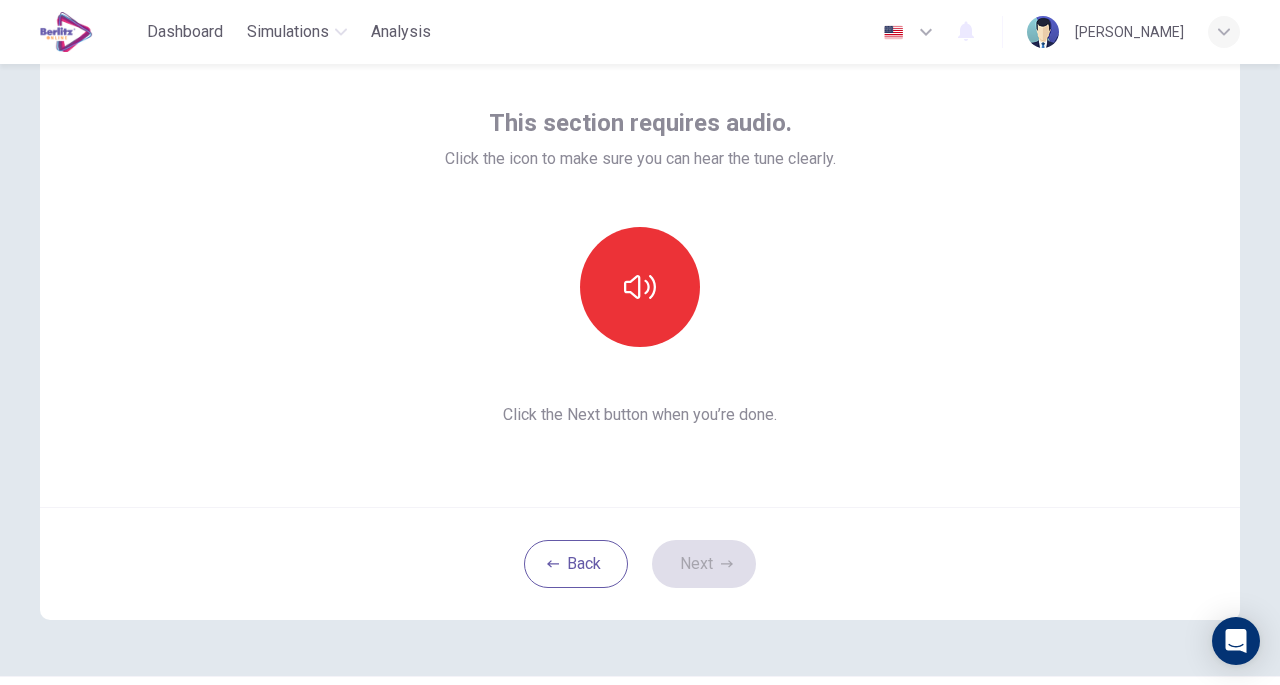 click 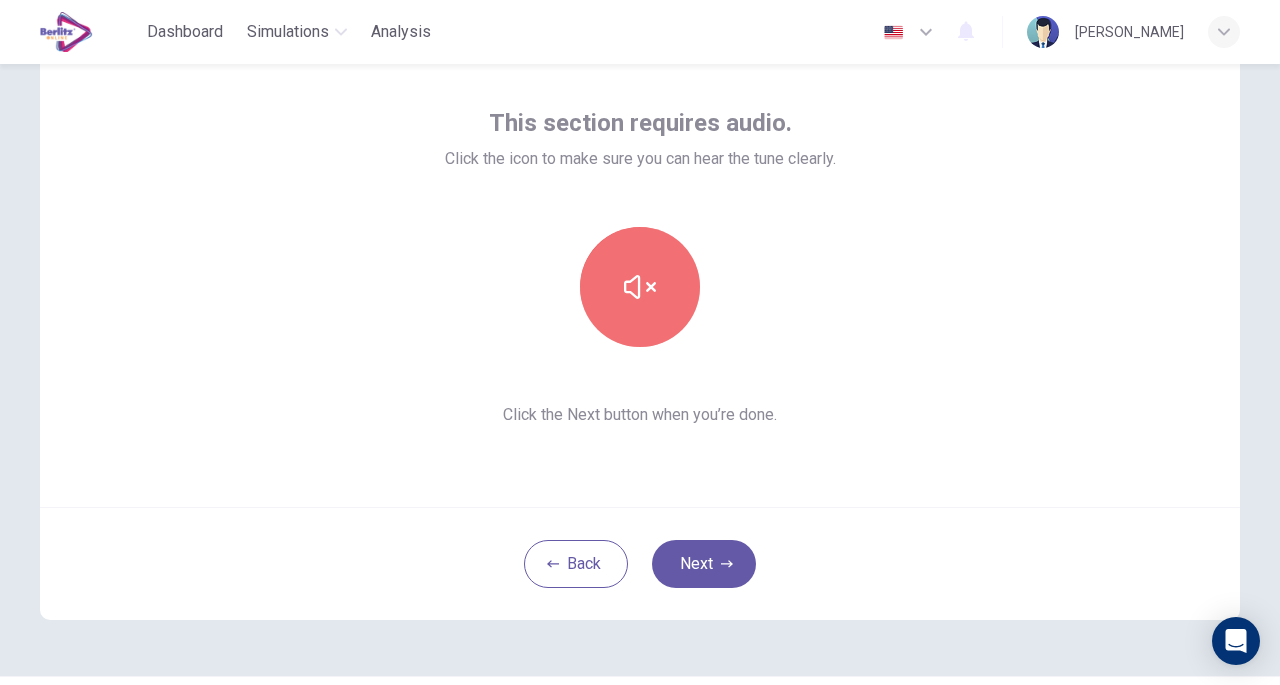 click 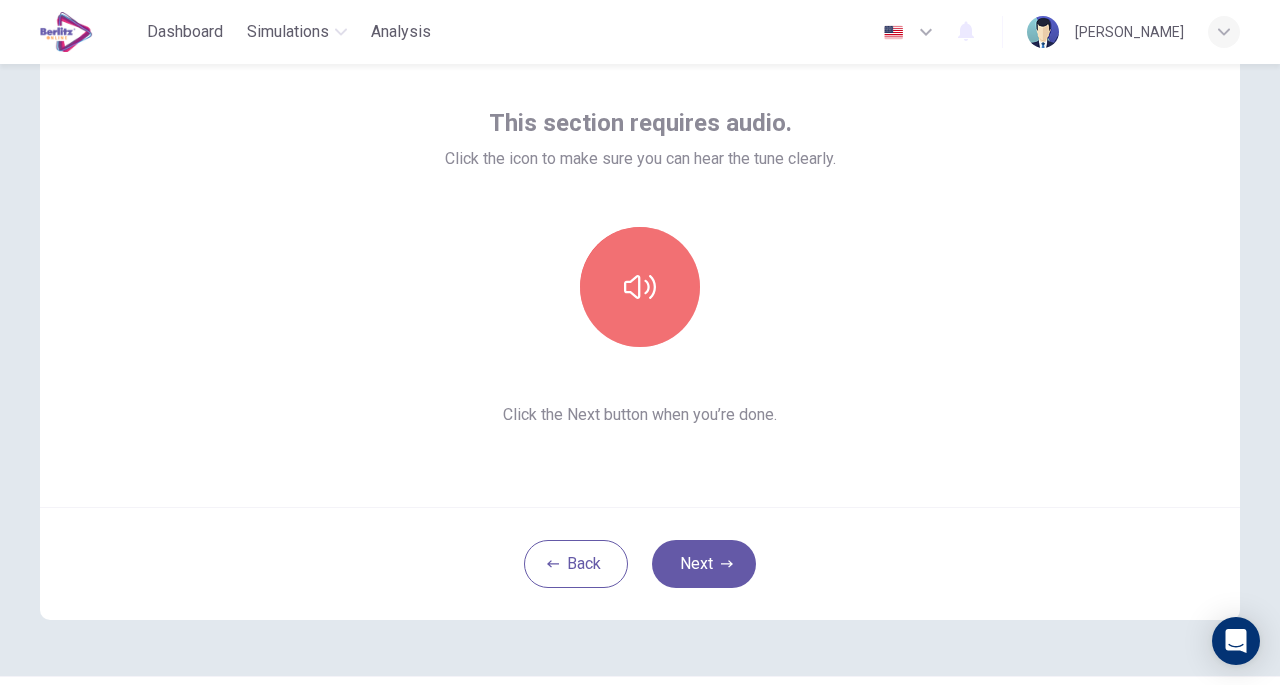 click 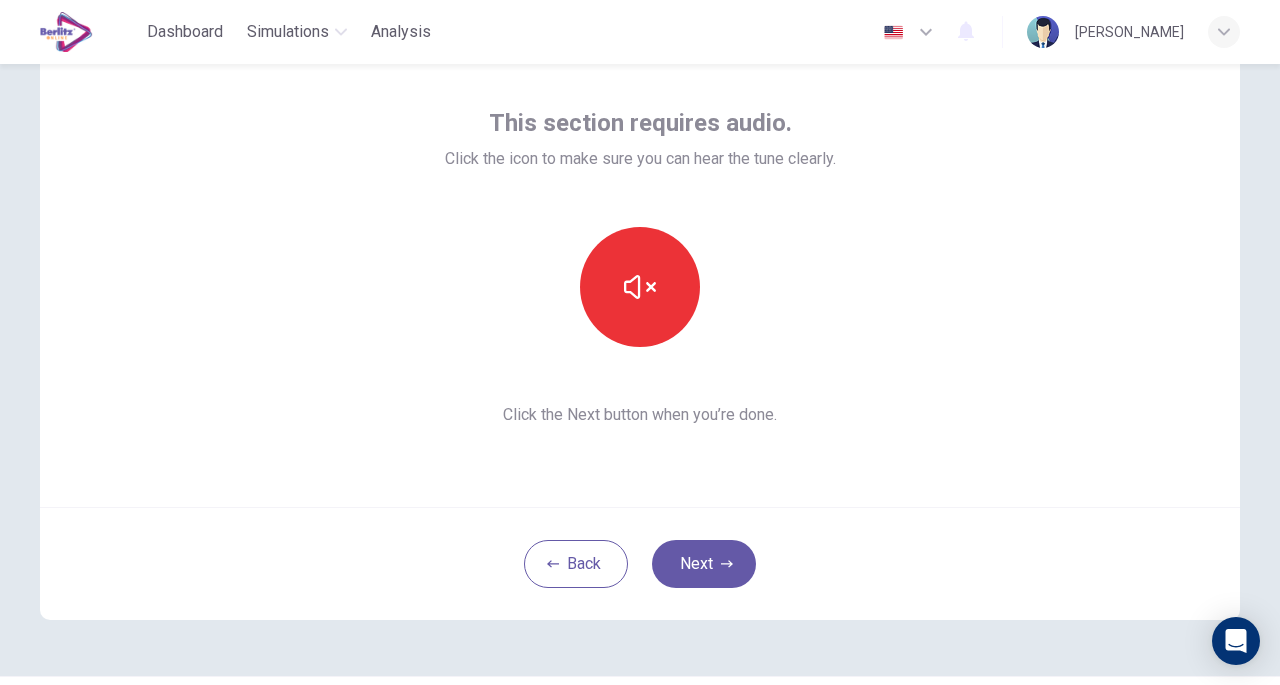 click on "Next" at bounding box center [704, 564] 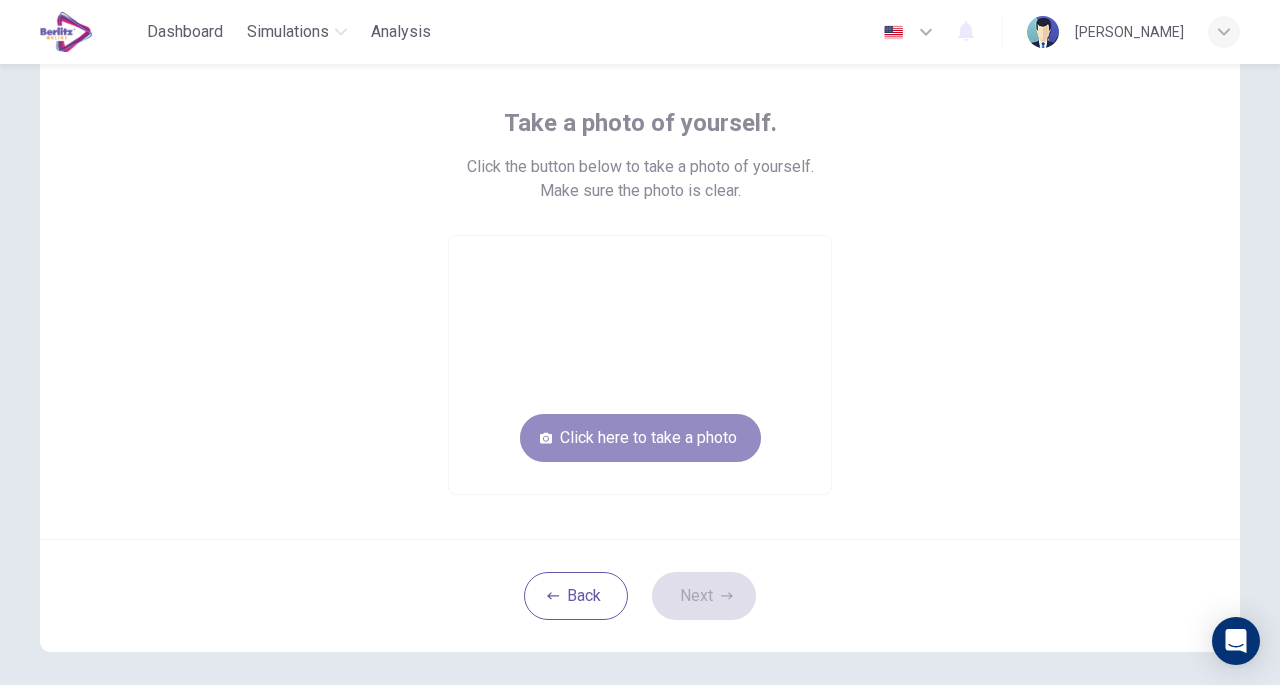 click on "Click here to take a photo" at bounding box center [640, 438] 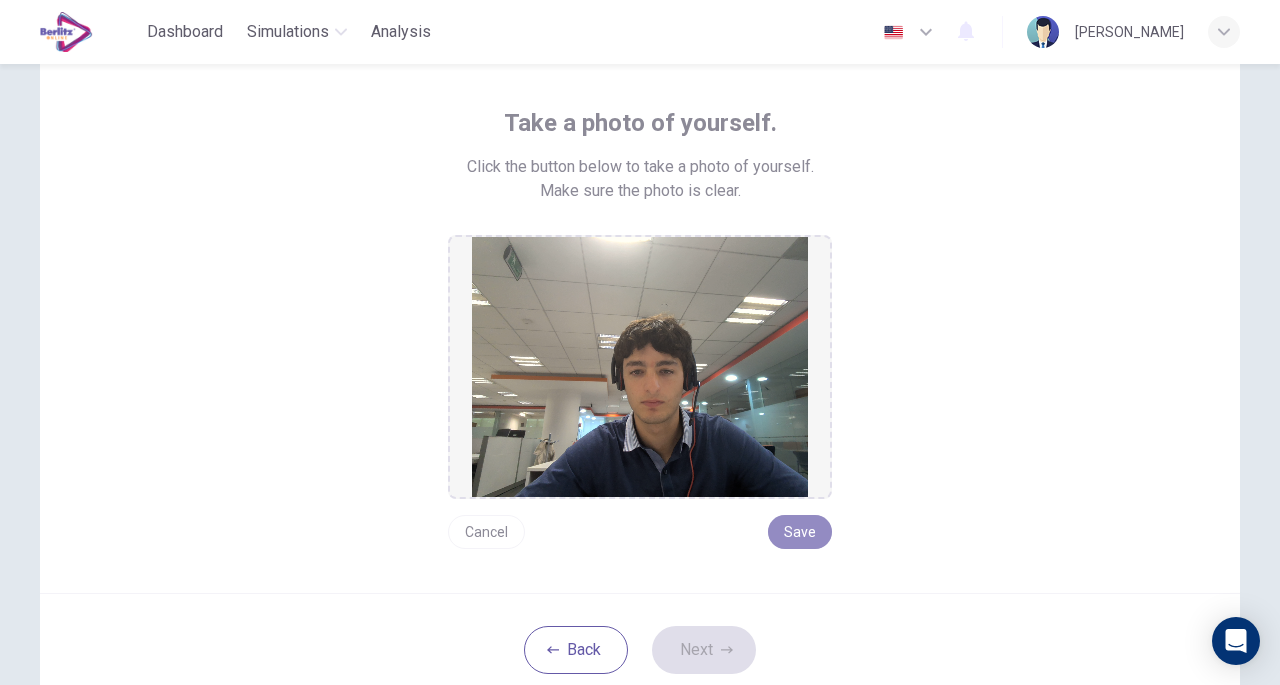 click on "Save" at bounding box center [800, 532] 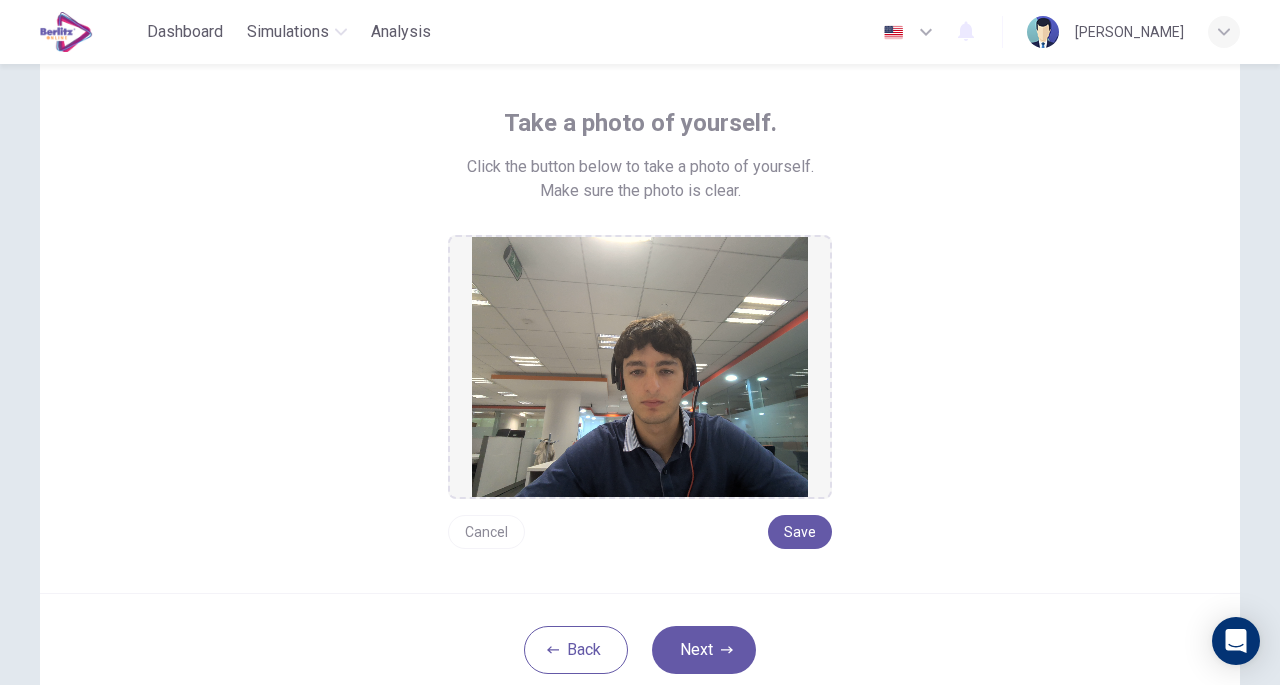 click 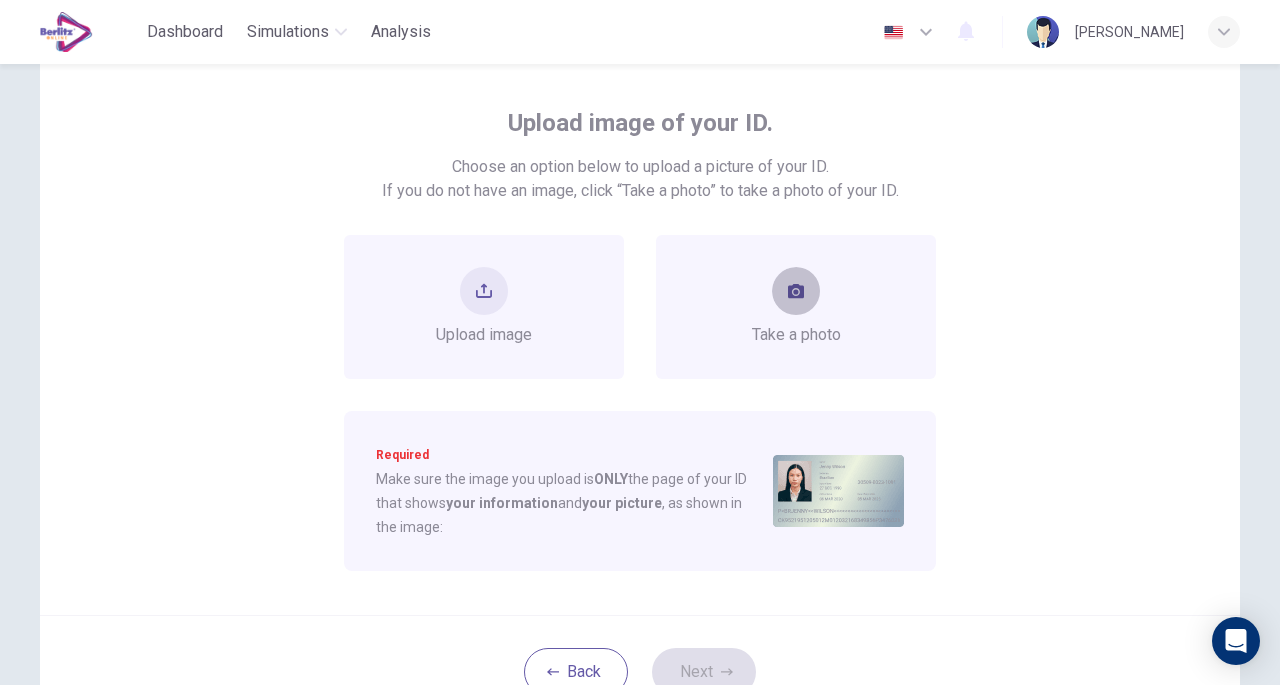 click at bounding box center [796, 291] 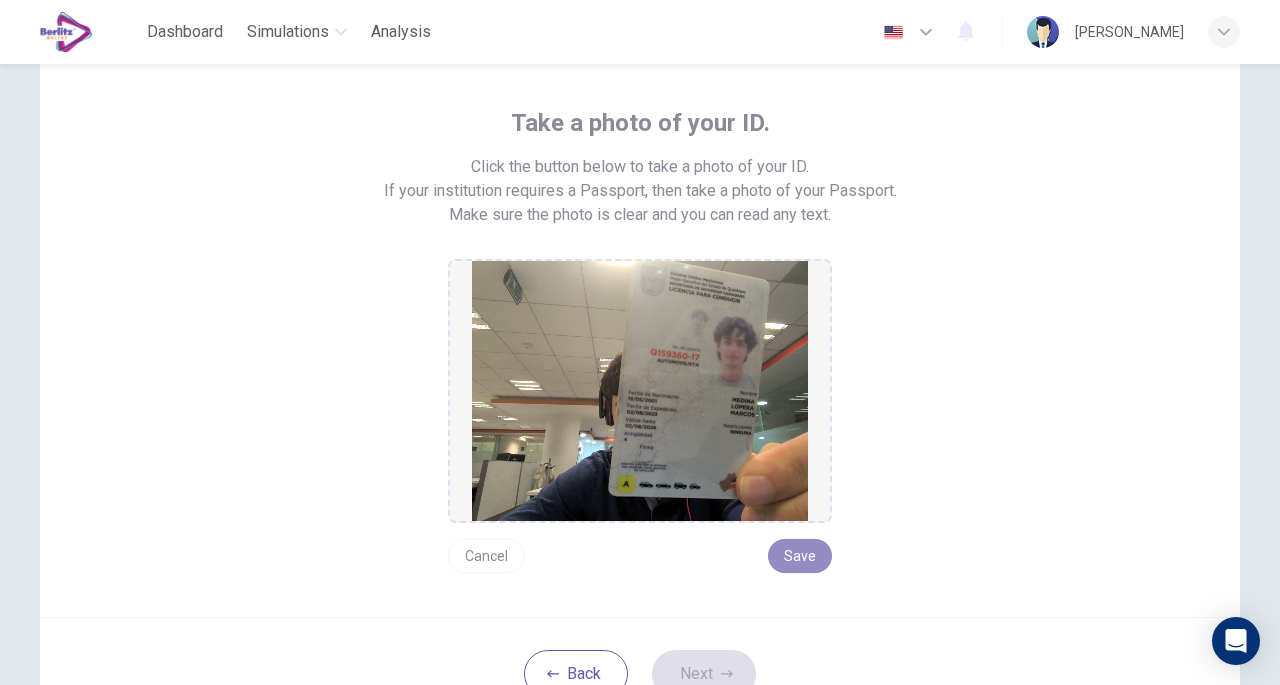 click on "Save" at bounding box center [800, 556] 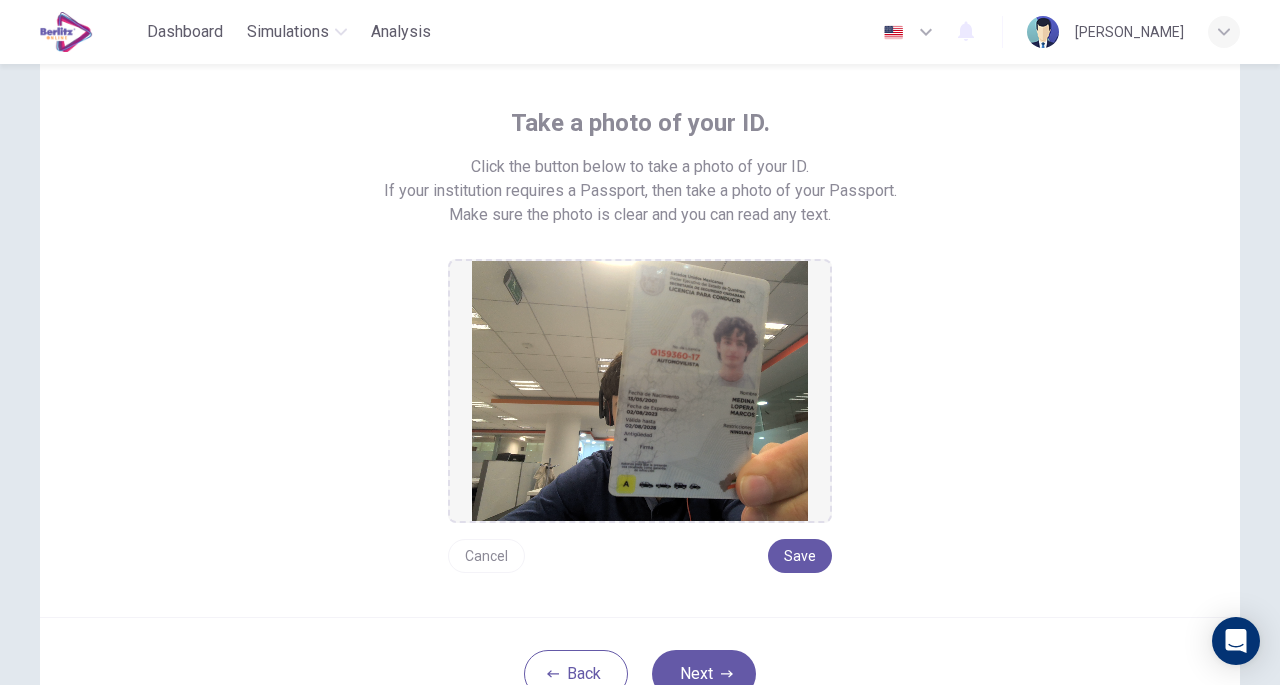 click on "Next" at bounding box center (704, 674) 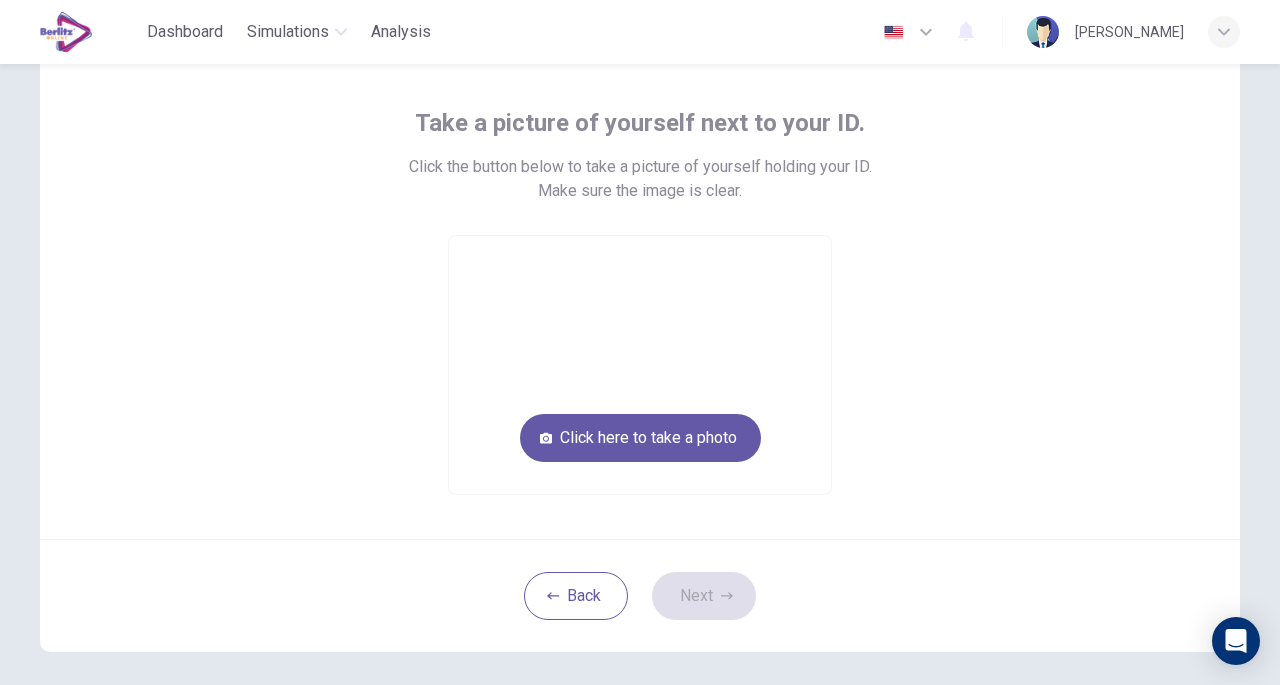 click on "Click here to take a photo" at bounding box center (640, 438) 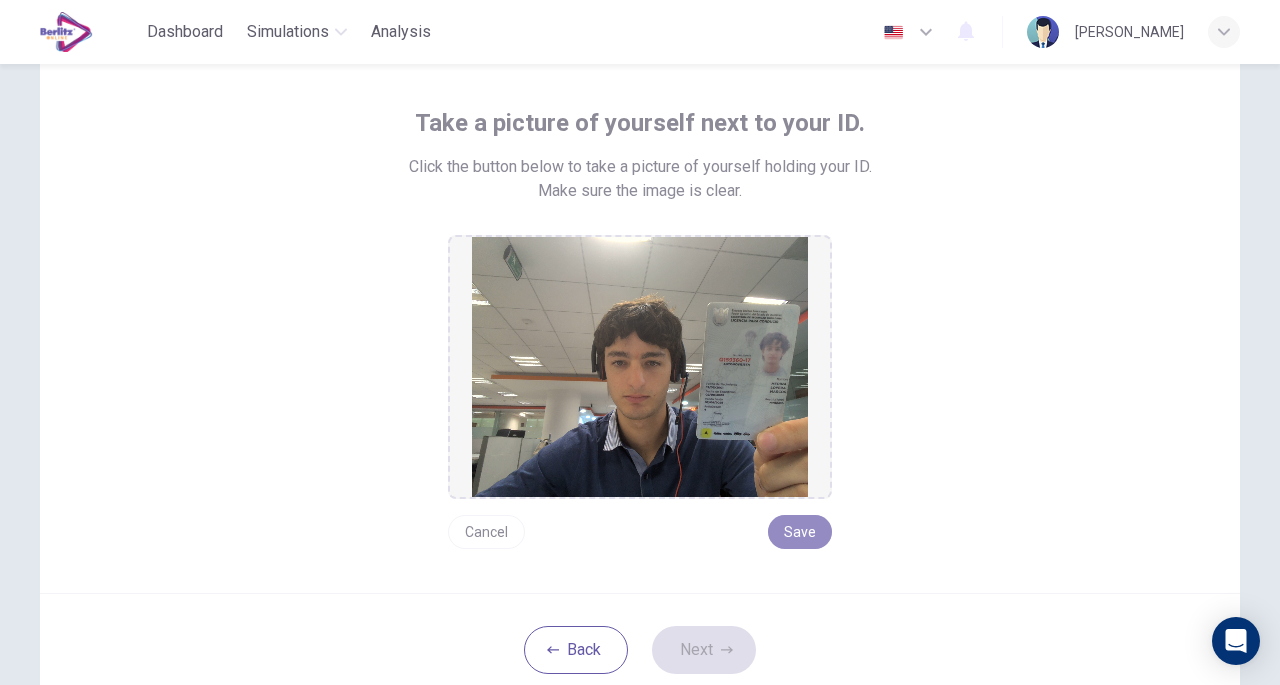 click on "Save" at bounding box center (800, 532) 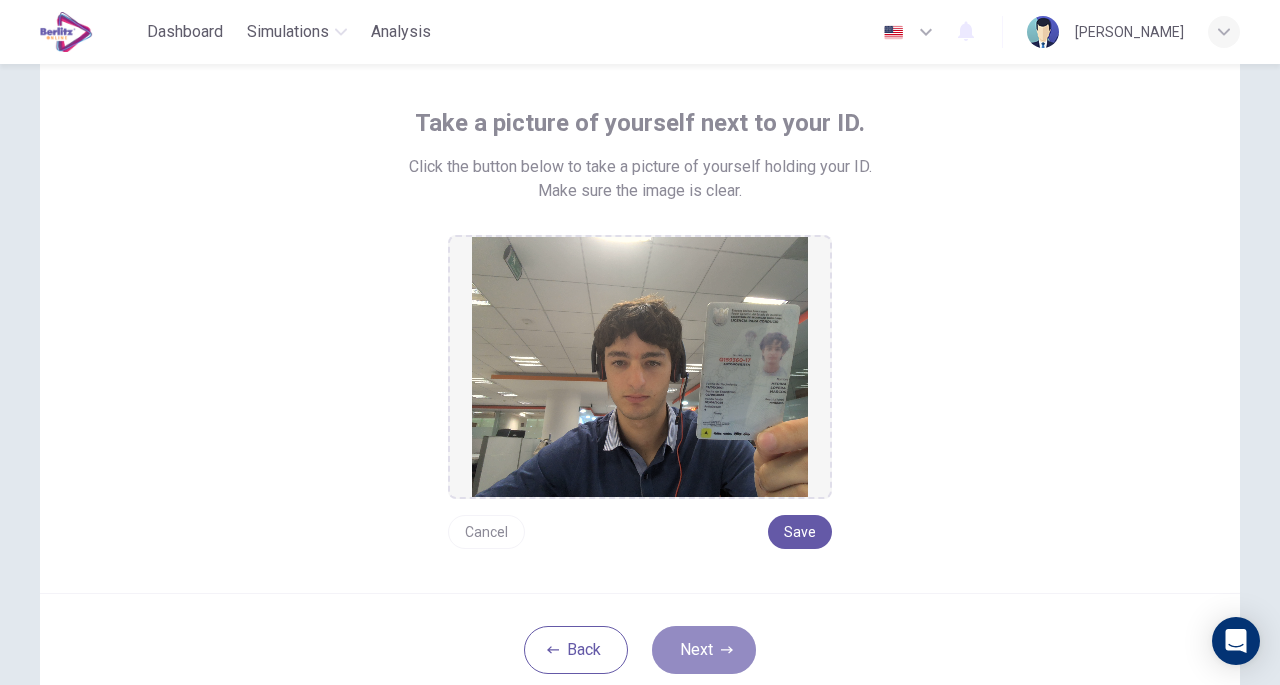 click on "Next" at bounding box center (704, 650) 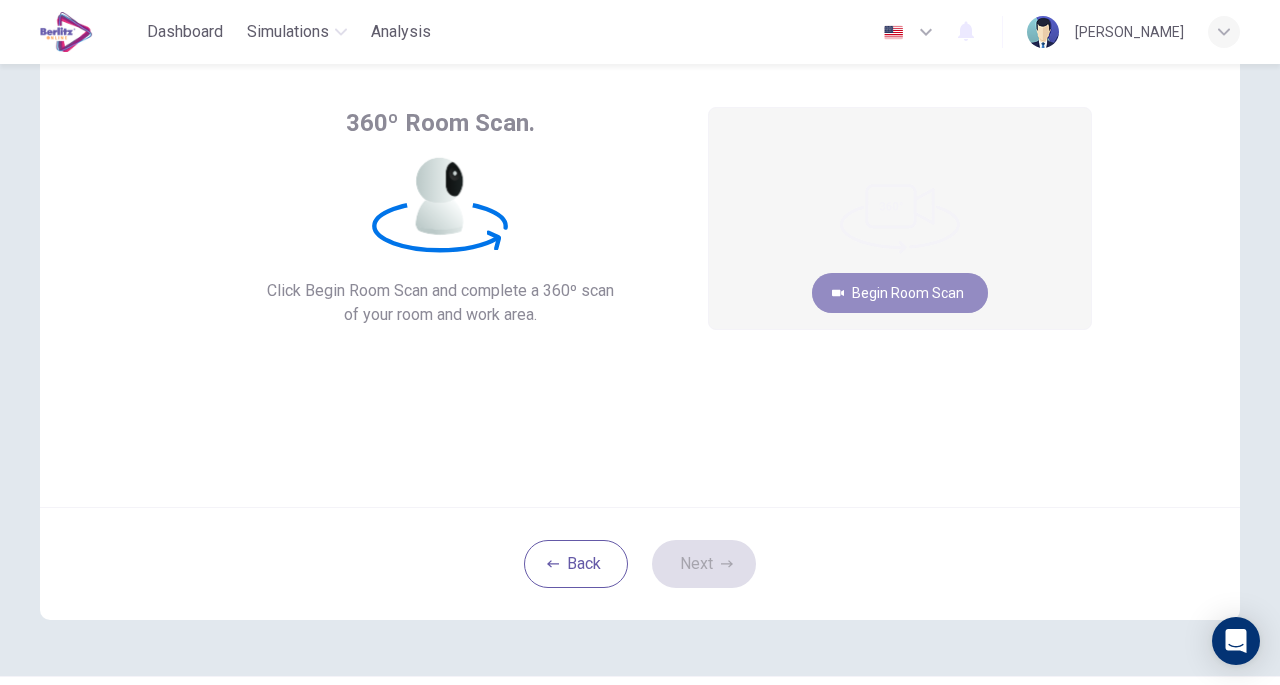 click on "Begin Room Scan" at bounding box center [900, 293] 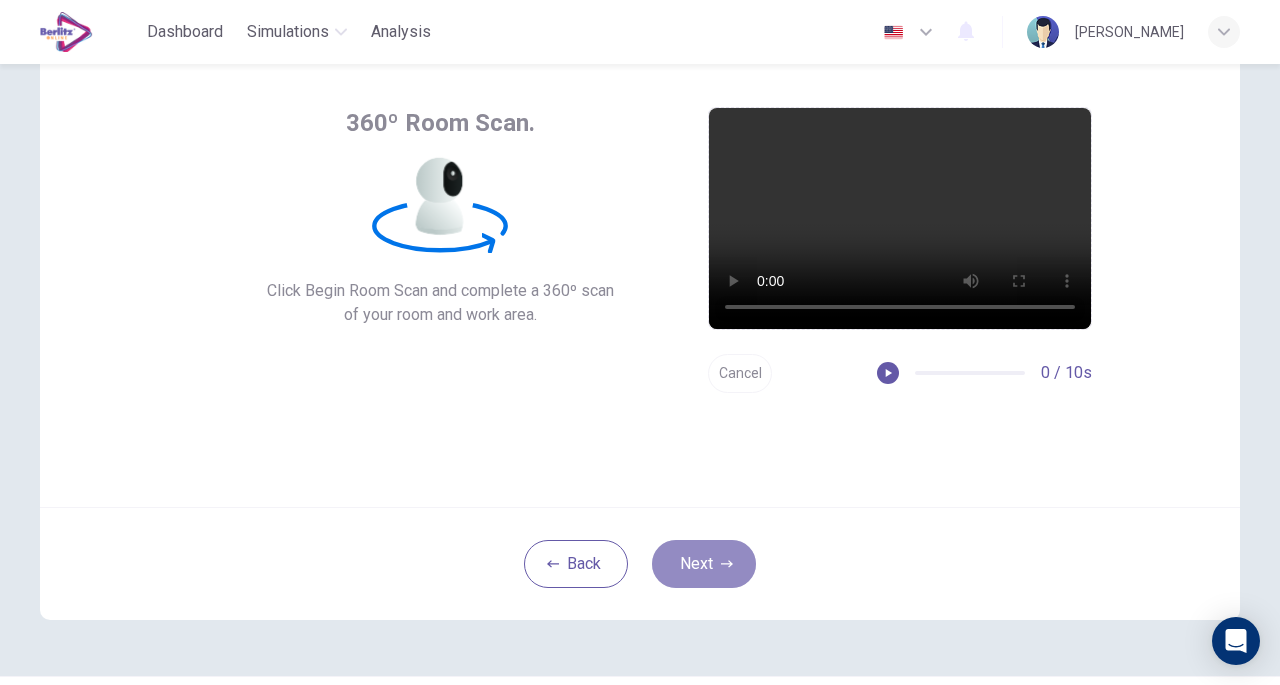 click 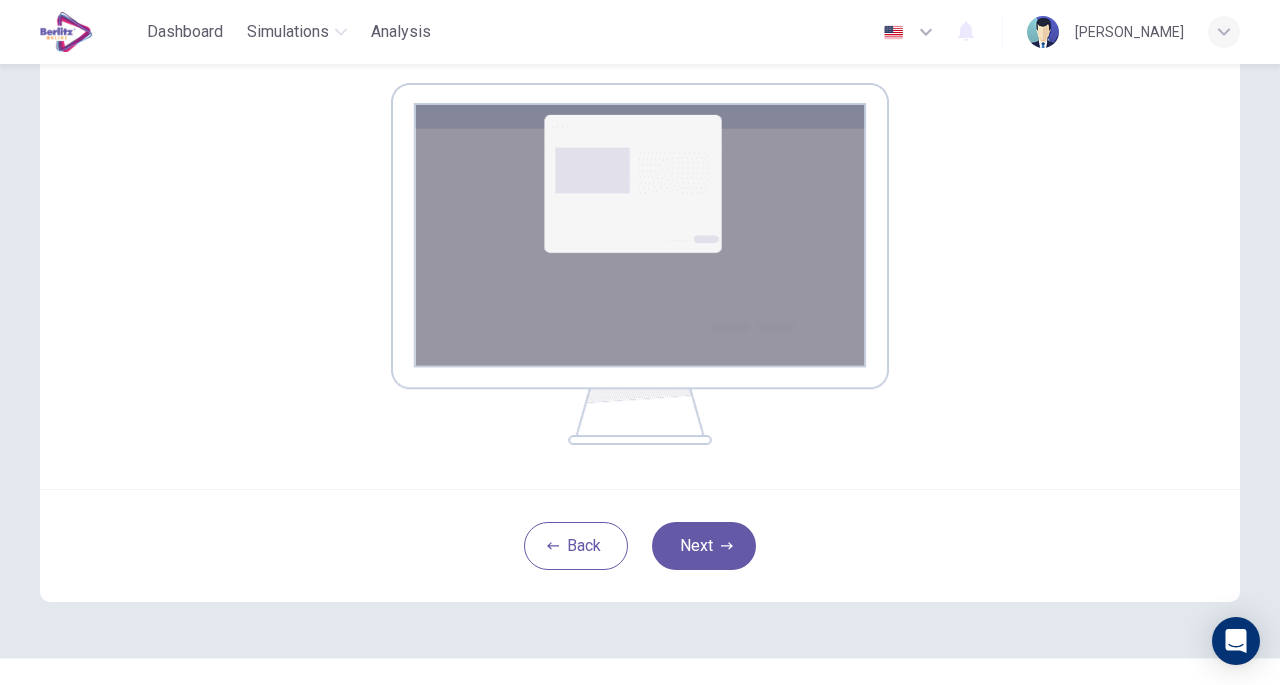 scroll, scrollTop: 317, scrollLeft: 0, axis: vertical 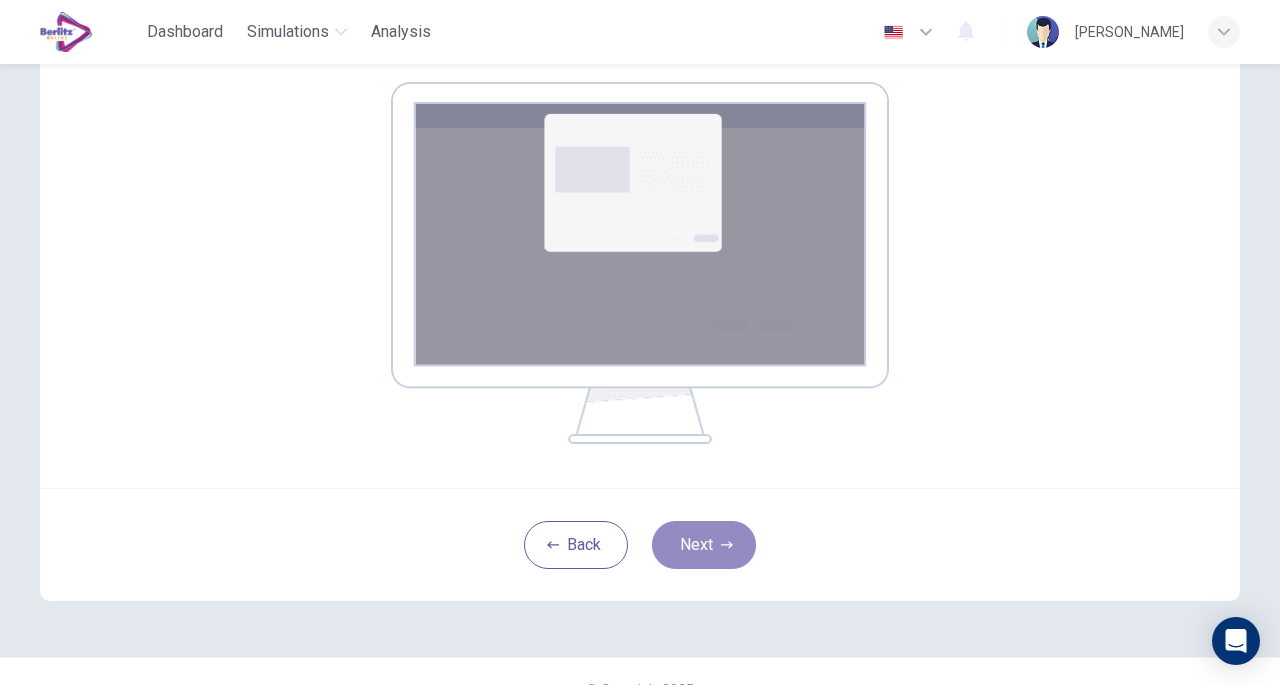 click on "Next" at bounding box center [704, 545] 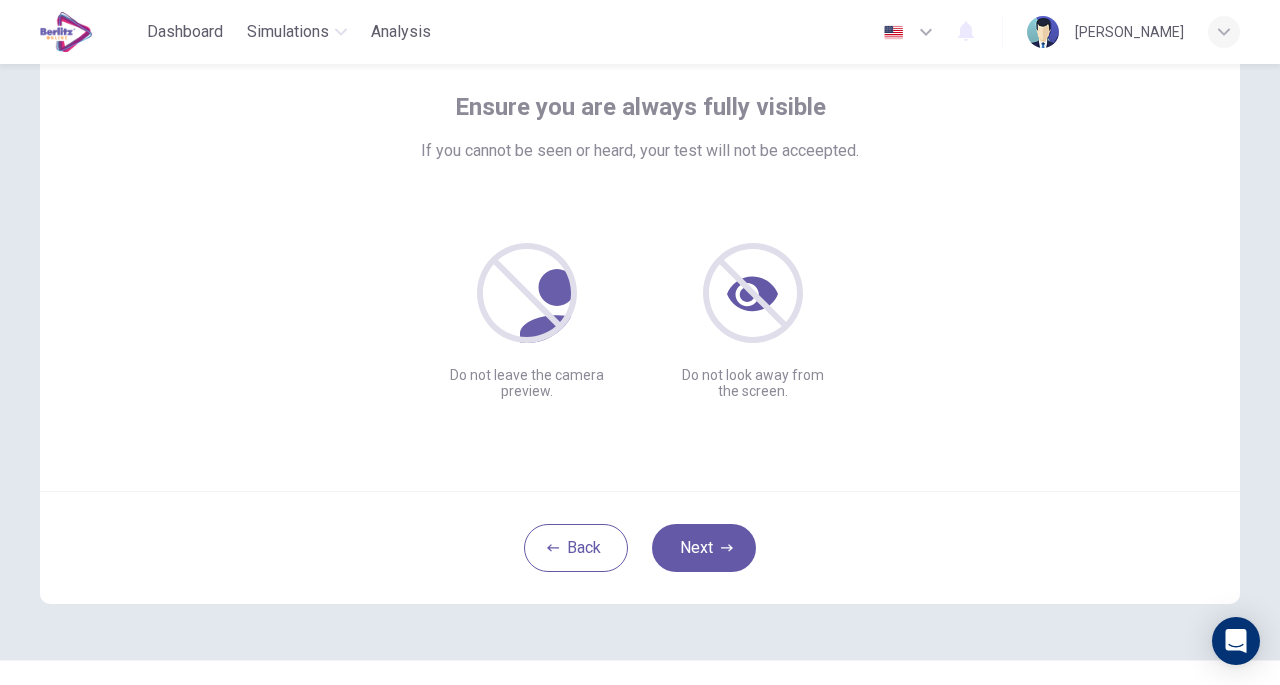 scroll, scrollTop: 113, scrollLeft: 0, axis: vertical 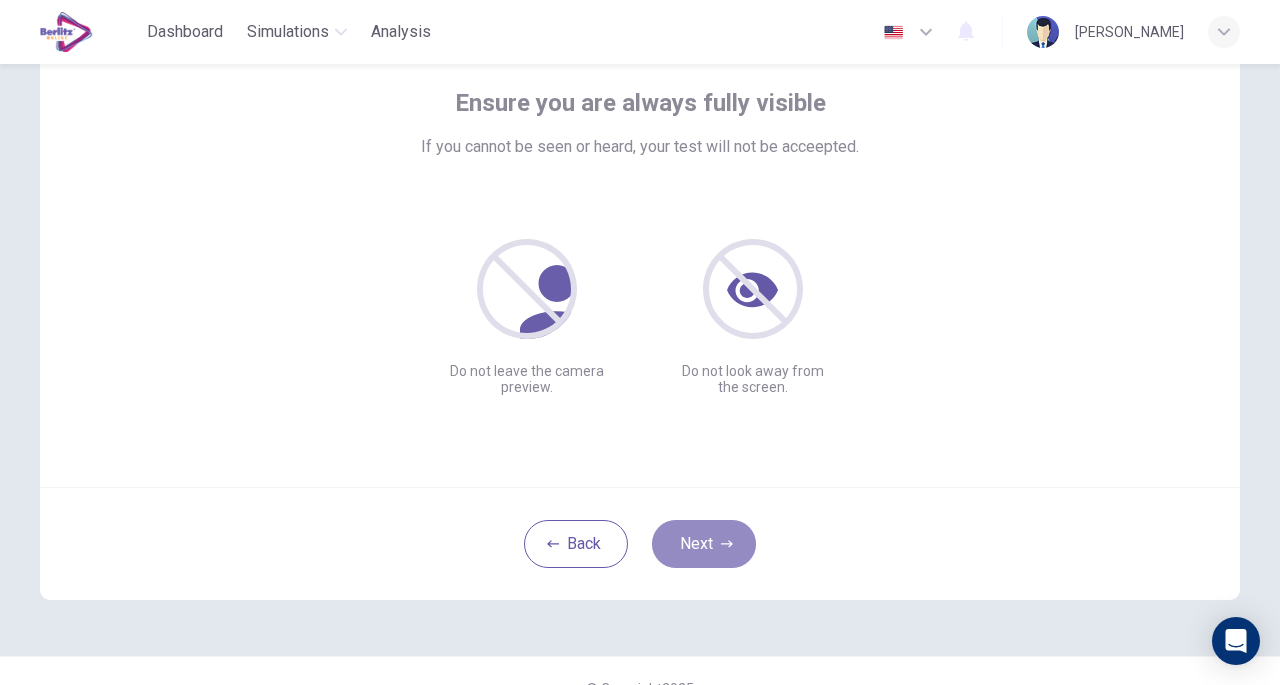 click 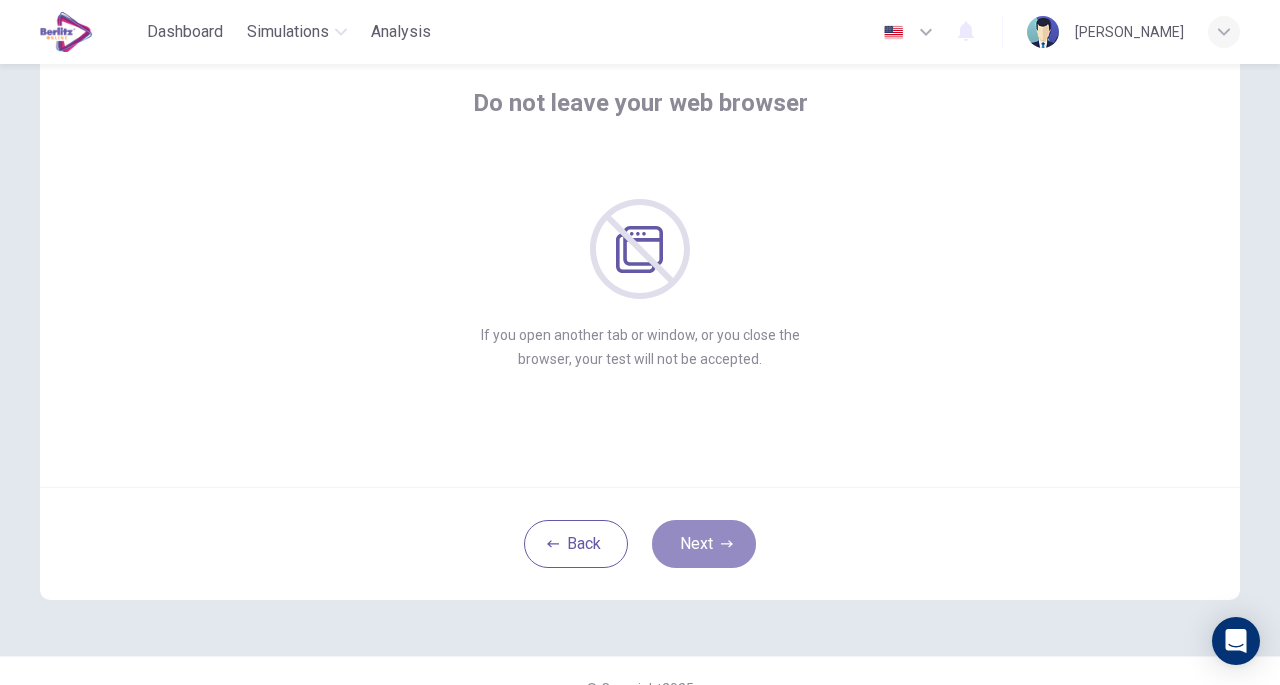 click 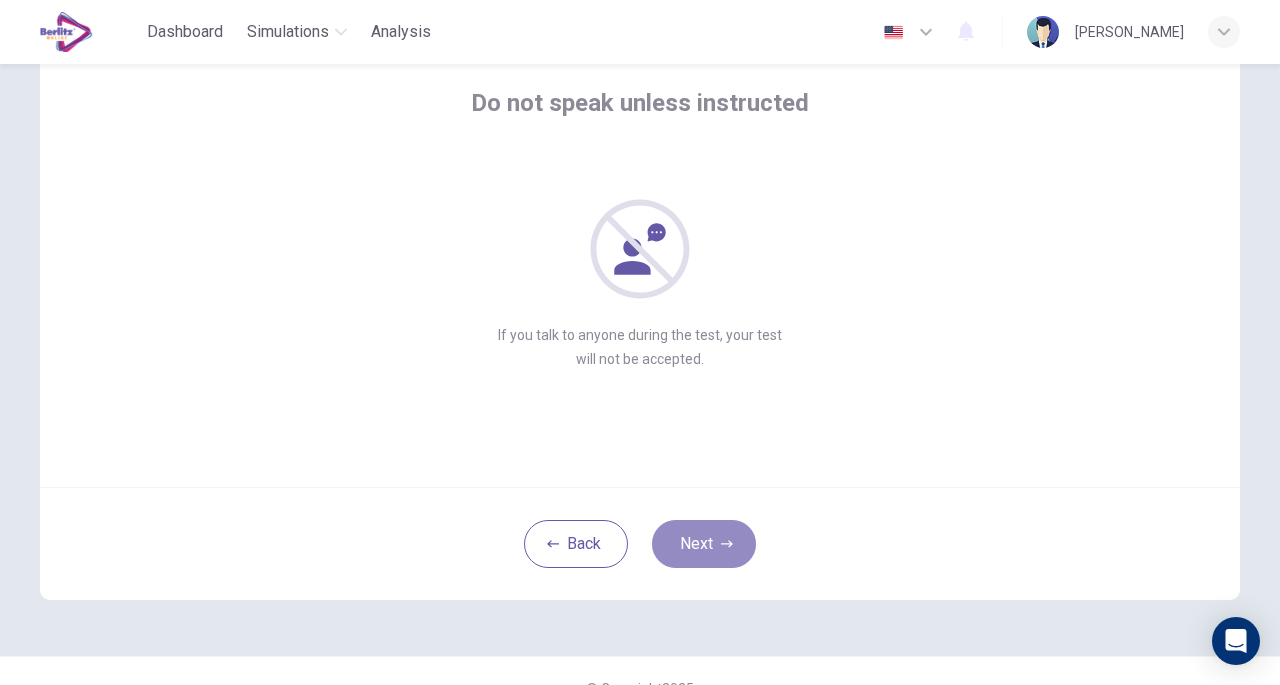 click 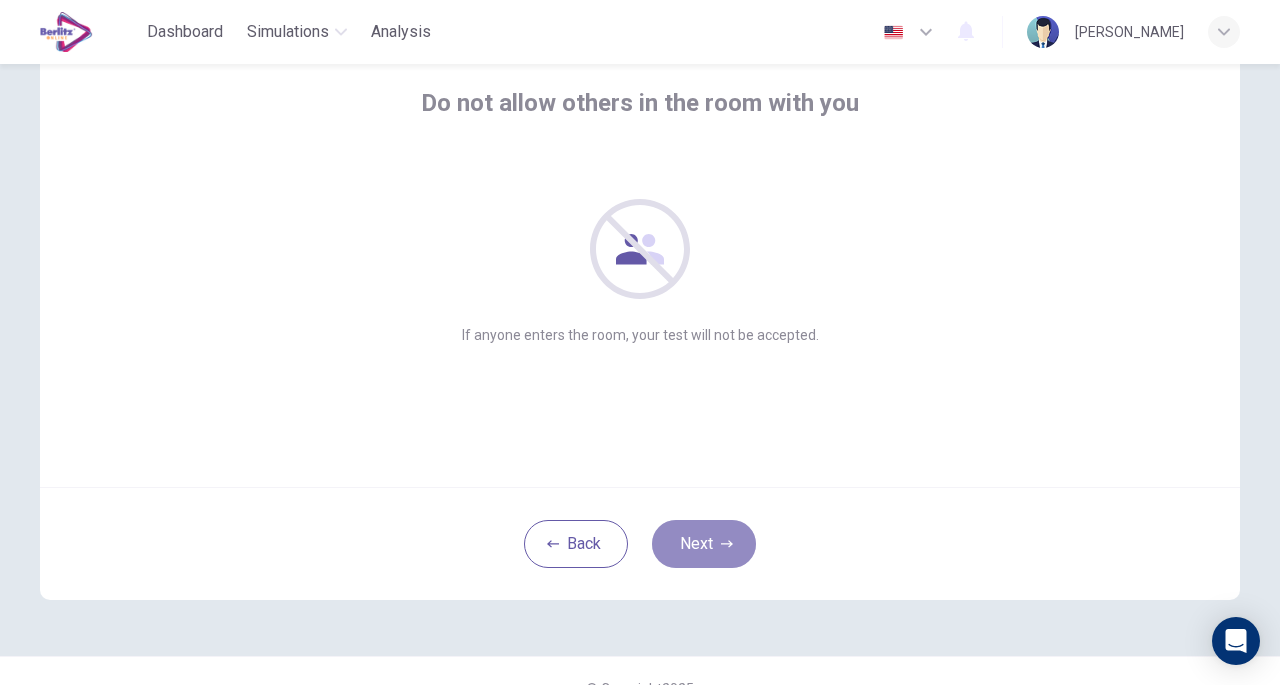 click 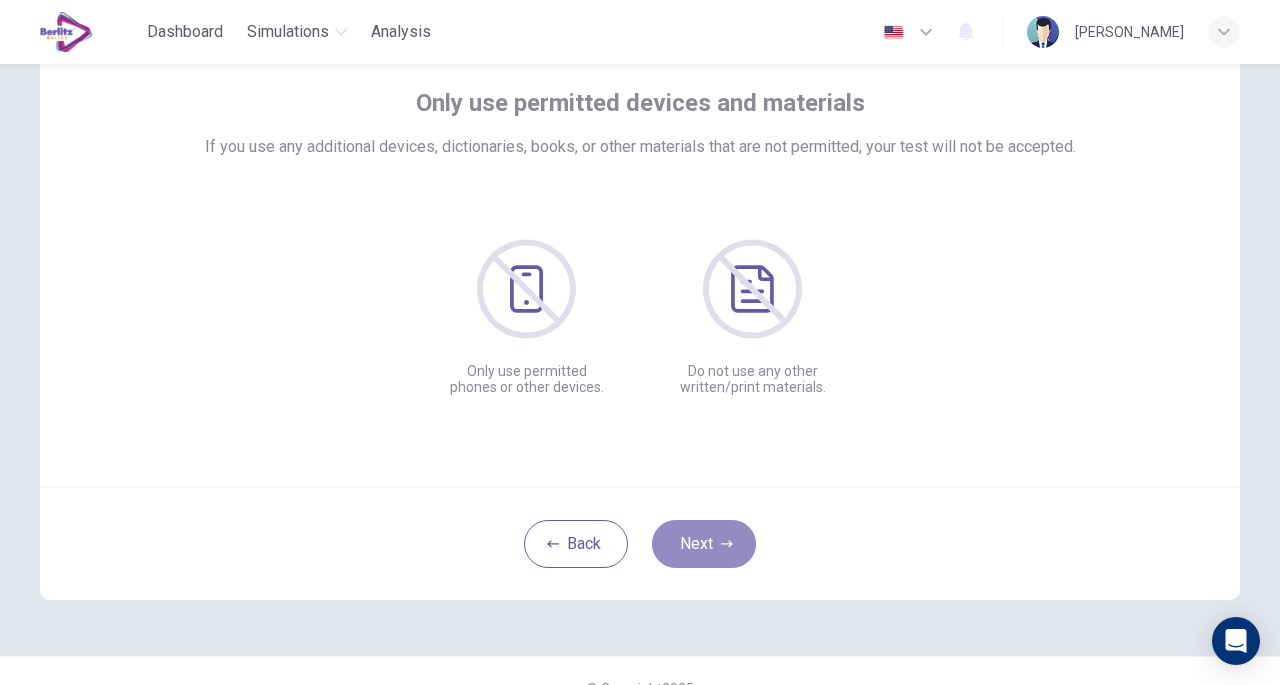 click 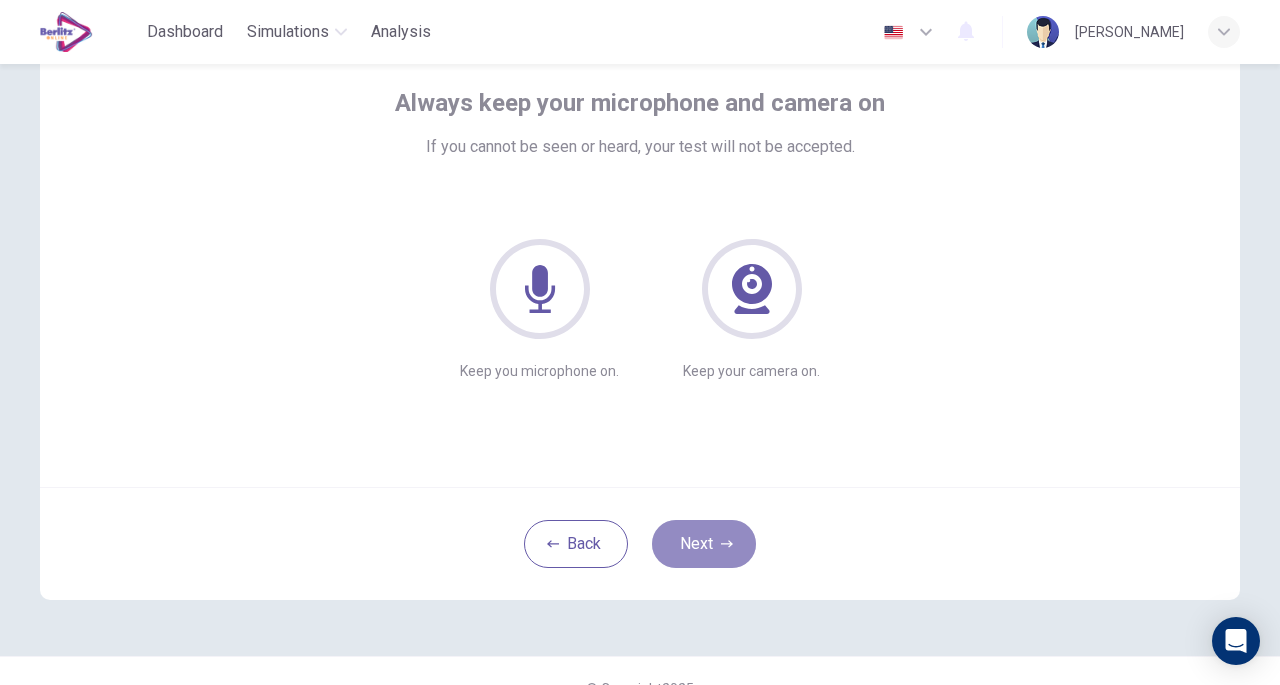 click 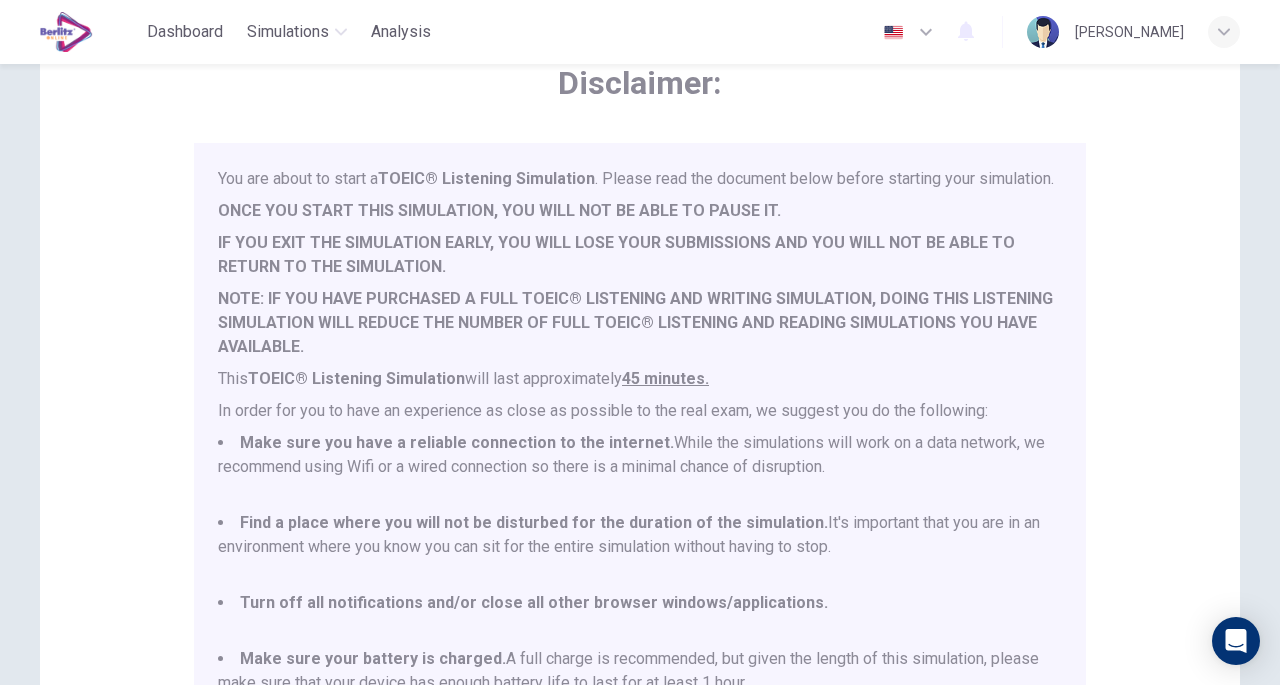 scroll, scrollTop: 52, scrollLeft: 0, axis: vertical 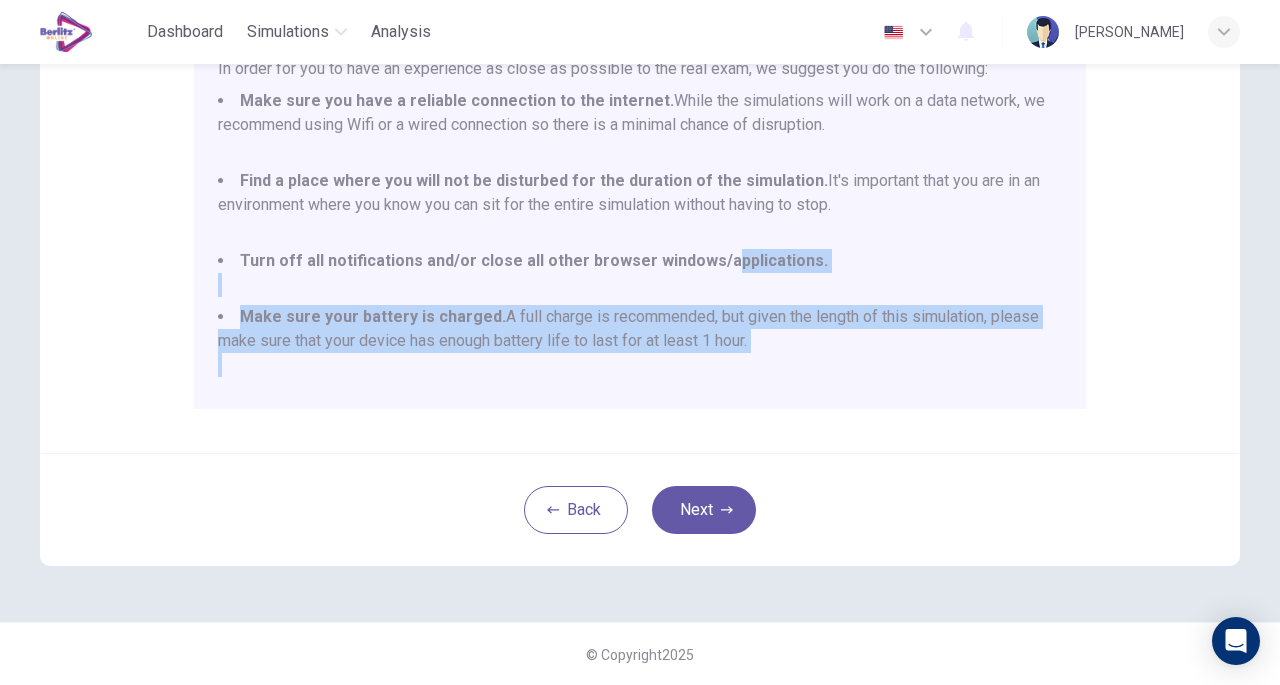 drag, startPoint x: 716, startPoint y: 539, endPoint x: 708, endPoint y: 269, distance: 270.1185 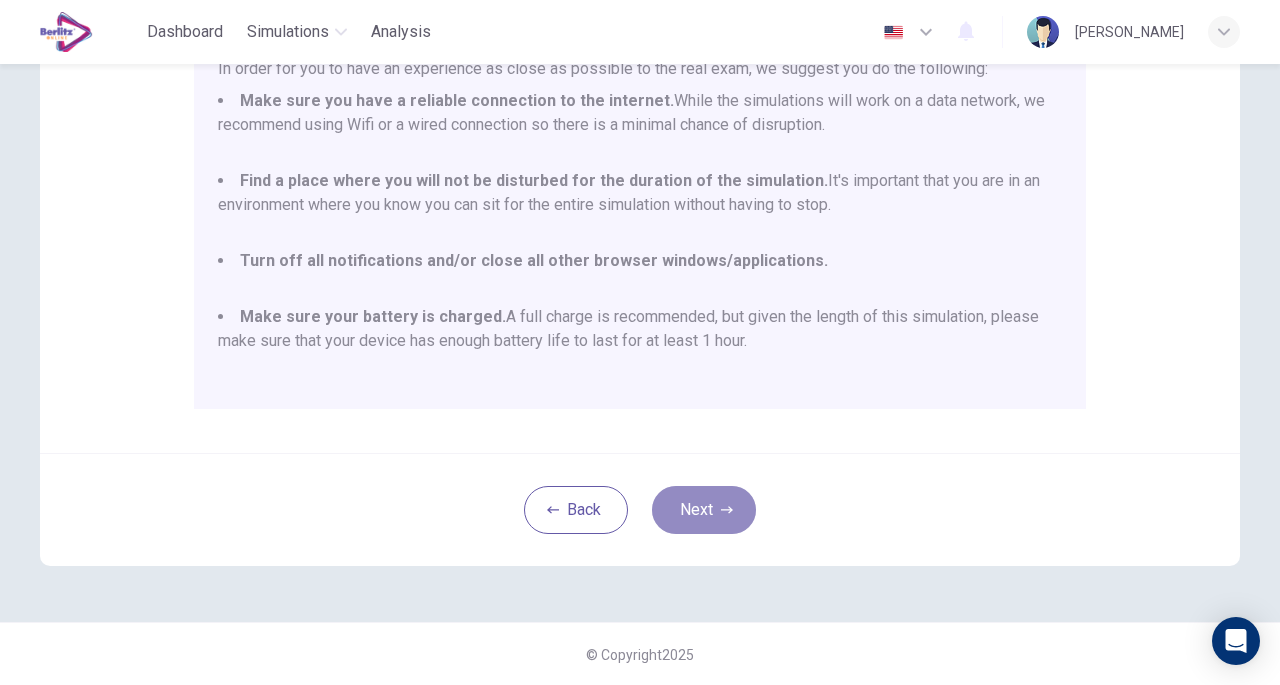 click 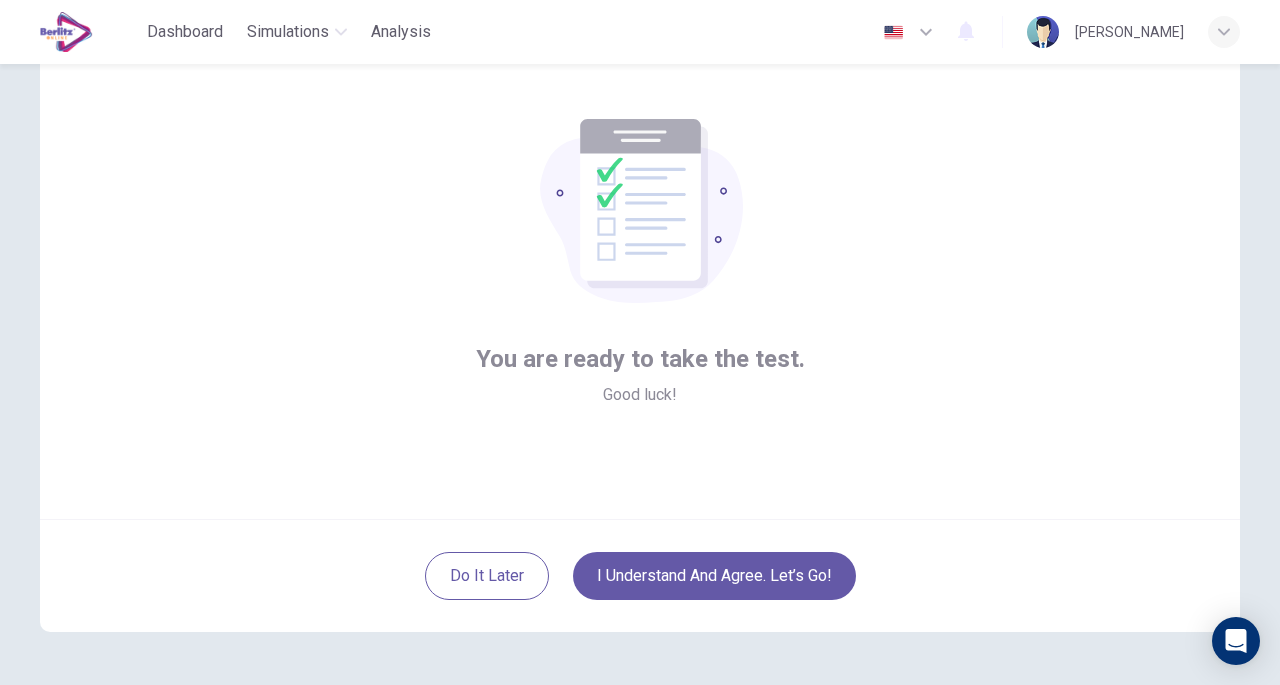scroll, scrollTop: 147, scrollLeft: 0, axis: vertical 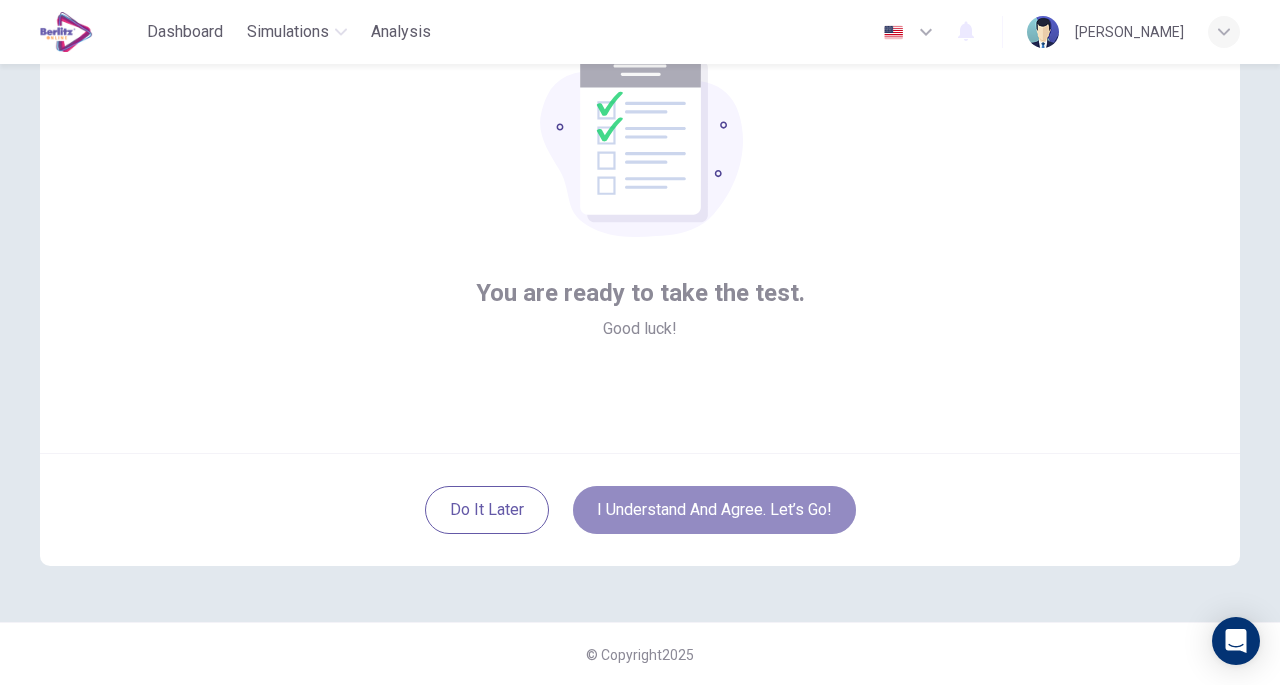 click on "I understand and agree. Let’s go!" at bounding box center [714, 510] 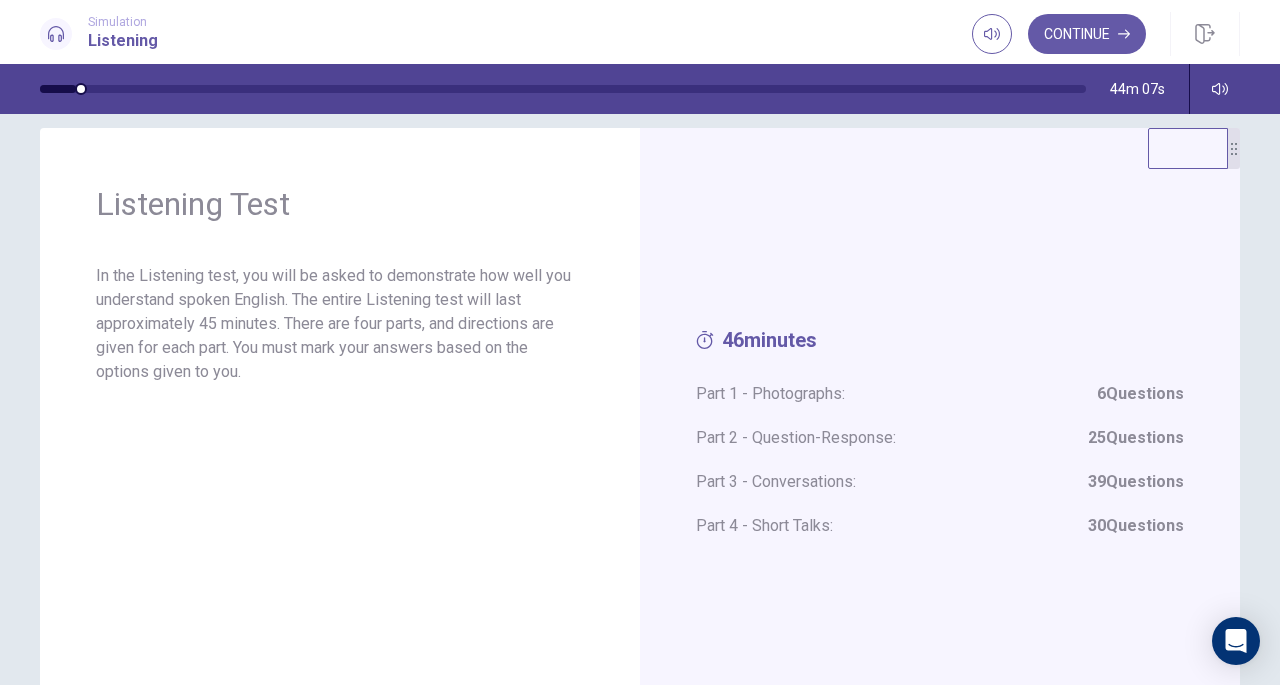 scroll, scrollTop: 0, scrollLeft: 0, axis: both 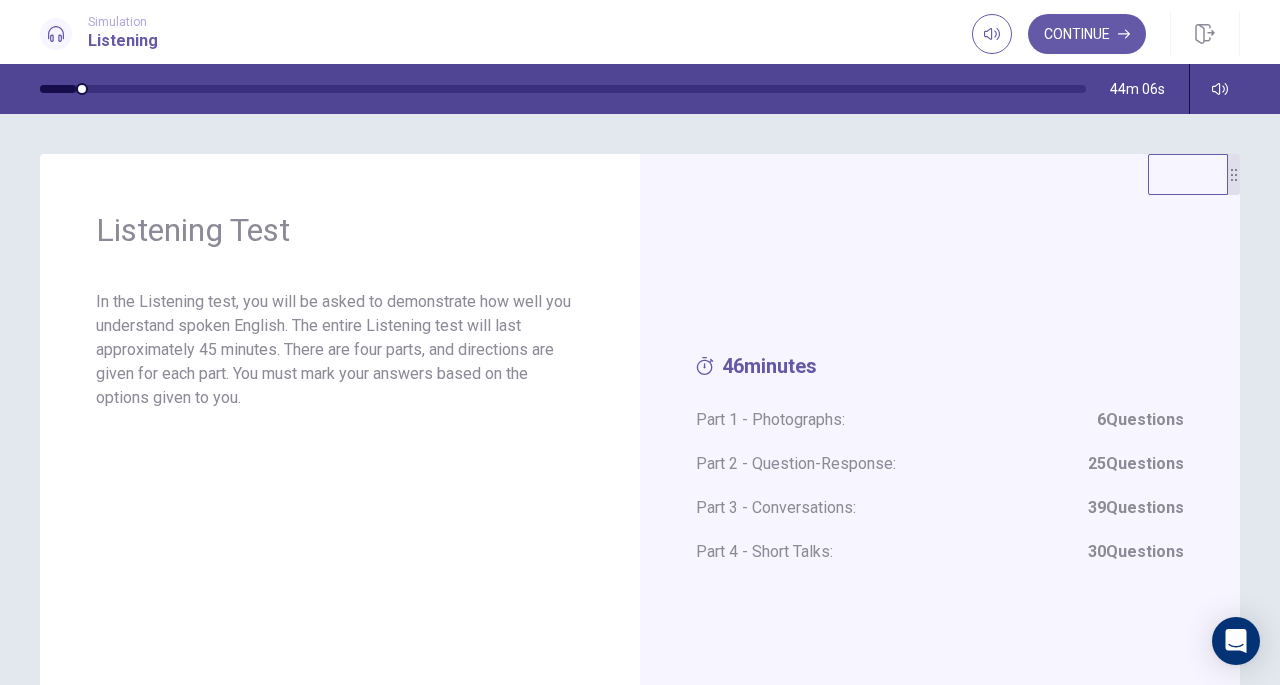 click 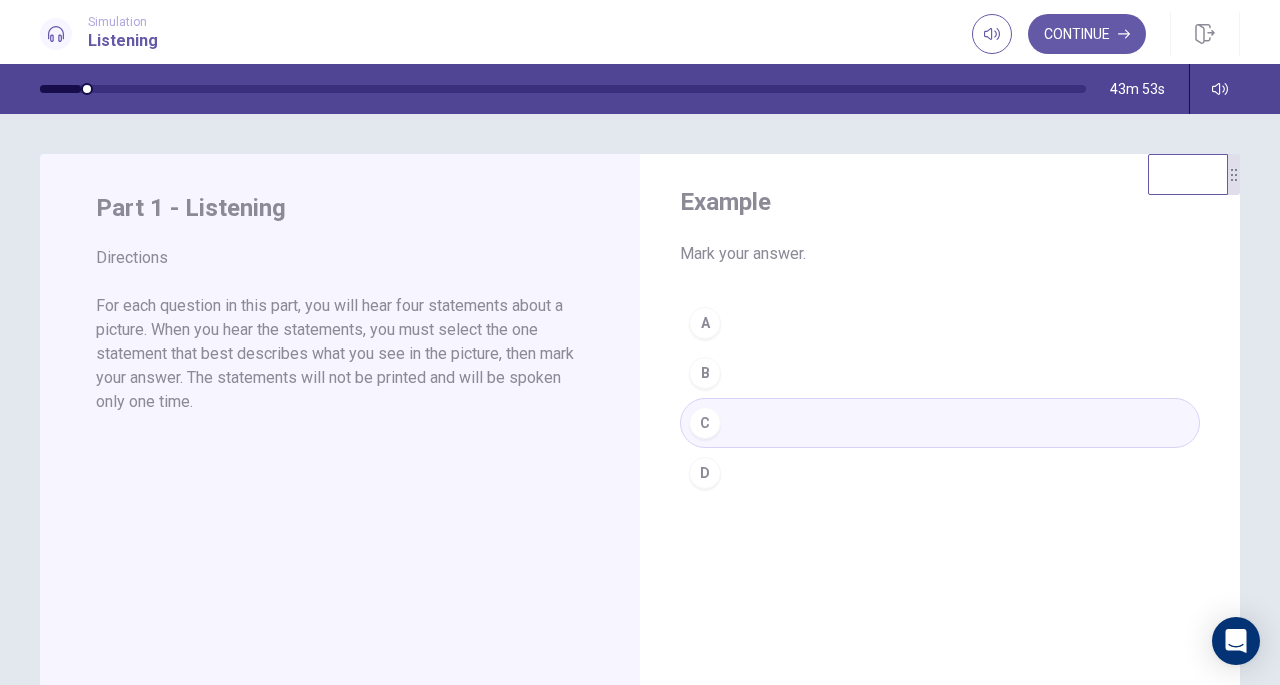 click on "A B C D" at bounding box center [940, 398] 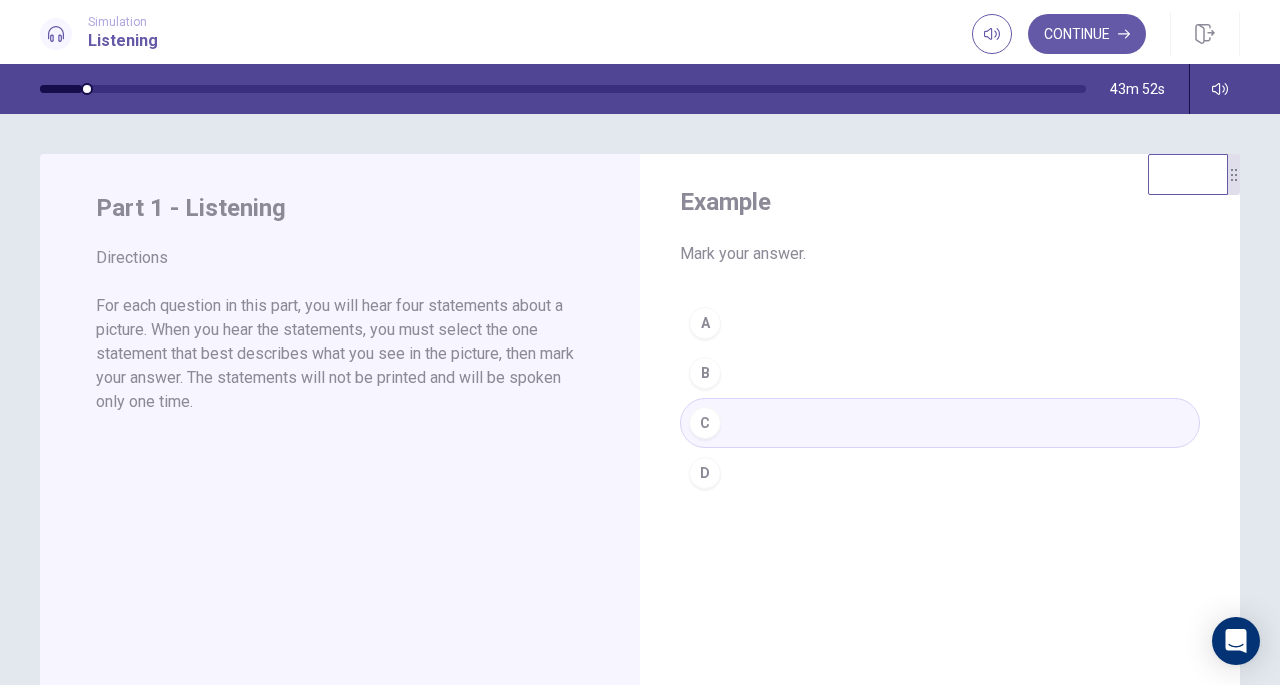 click on "A B C D" at bounding box center (940, 398) 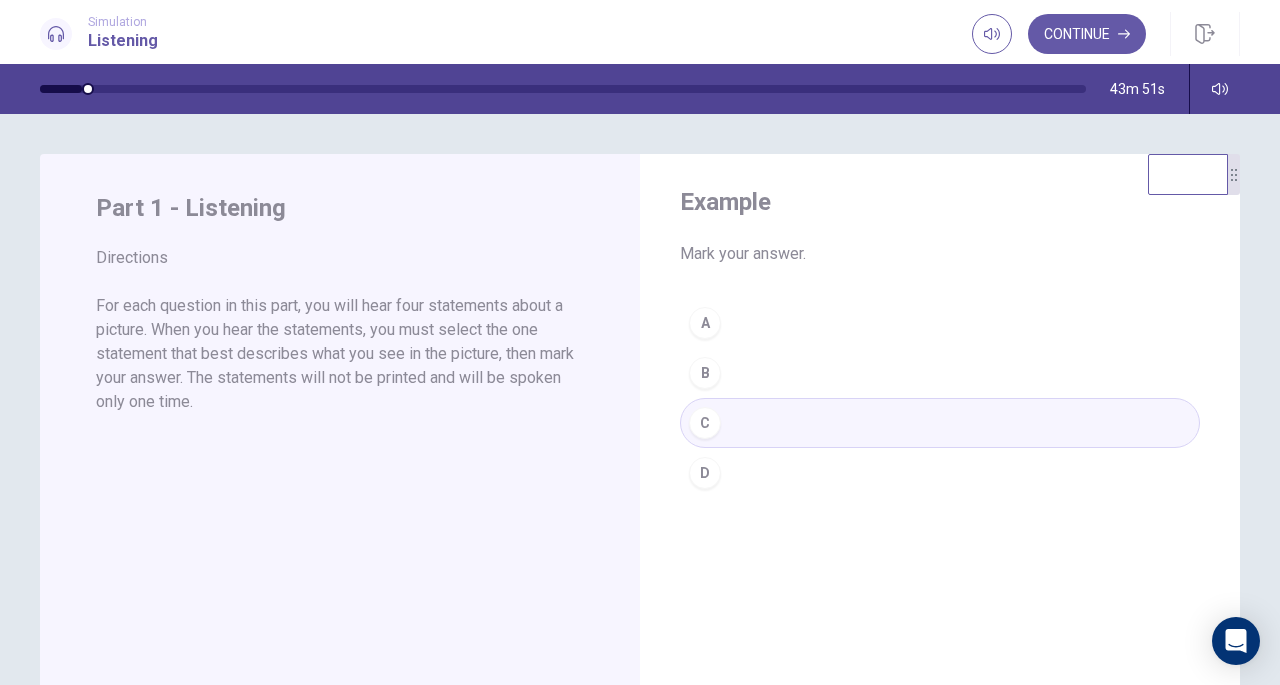 click on "A B C D" at bounding box center (940, 398) 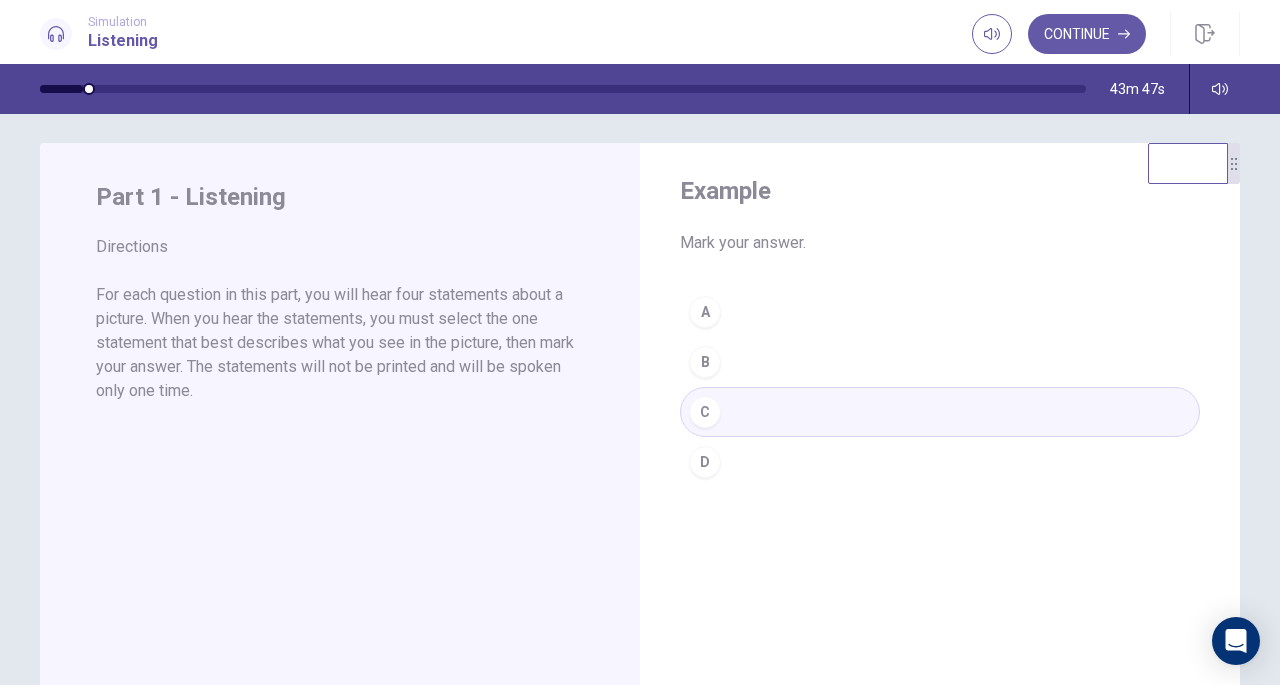 scroll, scrollTop: 0, scrollLeft: 0, axis: both 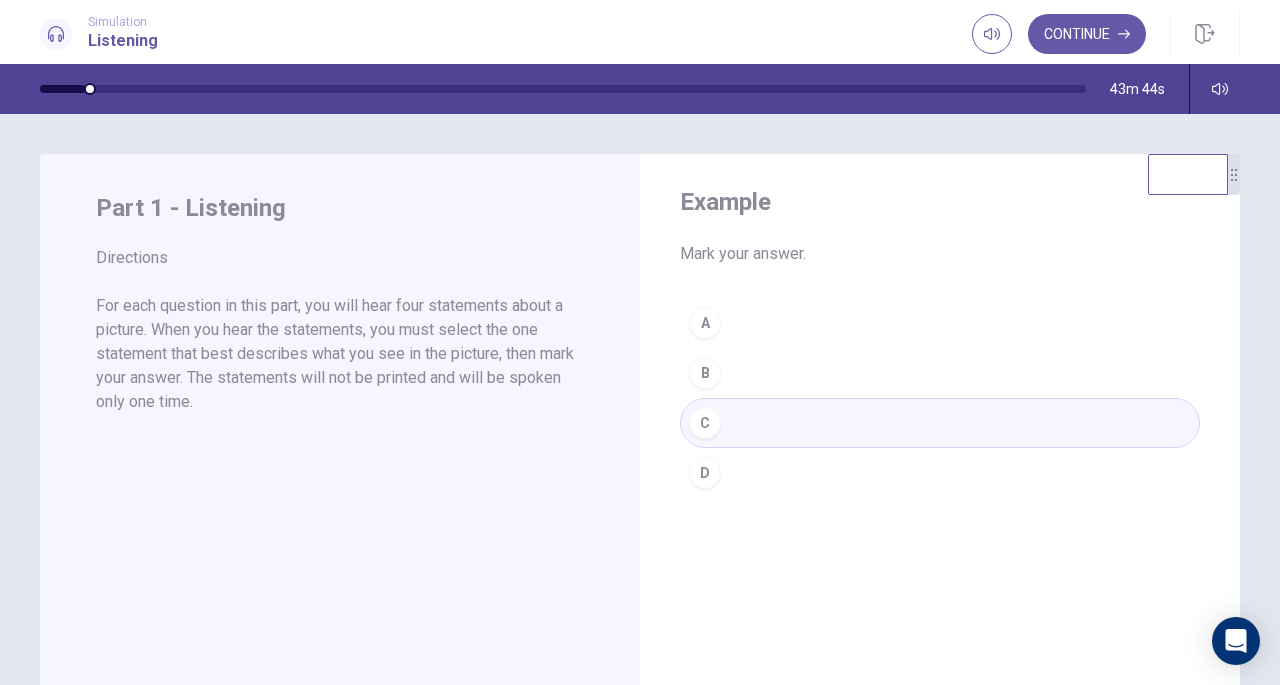 click on "A B C D" at bounding box center (940, 398) 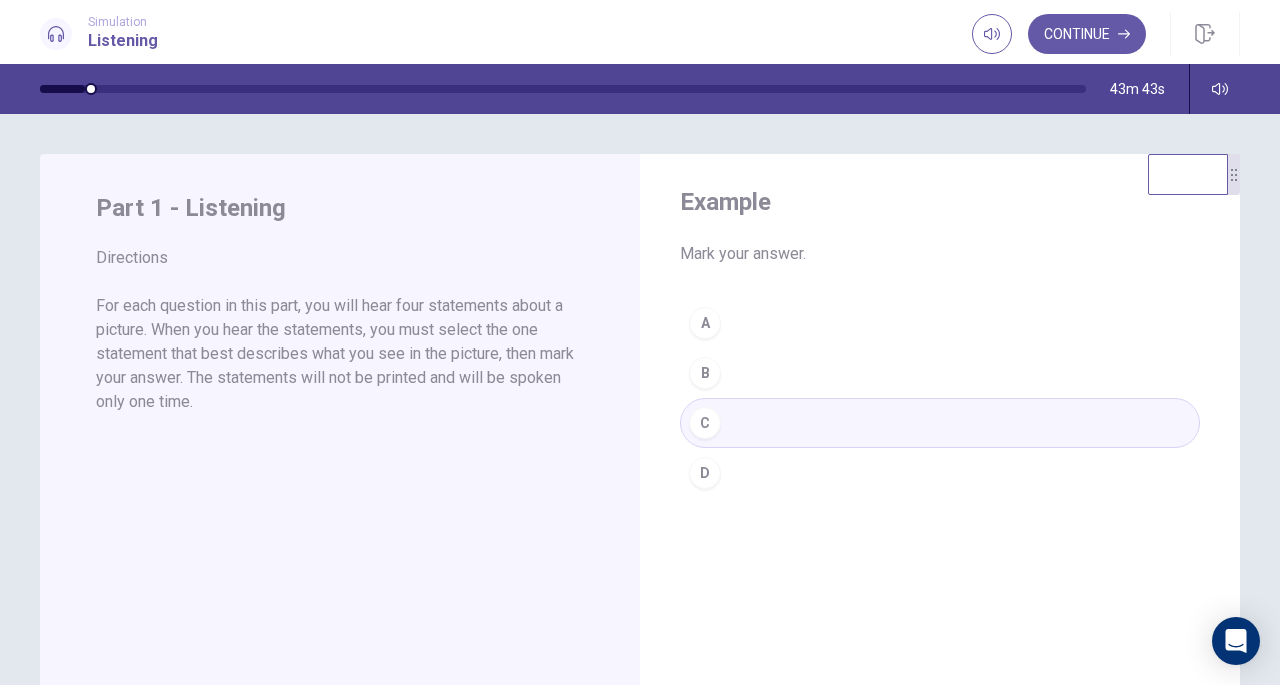 click on "A B C D" at bounding box center [940, 398] 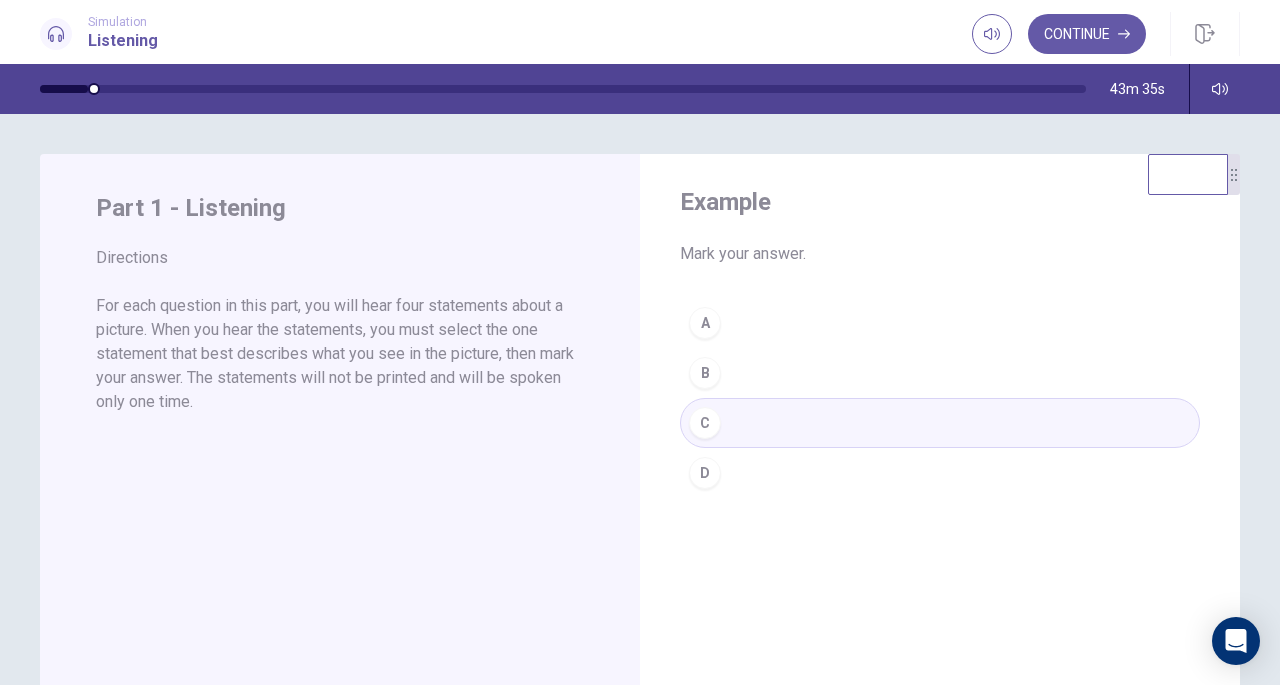 click on "A B C D" at bounding box center (940, 398) 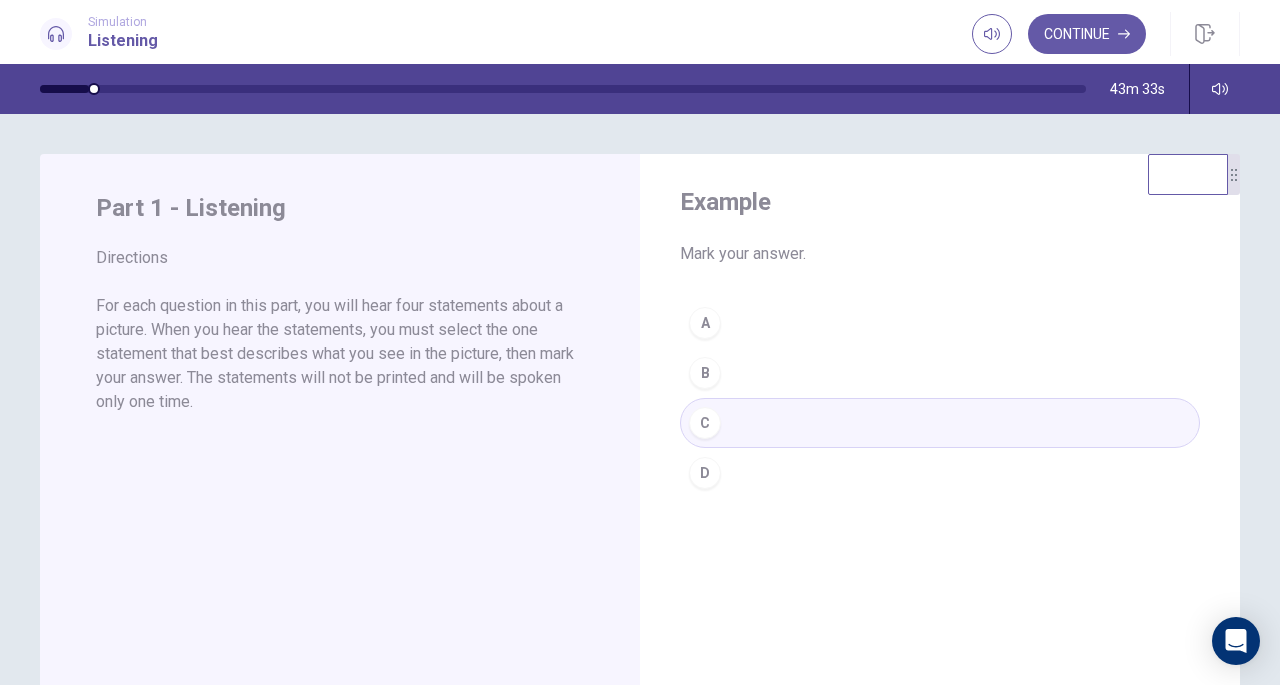 click 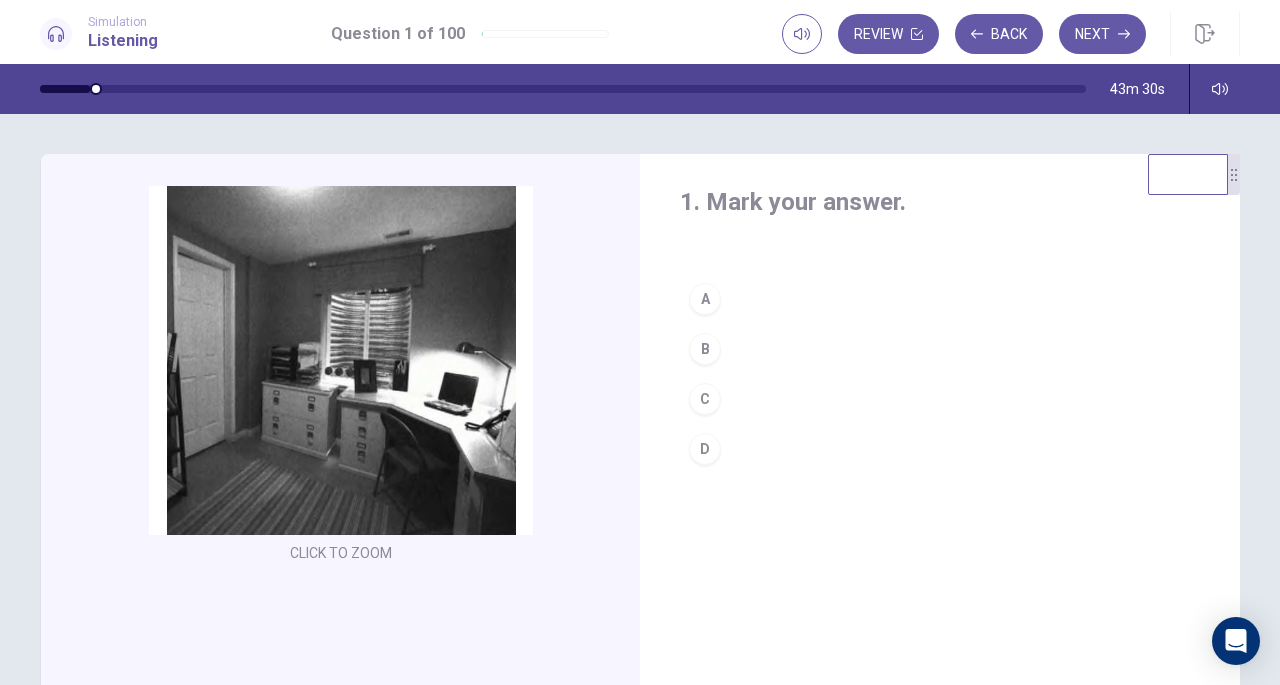 click on "B" at bounding box center (705, 349) 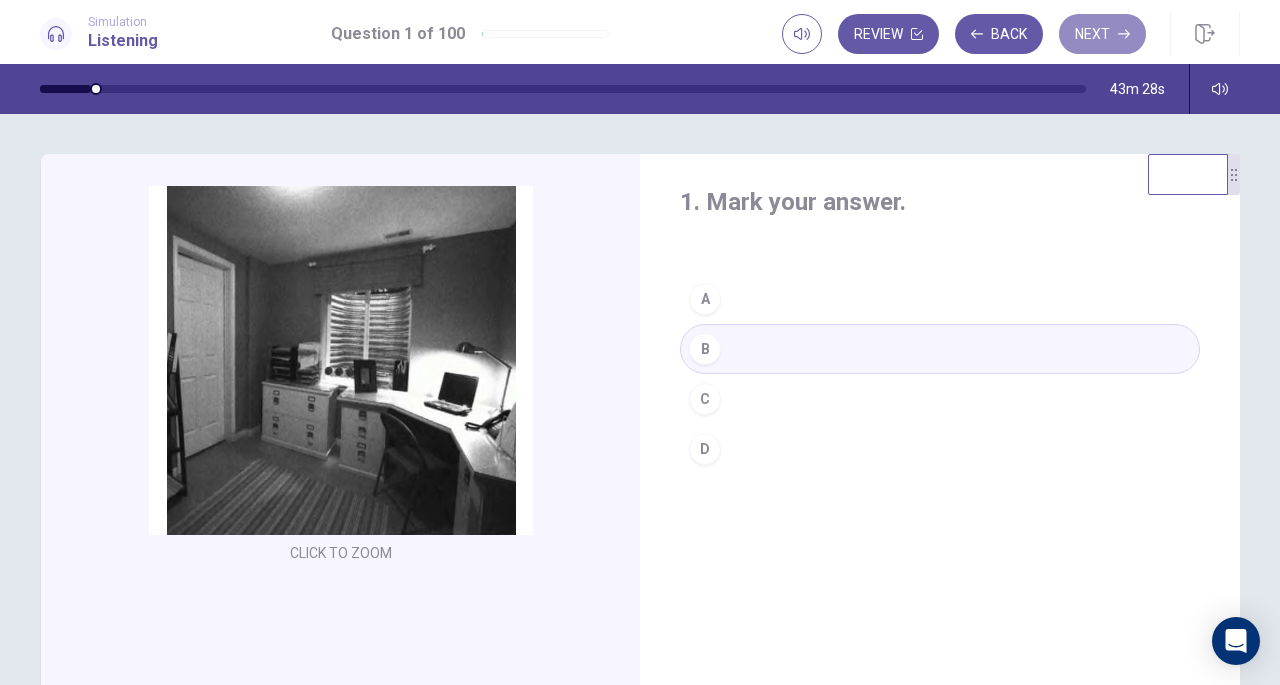 click on "Next" at bounding box center [1102, 34] 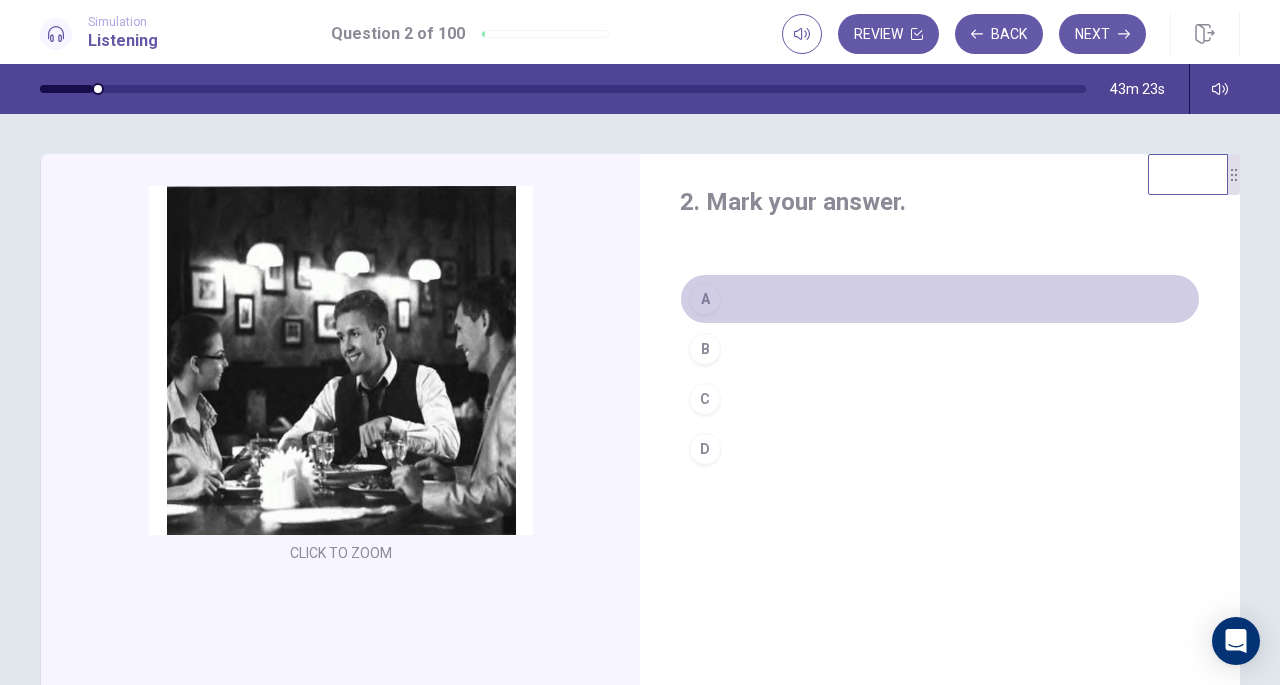 click on "A" at bounding box center (705, 299) 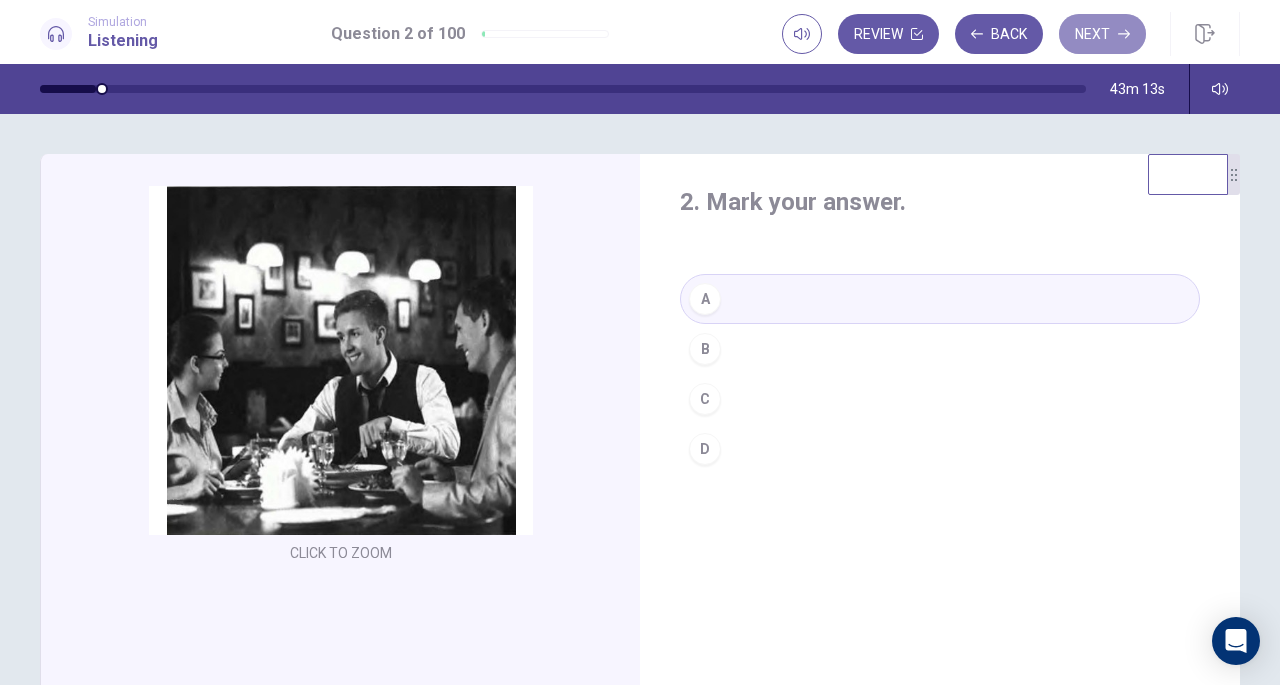 click on "Next" at bounding box center [1102, 34] 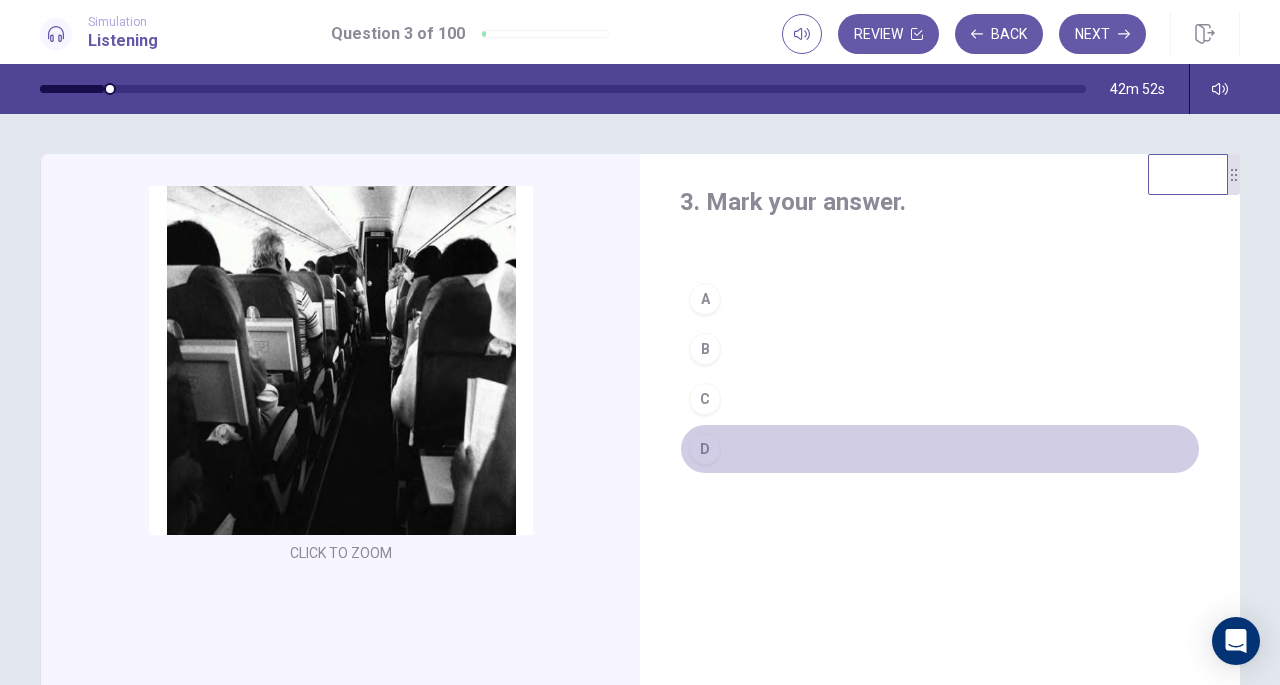 click on "D" at bounding box center [705, 449] 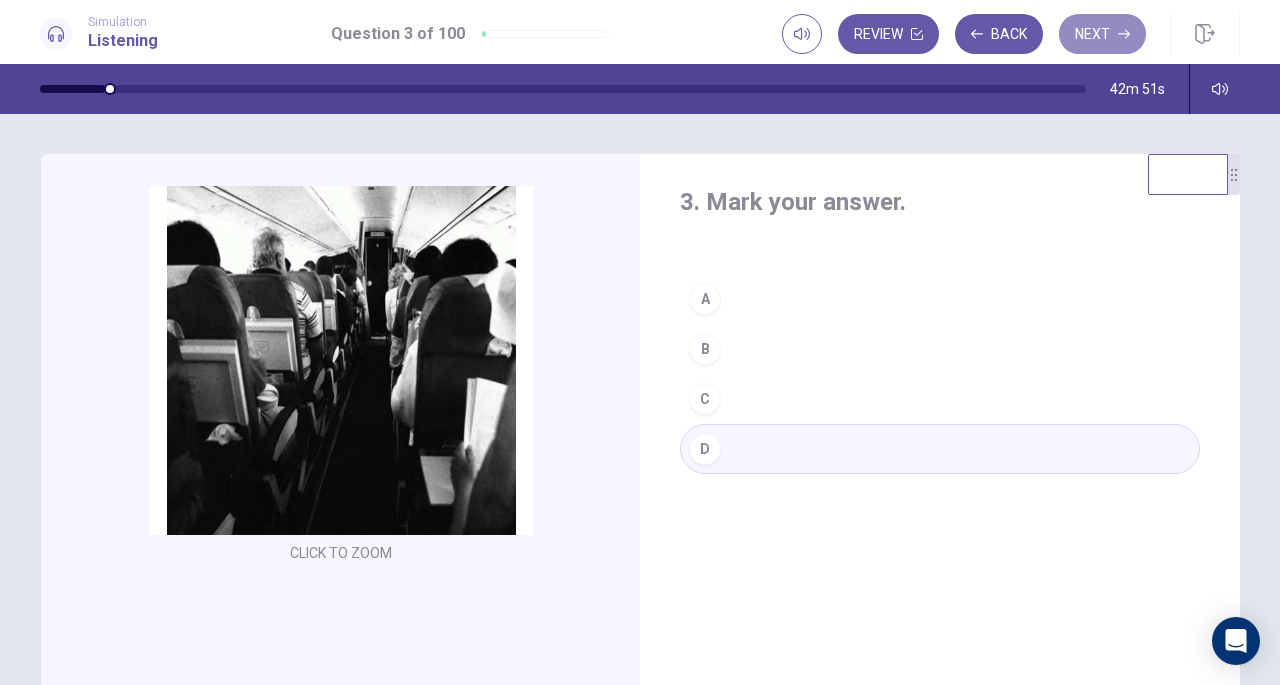 click on "Next" at bounding box center (1102, 34) 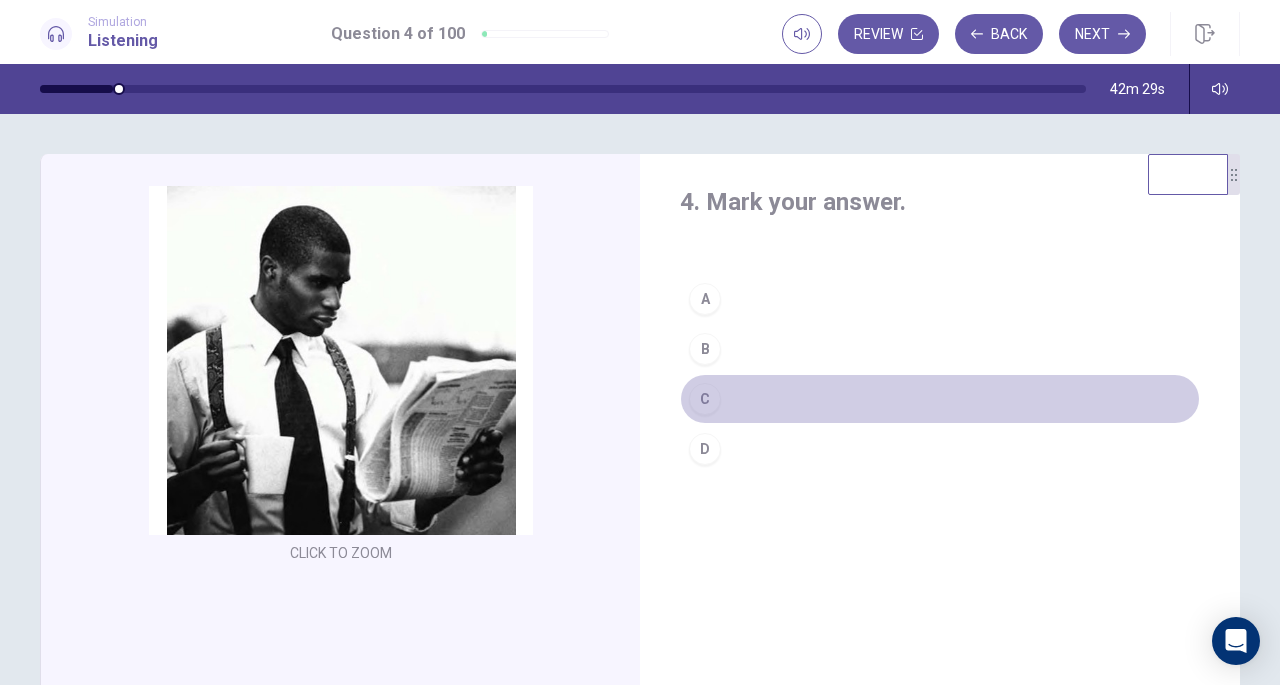 click on "C" at bounding box center [705, 399] 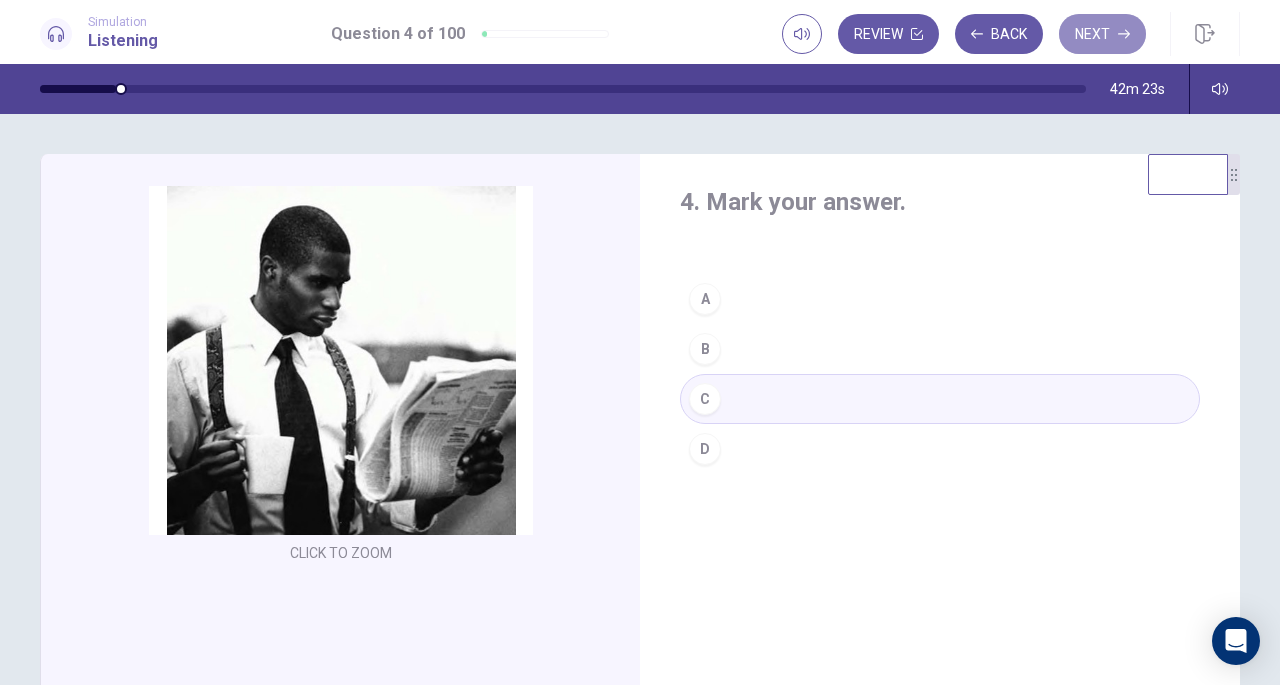 click on "Next" at bounding box center (1102, 34) 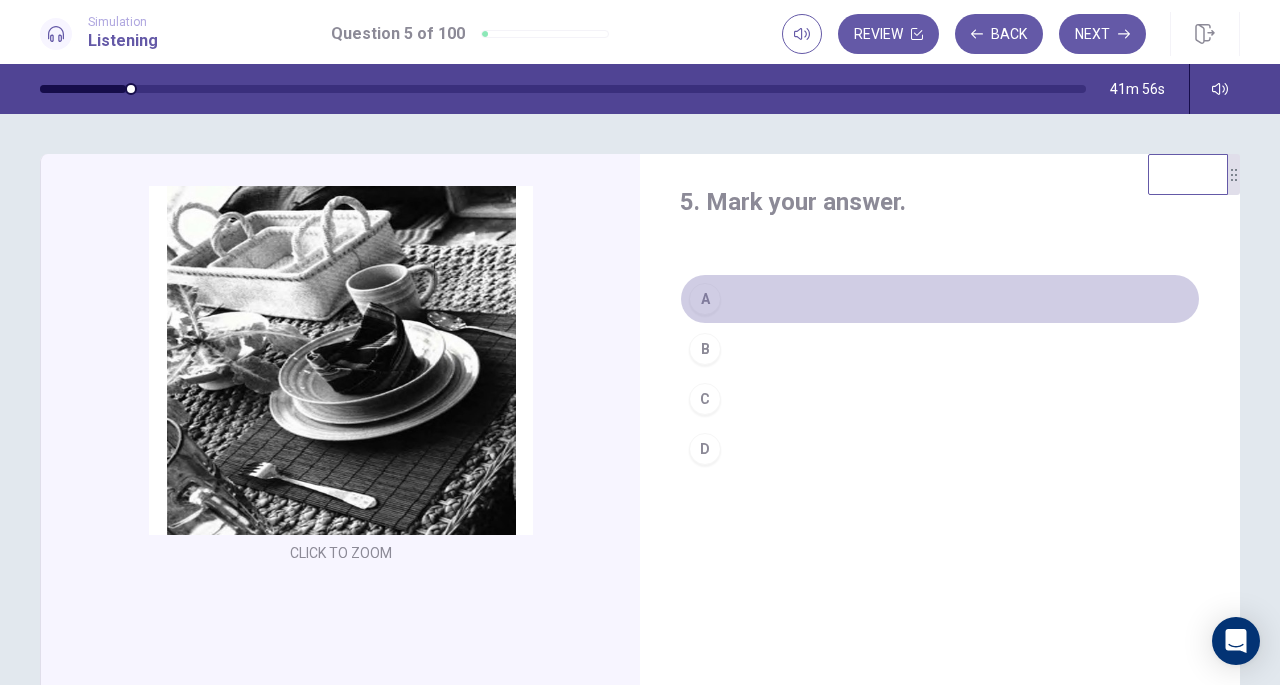 click on "A" at bounding box center (705, 299) 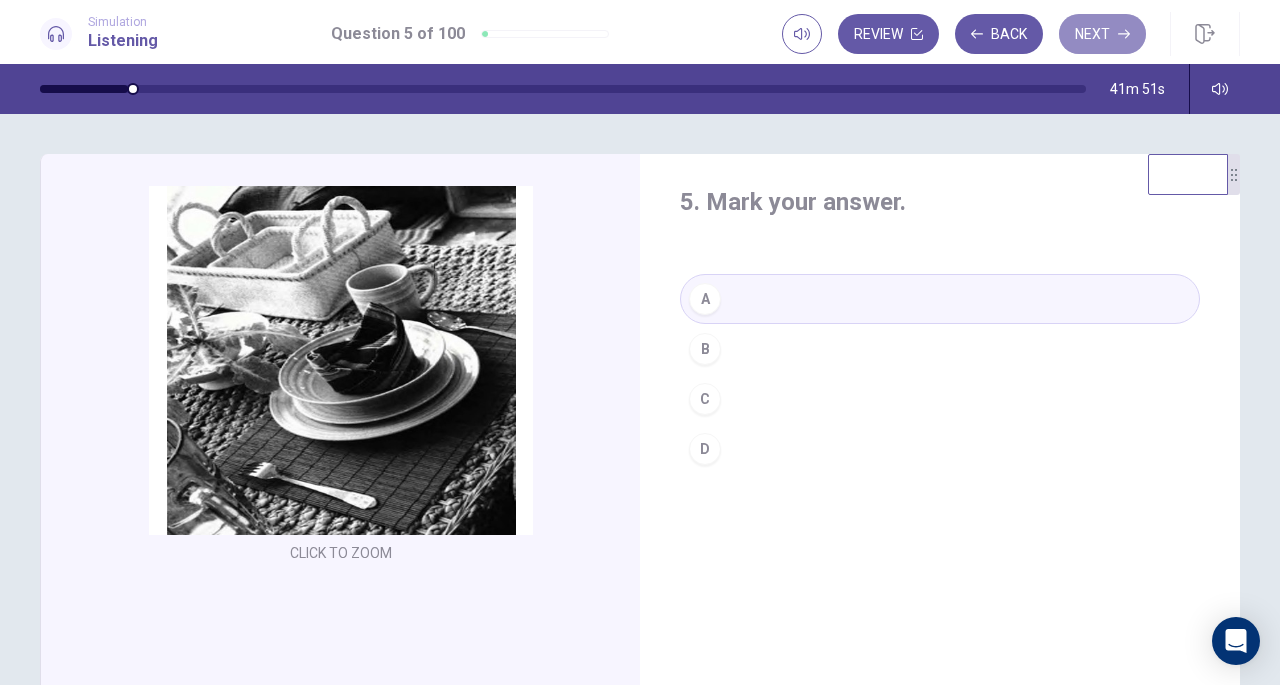 click on "Next" at bounding box center (1102, 34) 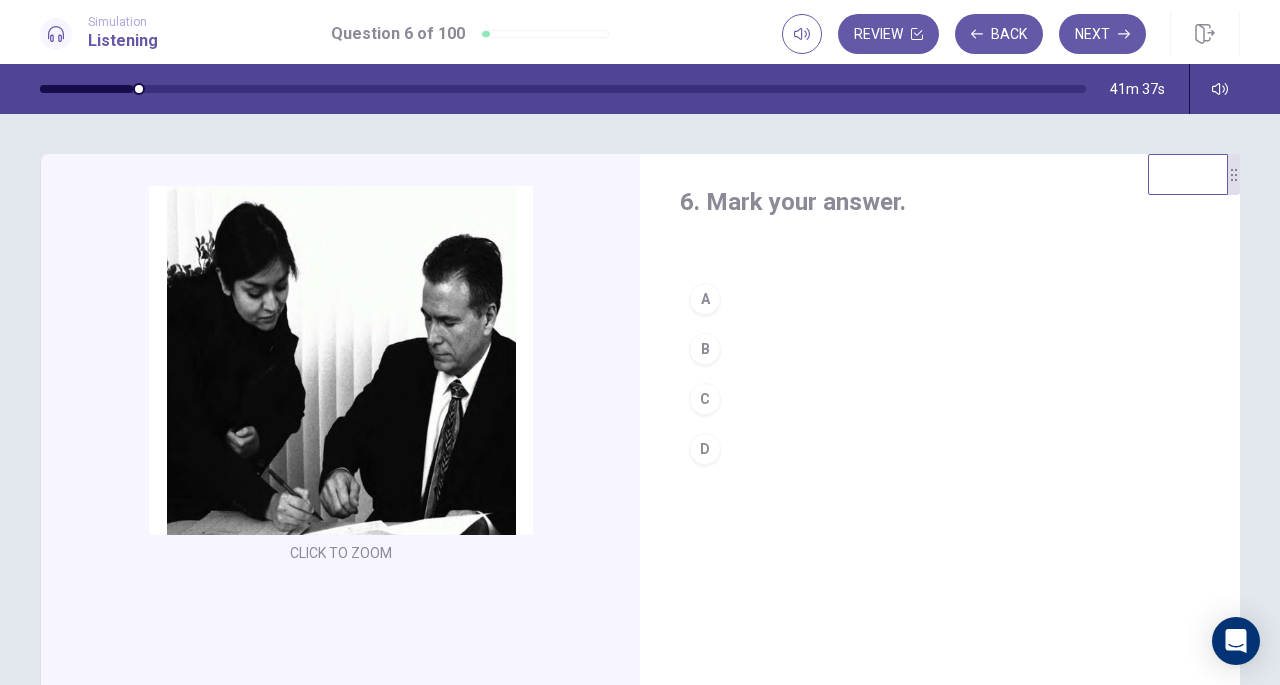 click on "C" at bounding box center [705, 399] 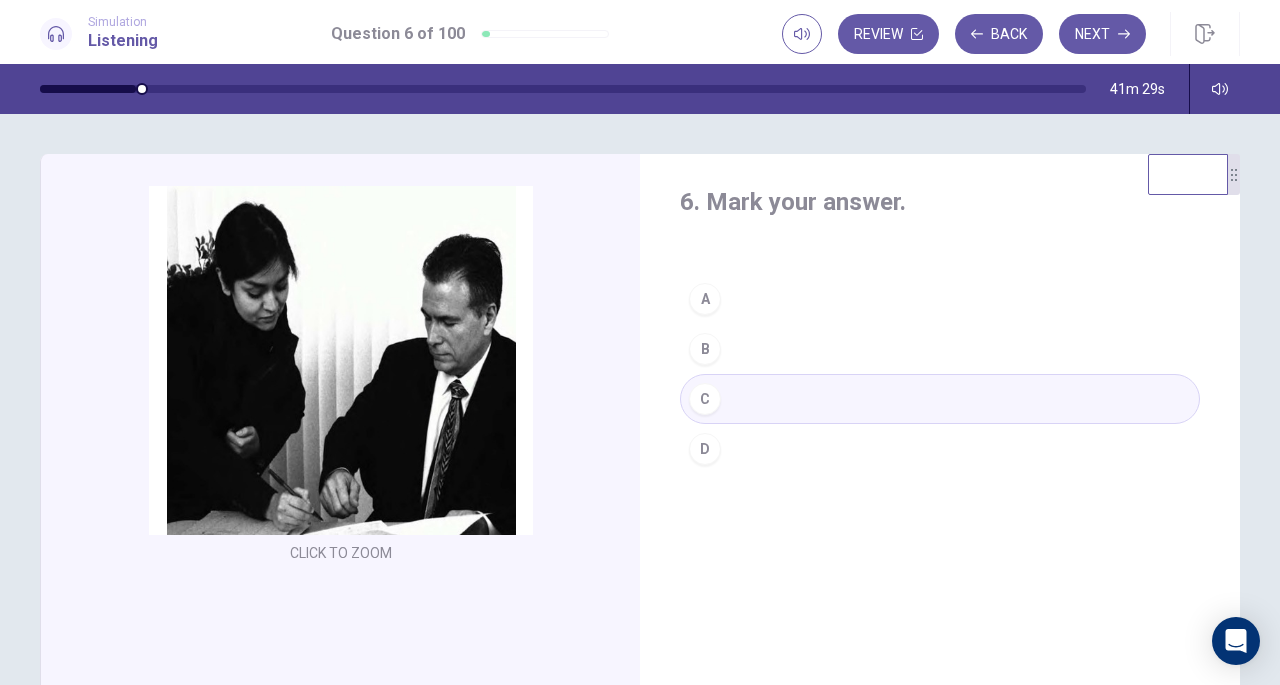 click 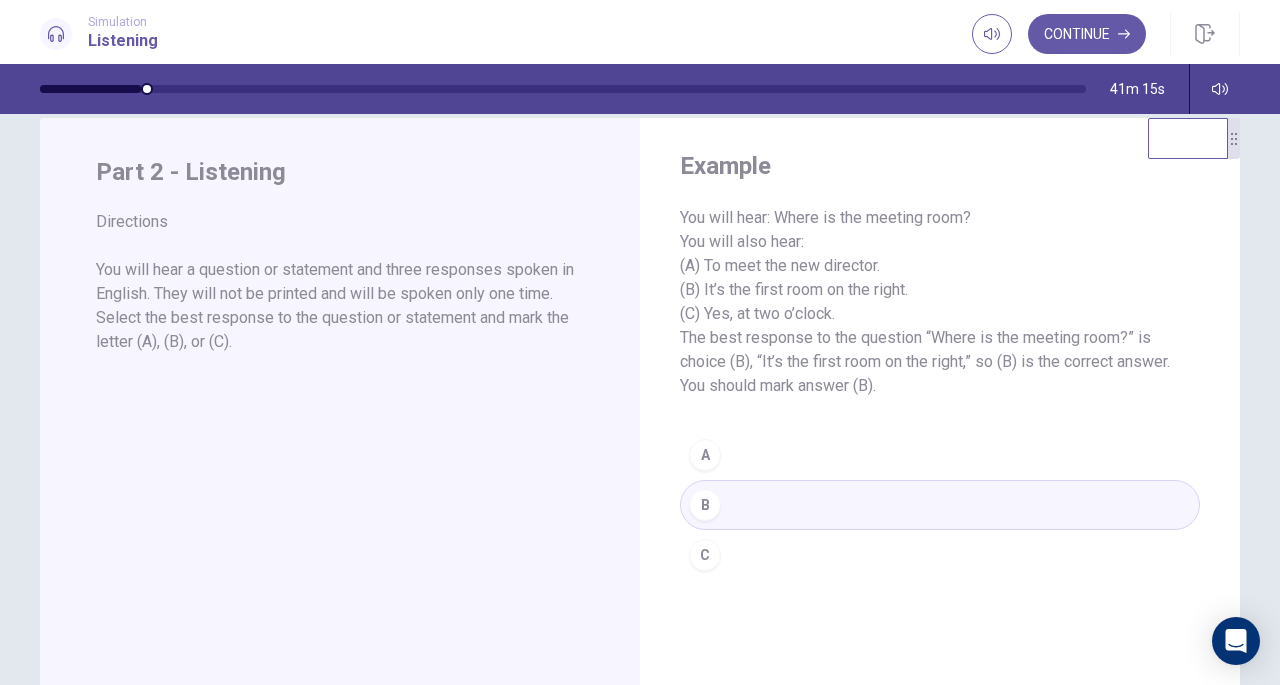 scroll, scrollTop: 35, scrollLeft: 0, axis: vertical 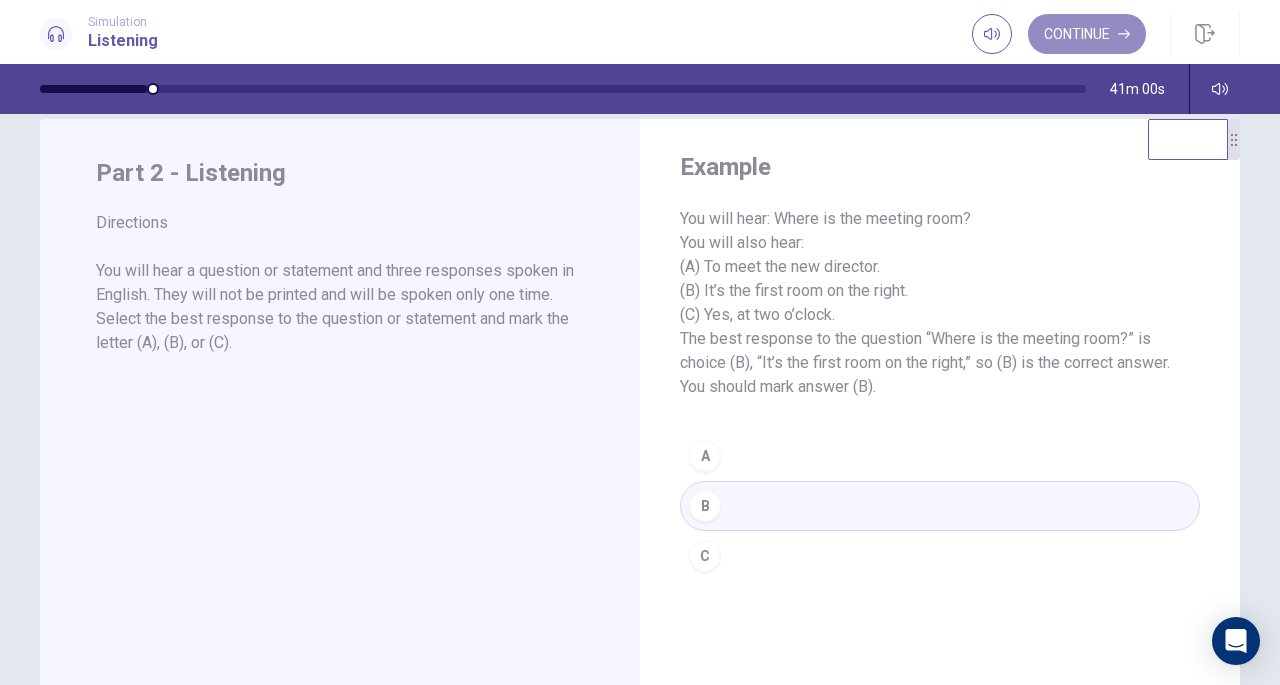 click on "Continue" at bounding box center (1087, 34) 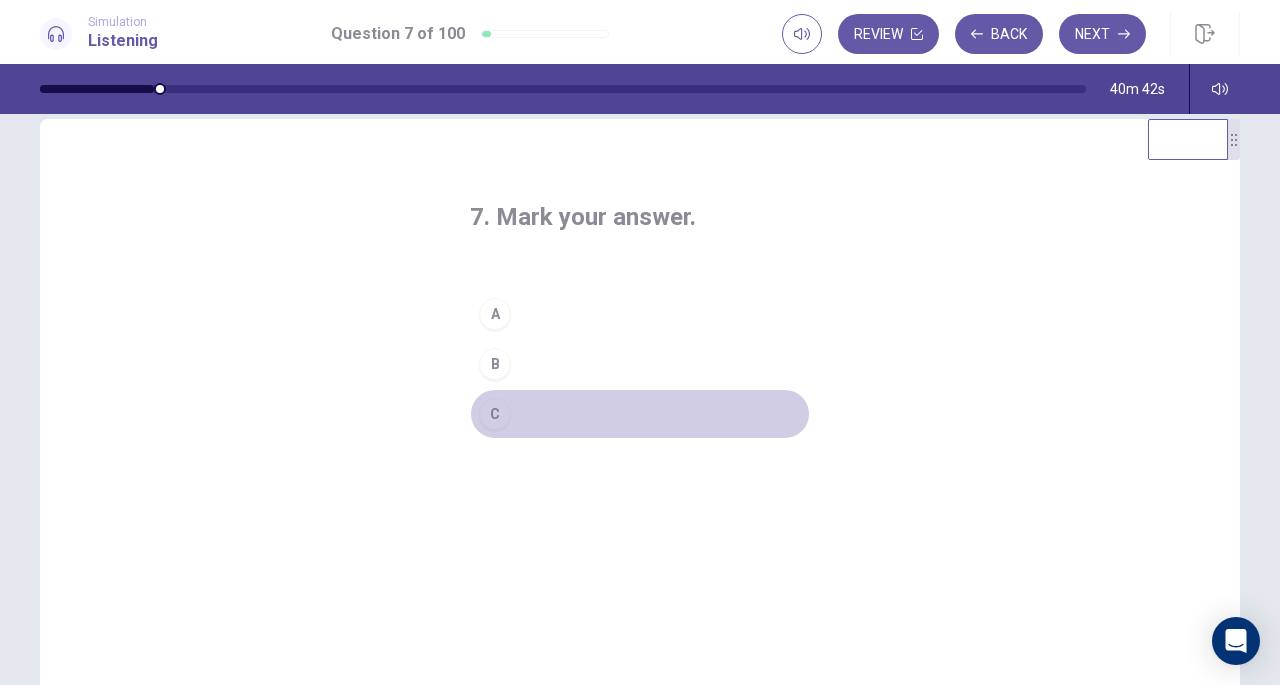 click on "C" at bounding box center (495, 414) 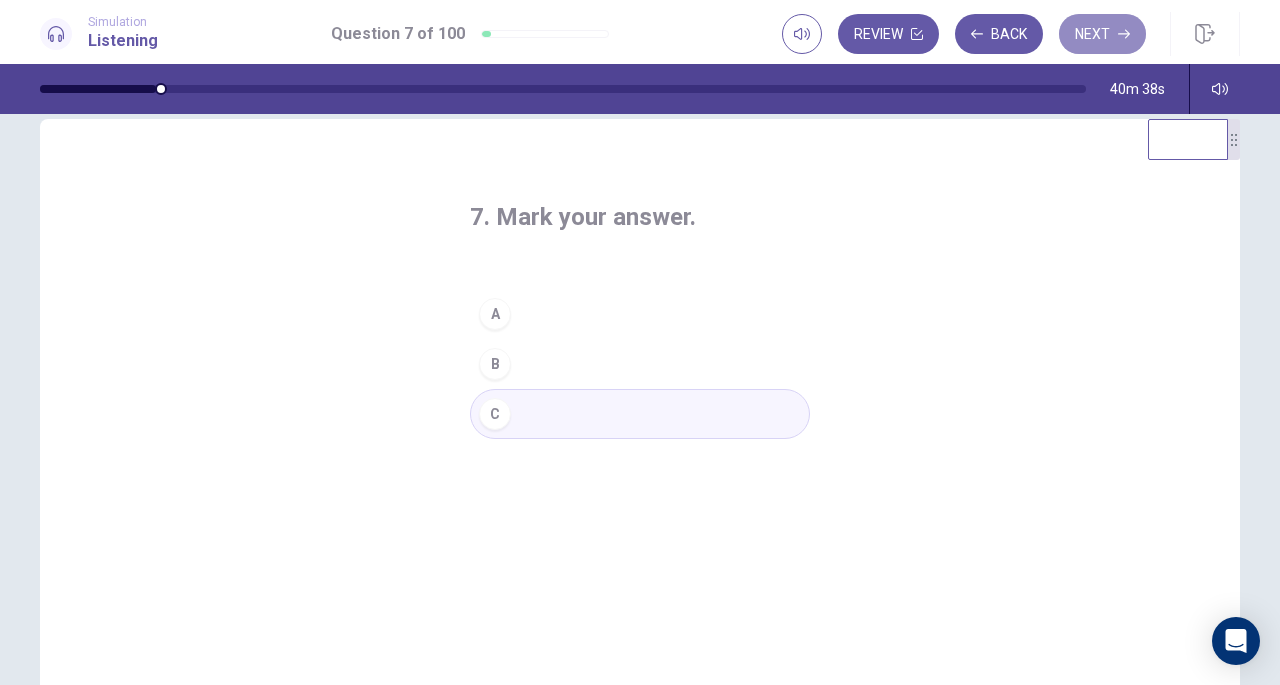 click on "Next" at bounding box center (1102, 34) 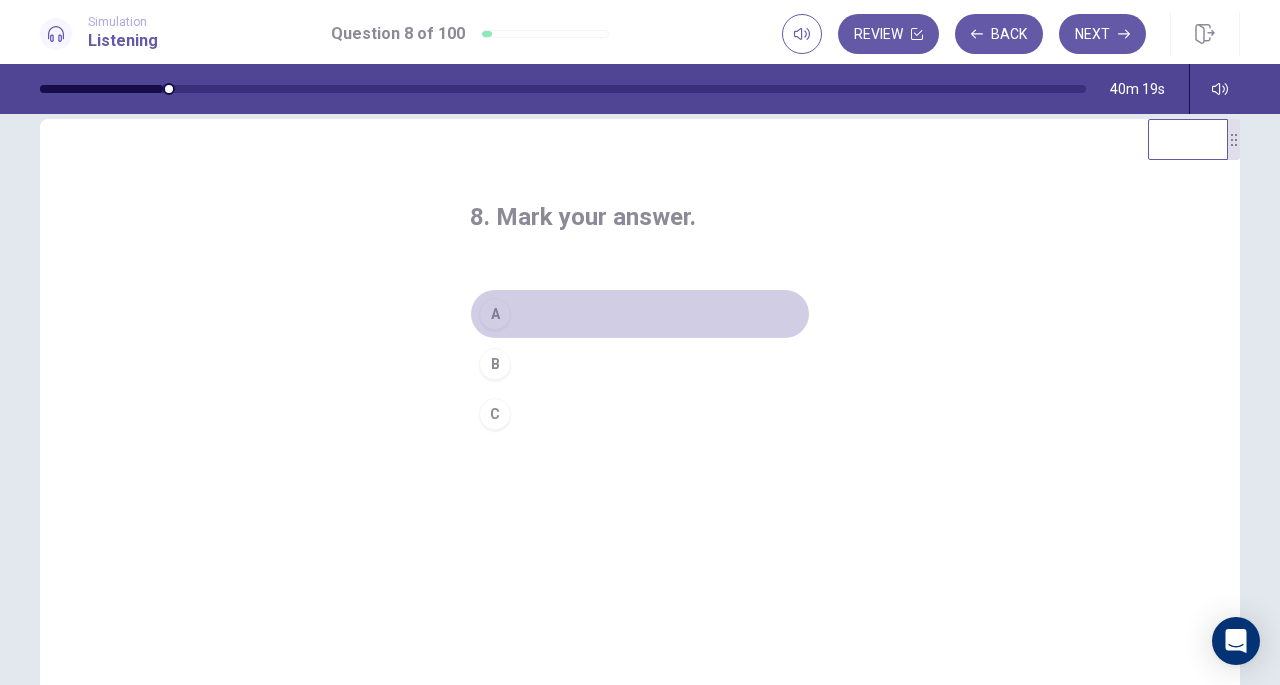 click on "A" at bounding box center (495, 314) 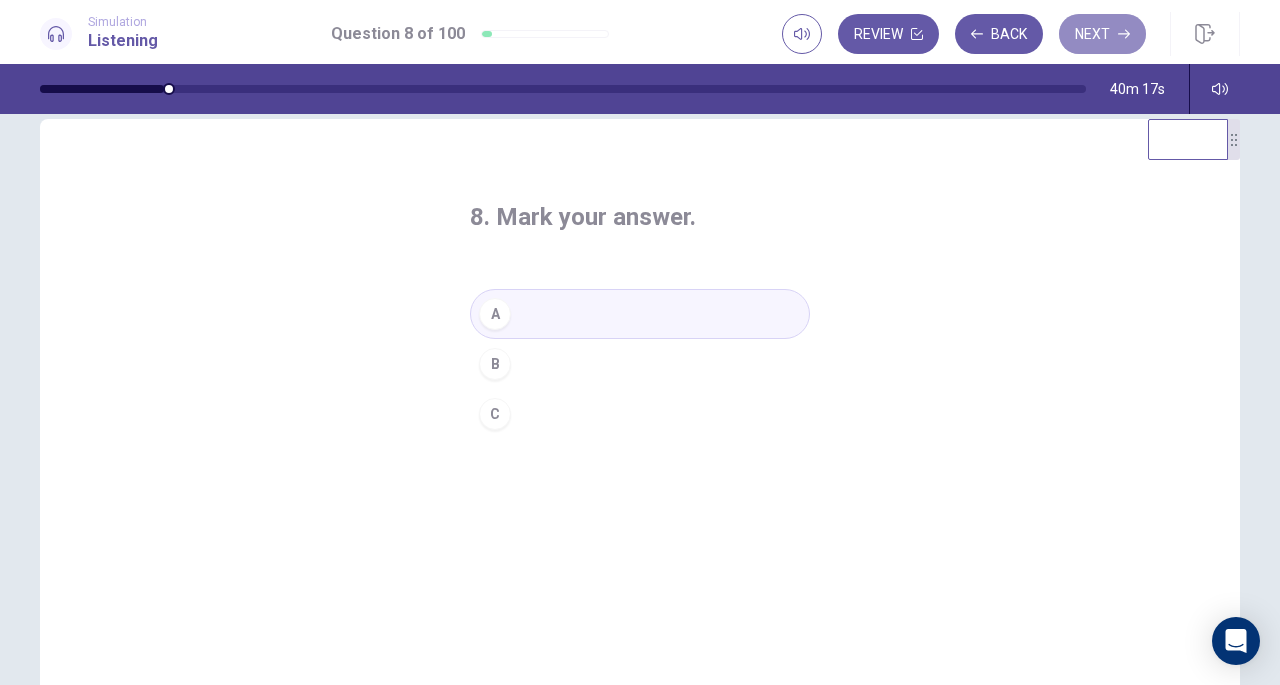 click on "Next" at bounding box center (1102, 34) 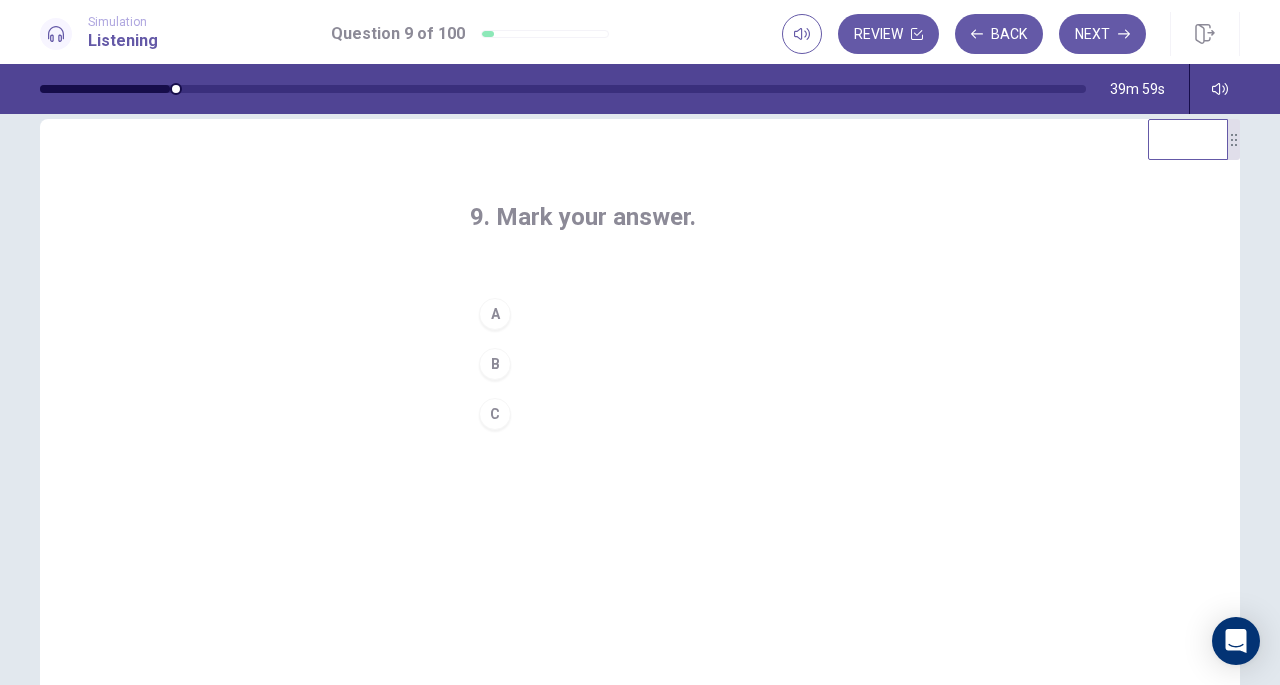 click on "A" at bounding box center [495, 314] 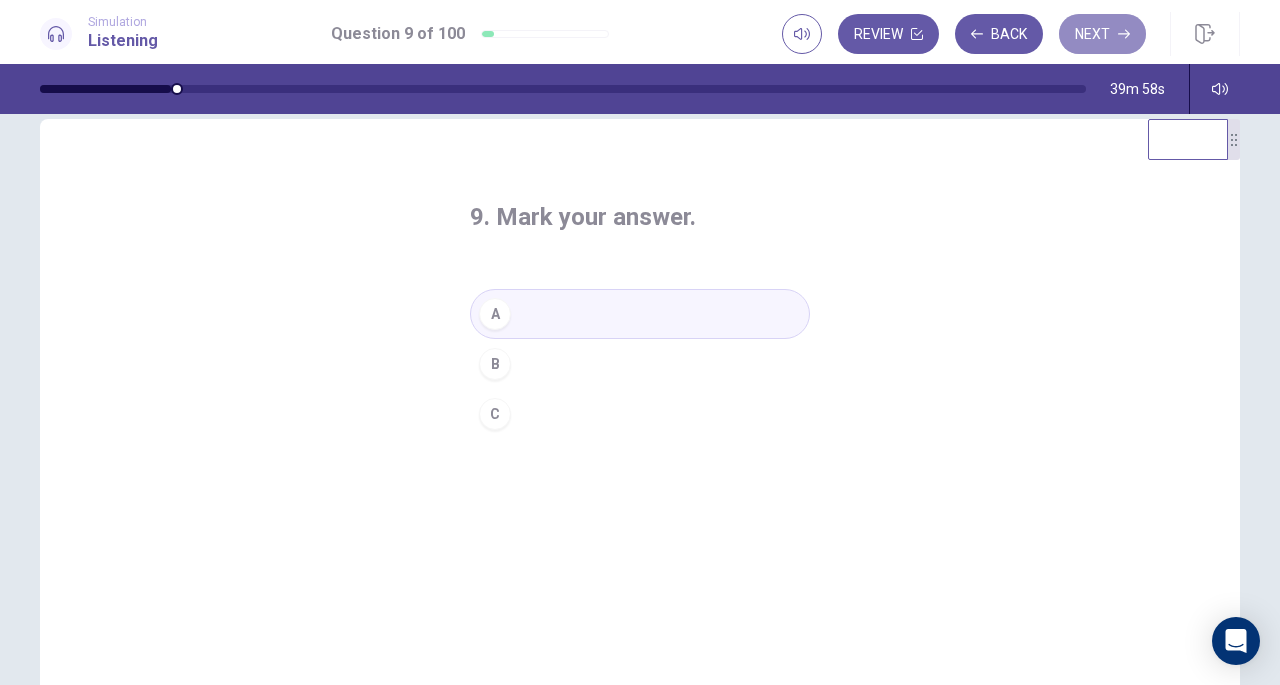 click 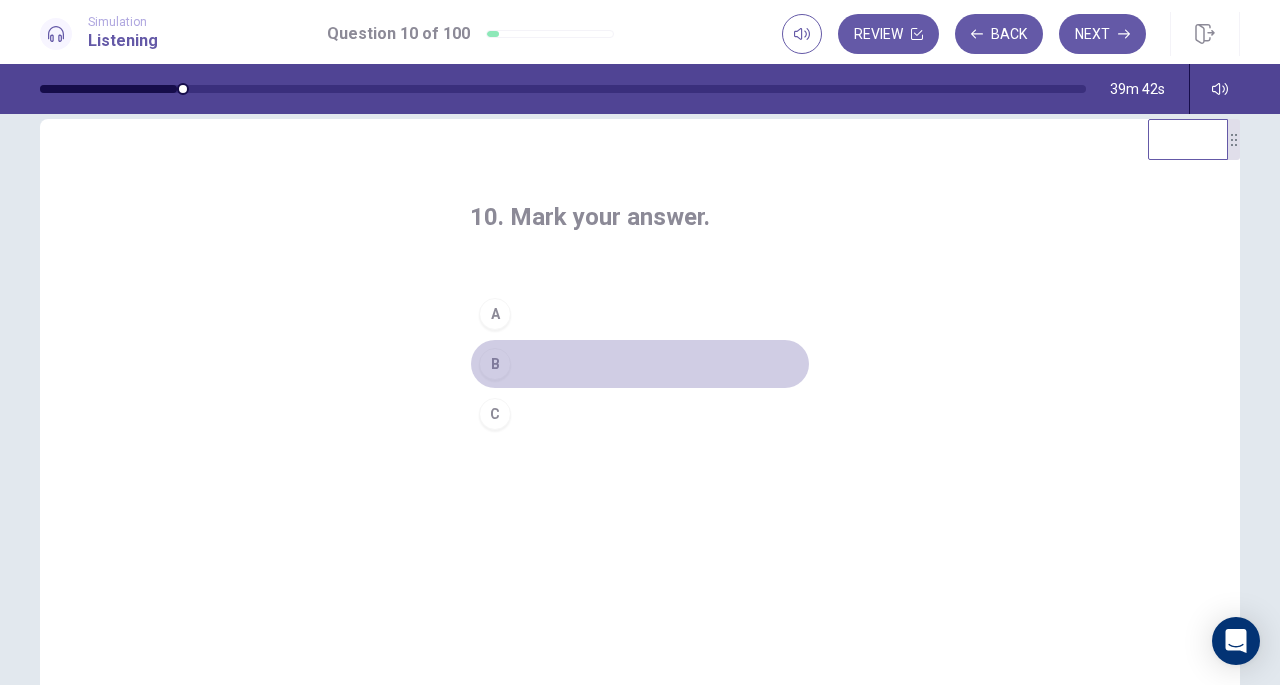 click on "B" at bounding box center [495, 364] 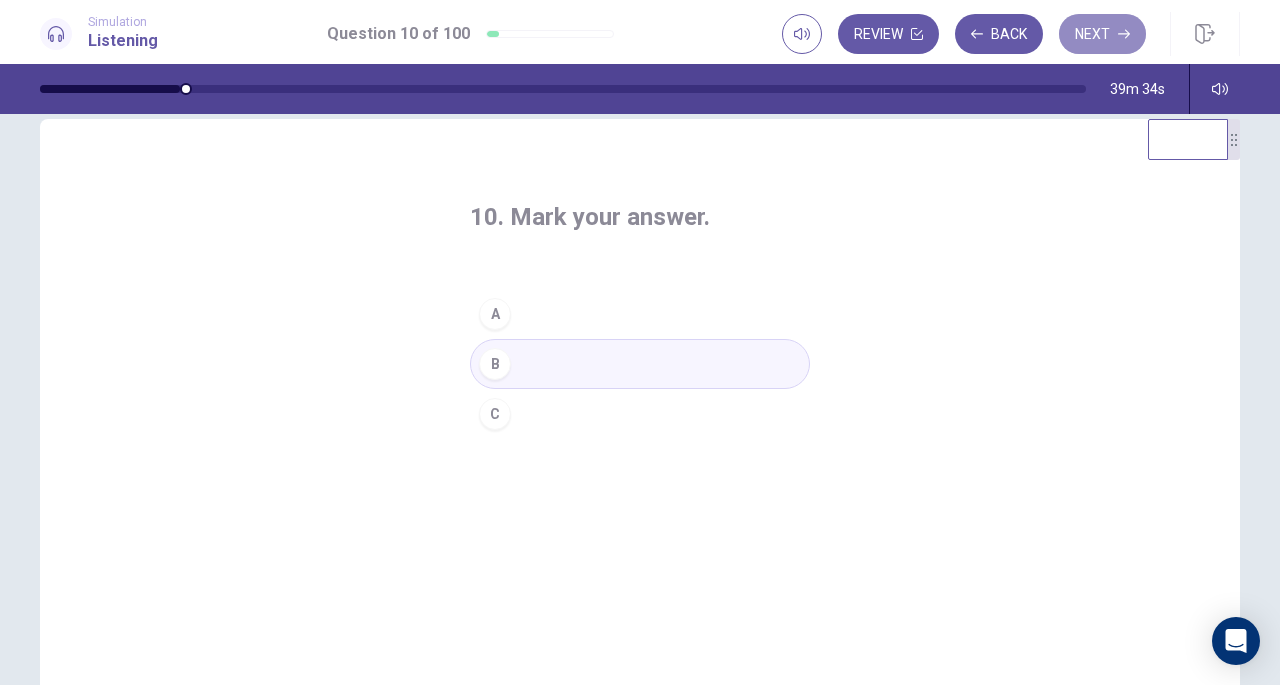 click on "Next" at bounding box center [1102, 34] 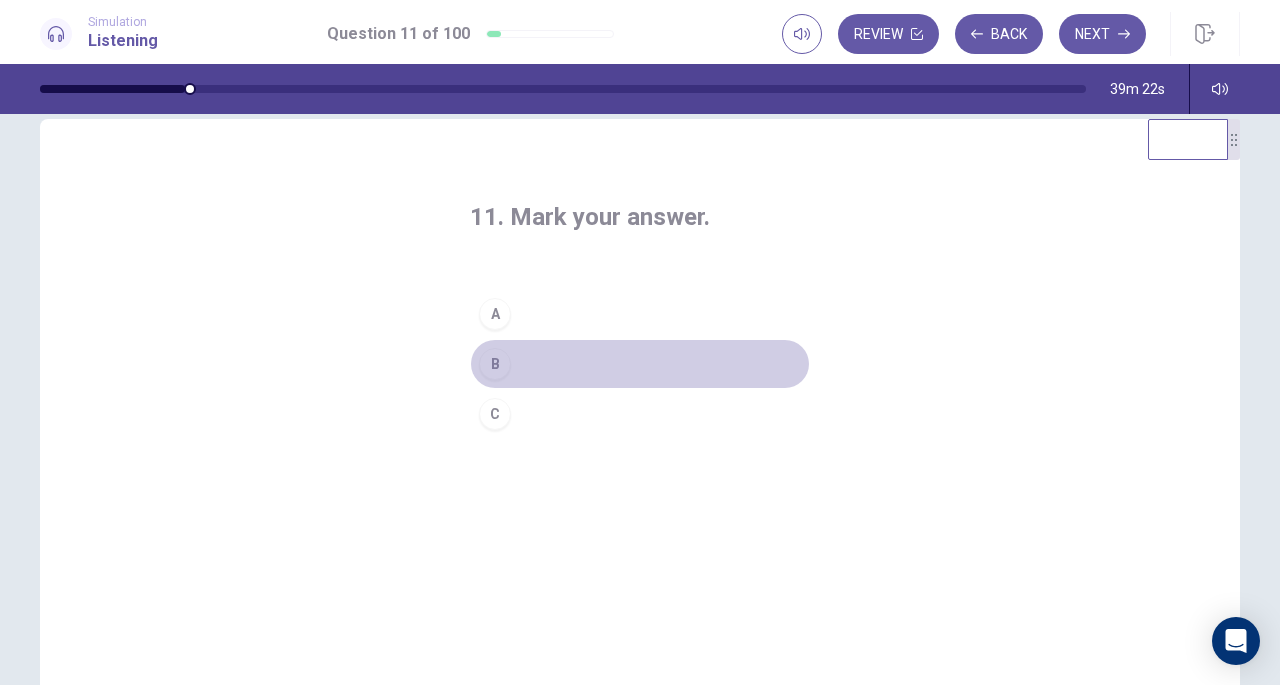 click on "B" at bounding box center [495, 364] 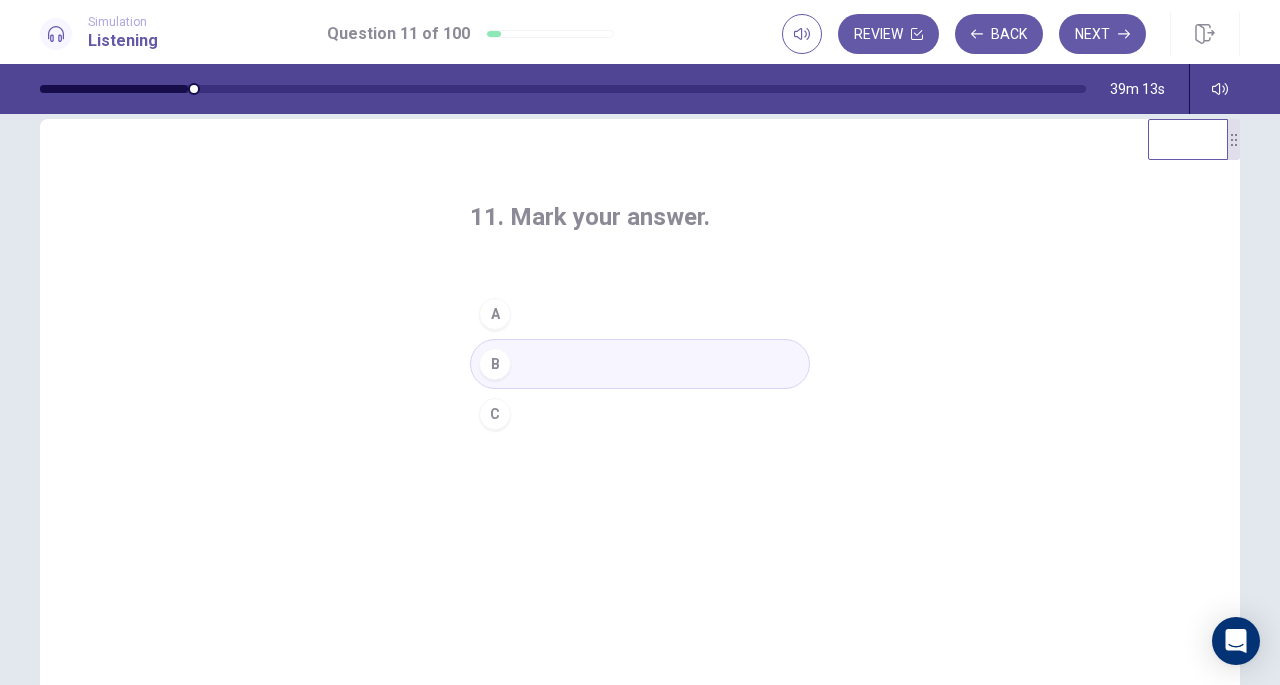click on "Next" at bounding box center (1102, 34) 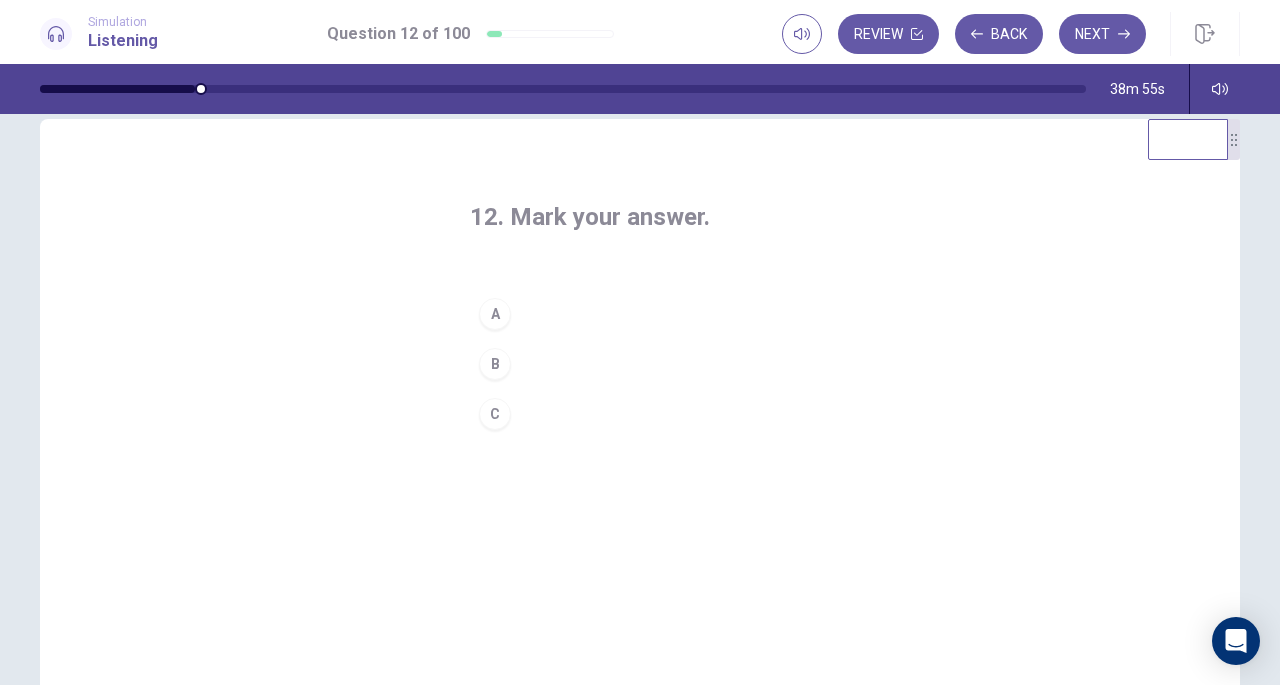 click on "A" at bounding box center [495, 314] 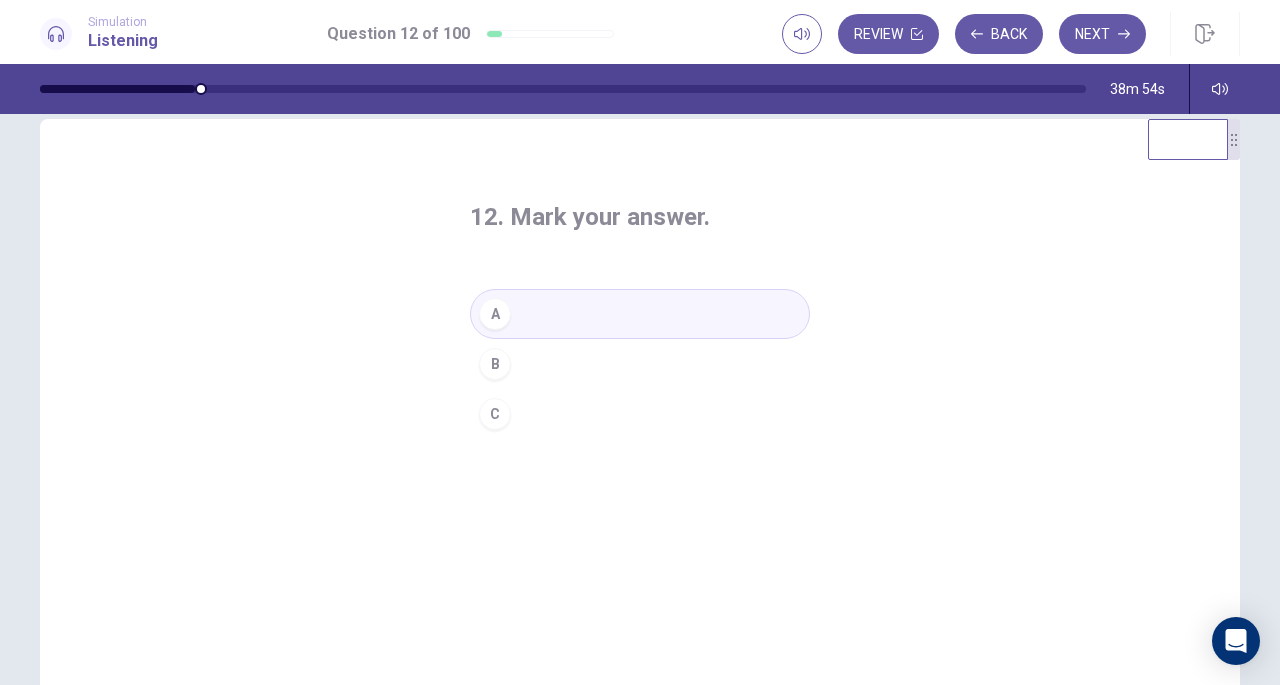 click on "Next" at bounding box center [1102, 34] 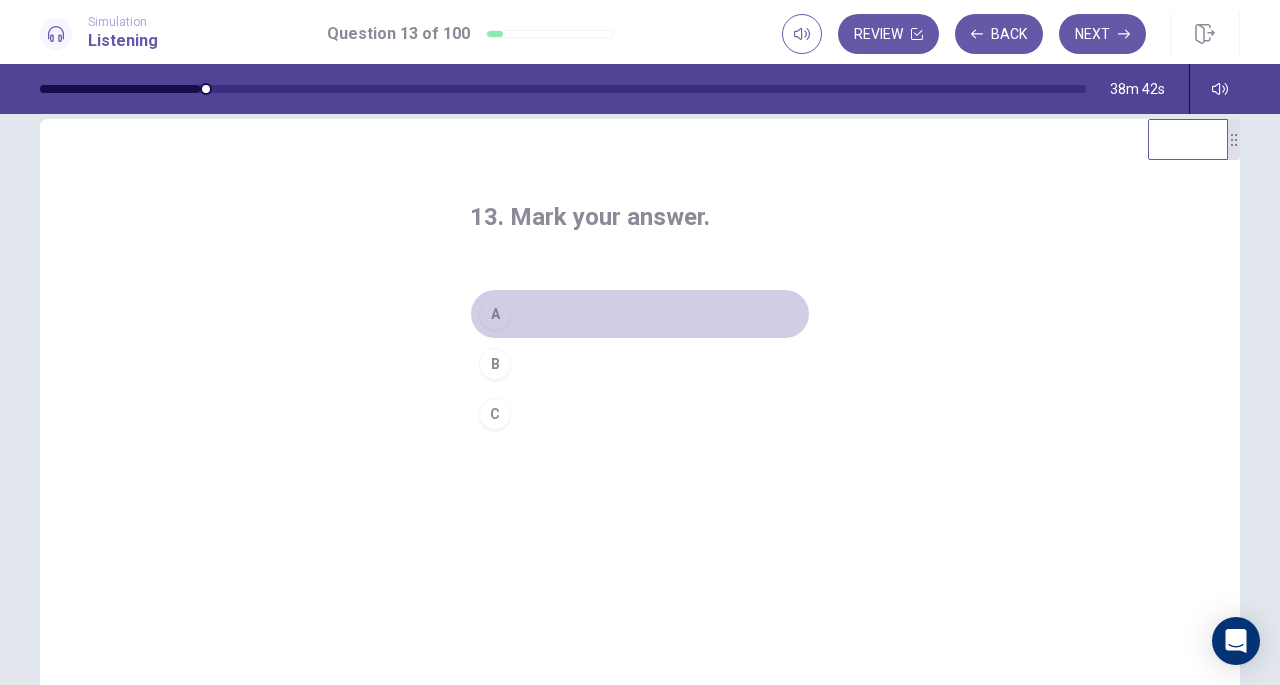 click on "A" at bounding box center [495, 314] 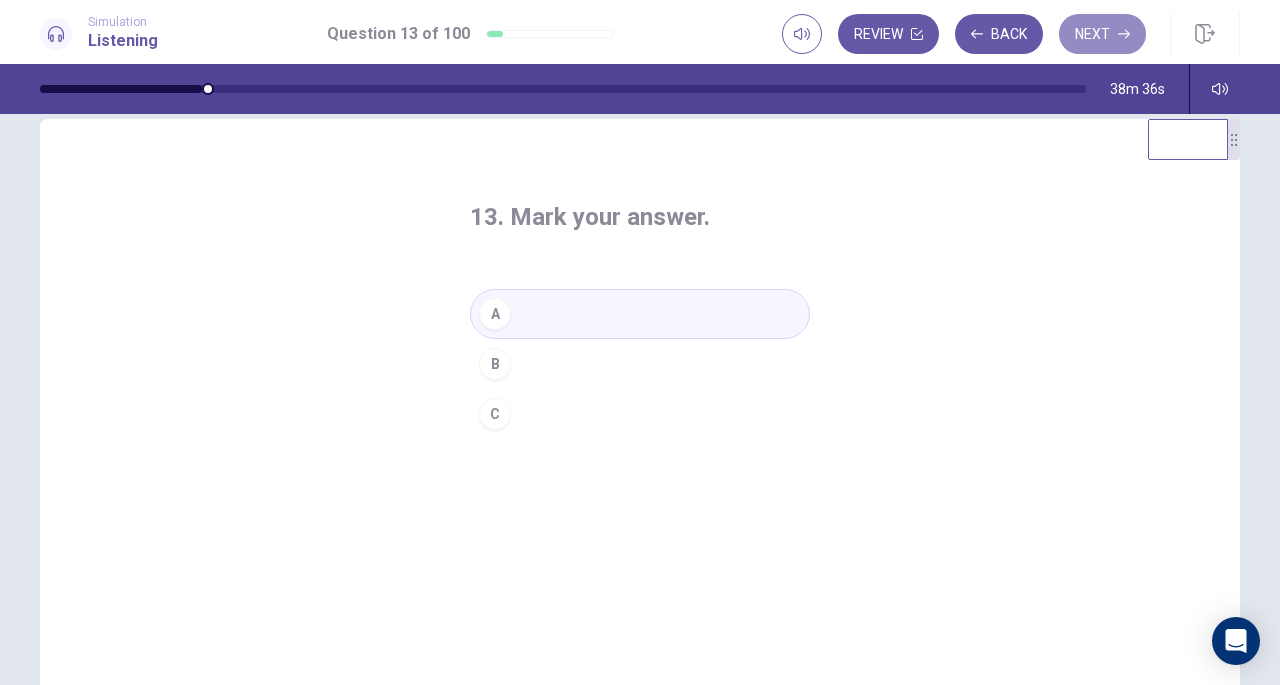 click on "Next" at bounding box center (1102, 34) 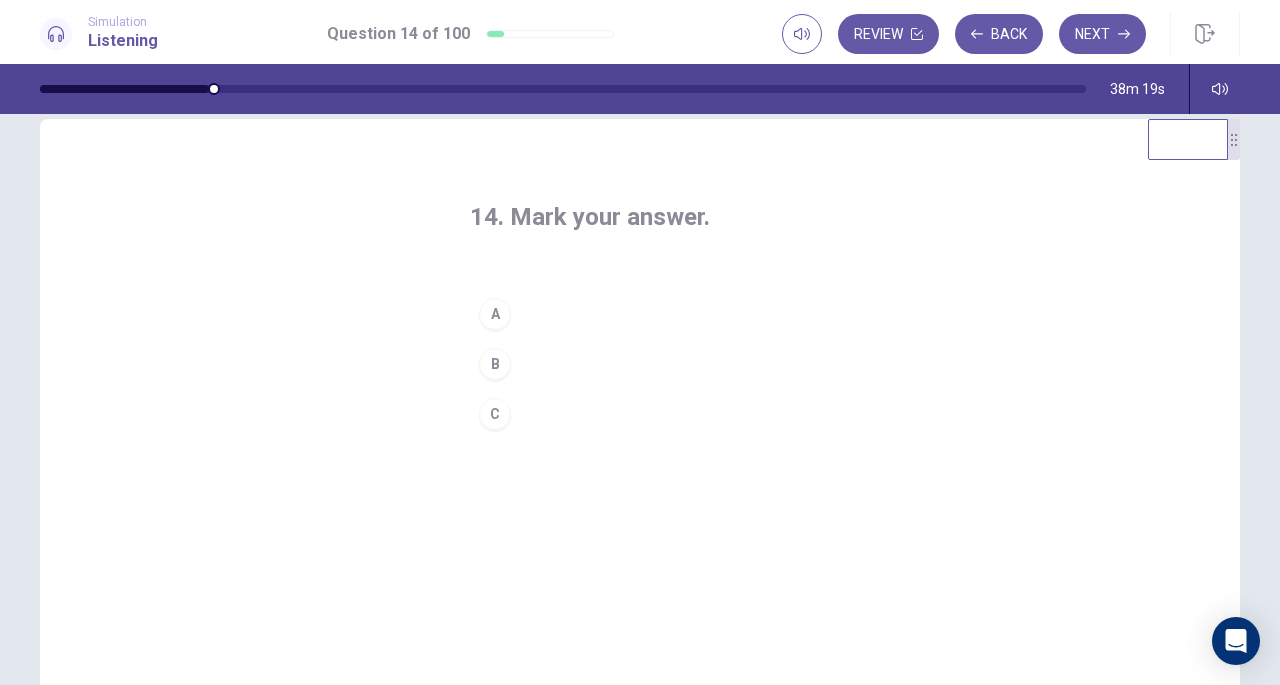 click on "C" at bounding box center [495, 414] 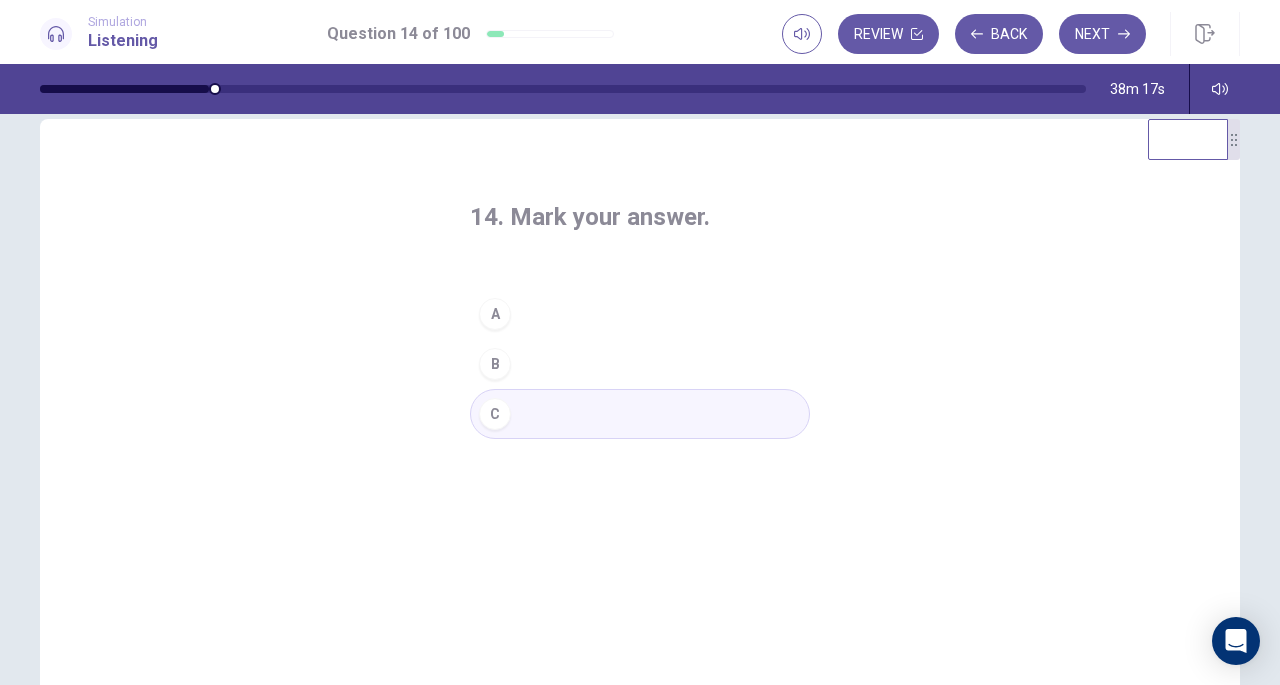 click on "Next" at bounding box center (1102, 34) 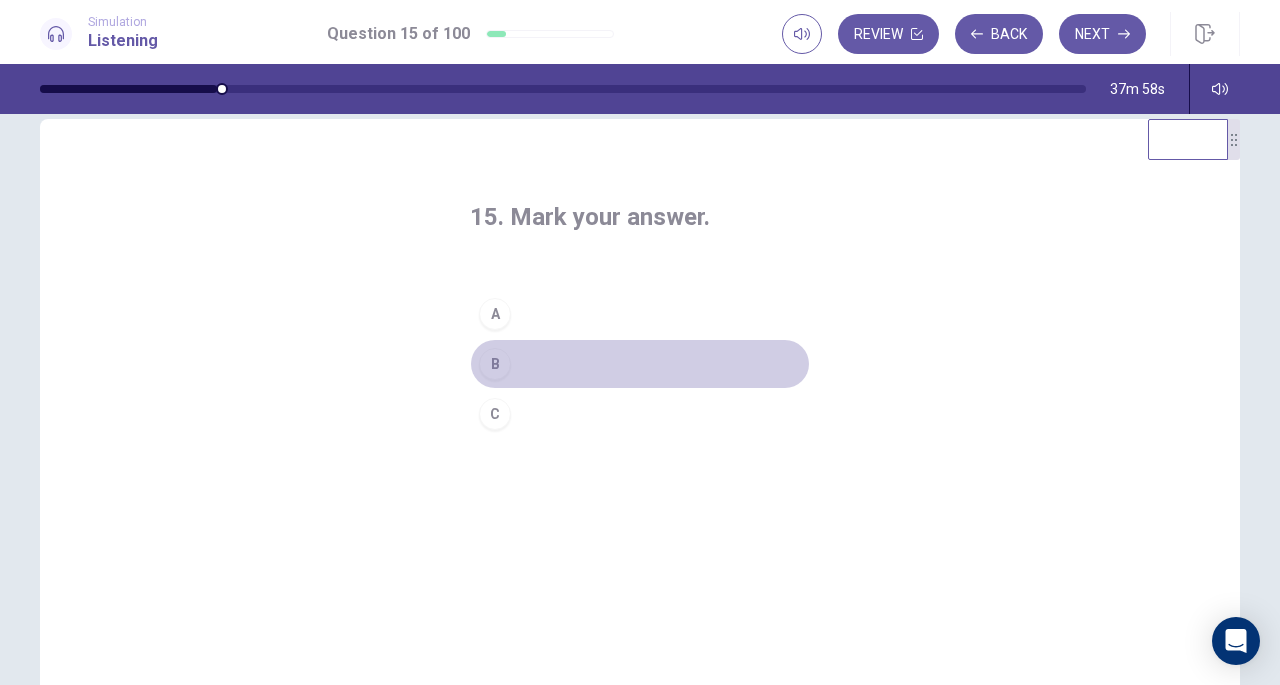 click on "B" at bounding box center (495, 364) 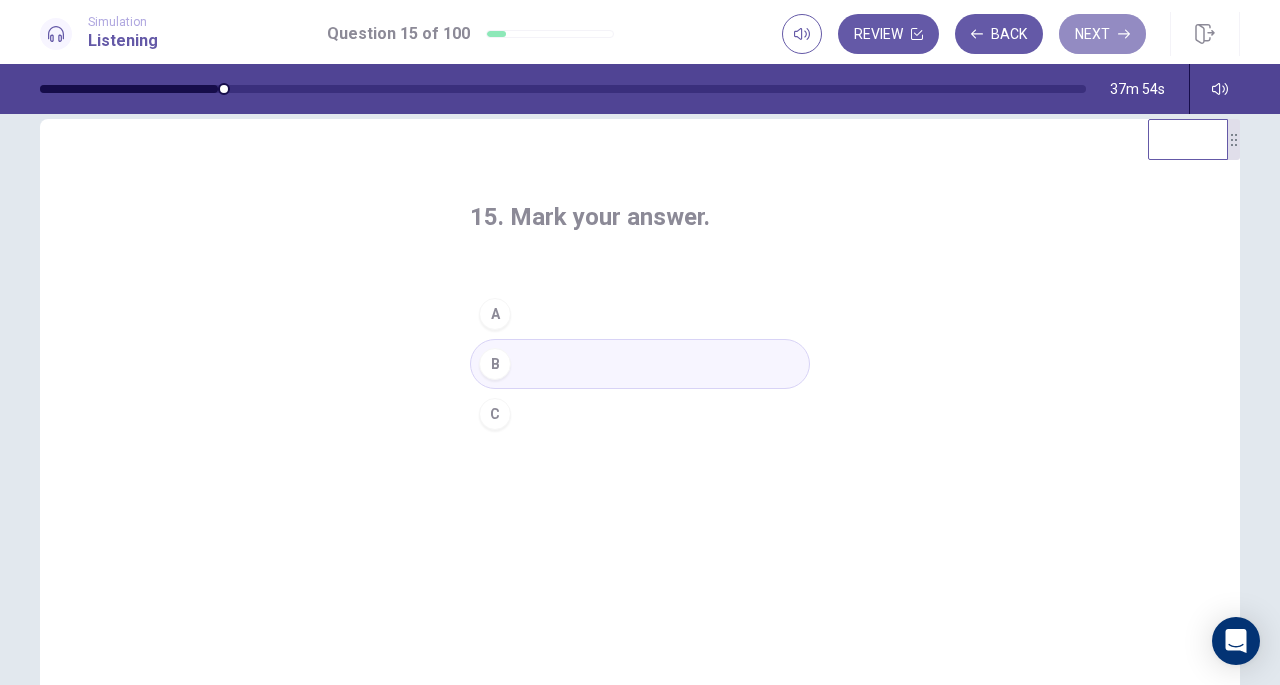 click 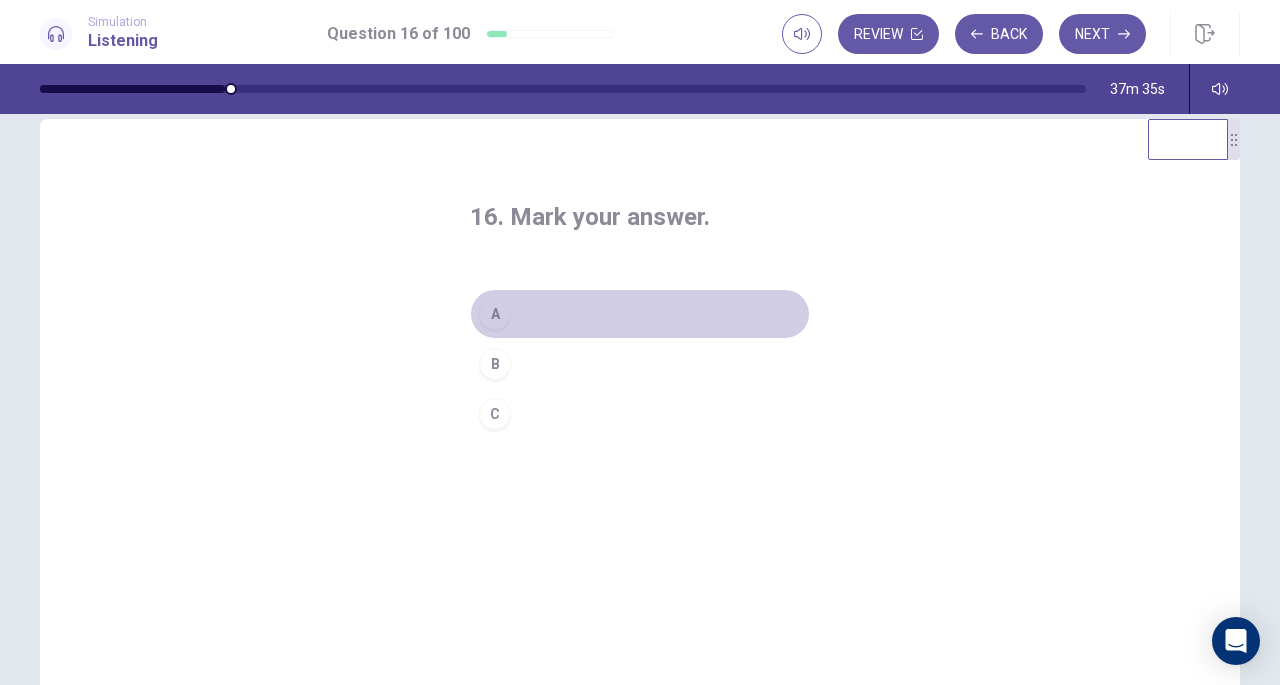 click on "A" at bounding box center (495, 314) 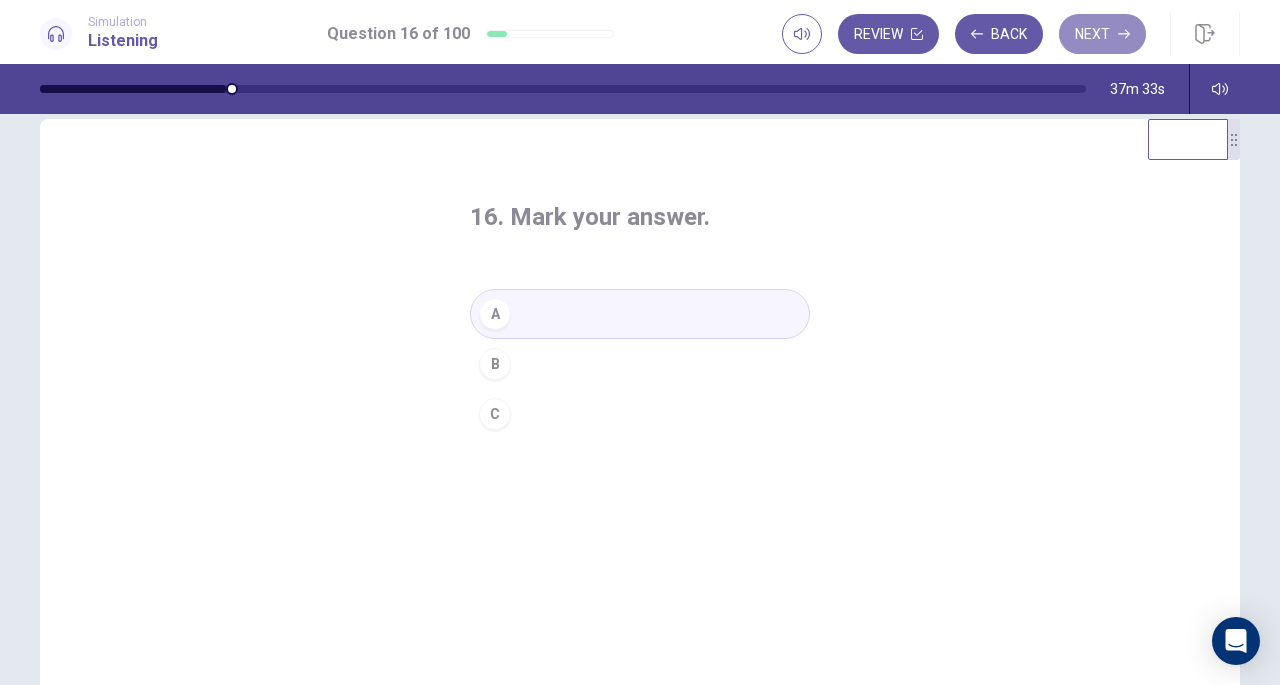 click on "Next" at bounding box center (1102, 34) 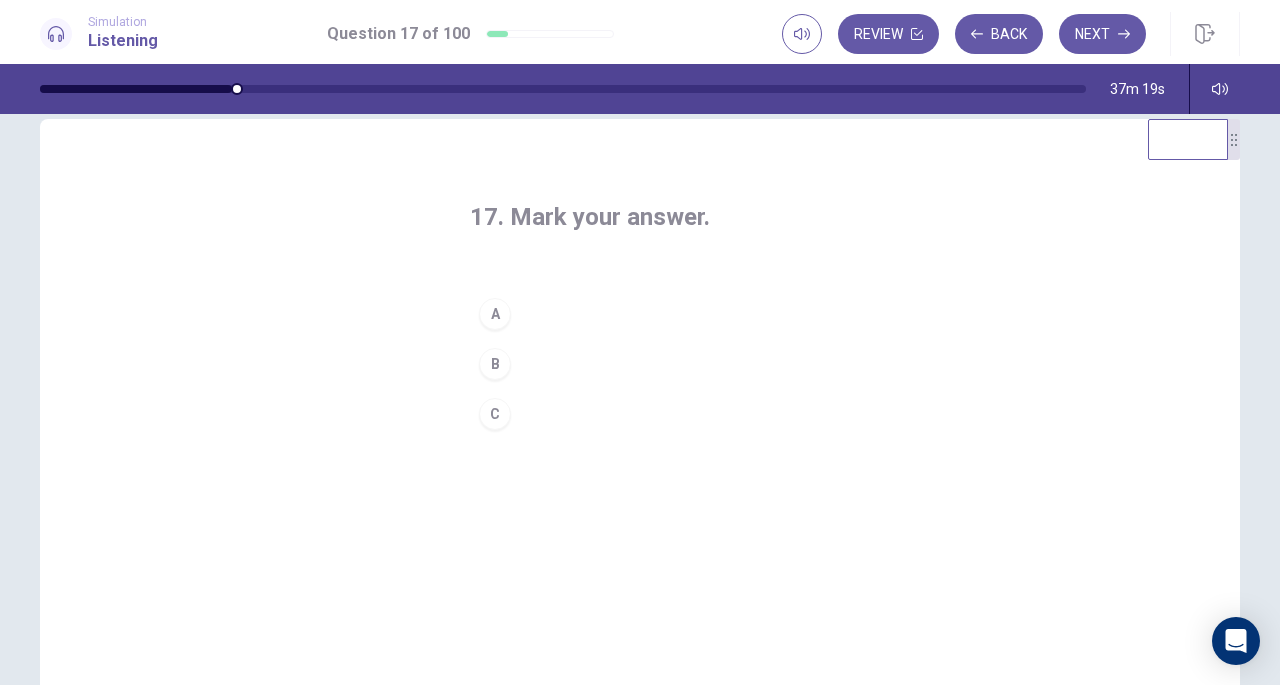 click on "B" at bounding box center [495, 364] 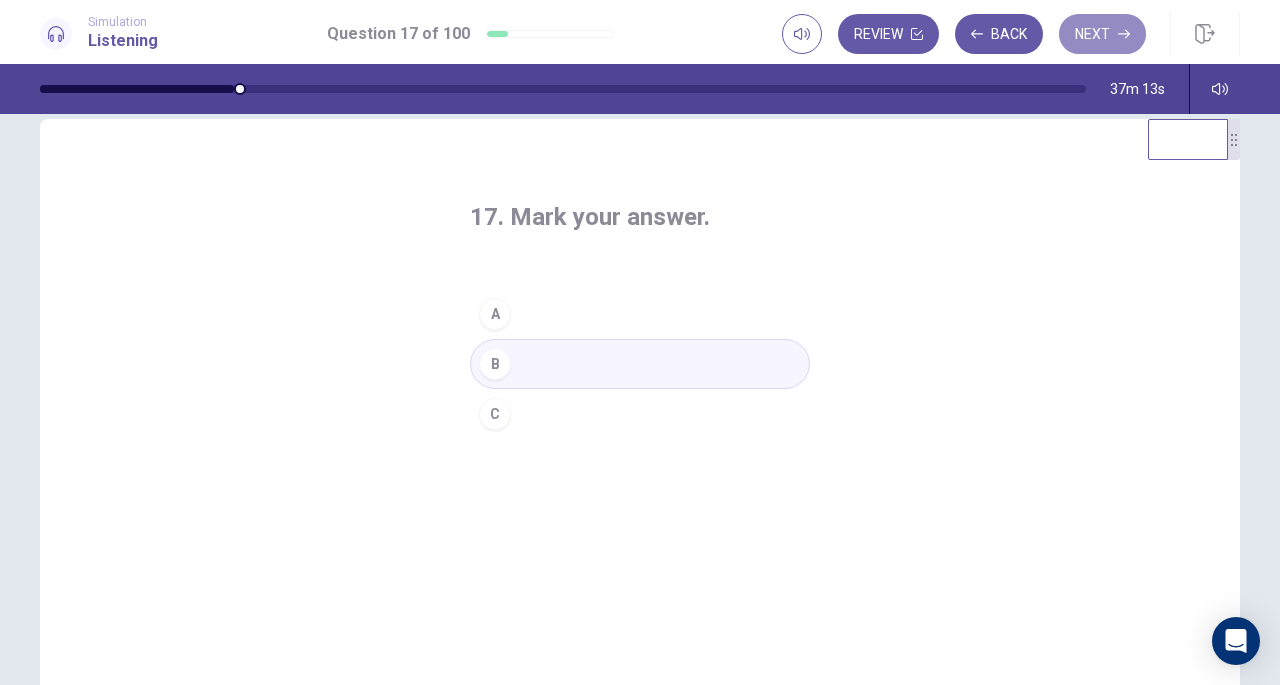 click on "Next" at bounding box center (1102, 34) 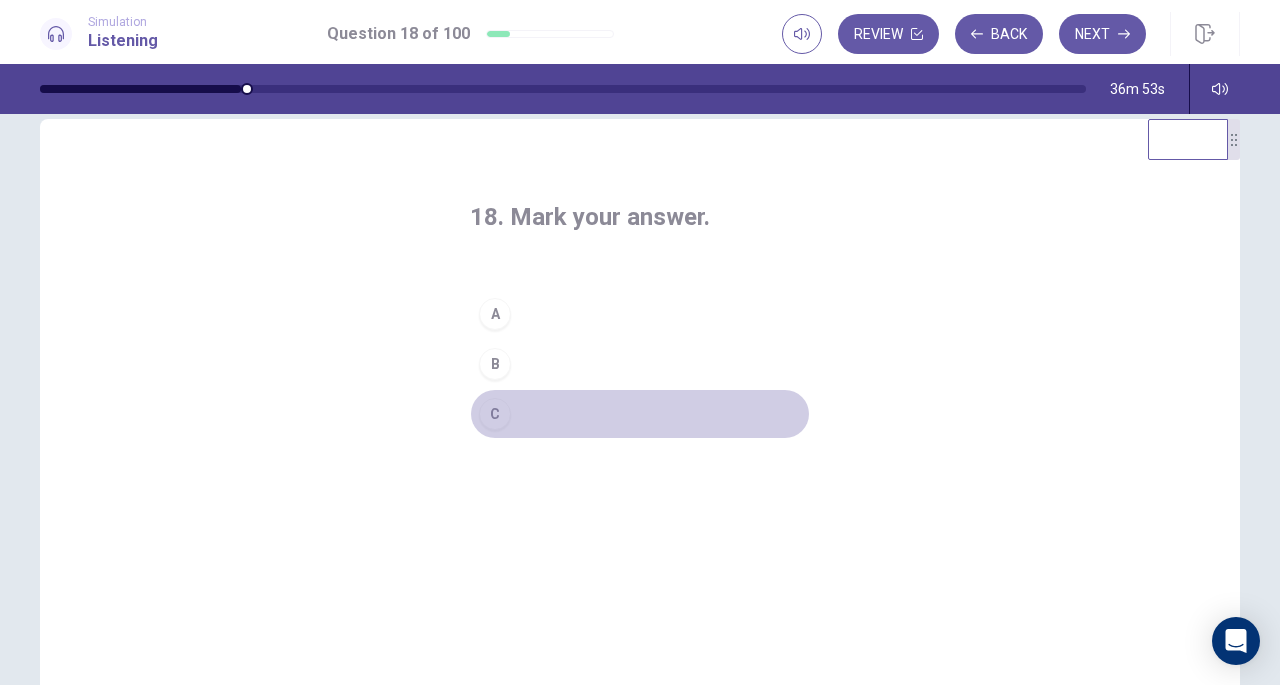 click on "C" at bounding box center [495, 414] 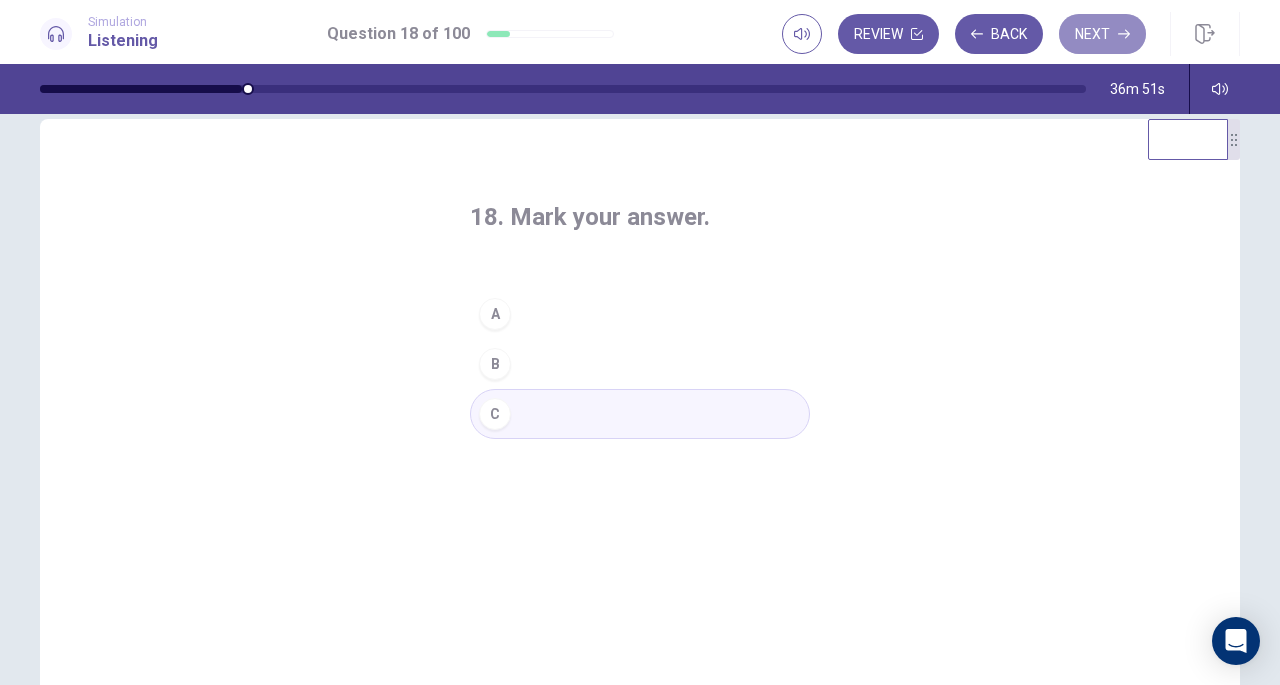 click on "Next" at bounding box center (1102, 34) 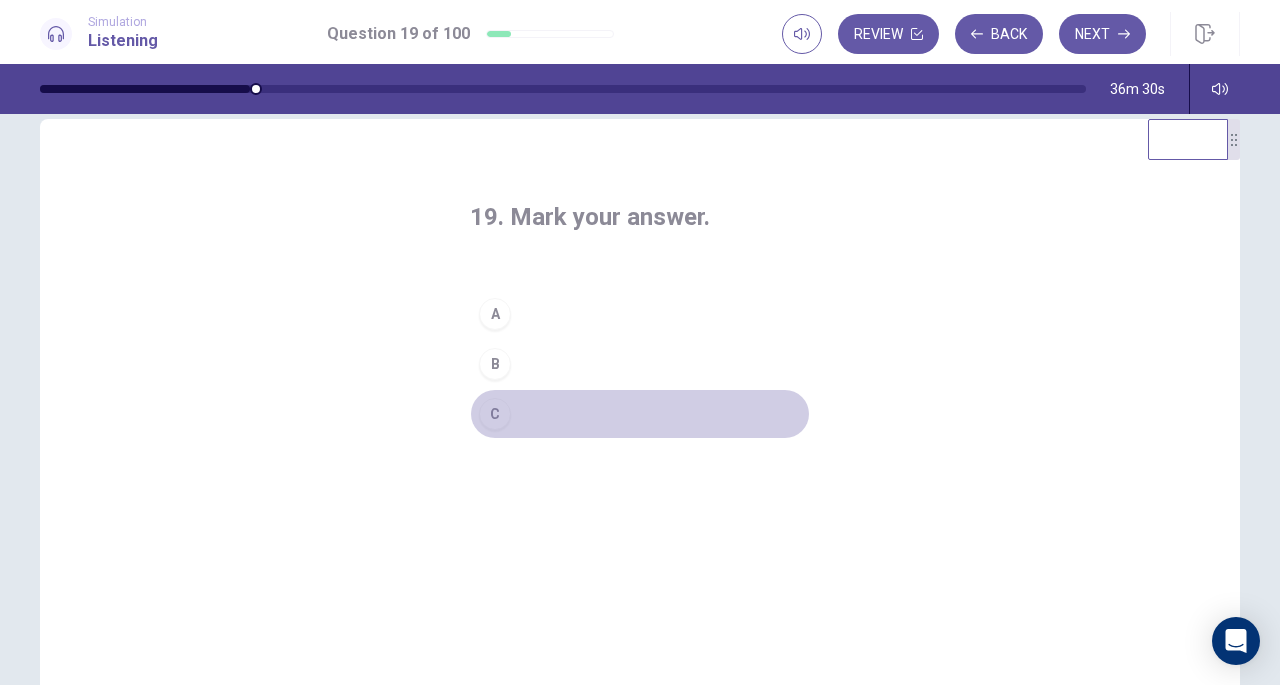 click on "C" at bounding box center [495, 414] 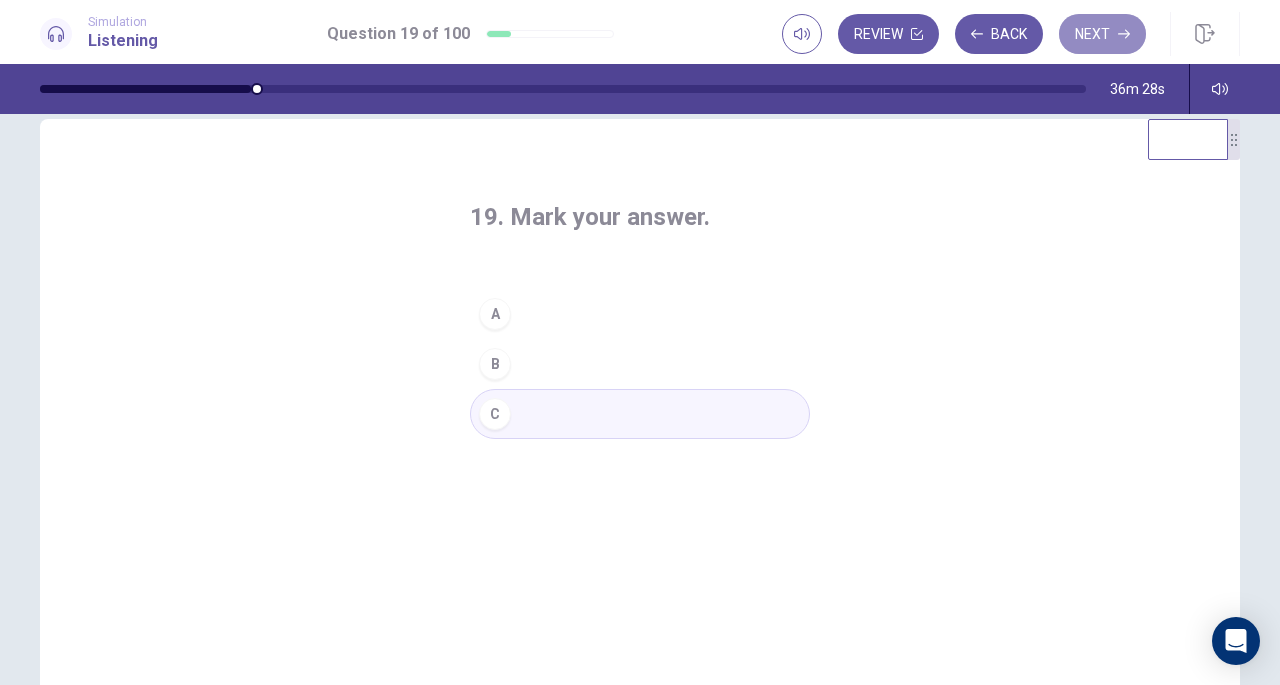click on "Next" at bounding box center [1102, 34] 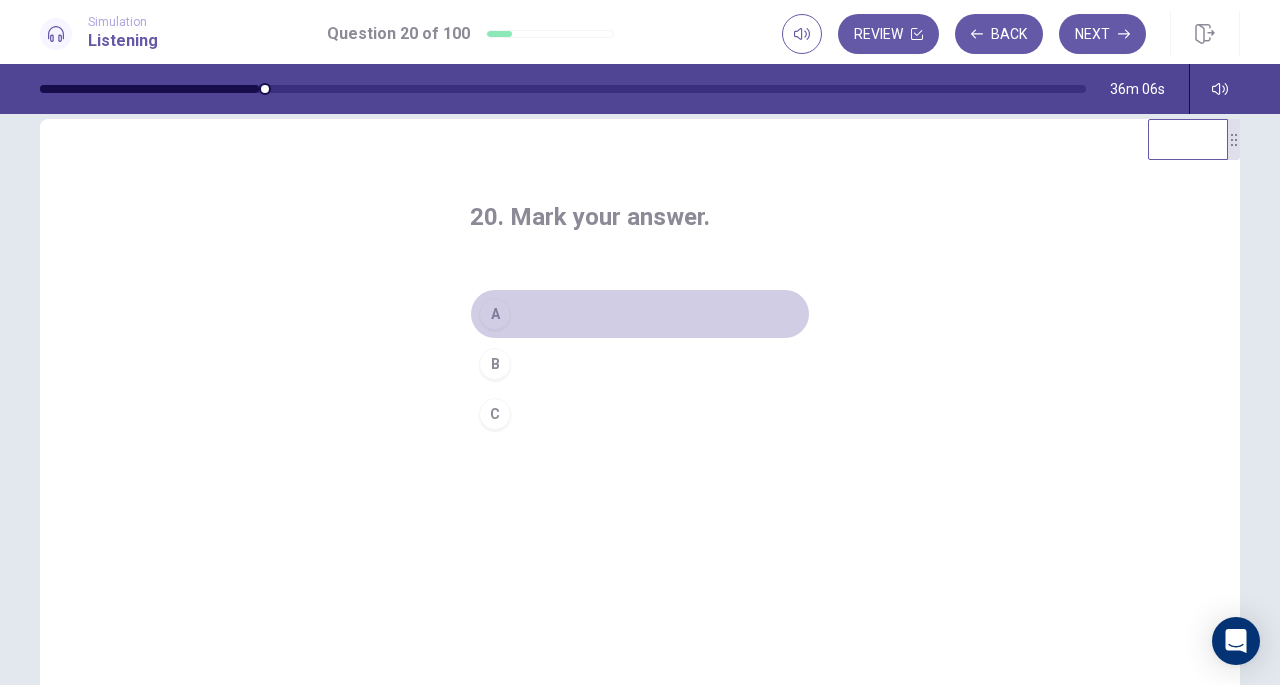 click on "A" at bounding box center (495, 314) 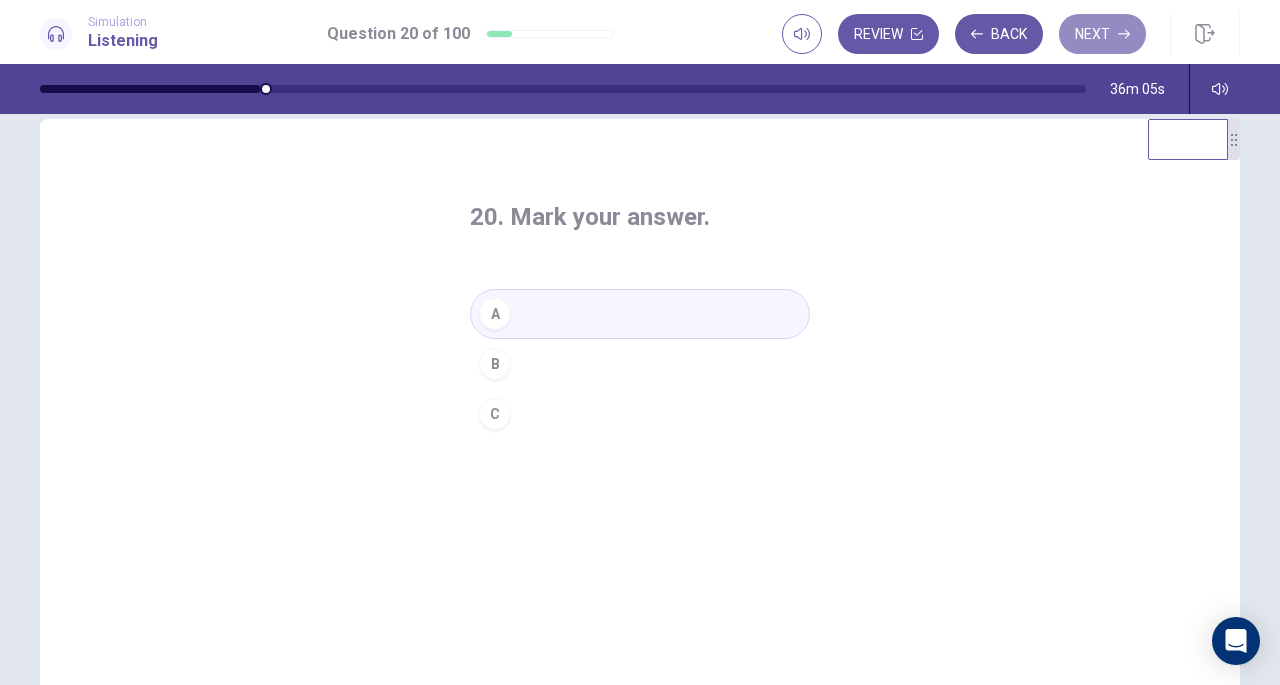 click on "Next" at bounding box center [1102, 34] 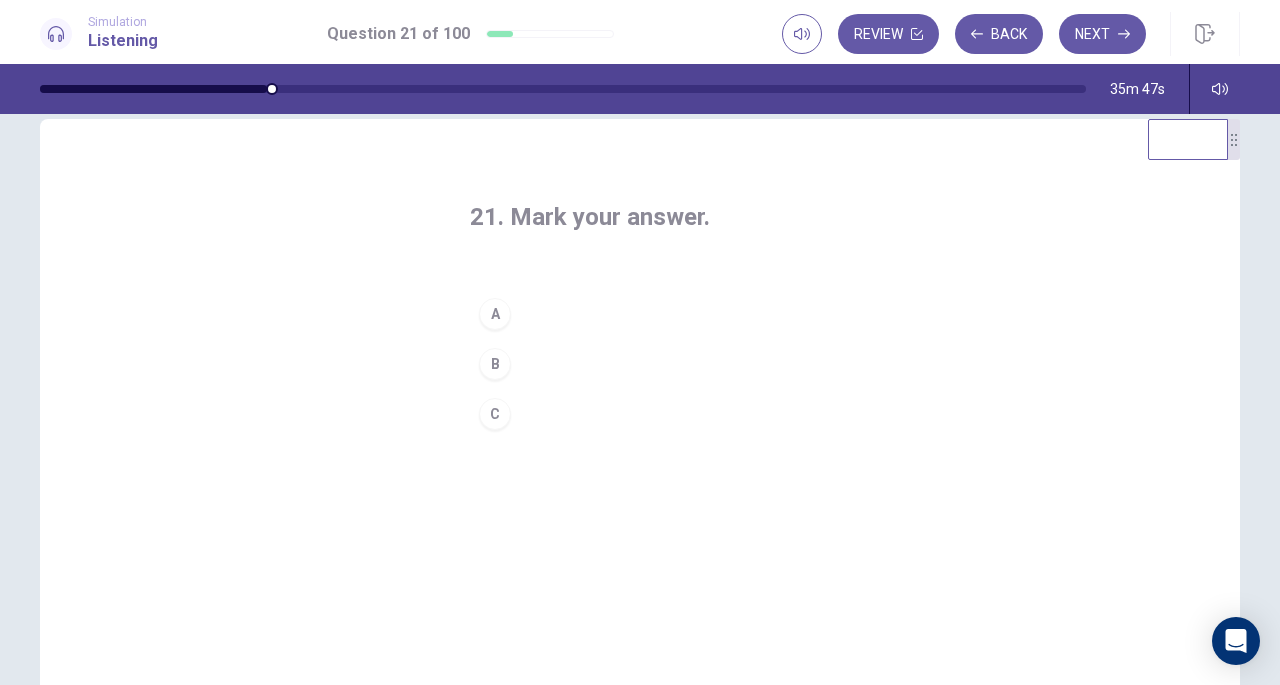 click on "A" at bounding box center [495, 314] 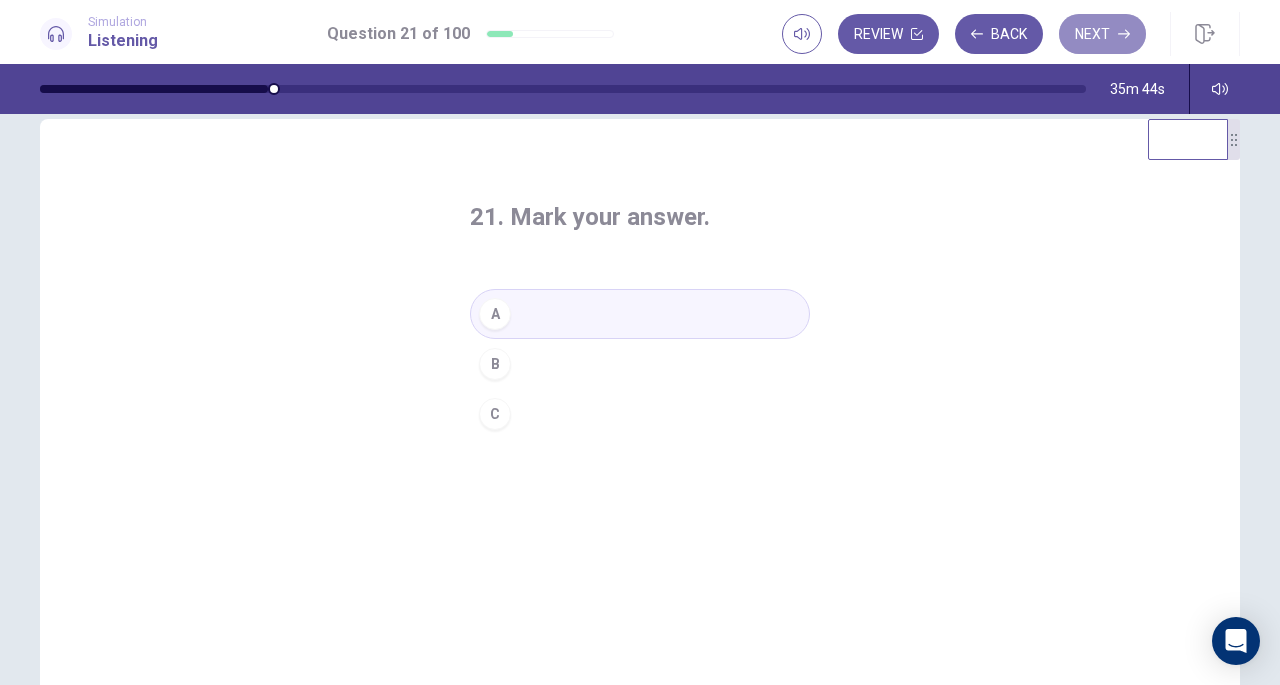 click on "Next" at bounding box center [1102, 34] 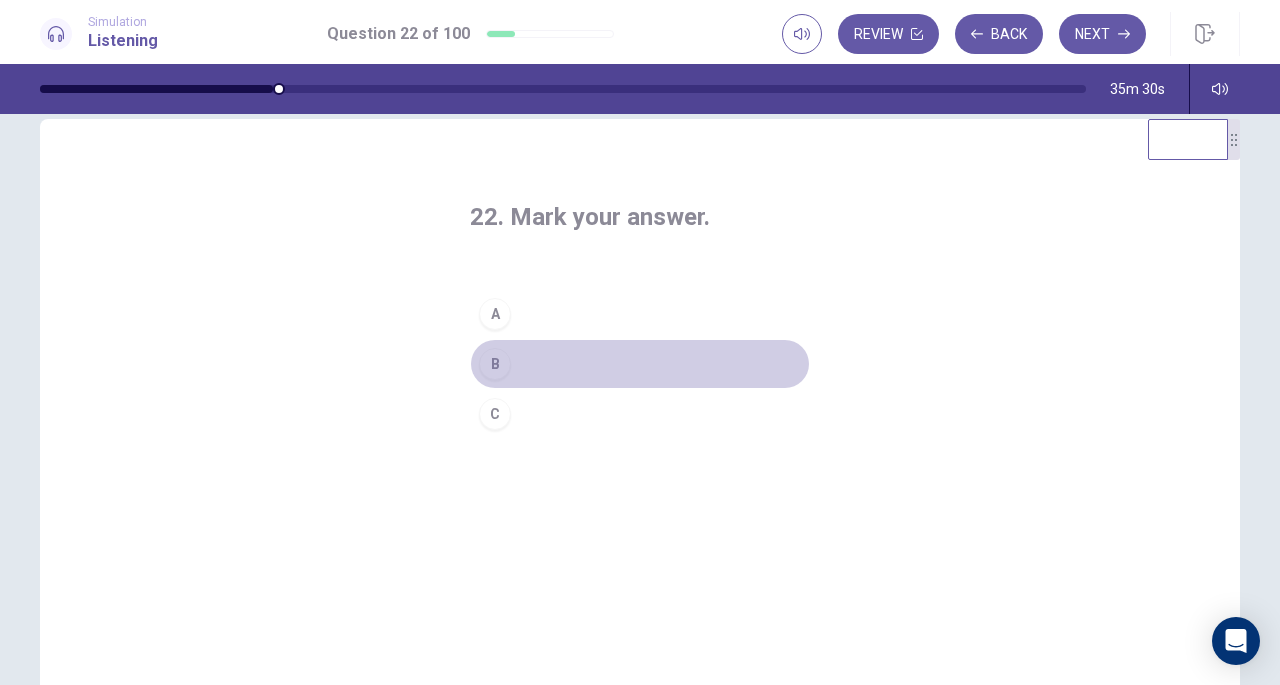 click on "B" at bounding box center [495, 364] 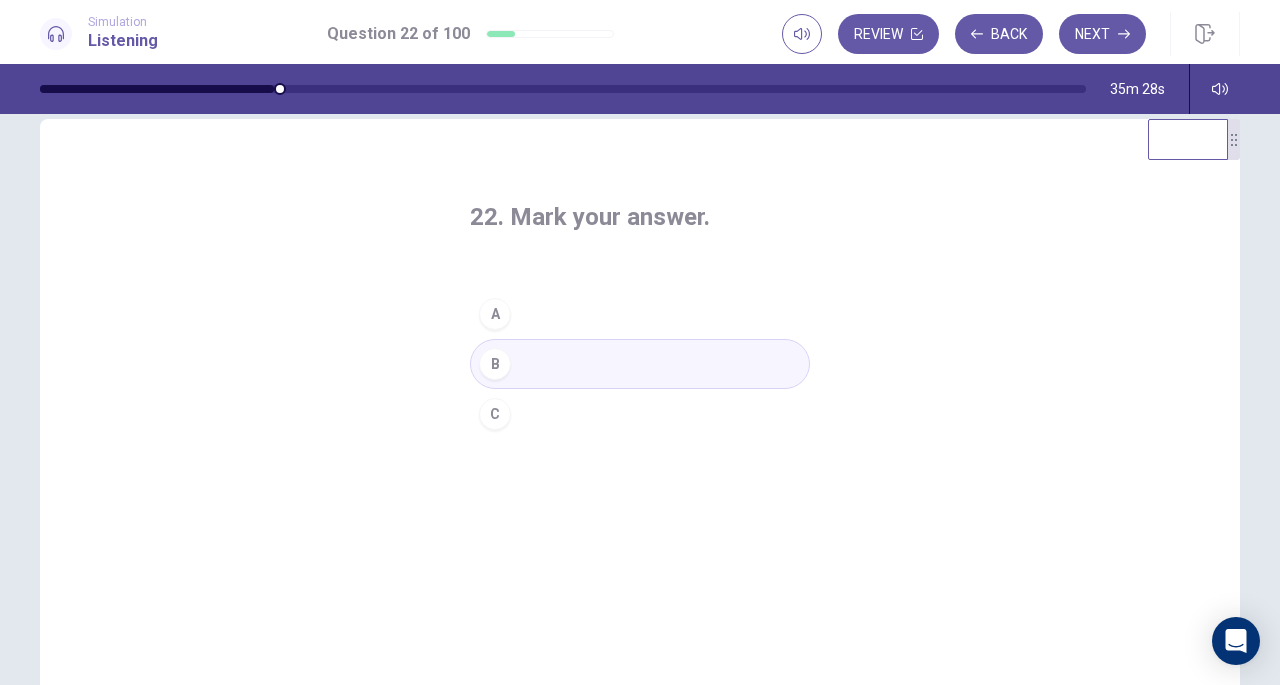 click on "Next" at bounding box center (1102, 34) 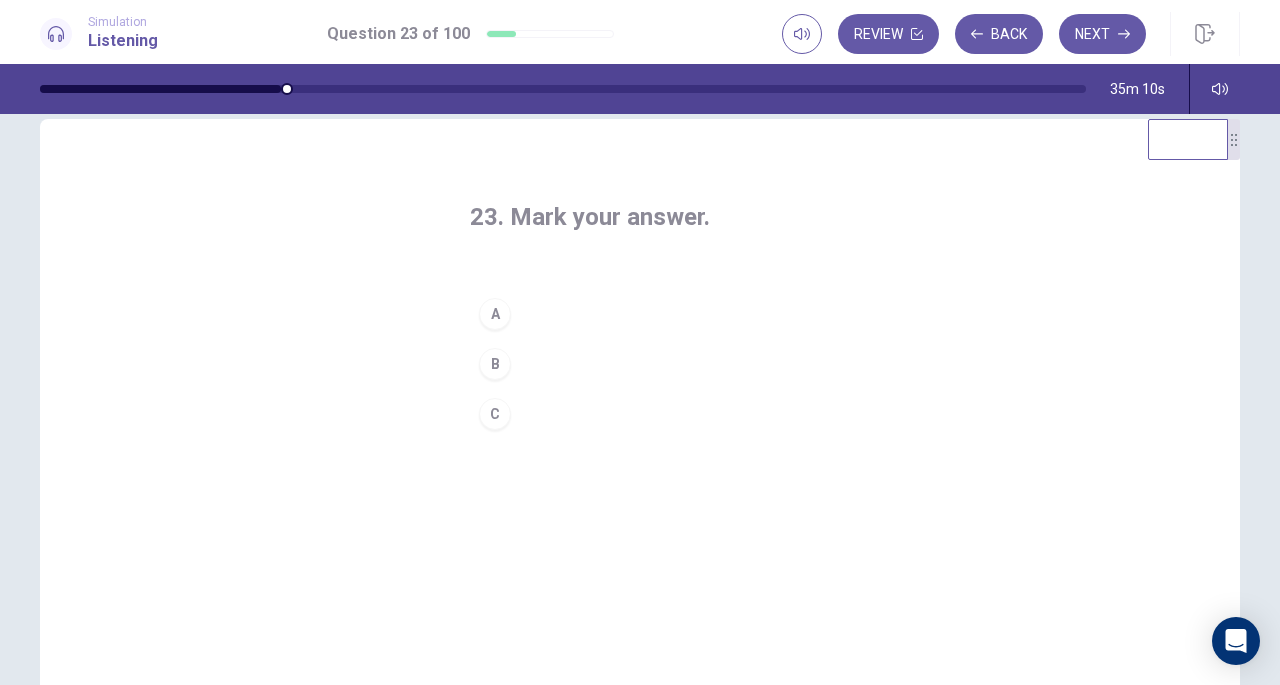 click on "C" at bounding box center [495, 414] 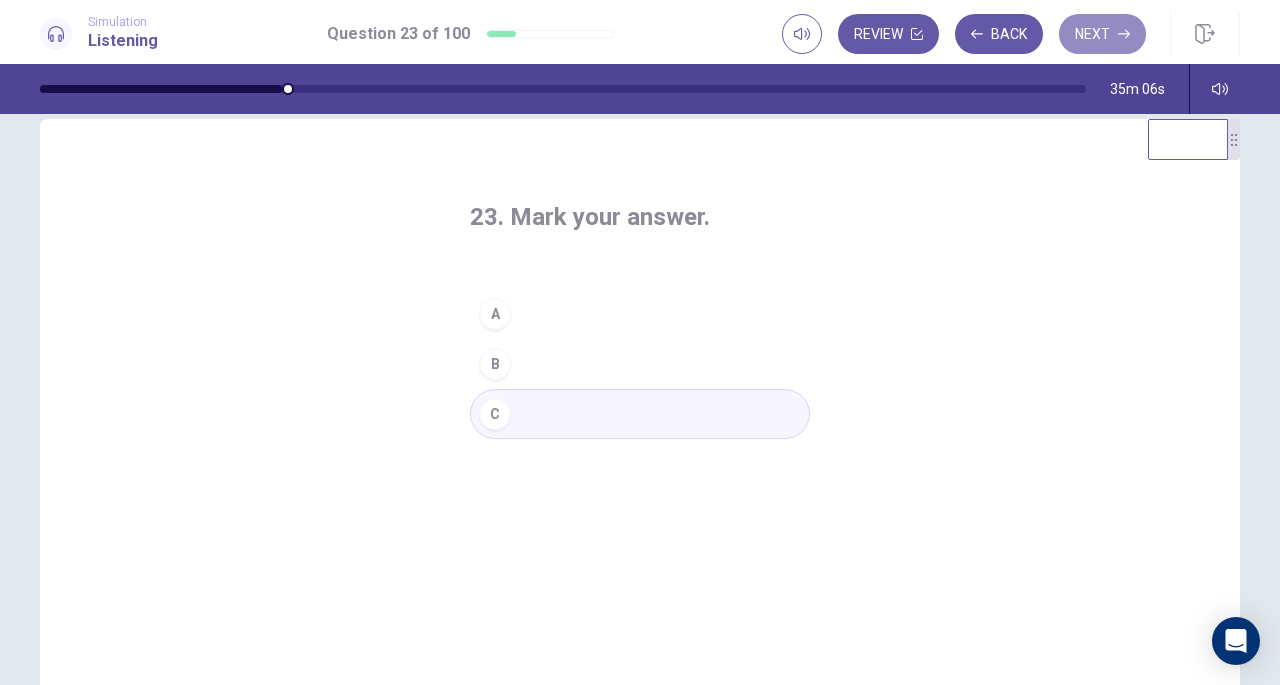 click on "Next" at bounding box center [1102, 34] 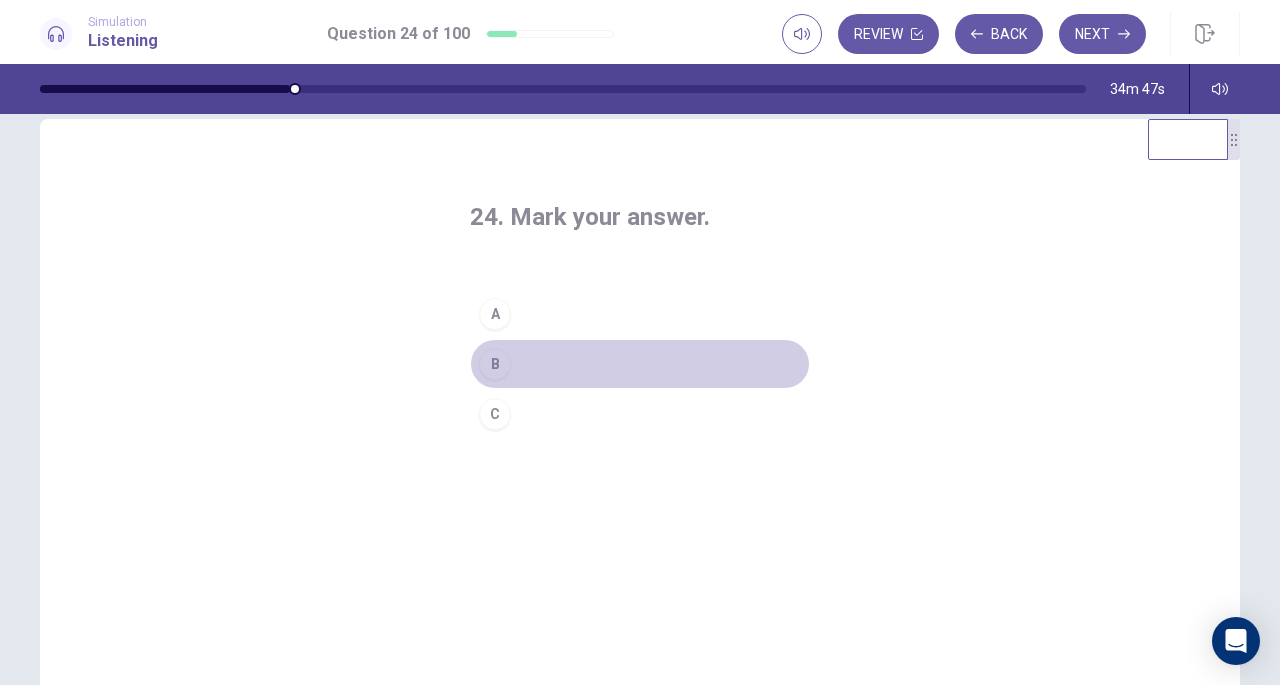 click on "B" at bounding box center [495, 364] 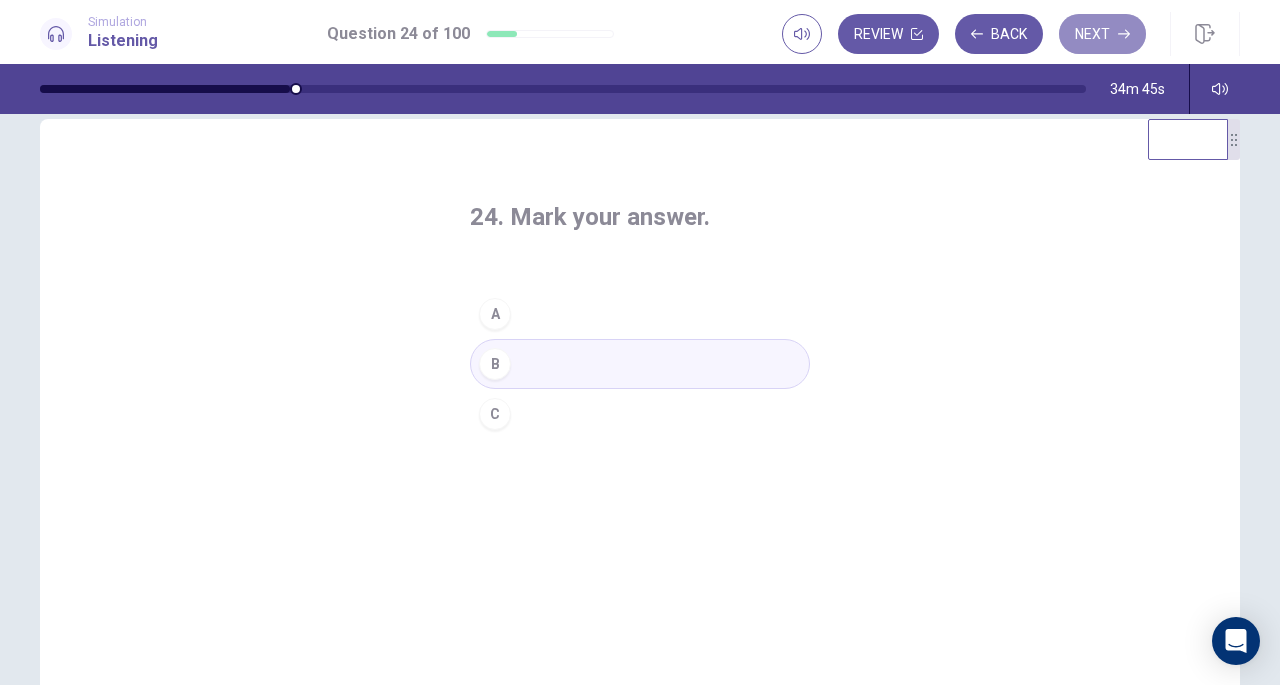 click on "Next" at bounding box center [1102, 34] 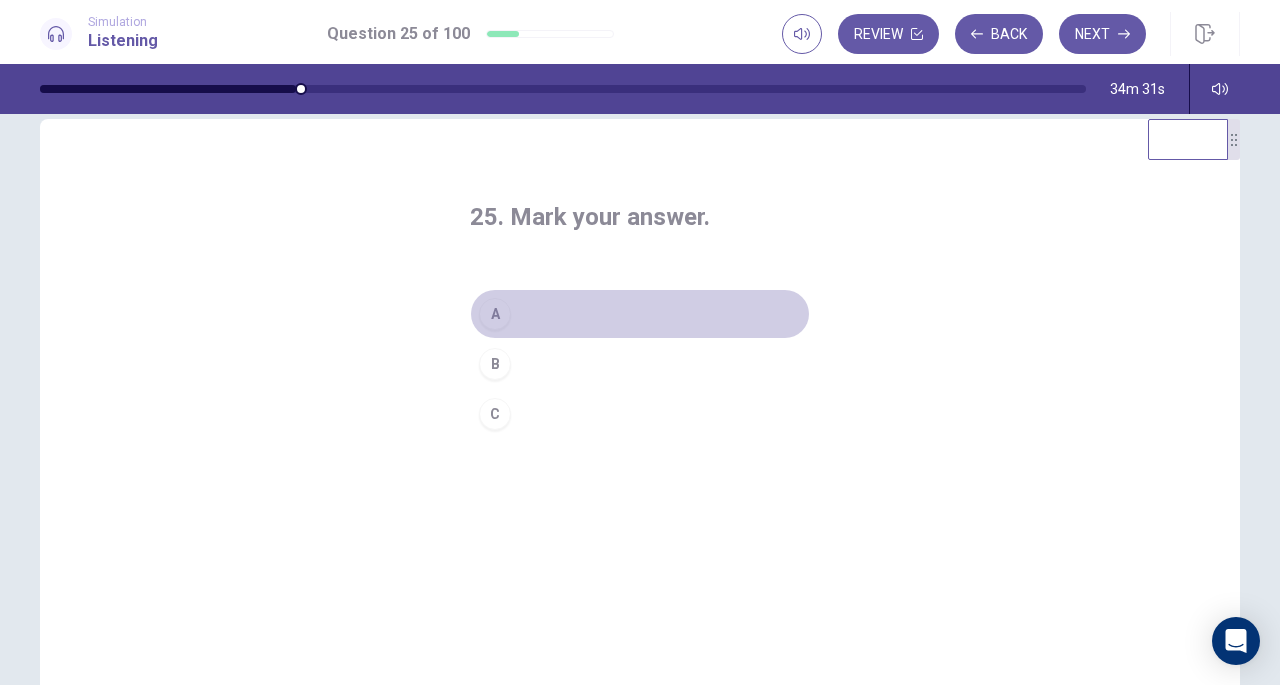 click on "A" at bounding box center [495, 314] 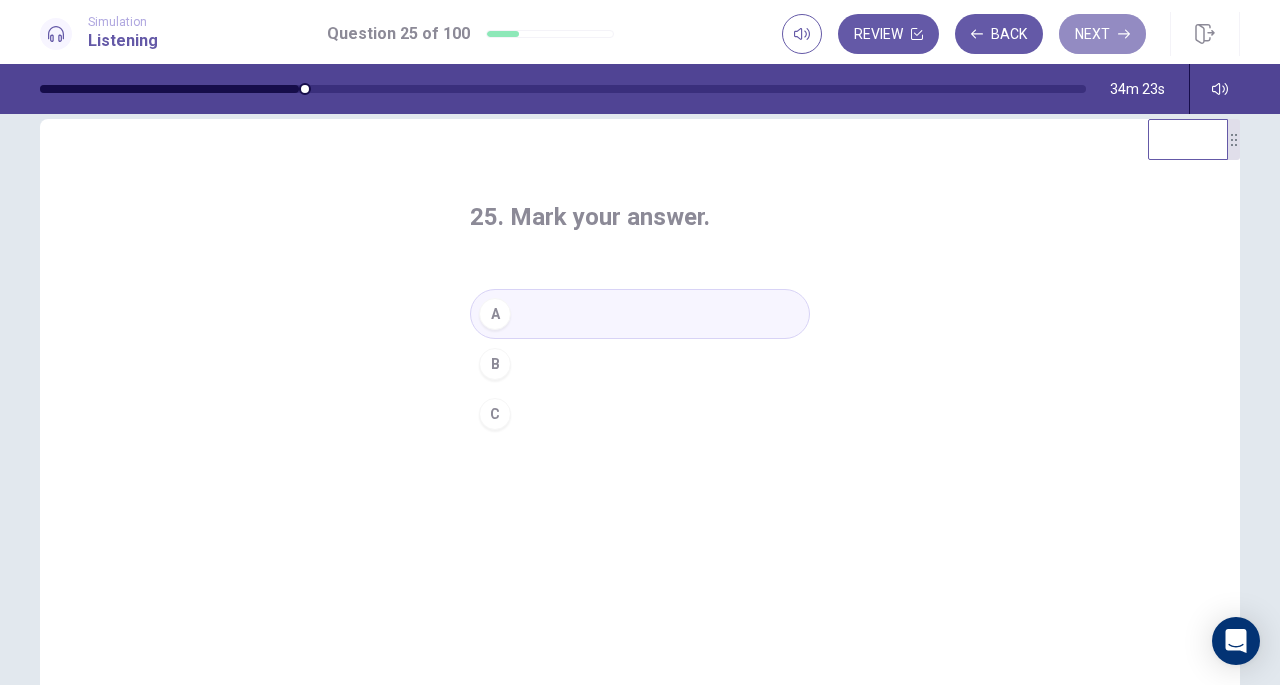 click on "Next" at bounding box center [1102, 34] 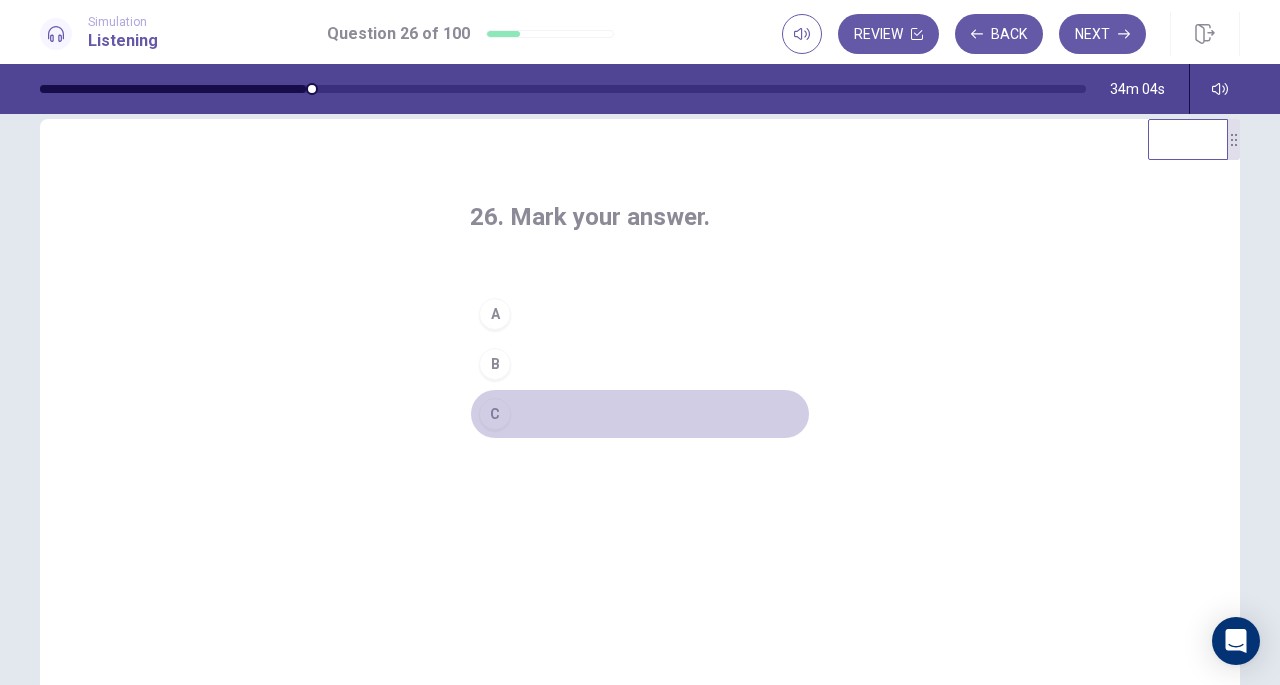 click on "C" at bounding box center (495, 414) 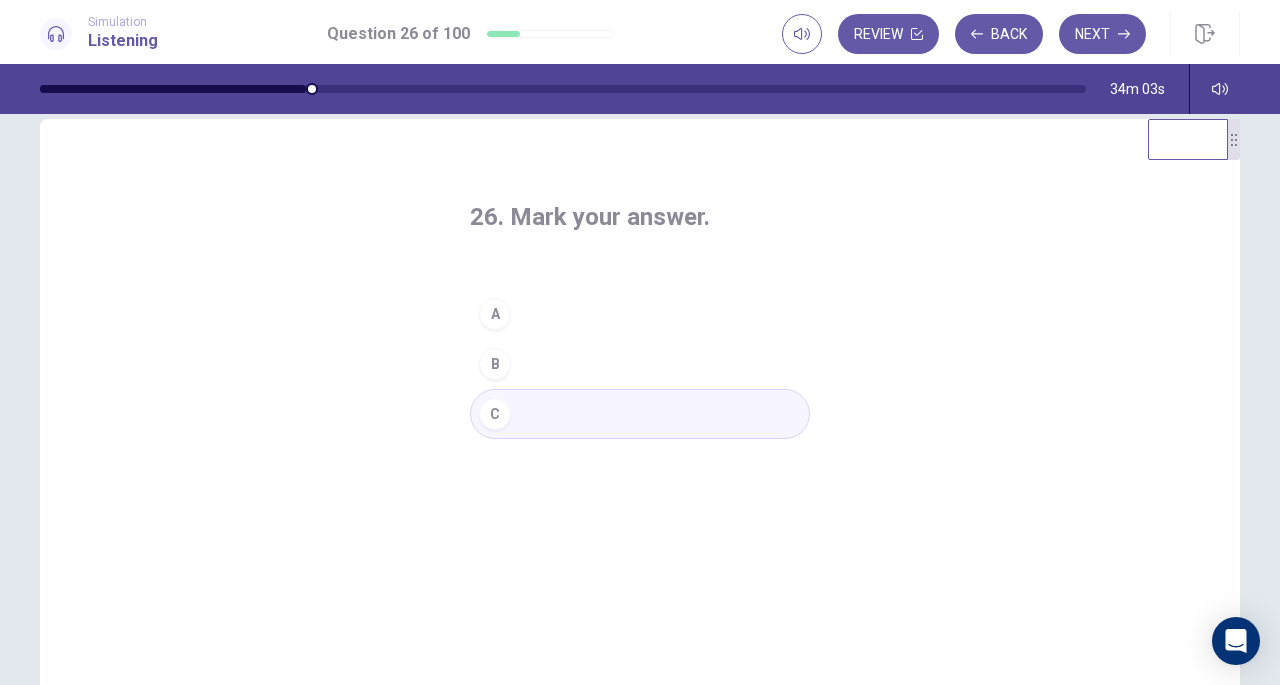 click on "Next" at bounding box center [1102, 34] 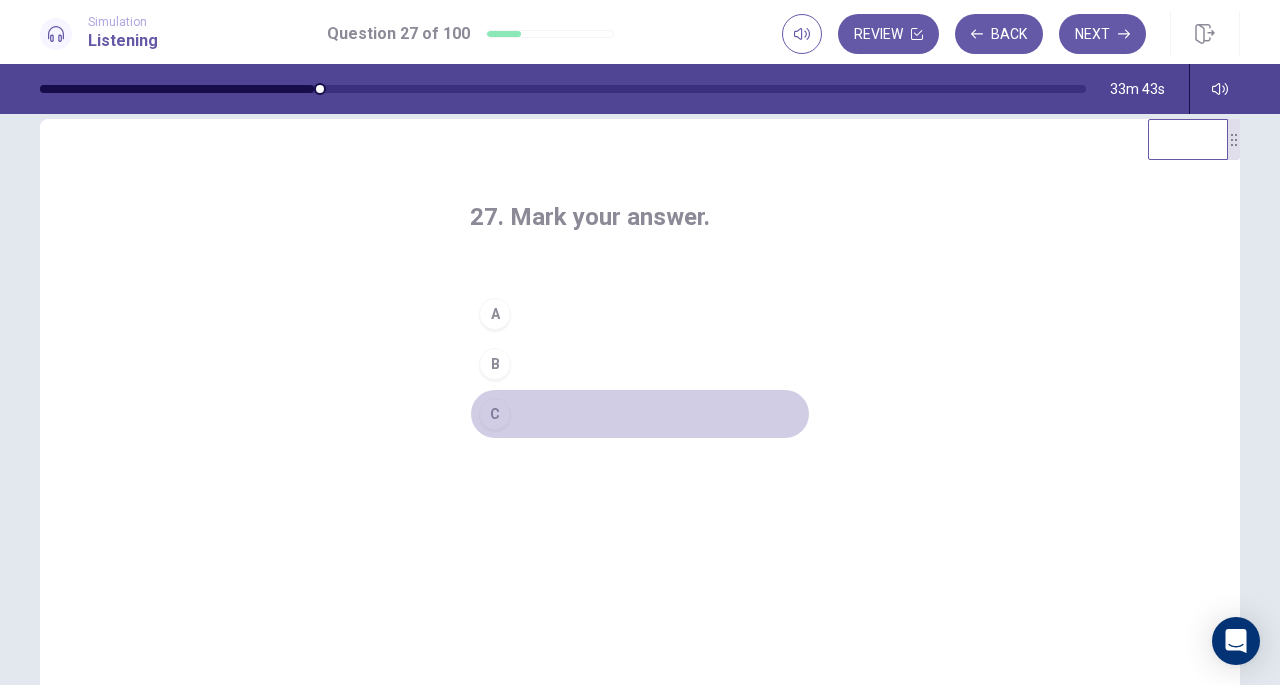 click on "C" at bounding box center (495, 414) 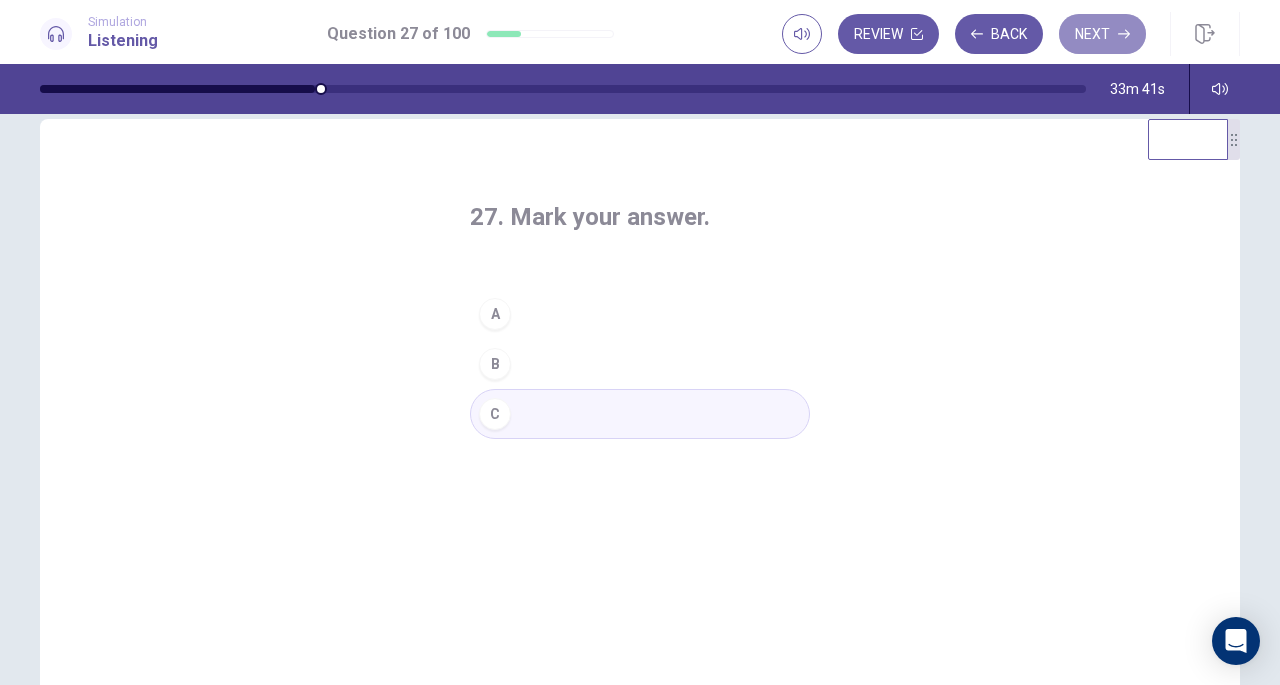click on "Next" at bounding box center (1102, 34) 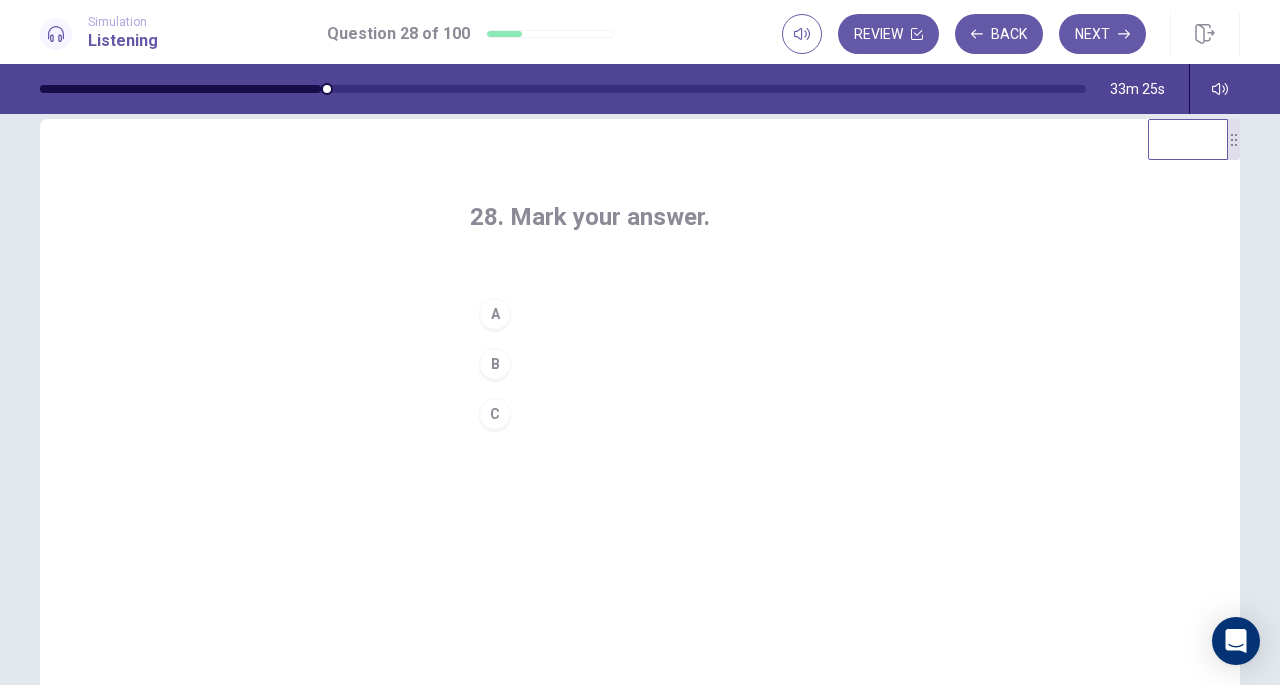click on "A" at bounding box center (495, 314) 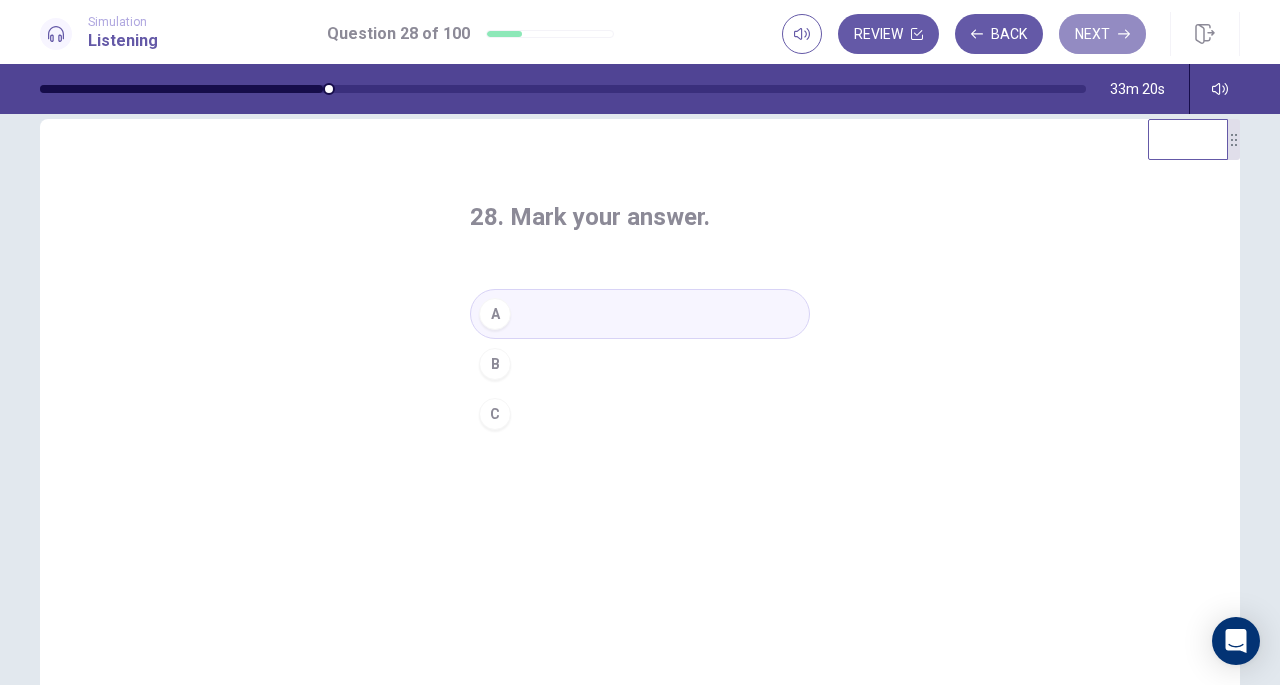 click on "Next" at bounding box center [1102, 34] 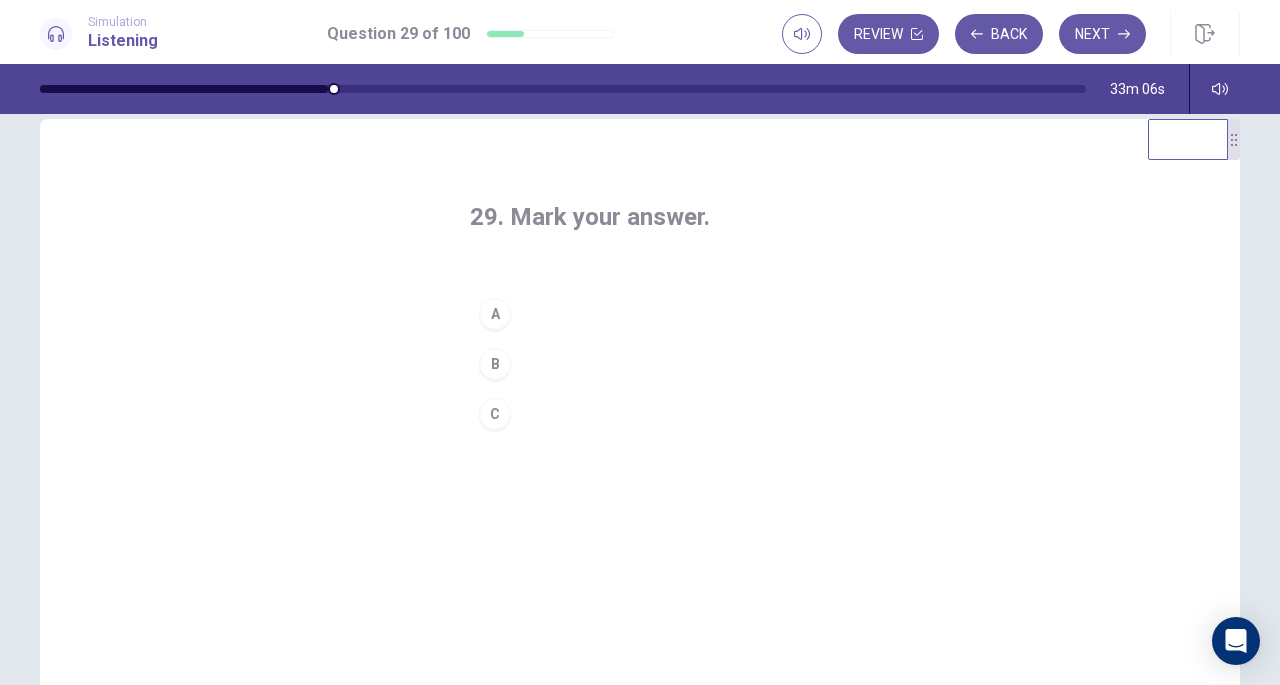 click on "B" at bounding box center (495, 364) 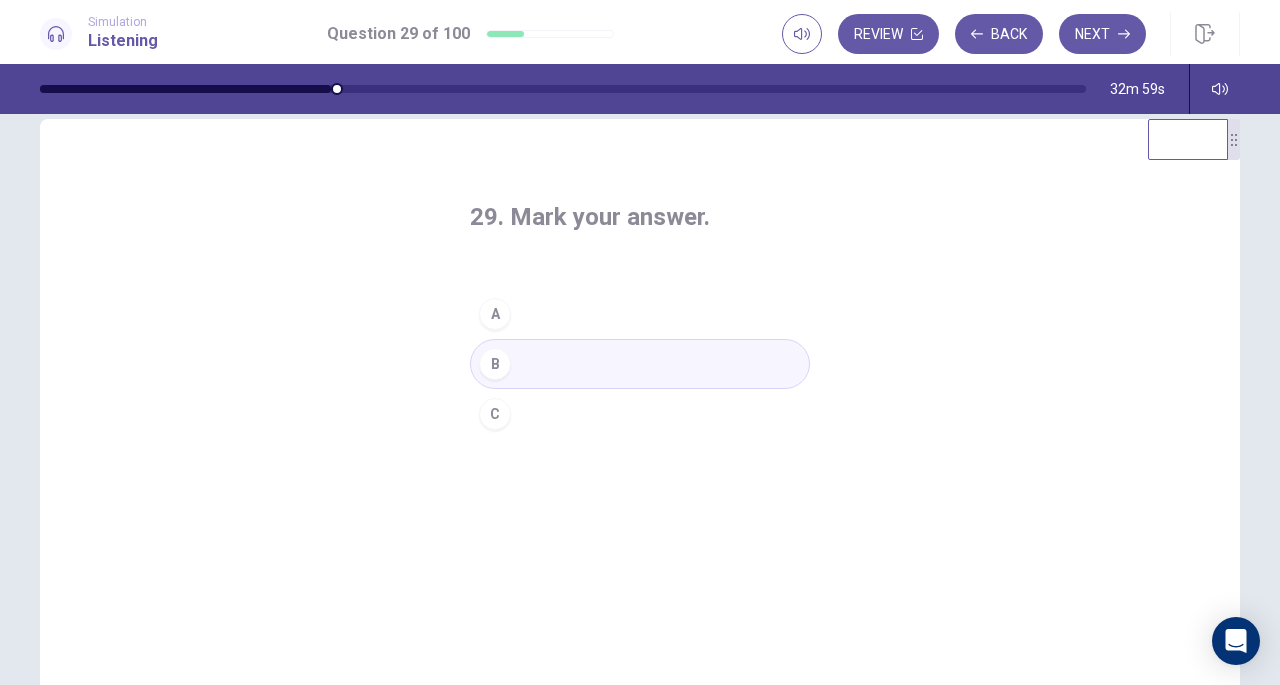 click on "Next" at bounding box center [1102, 34] 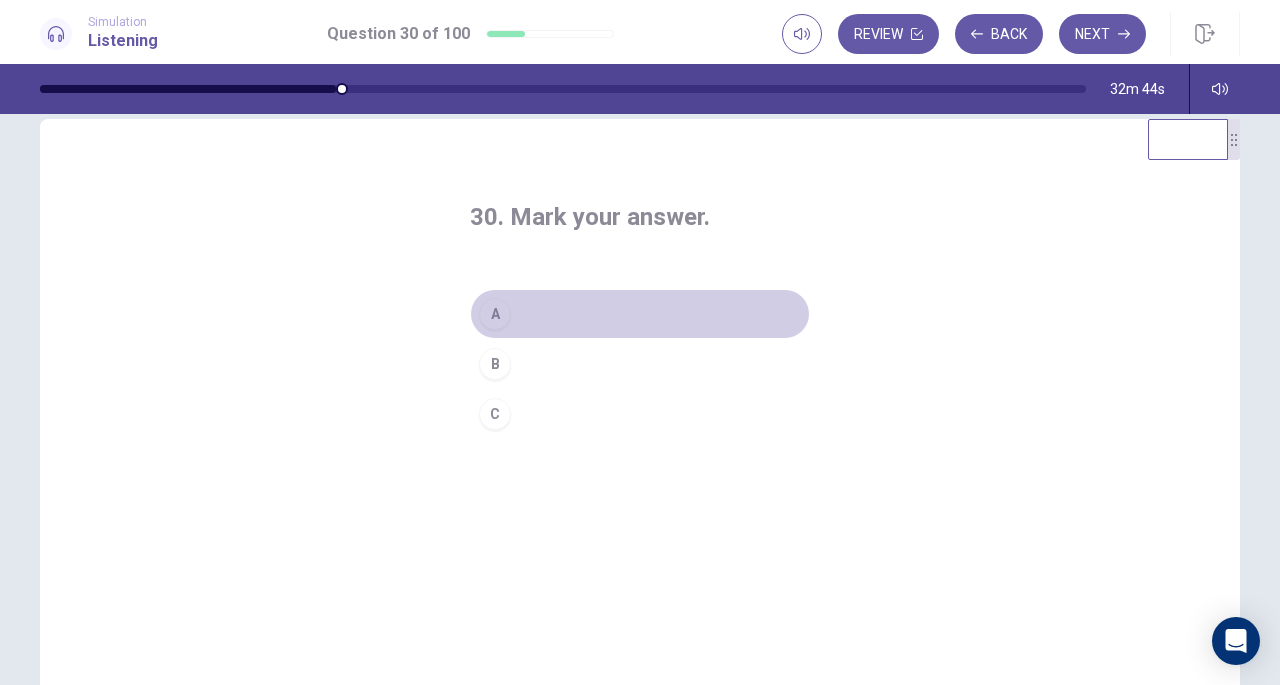 click on "A" at bounding box center [495, 314] 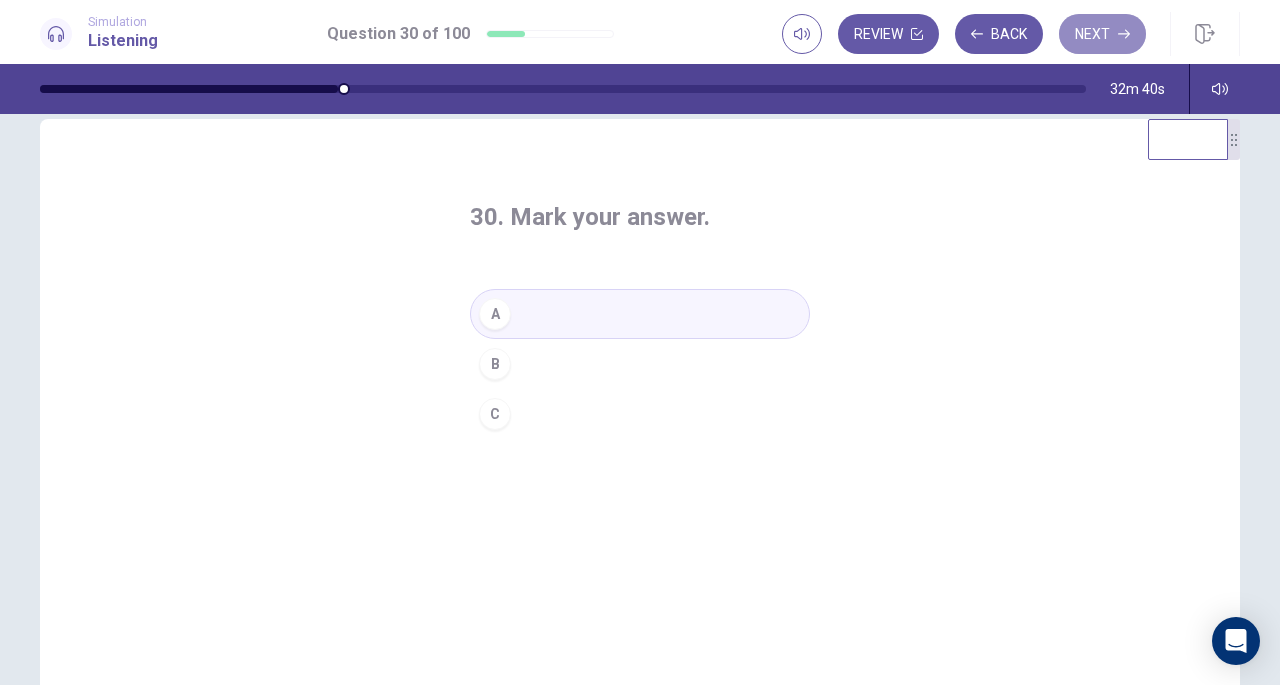 click on "Next" at bounding box center [1102, 34] 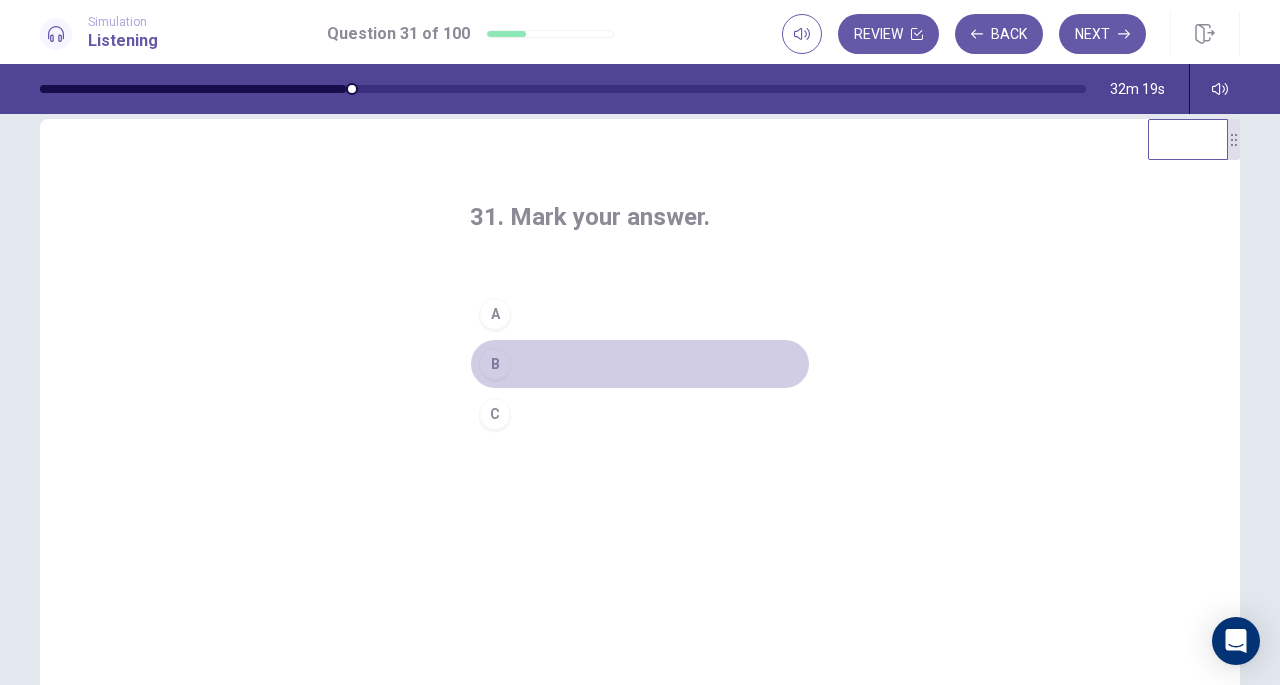 click on "B" at bounding box center [495, 364] 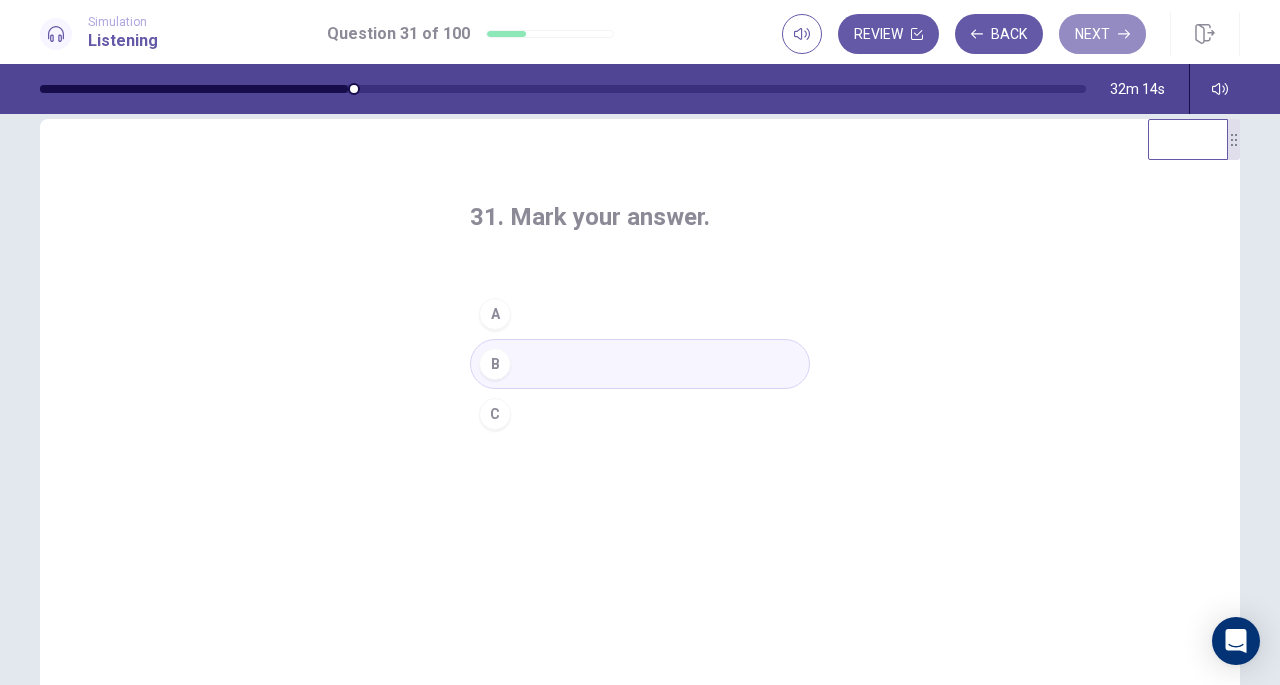 click on "Next" at bounding box center [1102, 34] 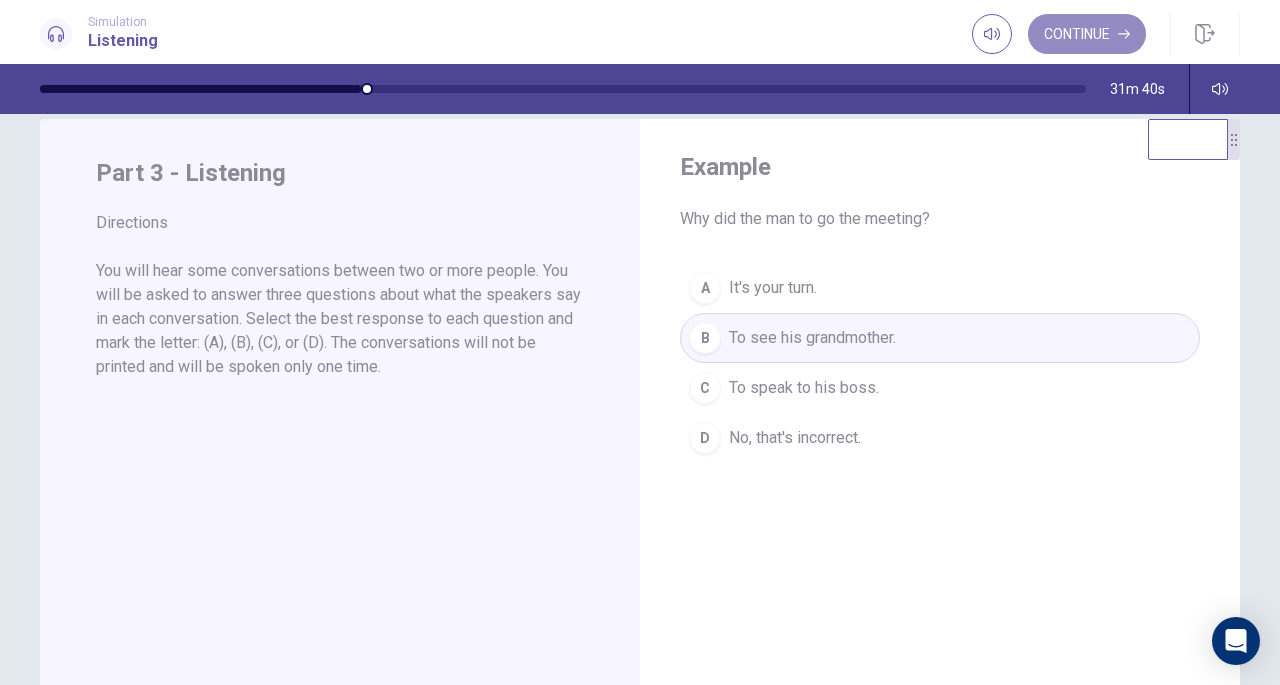 click on "Continue" at bounding box center (1087, 34) 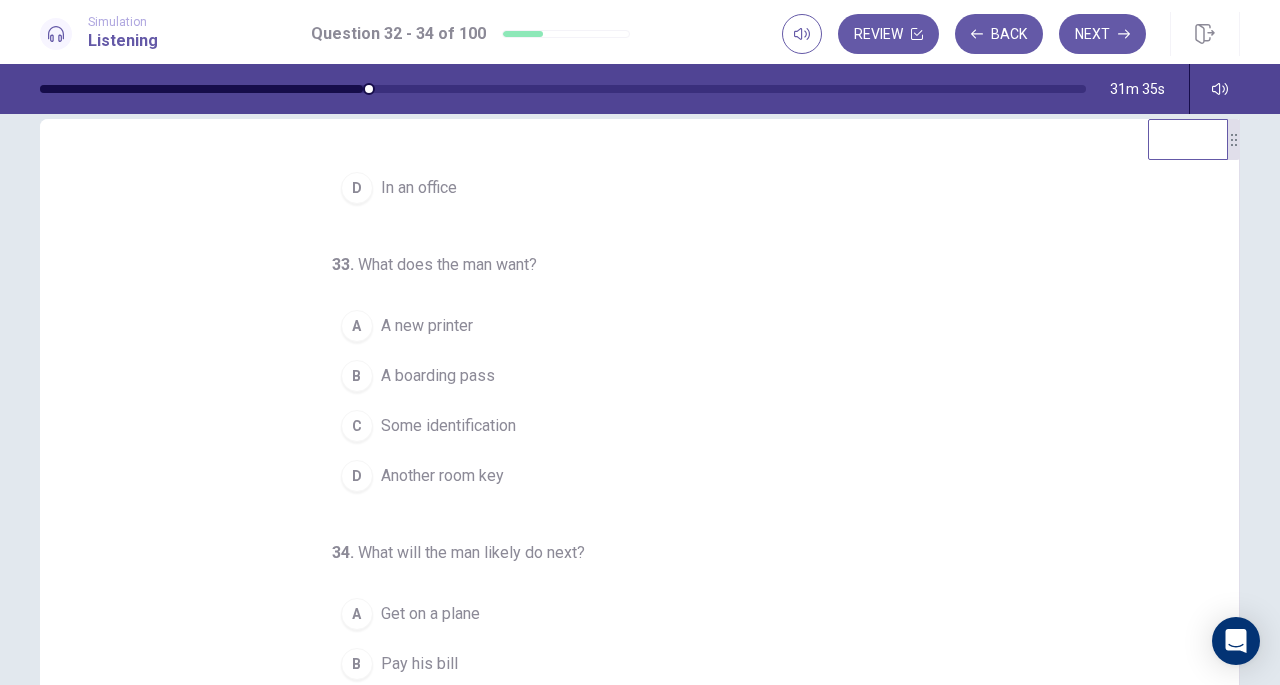 scroll, scrollTop: 200, scrollLeft: 0, axis: vertical 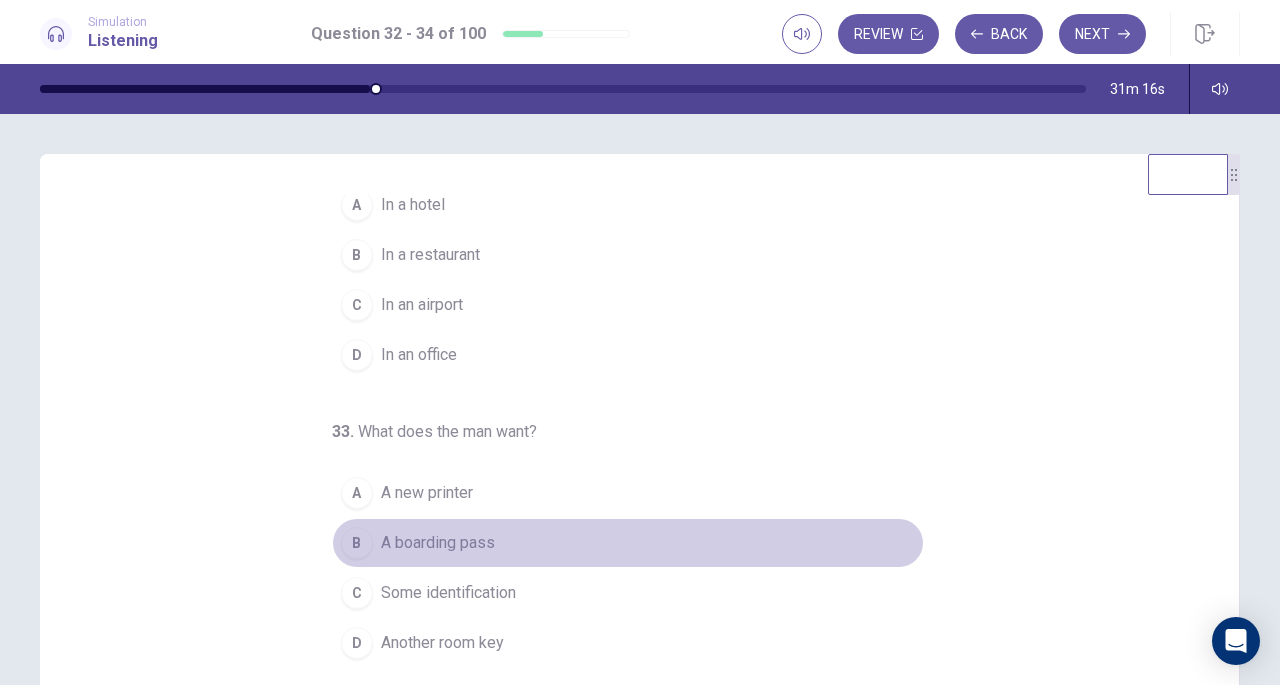 click on "A boarding pass" at bounding box center [438, 543] 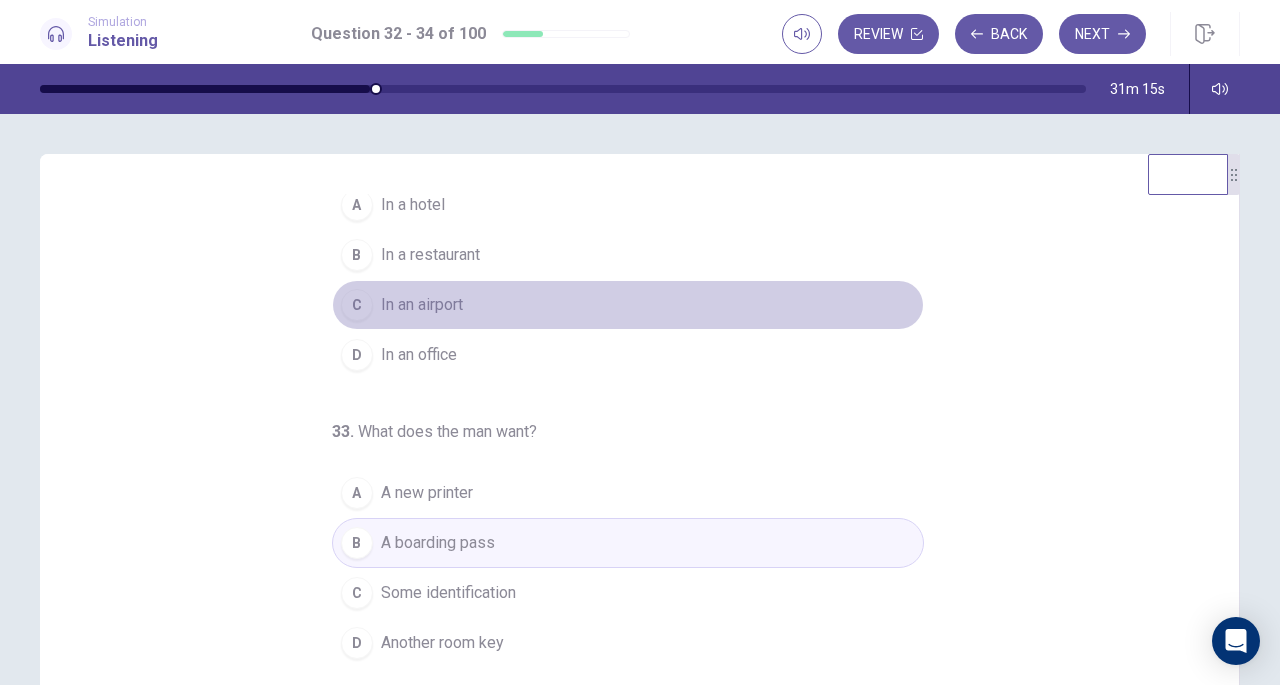 click on "In an airport" at bounding box center (422, 305) 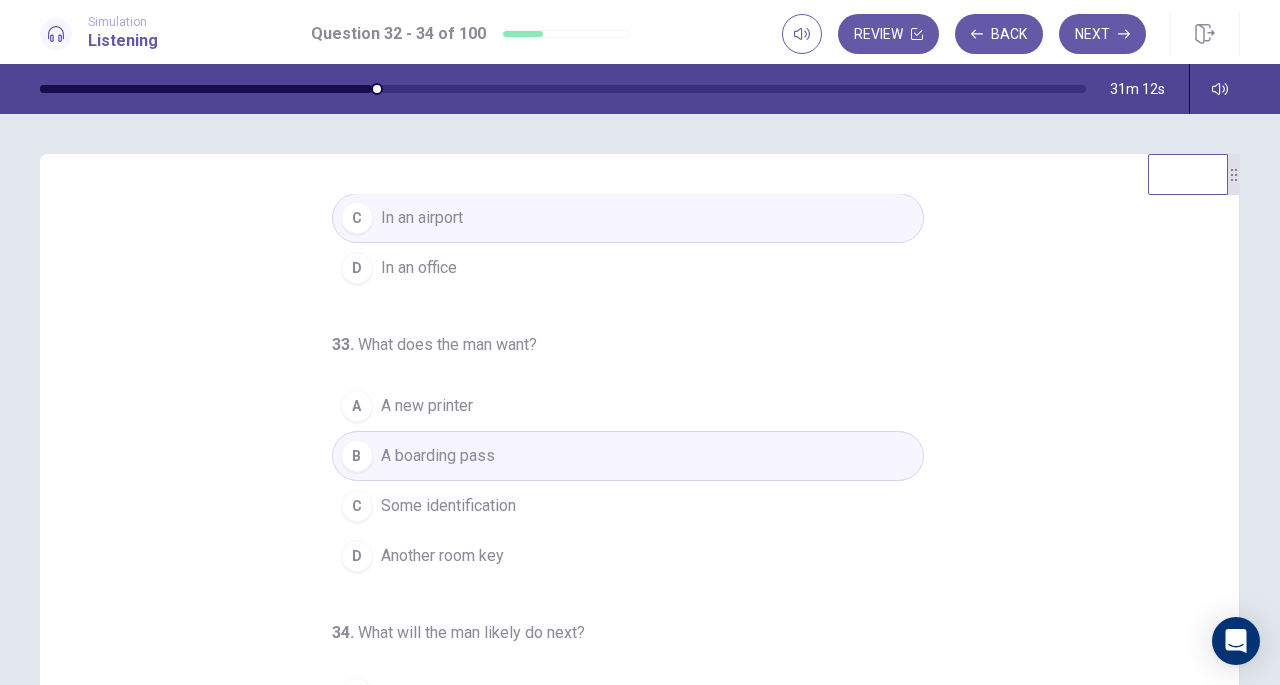 scroll, scrollTop: 200, scrollLeft: 0, axis: vertical 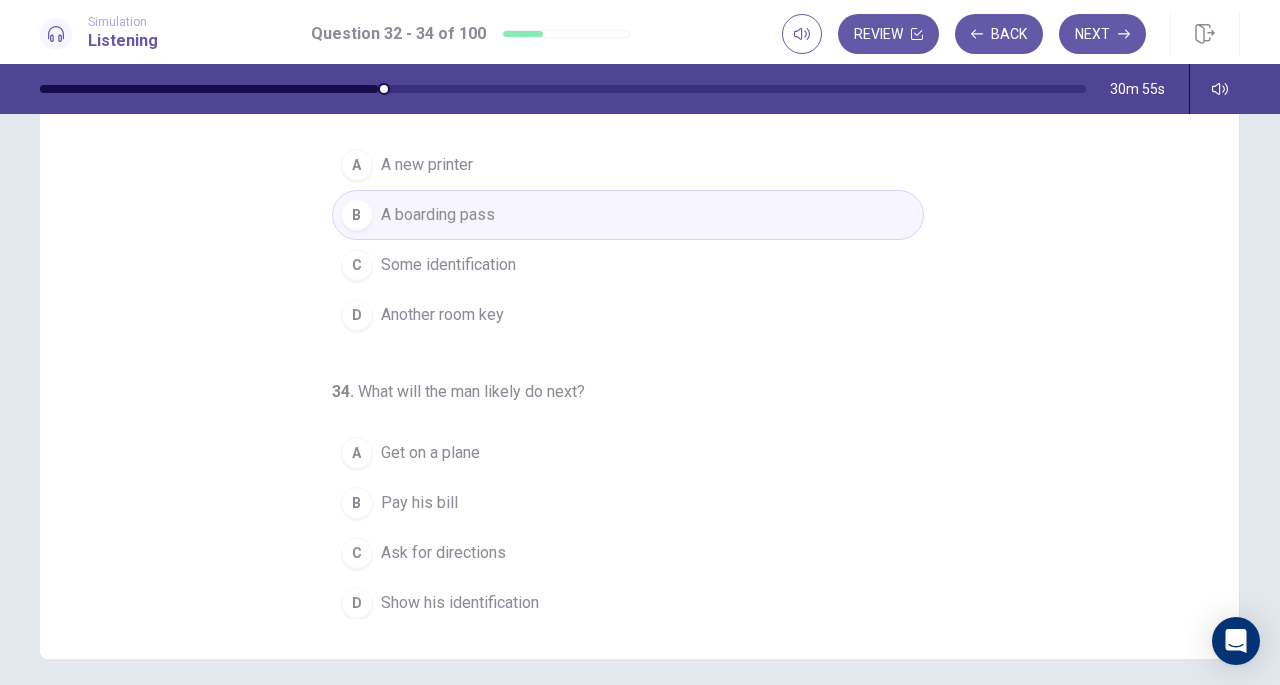 click on "Get on a plane" at bounding box center [430, 453] 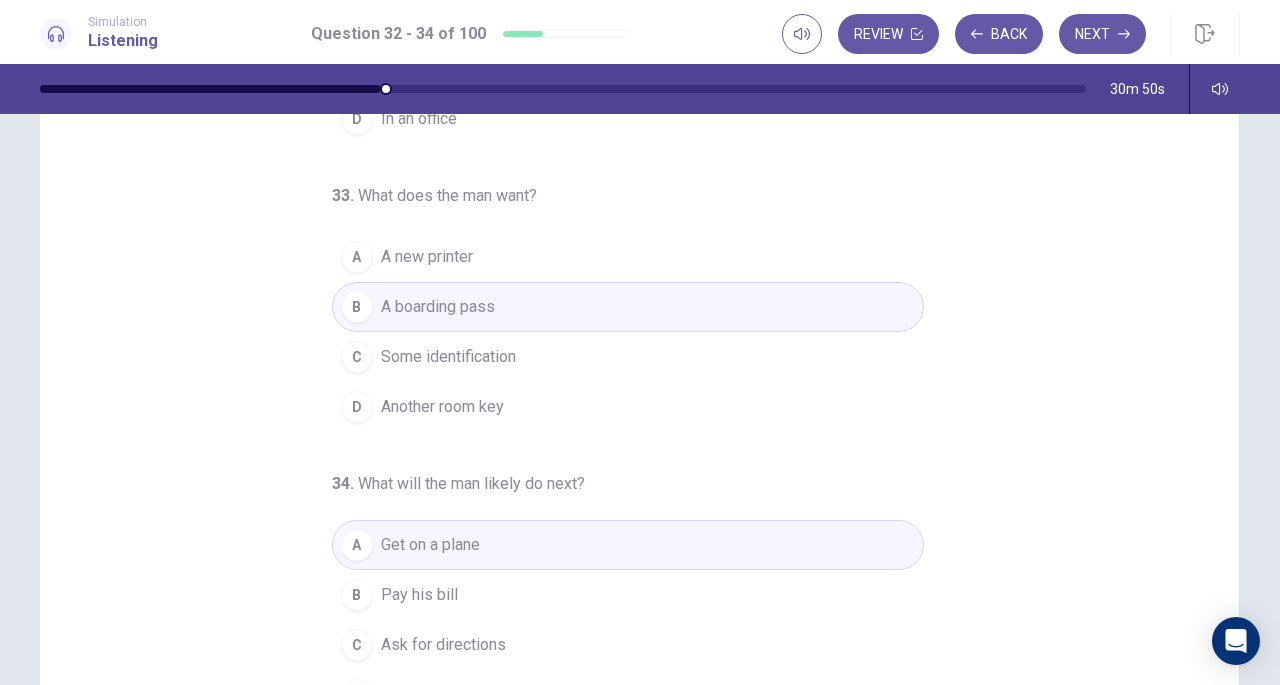 scroll, scrollTop: 97, scrollLeft: 0, axis: vertical 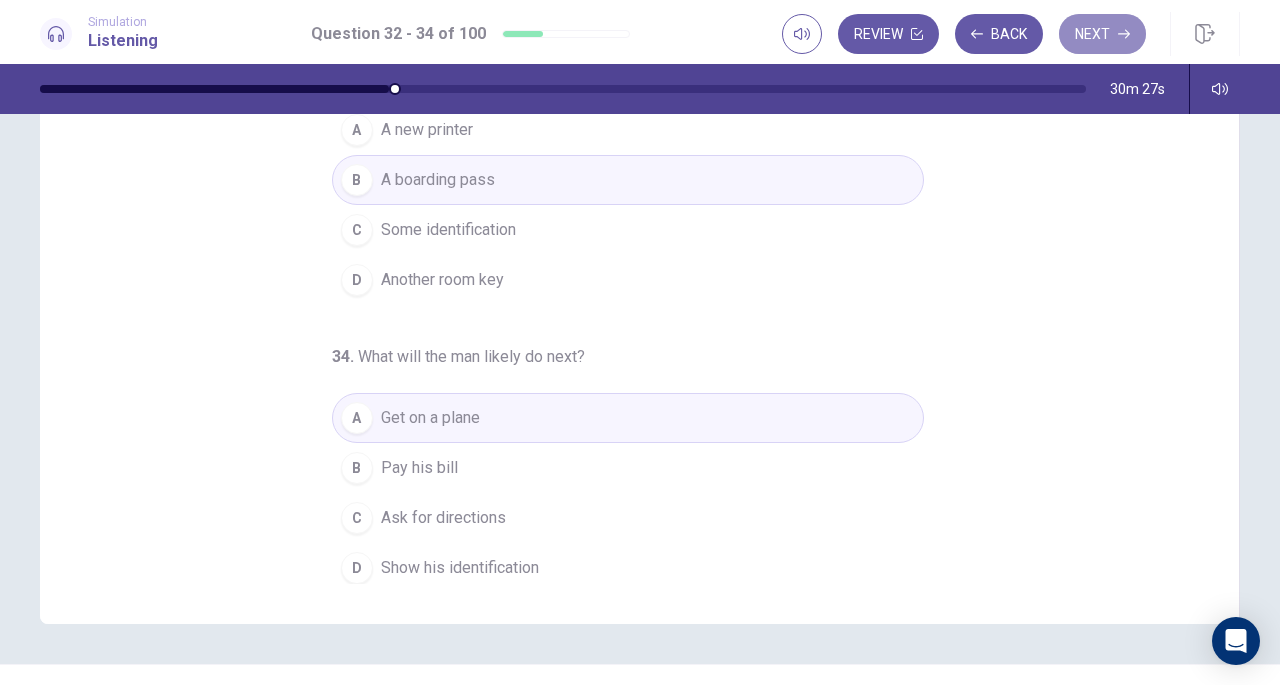 click on "Next" at bounding box center [1102, 34] 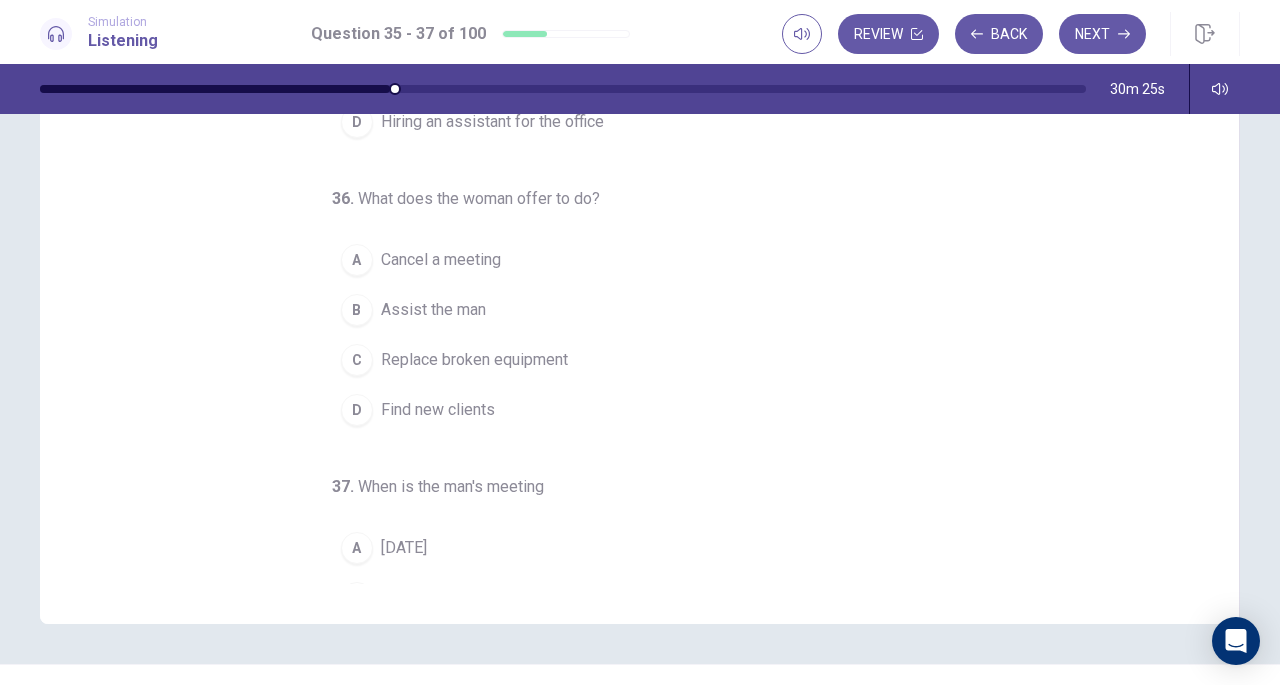 scroll, scrollTop: 0, scrollLeft: 0, axis: both 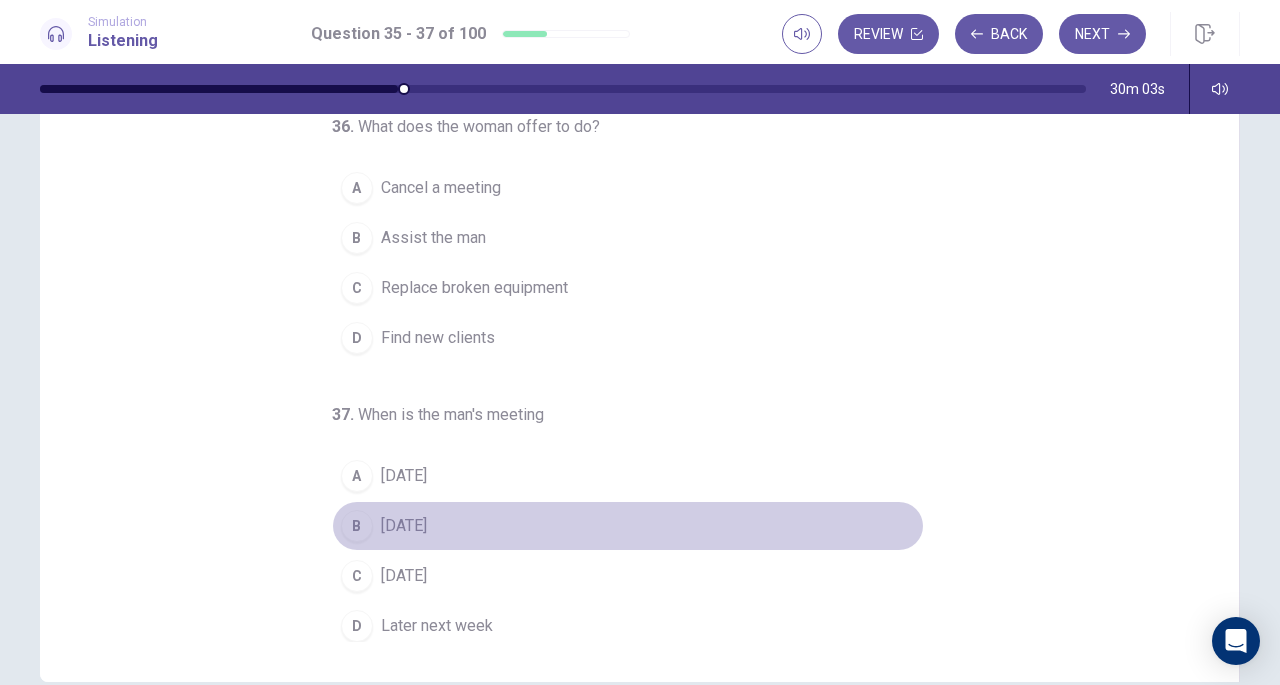 click on "[DATE]" at bounding box center (404, 526) 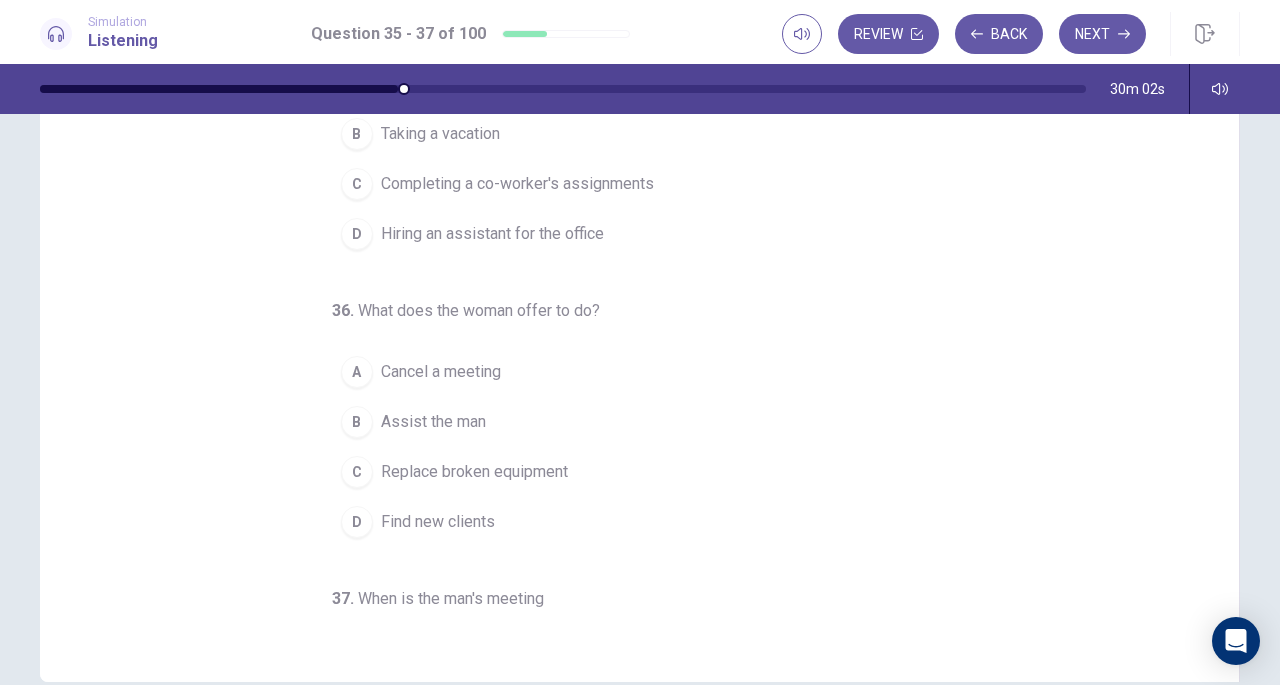 scroll, scrollTop: 0, scrollLeft: 0, axis: both 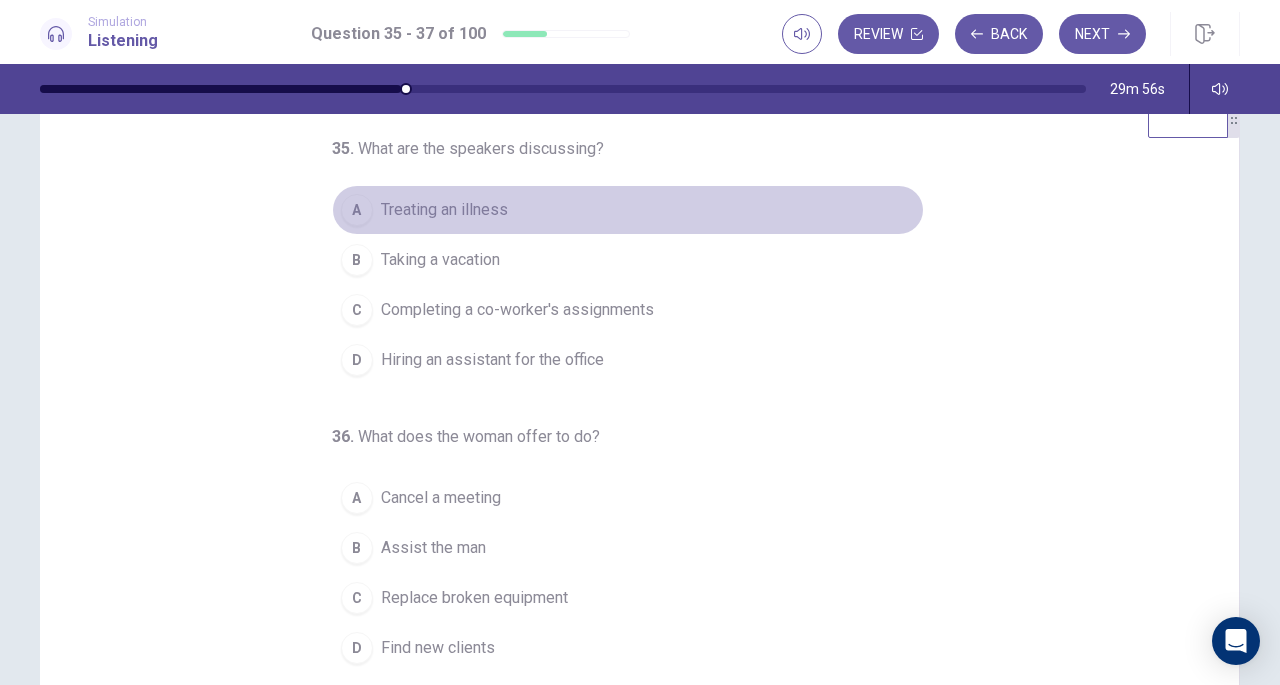 click on "Treating an illness" at bounding box center [444, 210] 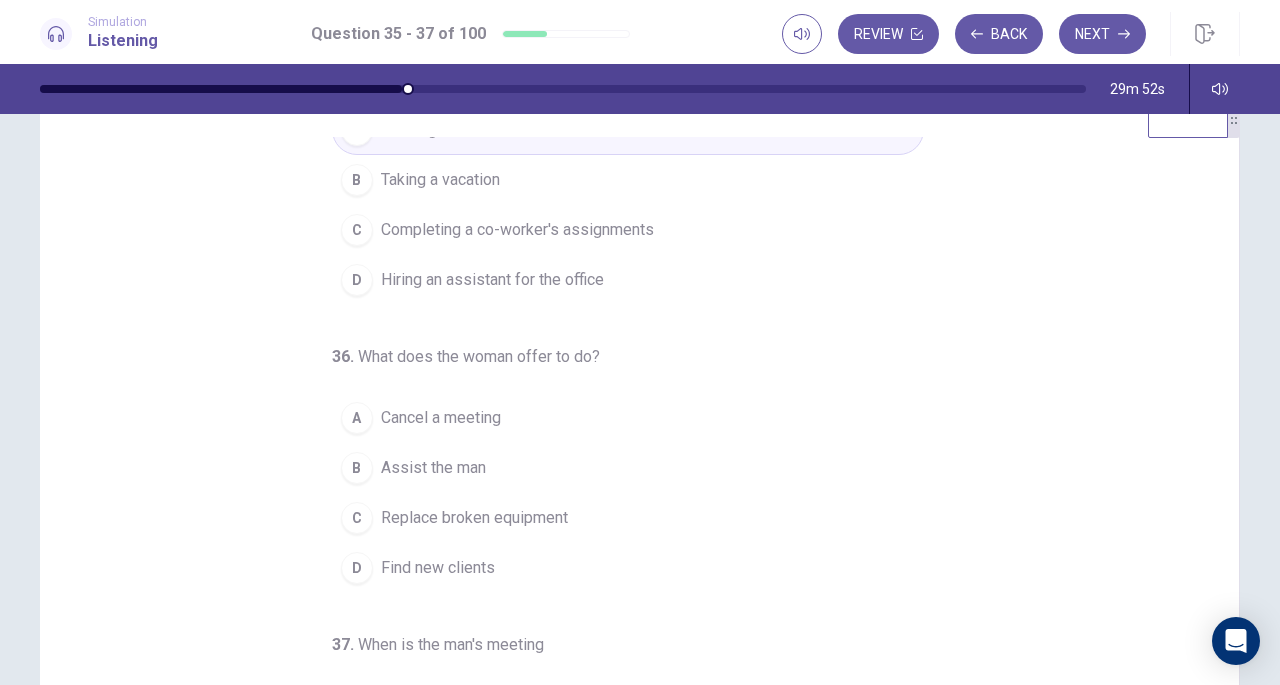 scroll, scrollTop: 62, scrollLeft: 0, axis: vertical 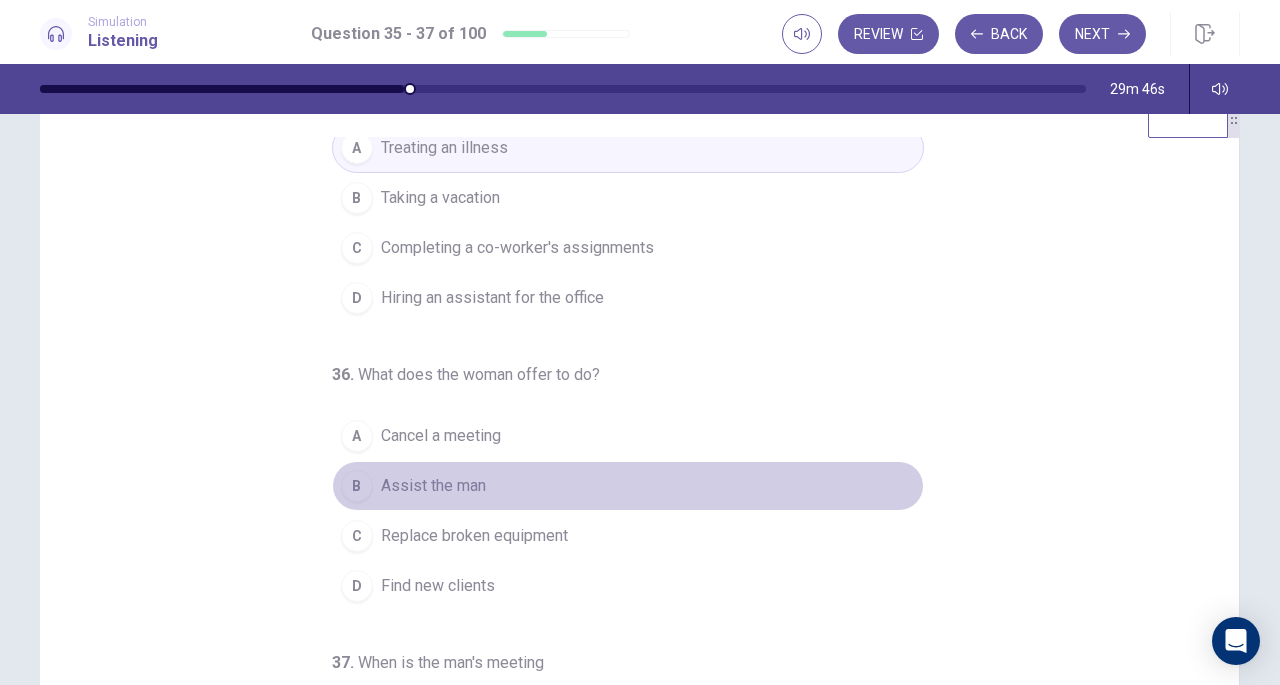 click on "Assist the man" at bounding box center (433, 486) 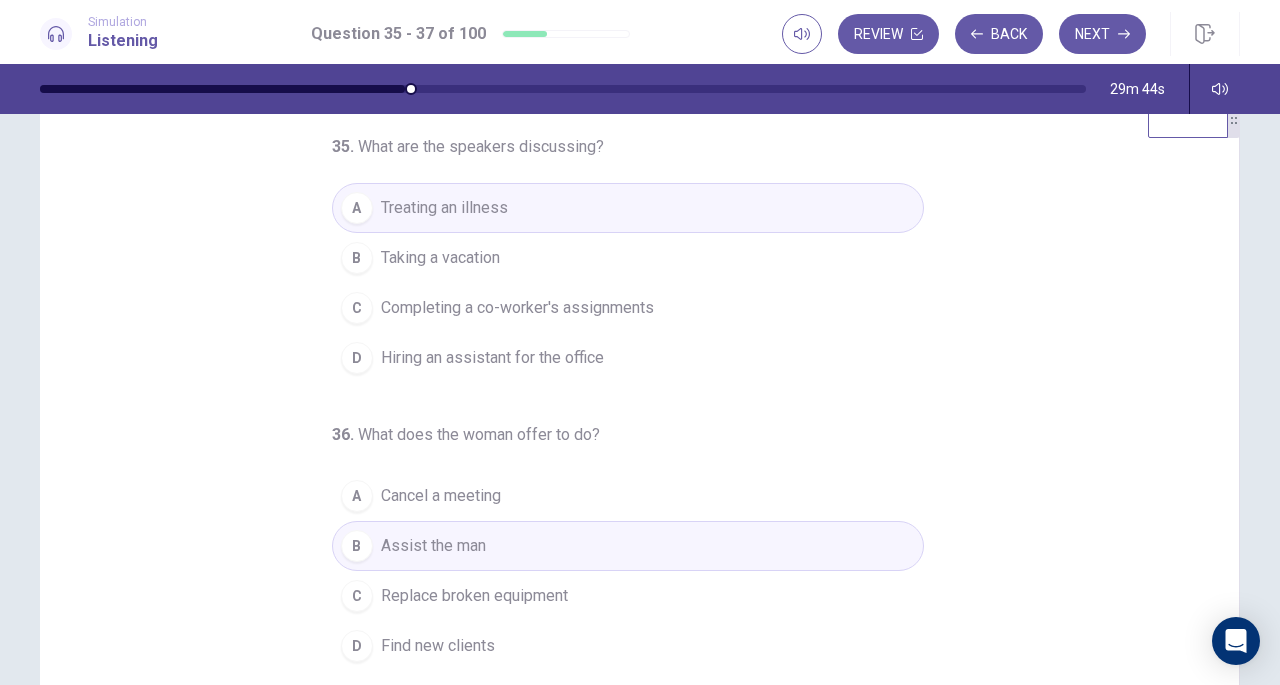 scroll, scrollTop: 0, scrollLeft: 0, axis: both 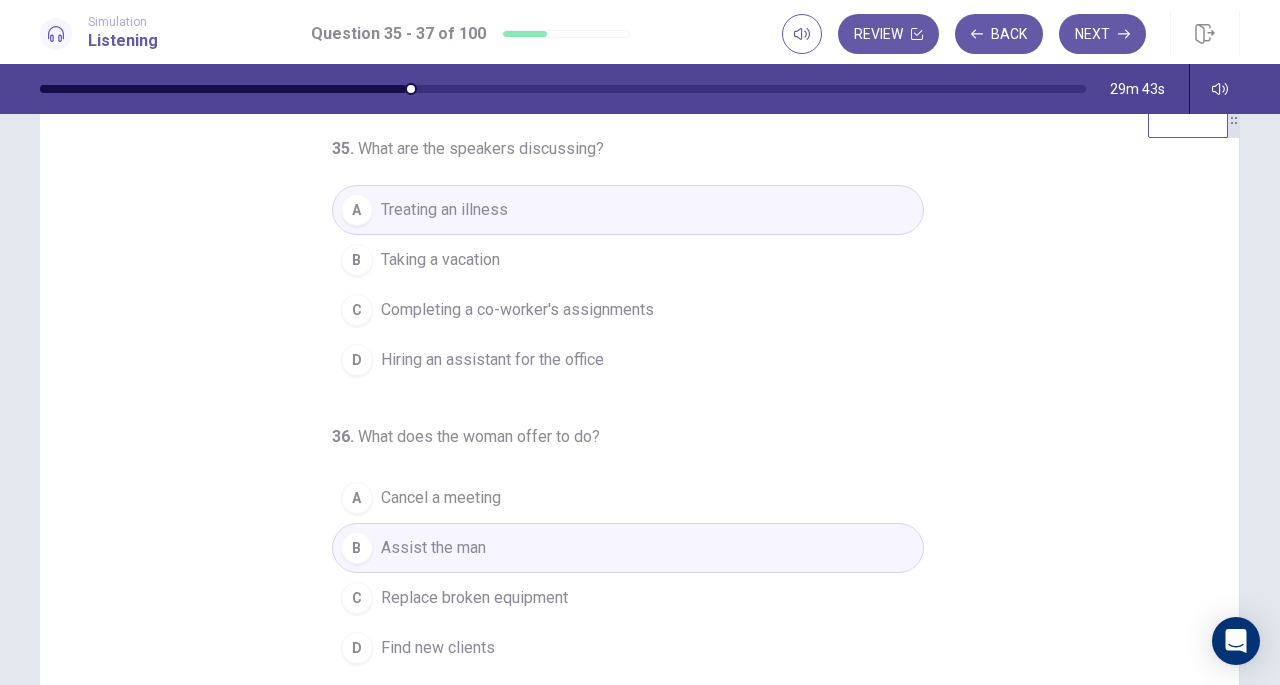 click on "Completing a co-worker's assignments" at bounding box center (517, 310) 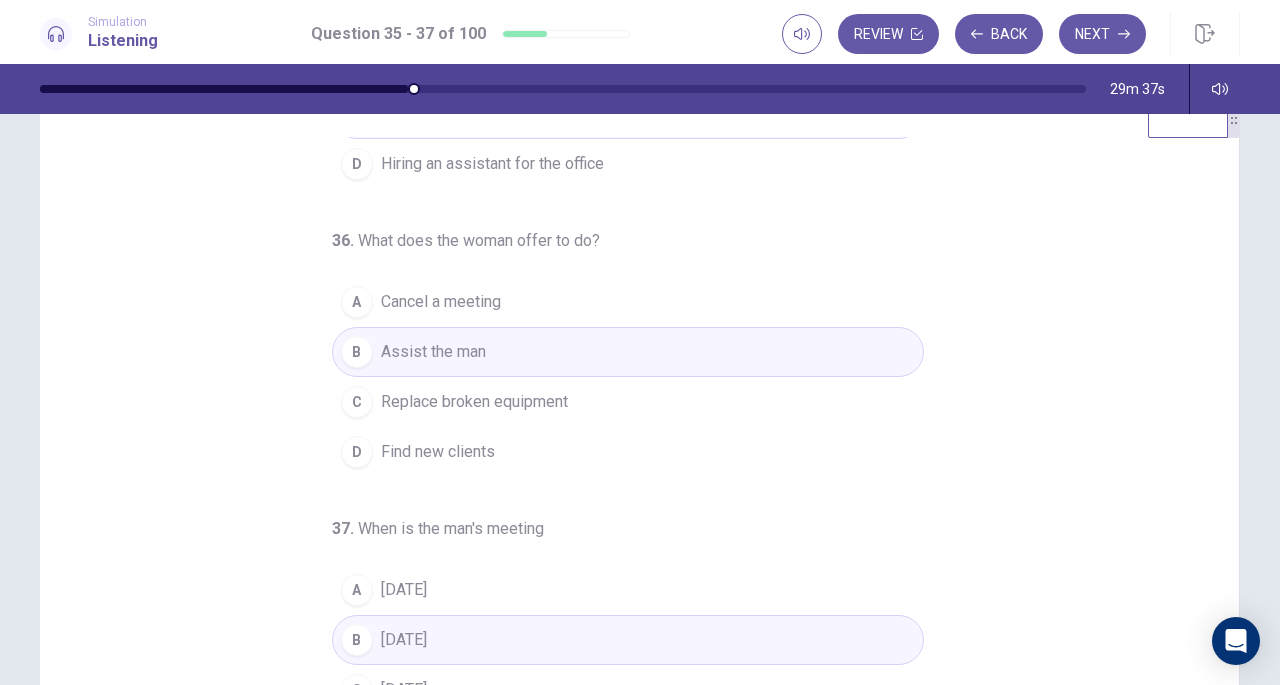 scroll, scrollTop: 200, scrollLeft: 0, axis: vertical 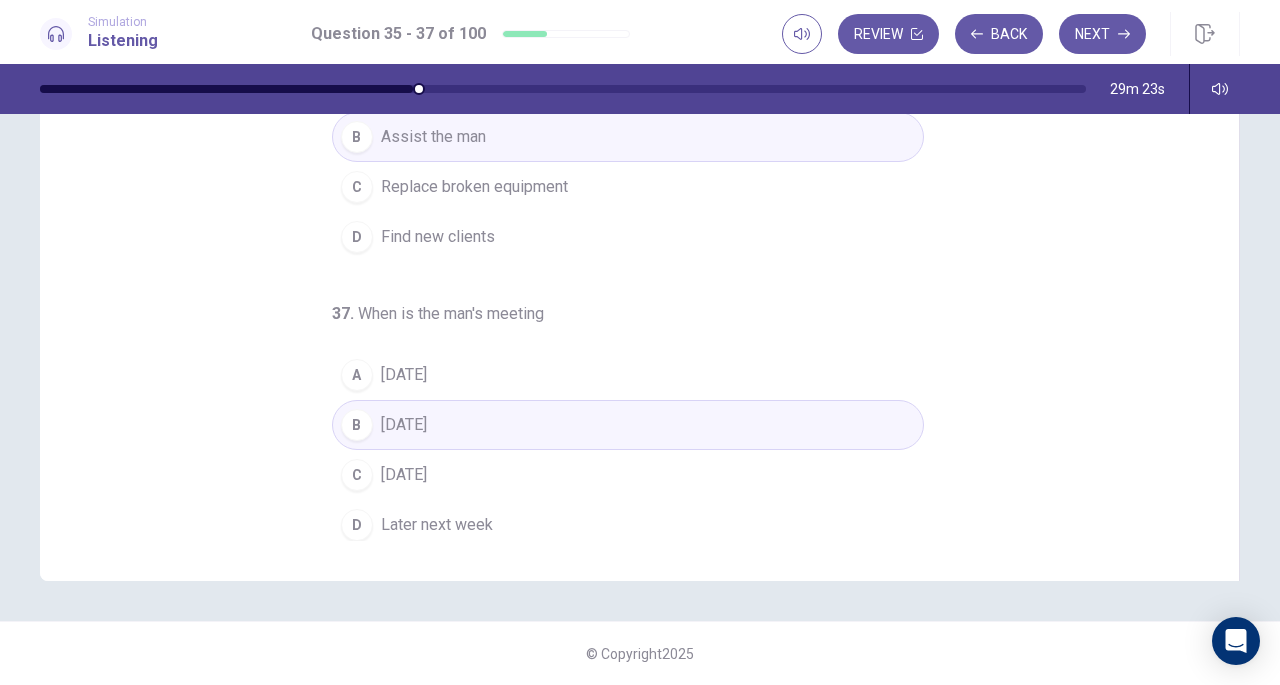 click on "Next" at bounding box center [1102, 34] 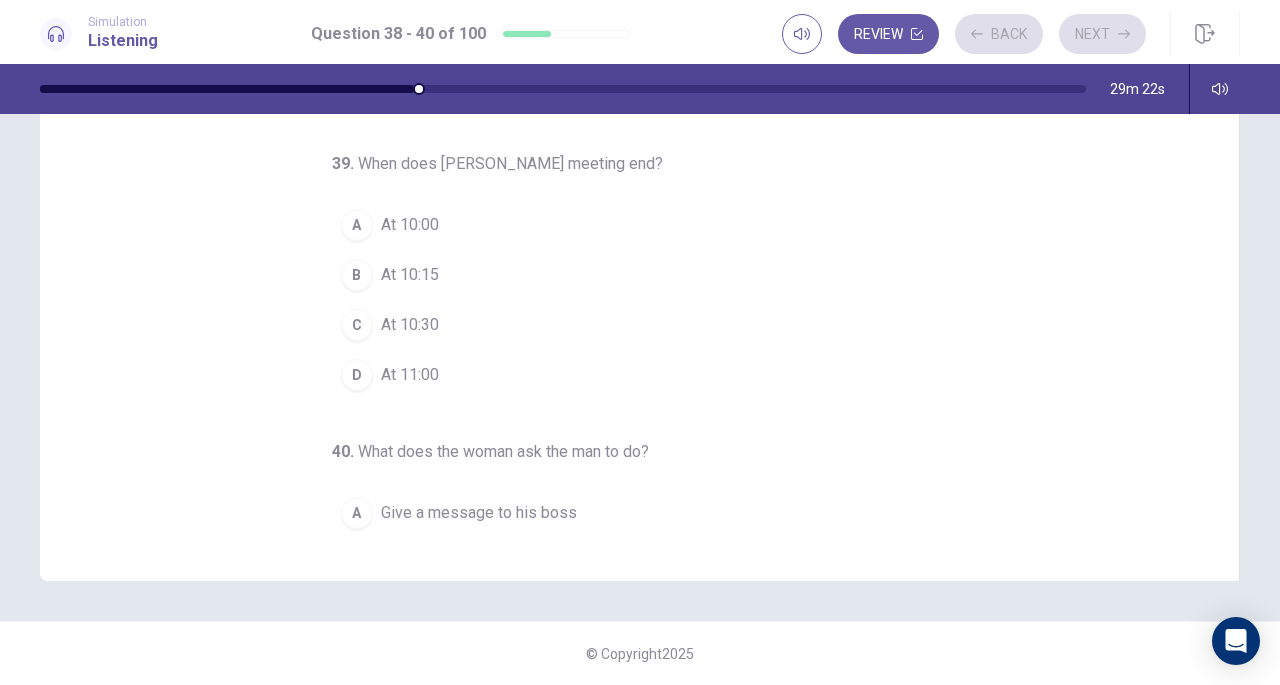 scroll, scrollTop: 0, scrollLeft: 0, axis: both 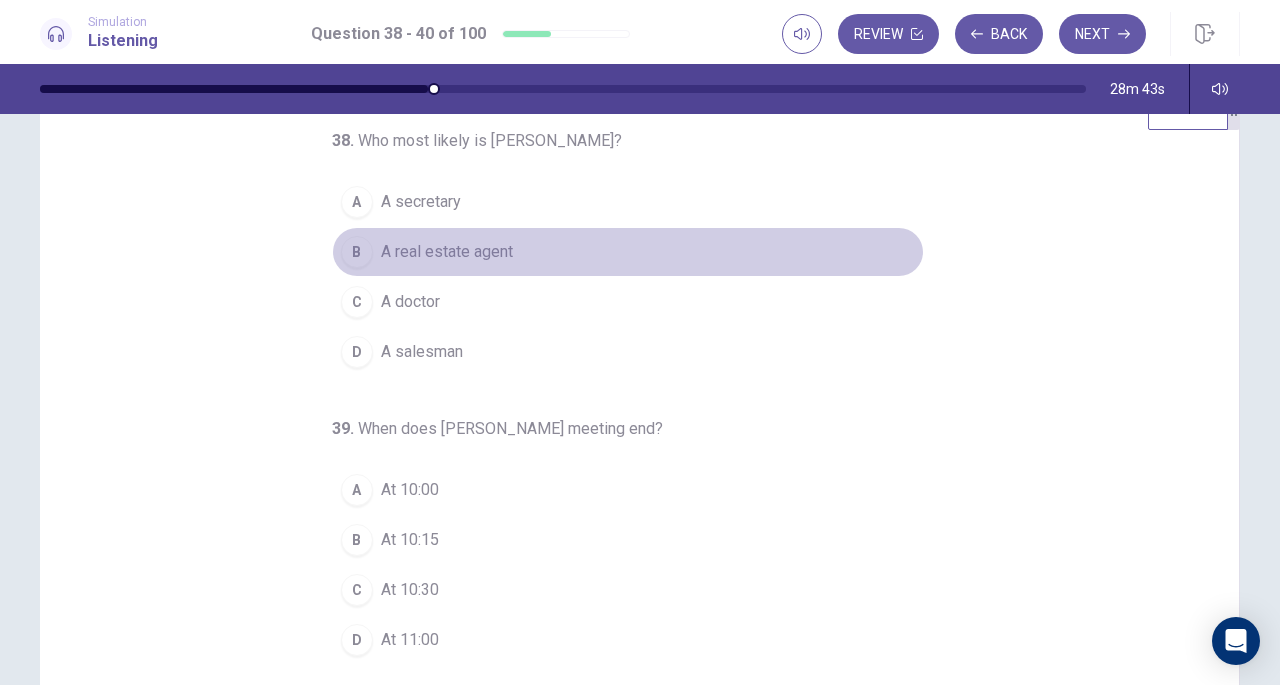 click on "A real estate agent" at bounding box center [447, 252] 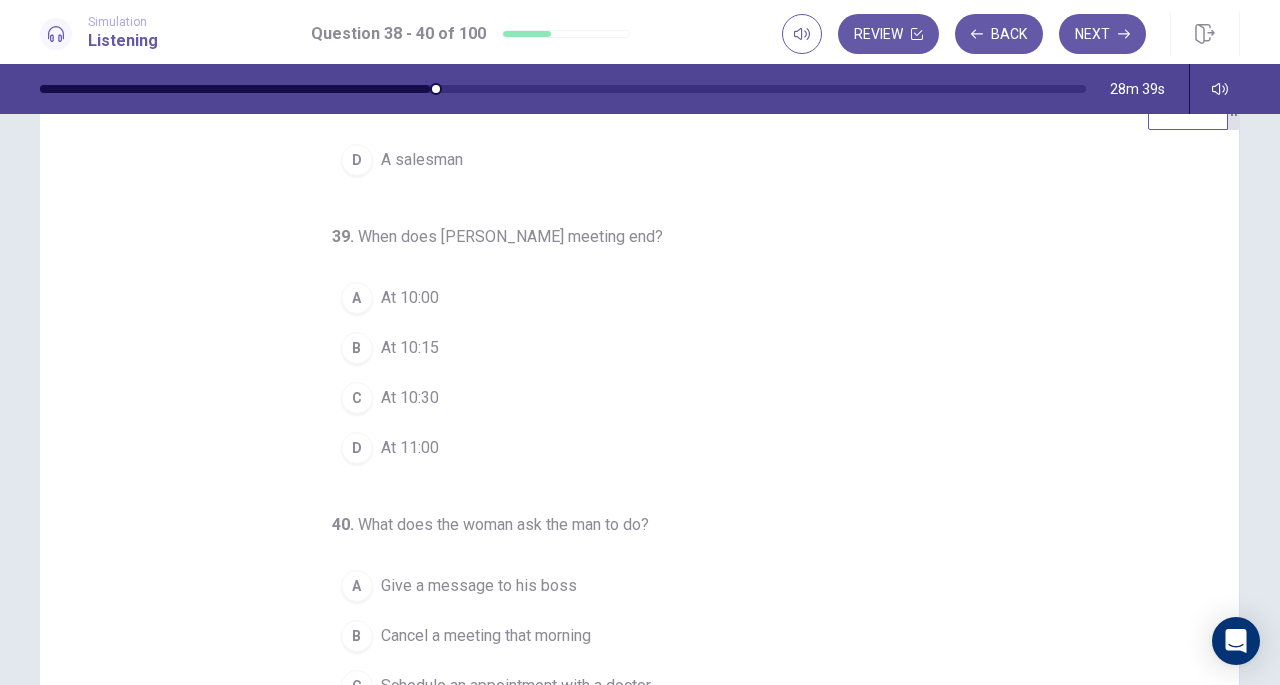 scroll, scrollTop: 200, scrollLeft: 0, axis: vertical 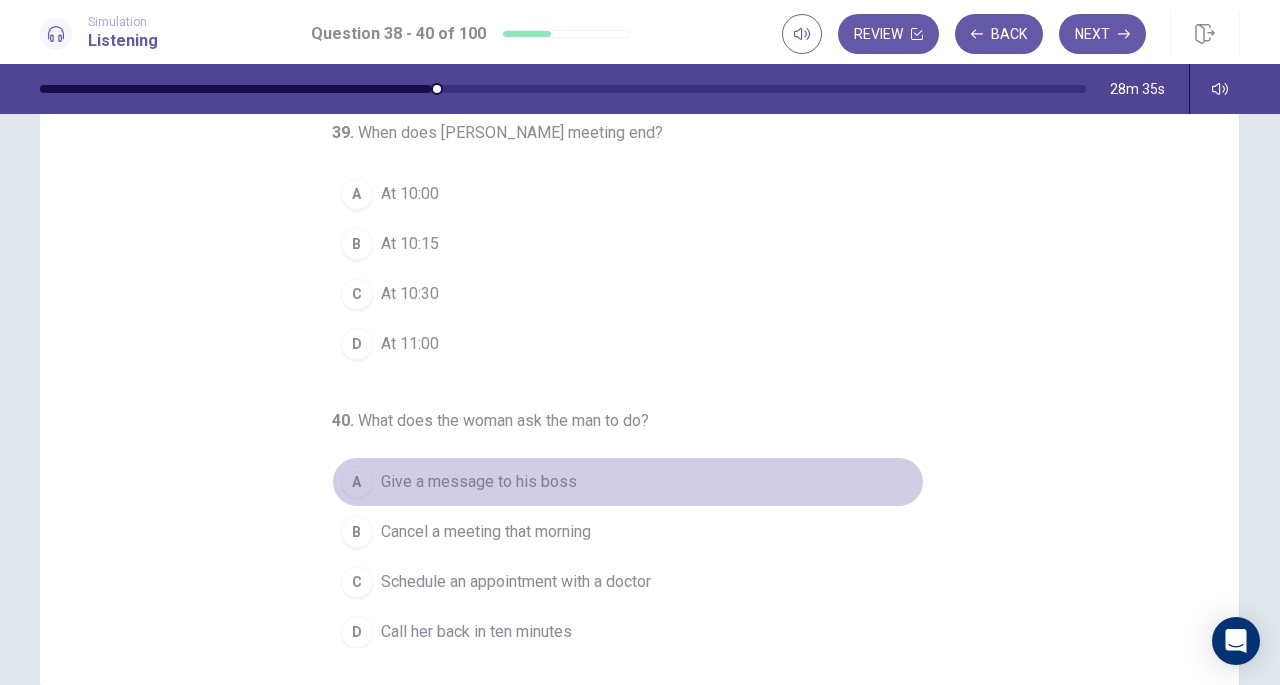 click on "Give a message to his boss" at bounding box center [479, 482] 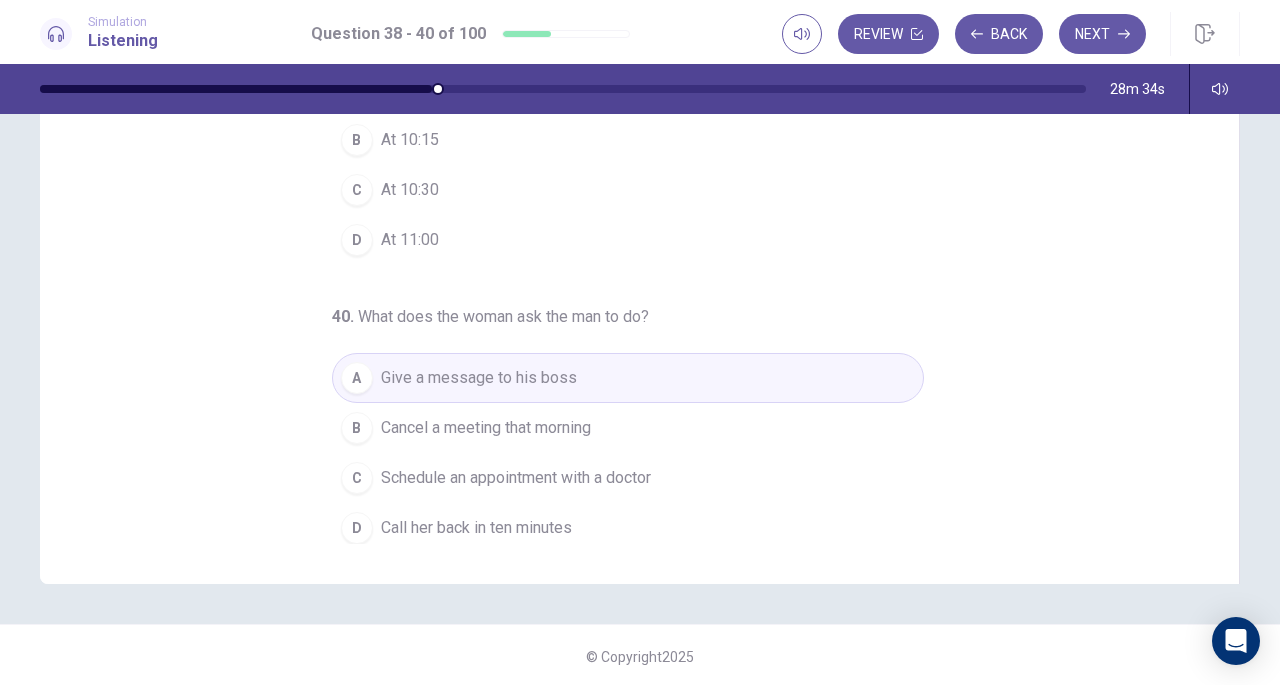 scroll, scrollTop: 266, scrollLeft: 0, axis: vertical 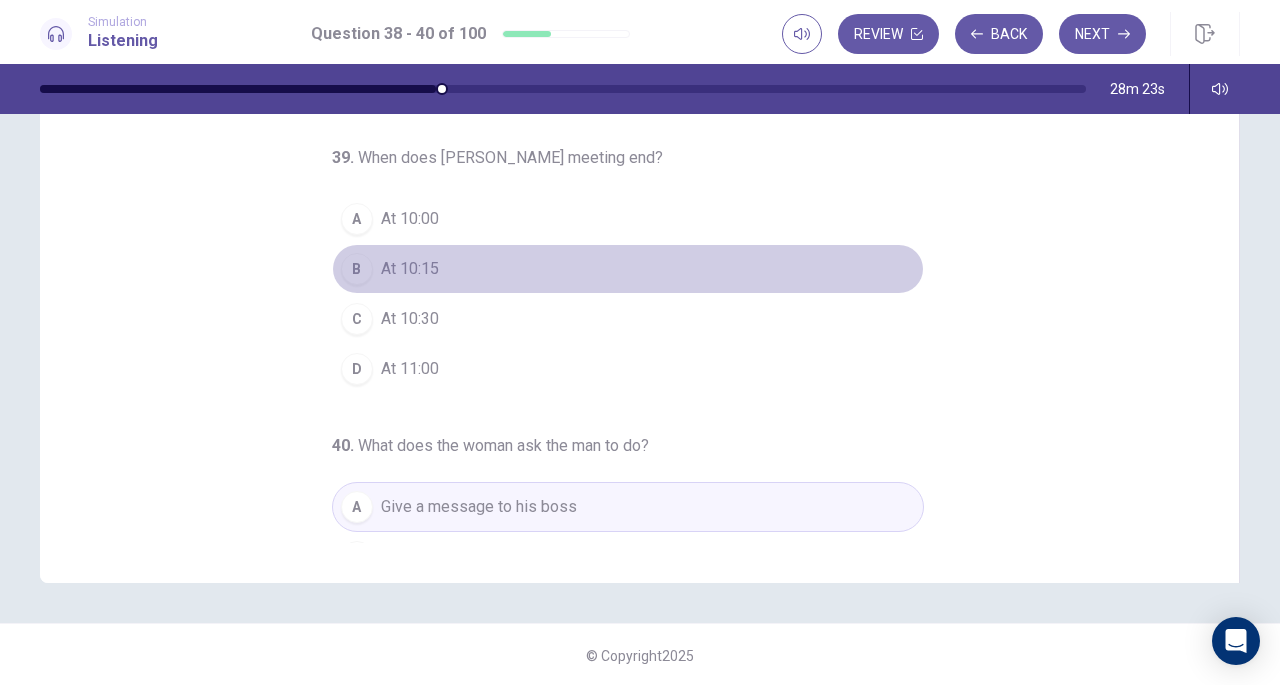 click on "At 10:15" at bounding box center (410, 269) 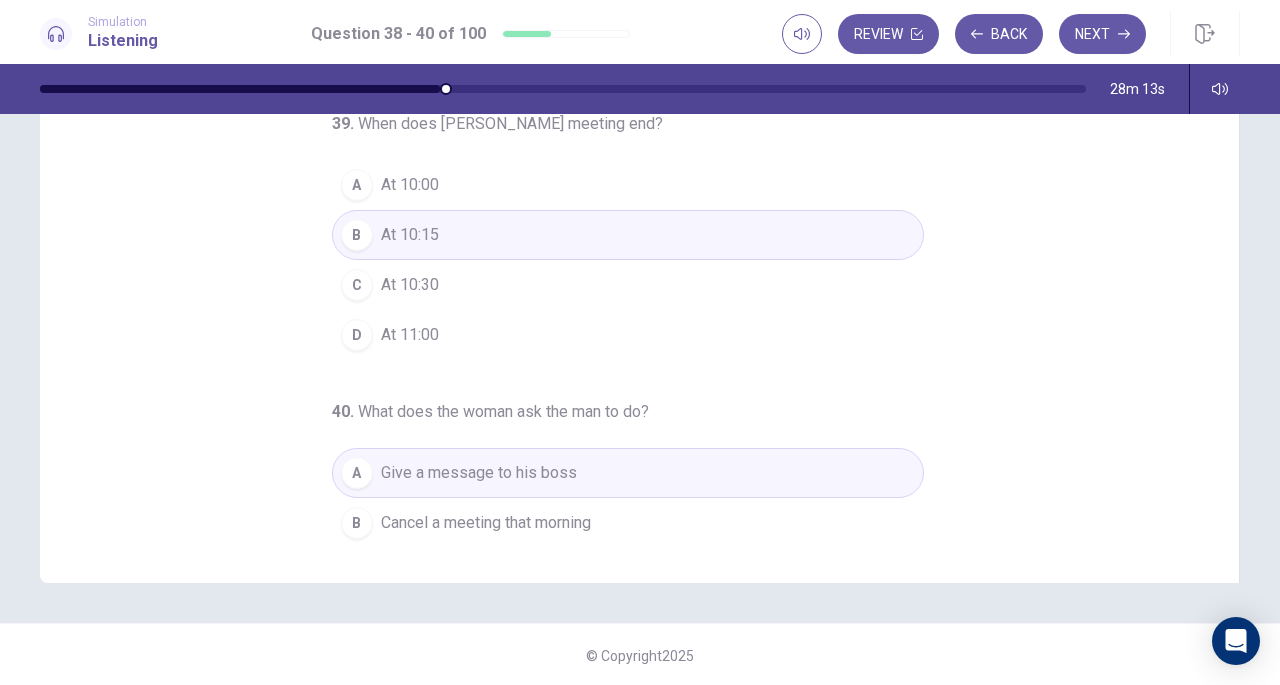 scroll, scrollTop: 200, scrollLeft: 0, axis: vertical 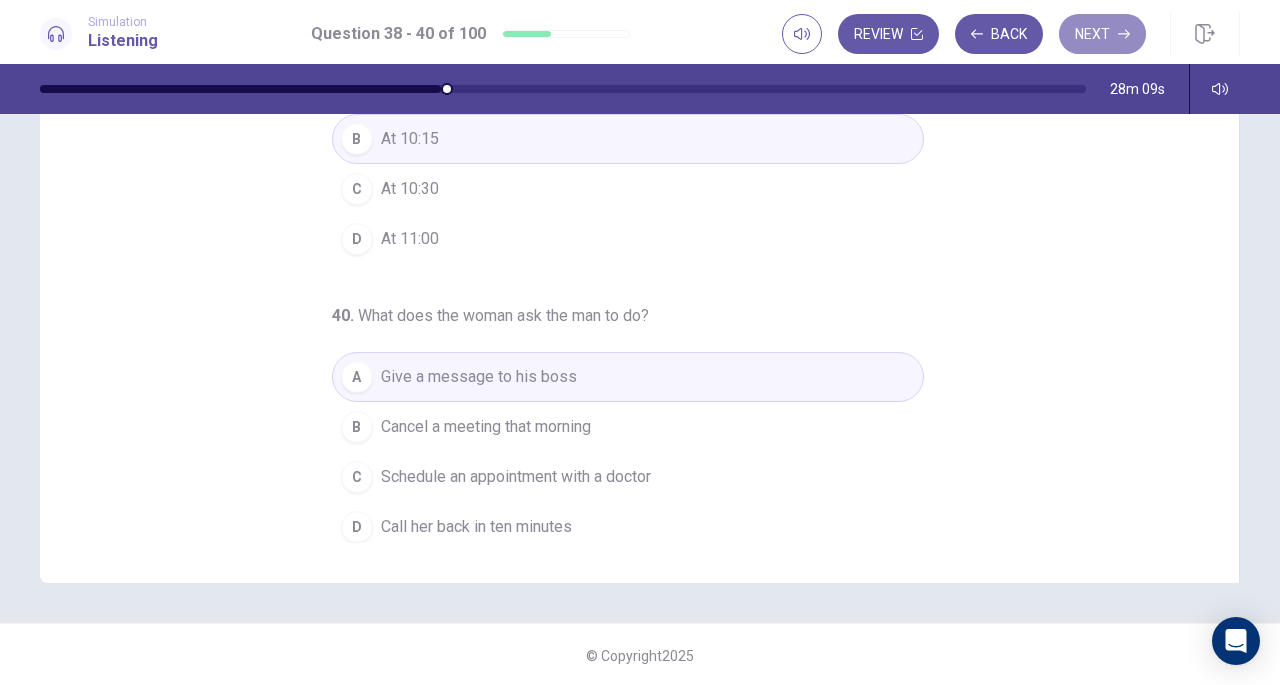 click on "Next" at bounding box center (1102, 34) 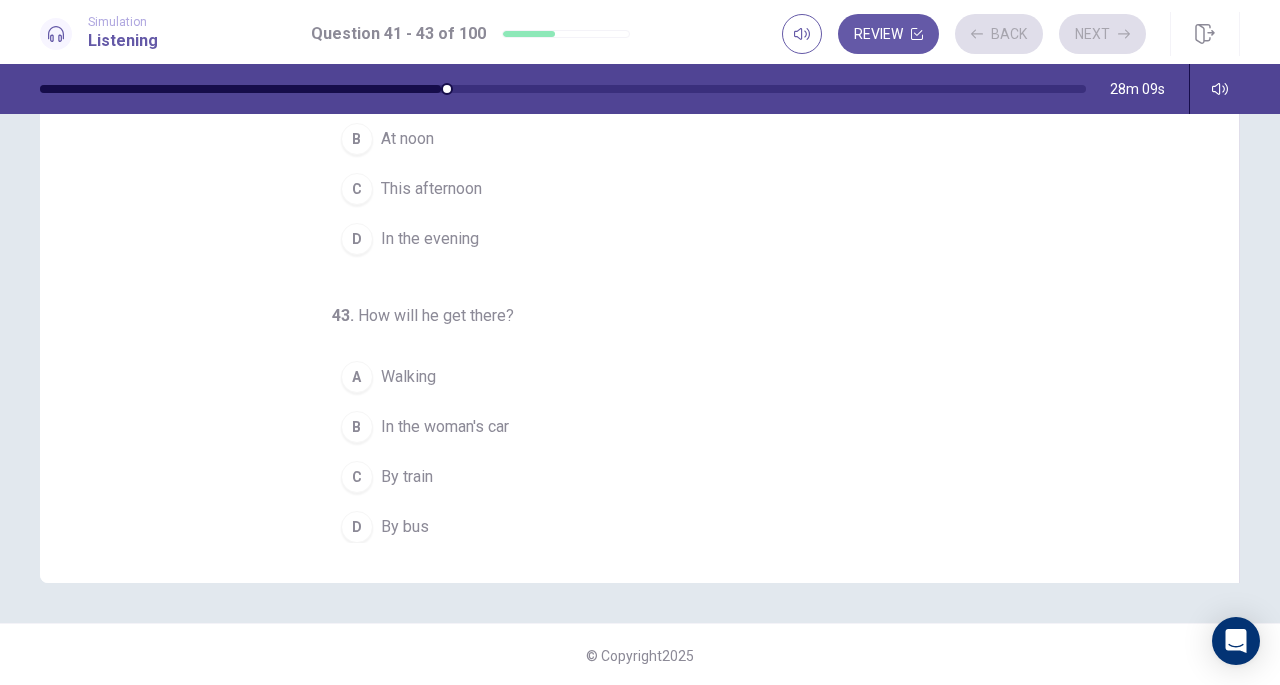 scroll, scrollTop: 0, scrollLeft: 0, axis: both 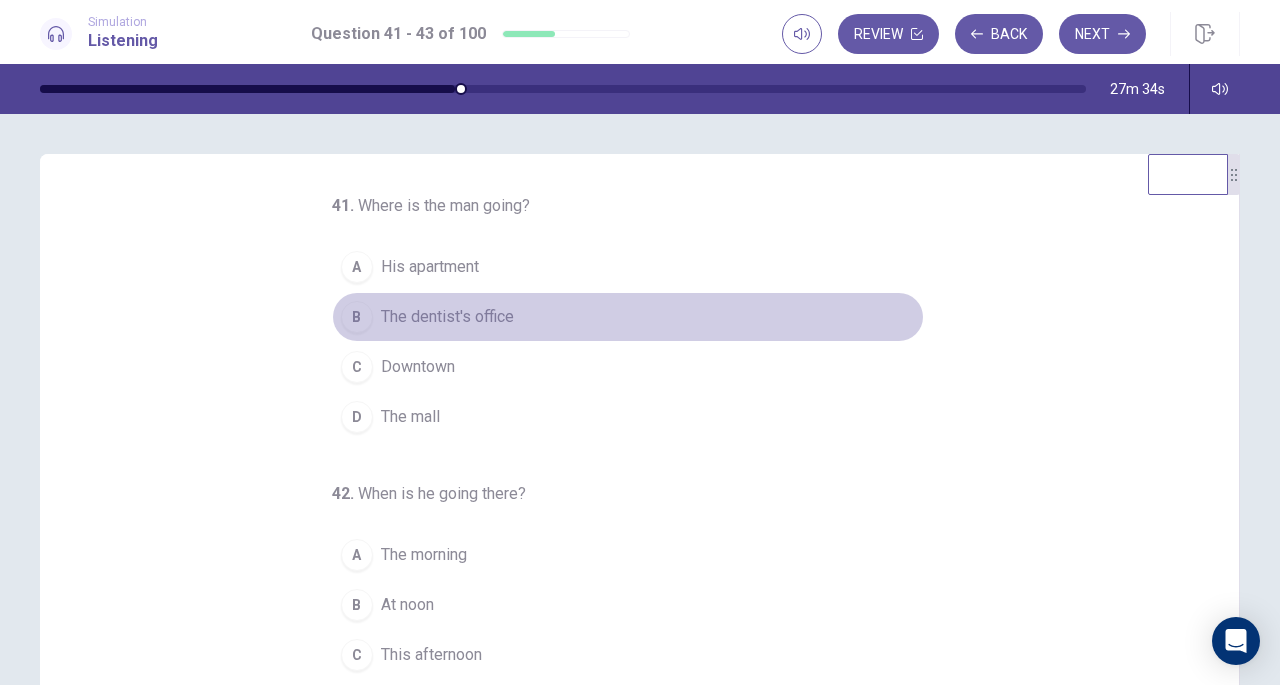 click on "The dentist's office" at bounding box center (447, 317) 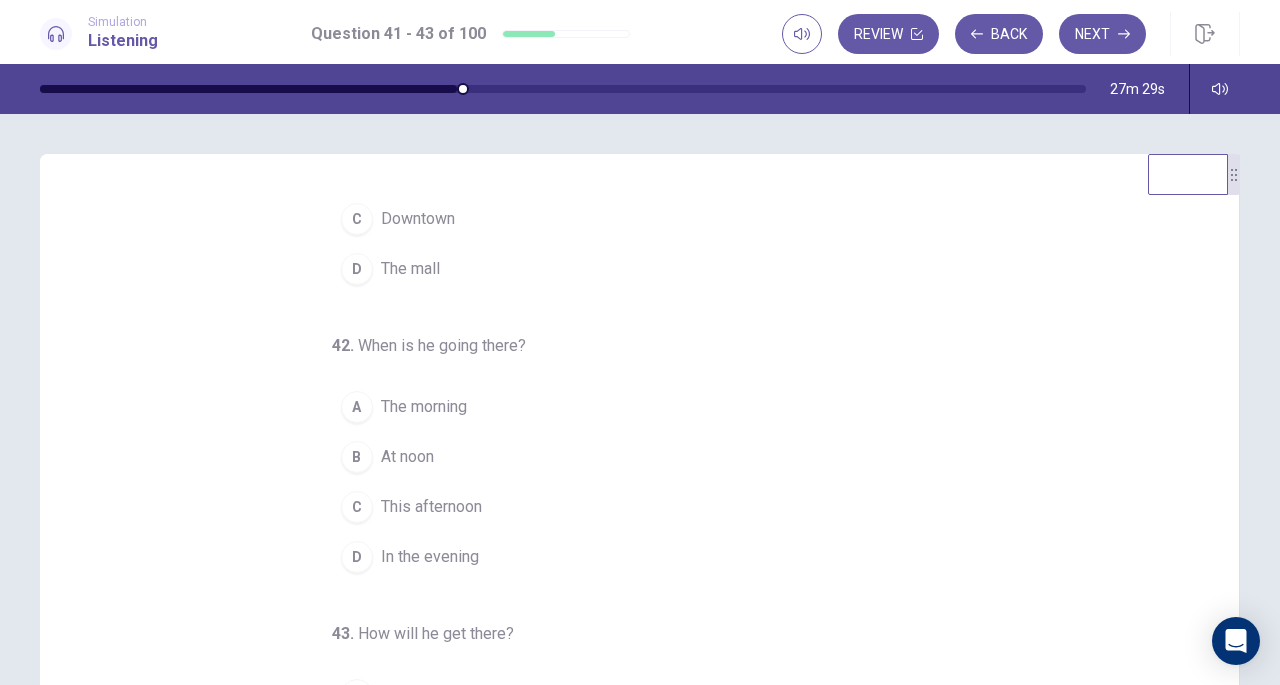 scroll, scrollTop: 200, scrollLeft: 0, axis: vertical 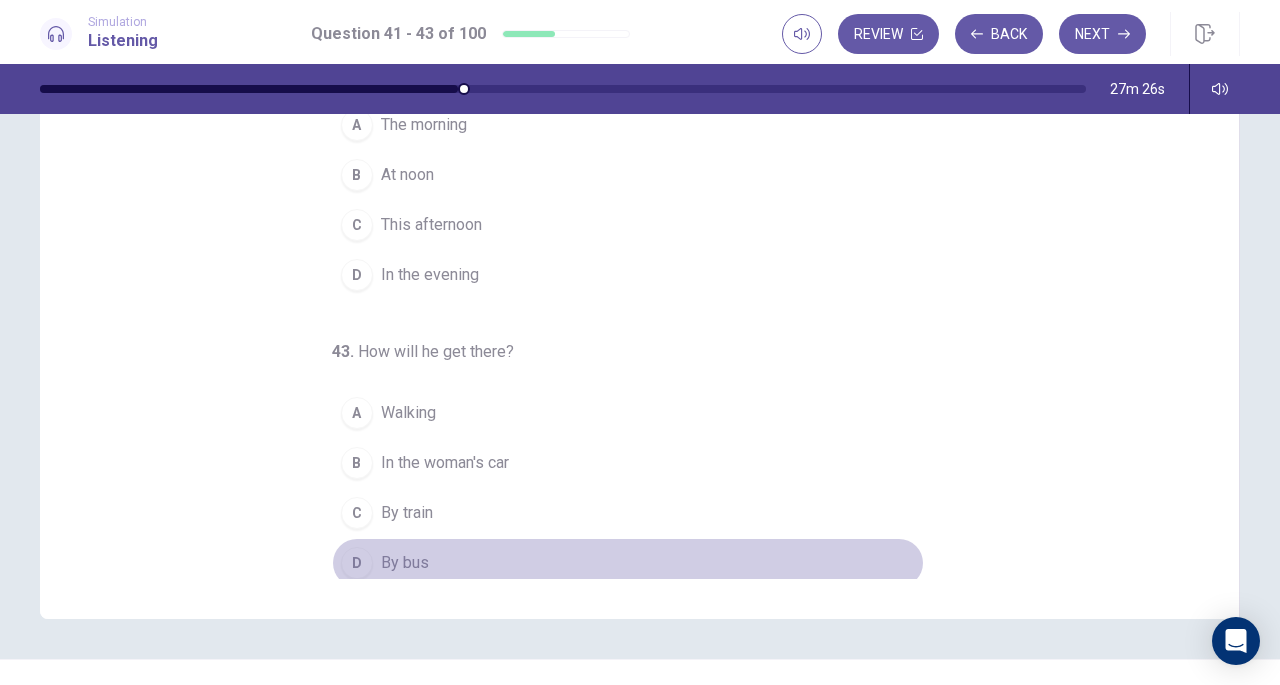 click on "By bus" at bounding box center [405, 563] 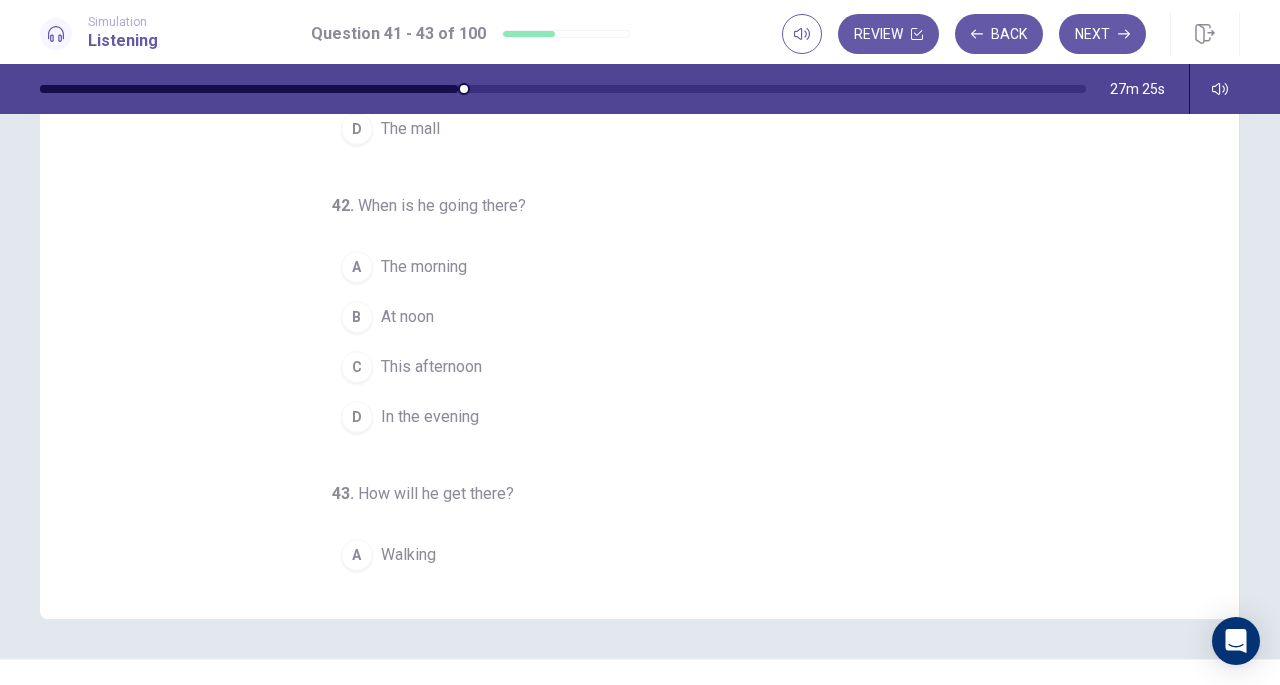 scroll, scrollTop: 56, scrollLeft: 0, axis: vertical 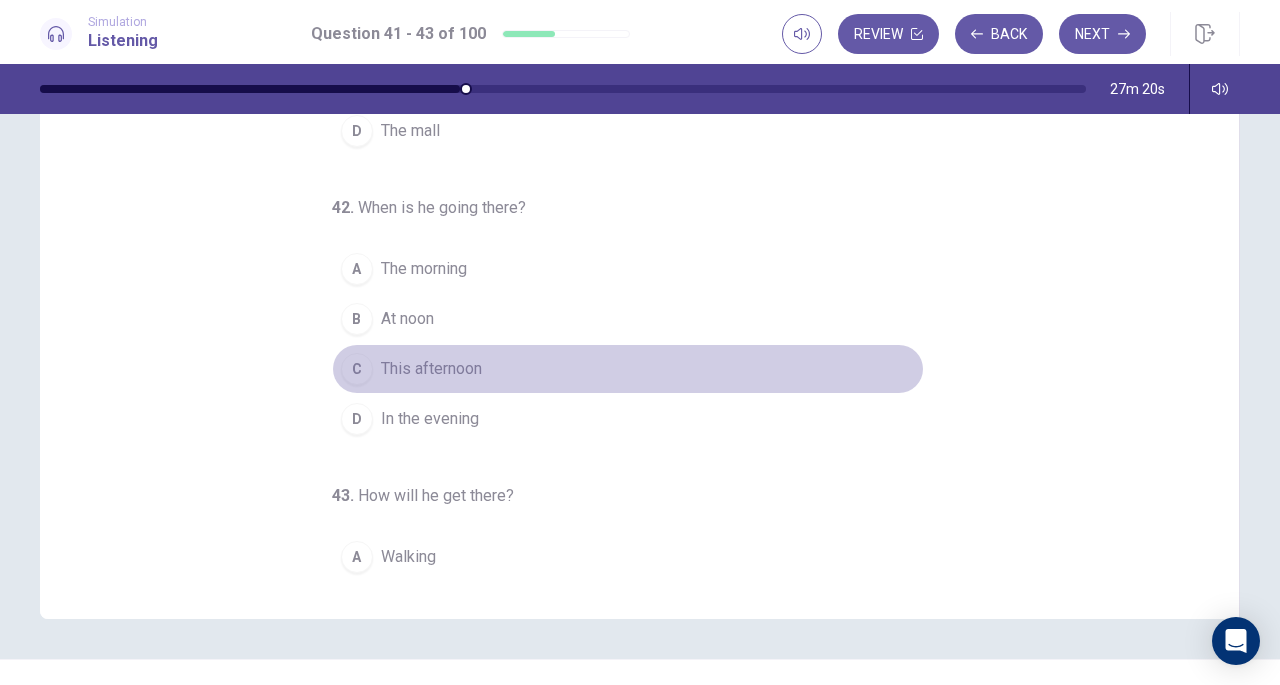 click on "This afternoon" at bounding box center [431, 369] 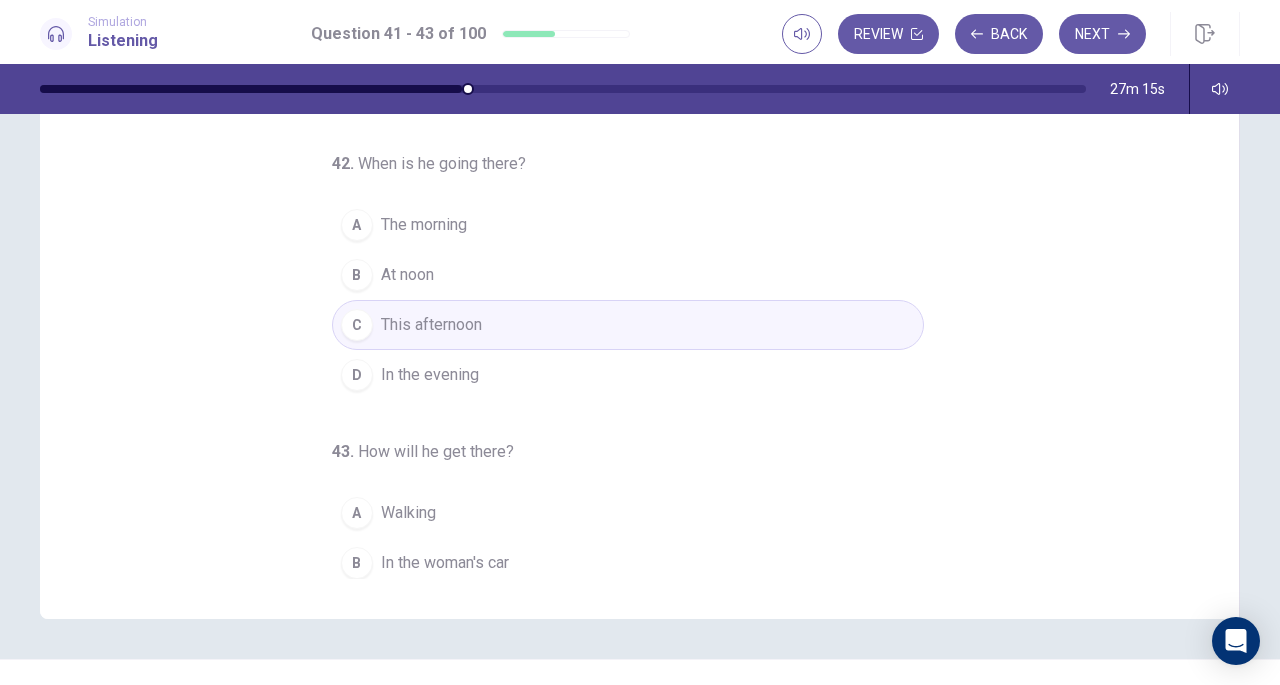 scroll, scrollTop: 100, scrollLeft: 0, axis: vertical 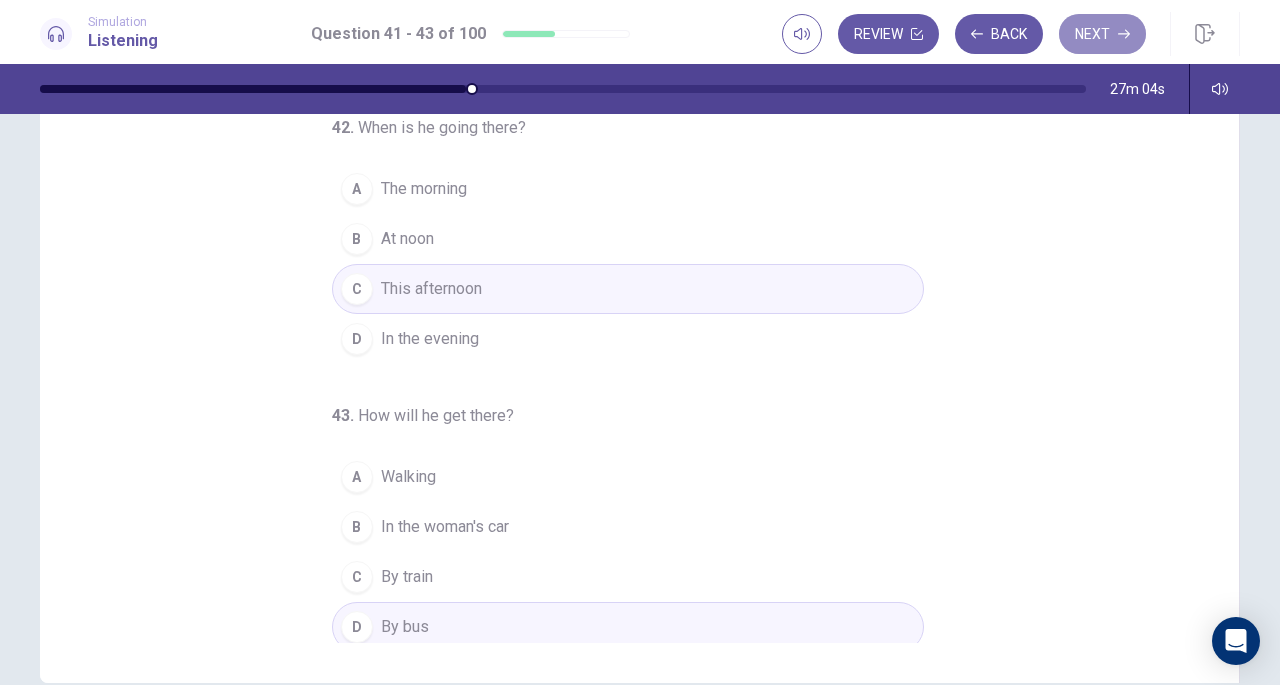click on "Next" at bounding box center [1102, 34] 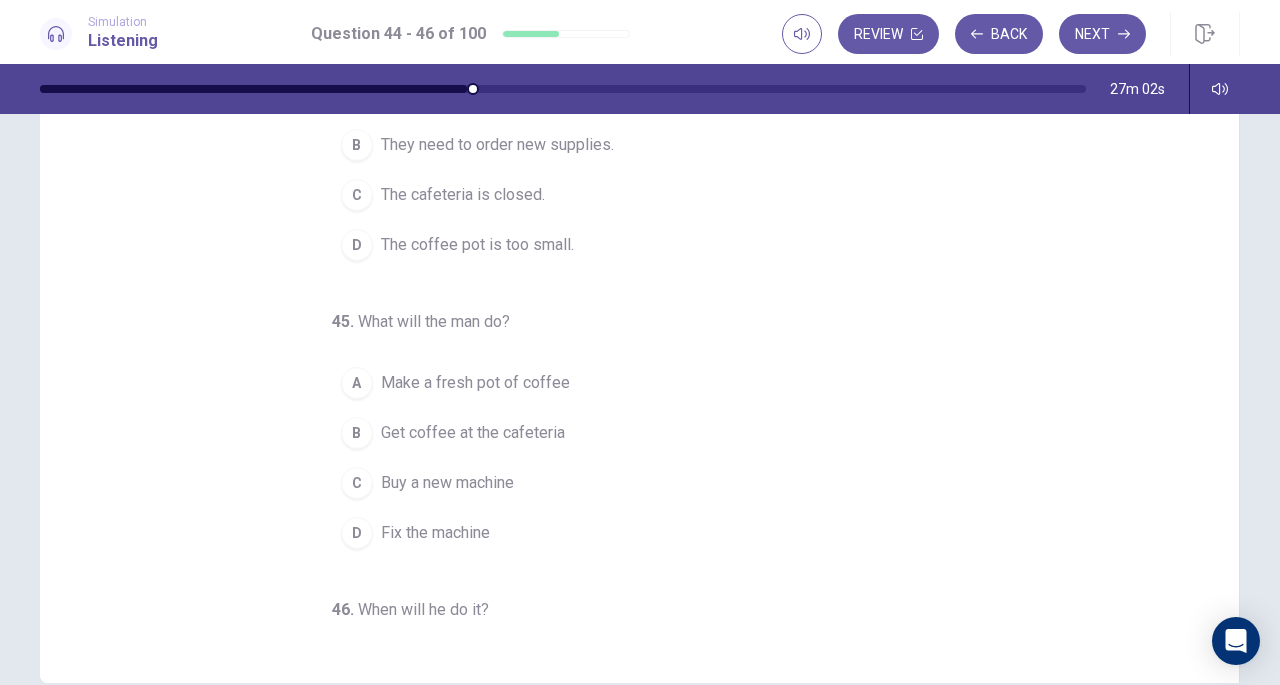 scroll, scrollTop: 0, scrollLeft: 0, axis: both 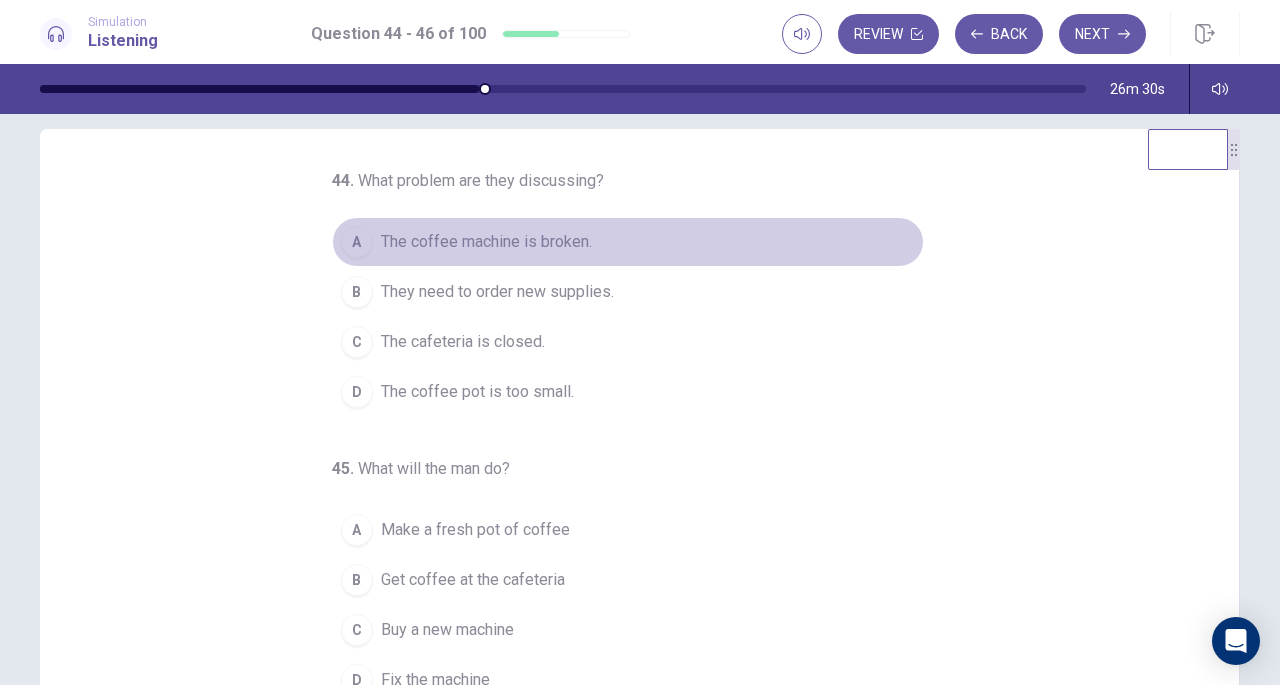 click on "The coffee machine is broken." at bounding box center [486, 242] 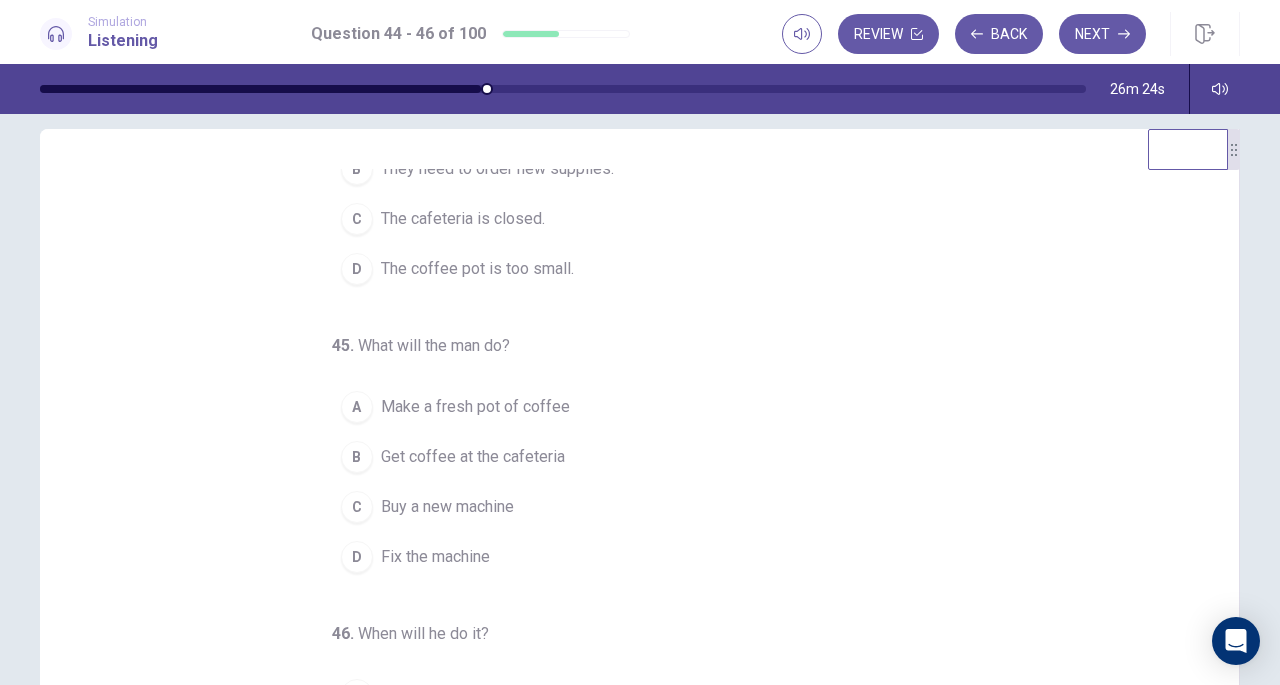 scroll, scrollTop: 124, scrollLeft: 0, axis: vertical 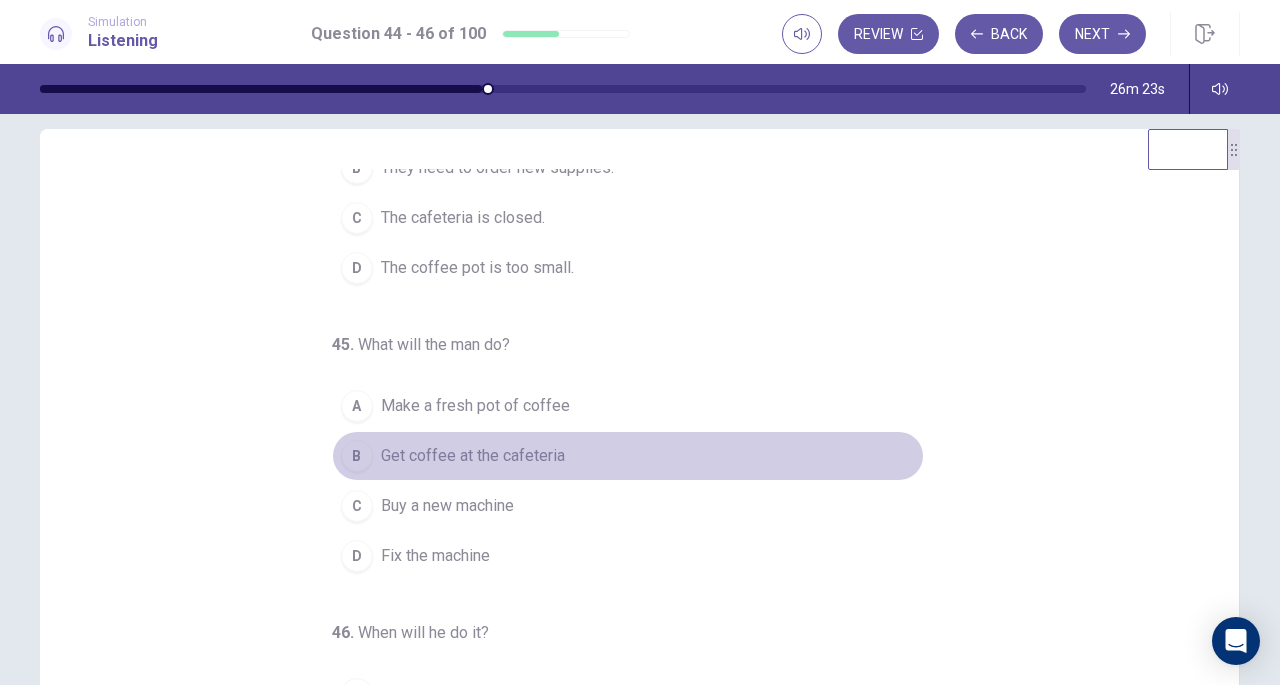 click on "Get coffee at the cafeteria" at bounding box center [473, 456] 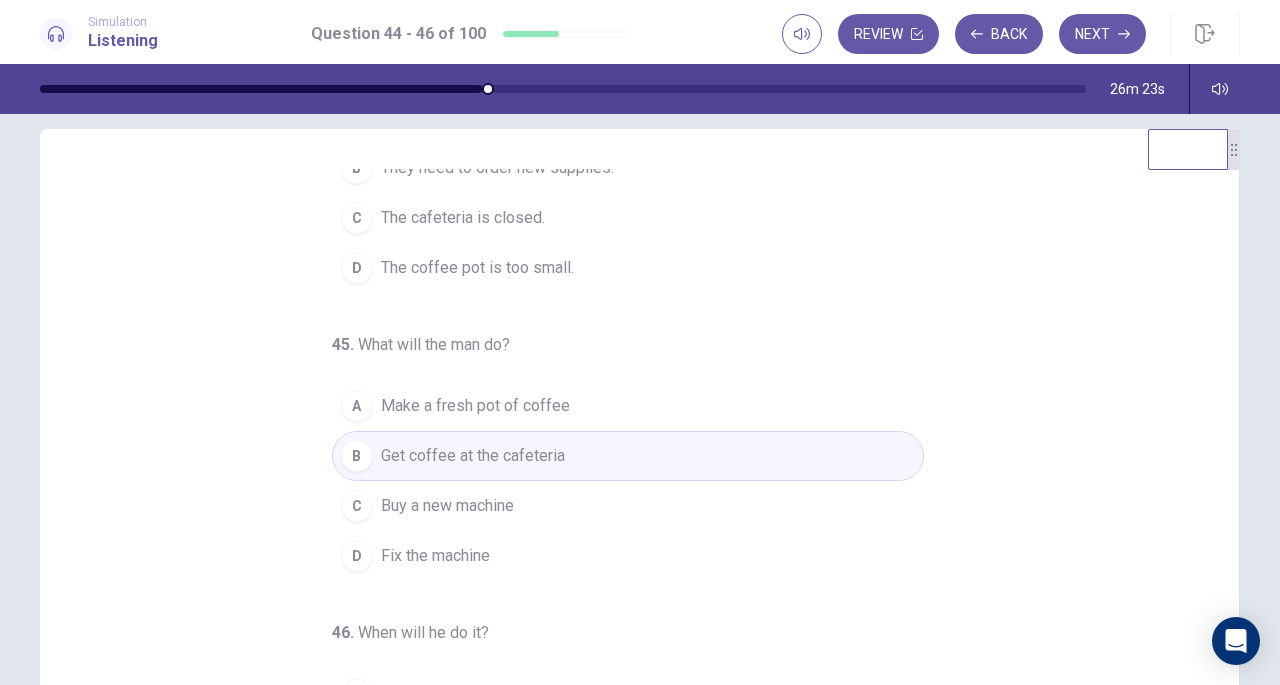 scroll, scrollTop: 200, scrollLeft: 0, axis: vertical 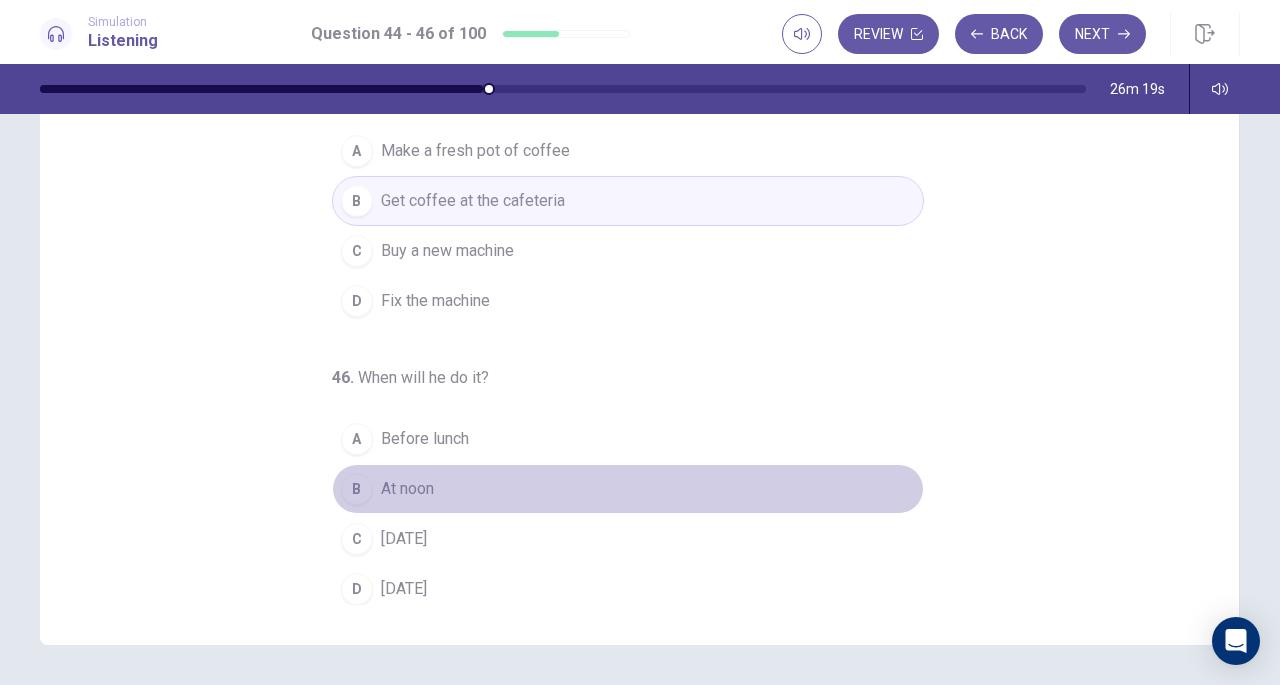 click on "At noon" at bounding box center [407, 489] 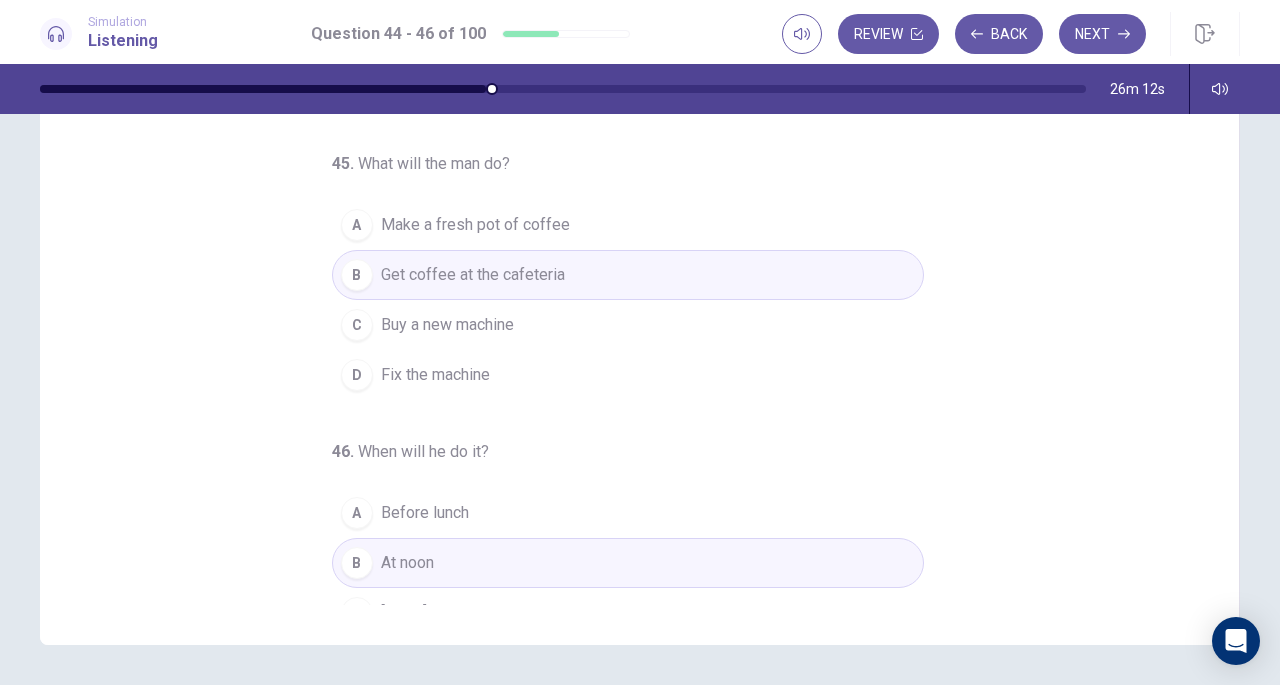 scroll, scrollTop: 124, scrollLeft: 0, axis: vertical 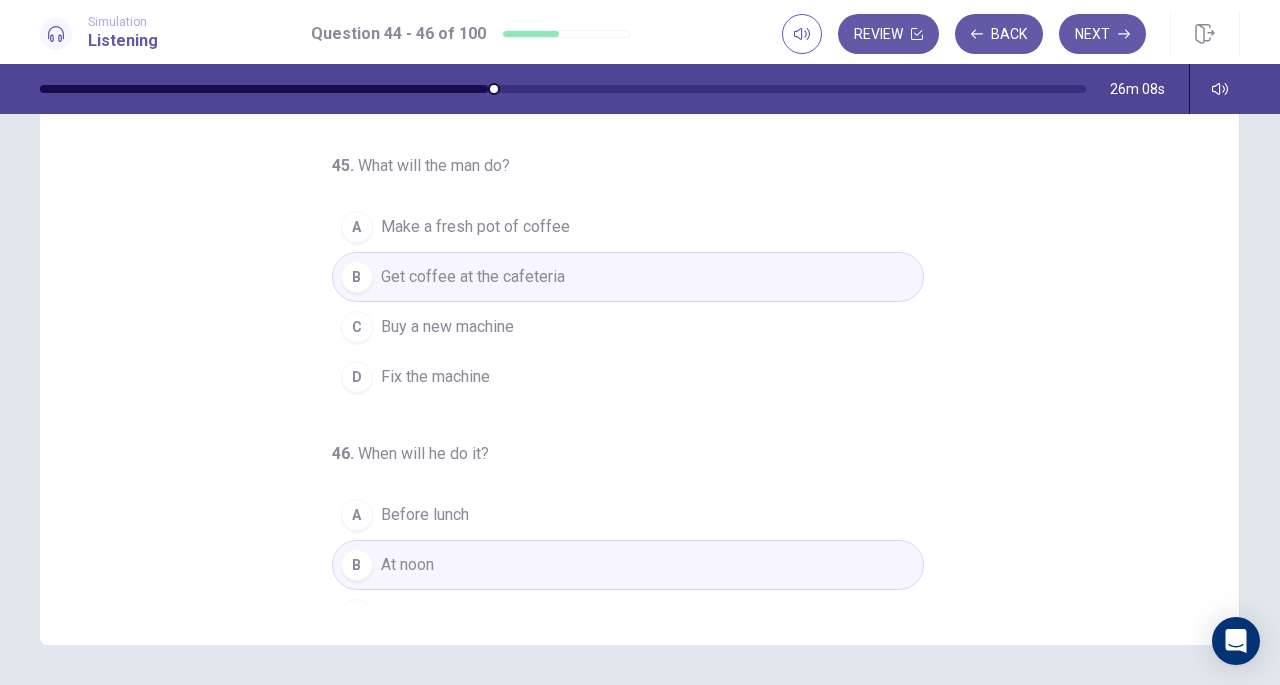 click on "Buy a new machine" at bounding box center (447, 327) 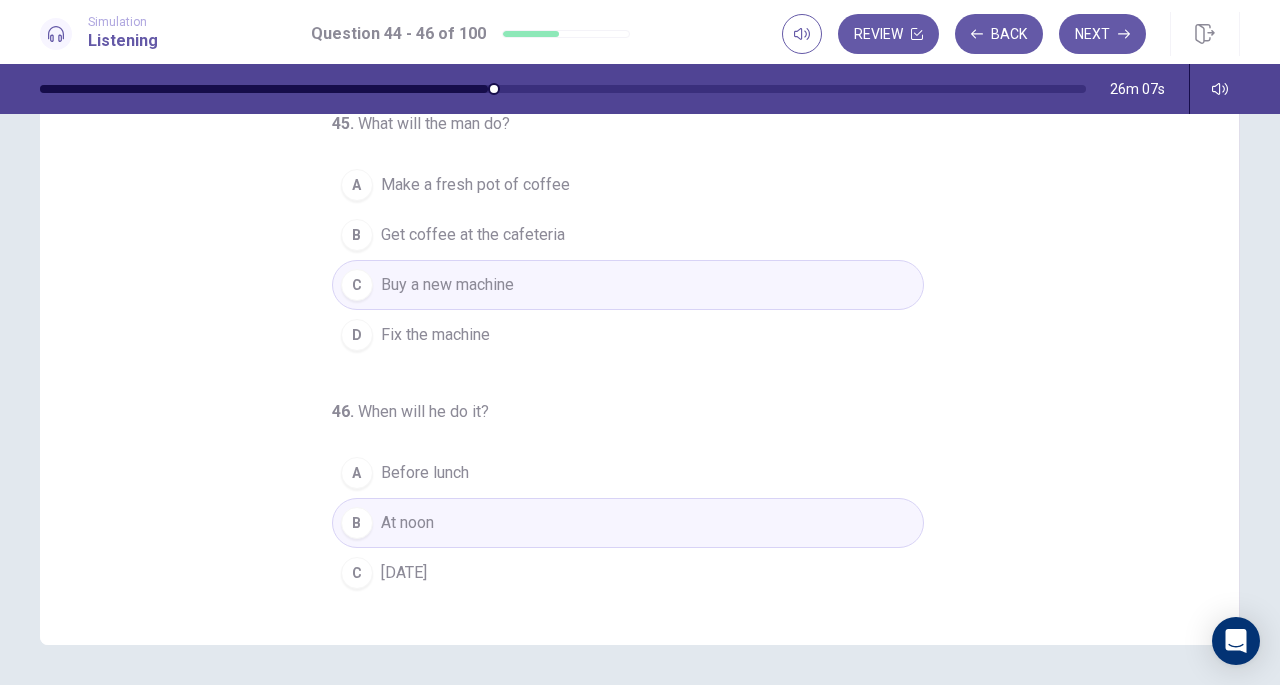 scroll, scrollTop: 200, scrollLeft: 0, axis: vertical 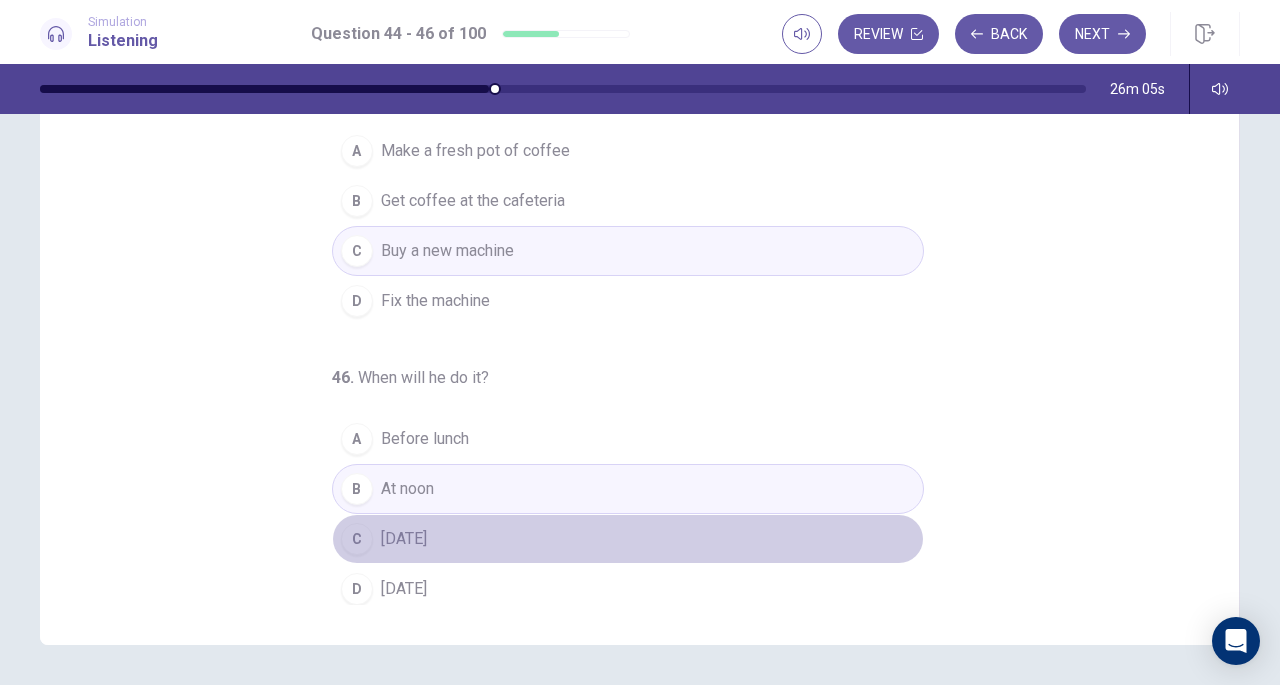 click on "[DATE]" at bounding box center [404, 539] 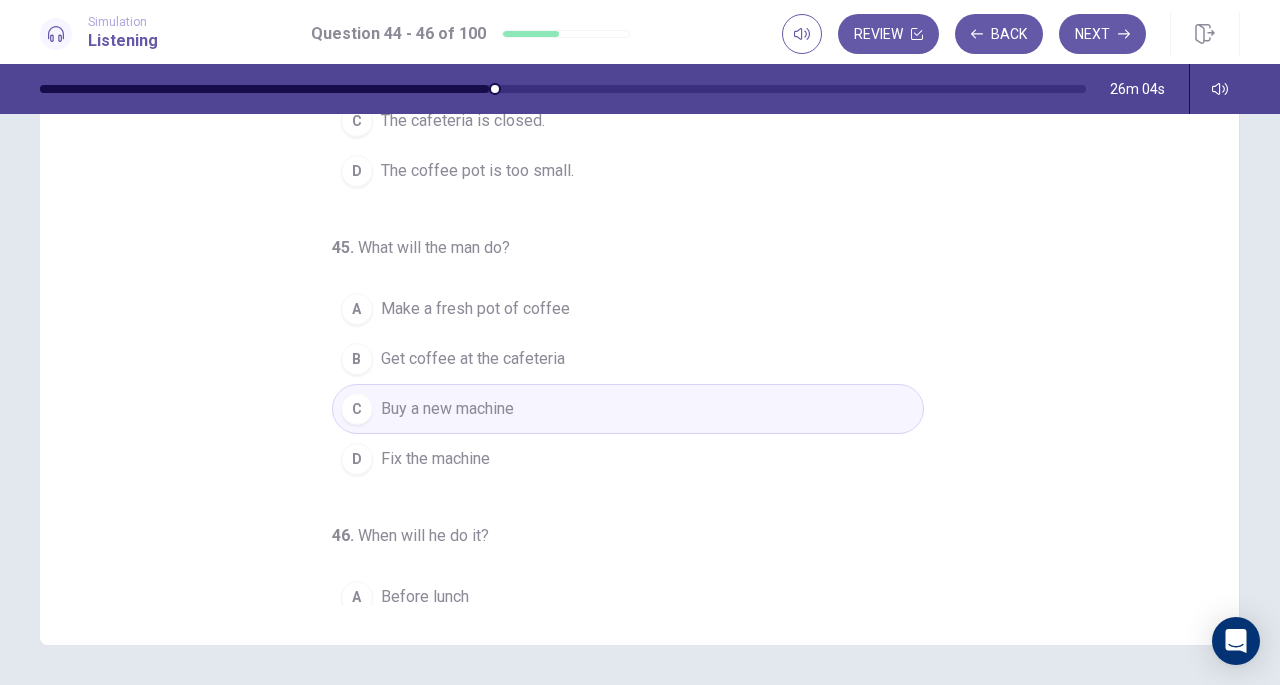 scroll, scrollTop: 0, scrollLeft: 0, axis: both 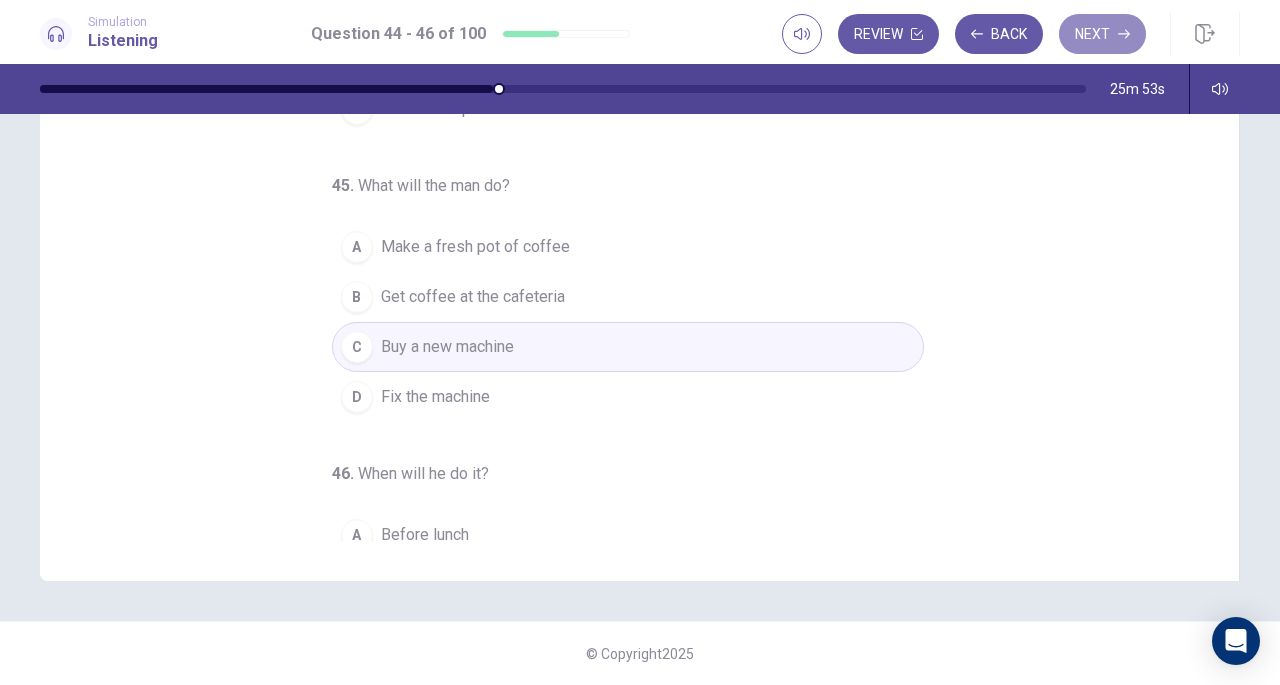 click on "Next" at bounding box center (1102, 34) 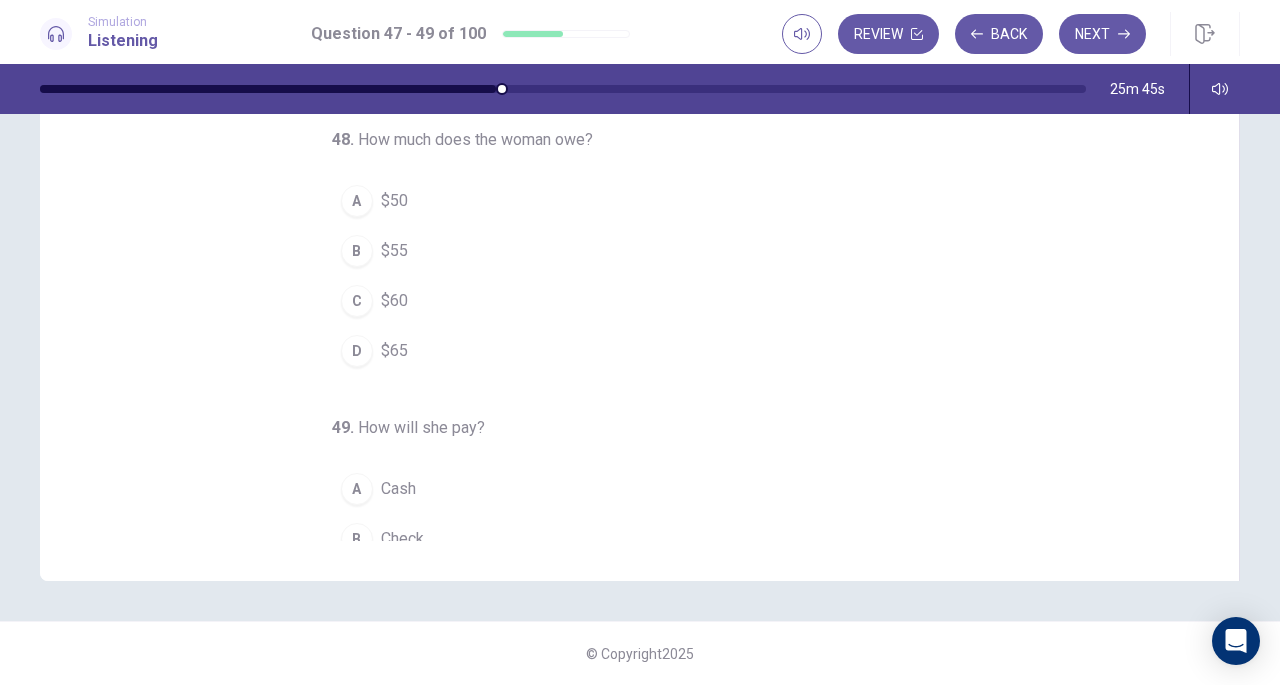 scroll, scrollTop: 0, scrollLeft: 0, axis: both 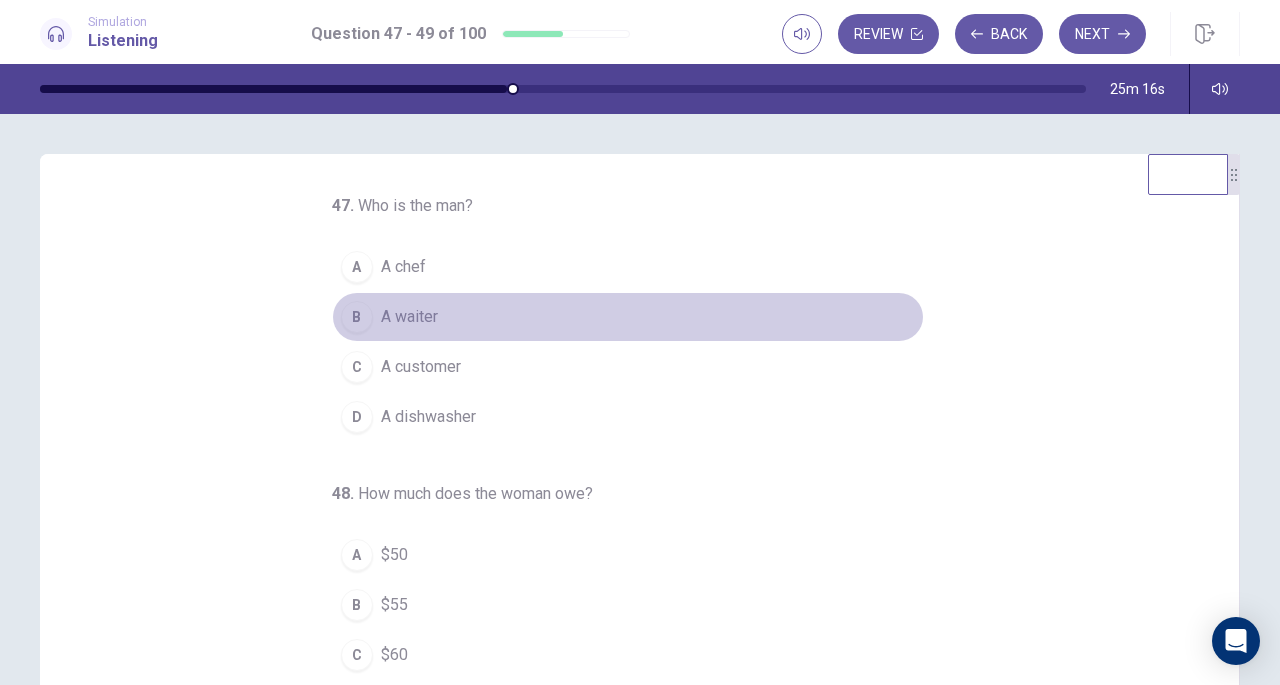 click on "A waiter" at bounding box center [409, 317] 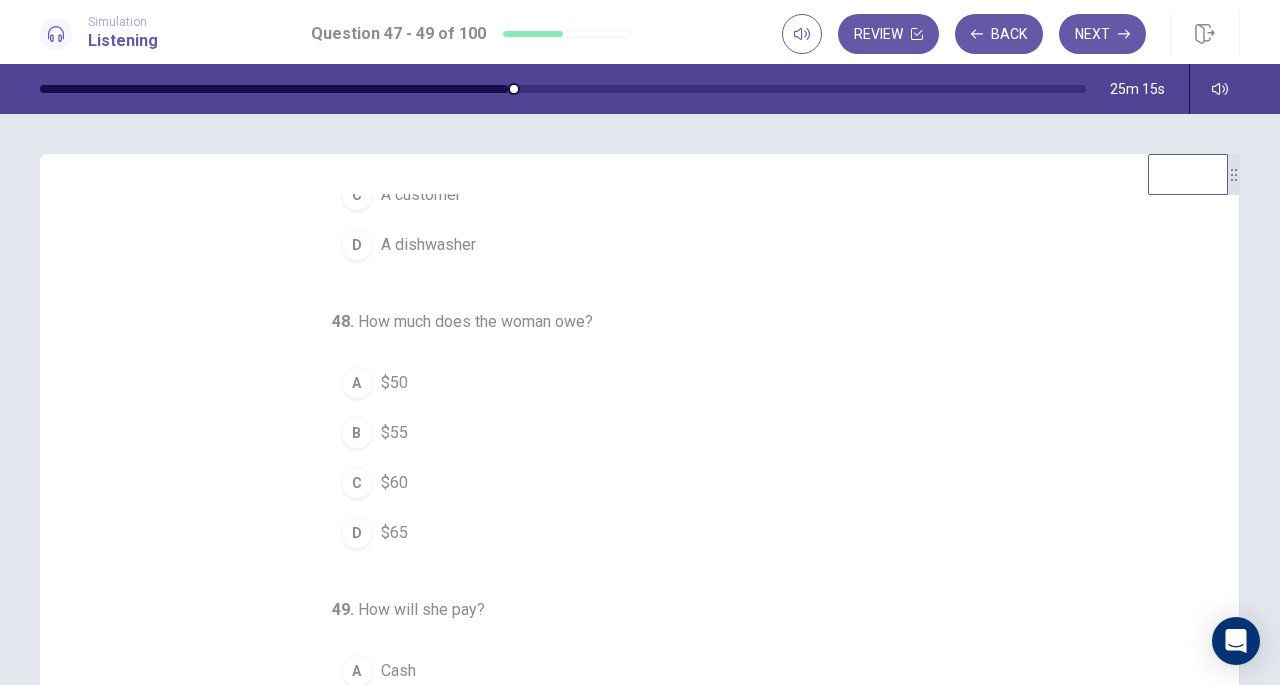 scroll, scrollTop: 200, scrollLeft: 0, axis: vertical 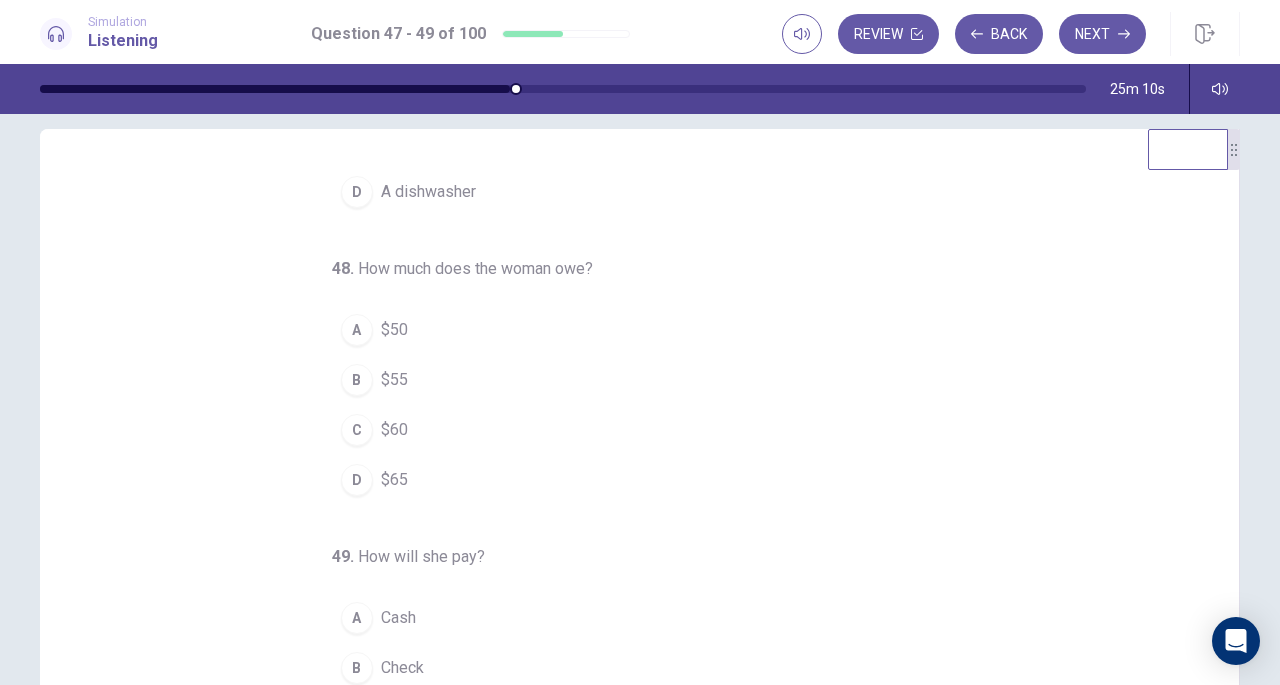 click on "$65" at bounding box center (394, 480) 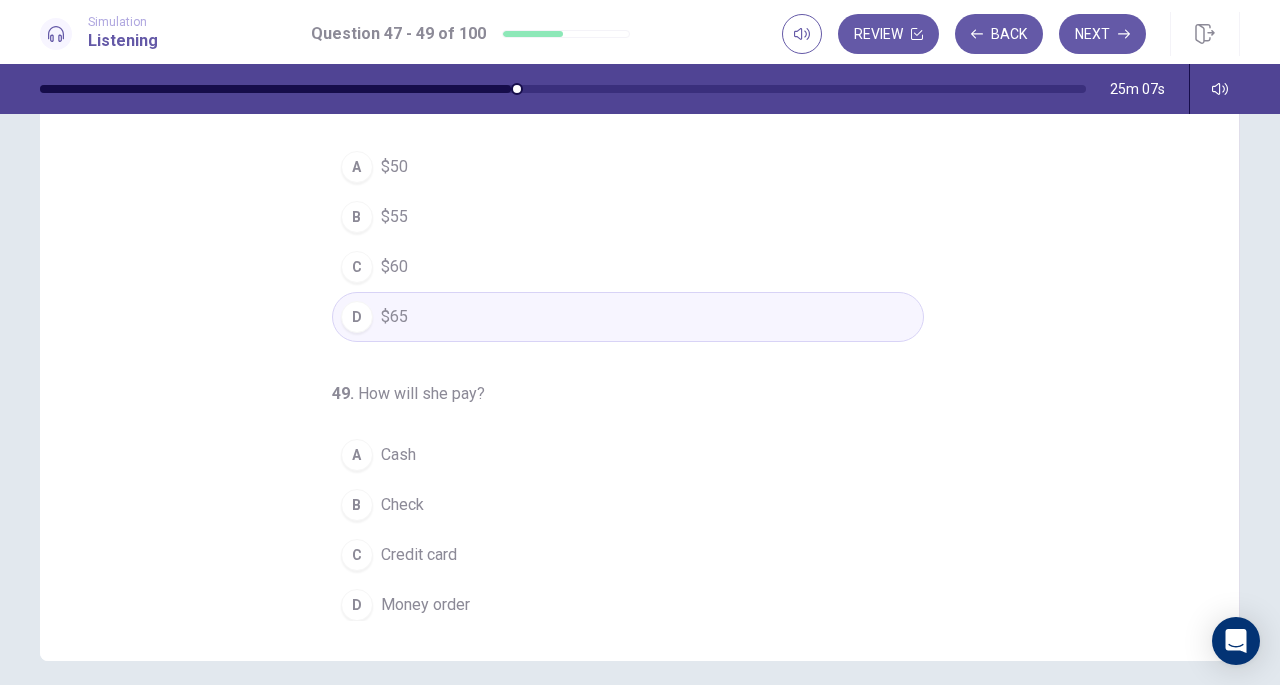 scroll, scrollTop: 189, scrollLeft: 0, axis: vertical 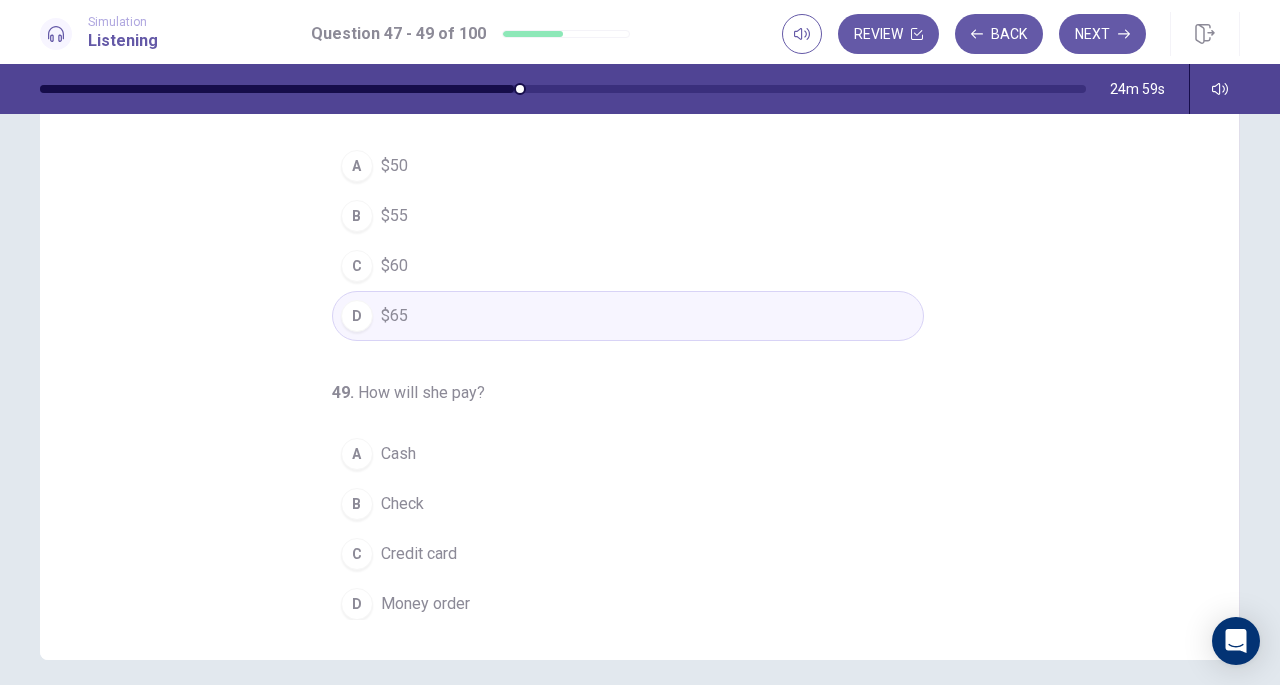 click on "Cash" at bounding box center (398, 454) 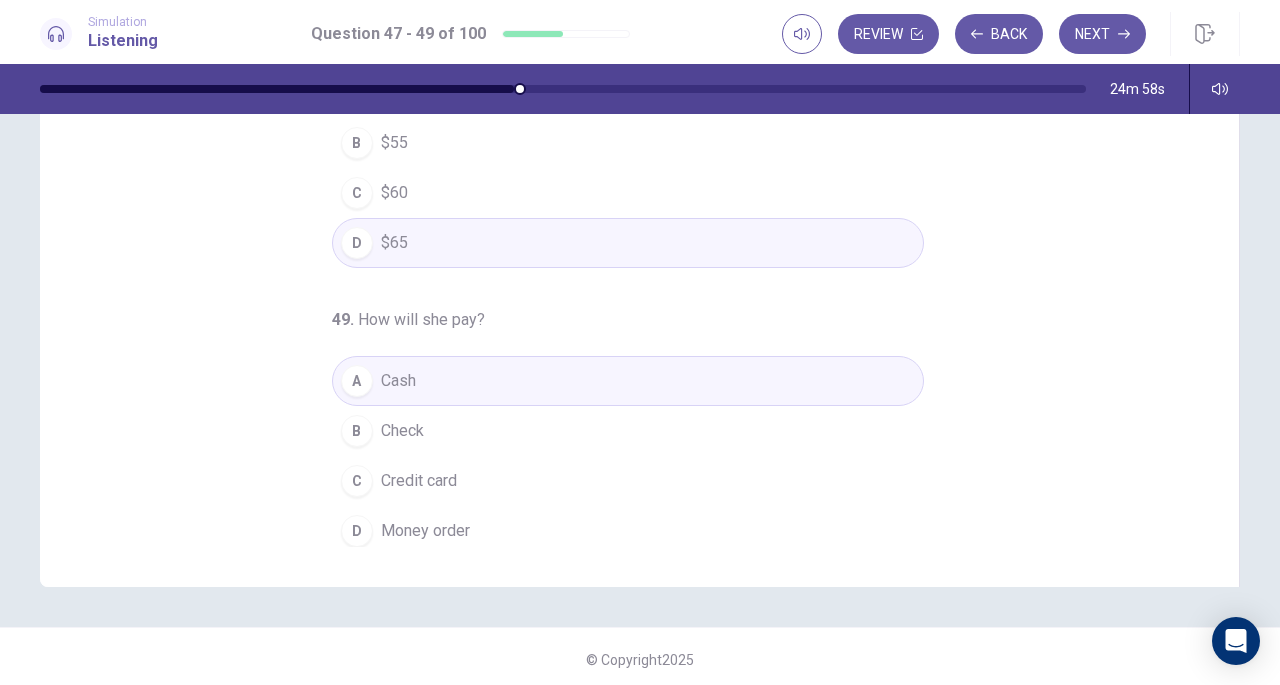 scroll, scrollTop: 265, scrollLeft: 0, axis: vertical 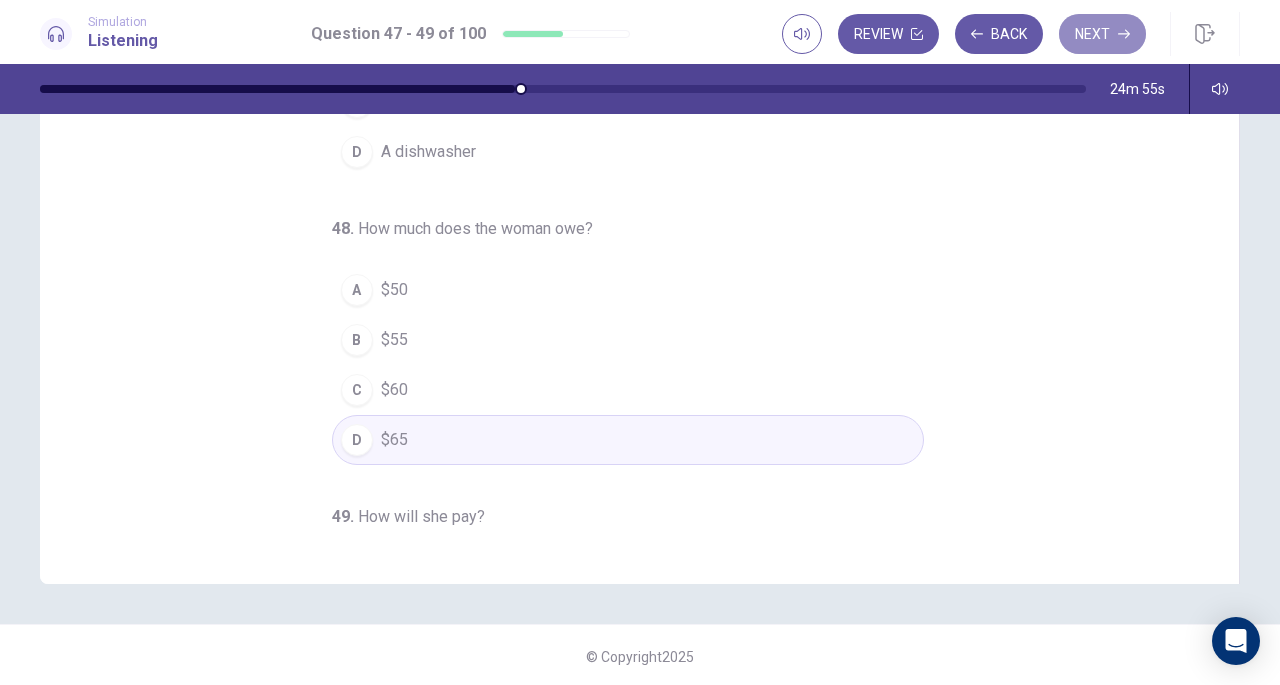 click on "Next" at bounding box center [1102, 34] 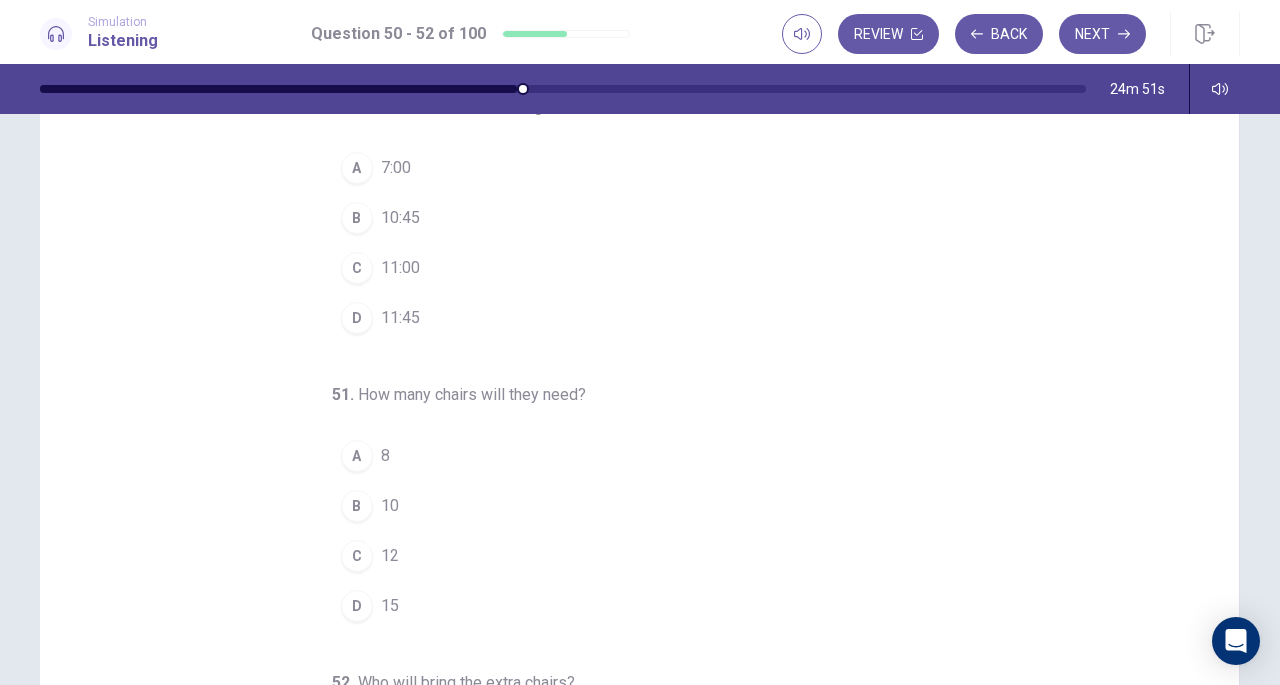 scroll, scrollTop: 0, scrollLeft: 0, axis: both 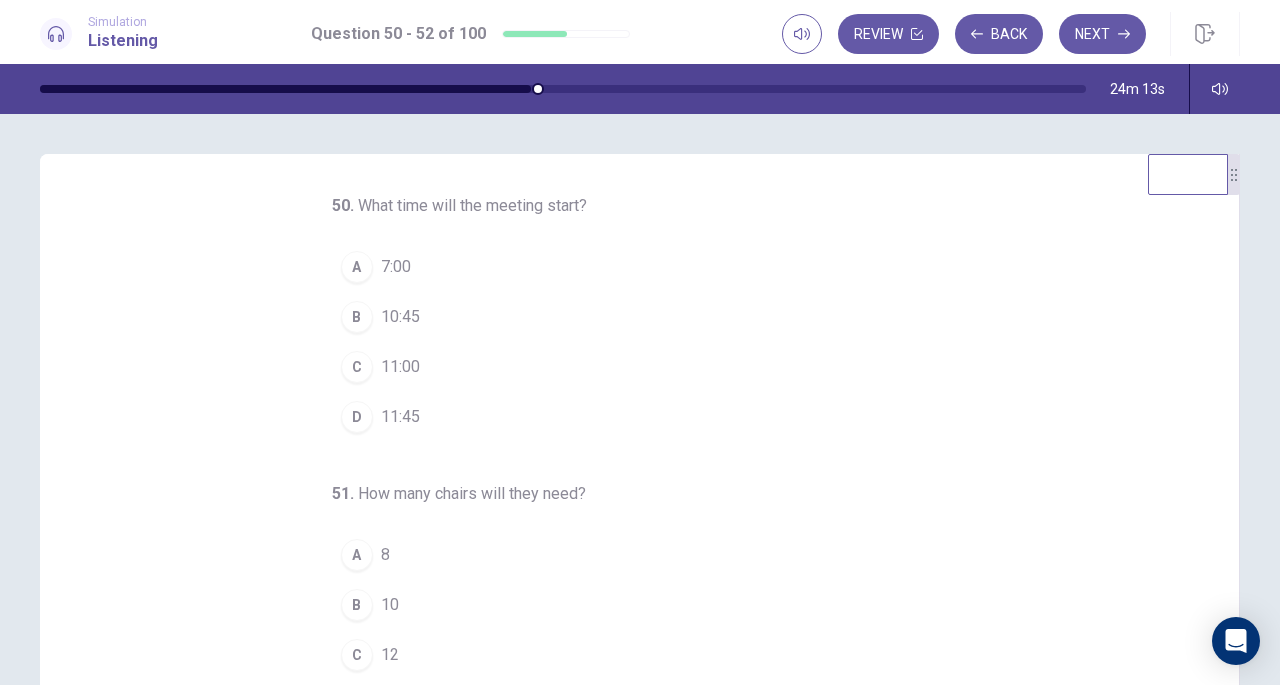 click on "C" at bounding box center (357, 367) 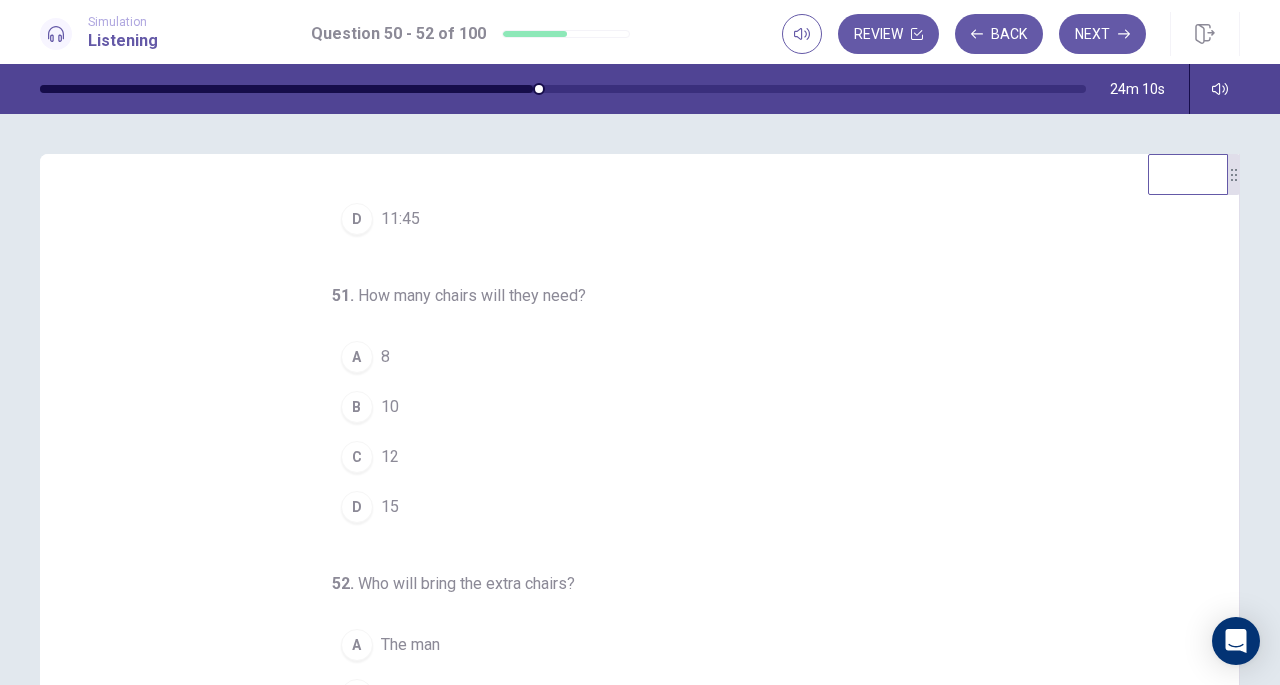 scroll, scrollTop: 200, scrollLeft: 0, axis: vertical 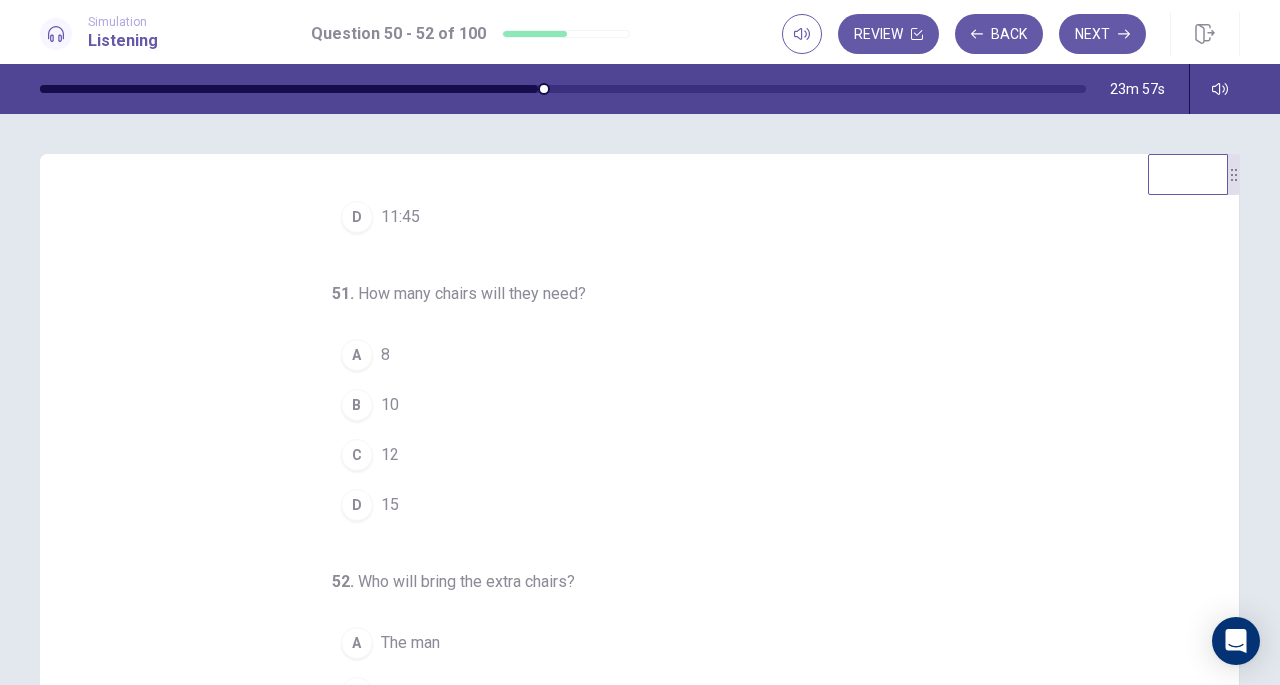 click on "15" at bounding box center [390, 505] 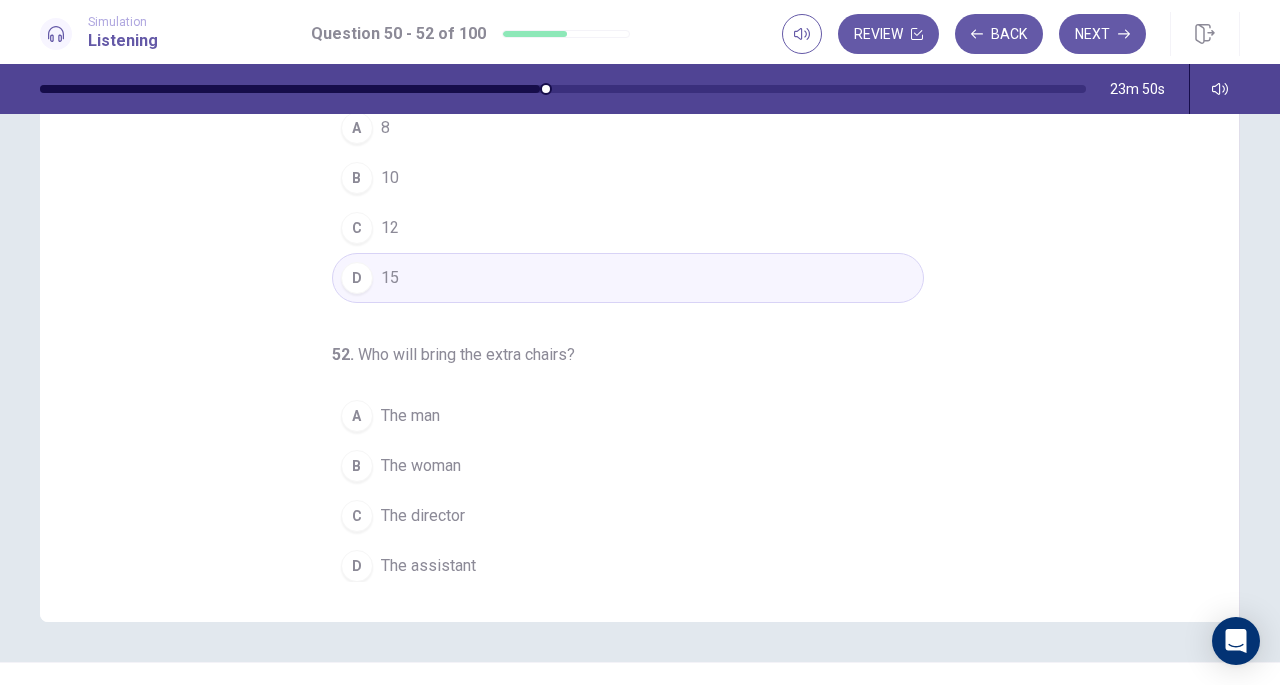scroll, scrollTop: 235, scrollLeft: 0, axis: vertical 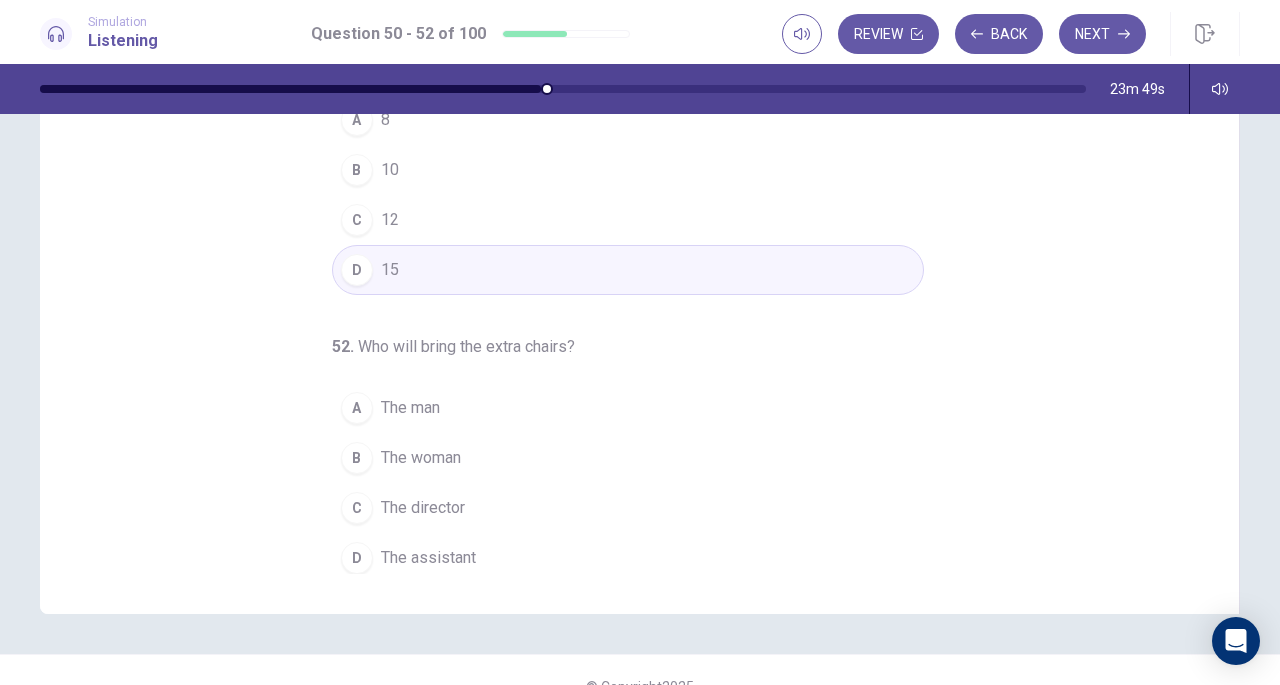 click on "The assistant" at bounding box center (428, 558) 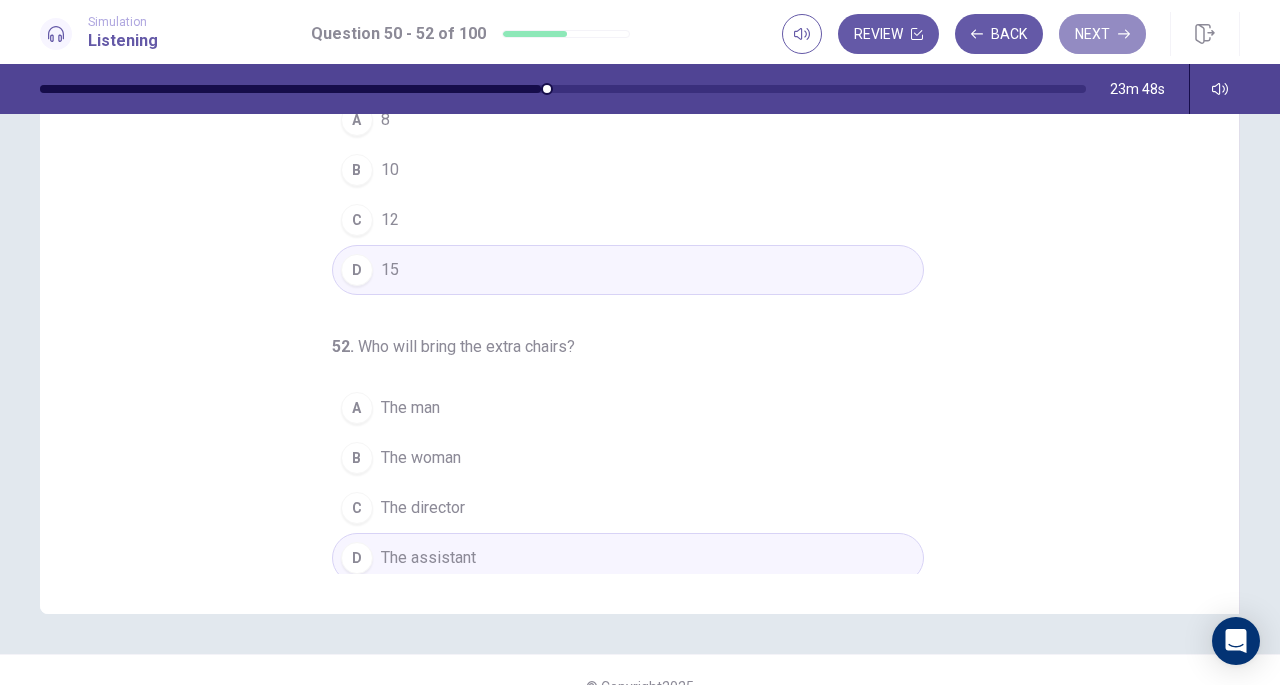 click on "Next" at bounding box center (1102, 34) 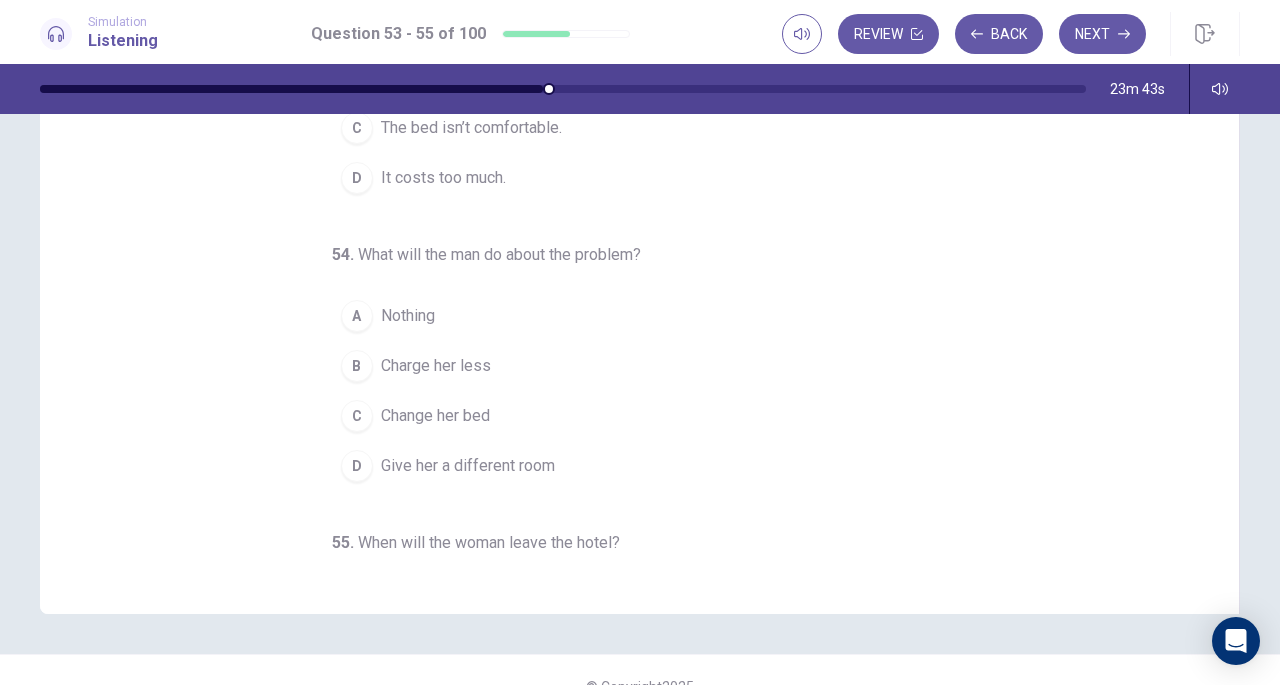 scroll, scrollTop: 0, scrollLeft: 0, axis: both 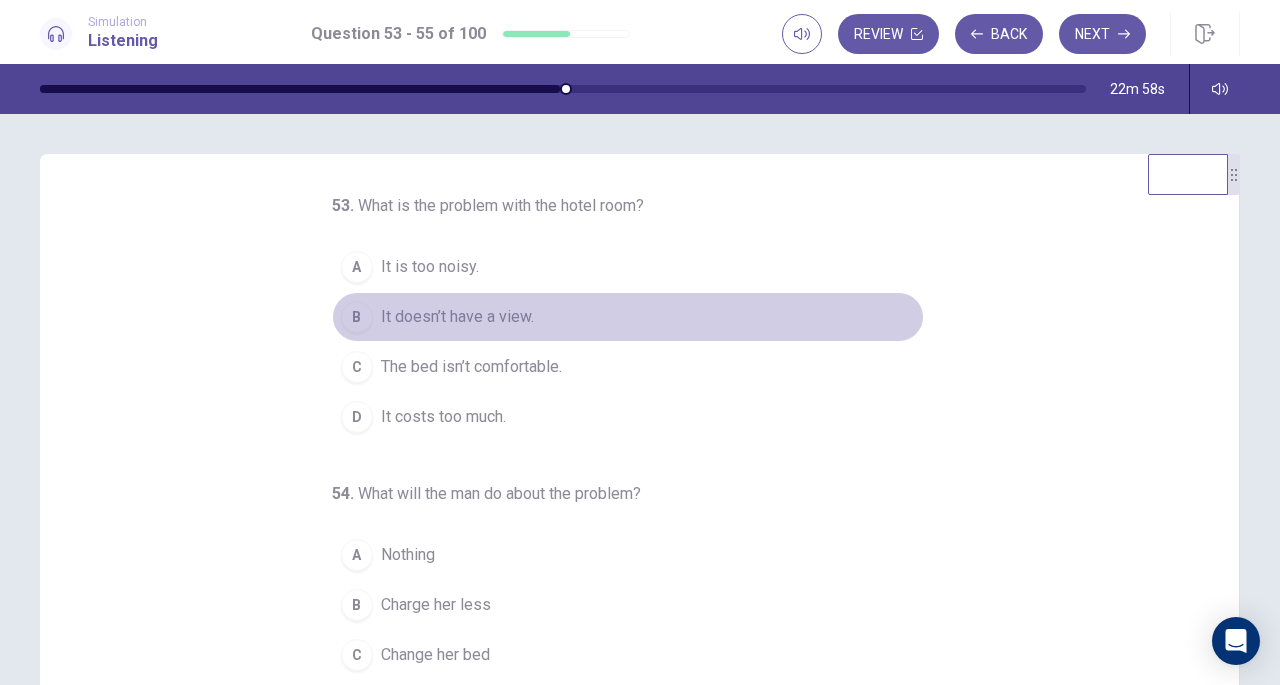 click on "It doesn’t have a view." at bounding box center (457, 317) 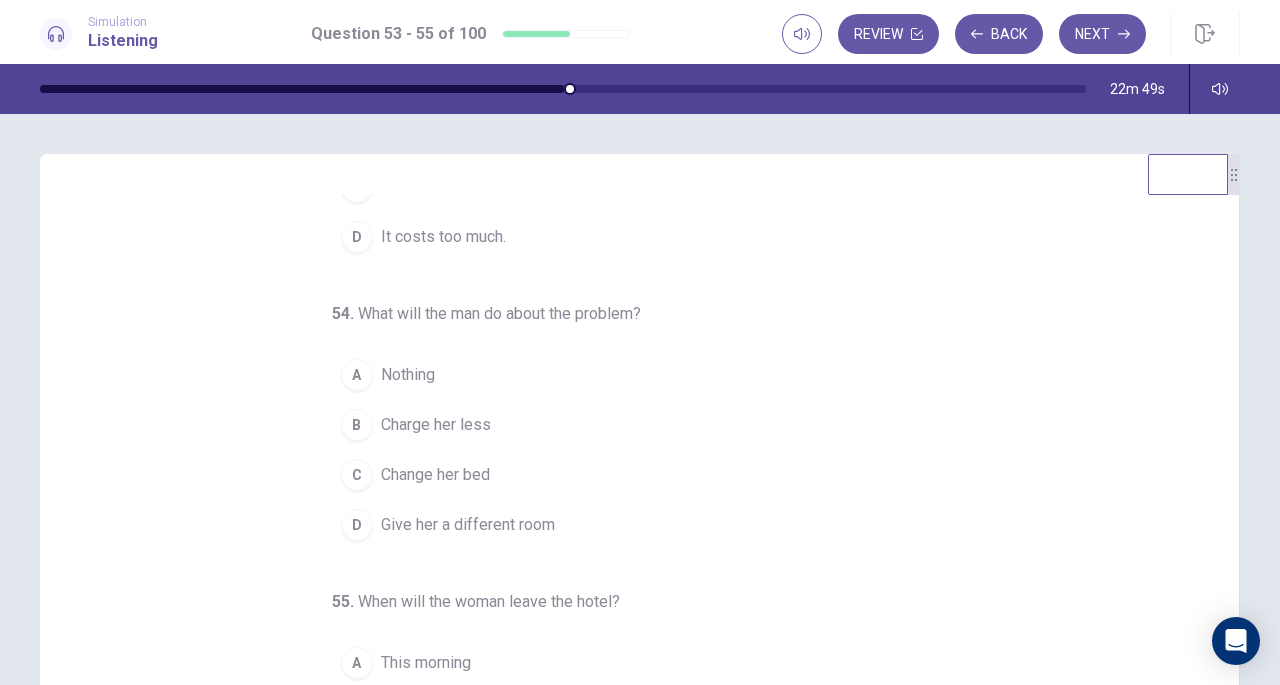 scroll, scrollTop: 181, scrollLeft: 0, axis: vertical 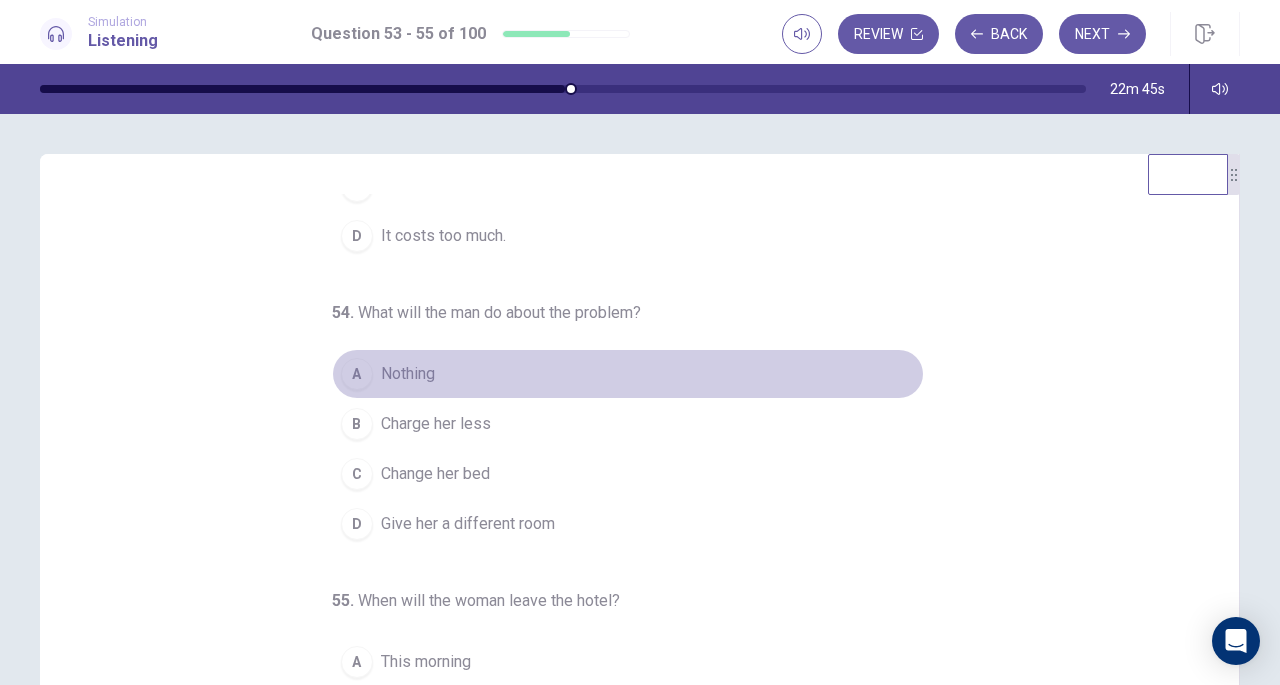 click on "Nothing" at bounding box center [408, 374] 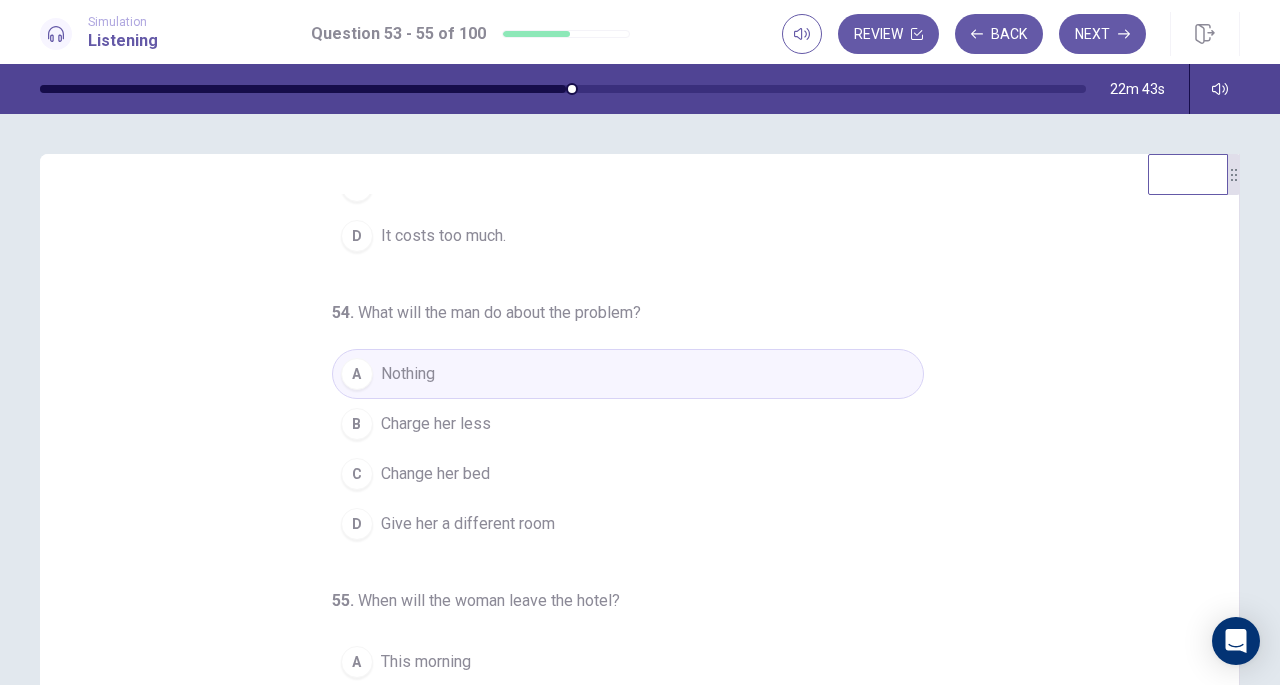 scroll, scrollTop: 200, scrollLeft: 0, axis: vertical 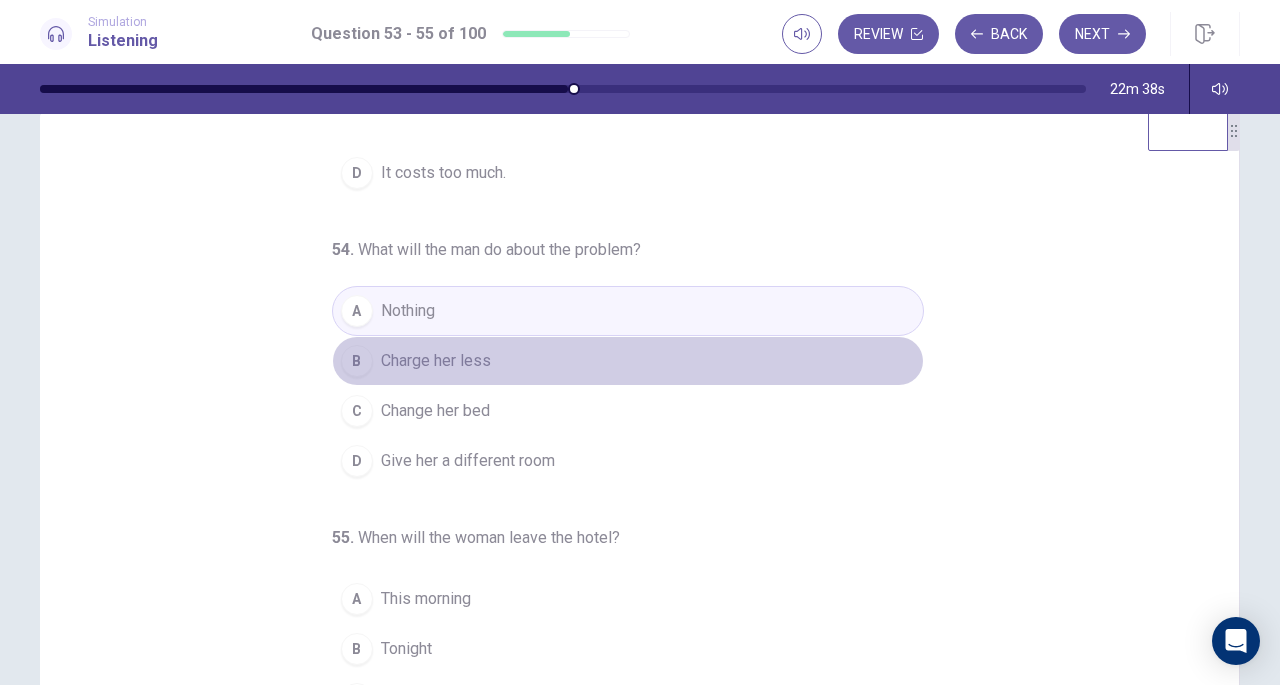 click on "Charge her less" at bounding box center [436, 361] 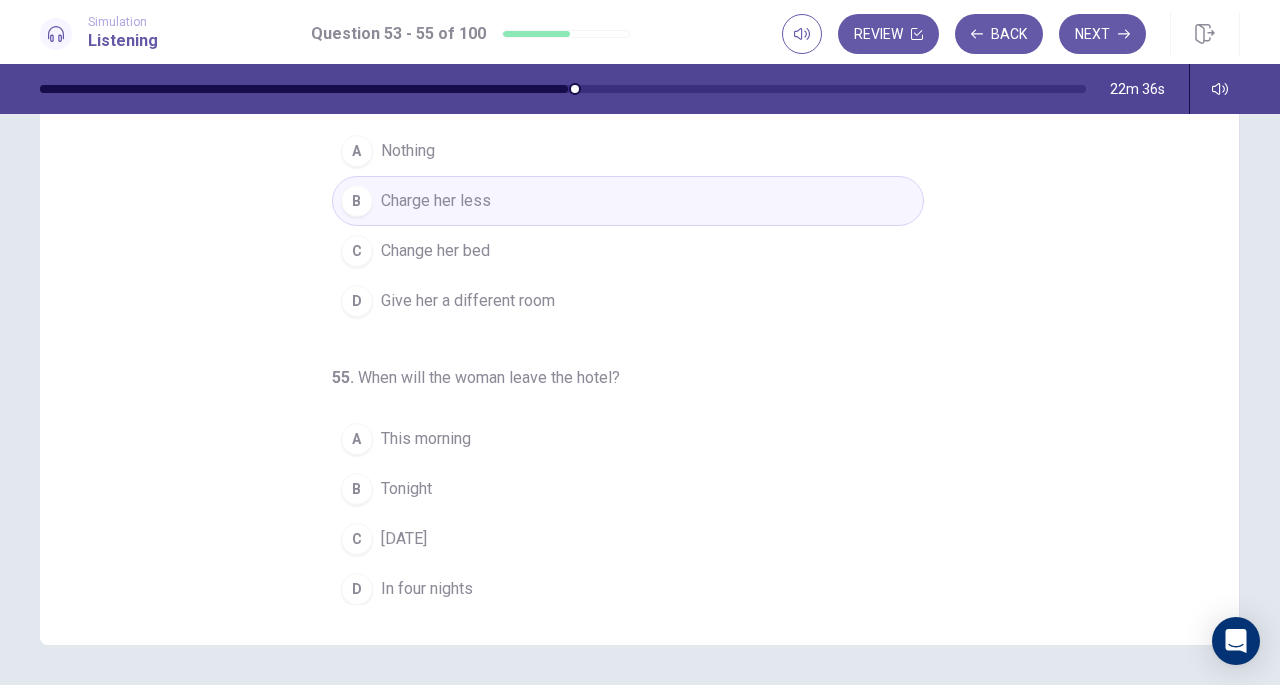 scroll, scrollTop: 205, scrollLeft: 0, axis: vertical 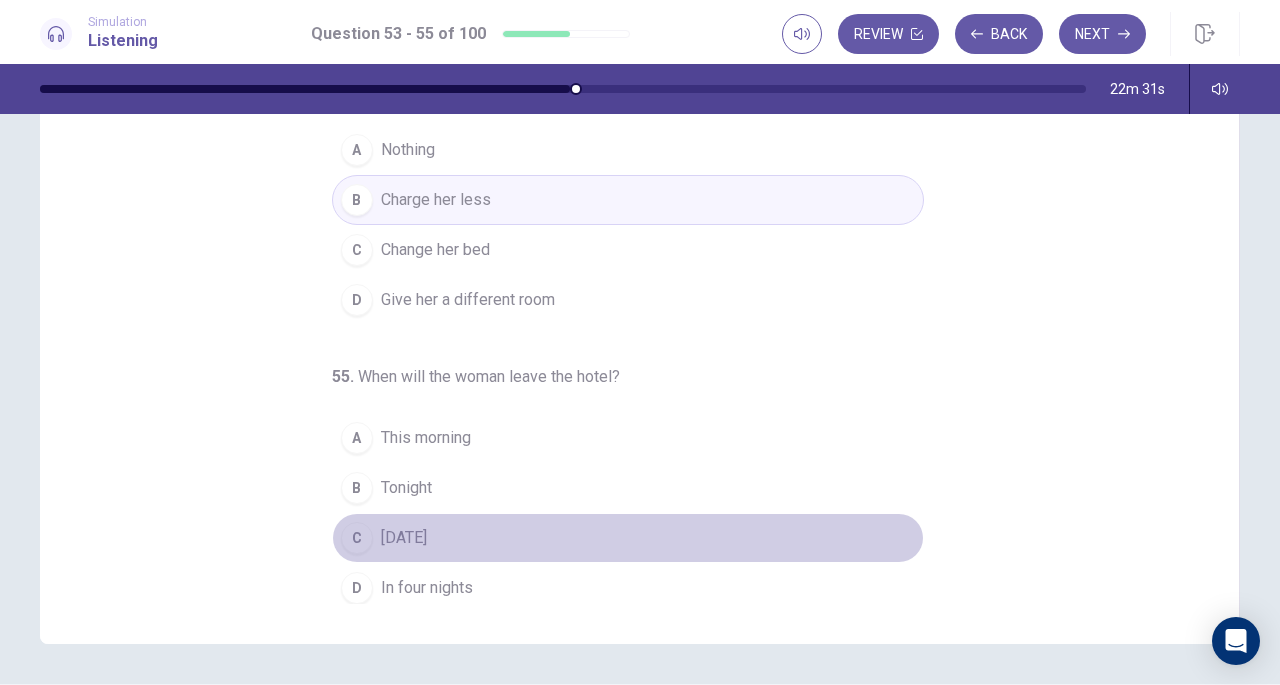 click on "C [DATE]" at bounding box center (628, 538) 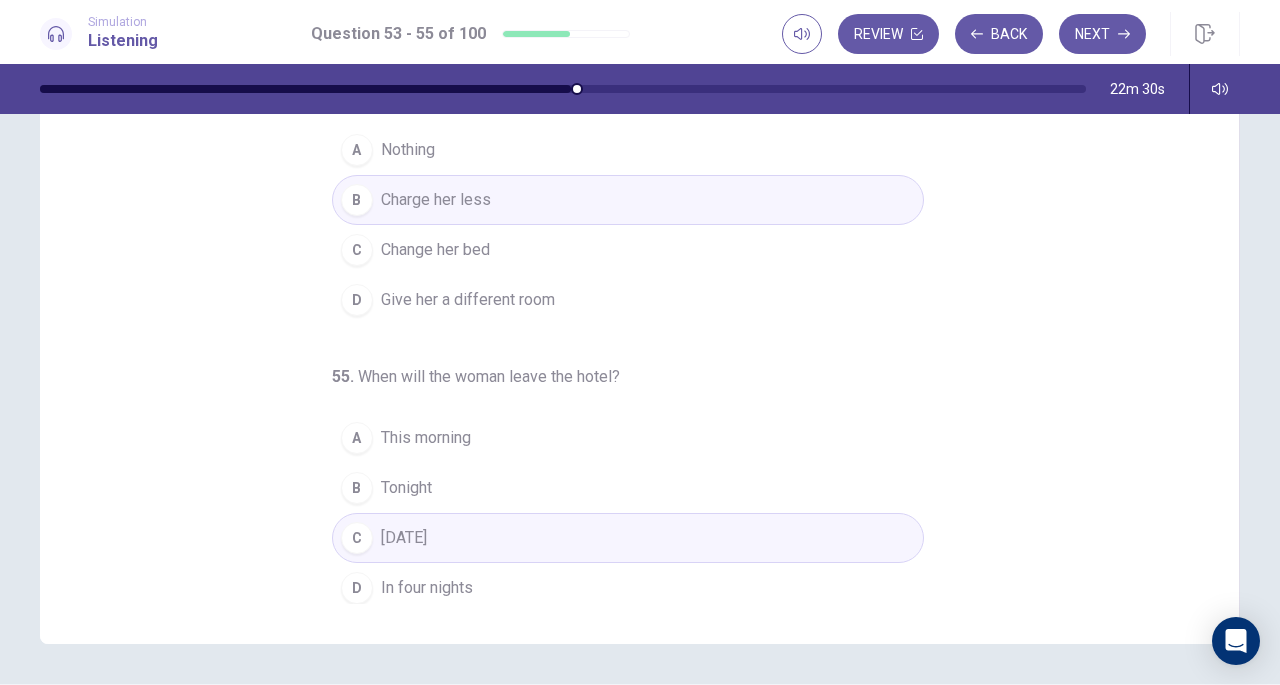 scroll, scrollTop: 268, scrollLeft: 0, axis: vertical 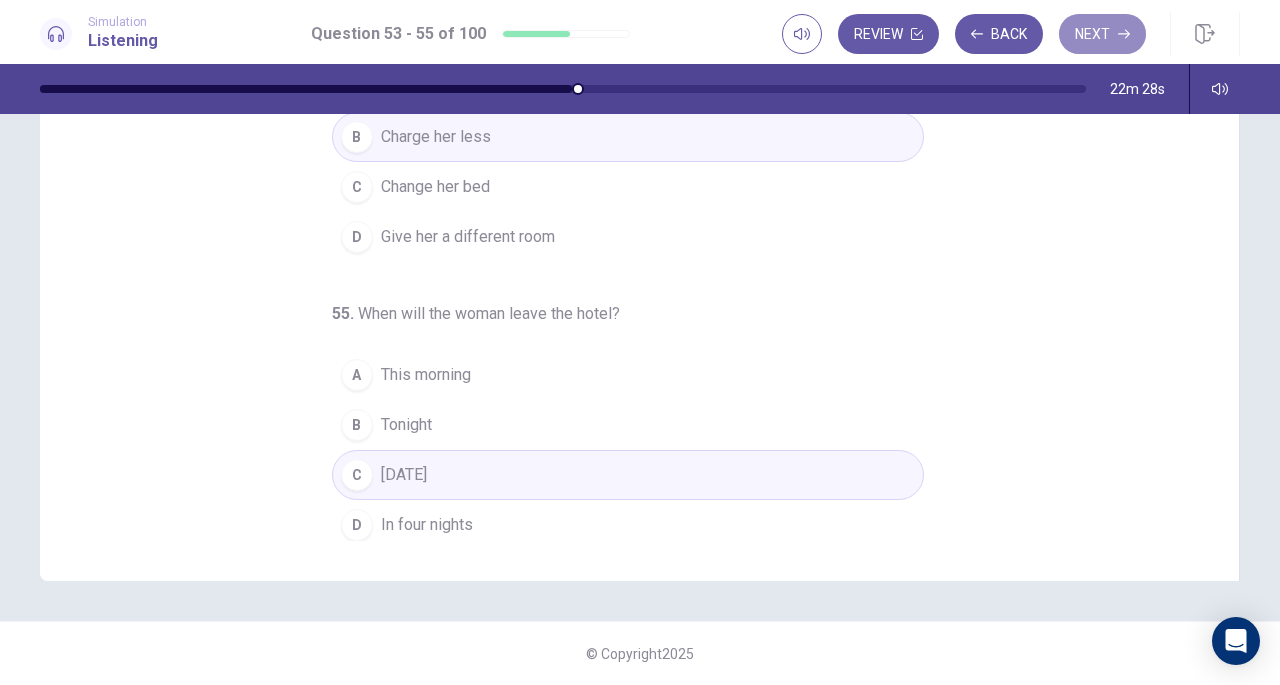 click on "Next" at bounding box center (1102, 34) 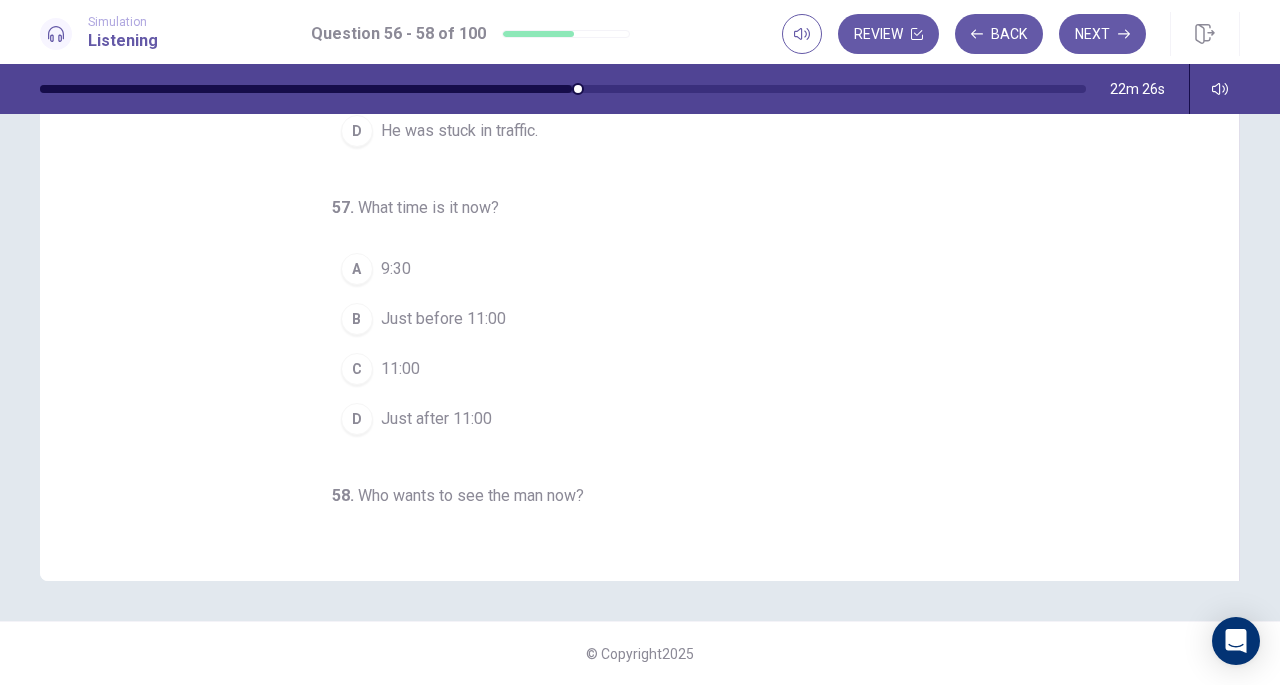 scroll, scrollTop: 0, scrollLeft: 0, axis: both 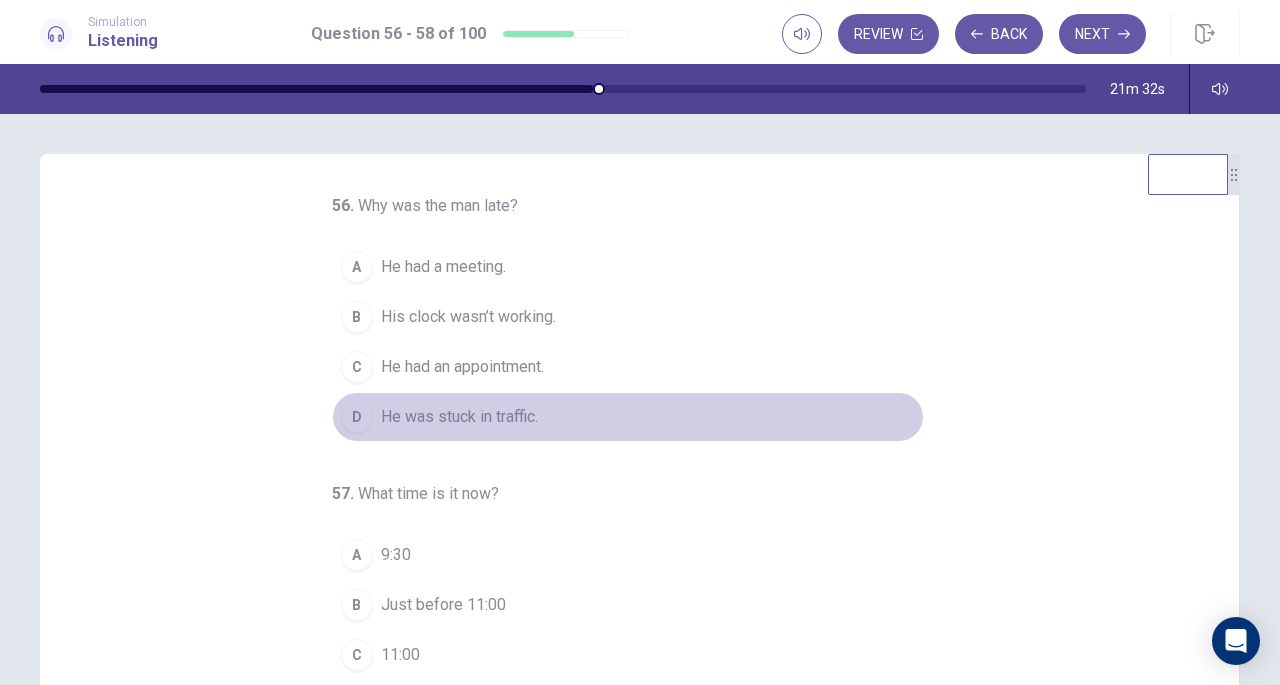 click on "He was stuck in traffic." at bounding box center [459, 417] 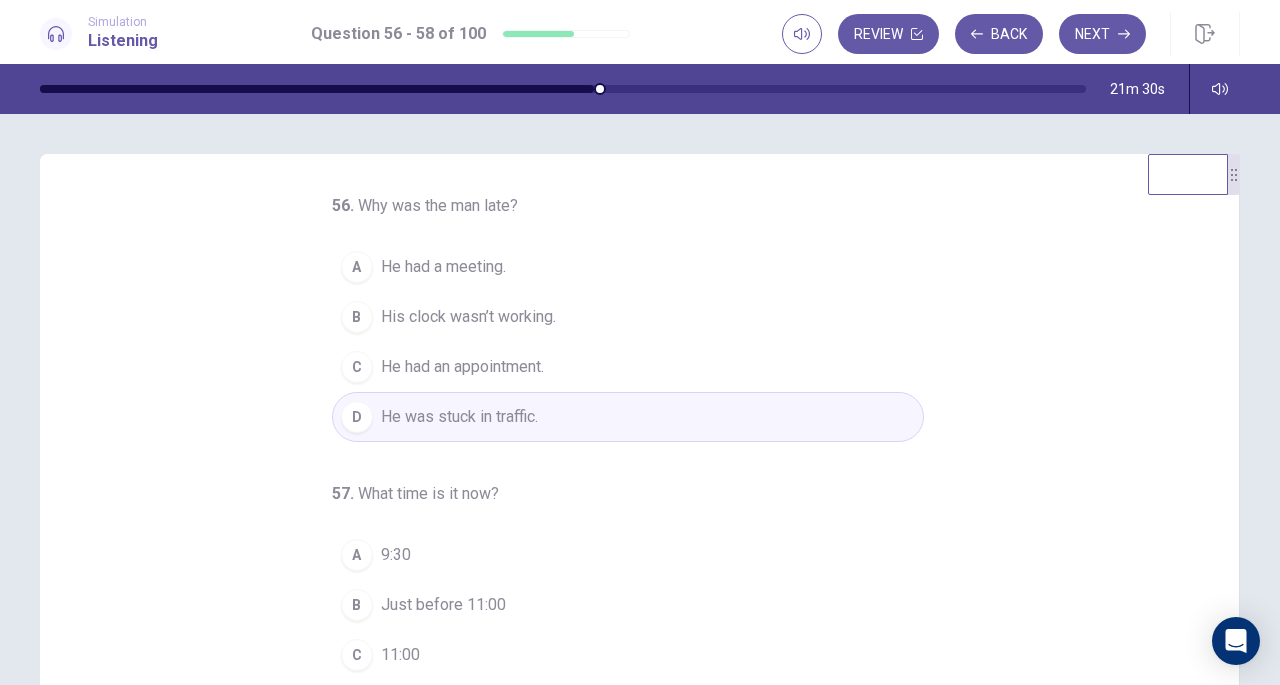 click on "His clock wasn’t working." at bounding box center (468, 317) 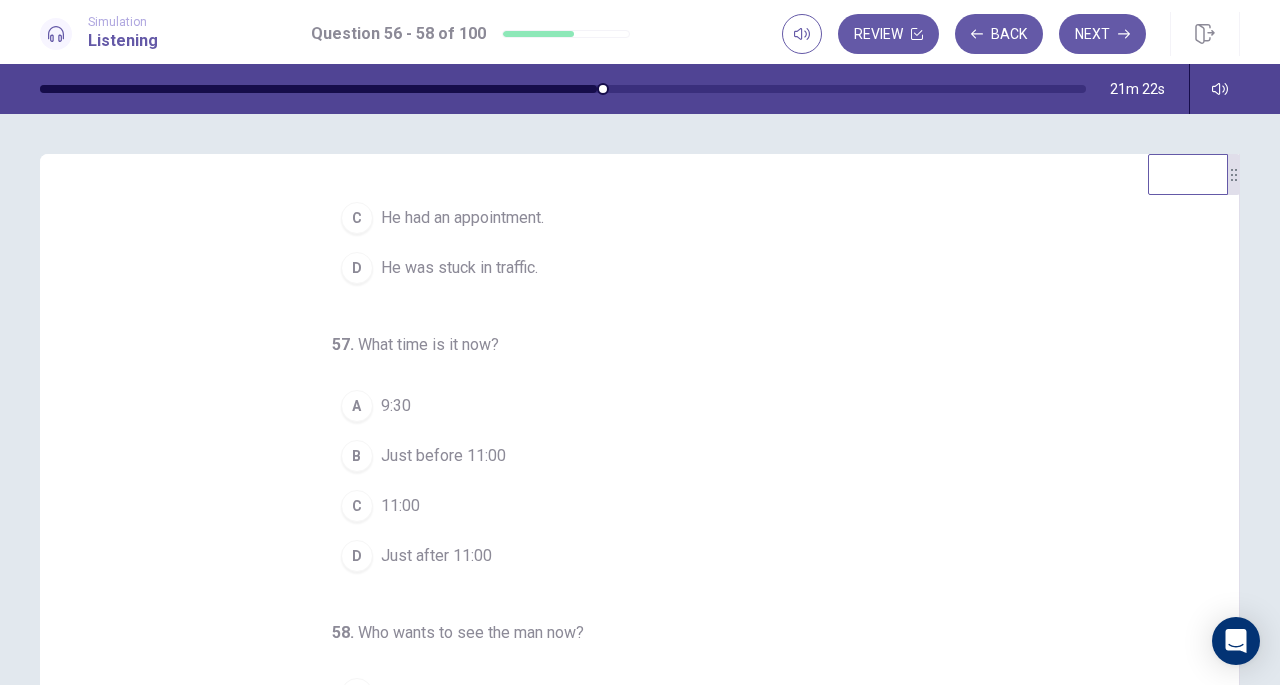 scroll, scrollTop: 200, scrollLeft: 0, axis: vertical 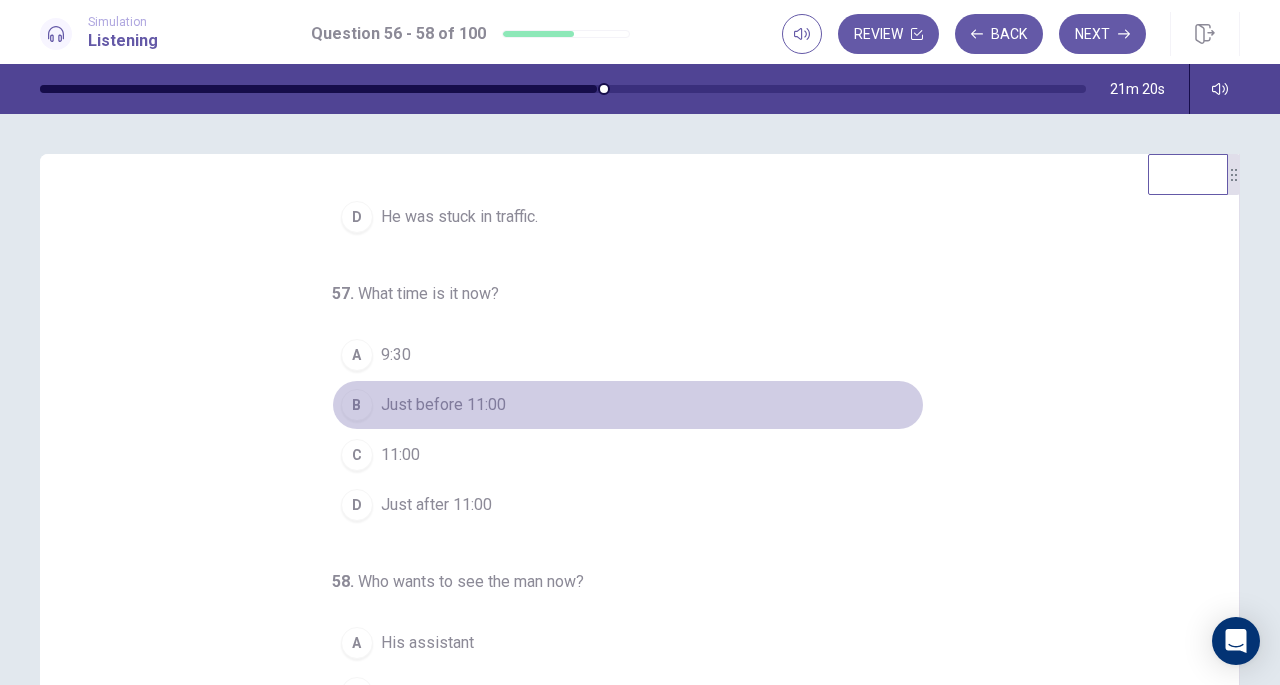 click on "Just before 11:00" at bounding box center [443, 405] 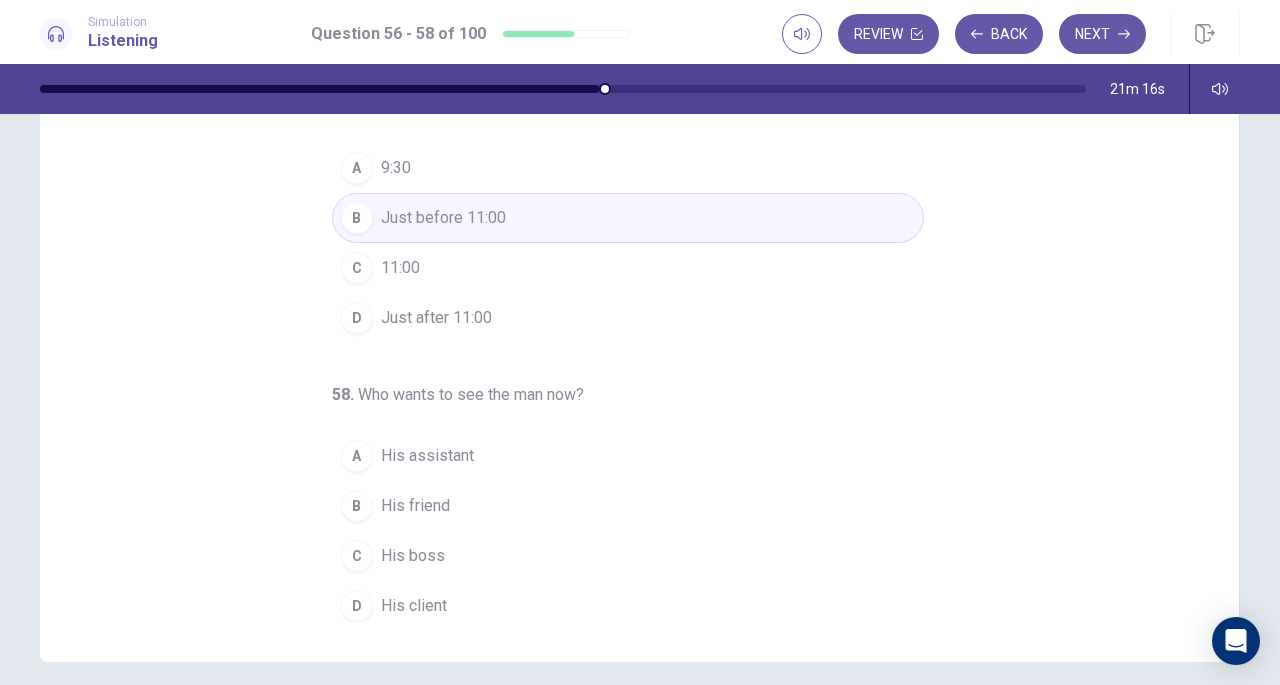 scroll, scrollTop: 189, scrollLeft: 0, axis: vertical 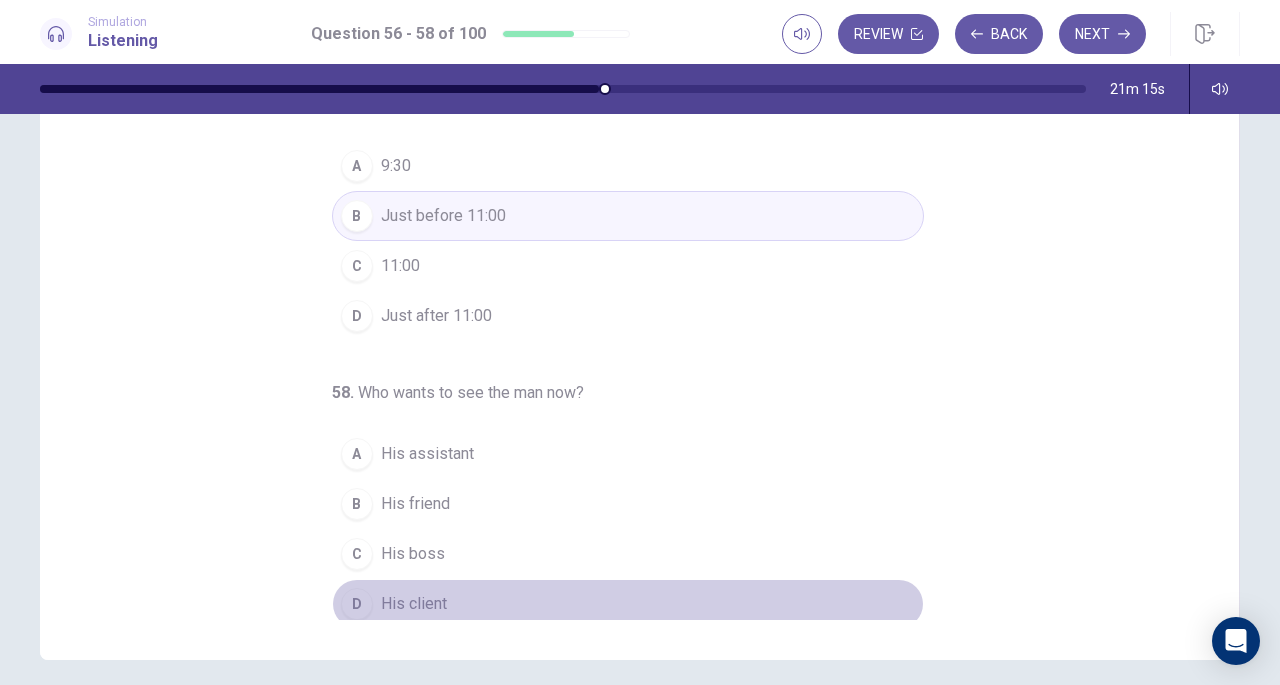 click on "His client" at bounding box center [414, 604] 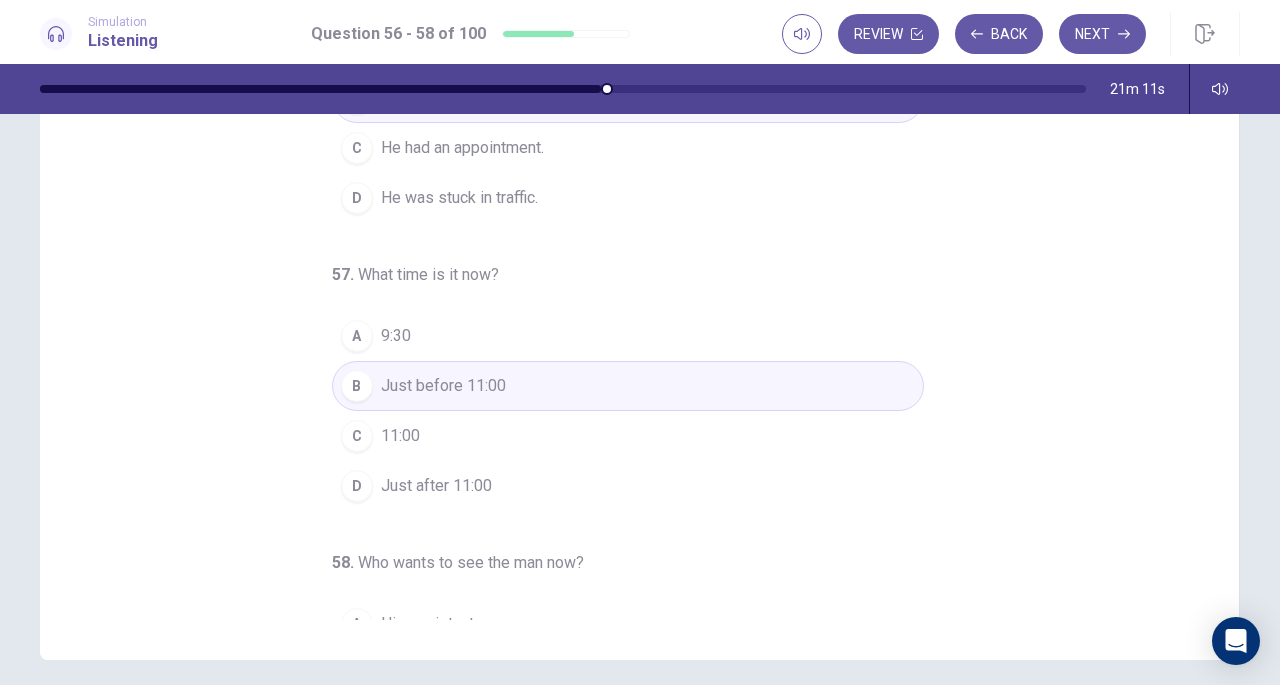 scroll, scrollTop: 0, scrollLeft: 0, axis: both 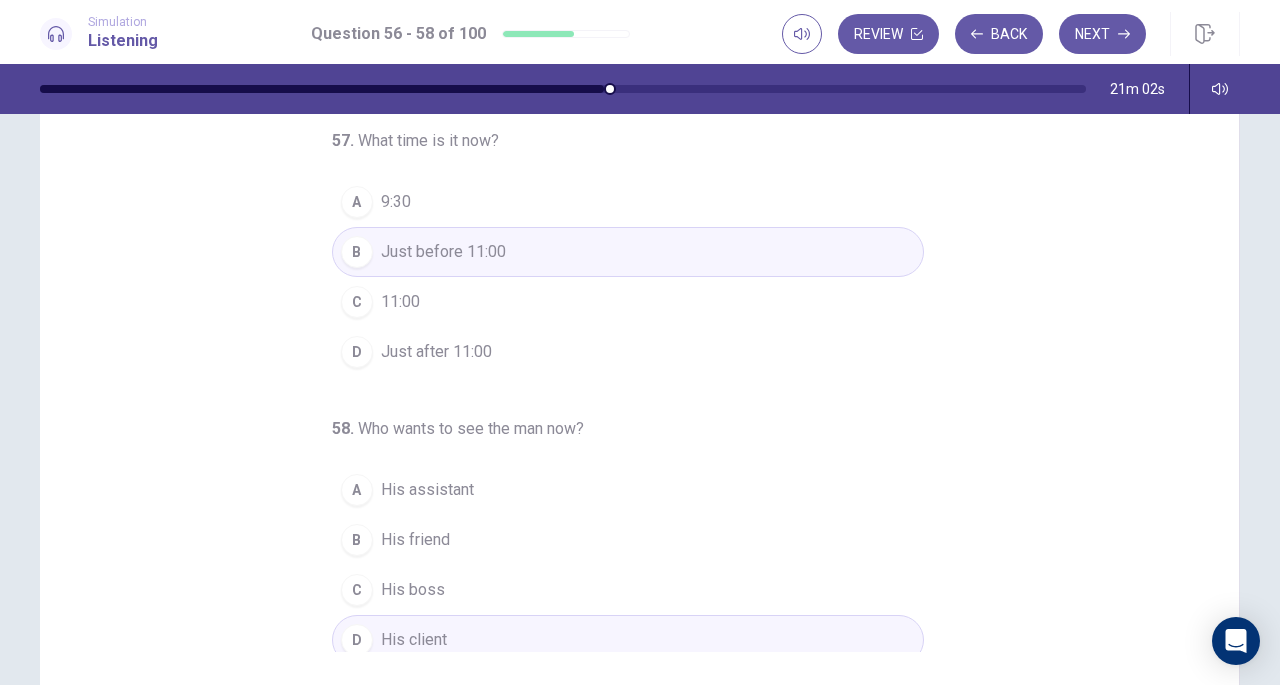 click on "Next" at bounding box center [1102, 34] 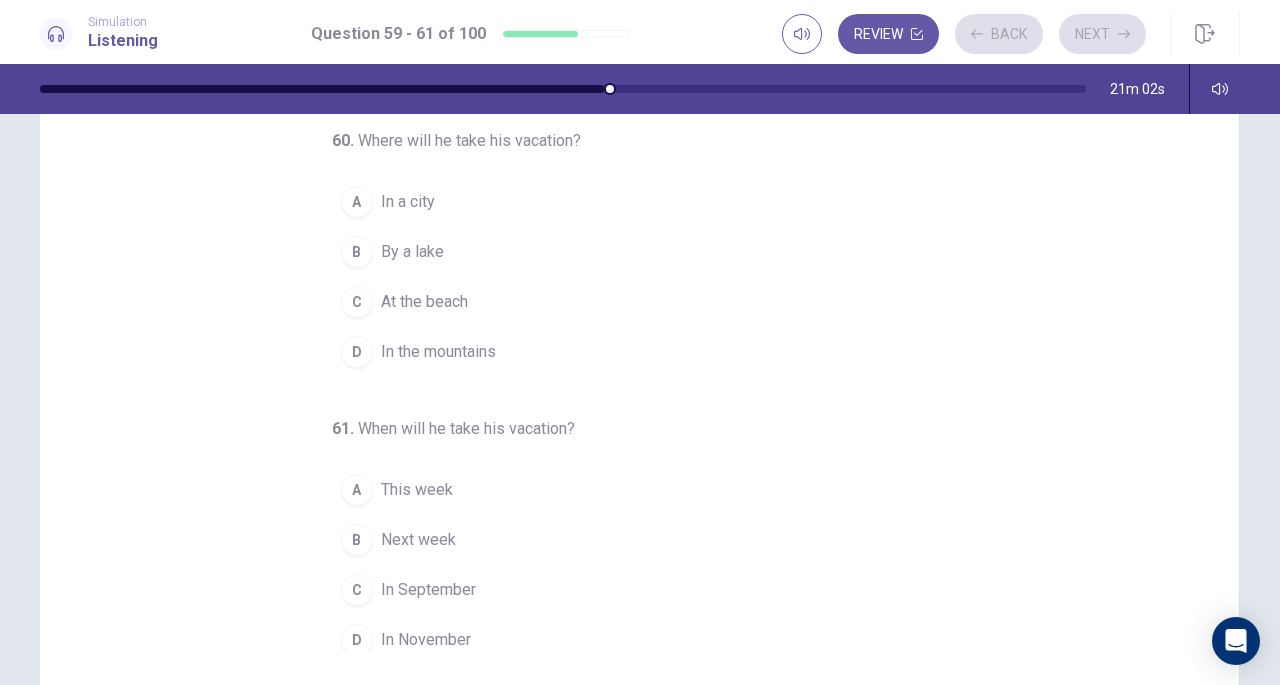 scroll, scrollTop: 157, scrollLeft: 0, axis: vertical 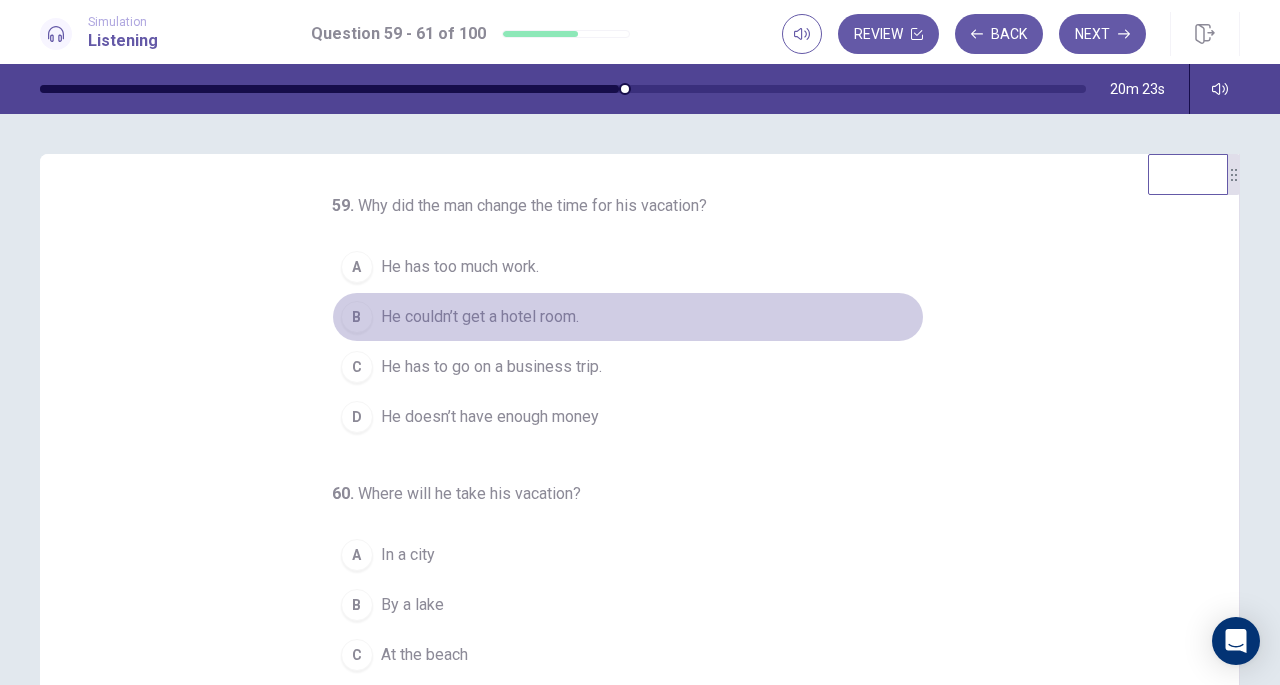 click on "He couldn’t get a hotel room." at bounding box center [480, 317] 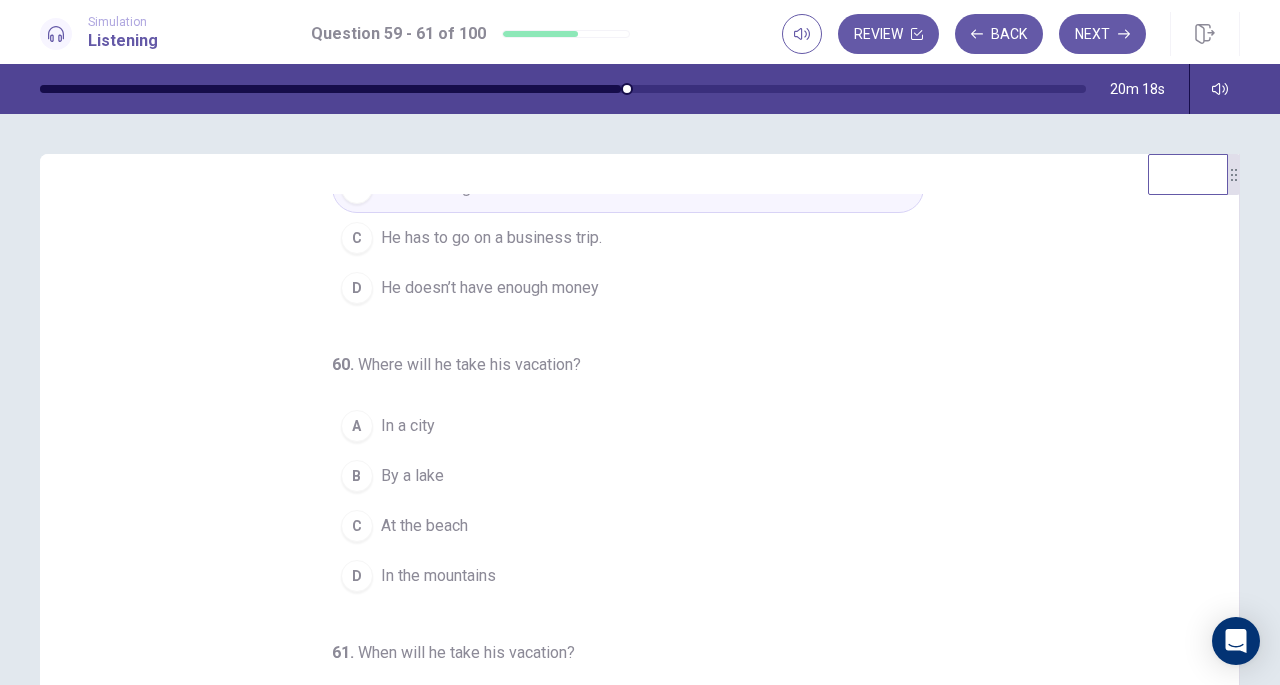scroll, scrollTop: 135, scrollLeft: 0, axis: vertical 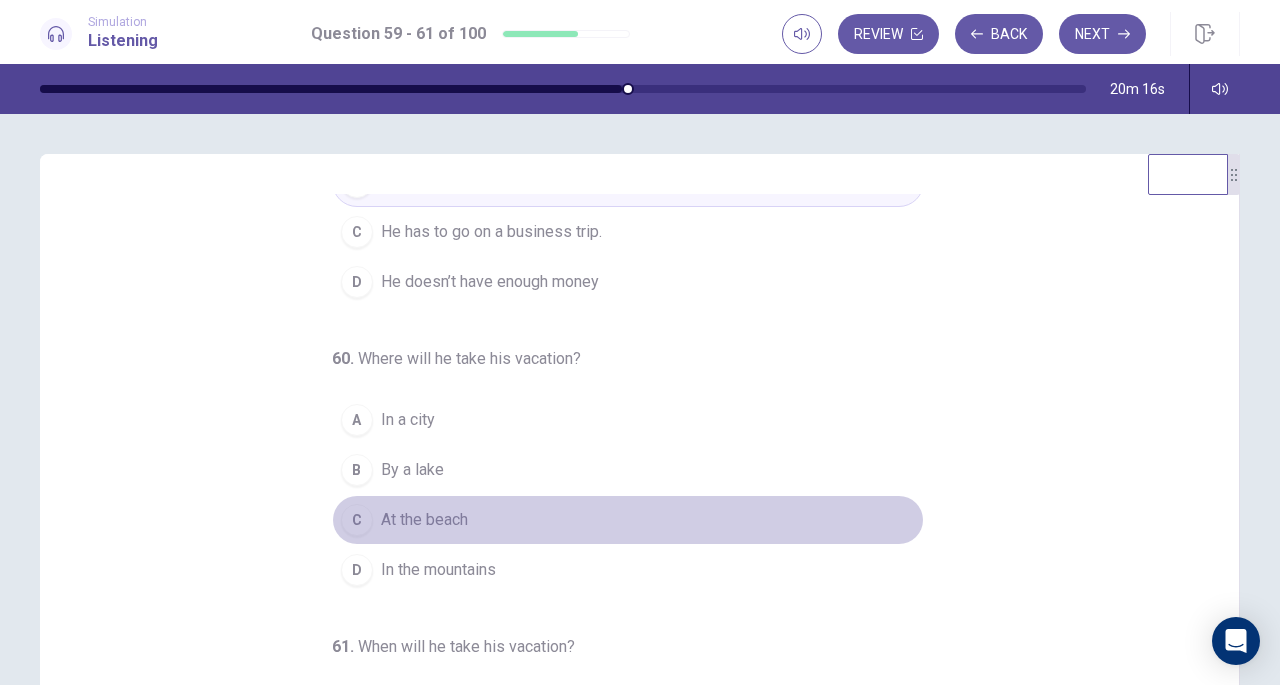 click on "At the beach" at bounding box center (424, 520) 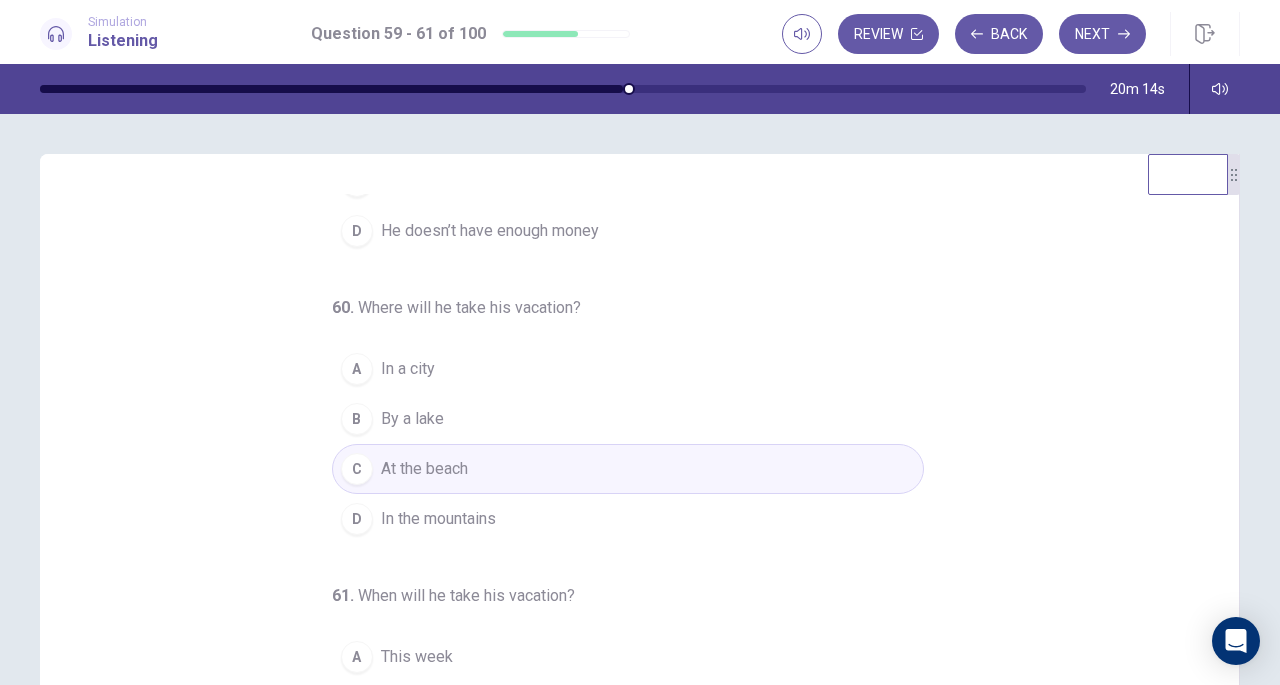 scroll, scrollTop: 224, scrollLeft: 0, axis: vertical 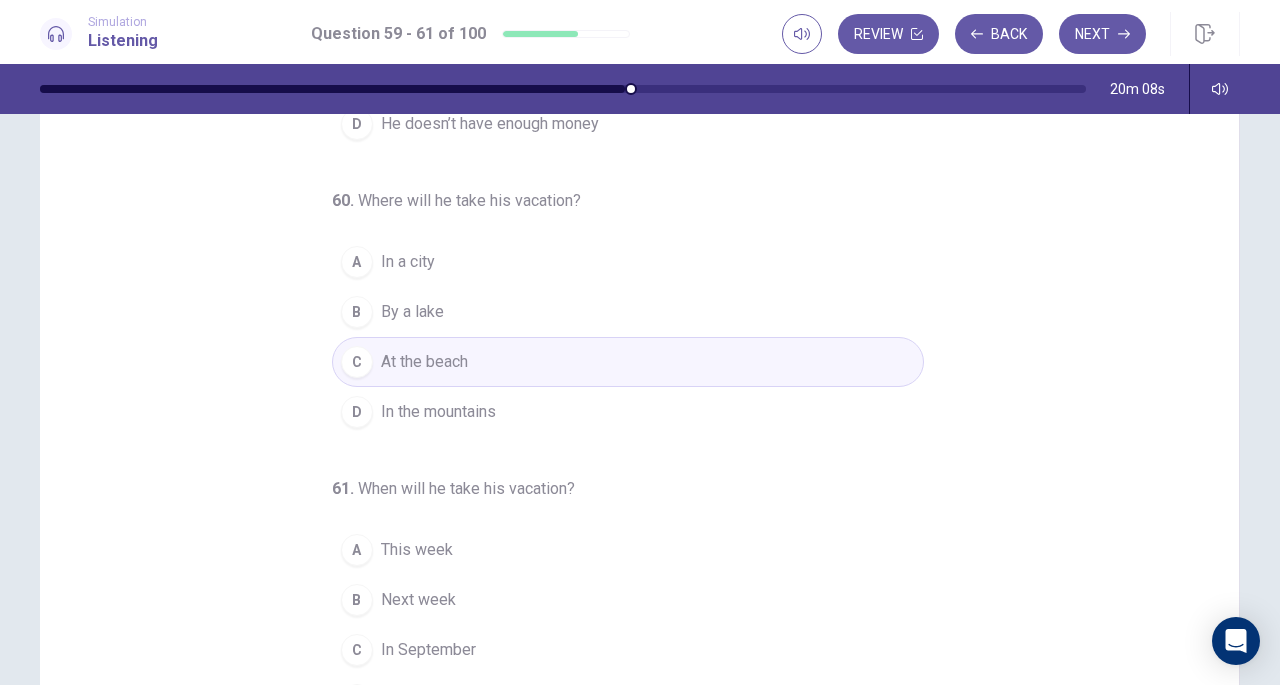 click on "In the mountains" at bounding box center (438, 412) 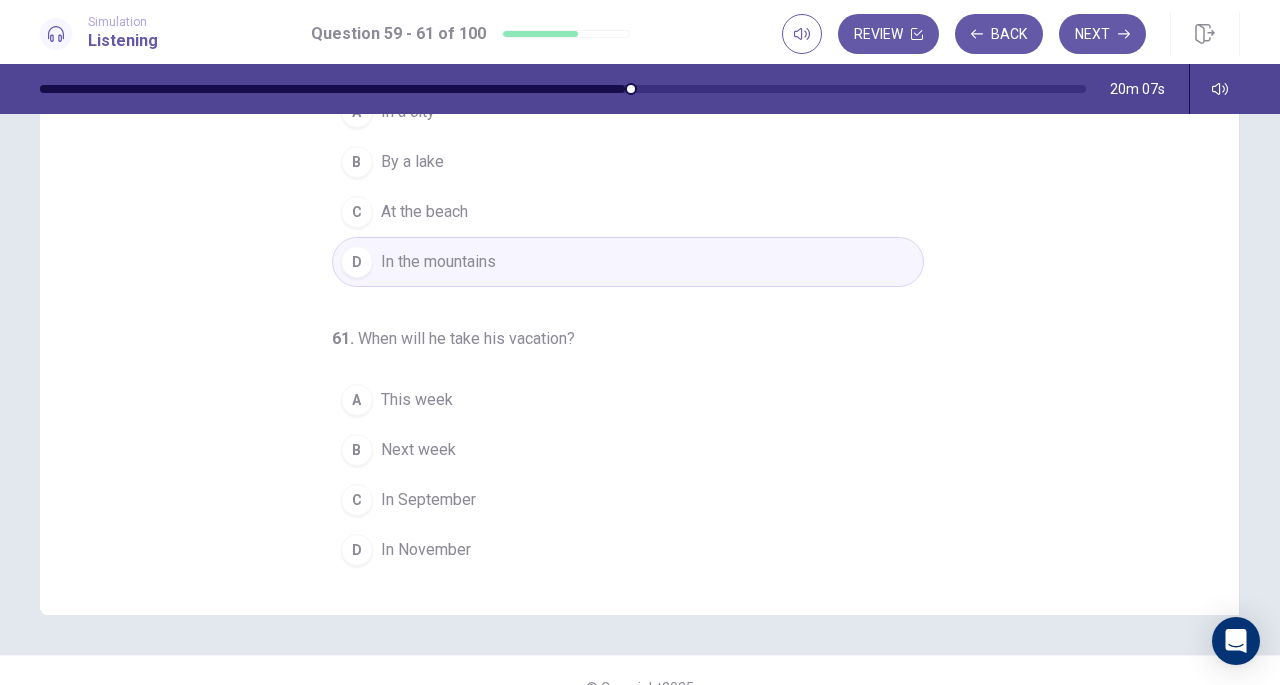 scroll, scrollTop: 235, scrollLeft: 0, axis: vertical 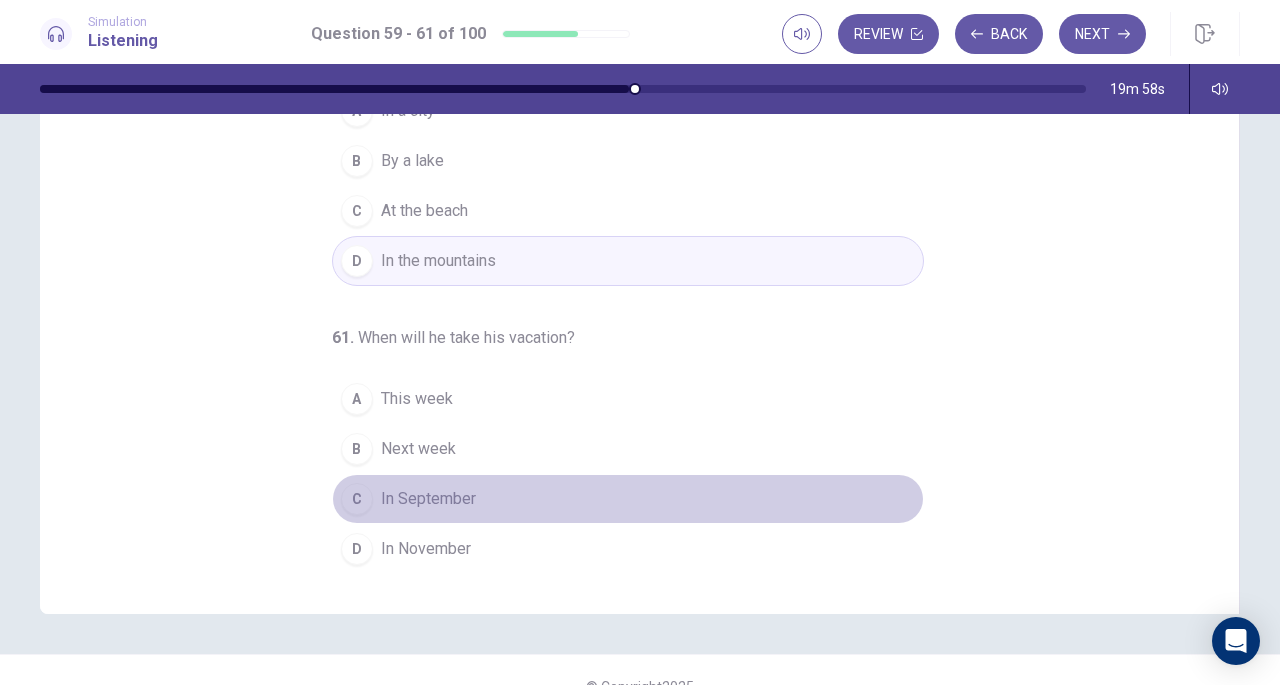 click on "In September" at bounding box center [428, 499] 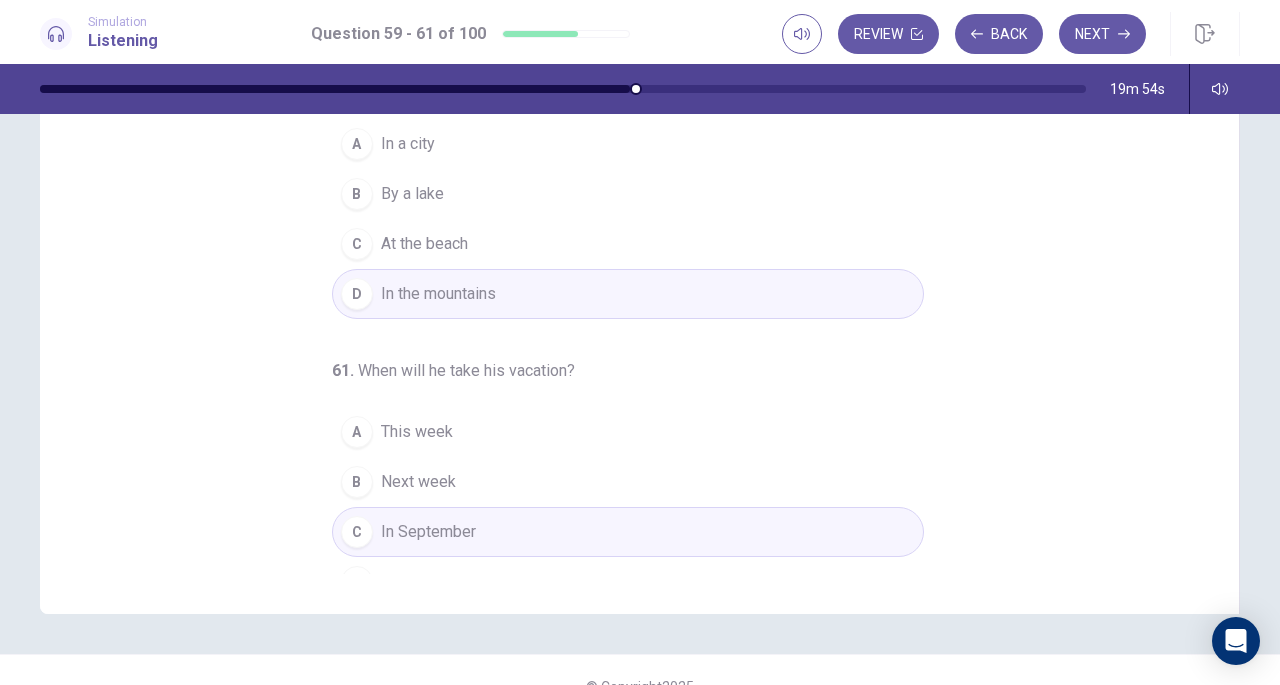 scroll, scrollTop: 0, scrollLeft: 0, axis: both 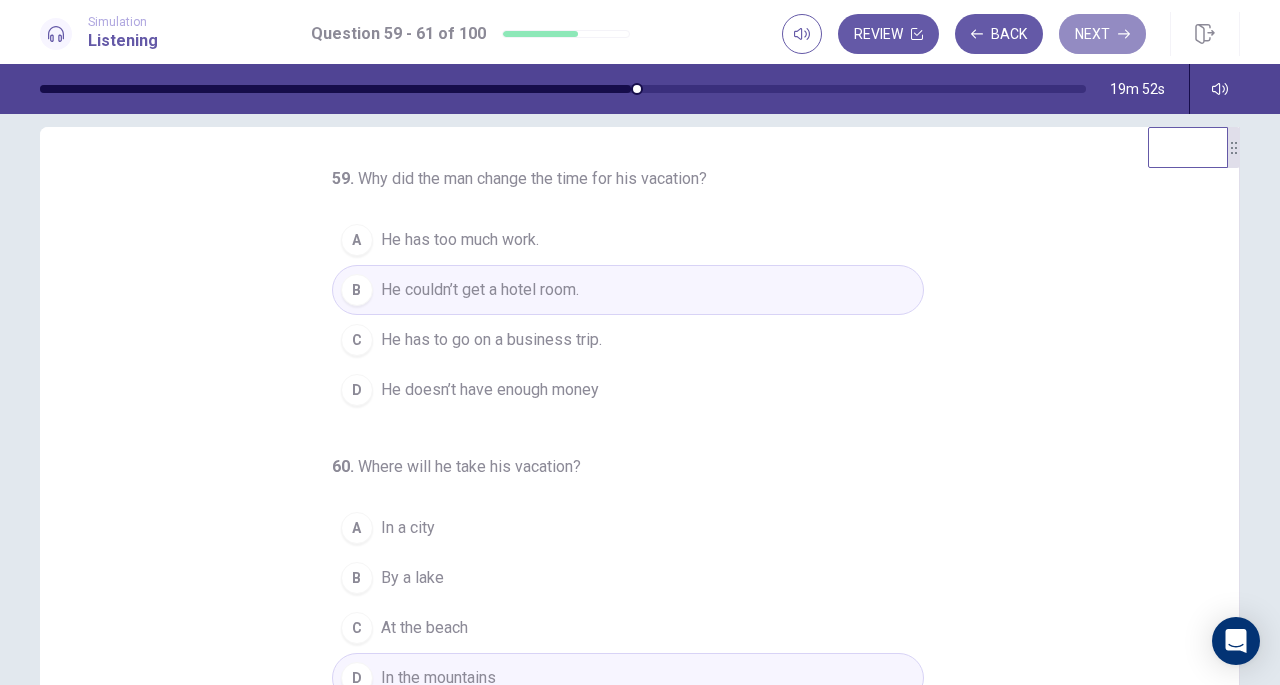 click on "Next" at bounding box center (1102, 34) 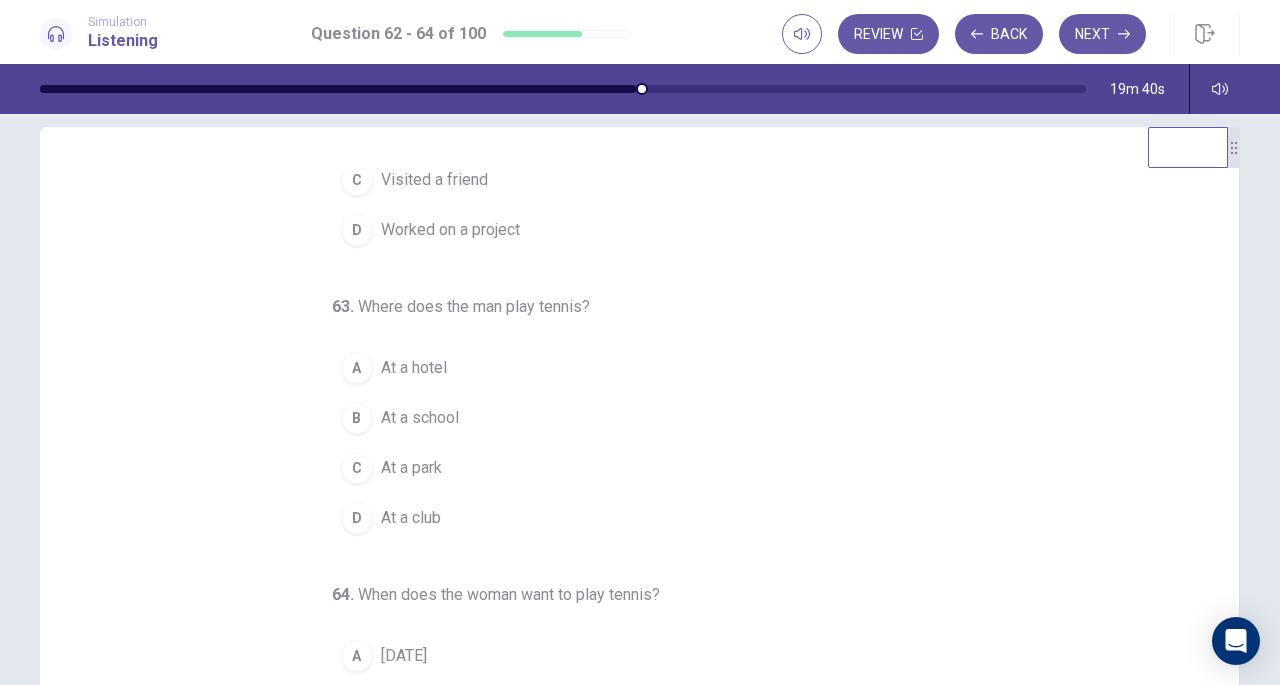 scroll, scrollTop: 200, scrollLeft: 0, axis: vertical 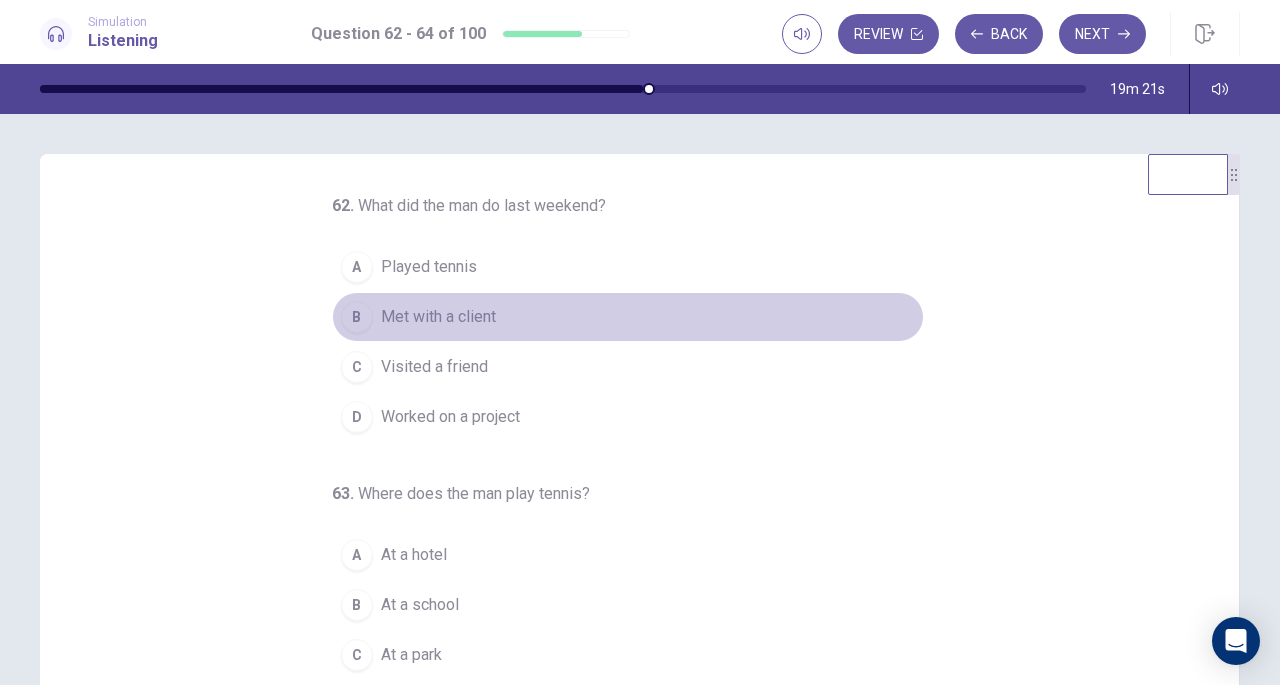 click on "B Met with a client" at bounding box center (628, 317) 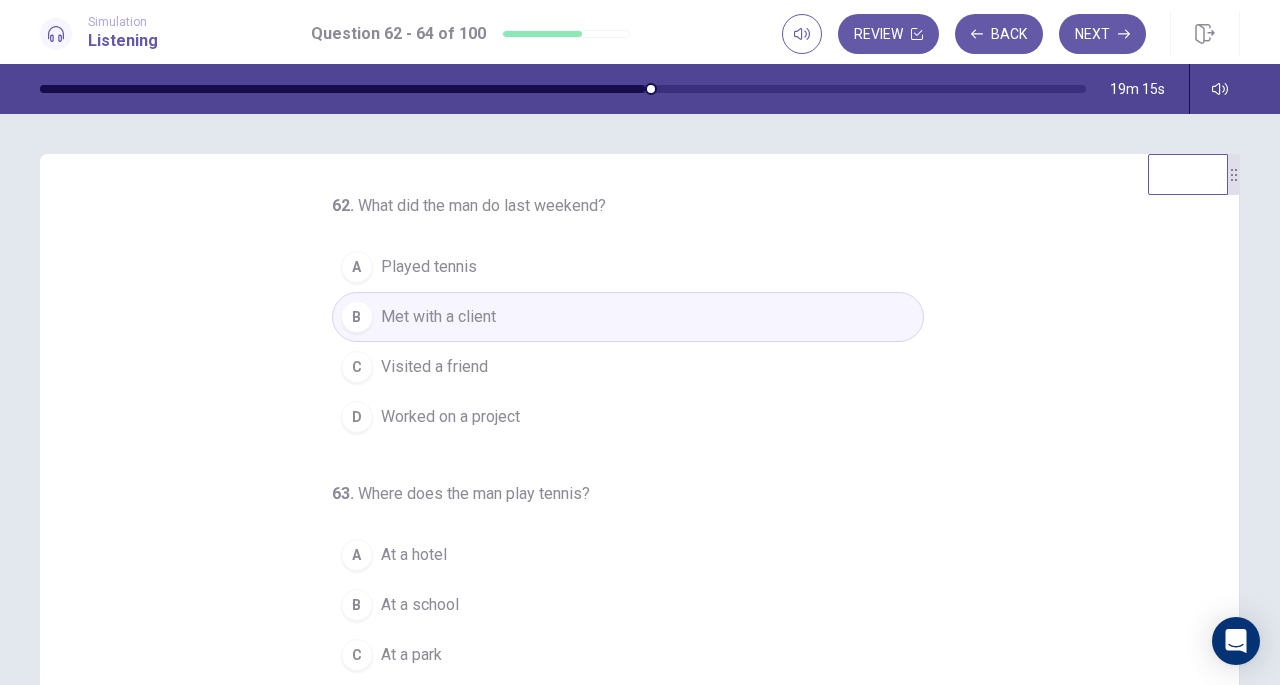click on "62 .   What did the man do last weekend? A Played tennis B Met with a client C Visited a friend D Worked on a project 63 .   Where does the man play tennis? A At a hotel B At a school C At a park D At a club 64 .   When does the woman want to play tennis? A [DATE] B [DATE] C [DATE] D [DATE]" at bounding box center [647, 501] 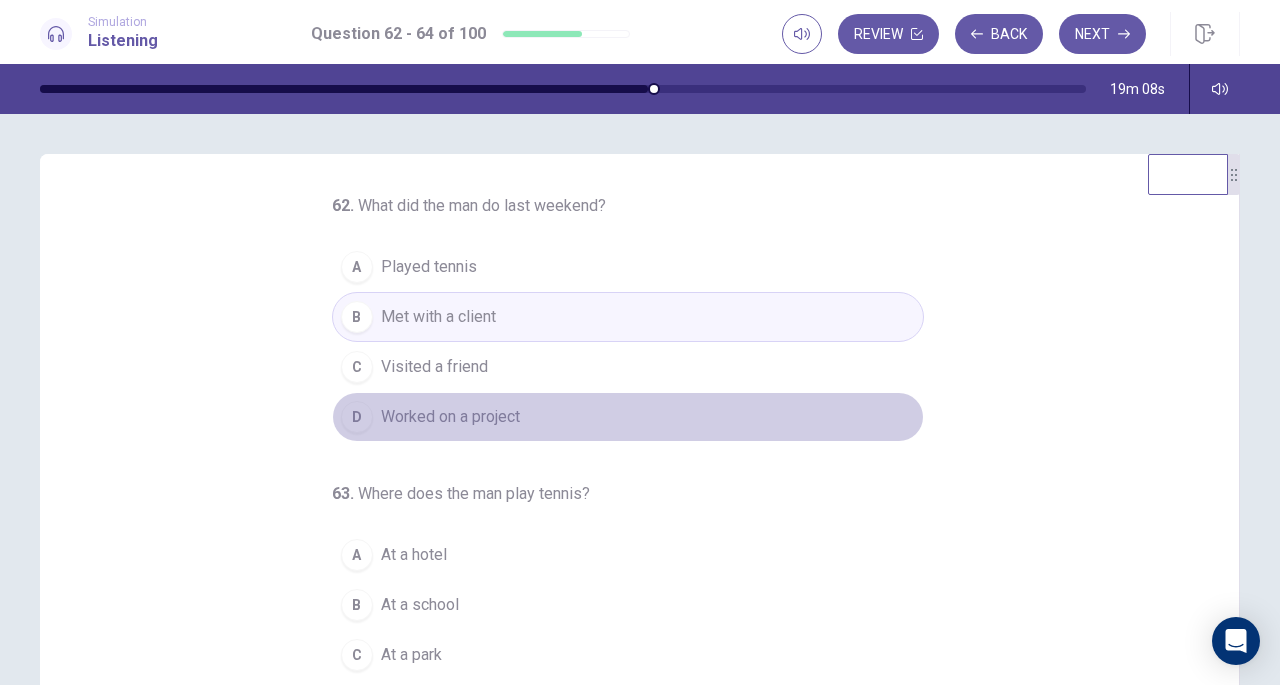 click on "Worked on a project" at bounding box center (450, 417) 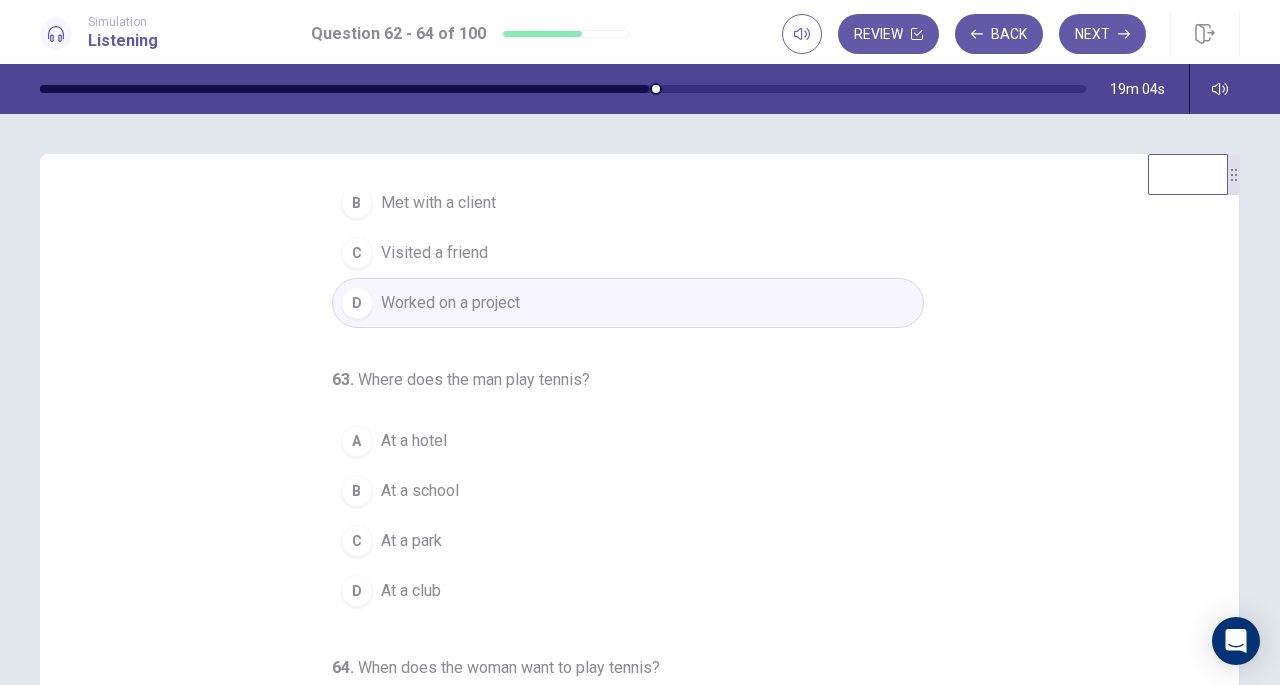 scroll, scrollTop: 115, scrollLeft: 0, axis: vertical 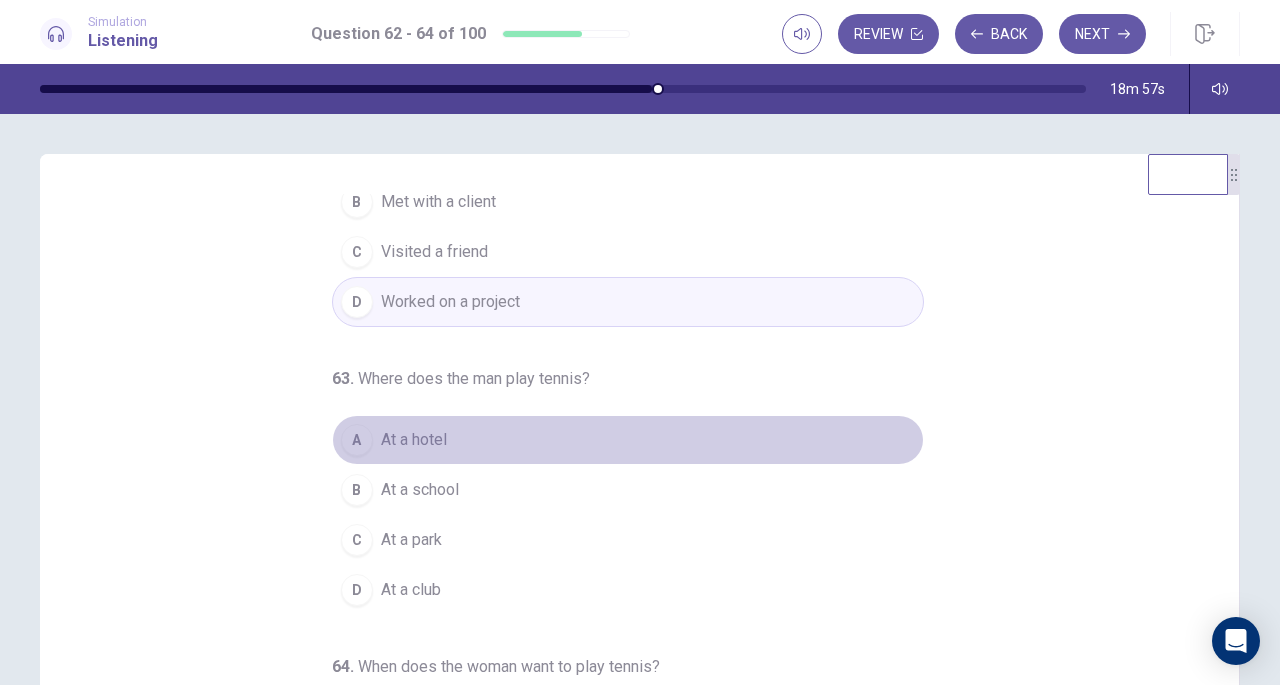 click on "At a hotel" at bounding box center (414, 440) 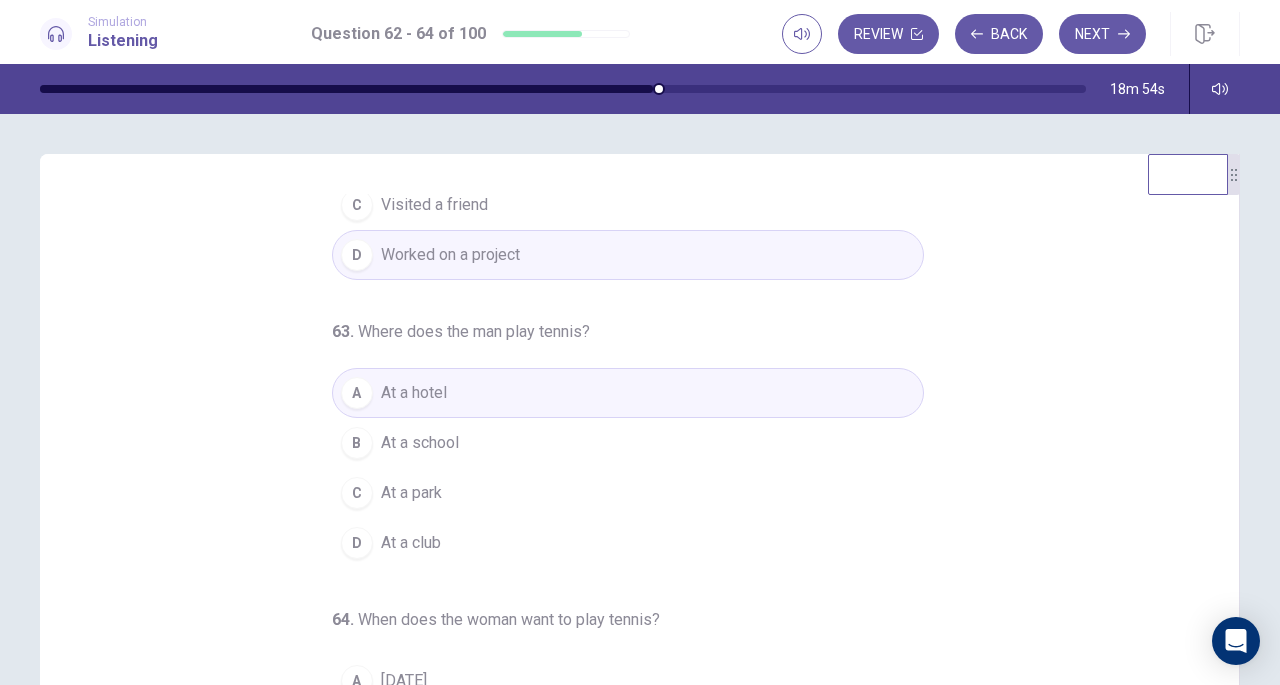 scroll, scrollTop: 200, scrollLeft: 0, axis: vertical 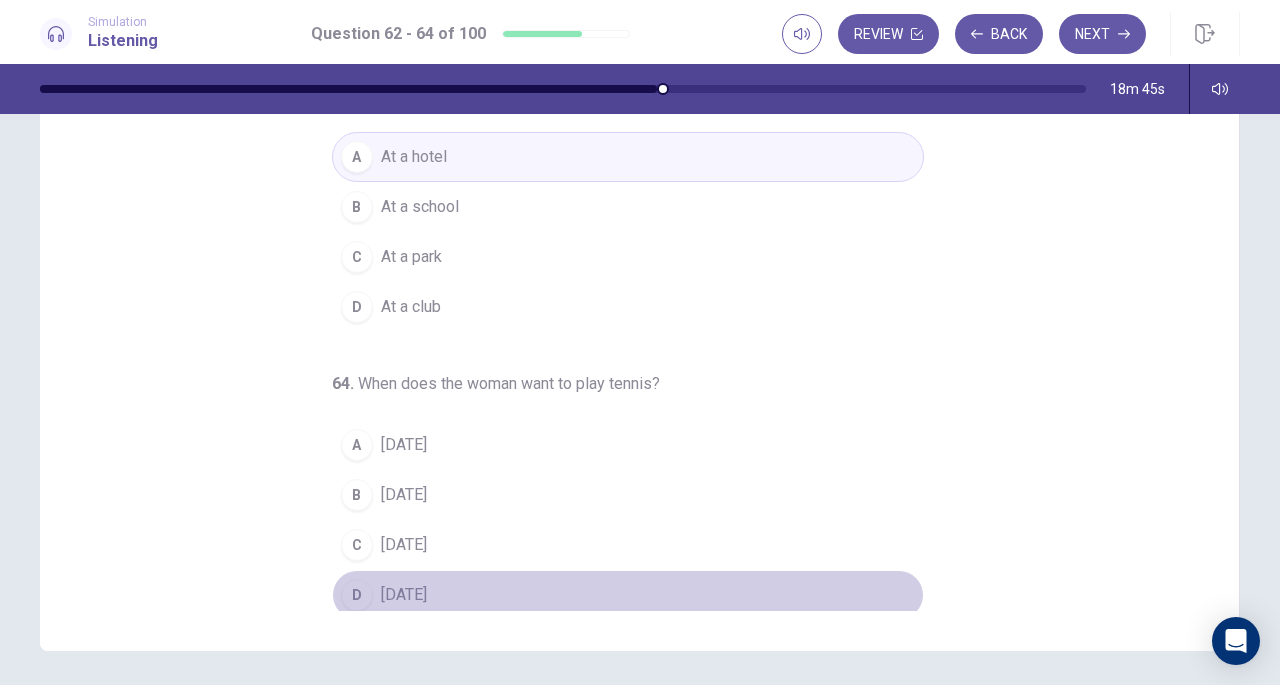 click on "[DATE]" at bounding box center (404, 595) 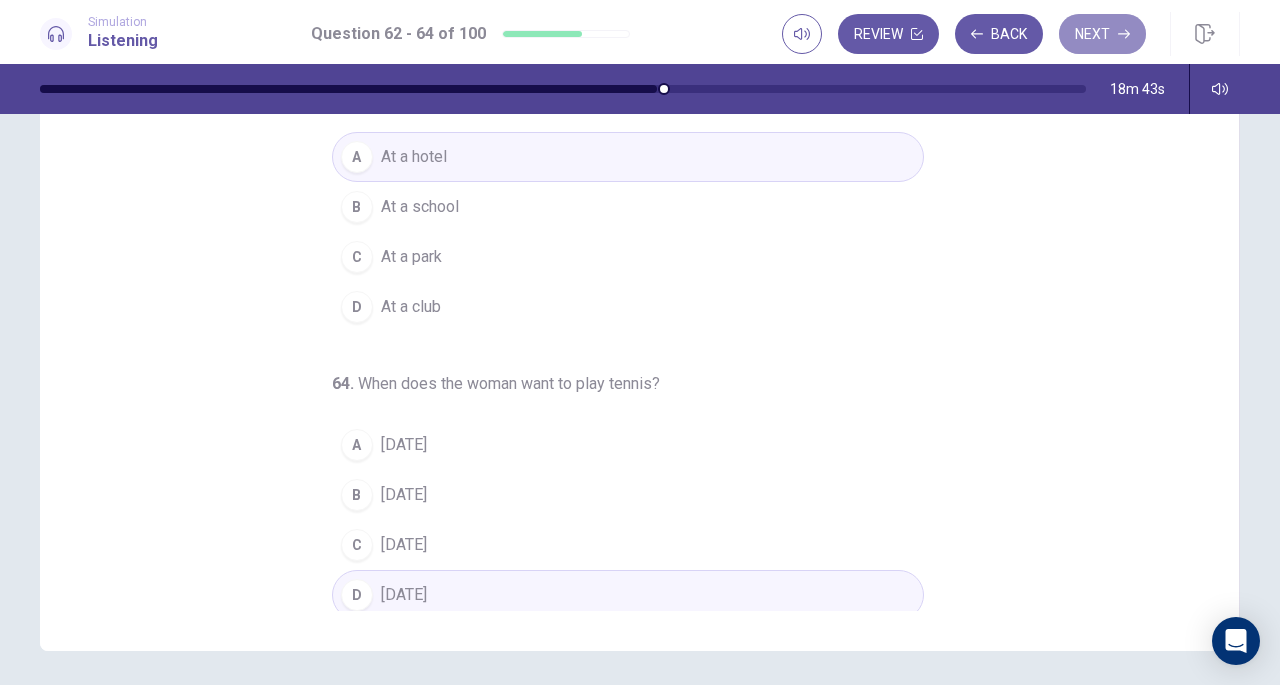 click on "Next" at bounding box center [1102, 34] 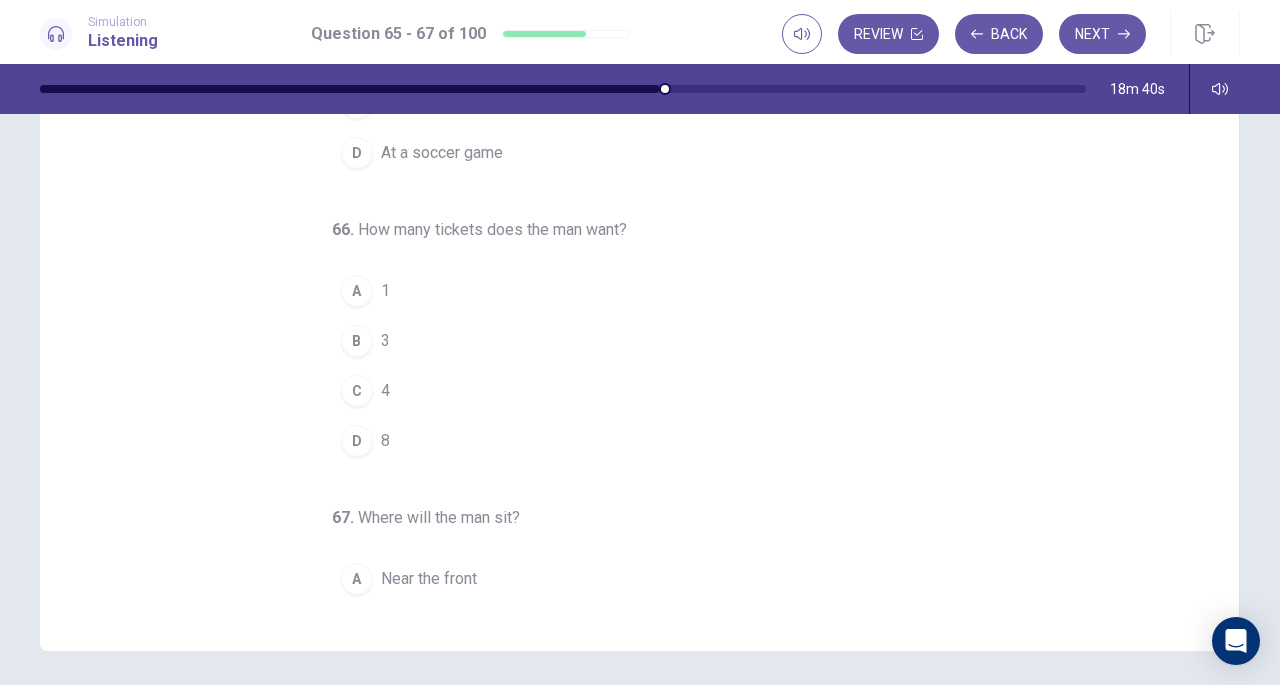 scroll, scrollTop: 0, scrollLeft: 0, axis: both 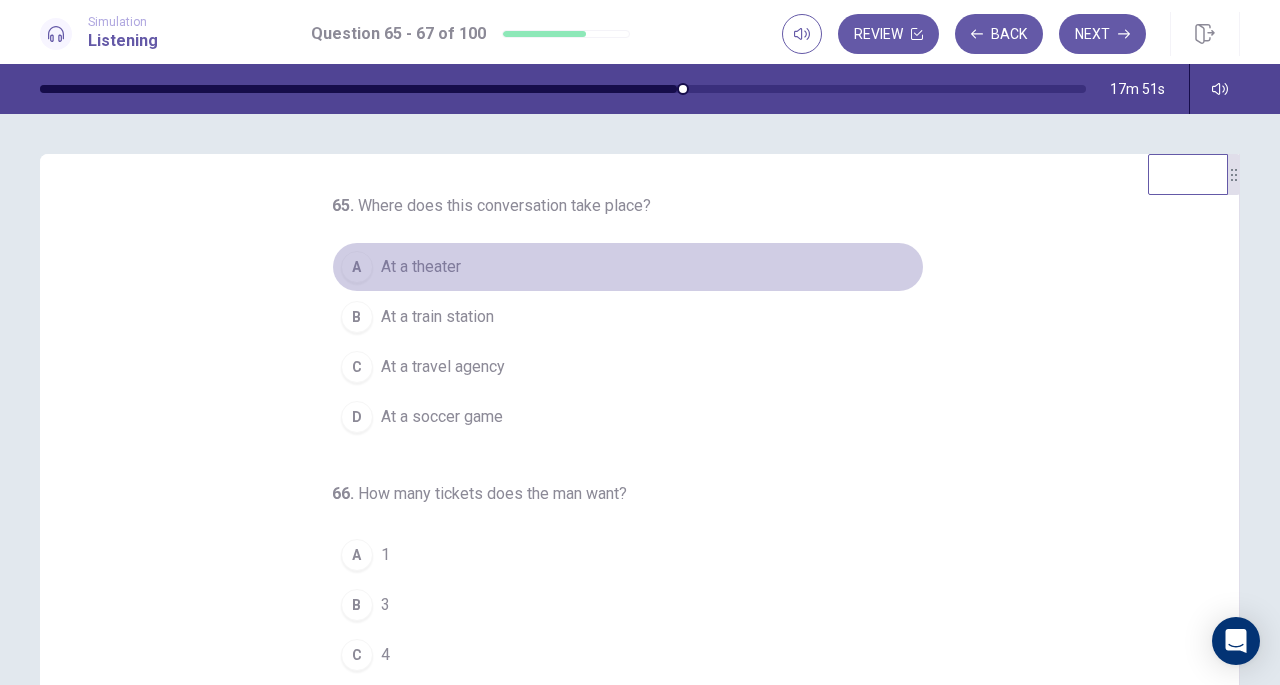 click on "At a theater" at bounding box center (421, 267) 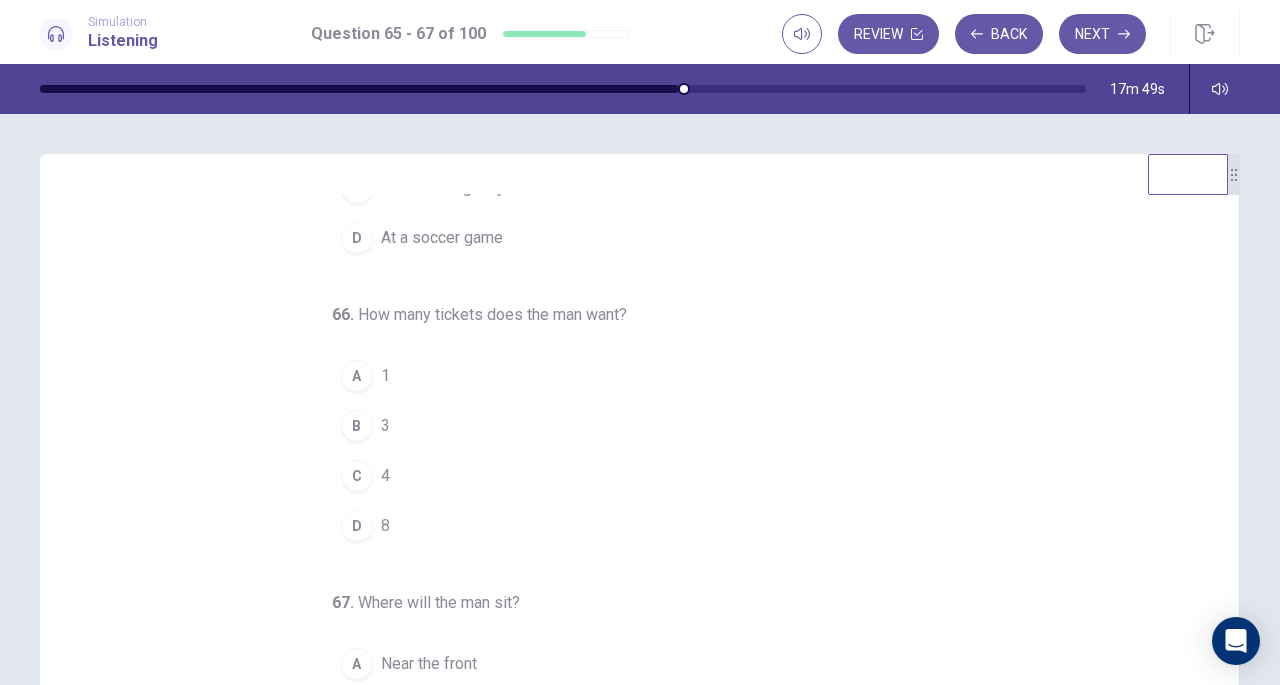 scroll, scrollTop: 200, scrollLeft: 0, axis: vertical 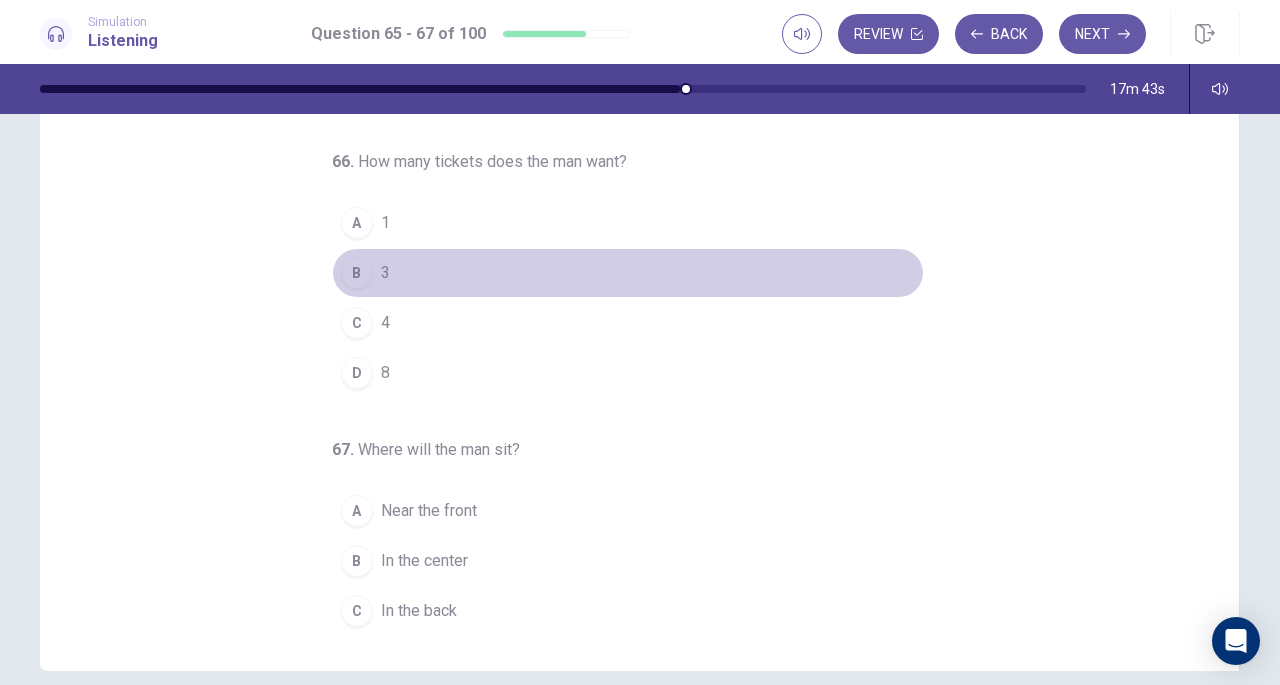 click on "B" at bounding box center [357, 273] 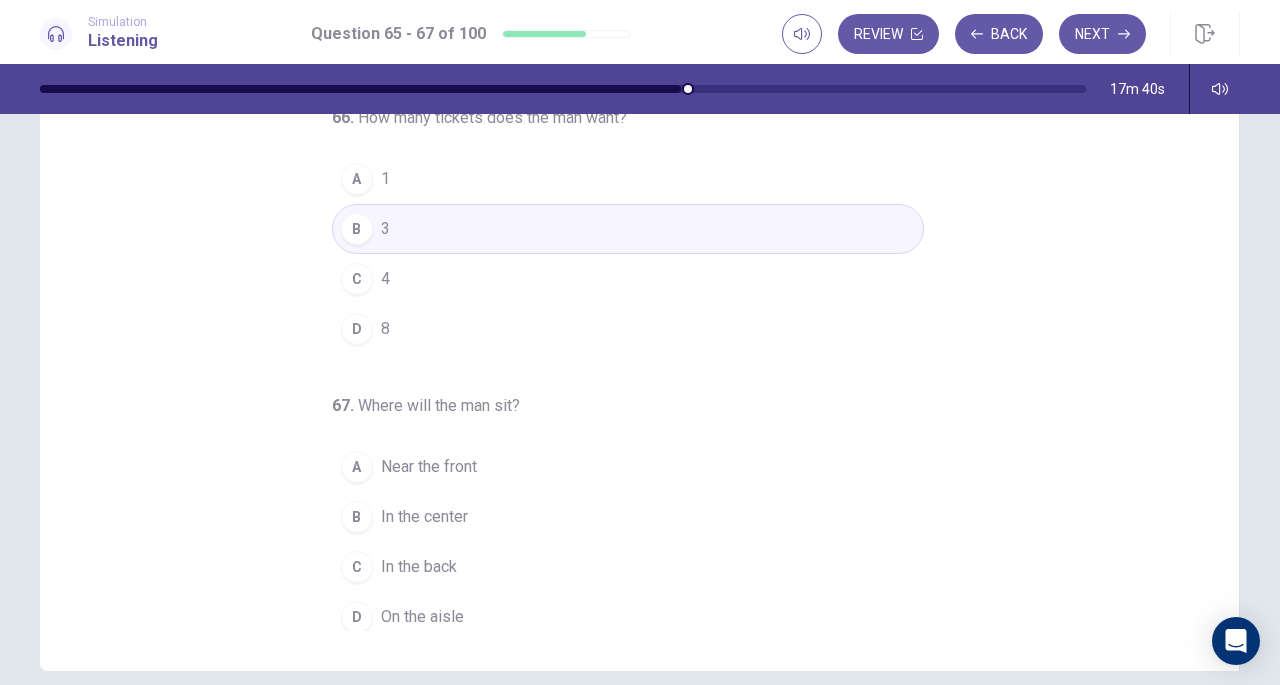 scroll, scrollTop: 200, scrollLeft: 0, axis: vertical 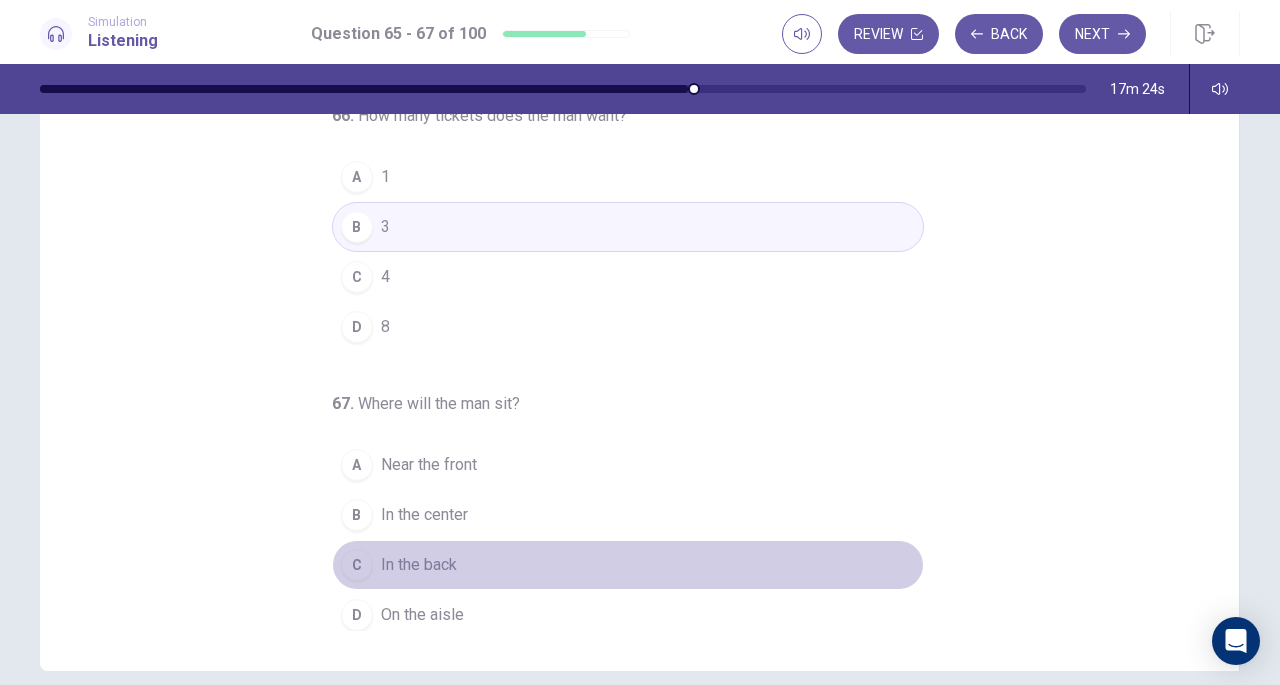 click on "In the back" at bounding box center (419, 565) 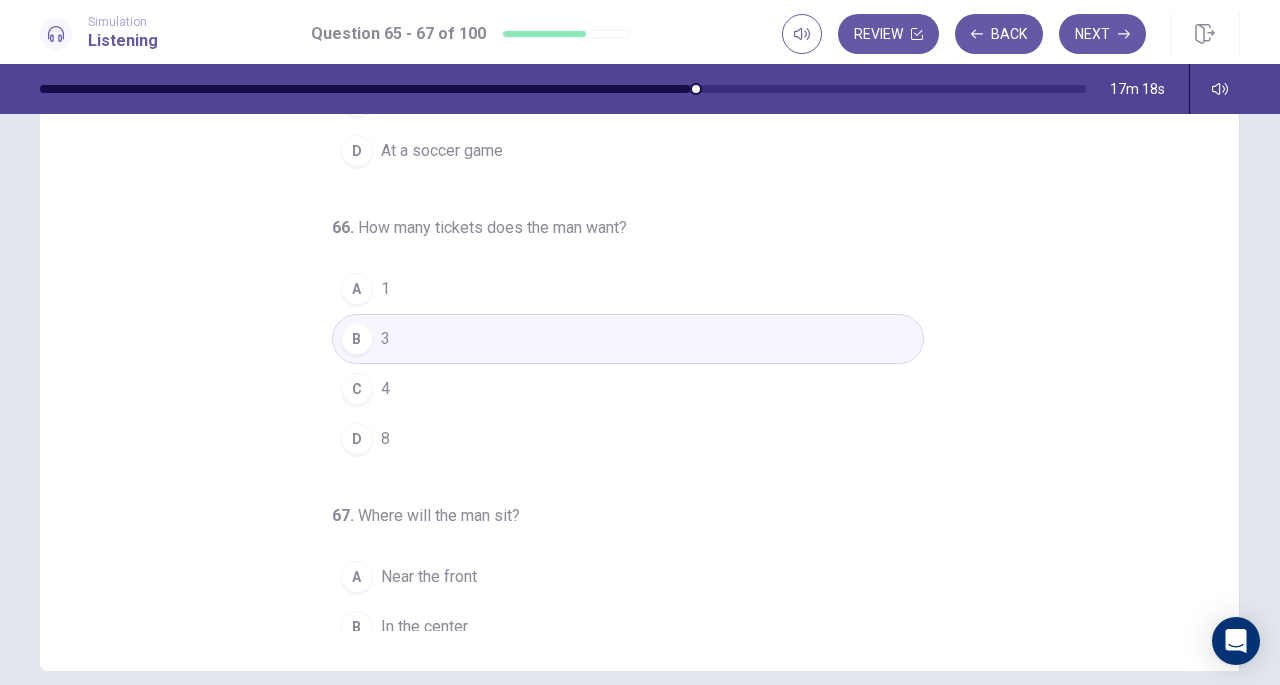 scroll, scrollTop: 0, scrollLeft: 0, axis: both 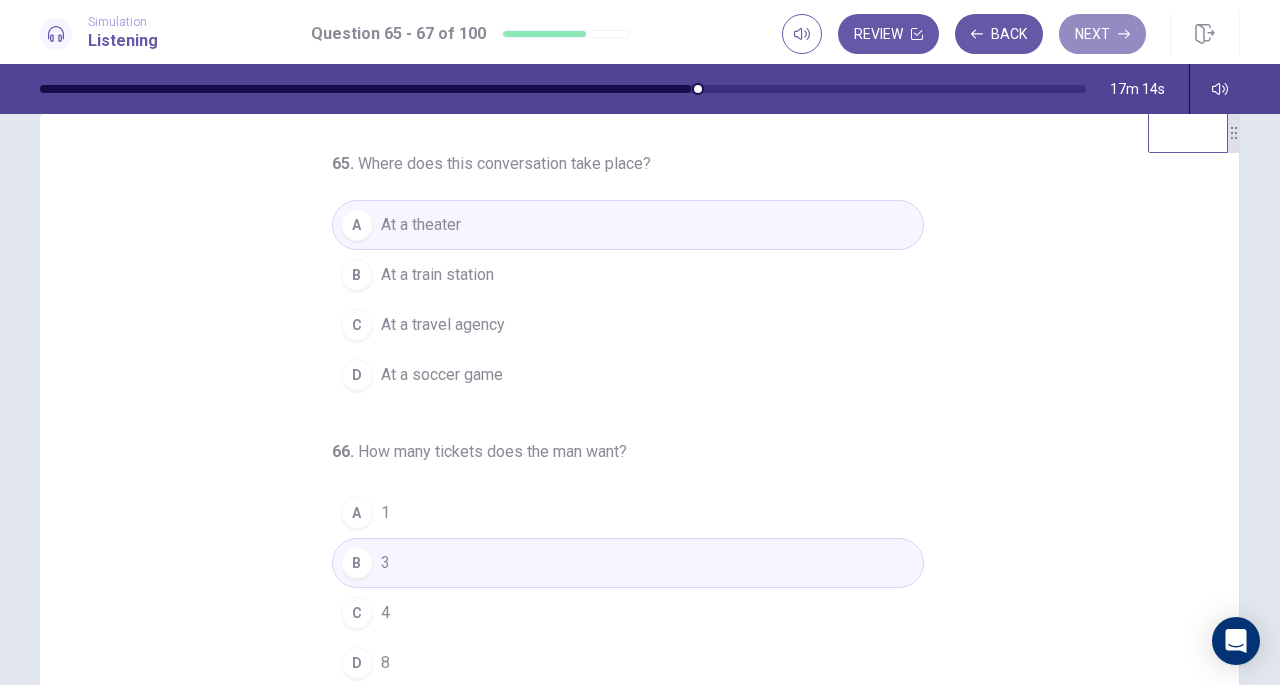 click on "Next" at bounding box center [1102, 34] 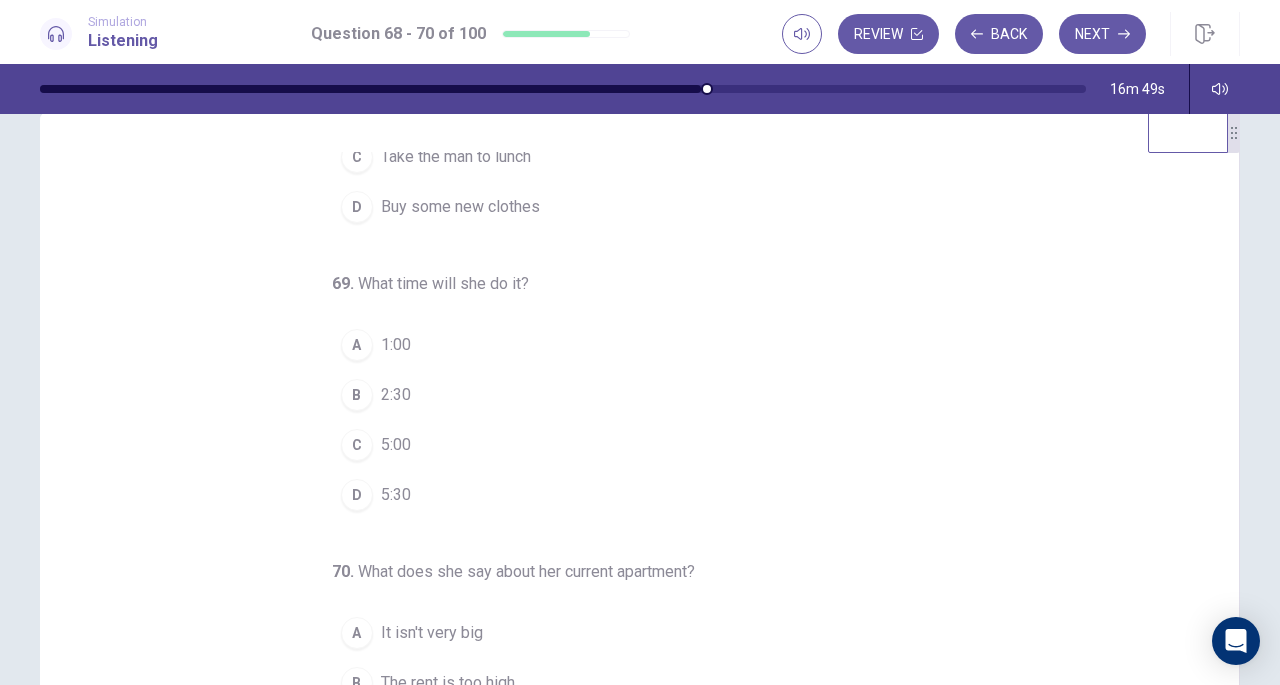 scroll, scrollTop: 200, scrollLeft: 0, axis: vertical 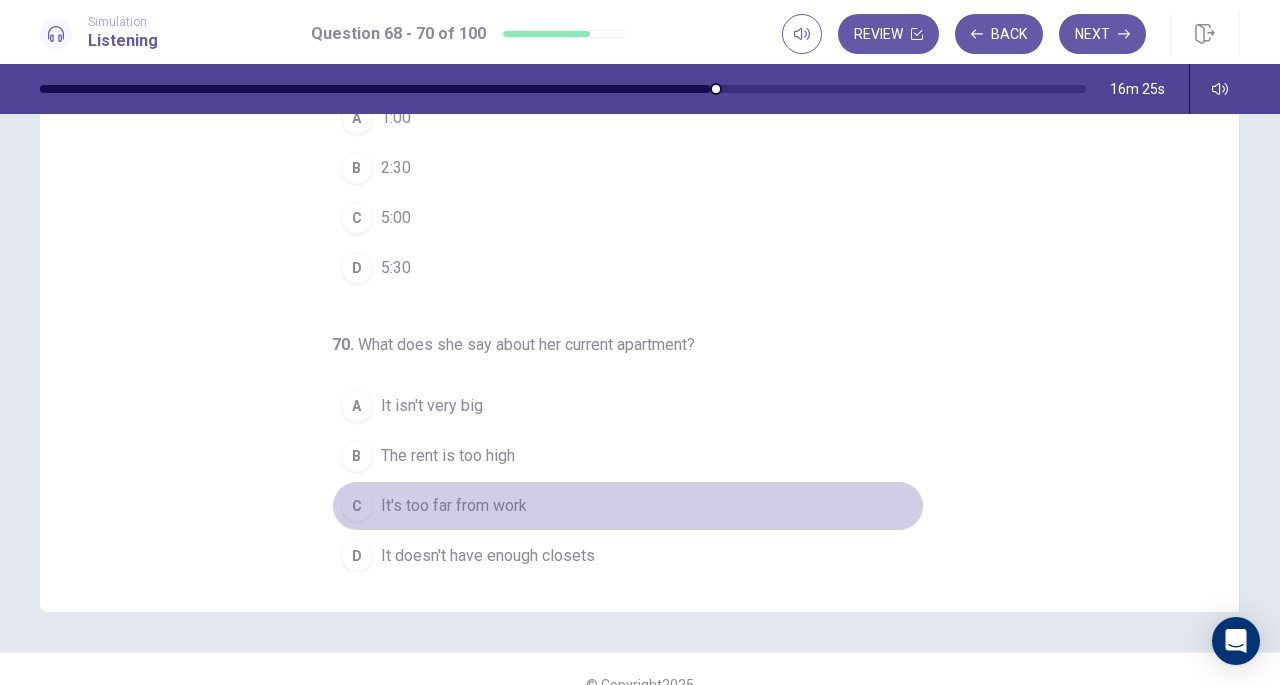 click on "It's too far from work" at bounding box center [454, 506] 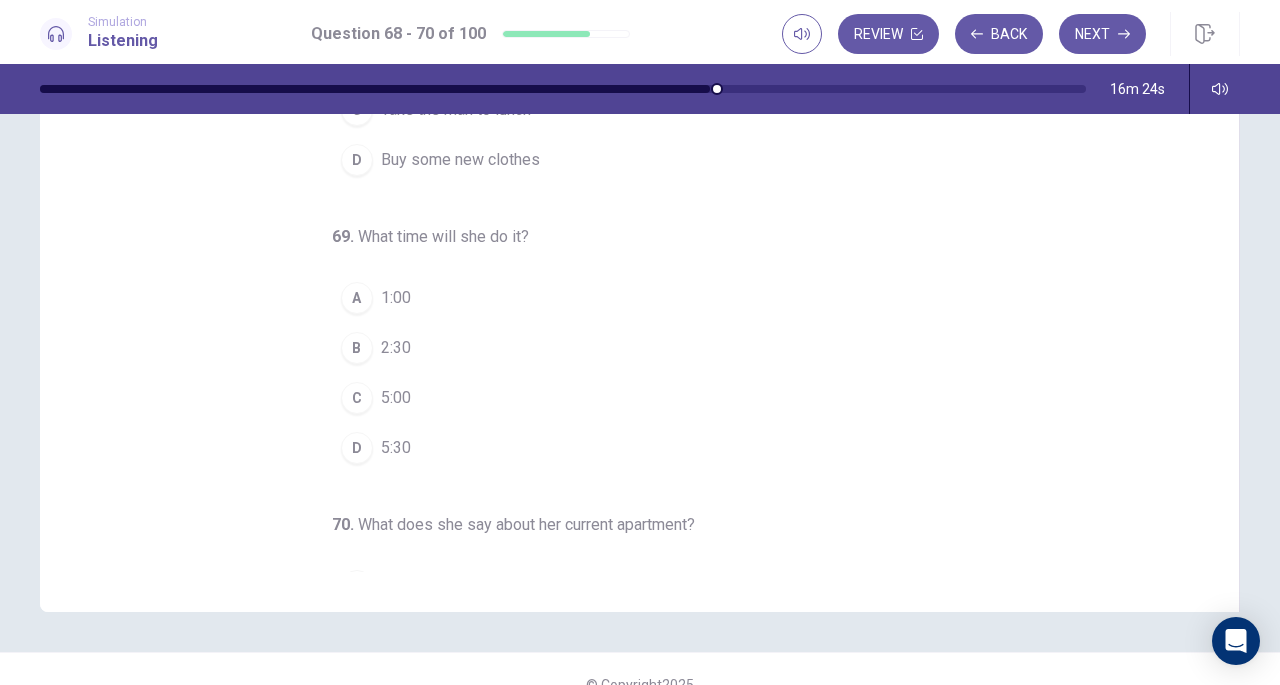 scroll, scrollTop: 0, scrollLeft: 0, axis: both 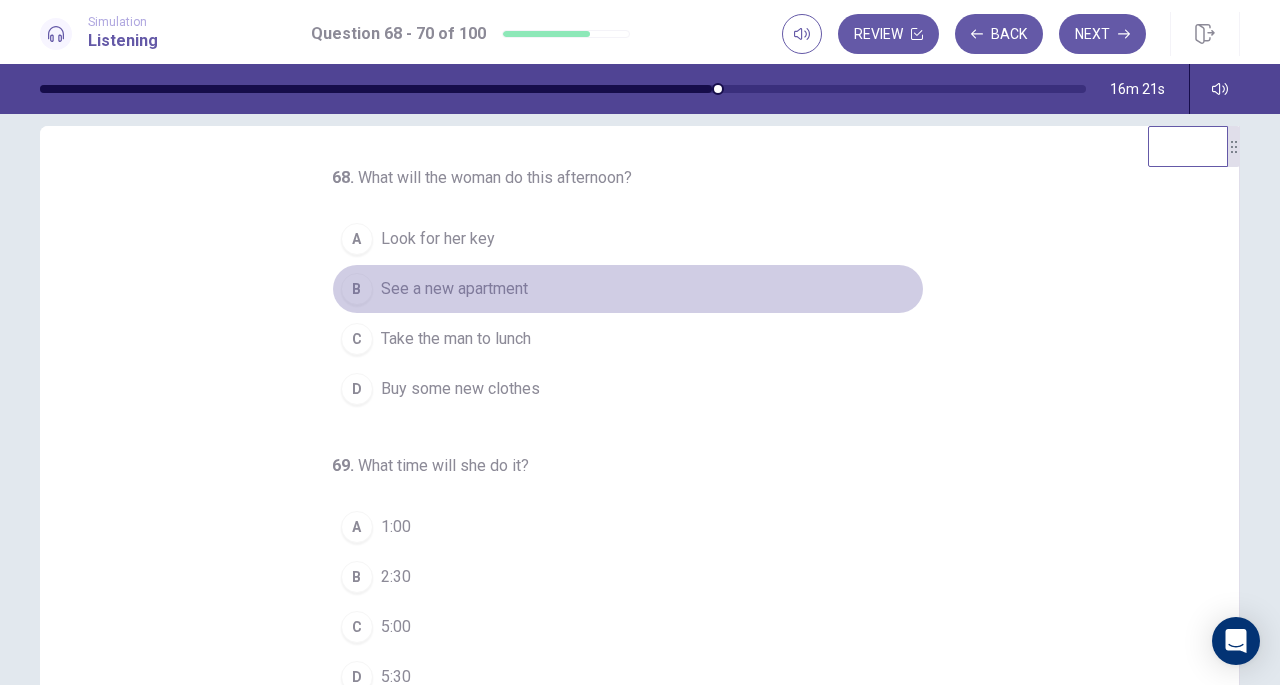 click on "See a new apartment" at bounding box center [454, 289] 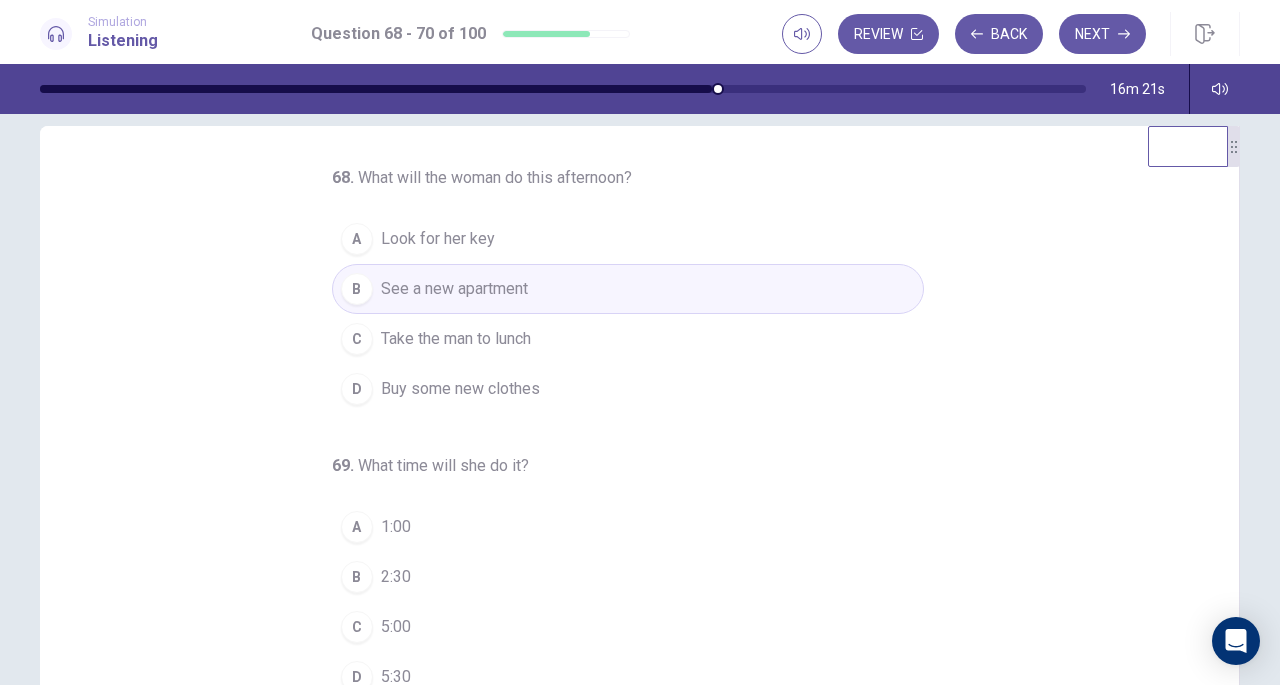 scroll, scrollTop: 40, scrollLeft: 0, axis: vertical 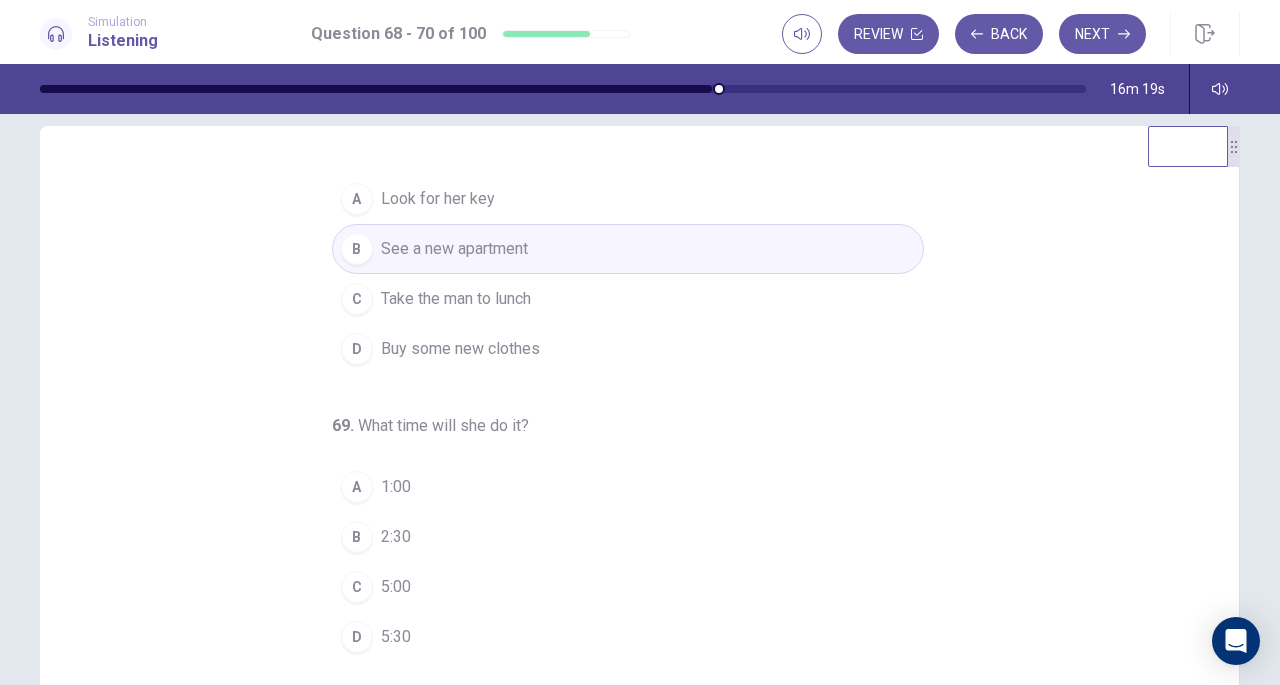 click on "2:30" at bounding box center [396, 537] 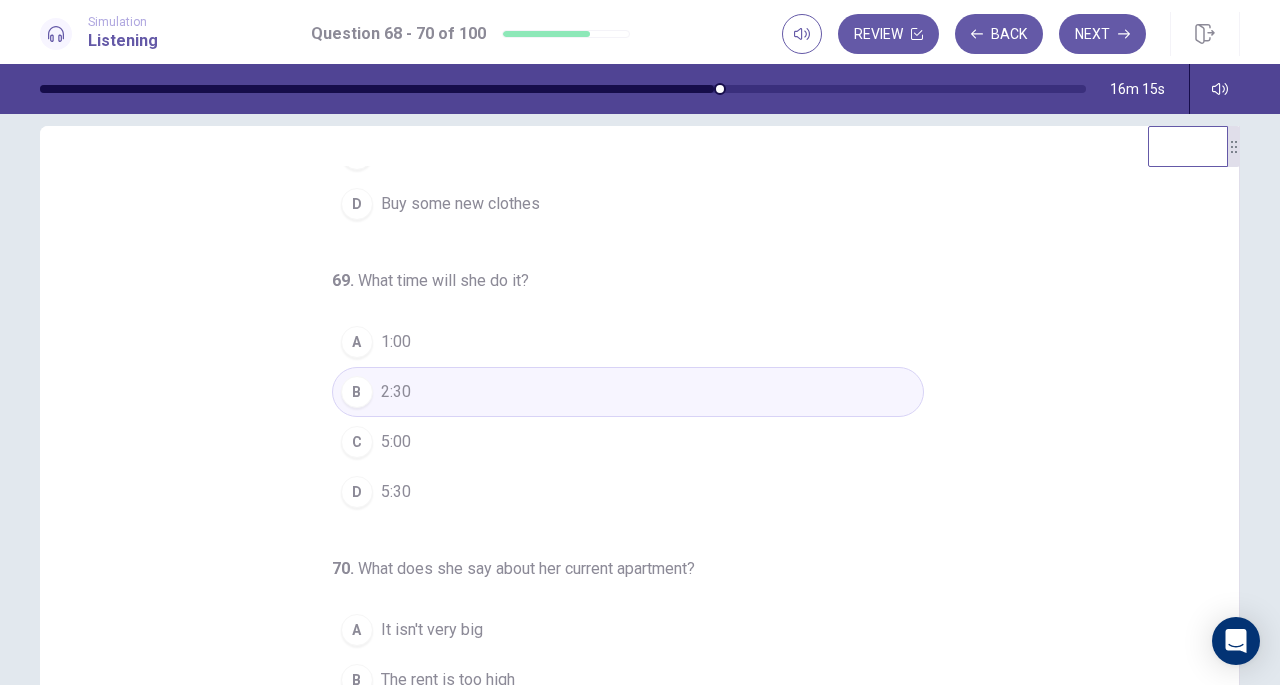 scroll, scrollTop: 200, scrollLeft: 0, axis: vertical 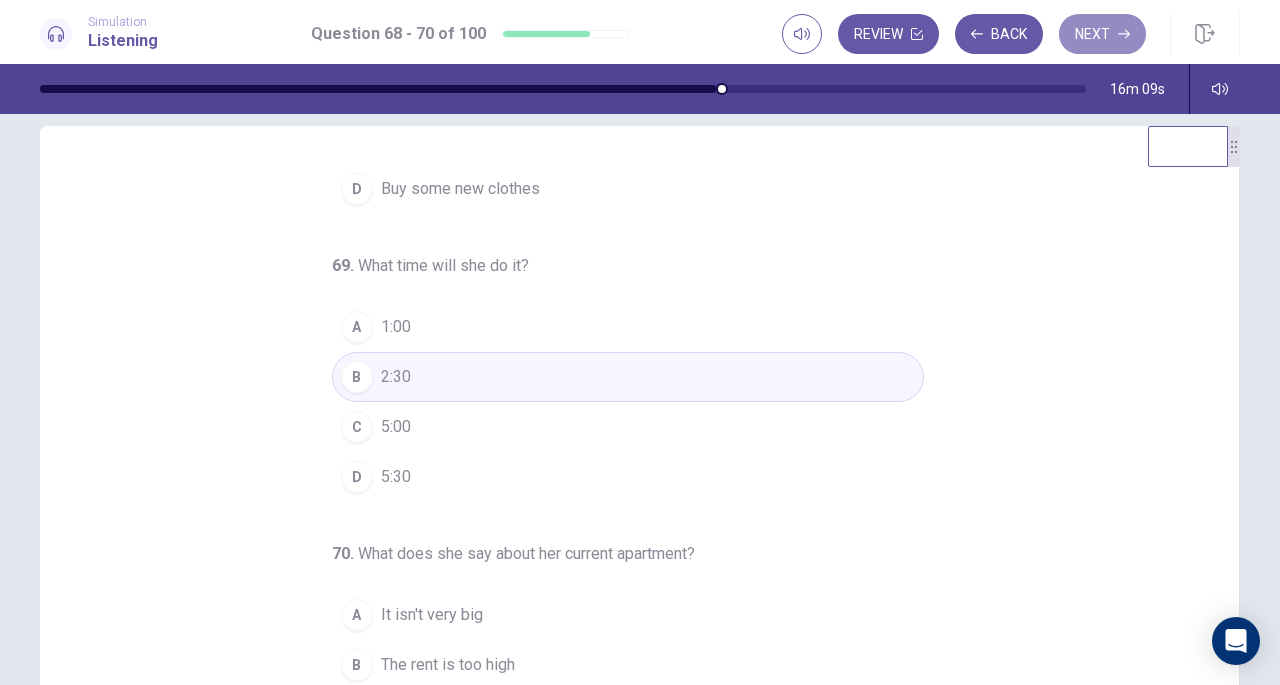 click on "Next" at bounding box center (1102, 34) 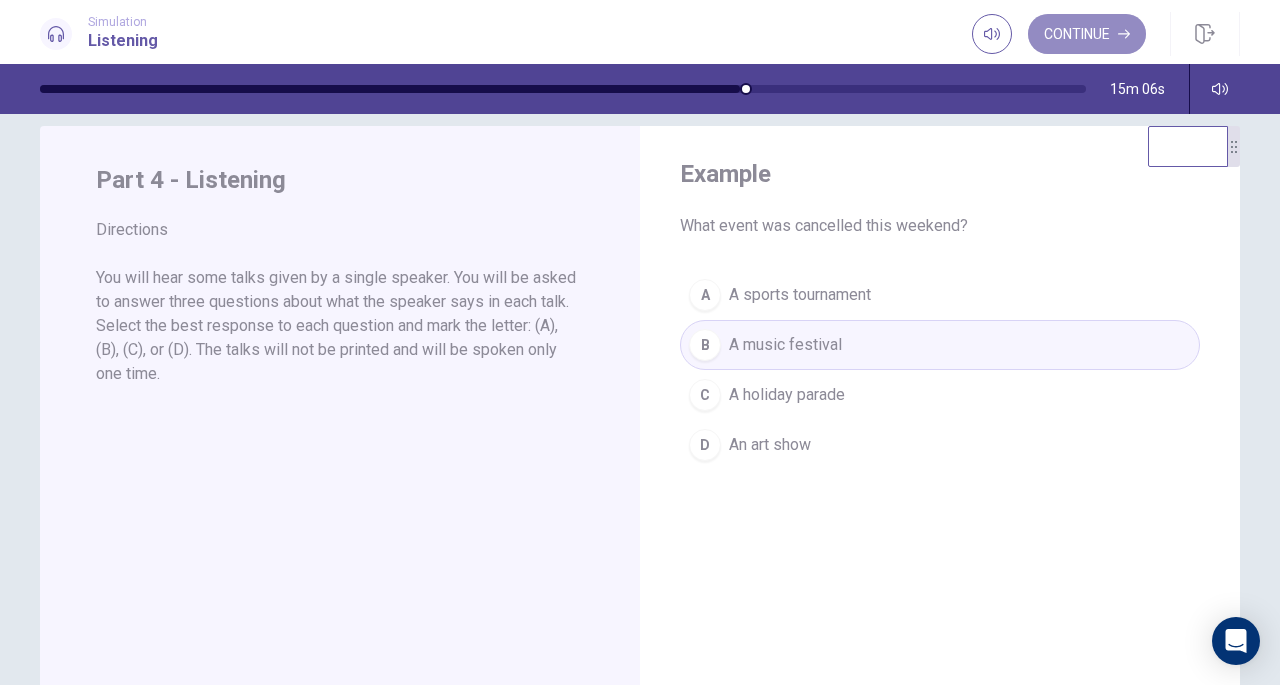 click on "Continue" at bounding box center [1087, 34] 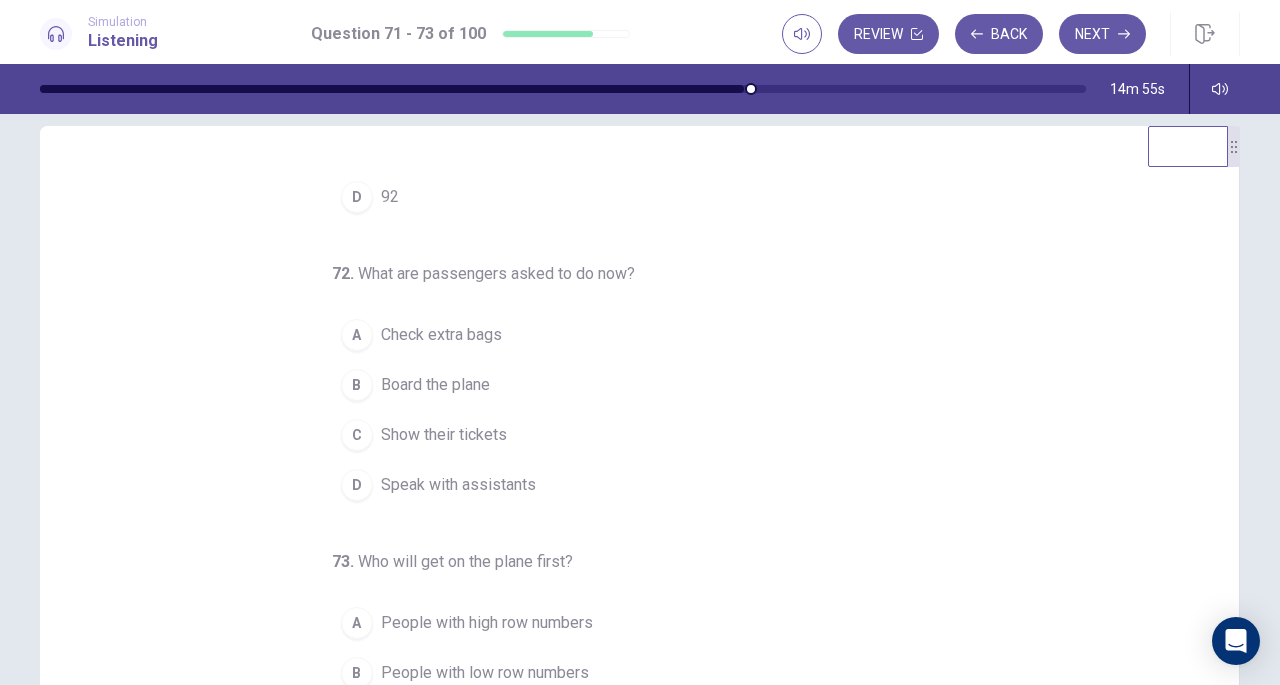 scroll, scrollTop: 200, scrollLeft: 0, axis: vertical 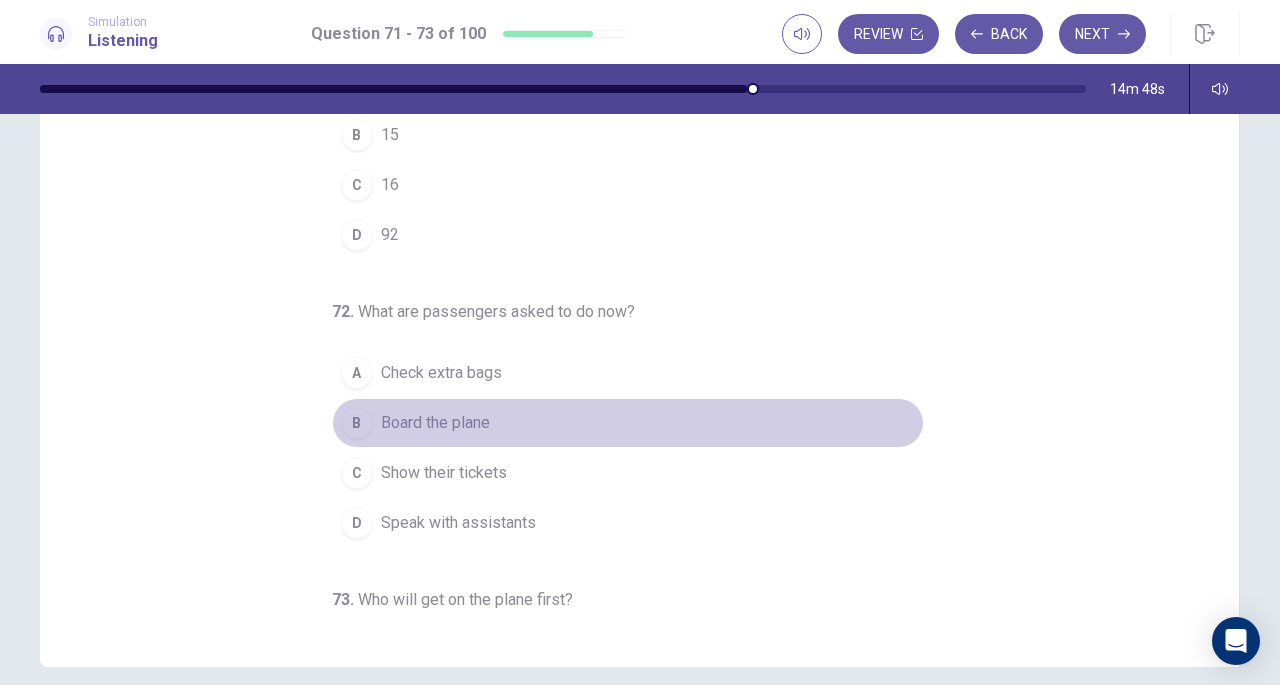 click on "Board the plane" at bounding box center [435, 423] 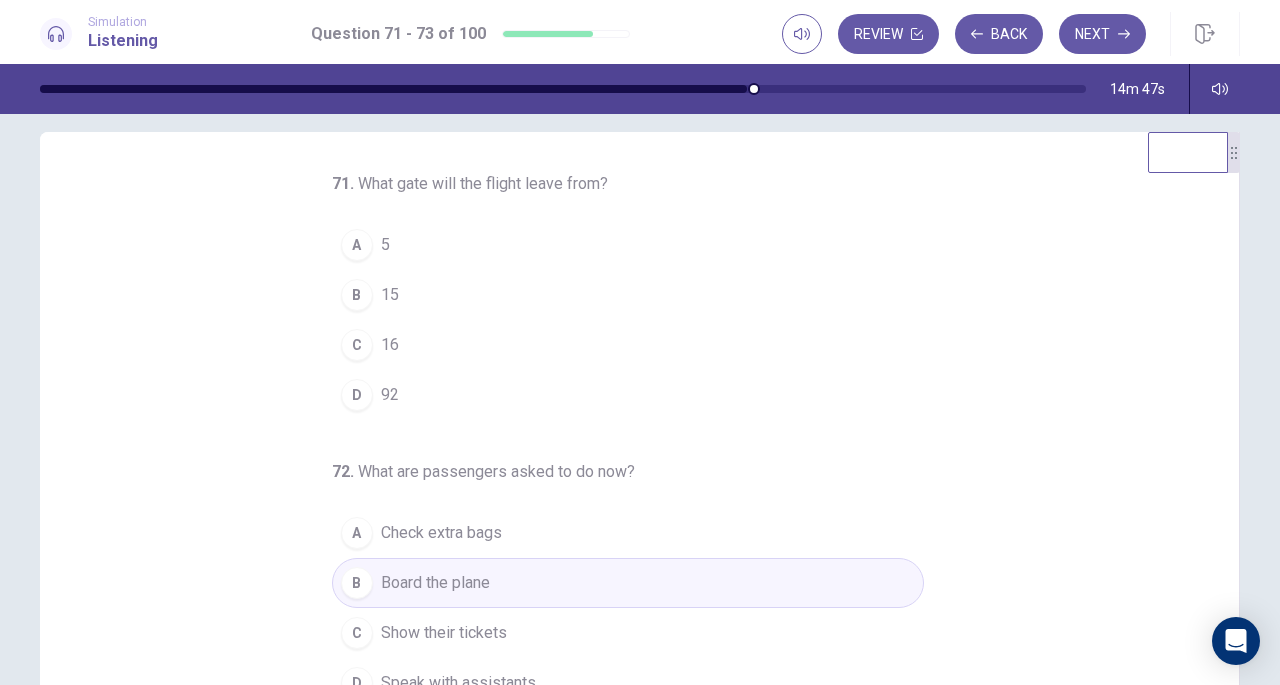 scroll, scrollTop: 12, scrollLeft: 0, axis: vertical 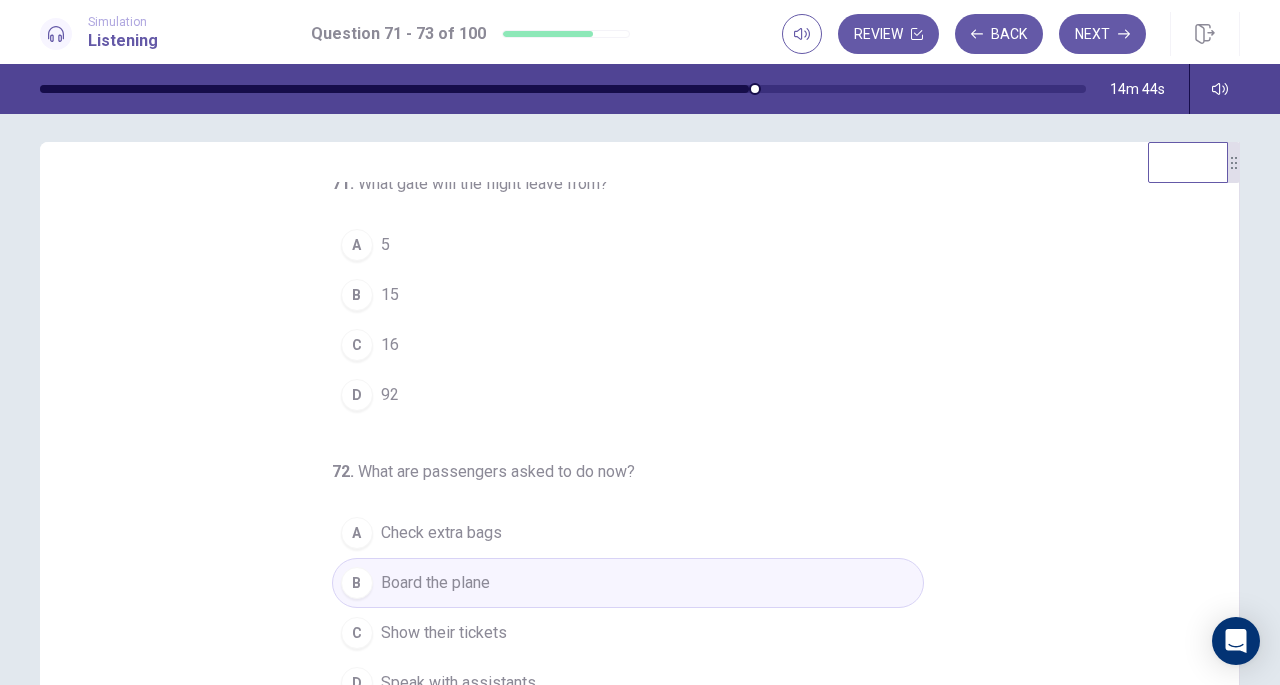 click on "C 16" at bounding box center [628, 345] 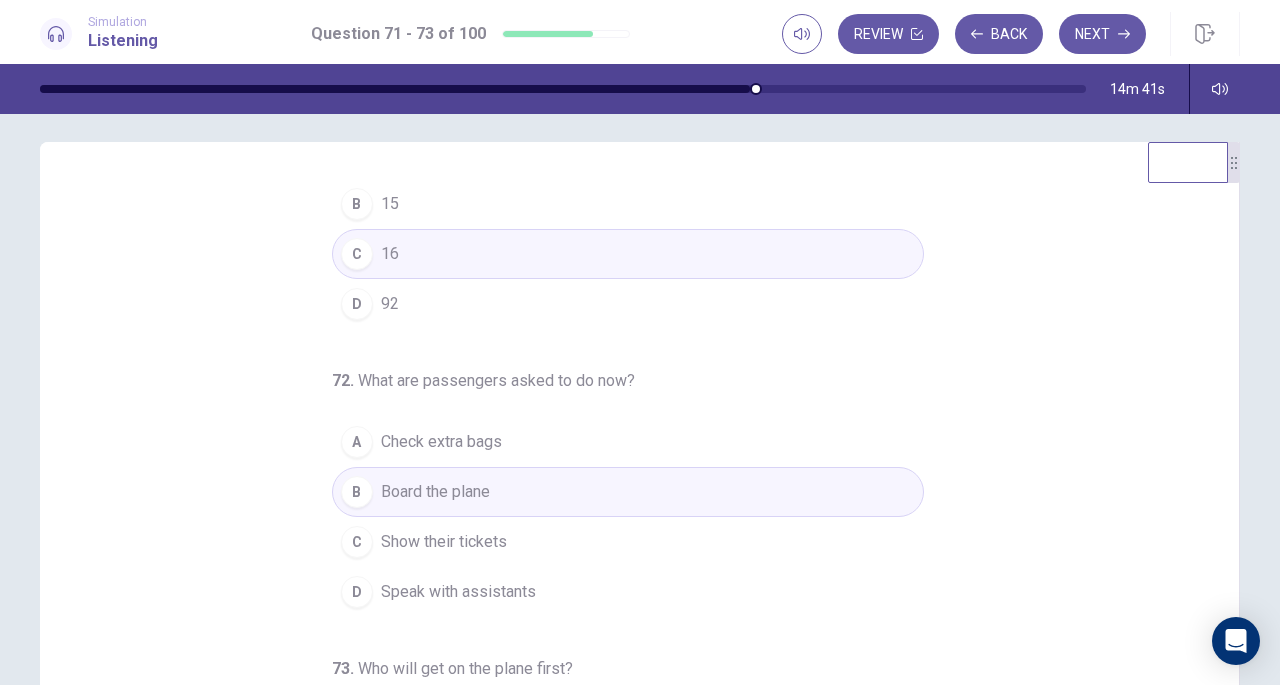 scroll, scrollTop: 200, scrollLeft: 0, axis: vertical 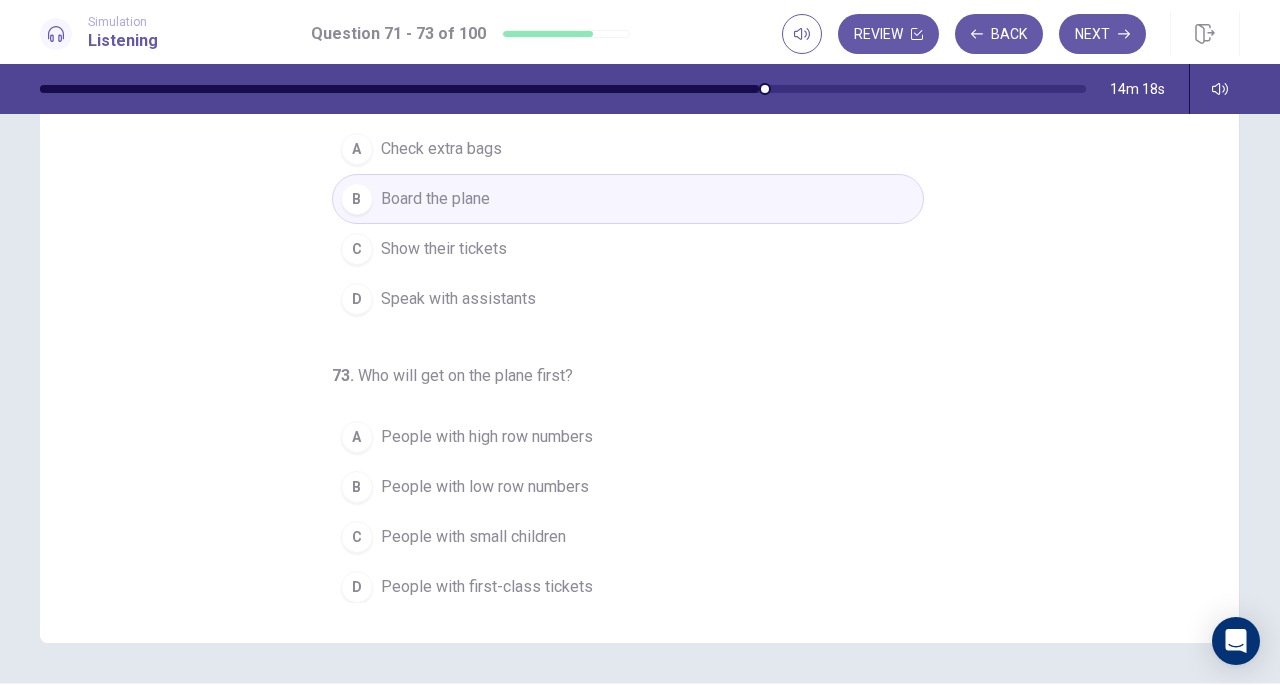 click on "People with small children" at bounding box center [473, 537] 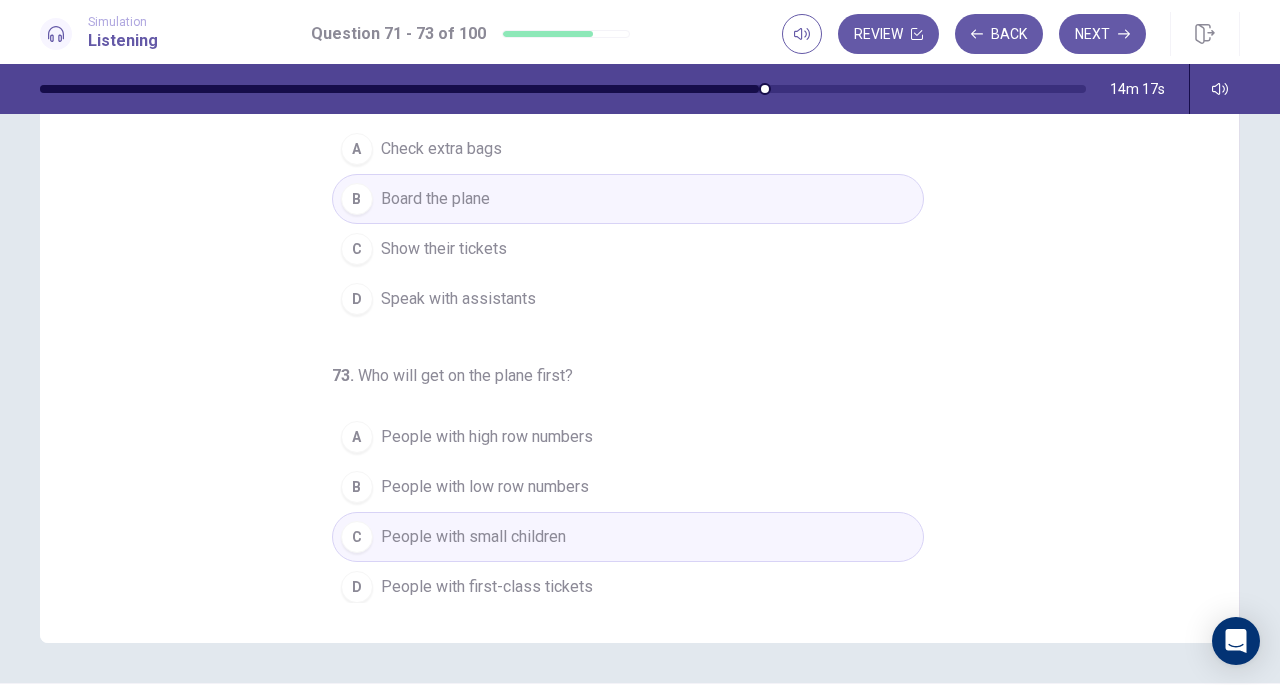 scroll, scrollTop: 268, scrollLeft: 0, axis: vertical 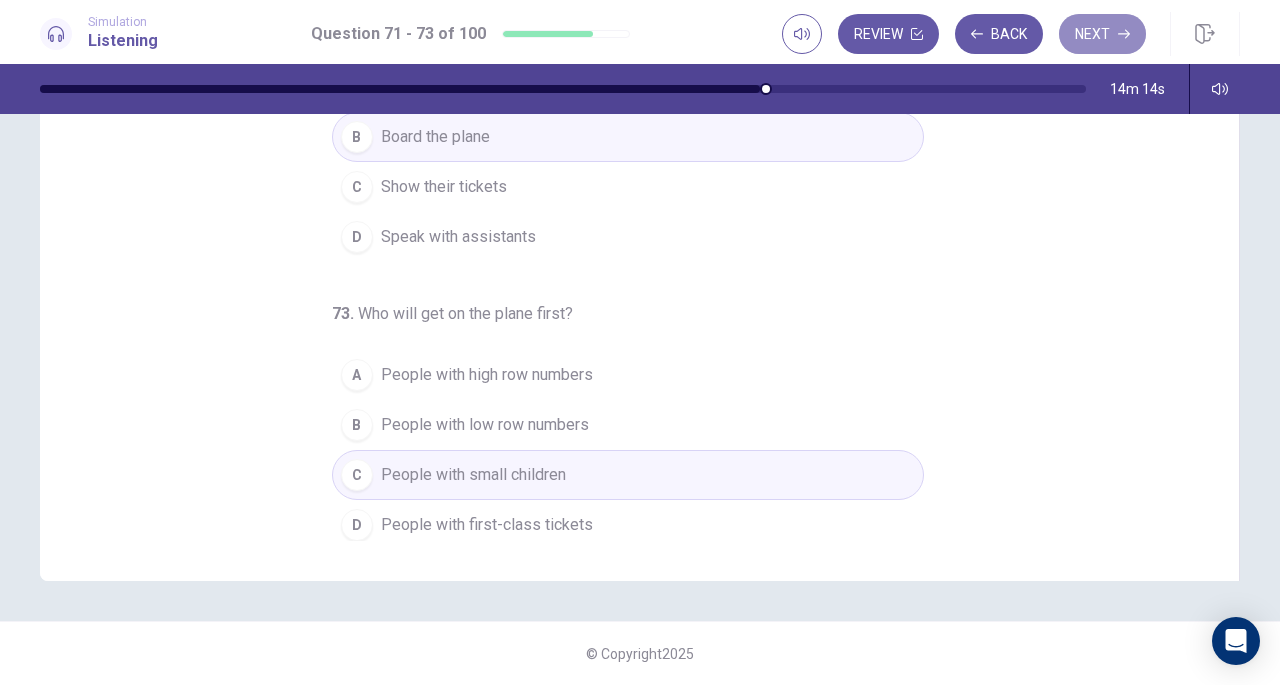 click on "Next" at bounding box center (1102, 34) 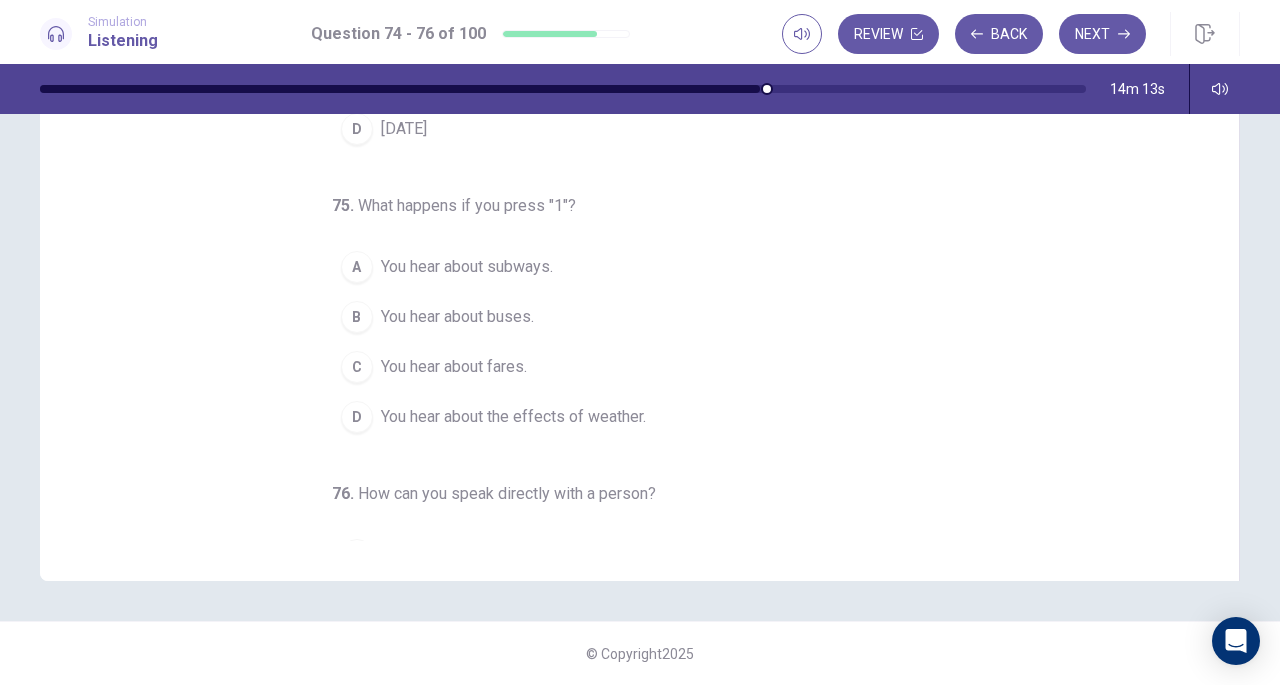 scroll, scrollTop: 0, scrollLeft: 0, axis: both 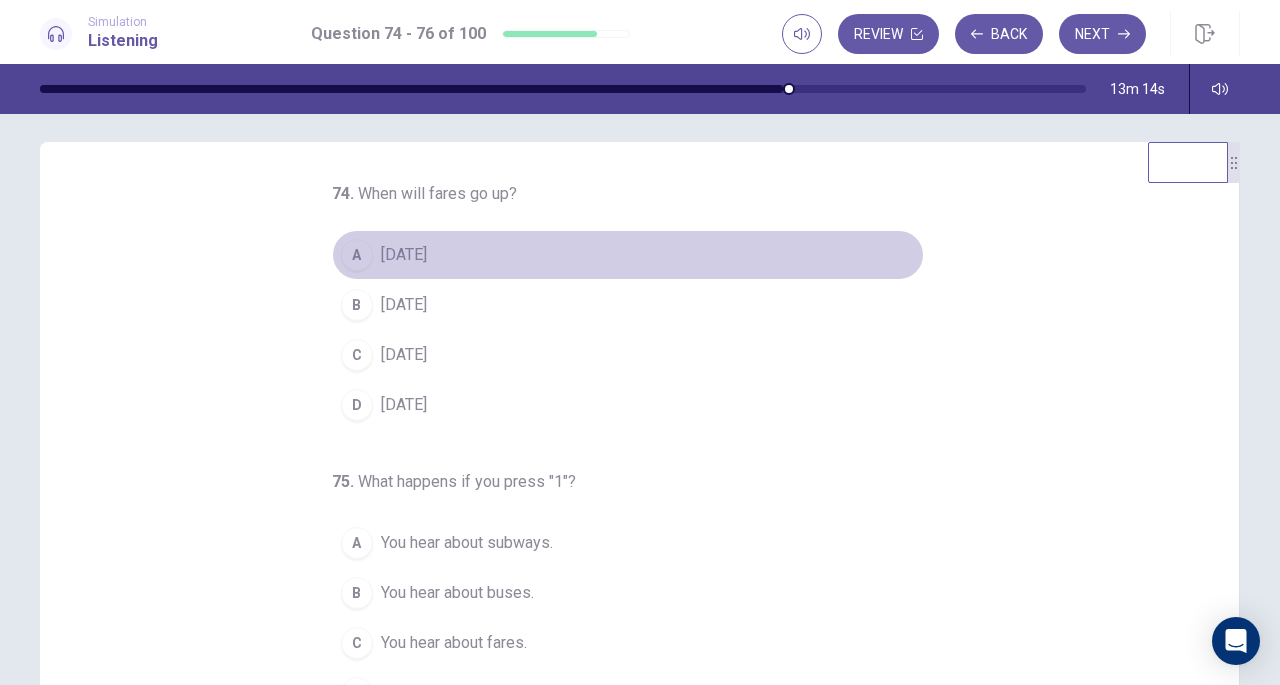 click on "[DATE]" at bounding box center [404, 255] 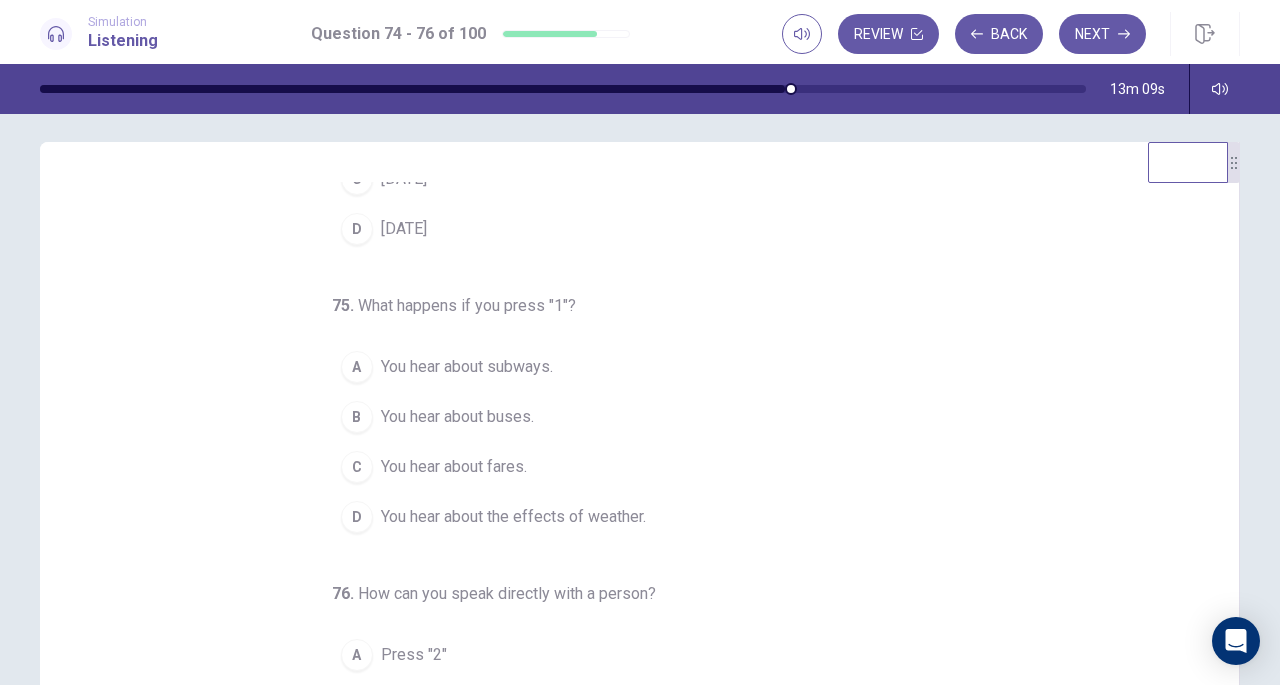 scroll, scrollTop: 200, scrollLeft: 0, axis: vertical 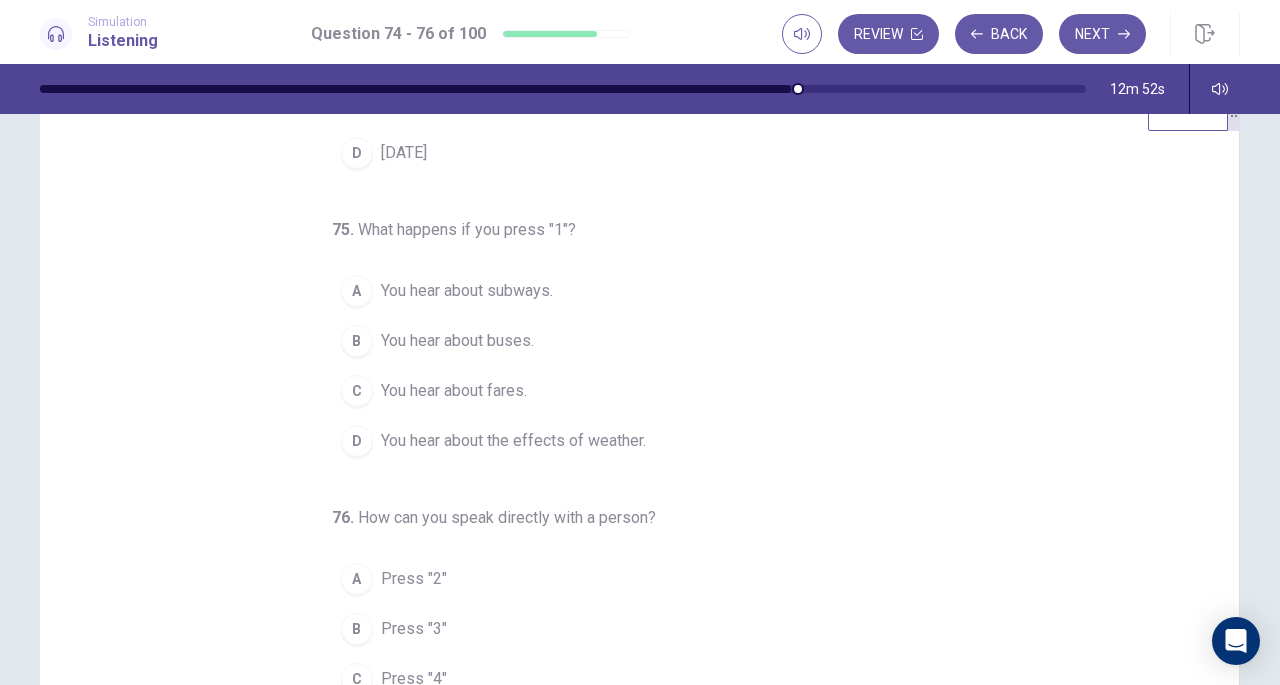 click on "You hear about subways." at bounding box center (467, 291) 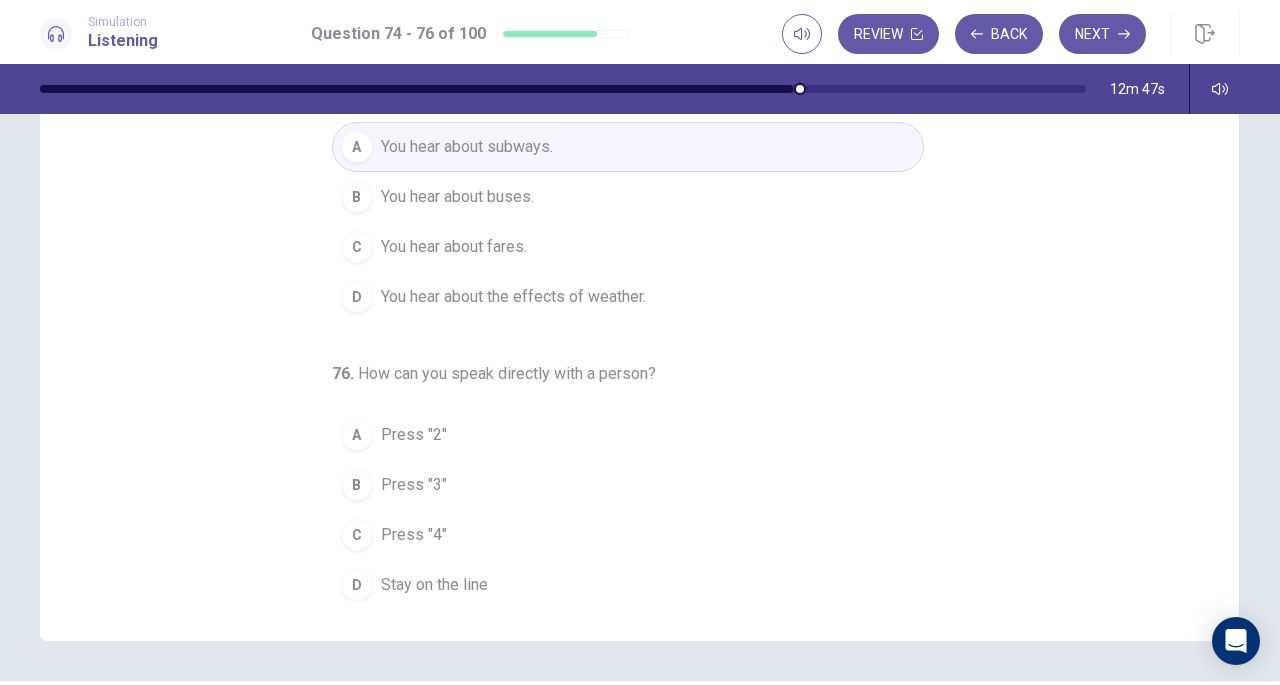 scroll, scrollTop: 209, scrollLeft: 0, axis: vertical 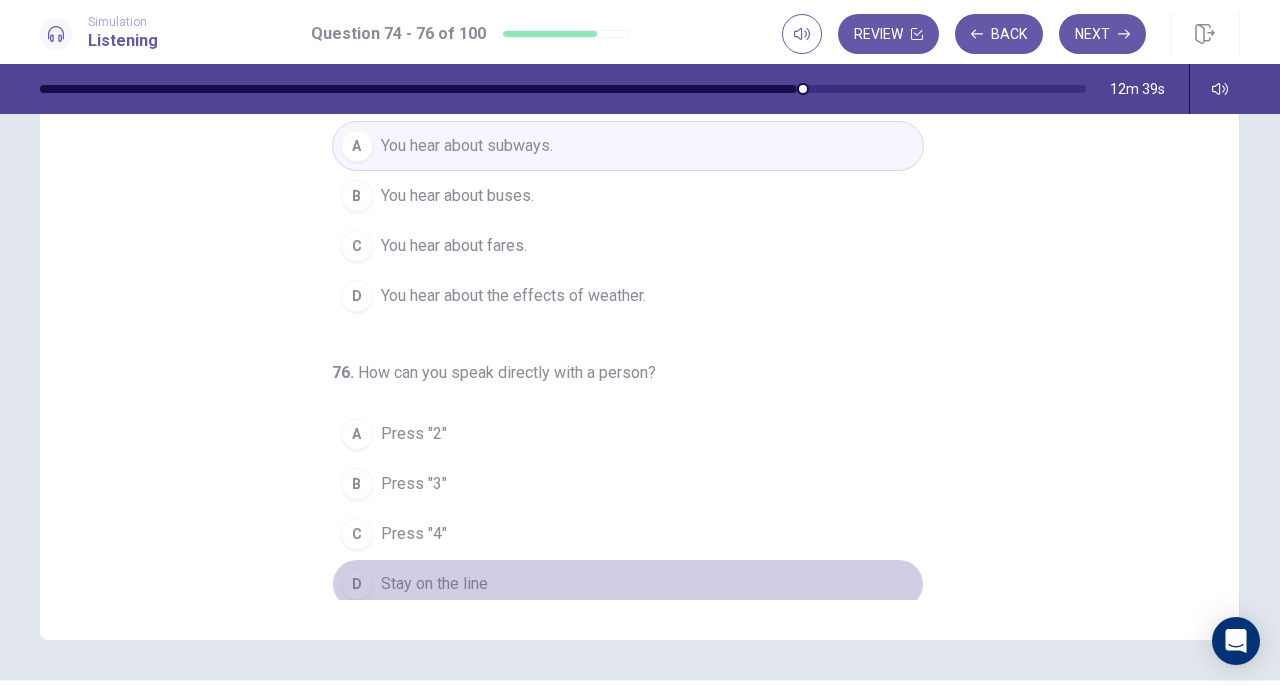 click on "Stay on the line" at bounding box center (434, 584) 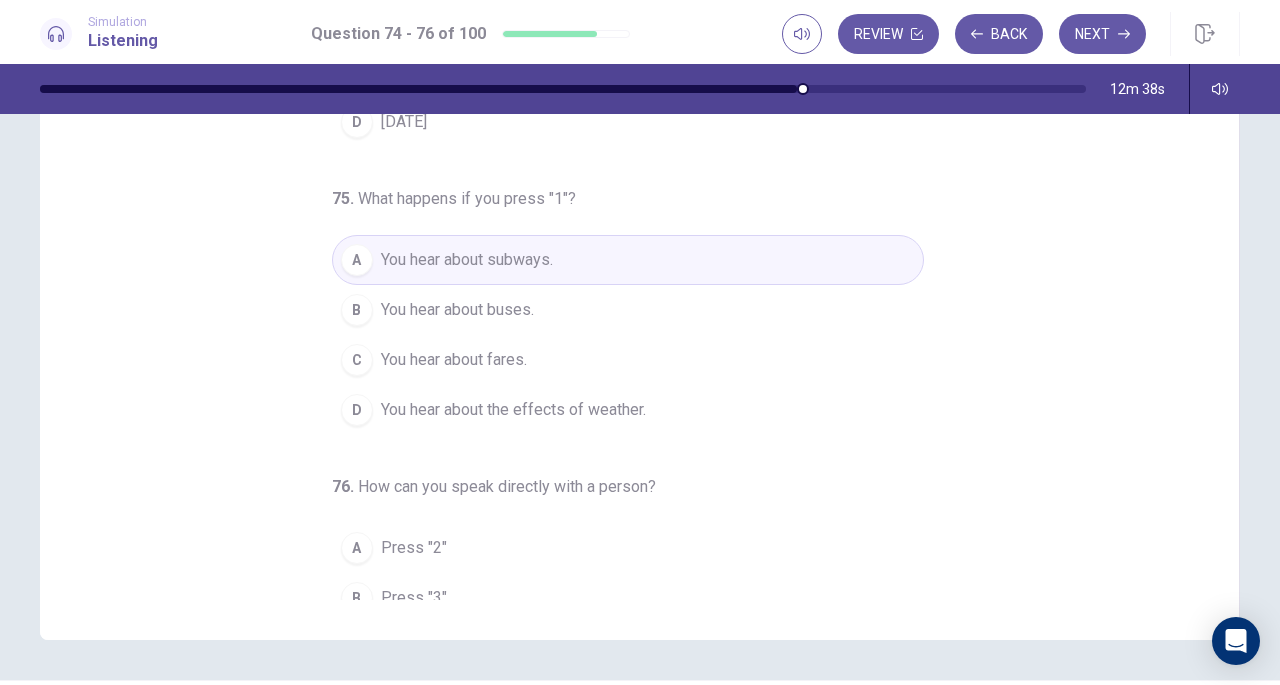 scroll, scrollTop: 0, scrollLeft: 0, axis: both 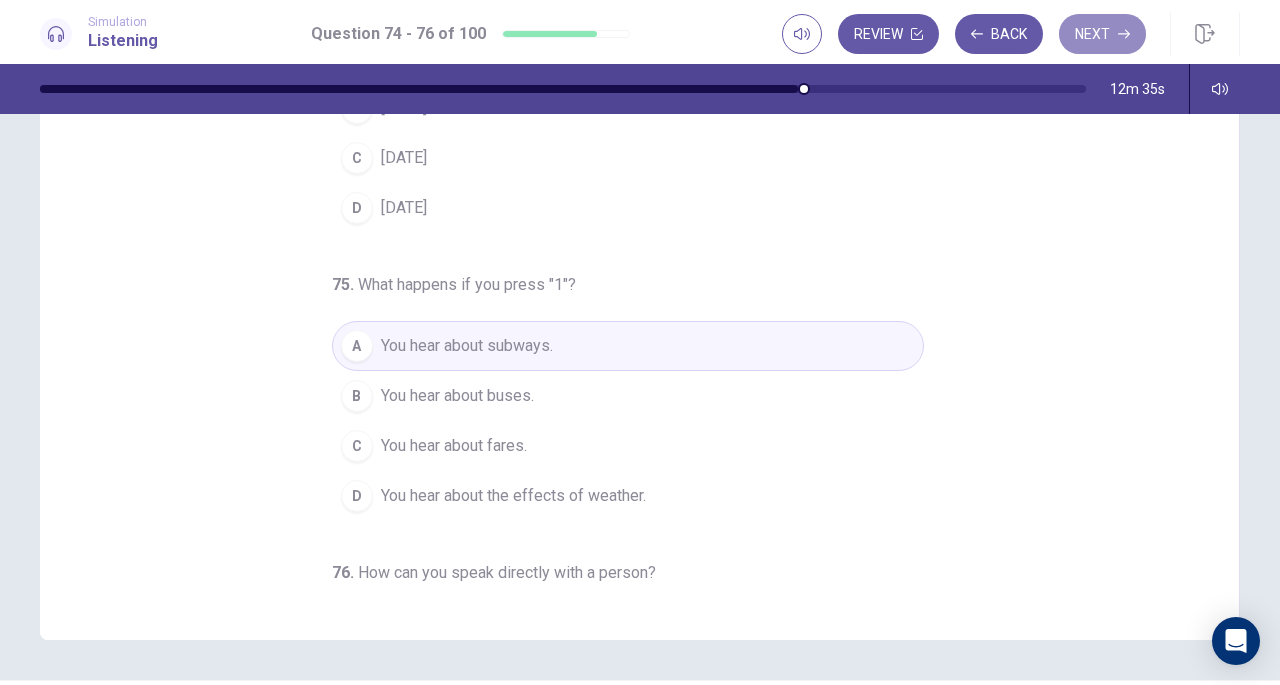 click on "Next" at bounding box center (1102, 34) 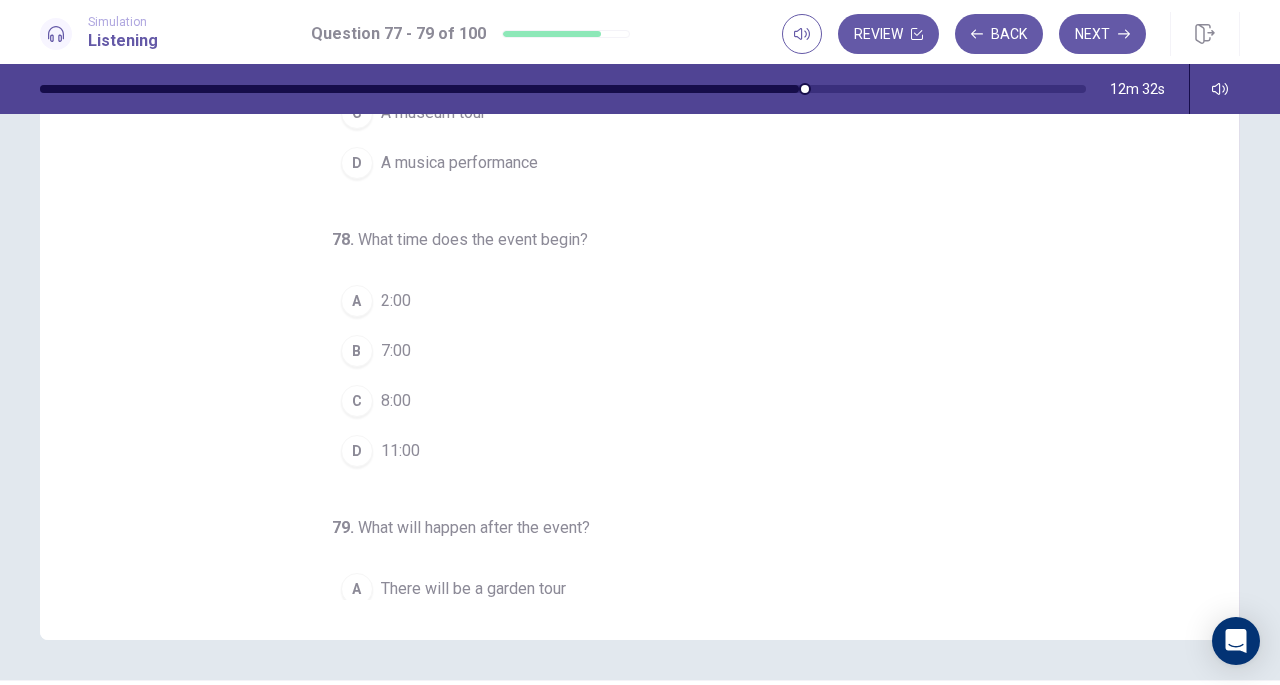 scroll, scrollTop: 0, scrollLeft: 0, axis: both 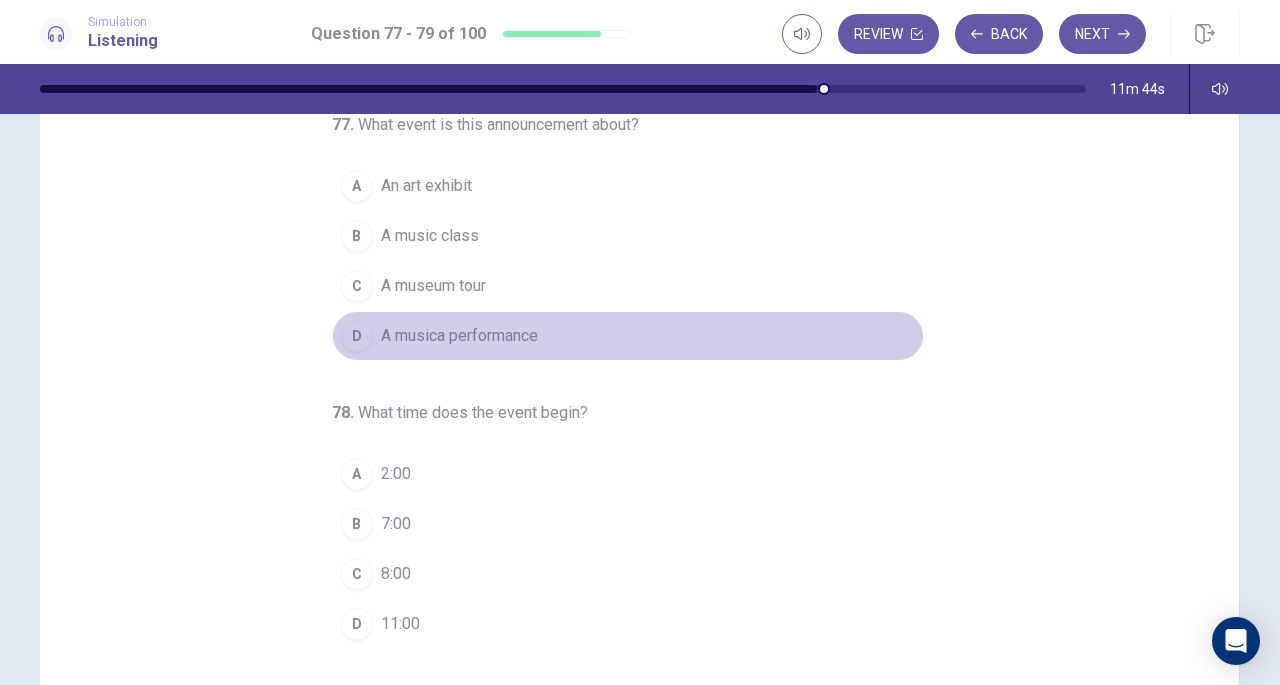 click on "A musica performance" at bounding box center (459, 336) 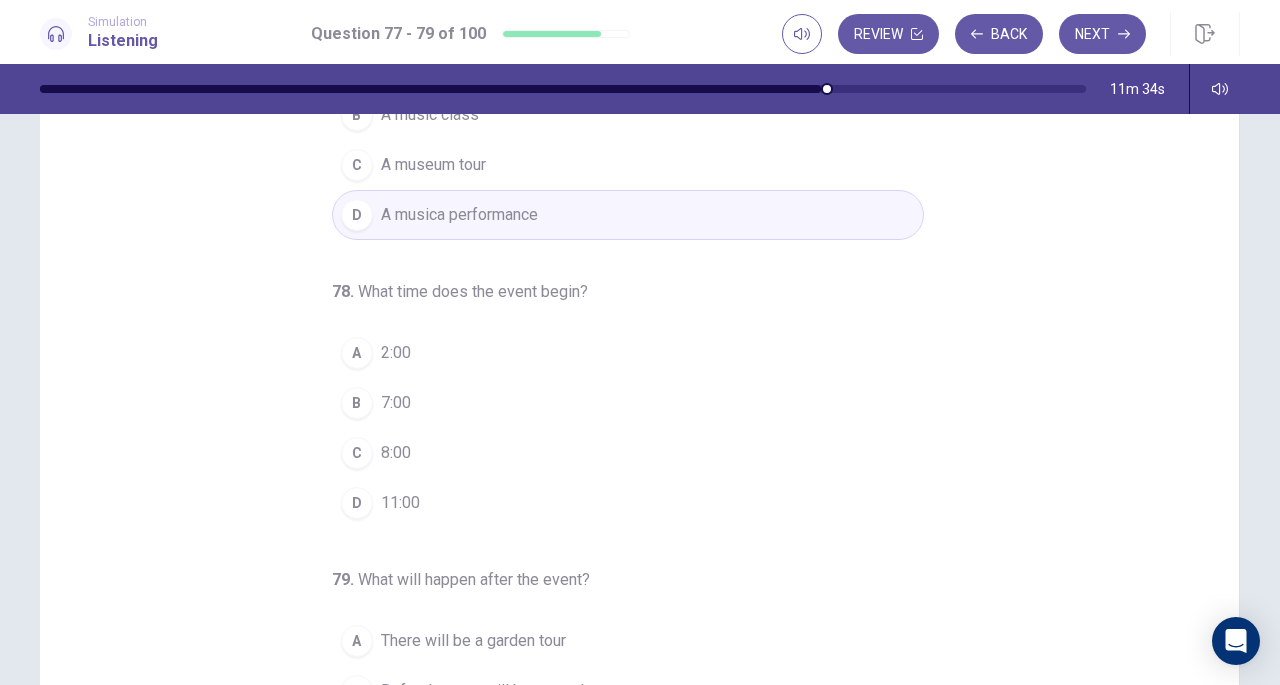 scroll, scrollTop: 122, scrollLeft: 0, axis: vertical 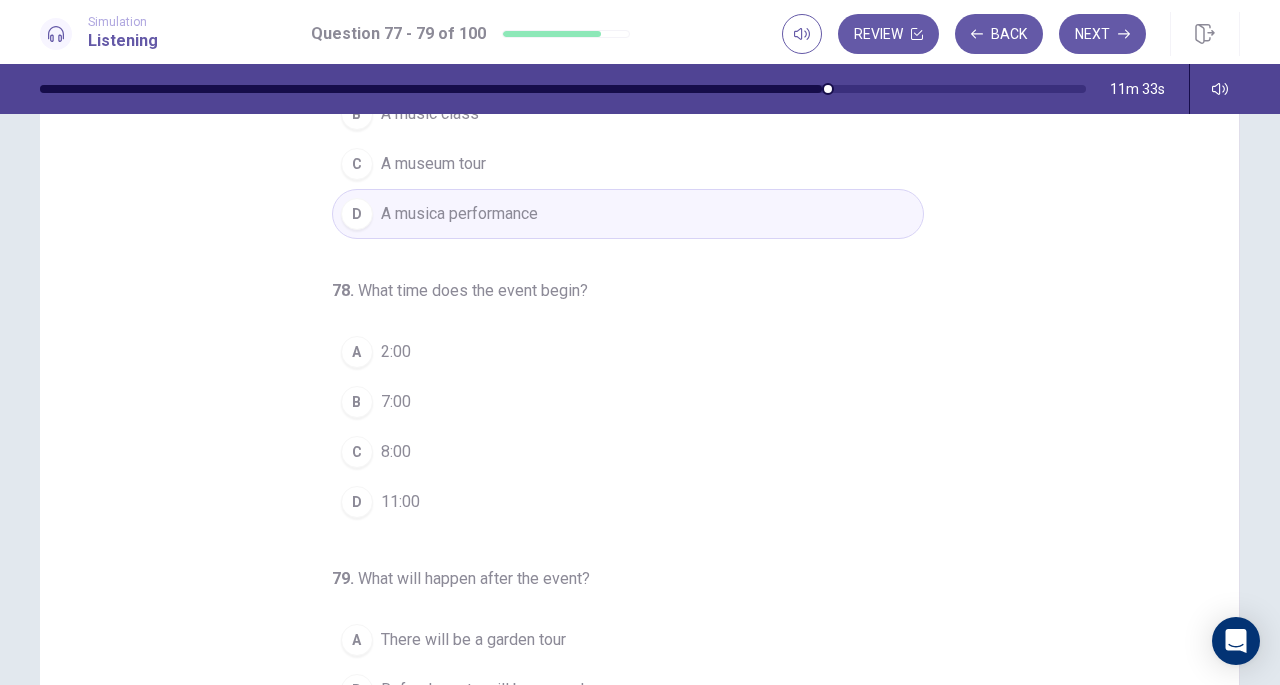 click on "C 8:00" at bounding box center [628, 452] 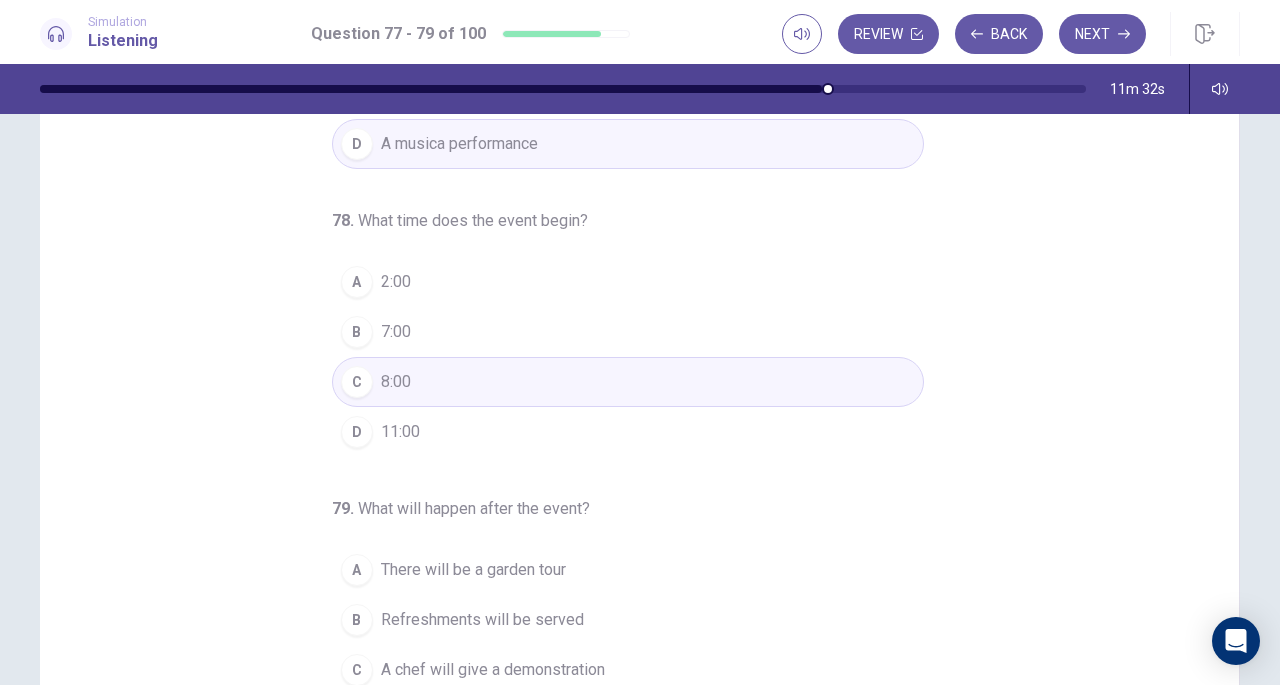 scroll, scrollTop: 200, scrollLeft: 0, axis: vertical 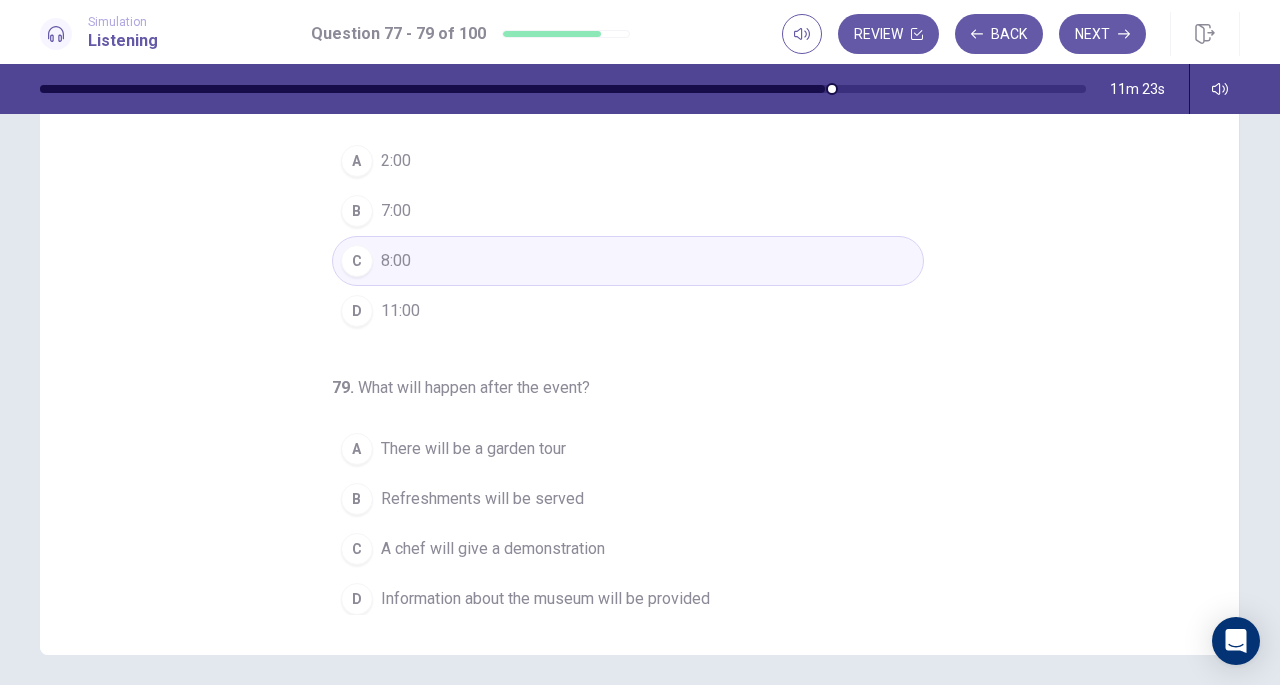 click on "Refreshments will be served" at bounding box center [482, 499] 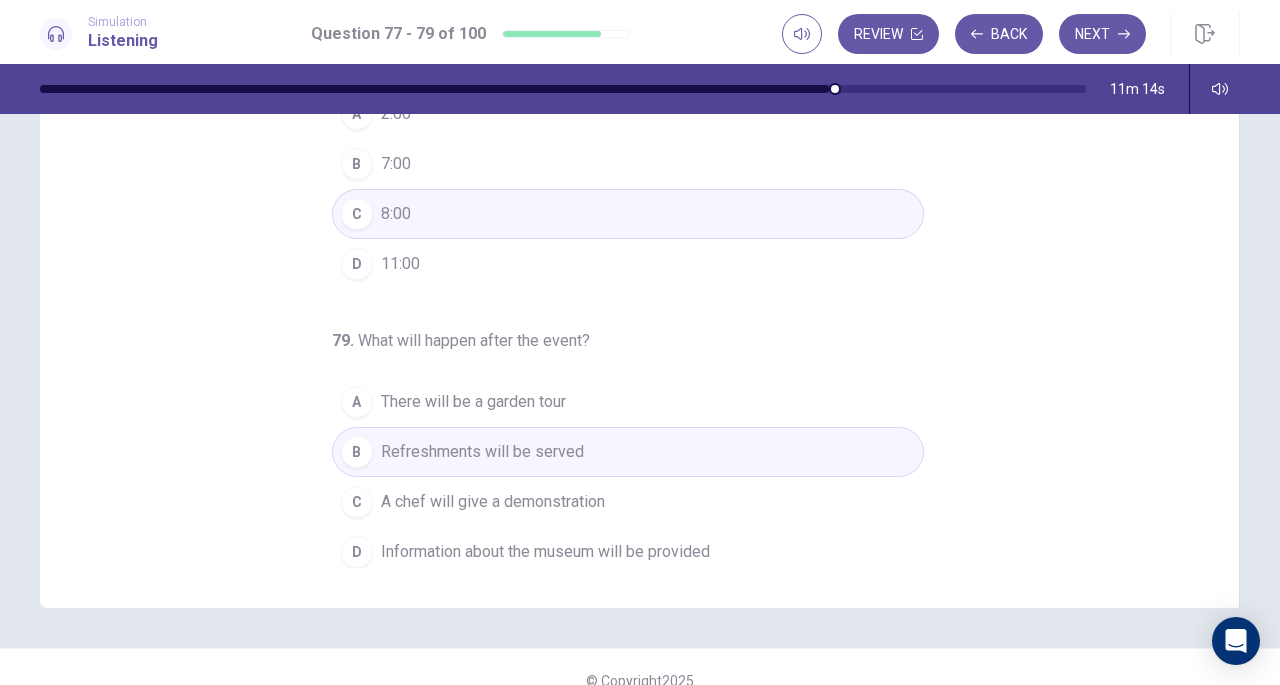 scroll, scrollTop: 242, scrollLeft: 0, axis: vertical 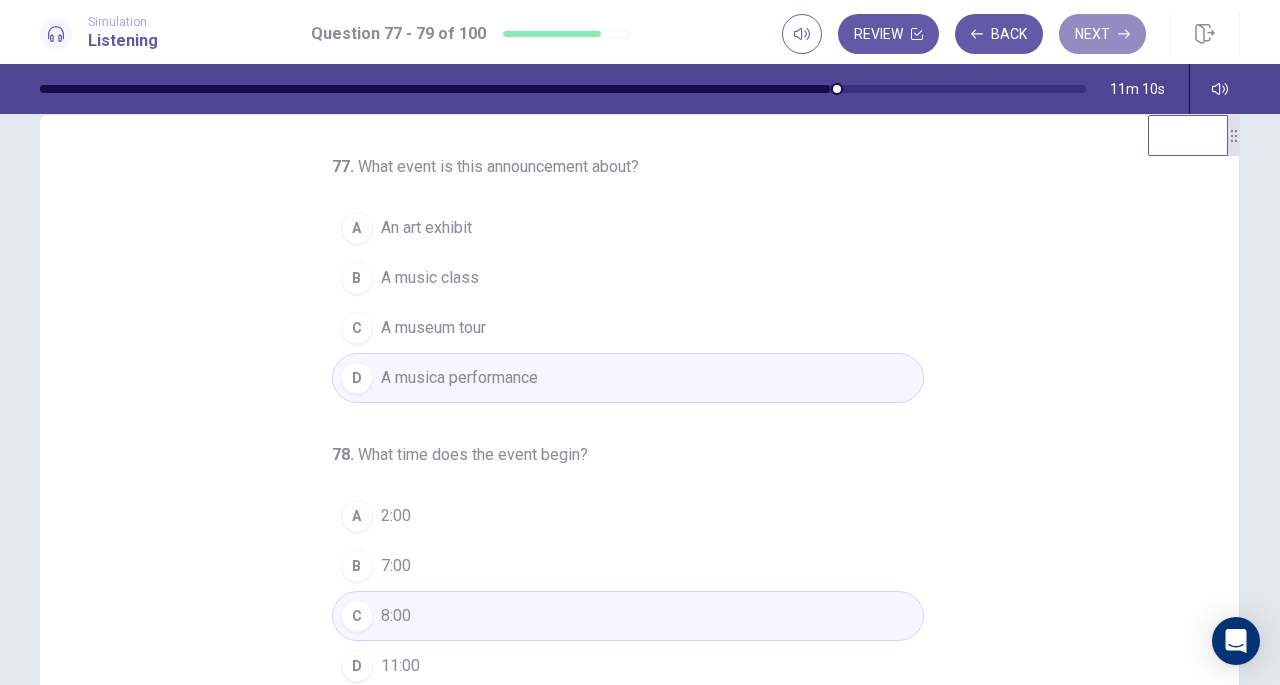 click on "Next" at bounding box center (1102, 34) 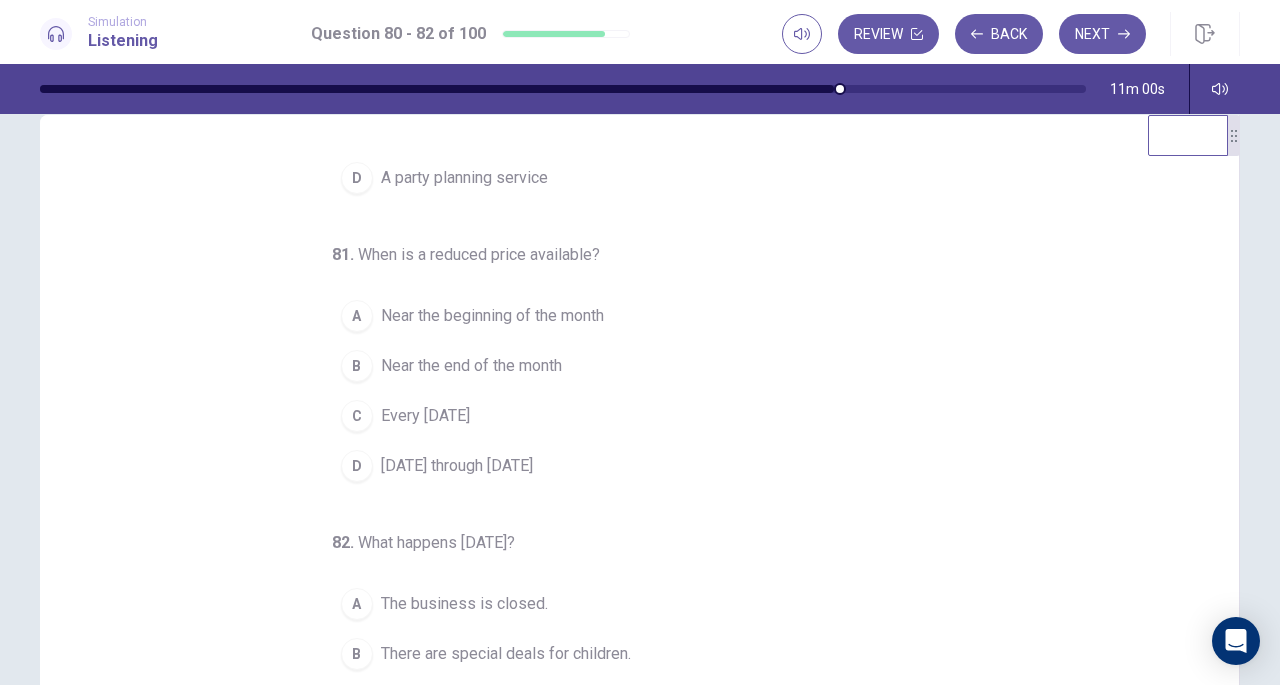 scroll, scrollTop: 200, scrollLeft: 0, axis: vertical 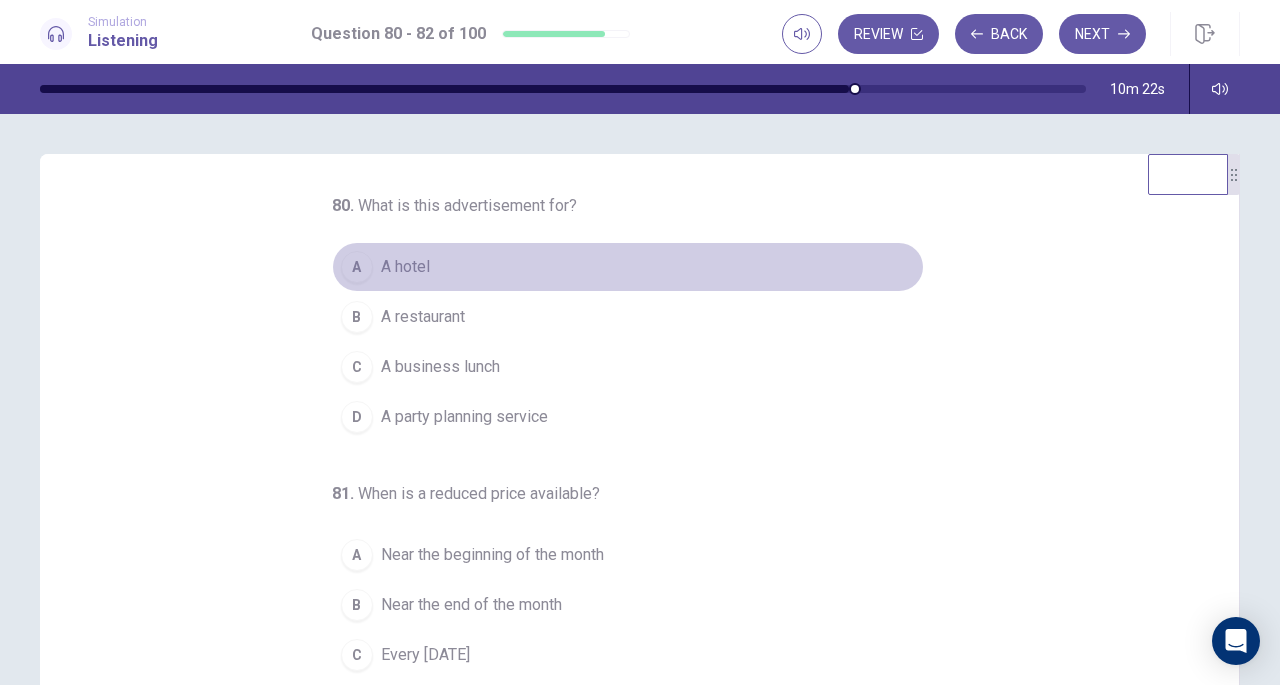 click on "A hotel" at bounding box center [405, 267] 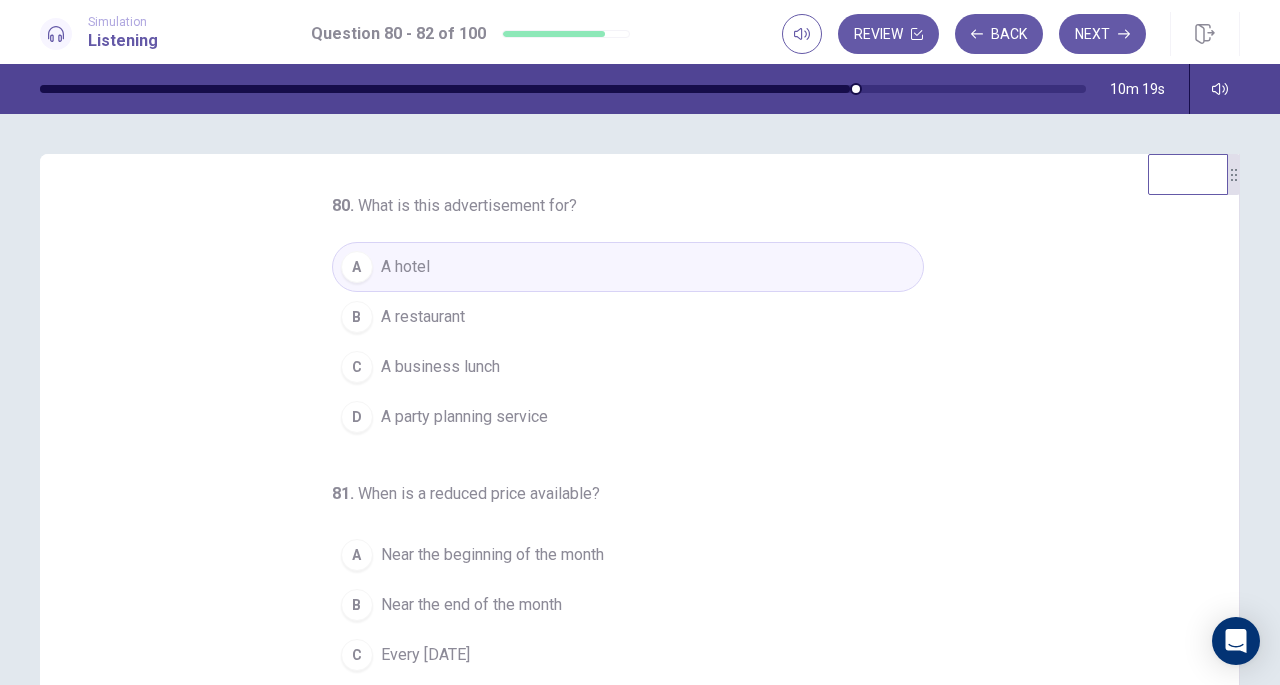 click on "A restaurant" at bounding box center (423, 317) 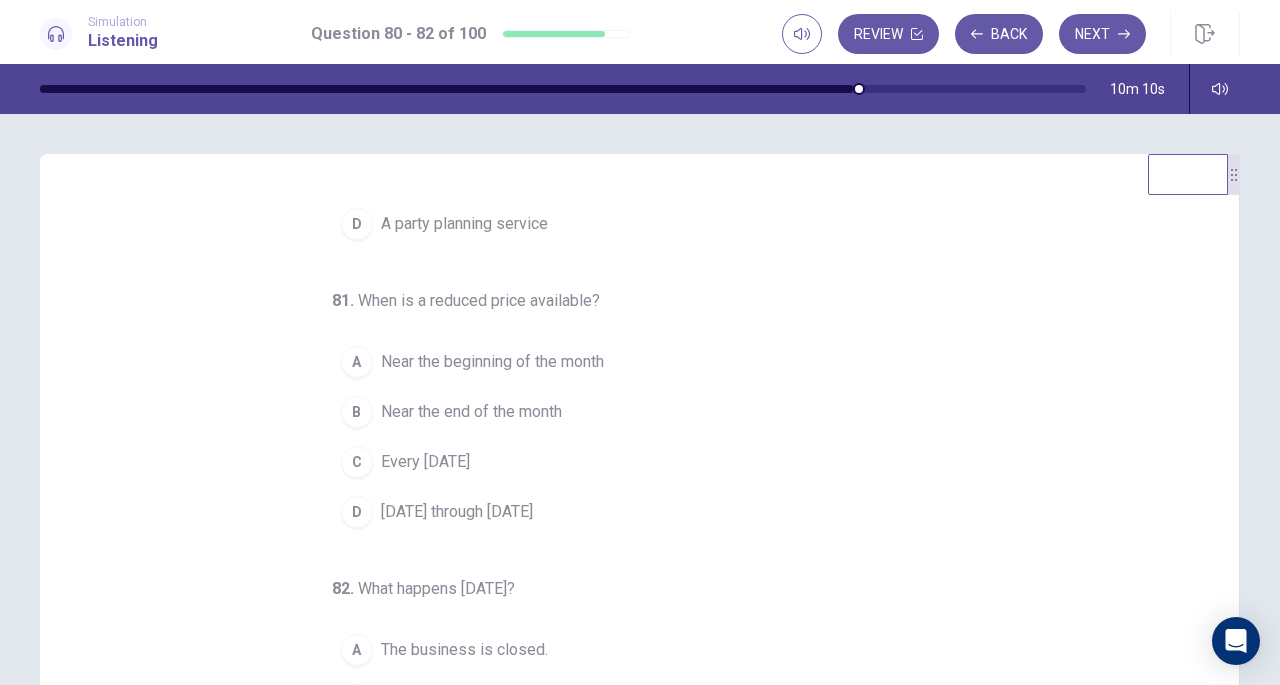 scroll, scrollTop: 200, scrollLeft: 0, axis: vertical 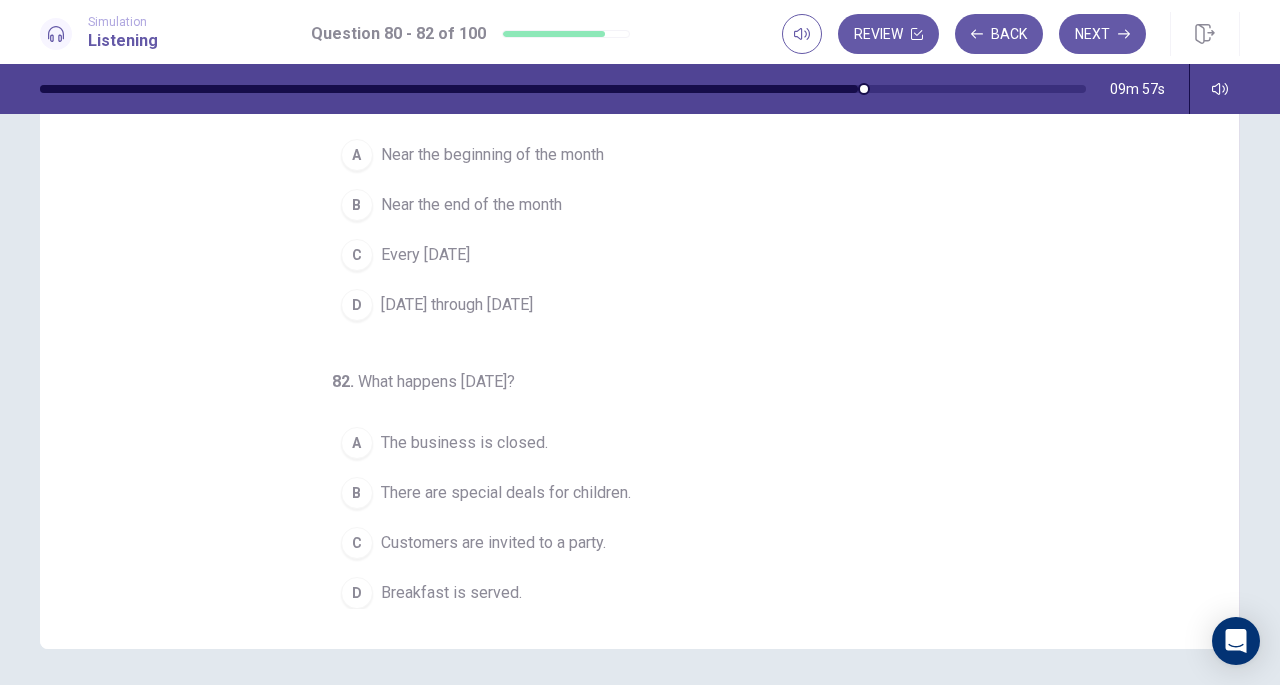 click on "What happens [DATE]?" at bounding box center (436, 381) 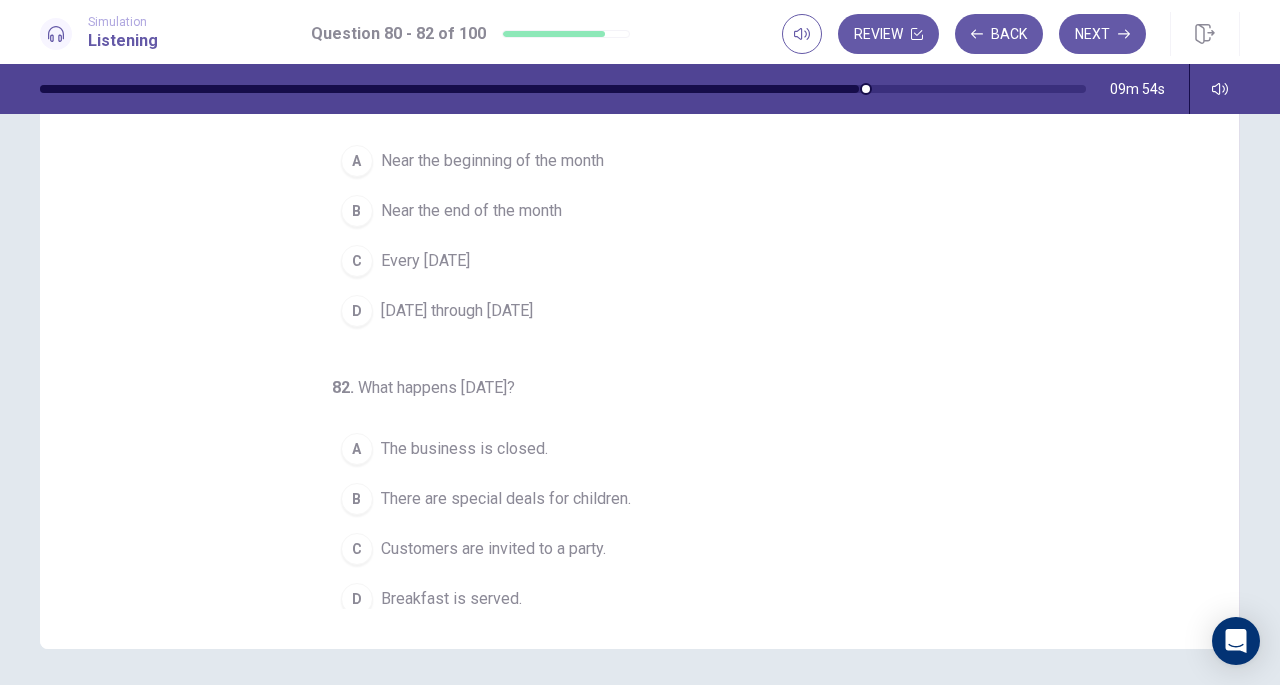 scroll, scrollTop: 200, scrollLeft: 0, axis: vertical 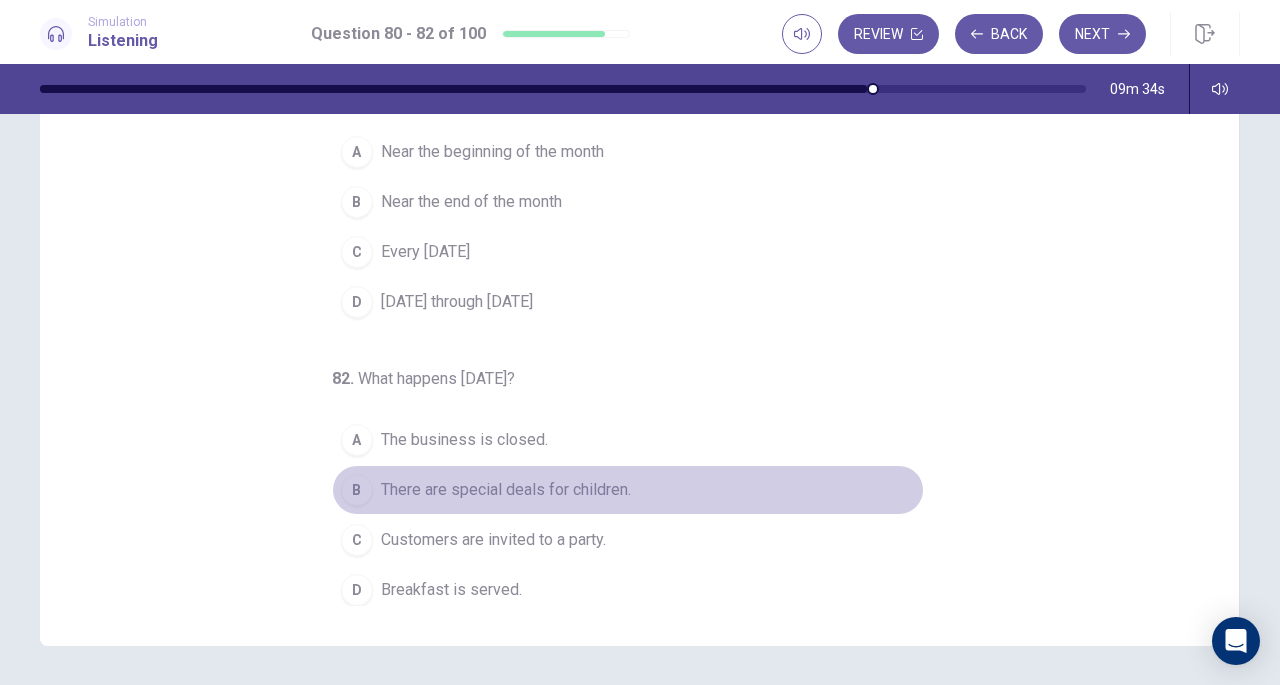 click on "There are special deals for children." at bounding box center [506, 490] 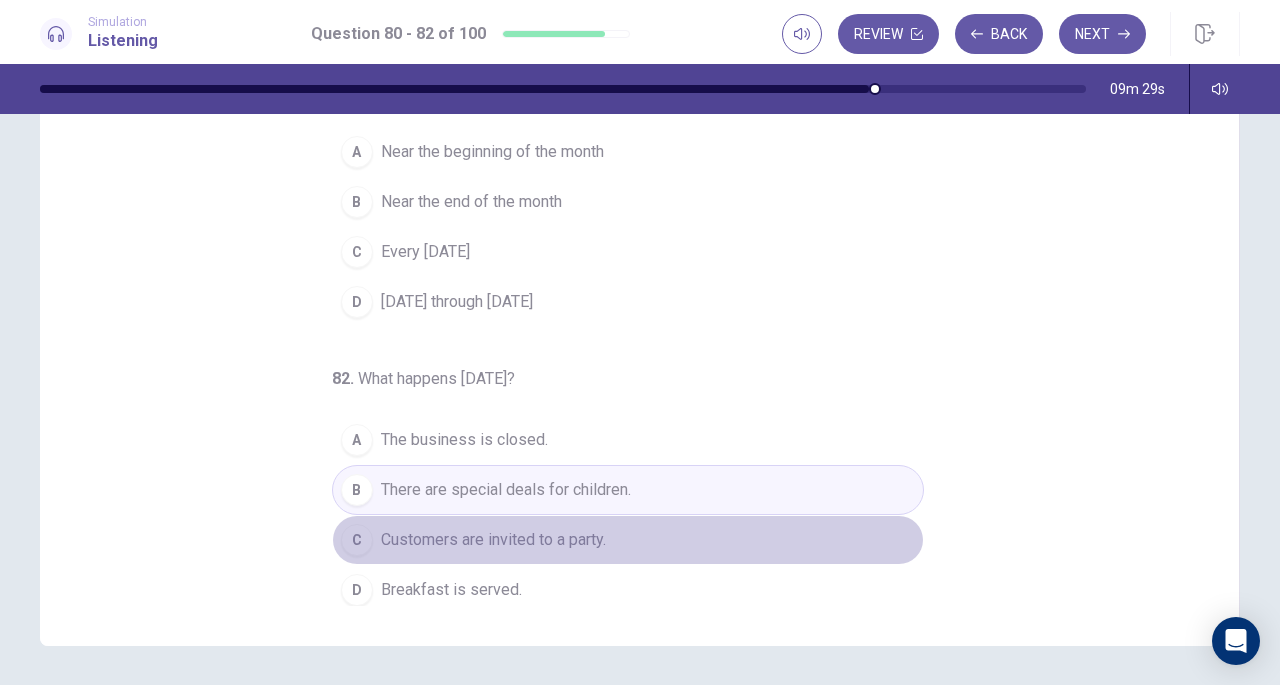click on "Customers are invited to a party." at bounding box center (493, 540) 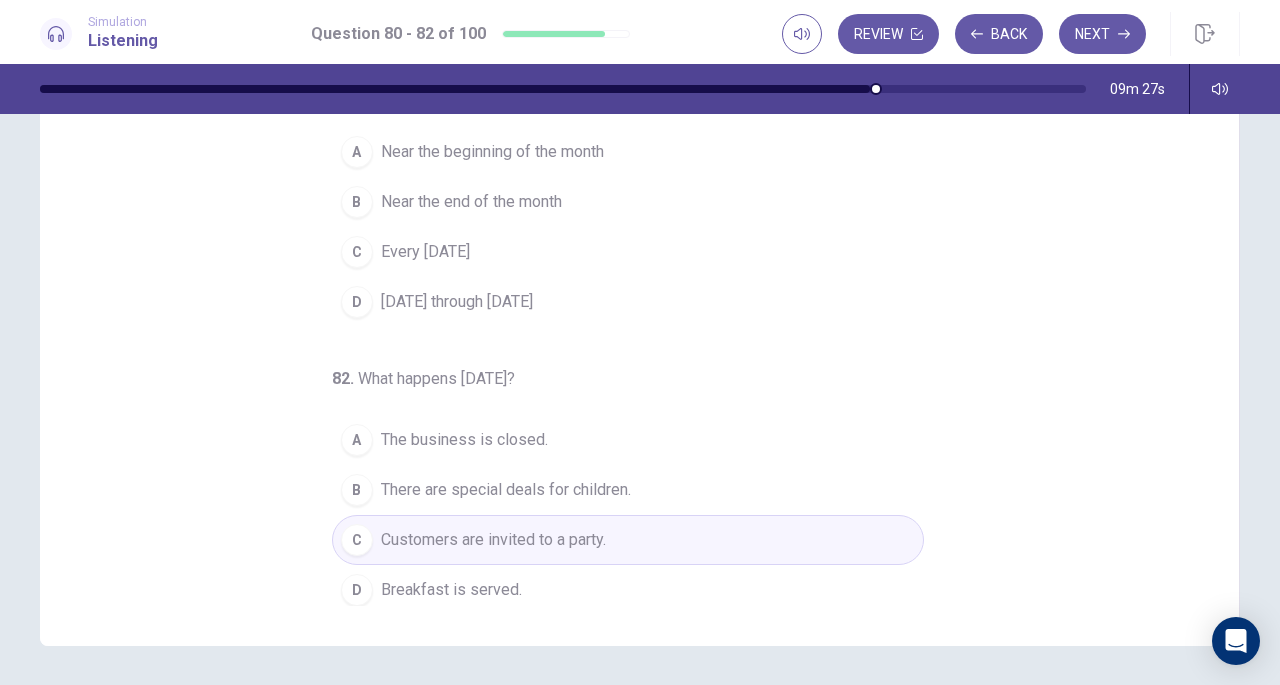 click on "Breakfast is served." at bounding box center (451, 590) 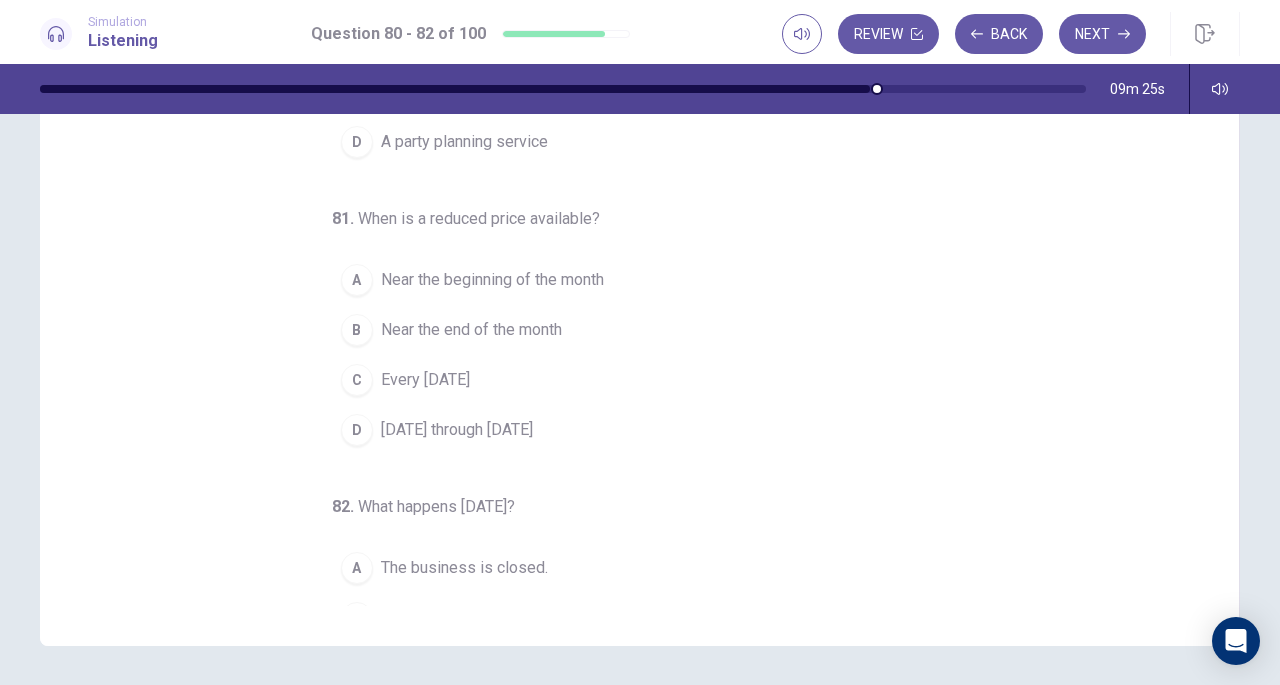 scroll, scrollTop: 70, scrollLeft: 0, axis: vertical 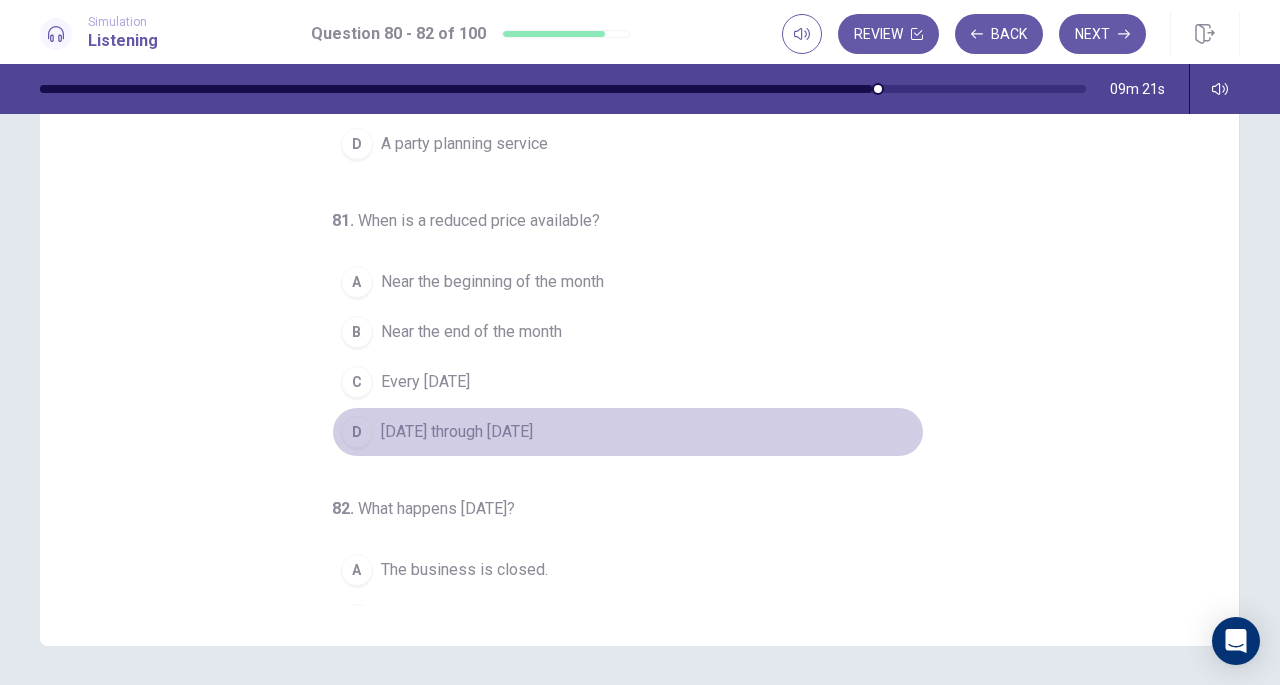 click on "D [DATE] through [DATE]" at bounding box center (628, 432) 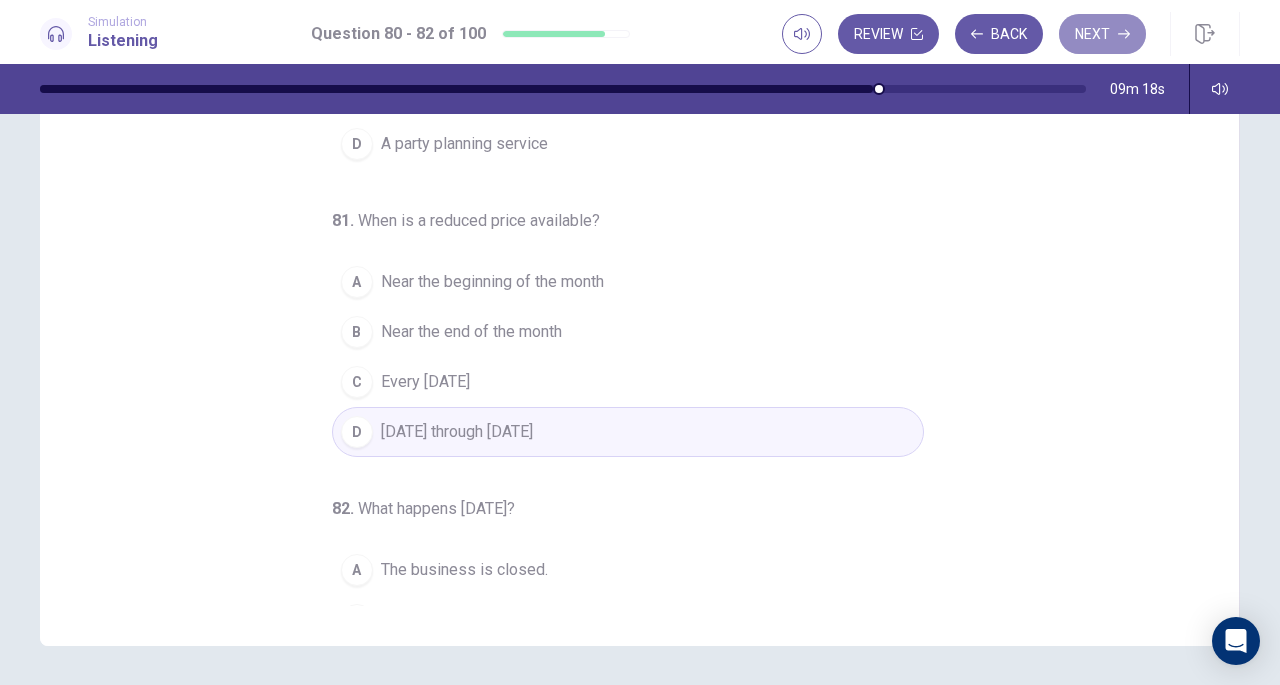 click on "Next" at bounding box center (1102, 34) 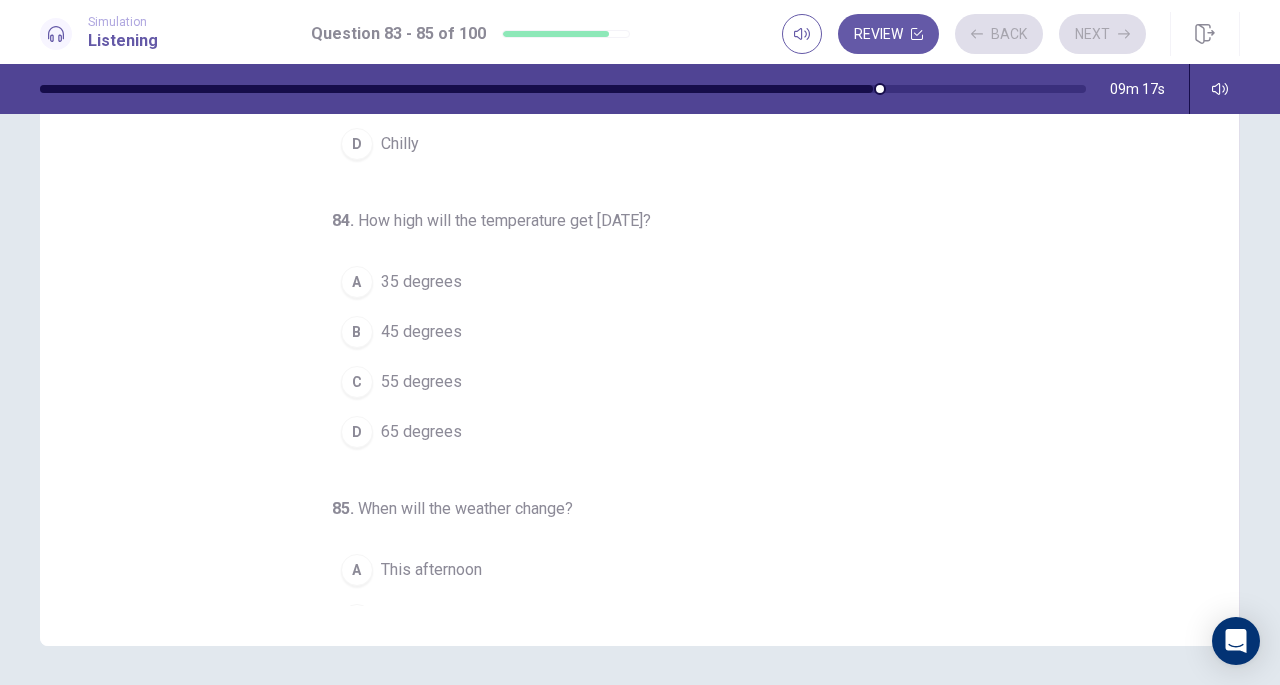 scroll, scrollTop: 0, scrollLeft: 0, axis: both 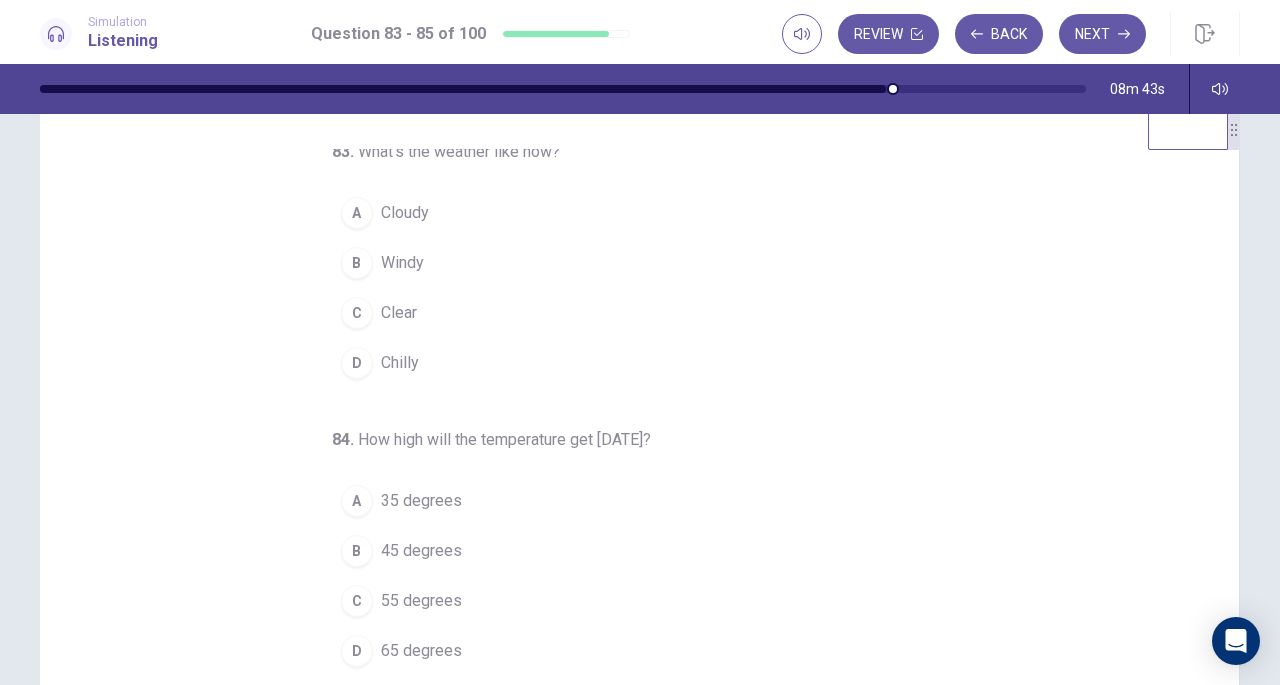 click on "Clear" at bounding box center (399, 313) 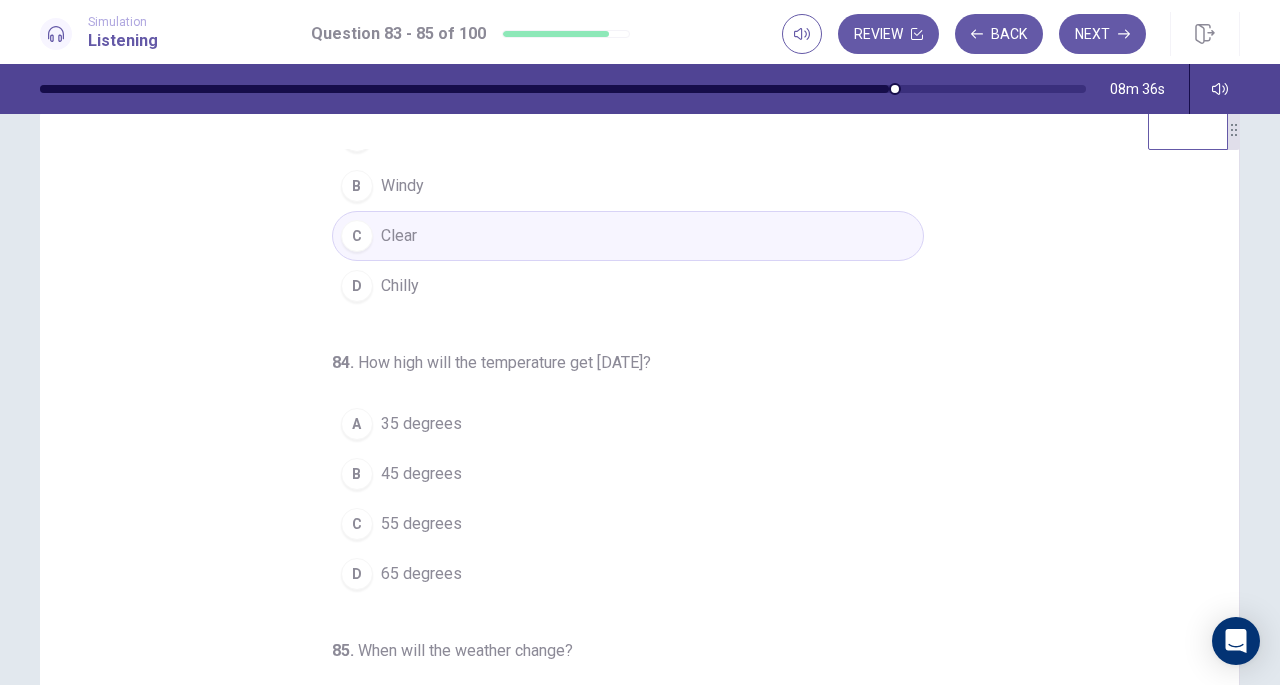 scroll, scrollTop: 89, scrollLeft: 0, axis: vertical 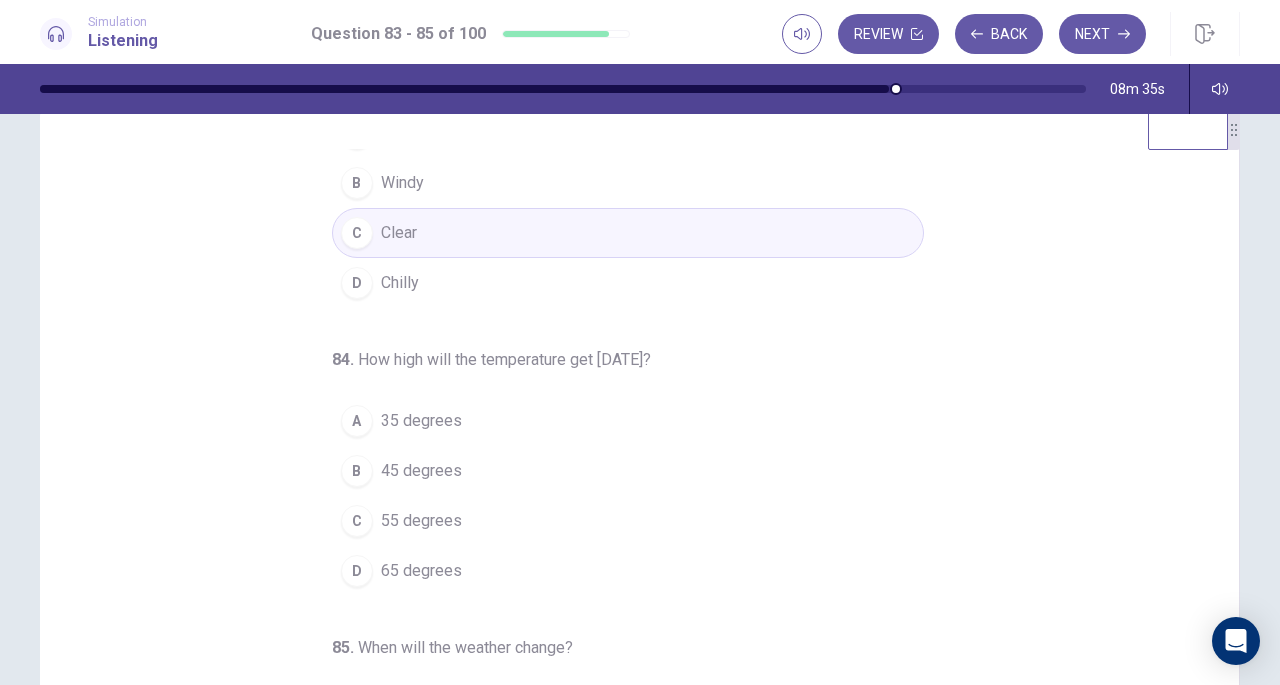 click on "55 degrees" at bounding box center [421, 521] 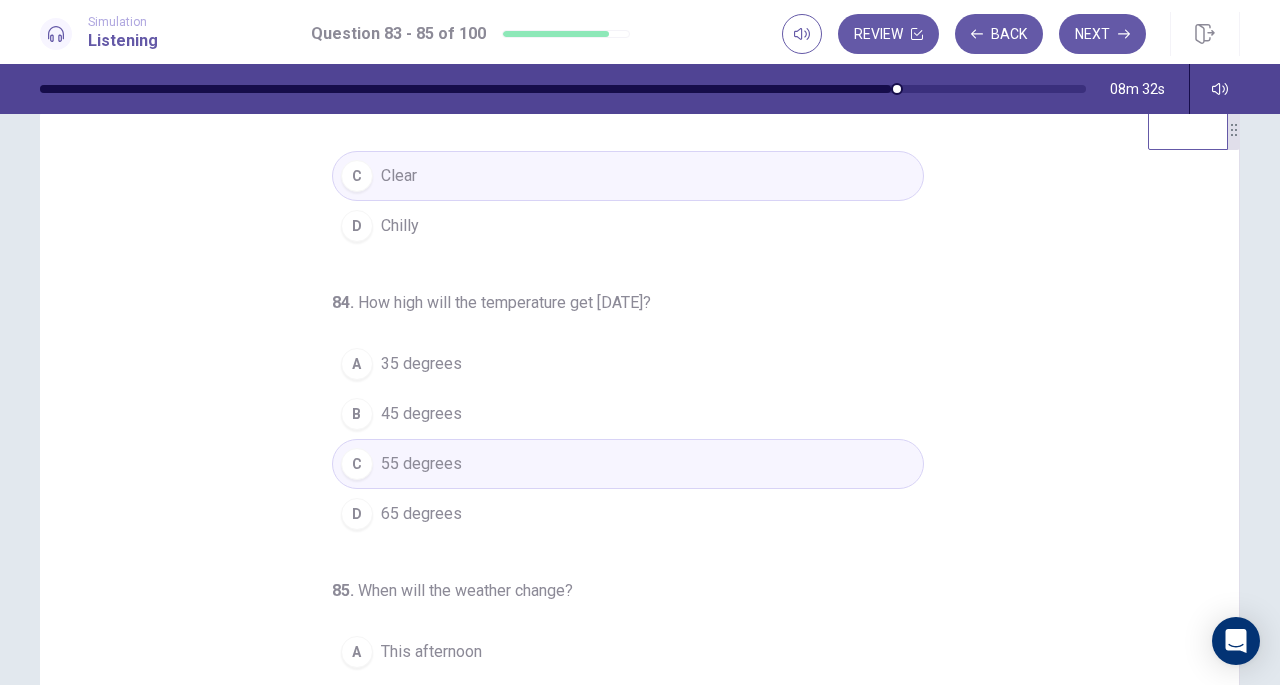 scroll, scrollTop: 200, scrollLeft: 0, axis: vertical 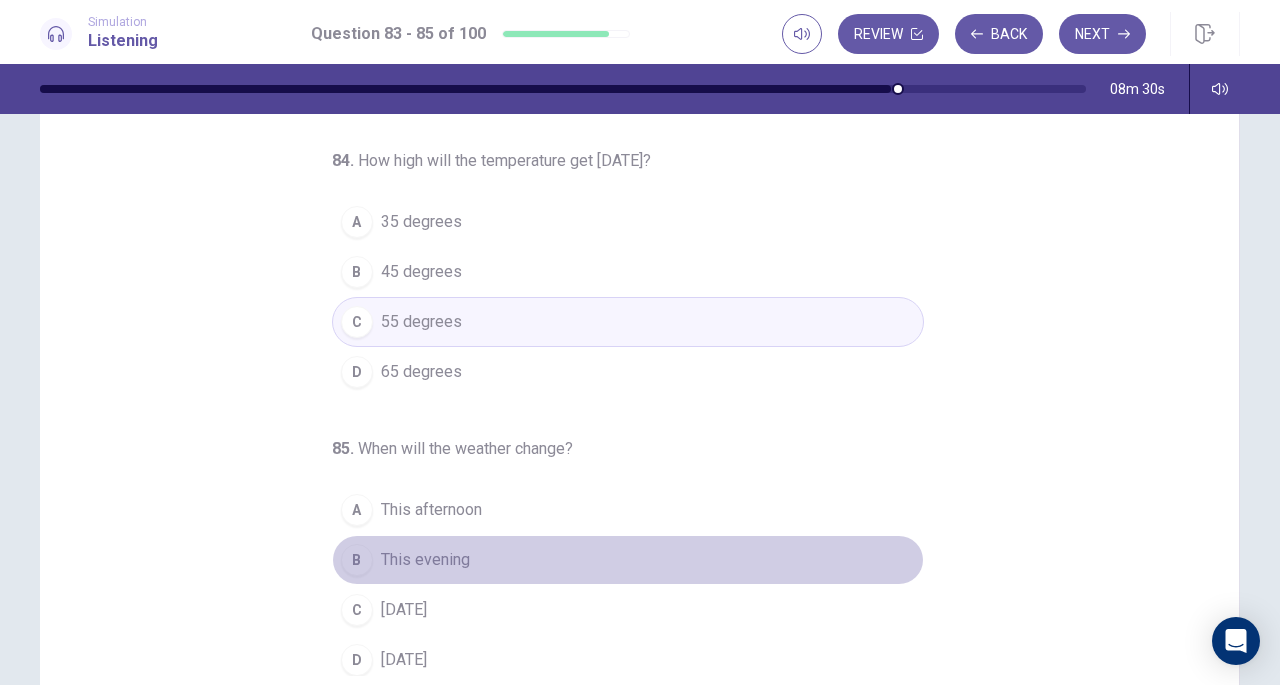 click on "B This evening" at bounding box center (628, 560) 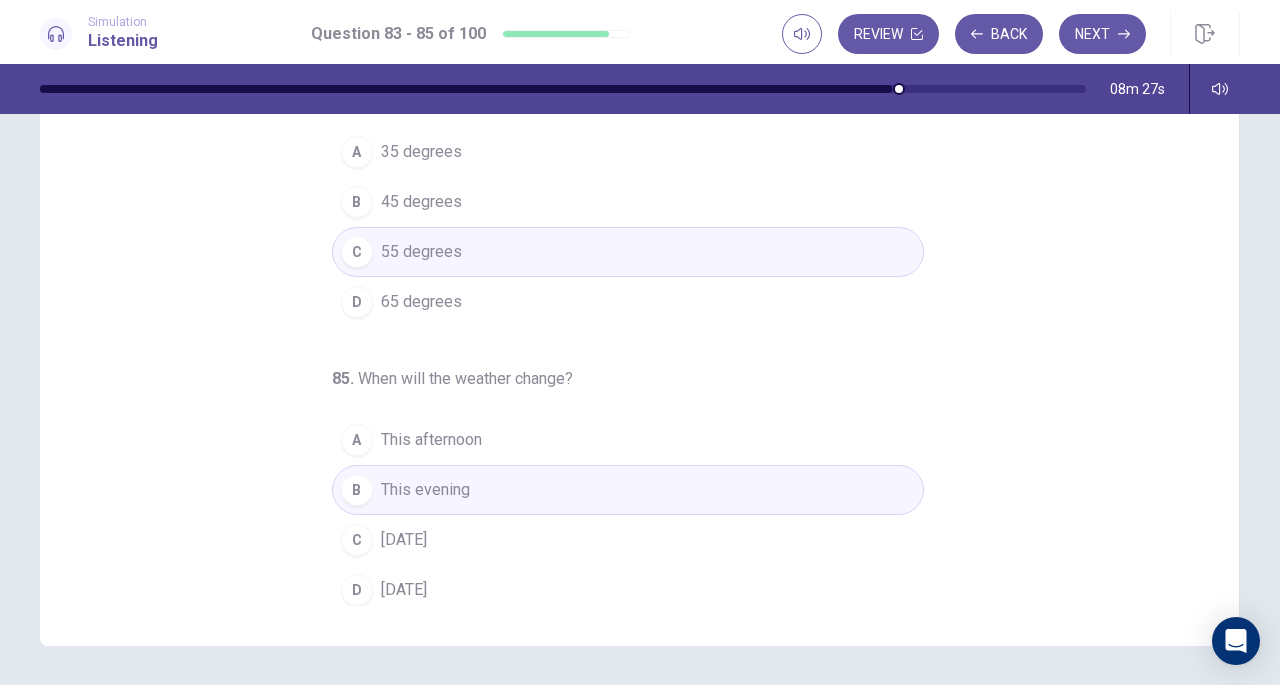 scroll, scrollTop: 268, scrollLeft: 0, axis: vertical 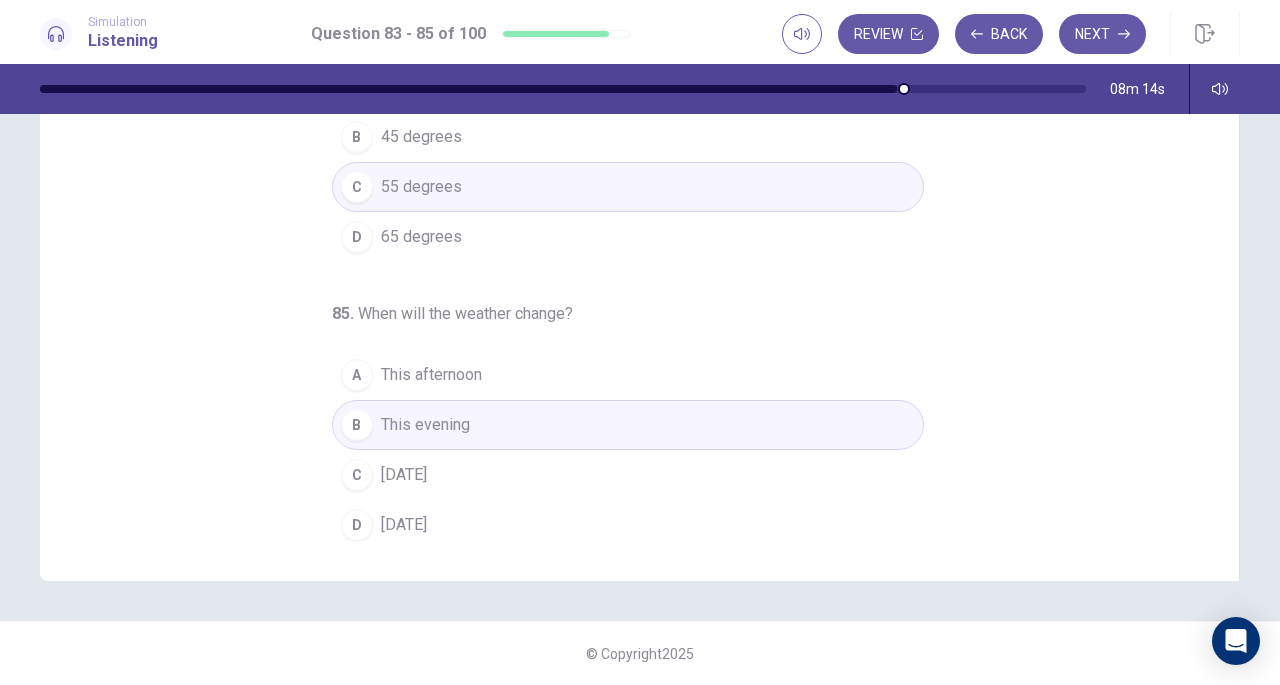 click on "D [DATE]" at bounding box center (628, 525) 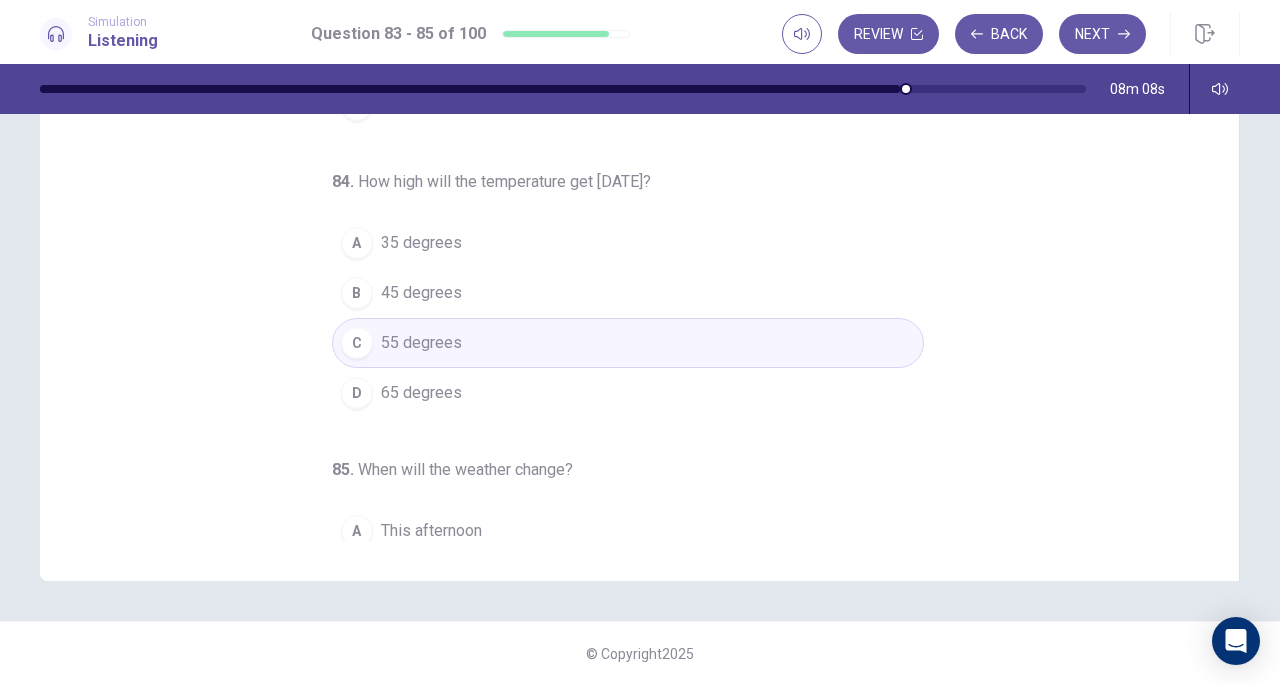 scroll, scrollTop: 0, scrollLeft: 0, axis: both 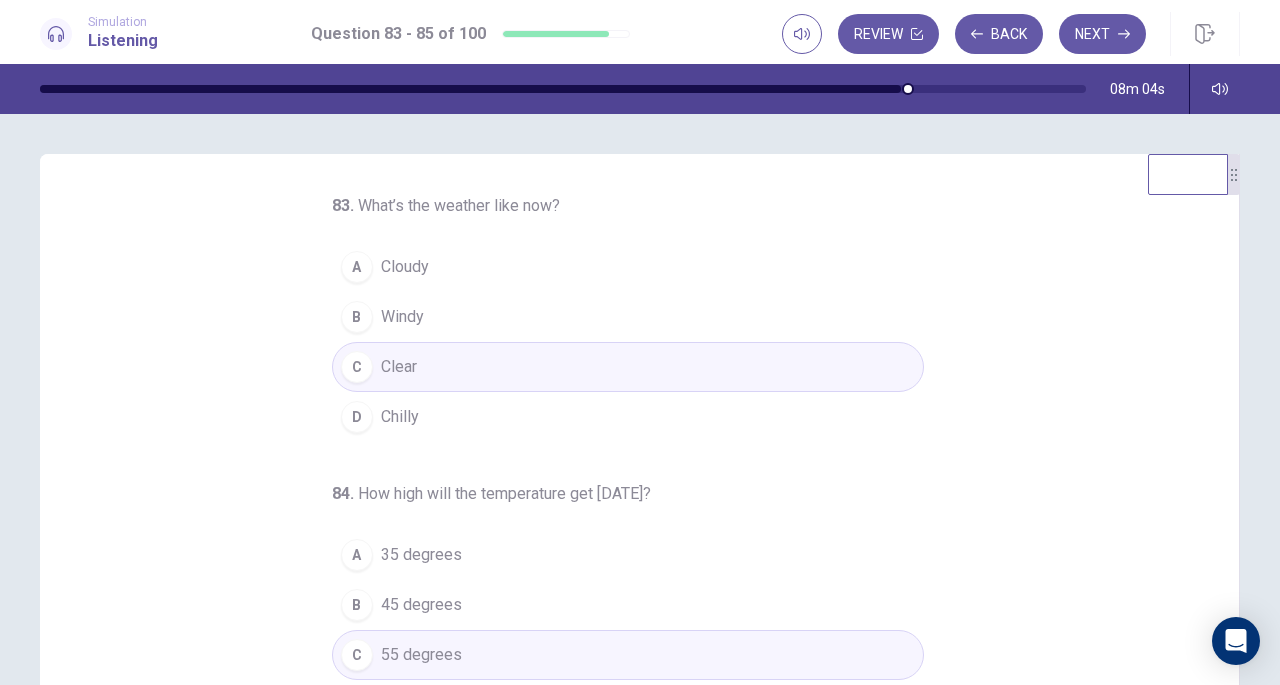 click on "Next" at bounding box center (1102, 34) 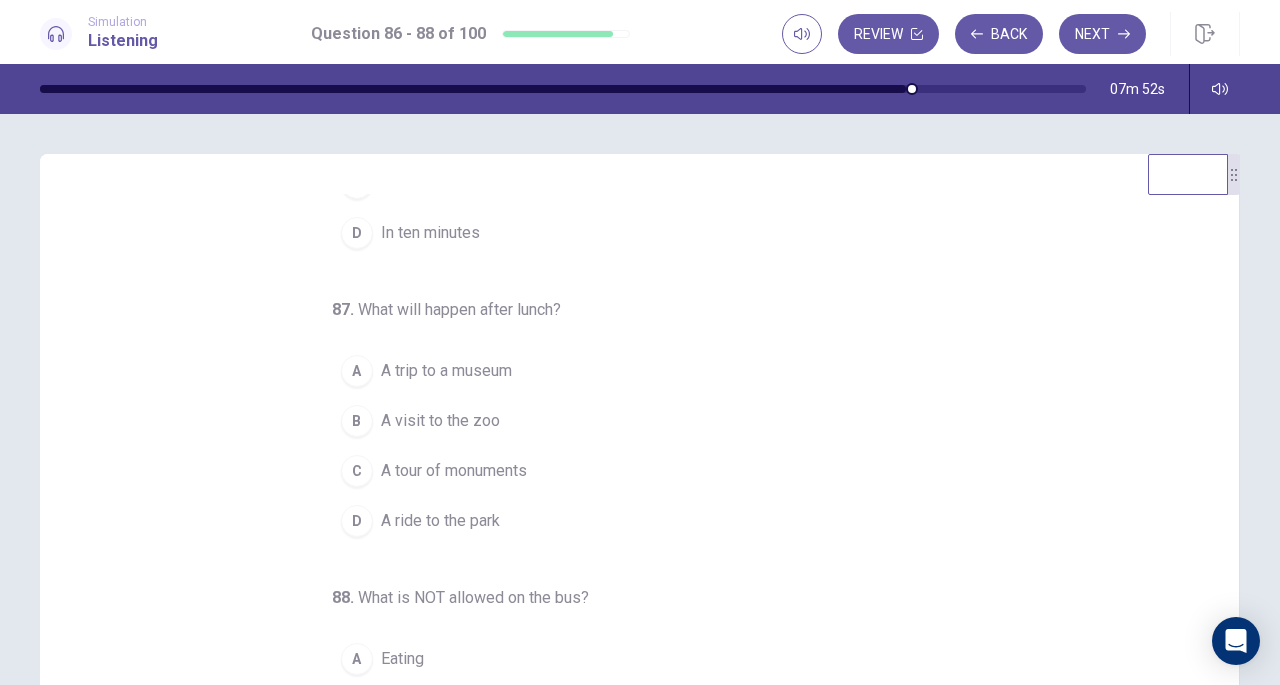 scroll, scrollTop: 200, scrollLeft: 0, axis: vertical 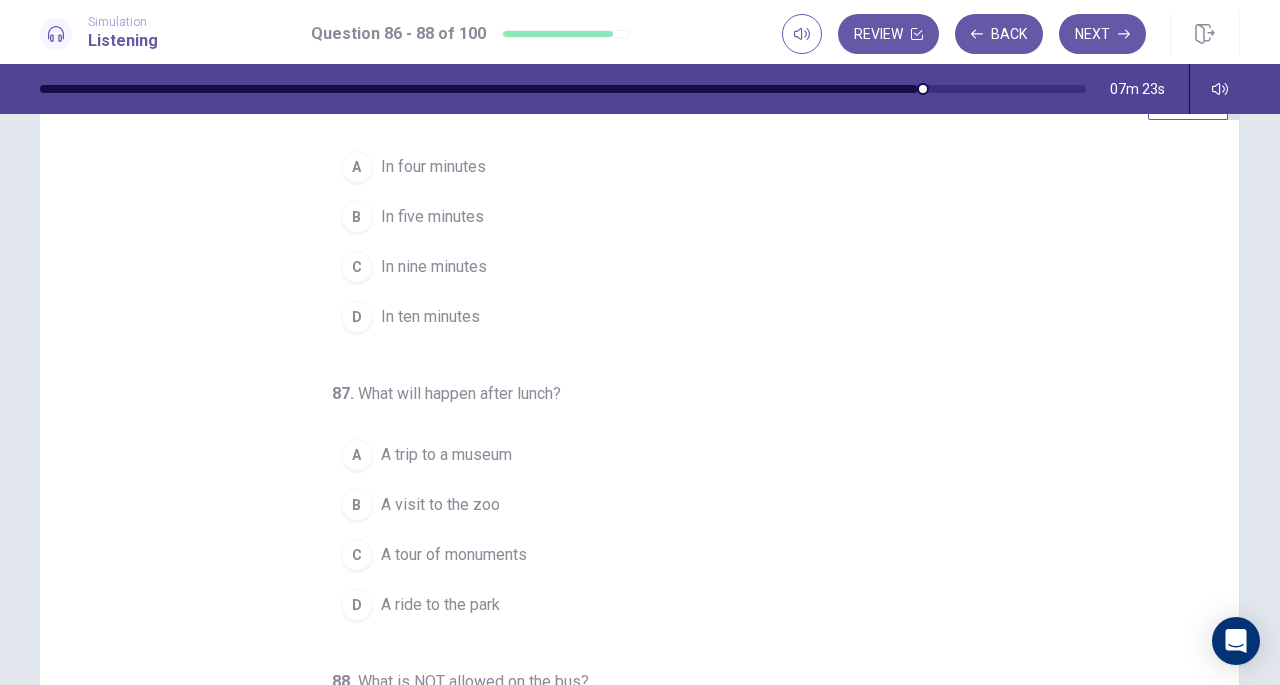 click on "In ten minutes" at bounding box center [430, 317] 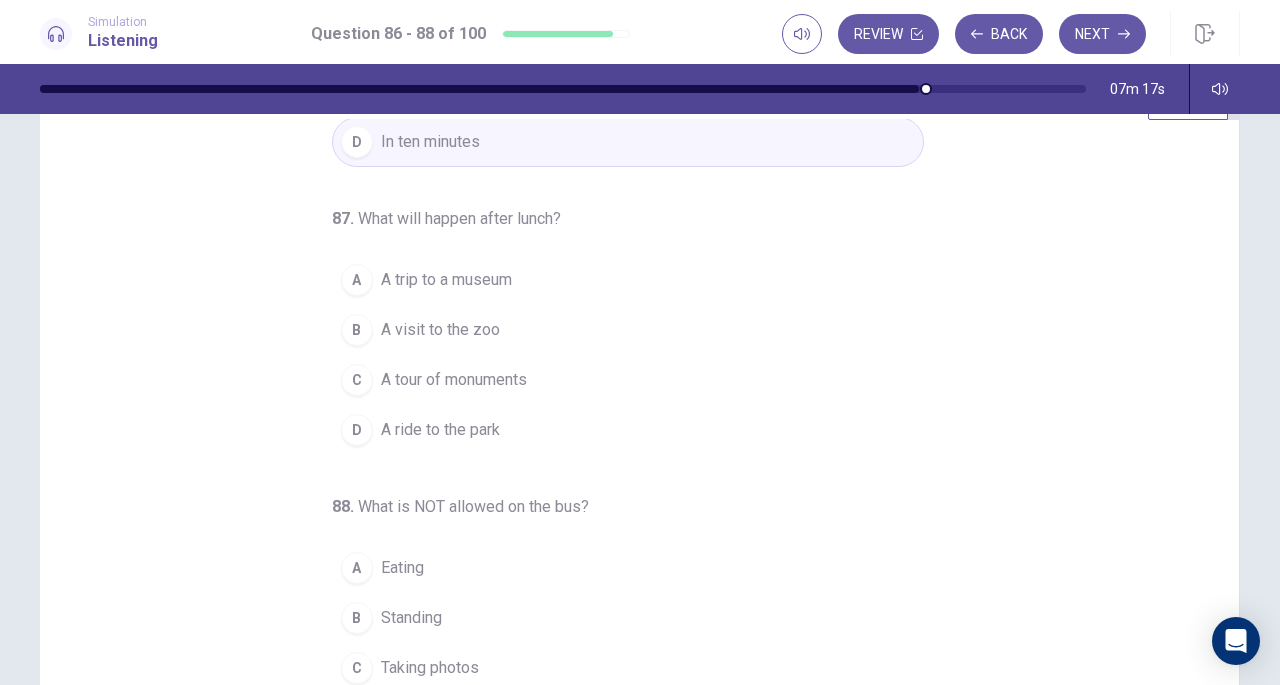 scroll, scrollTop: 200, scrollLeft: 0, axis: vertical 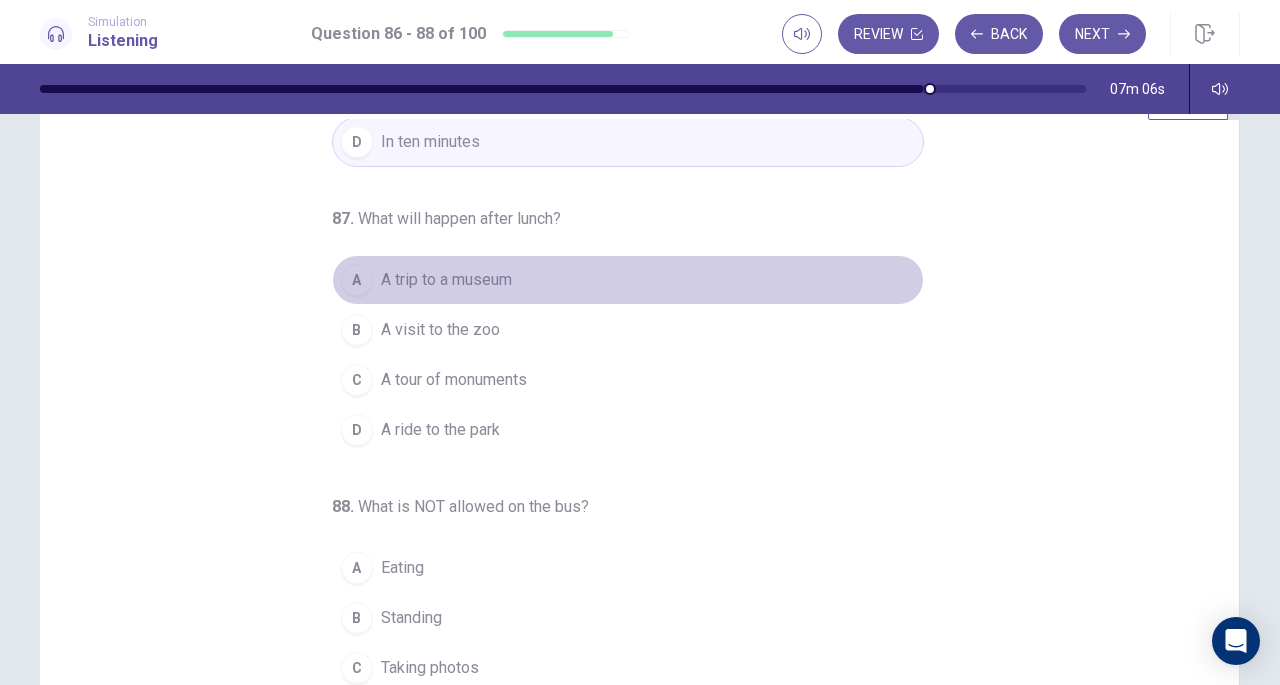 click on "A trip to a museum" at bounding box center (446, 280) 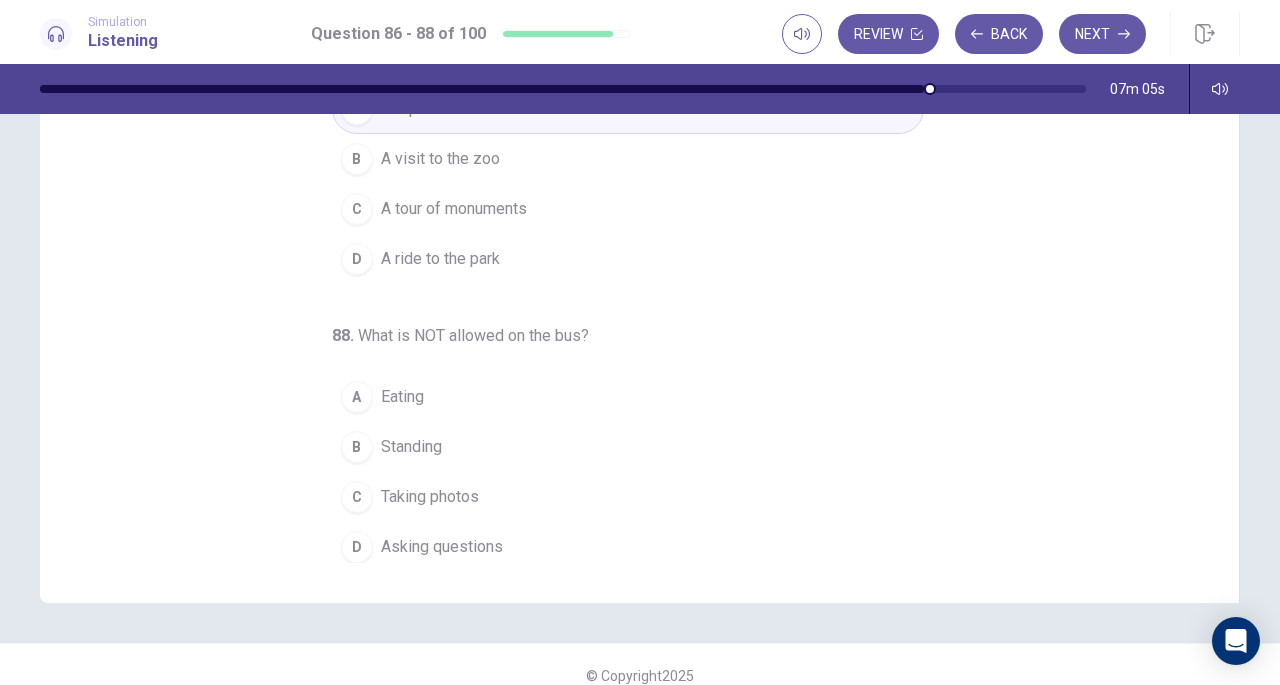 scroll, scrollTop: 248, scrollLeft: 0, axis: vertical 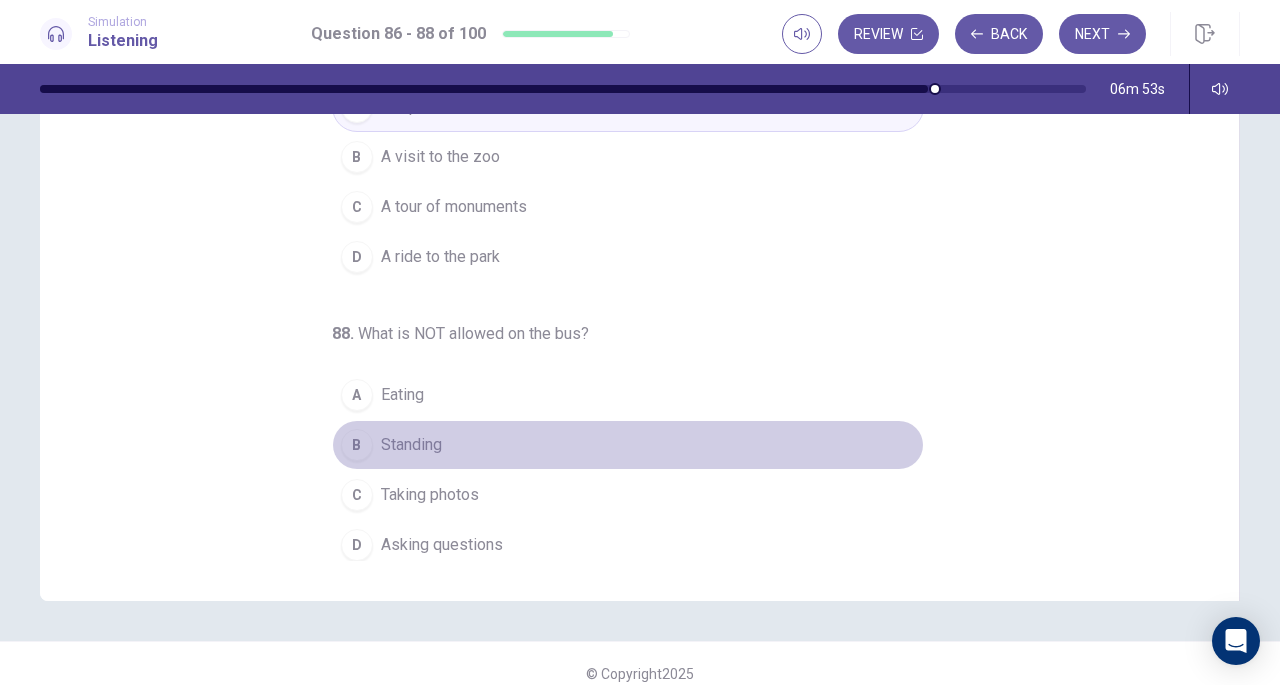 click on "Standing" at bounding box center (411, 445) 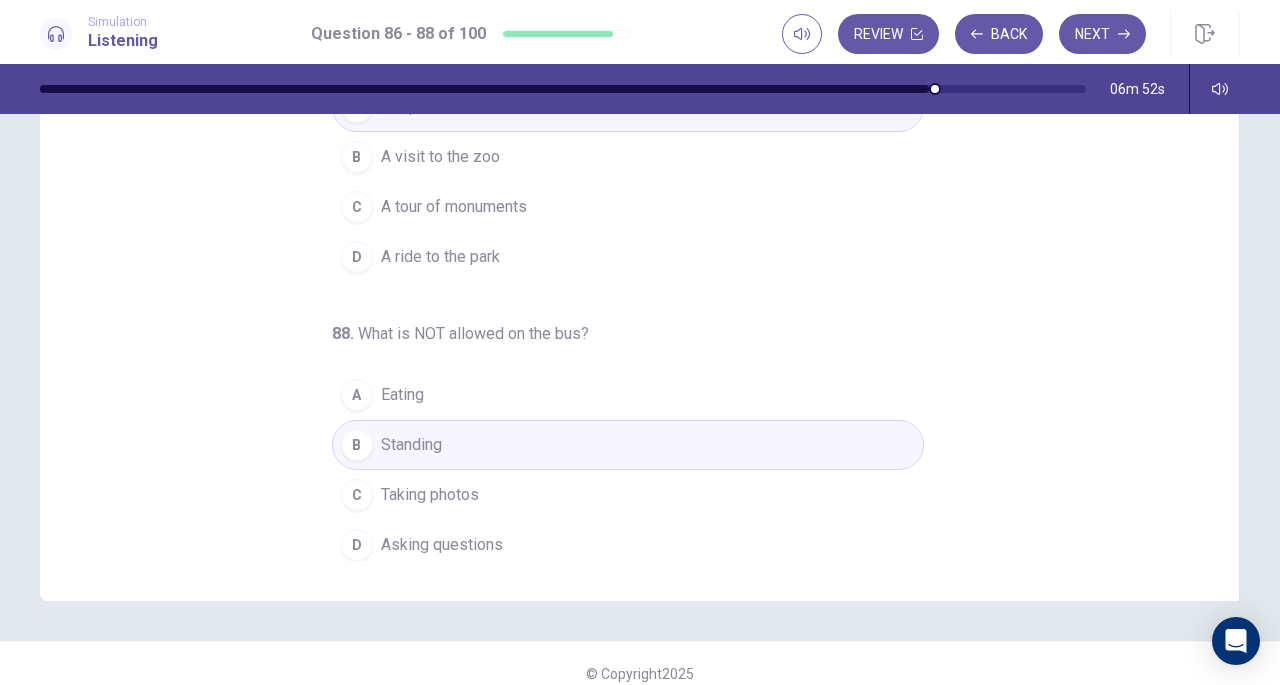 scroll, scrollTop: 268, scrollLeft: 0, axis: vertical 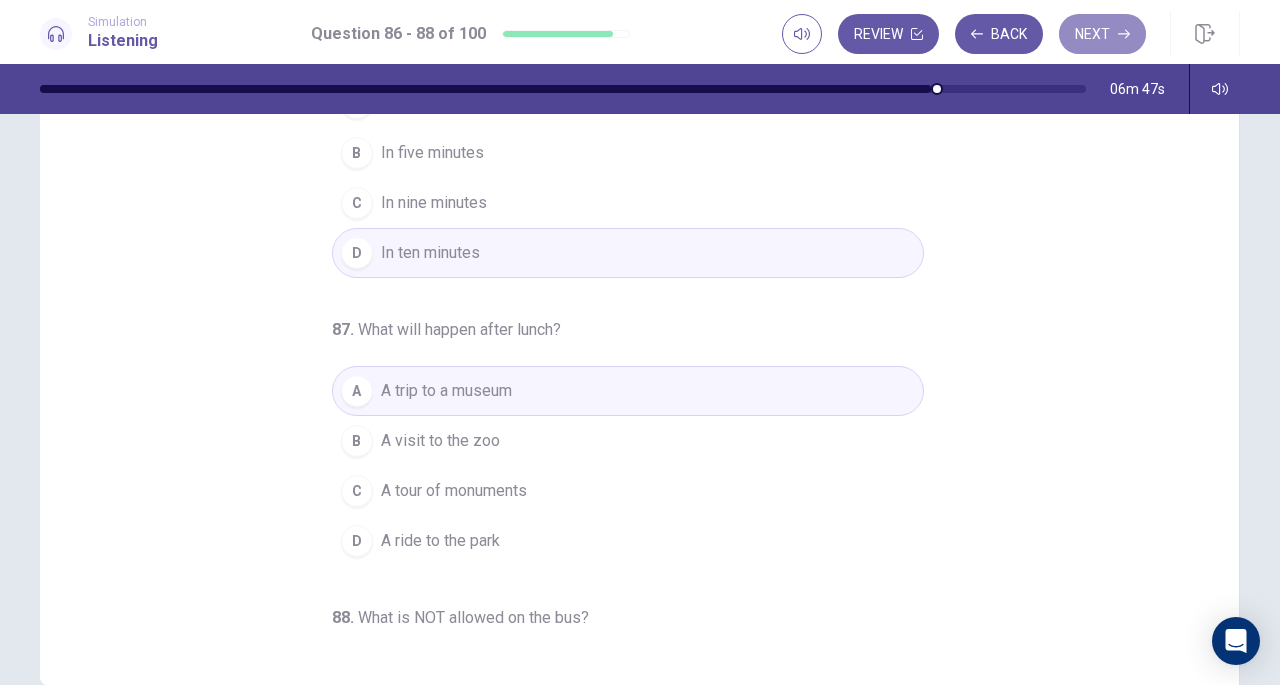 click on "Next" at bounding box center (1102, 34) 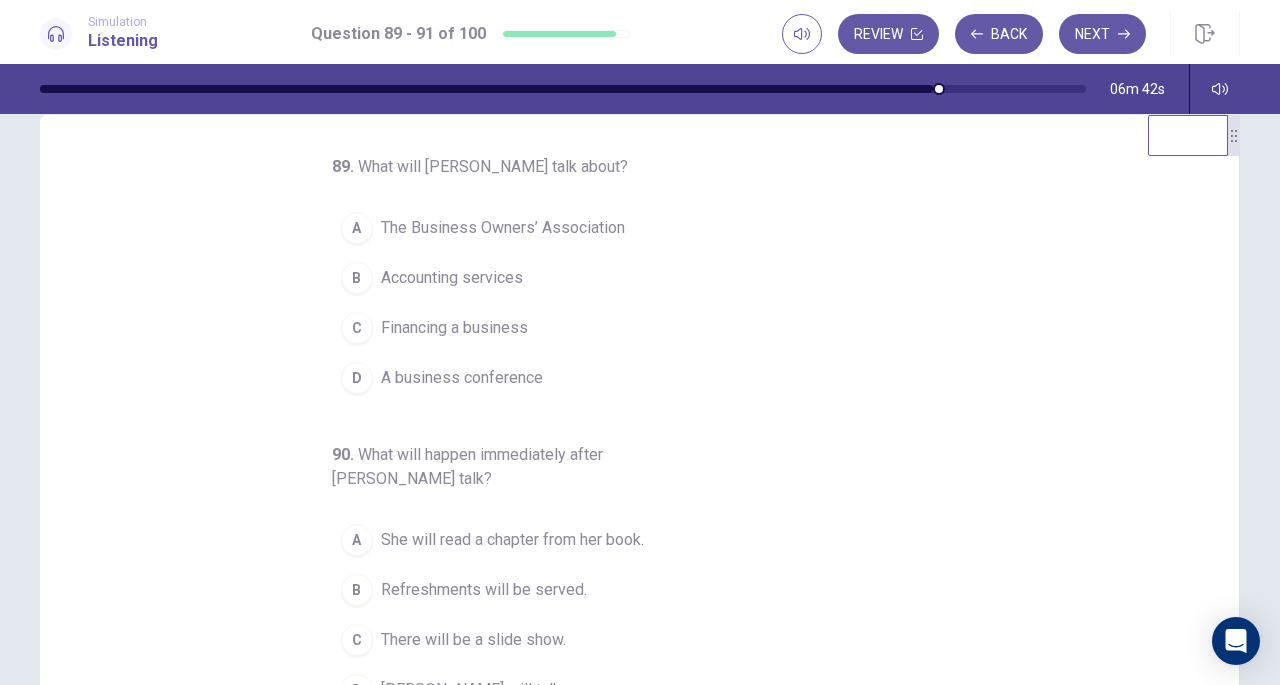 scroll, scrollTop: 0, scrollLeft: 0, axis: both 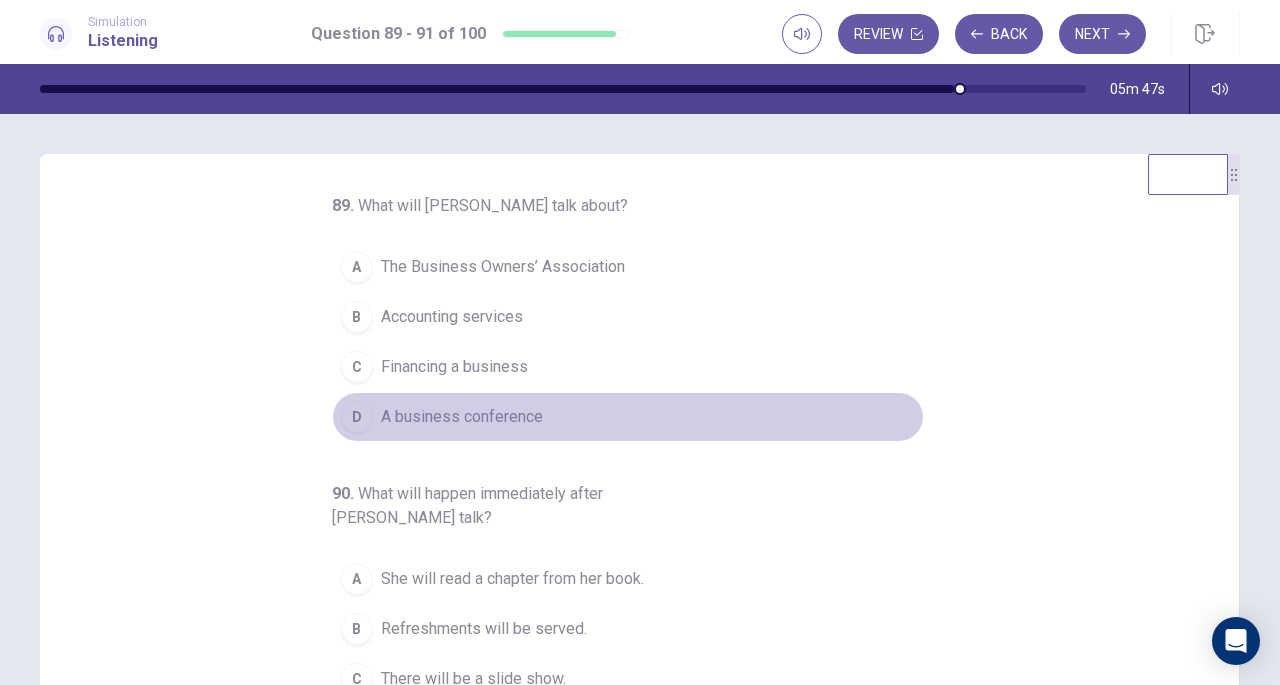 click on "A business conference" at bounding box center (462, 417) 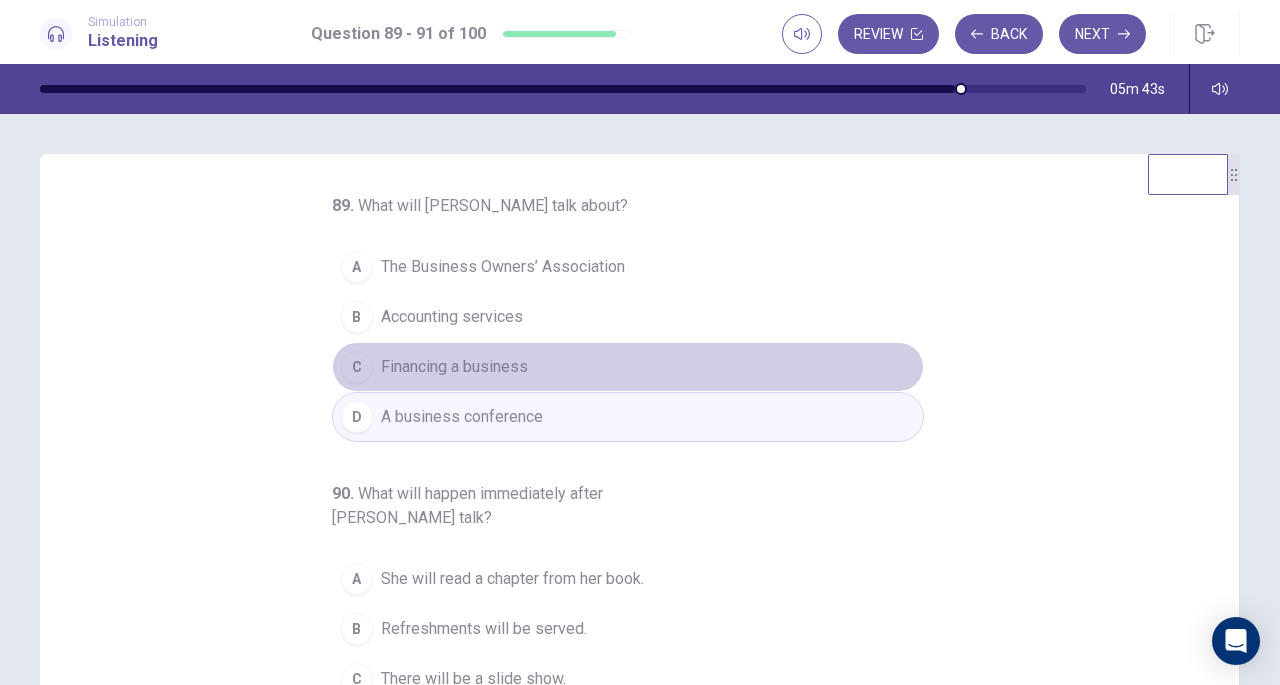click on "Financing a business" at bounding box center (454, 367) 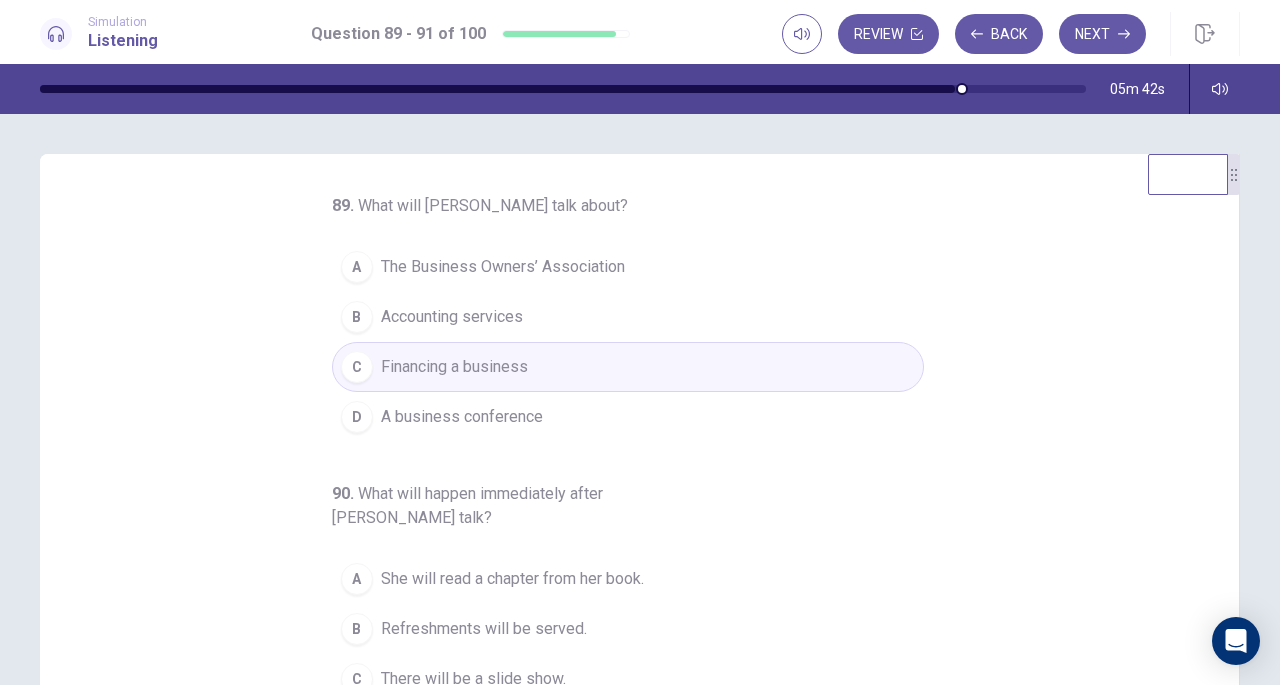 scroll, scrollTop: 224, scrollLeft: 0, axis: vertical 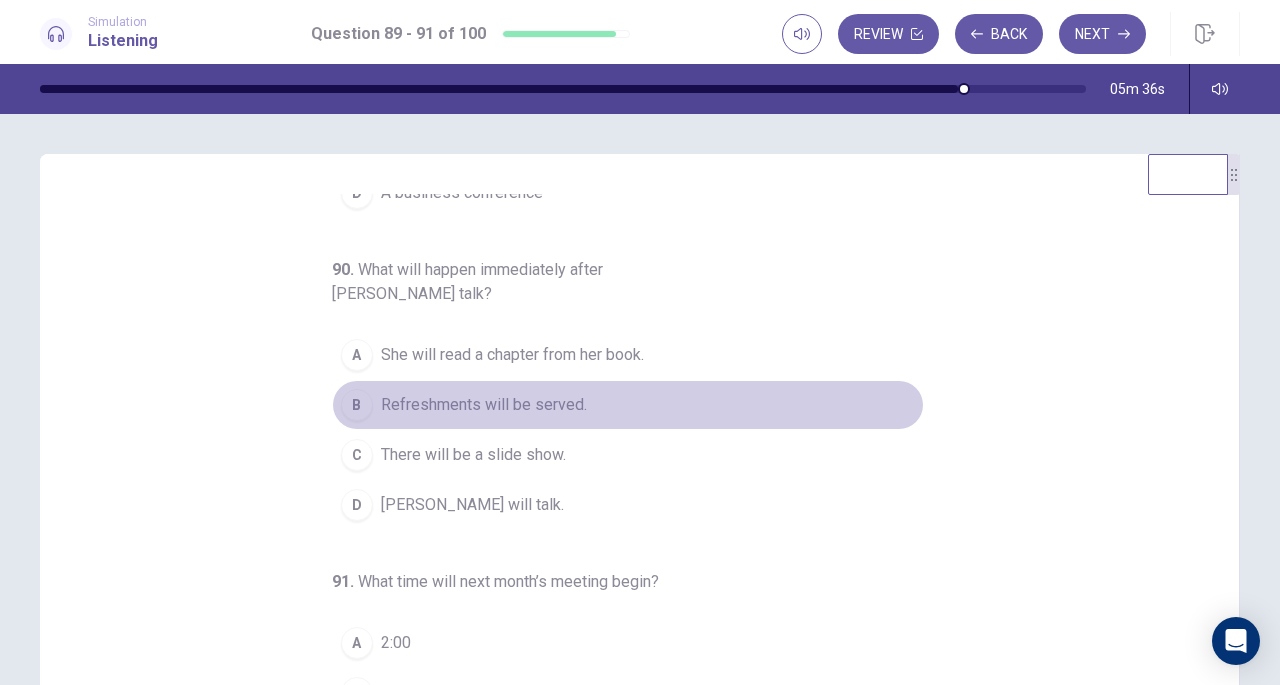click on "Refreshments will be served." at bounding box center [484, 405] 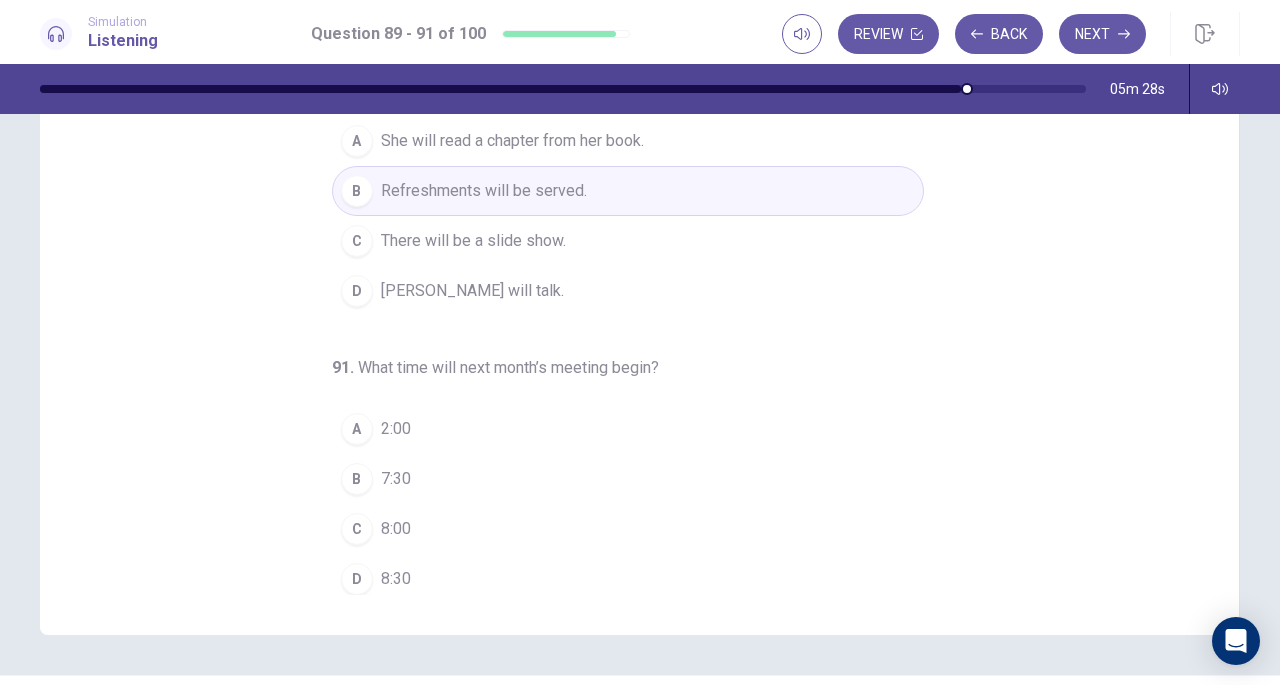 scroll, scrollTop: 215, scrollLeft: 0, axis: vertical 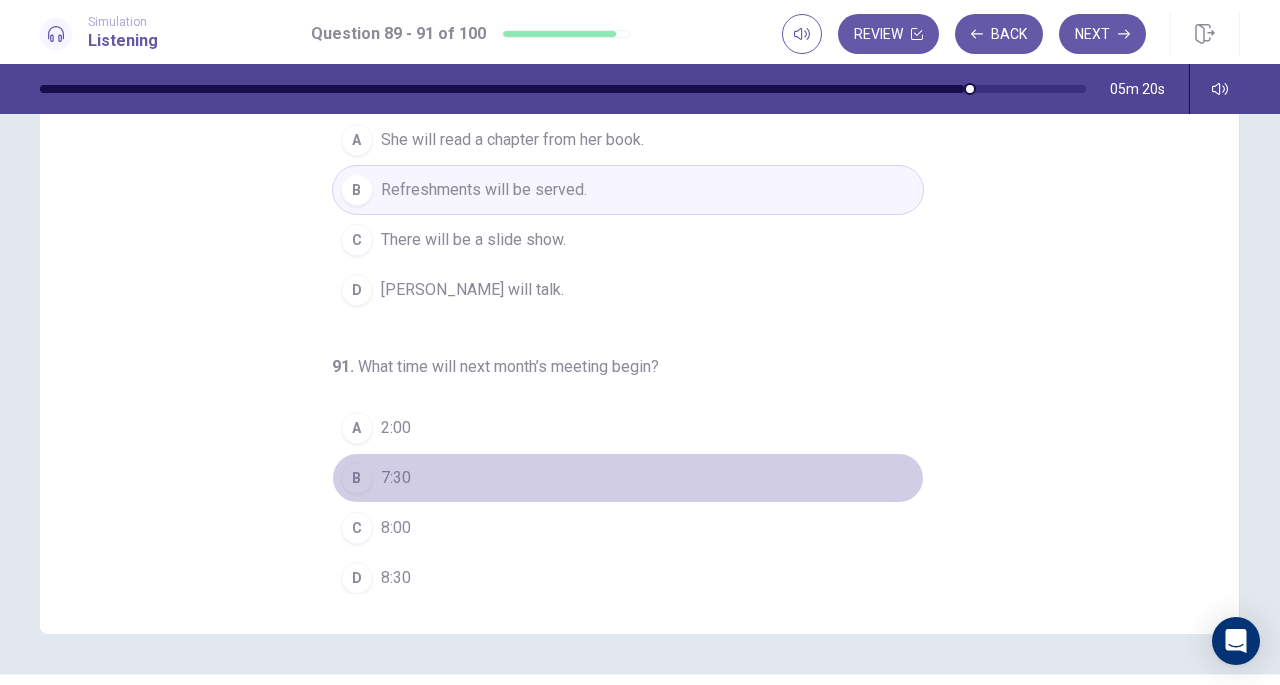 click on "B 7:30" at bounding box center (628, 478) 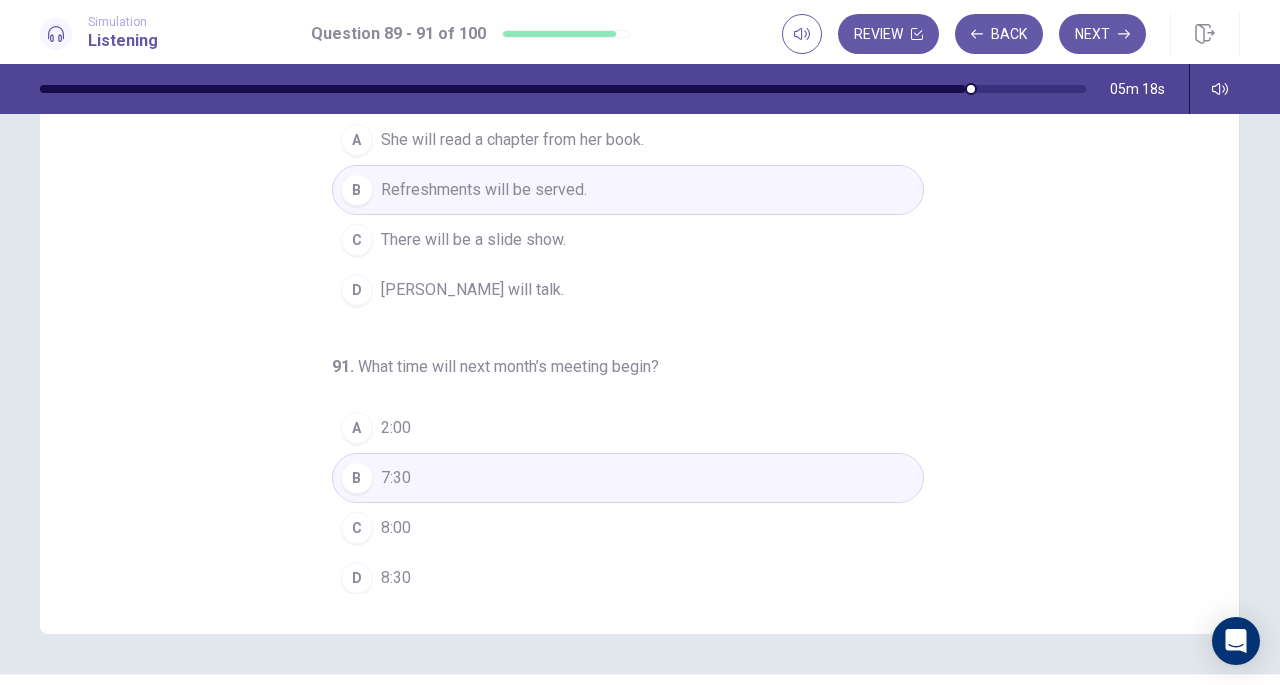 click on "Next" at bounding box center (1102, 34) 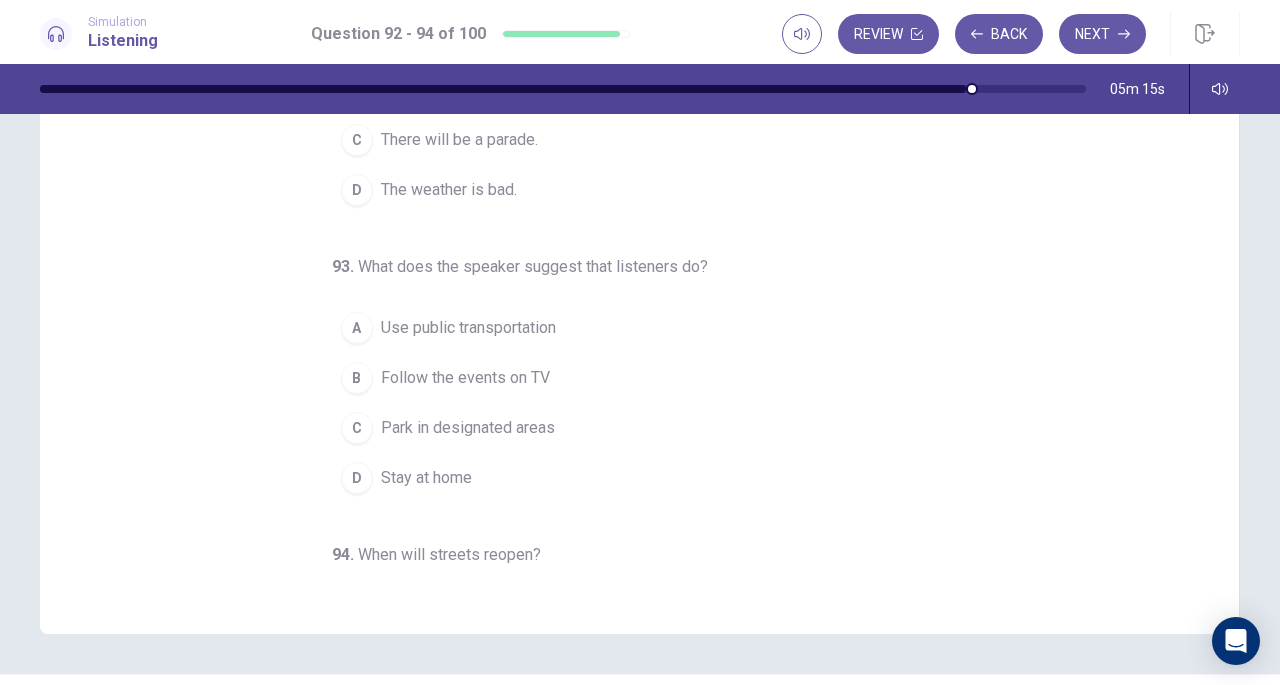 scroll, scrollTop: 0, scrollLeft: 0, axis: both 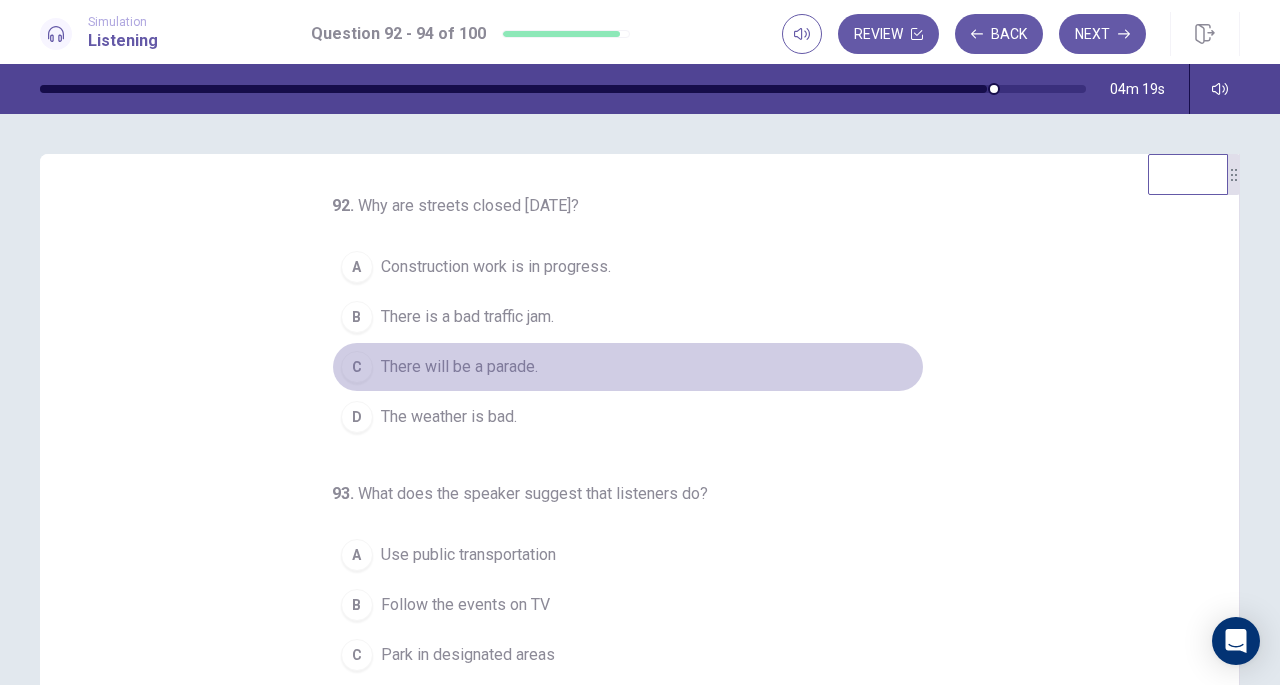 click on "There will be a parade." at bounding box center [459, 367] 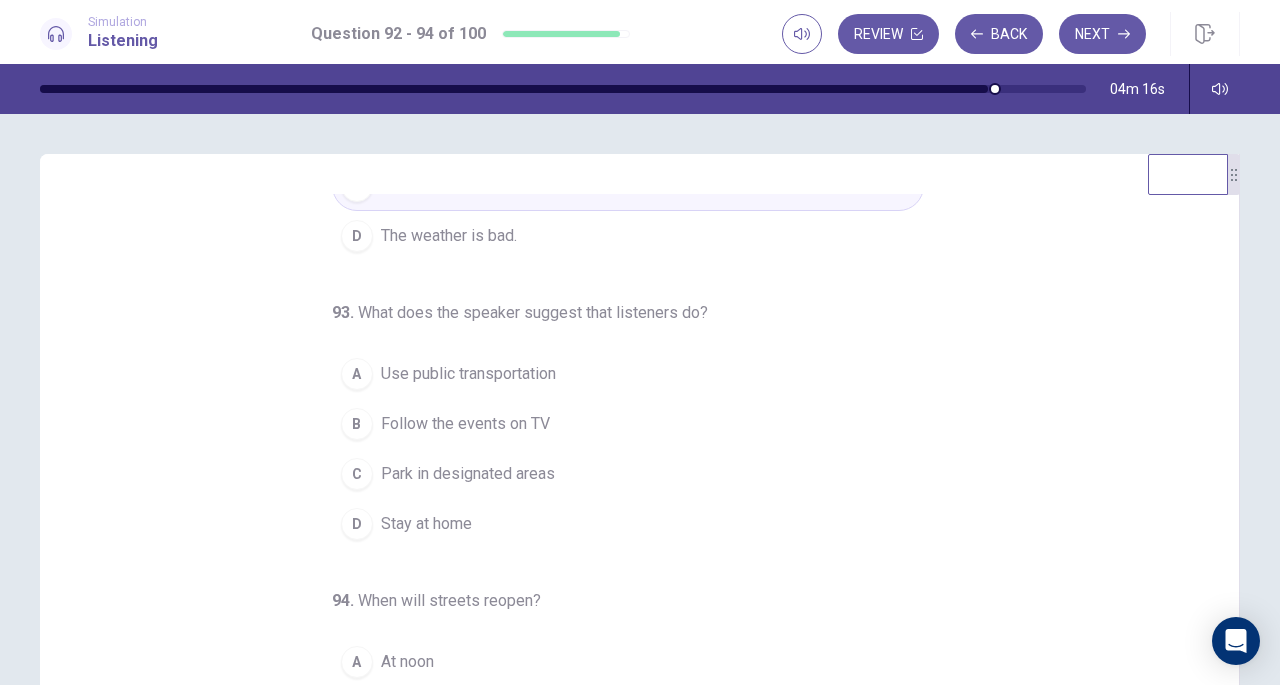 scroll, scrollTop: 200, scrollLeft: 0, axis: vertical 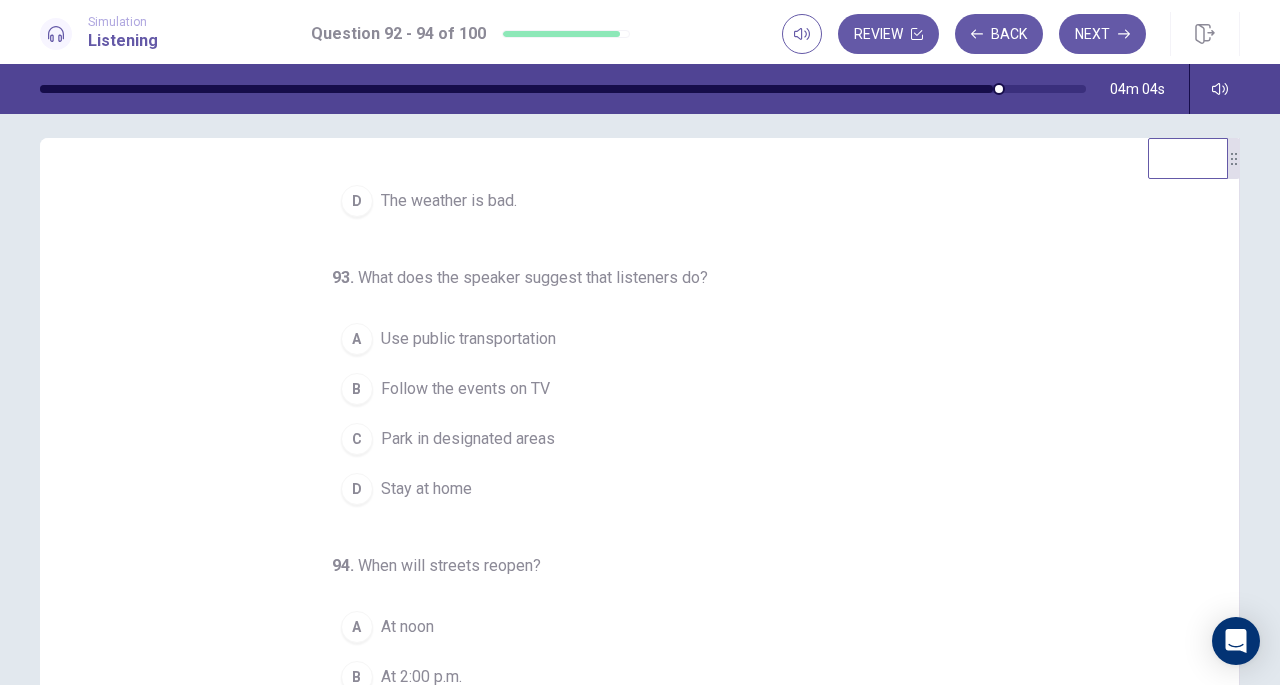 click on "Use public transportation" at bounding box center [468, 339] 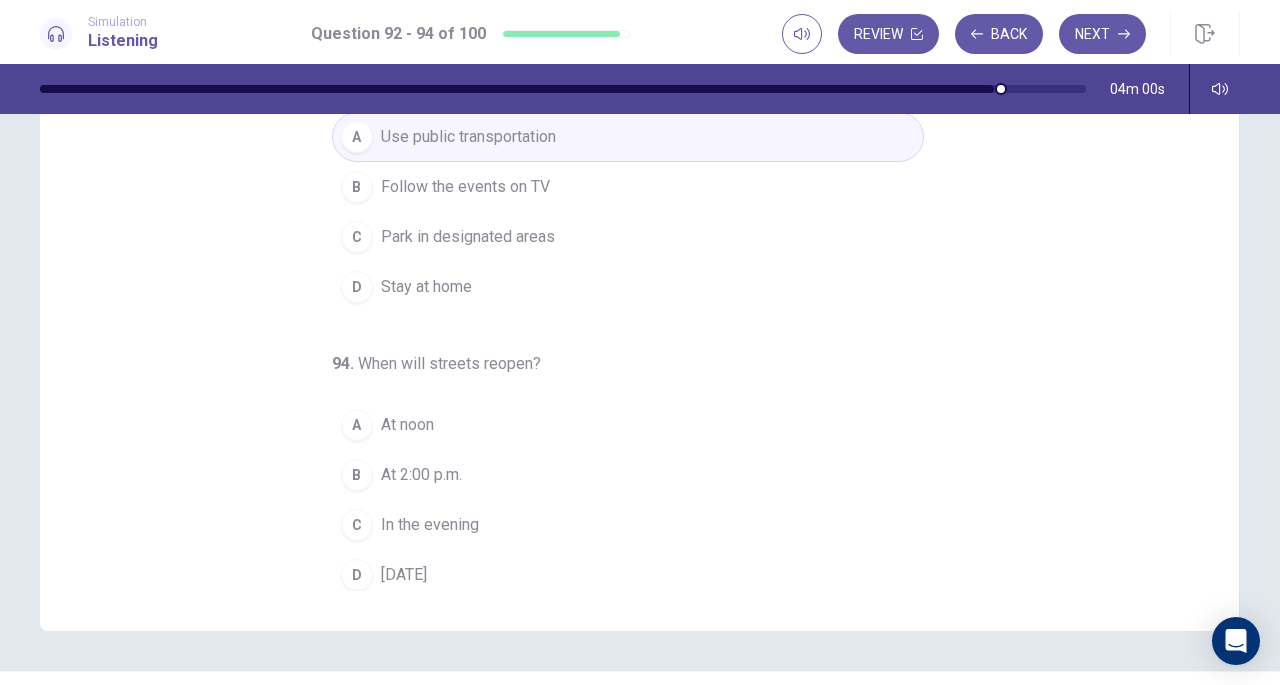 scroll, scrollTop: 219, scrollLeft: 0, axis: vertical 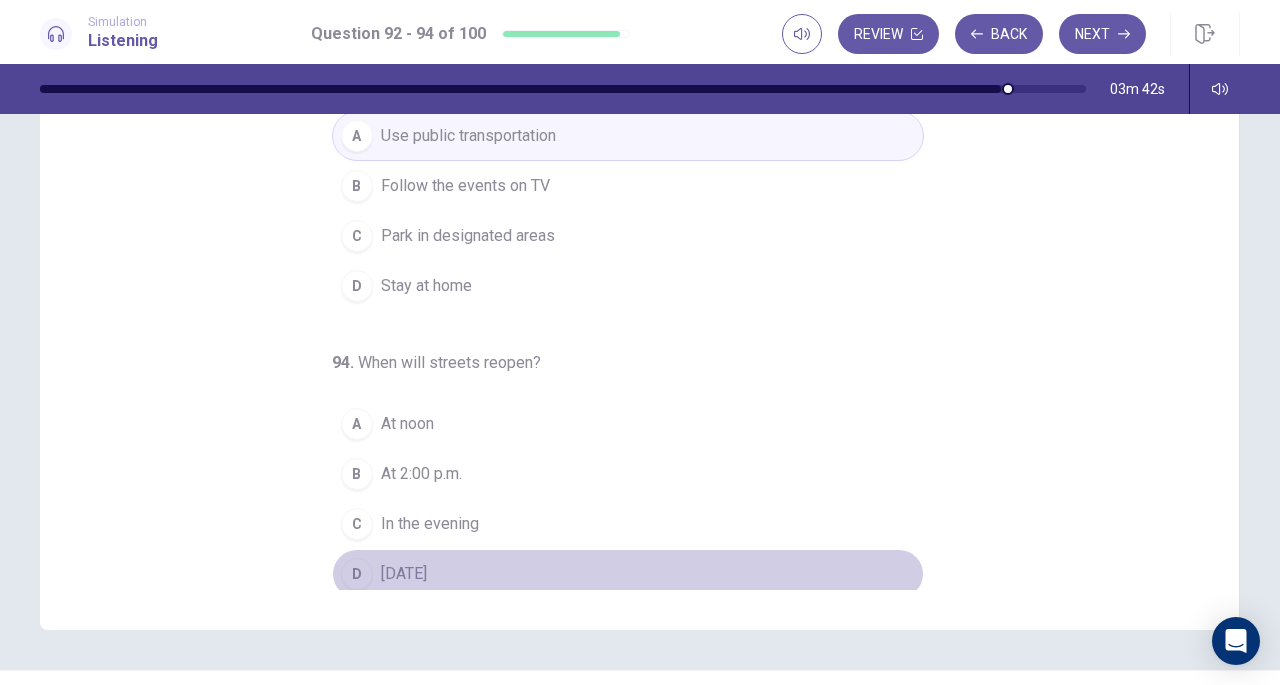 click on "[DATE]" at bounding box center (404, 574) 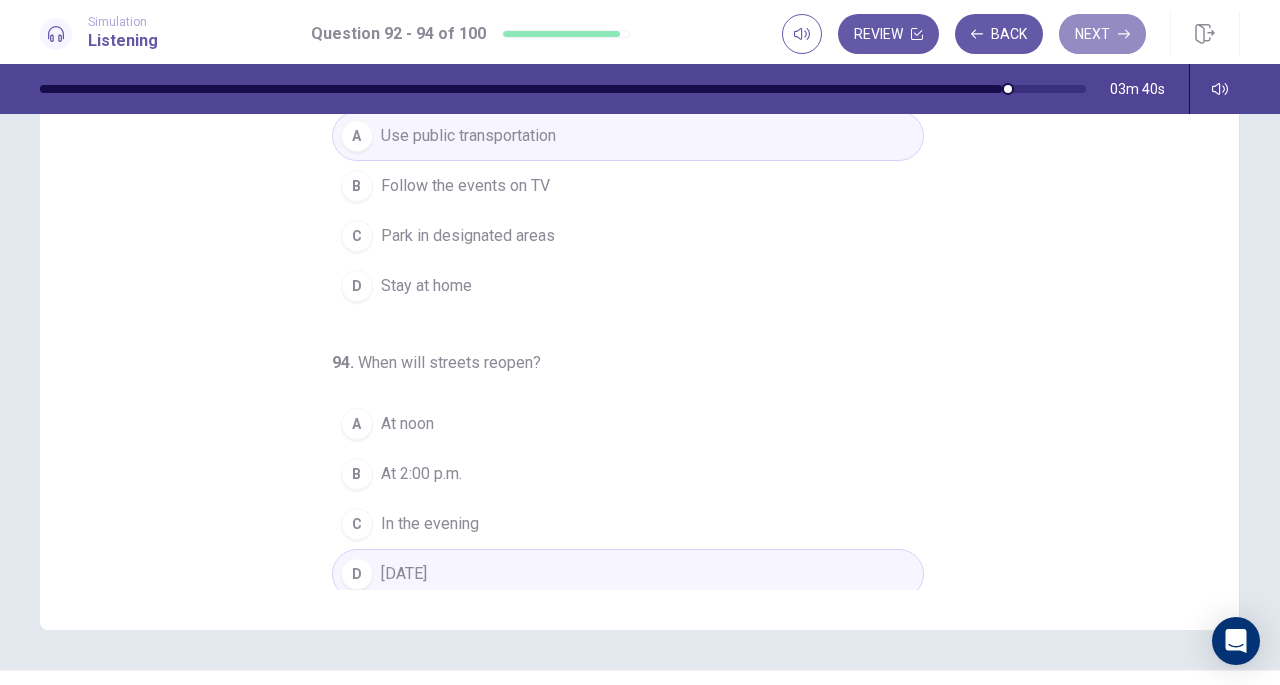 click on "Next" at bounding box center [1102, 34] 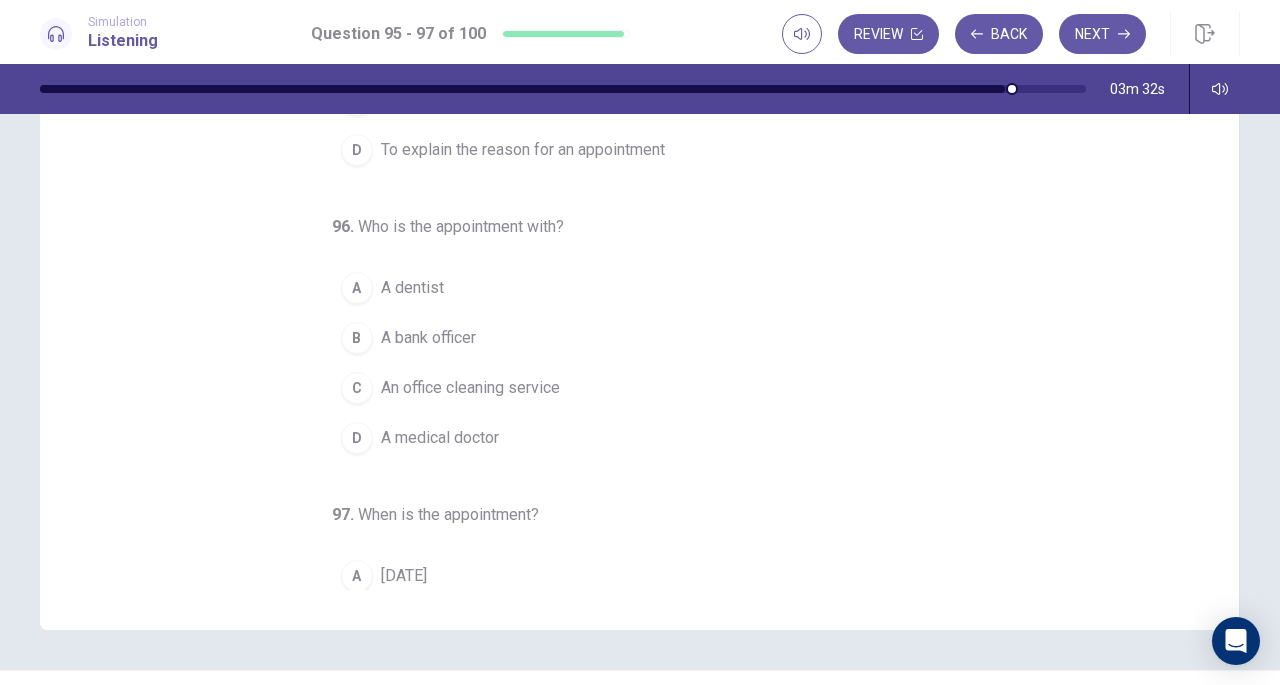 scroll, scrollTop: 0, scrollLeft: 0, axis: both 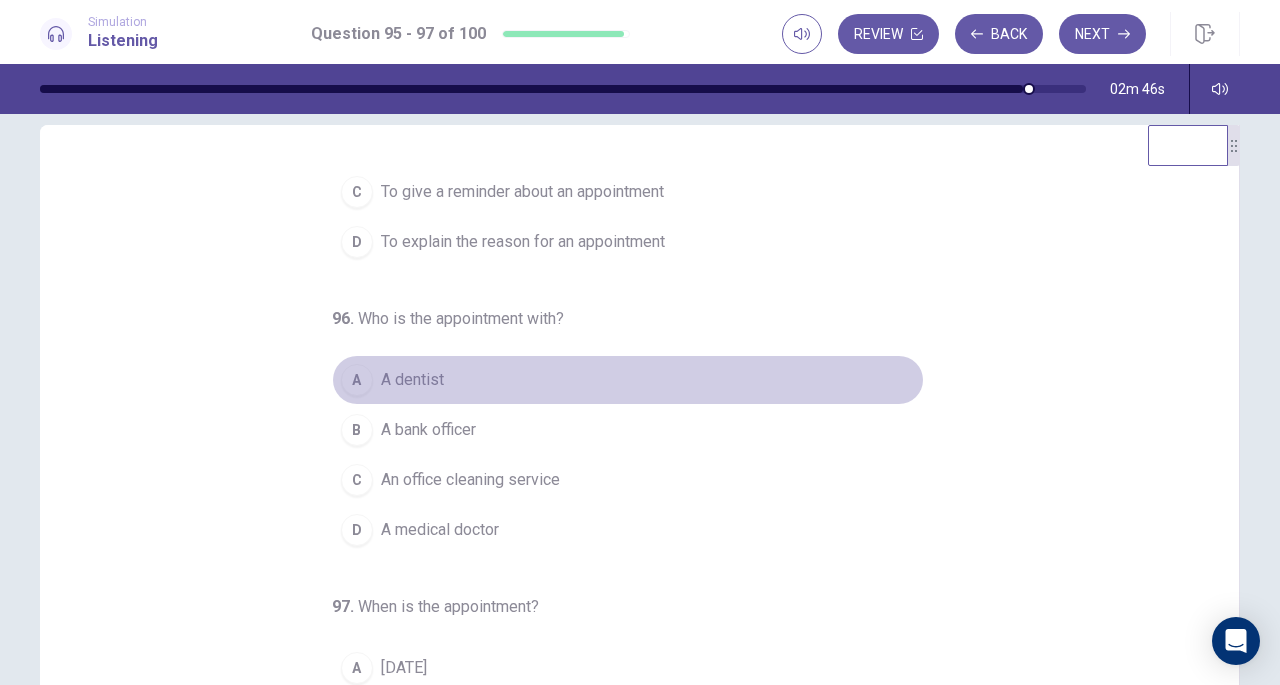click on "A A dentist" at bounding box center (628, 380) 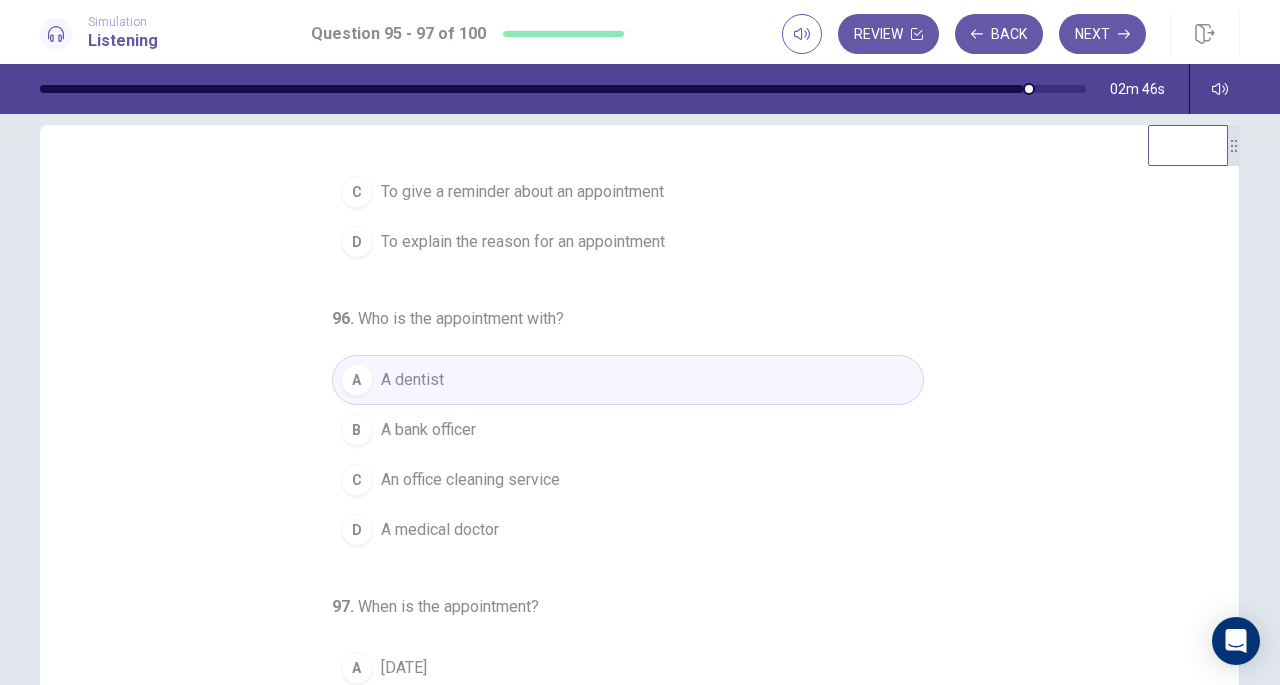 scroll, scrollTop: 200, scrollLeft: 0, axis: vertical 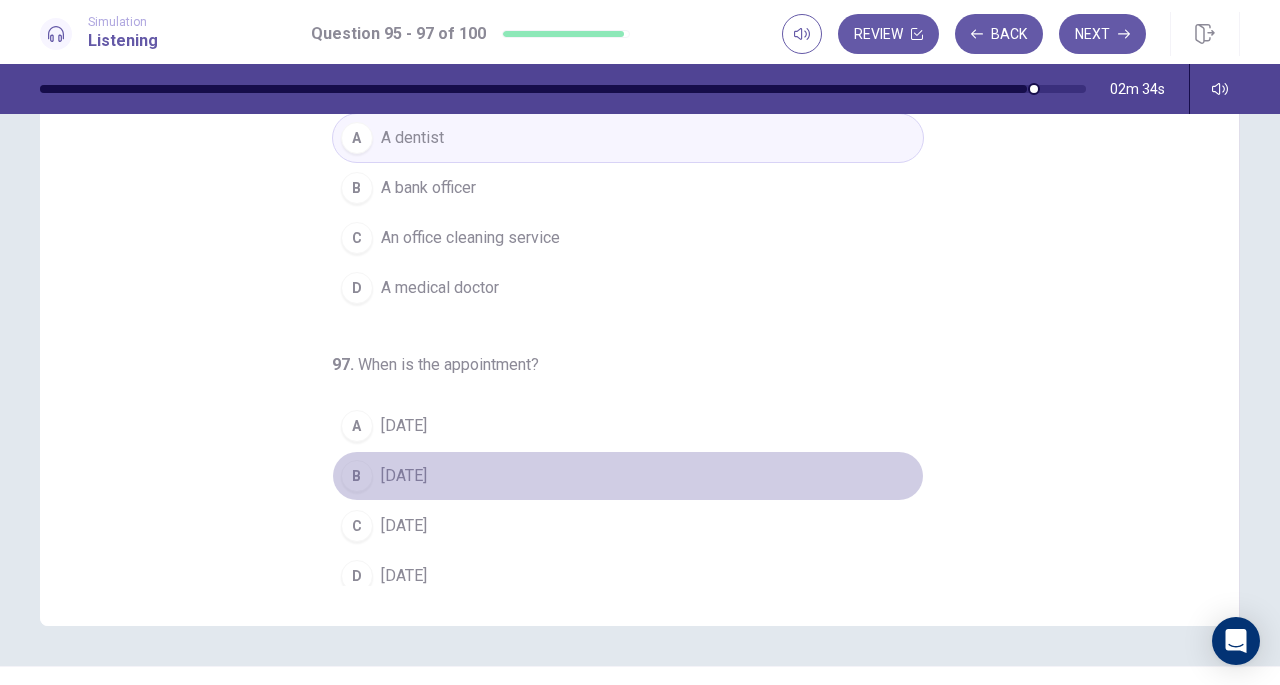 click on "[DATE]" at bounding box center (404, 476) 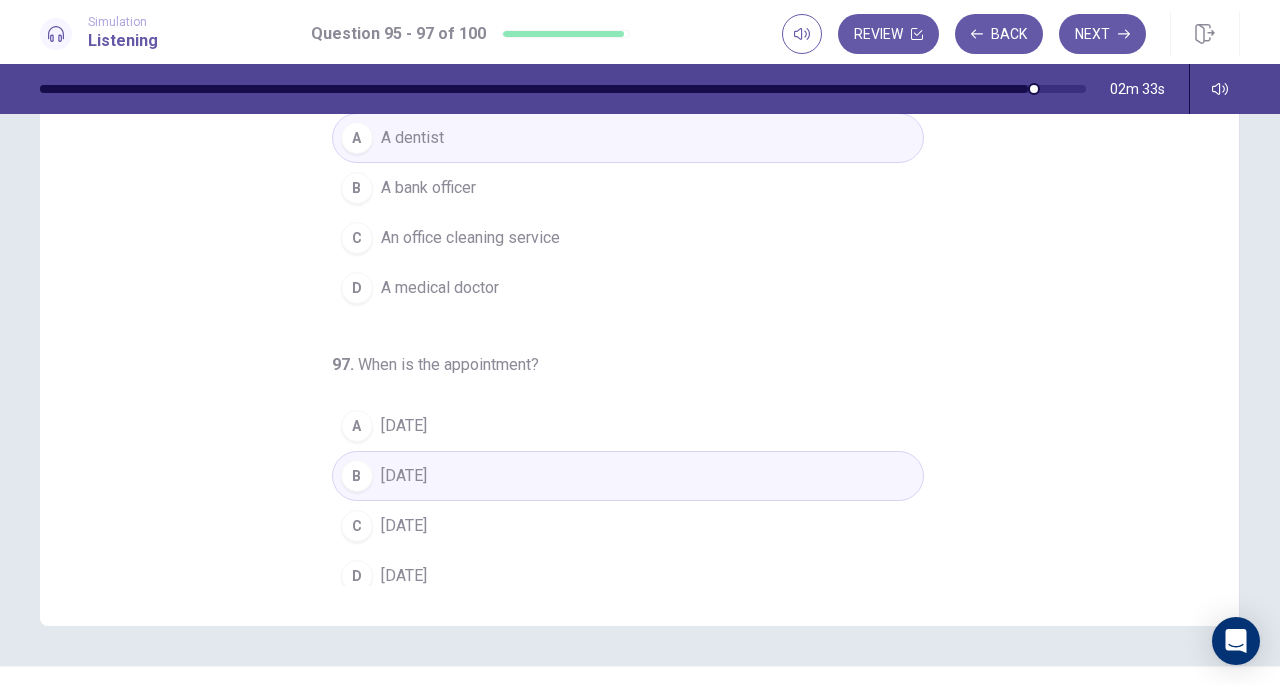 scroll, scrollTop: 0, scrollLeft: 0, axis: both 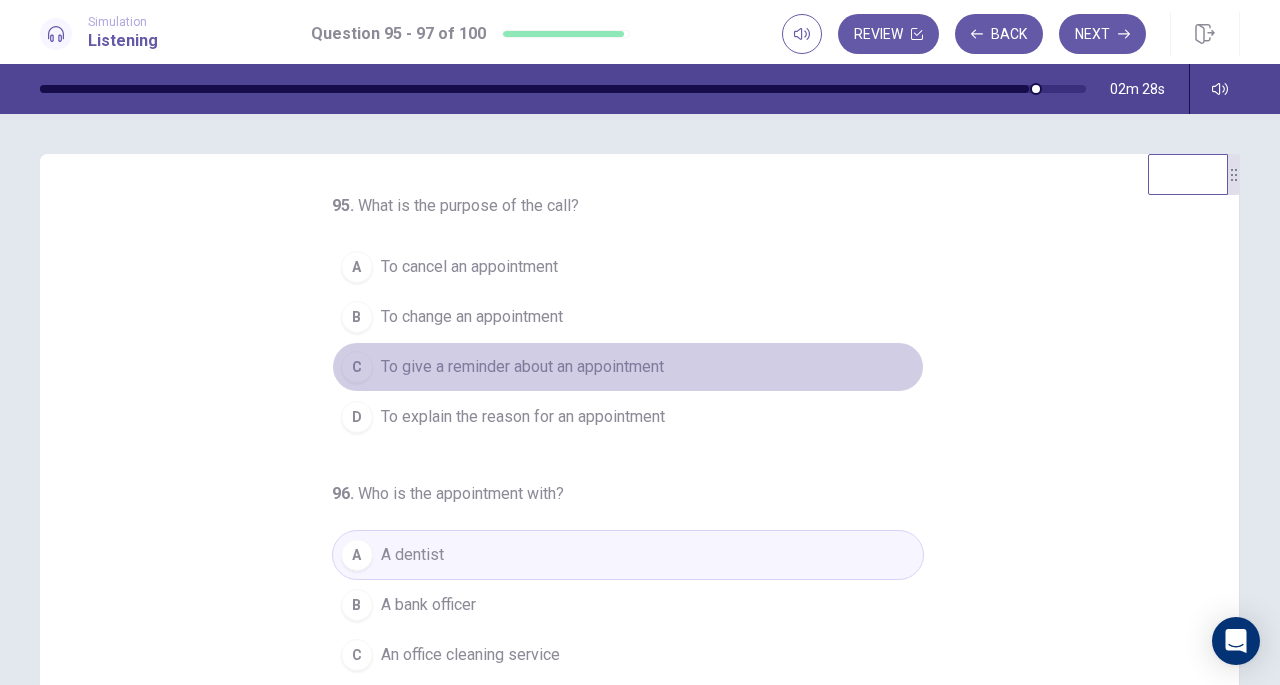 click on "To give a reminder about an appointment" at bounding box center [522, 367] 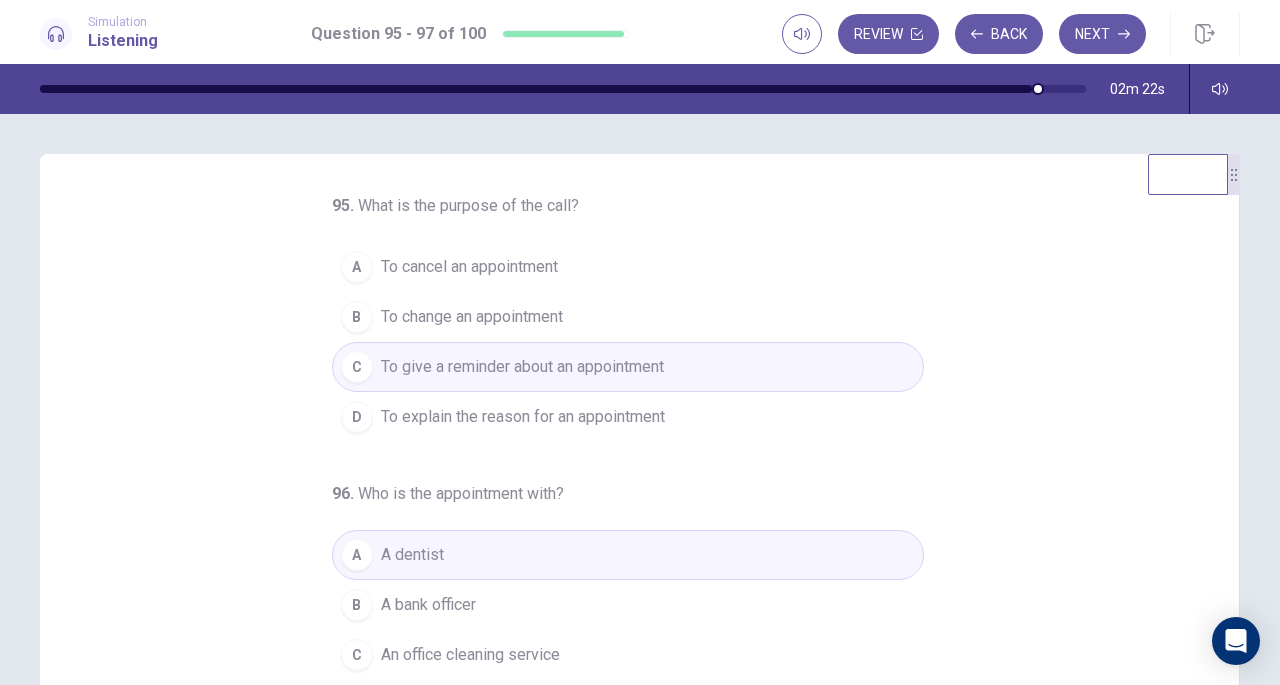 scroll, scrollTop: 200, scrollLeft: 0, axis: vertical 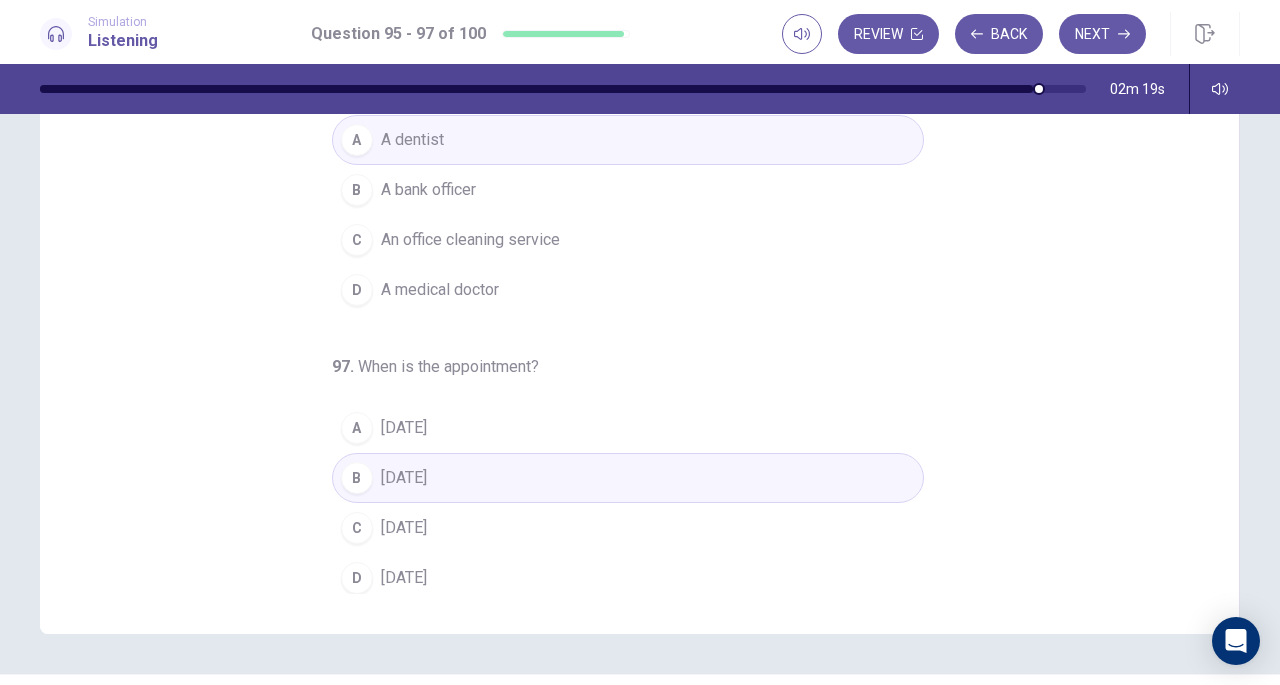 click on "Next" at bounding box center (1102, 34) 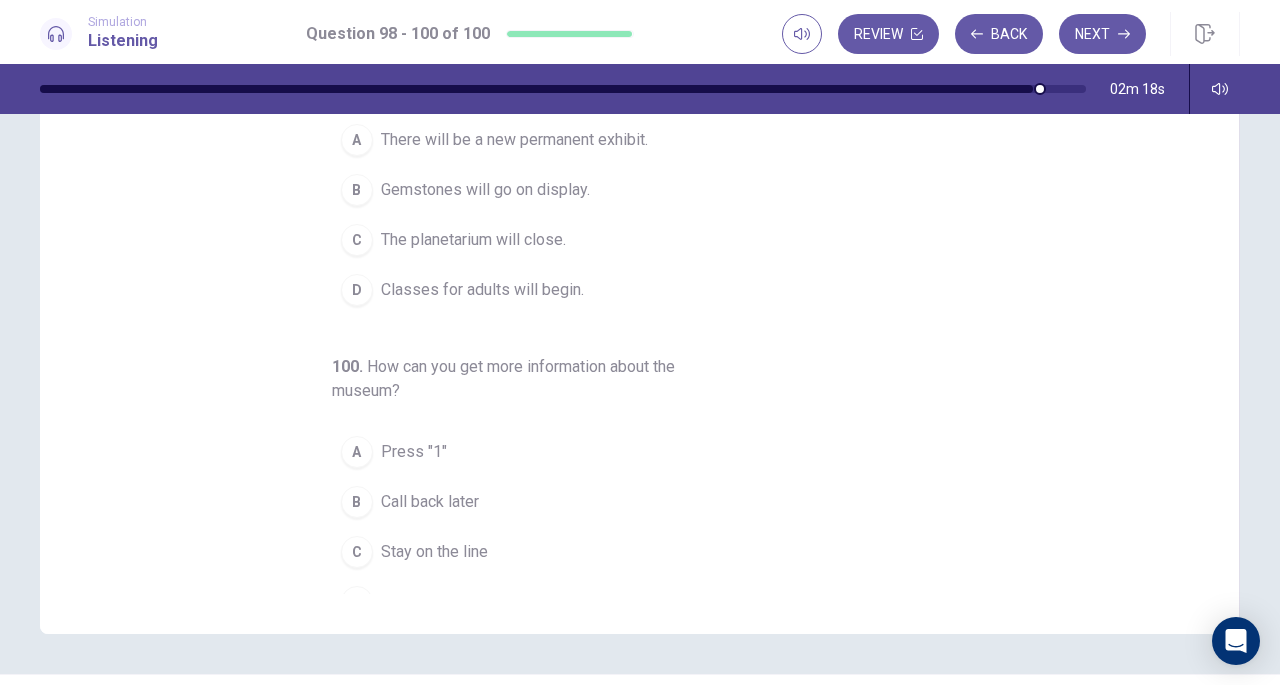 scroll, scrollTop: 0, scrollLeft: 0, axis: both 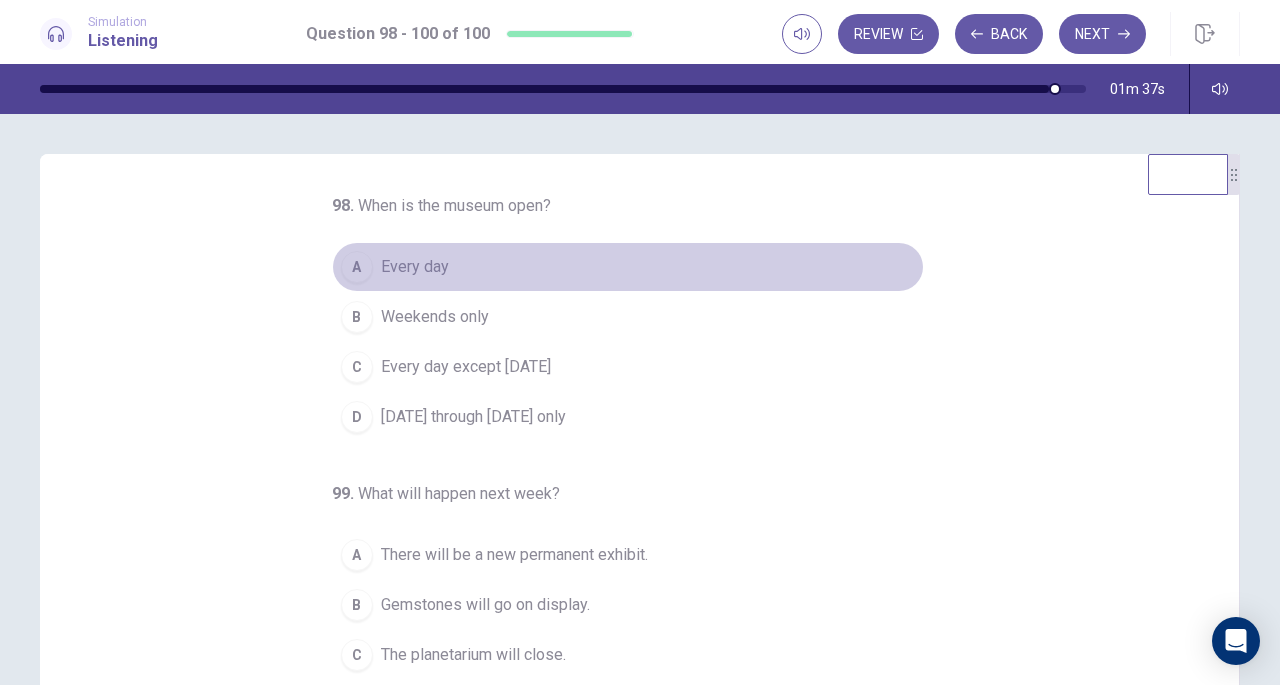 click on "Every day" at bounding box center (415, 267) 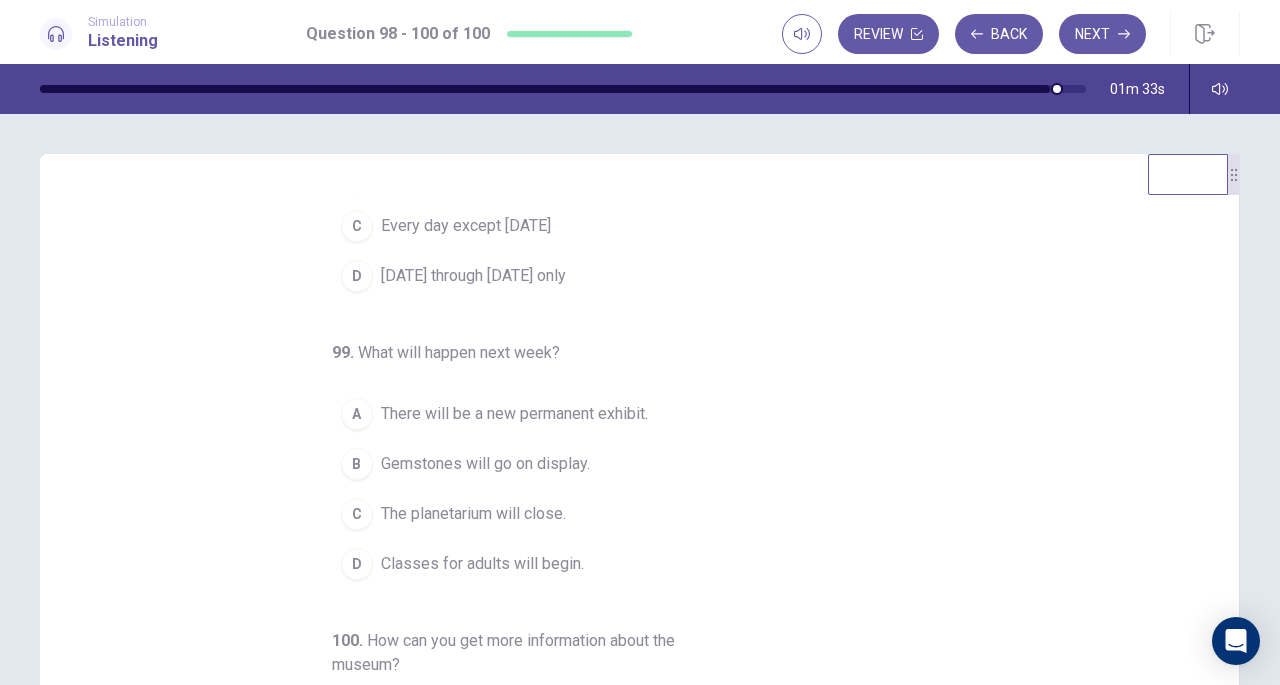 scroll, scrollTop: 151, scrollLeft: 0, axis: vertical 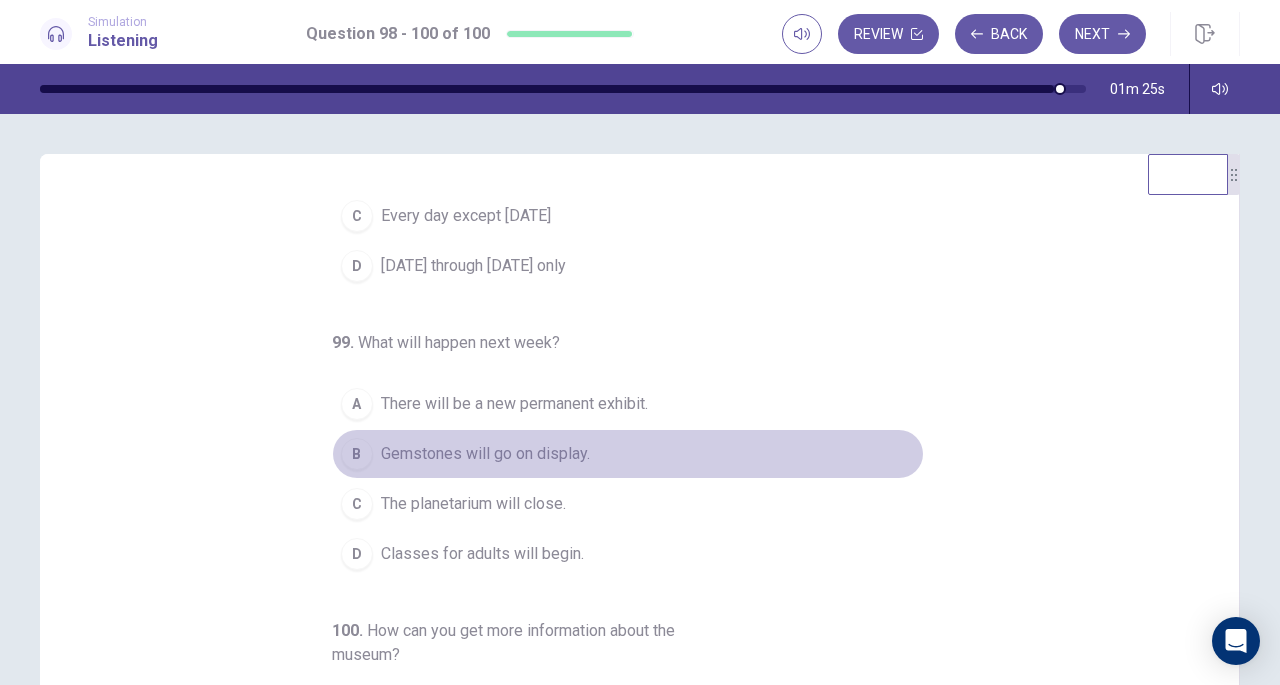 click on "Gemstones will go on display." at bounding box center [485, 454] 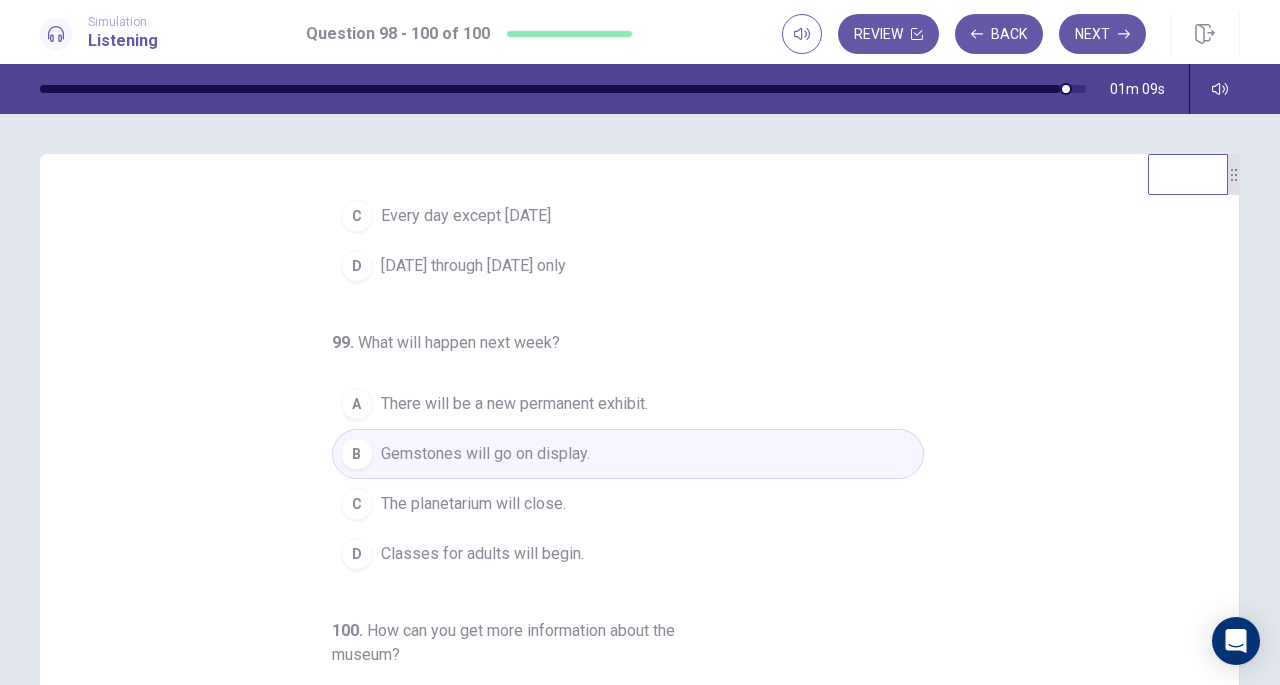 scroll, scrollTop: 224, scrollLeft: 0, axis: vertical 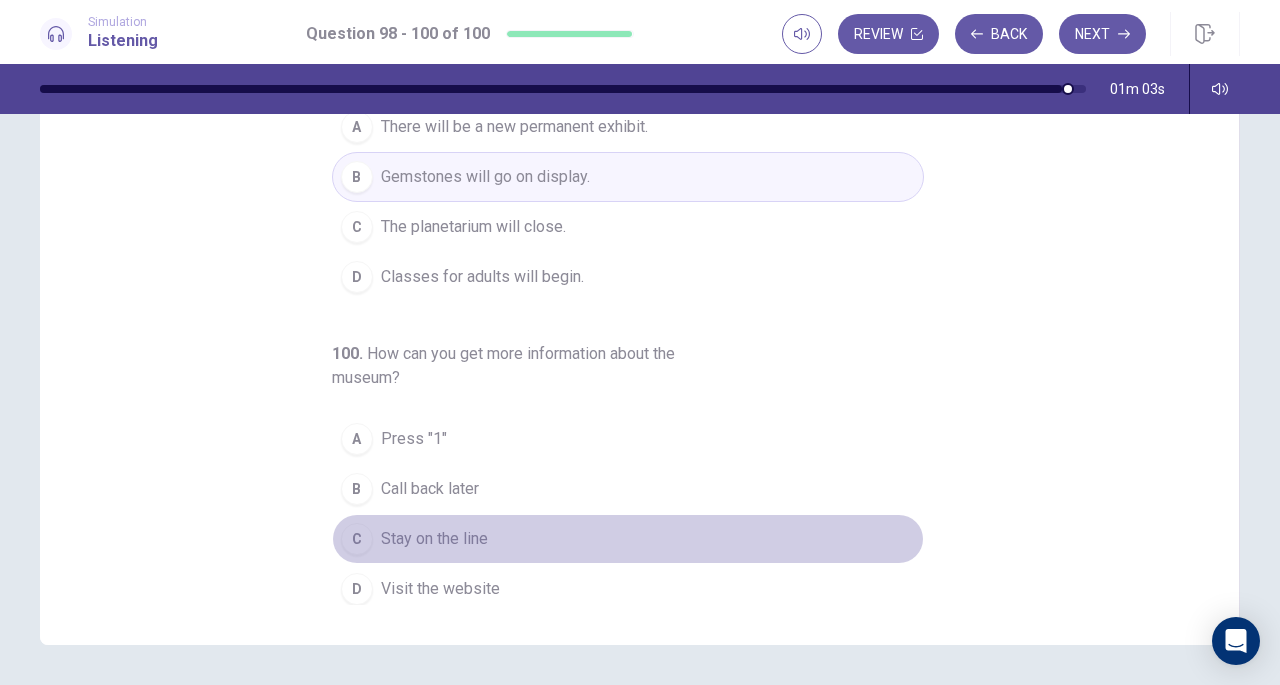 click on "Stay on the line" at bounding box center [434, 539] 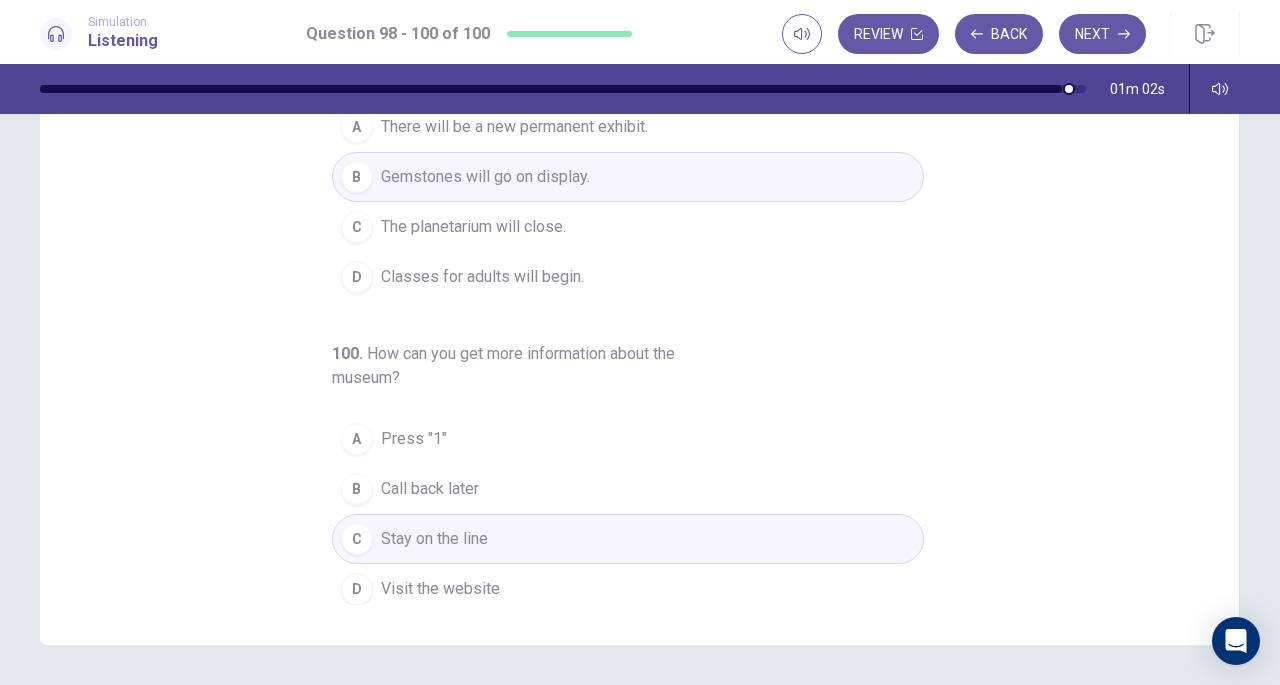 scroll, scrollTop: 268, scrollLeft: 0, axis: vertical 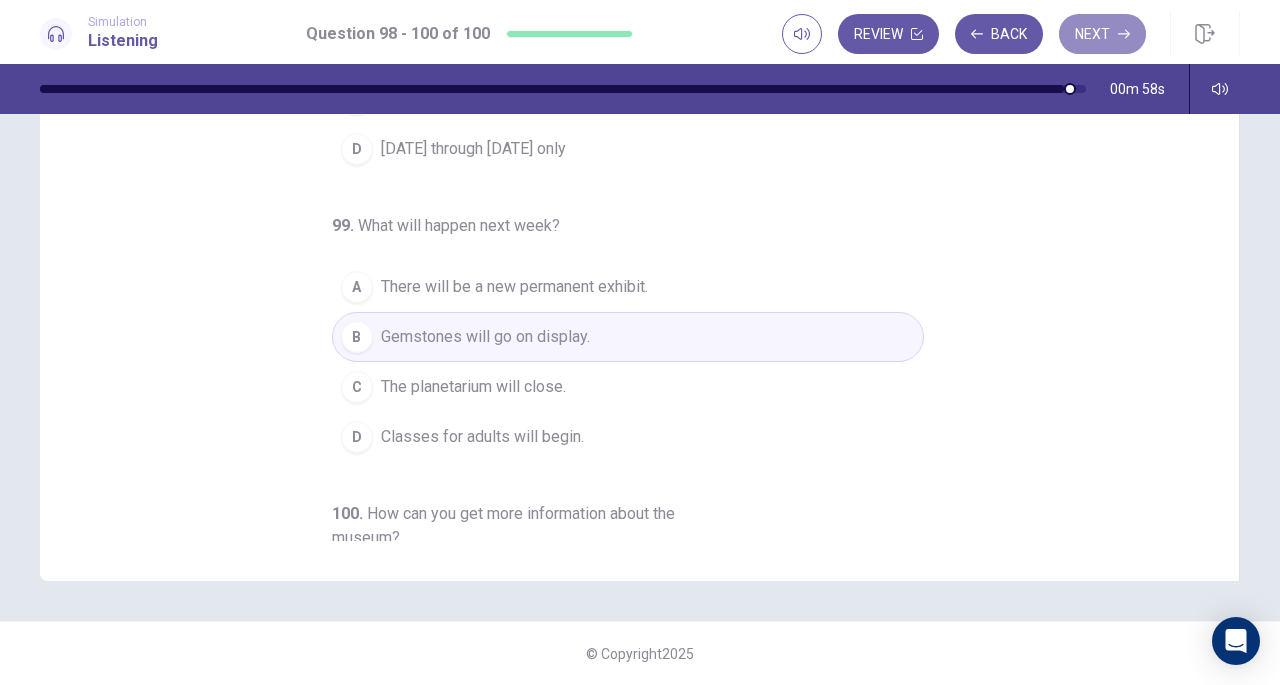 click 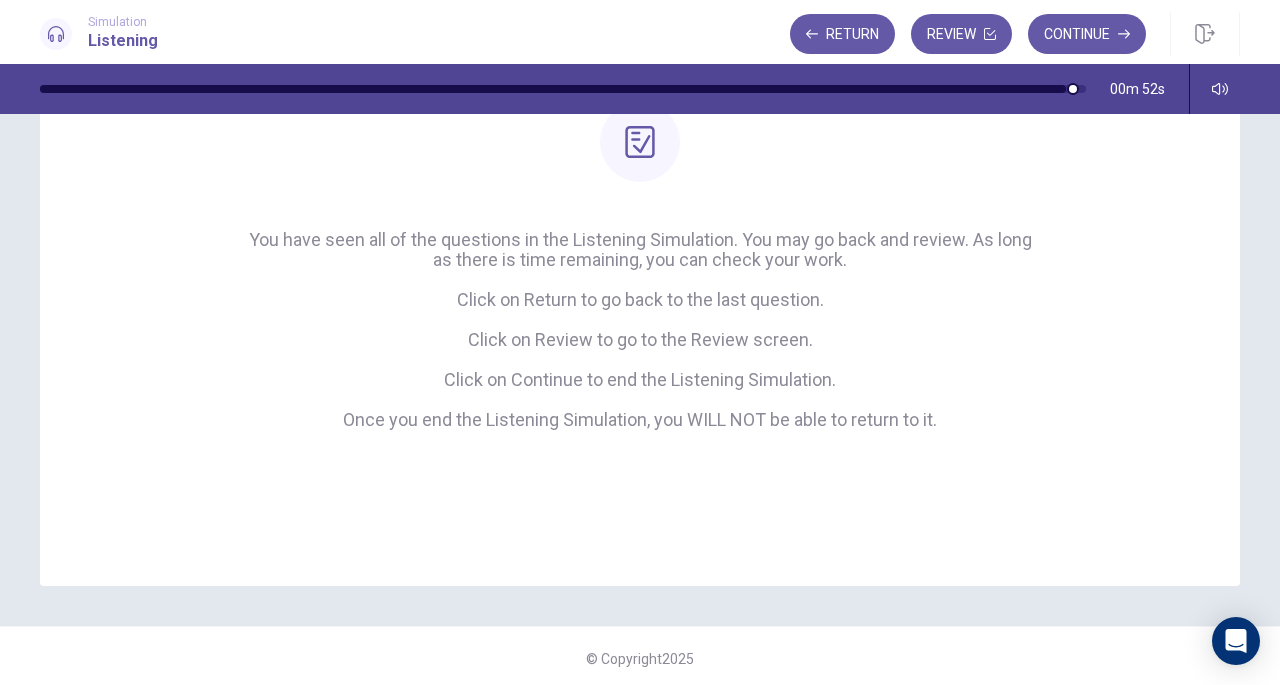 scroll, scrollTop: 212, scrollLeft: 0, axis: vertical 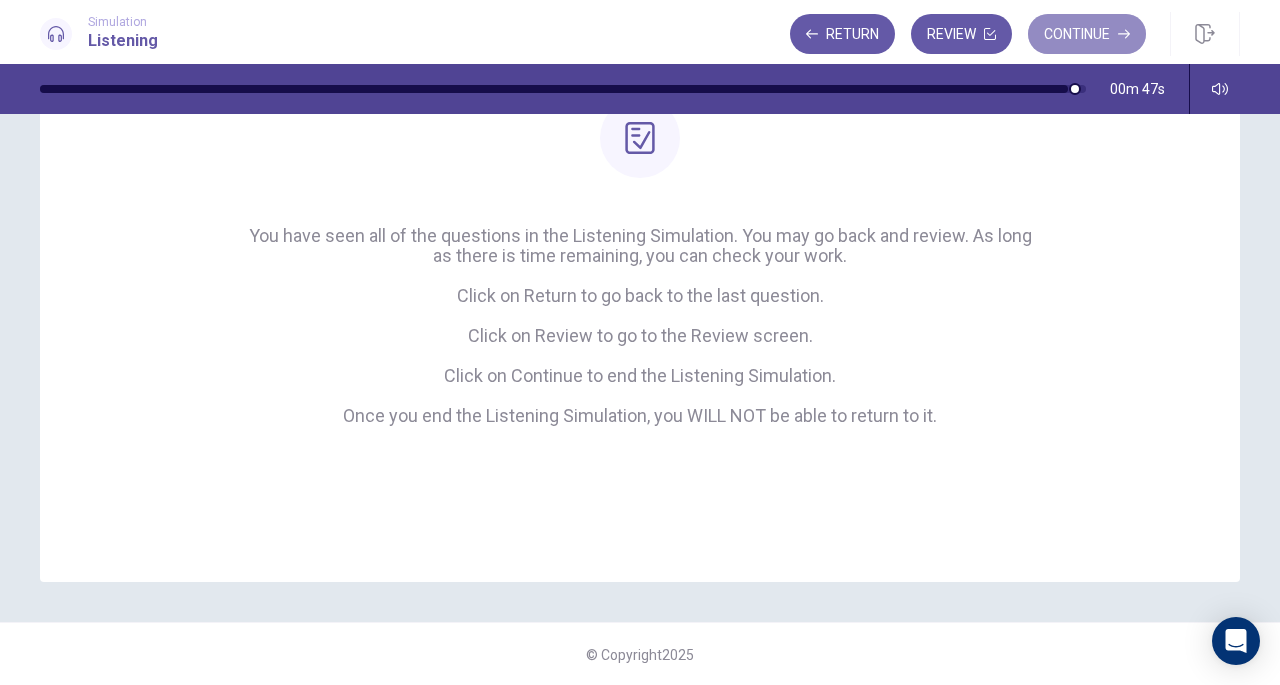 click on "Continue" at bounding box center [1087, 34] 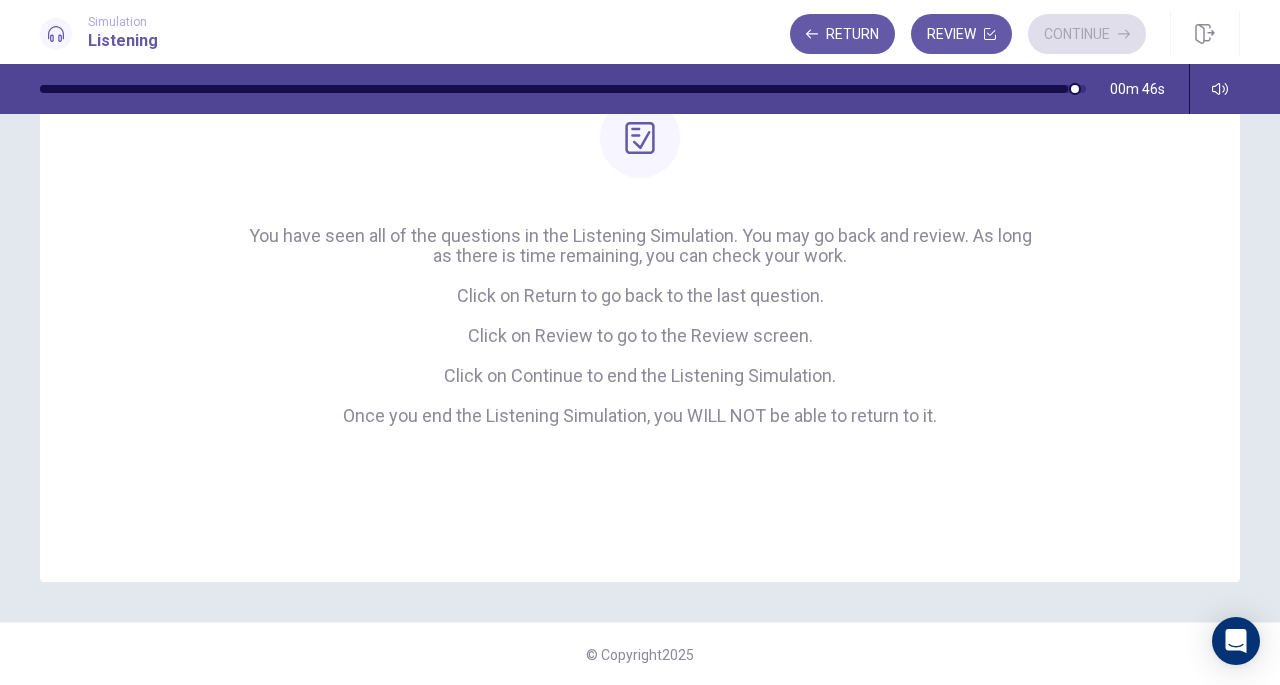 scroll, scrollTop: 92, scrollLeft: 0, axis: vertical 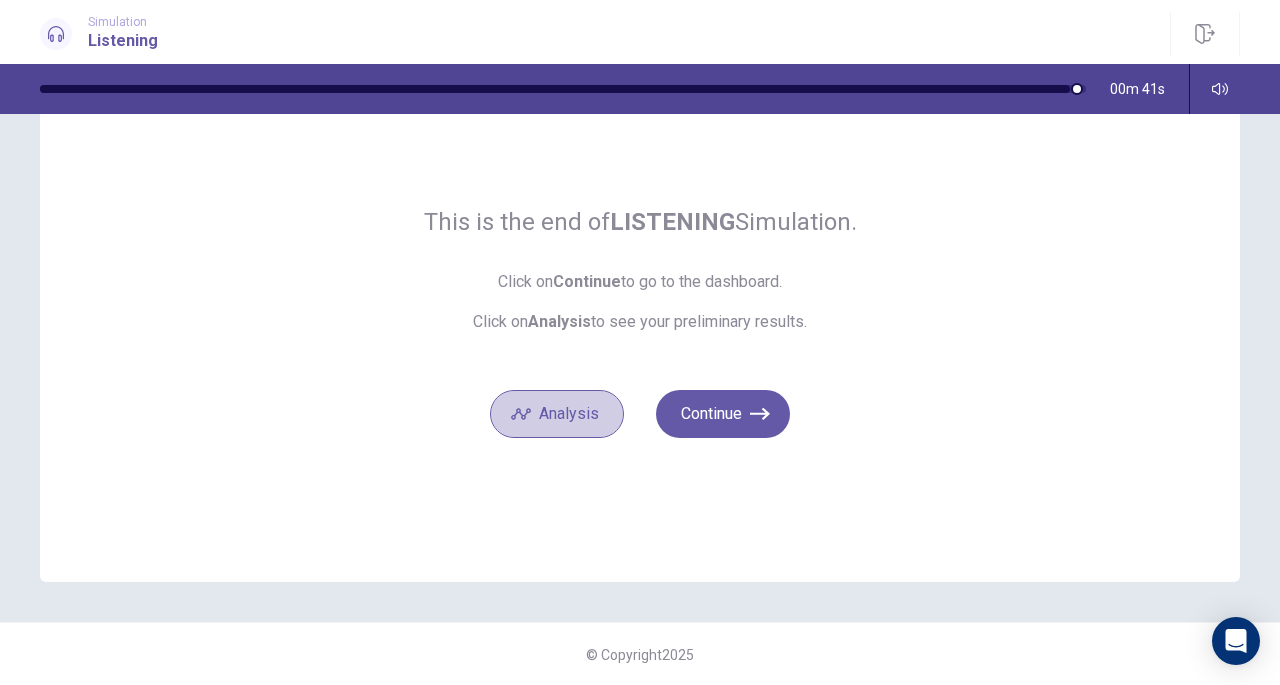 click on "Analysis" at bounding box center [557, 414] 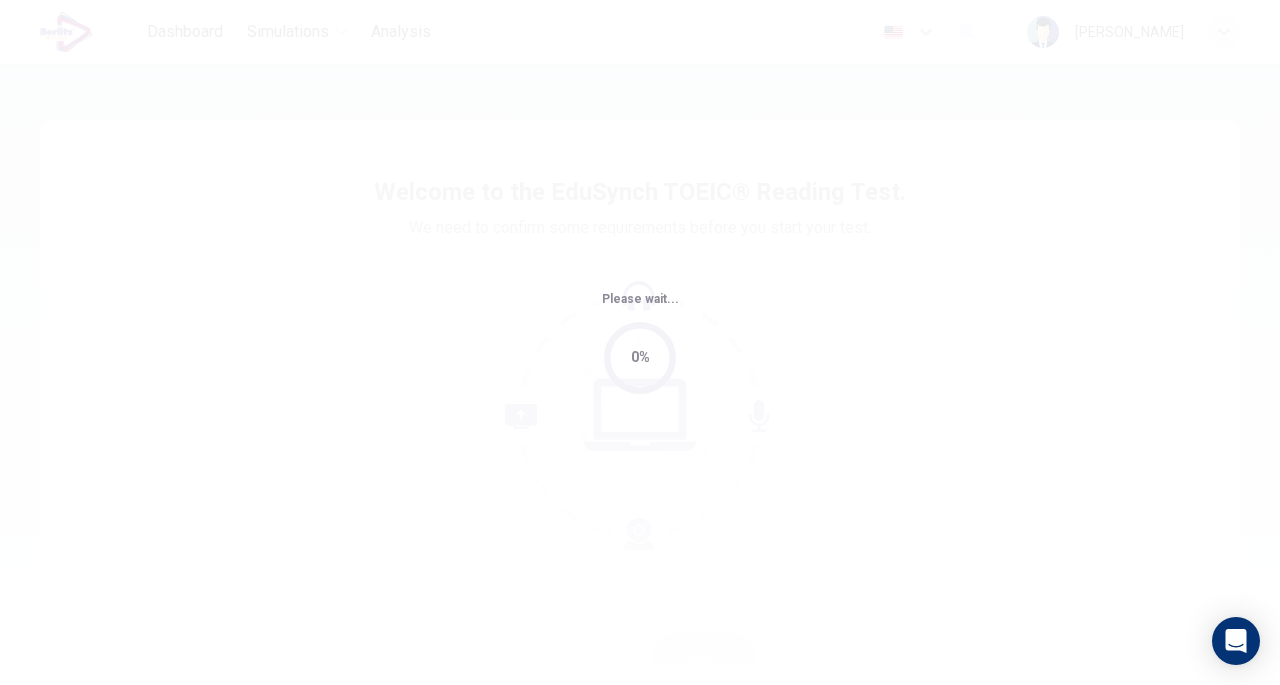 scroll, scrollTop: 0, scrollLeft: 0, axis: both 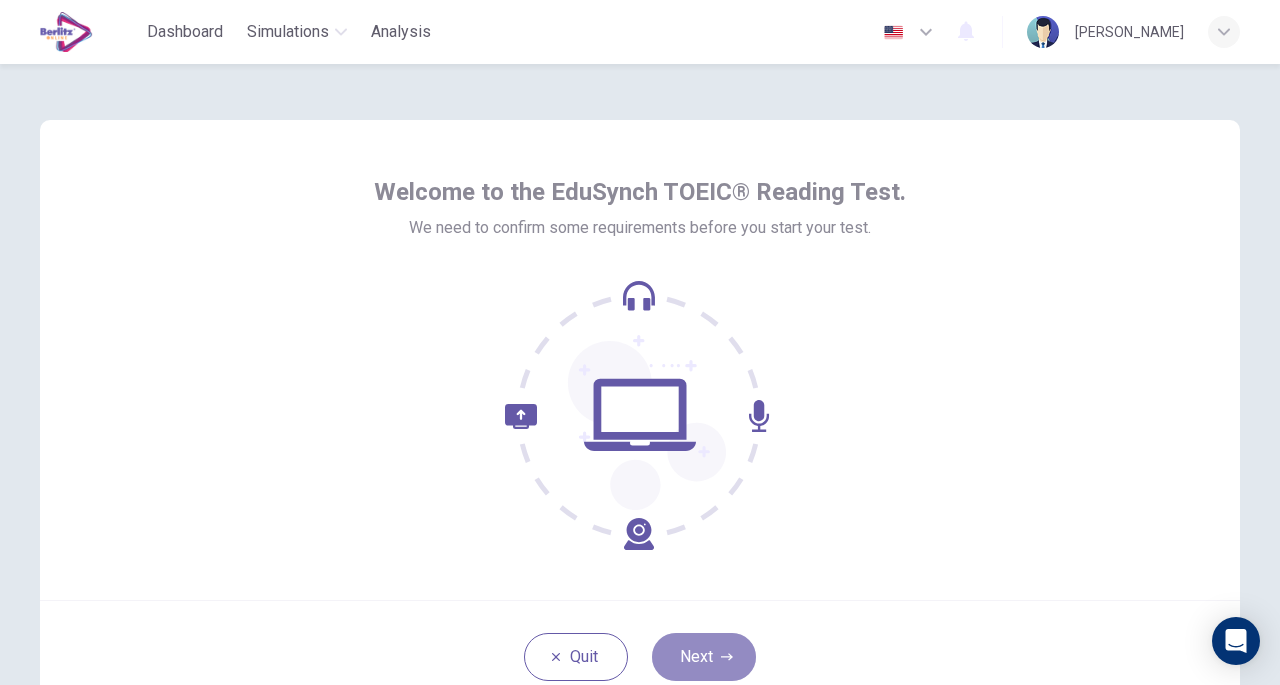 click 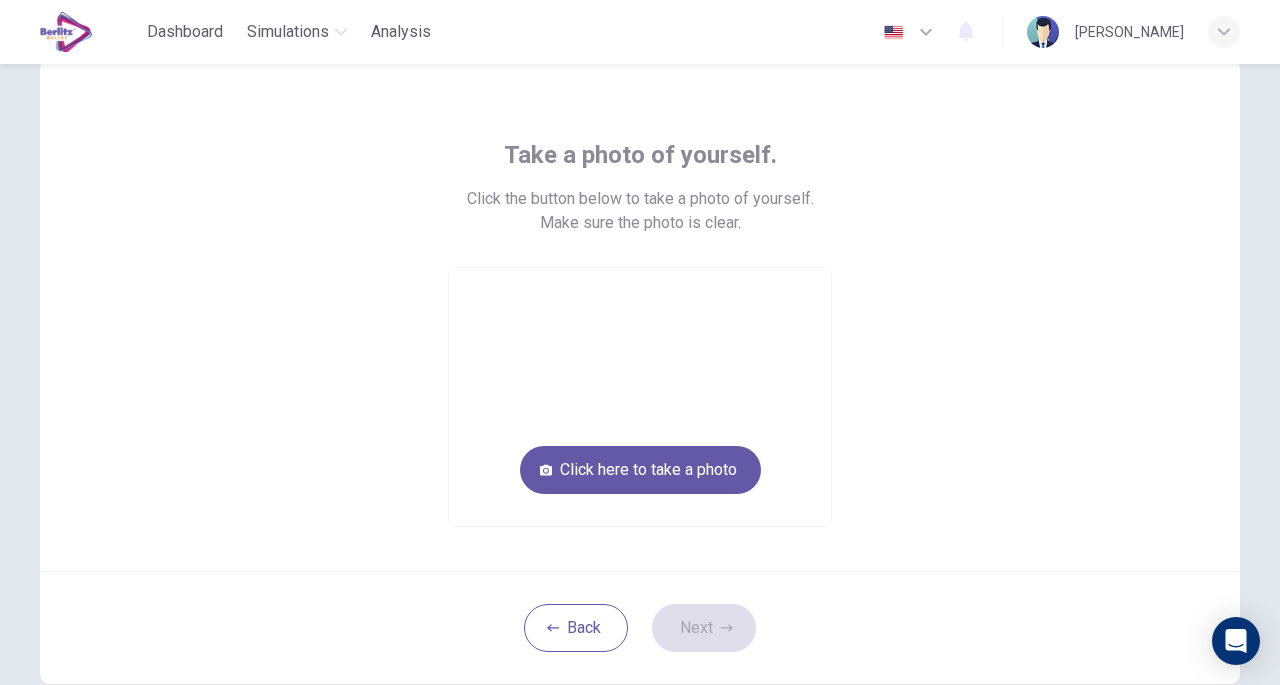 scroll, scrollTop: 62, scrollLeft: 0, axis: vertical 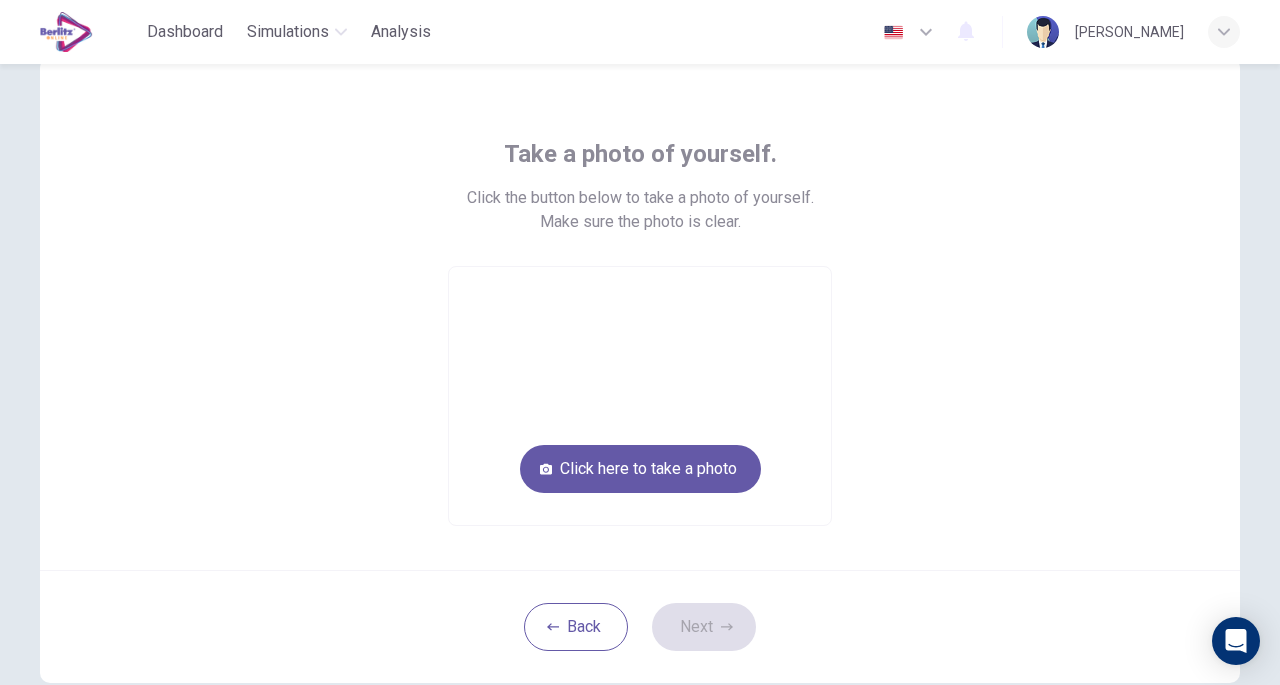 click on "Click here to take a photo" at bounding box center (640, 469) 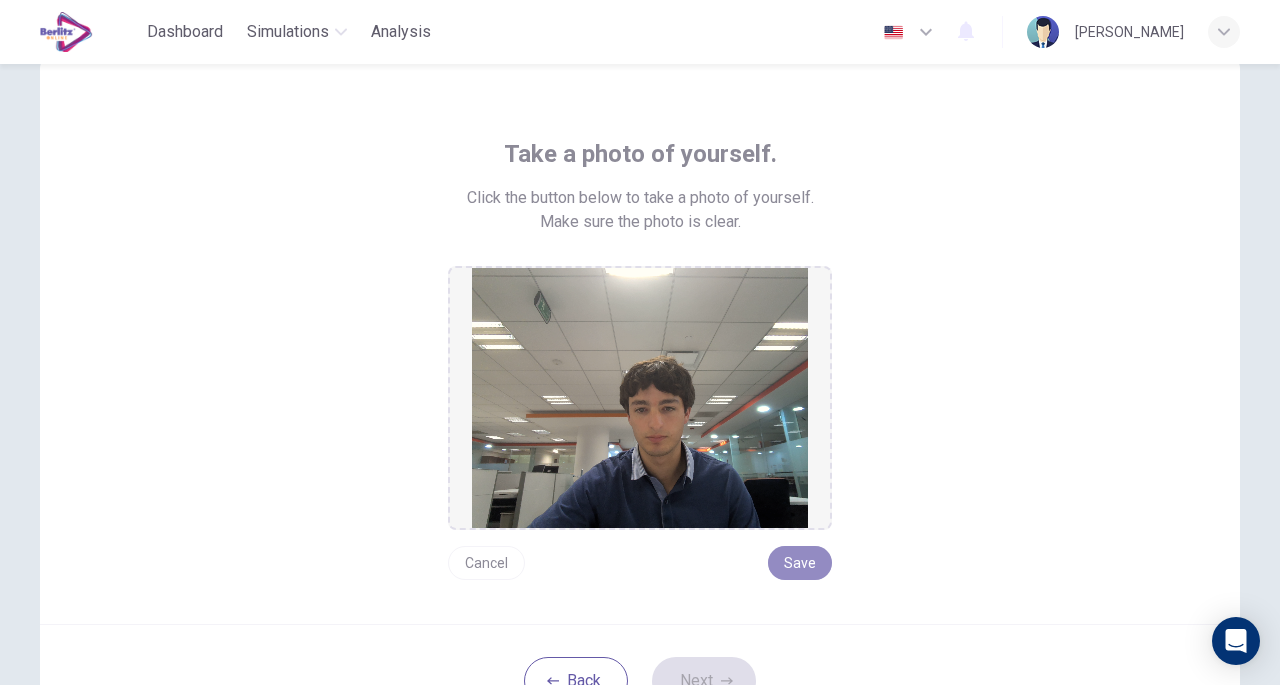 click on "Save" at bounding box center (800, 563) 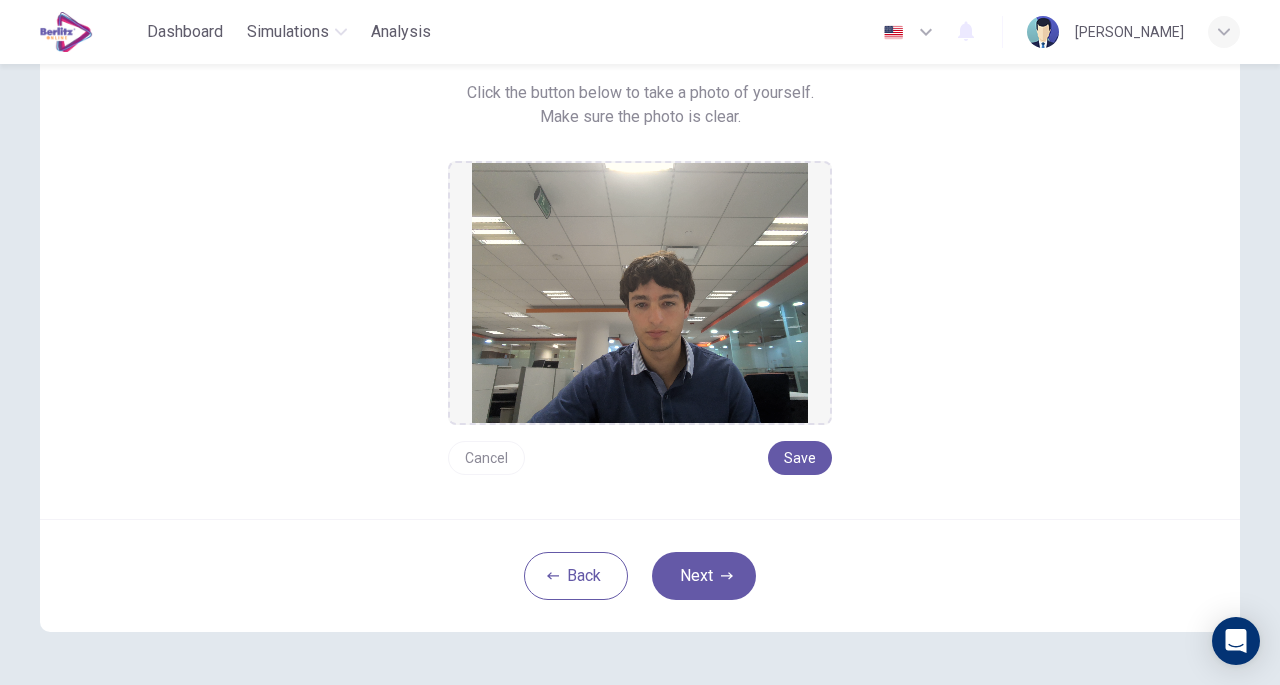 scroll, scrollTop: 168, scrollLeft: 0, axis: vertical 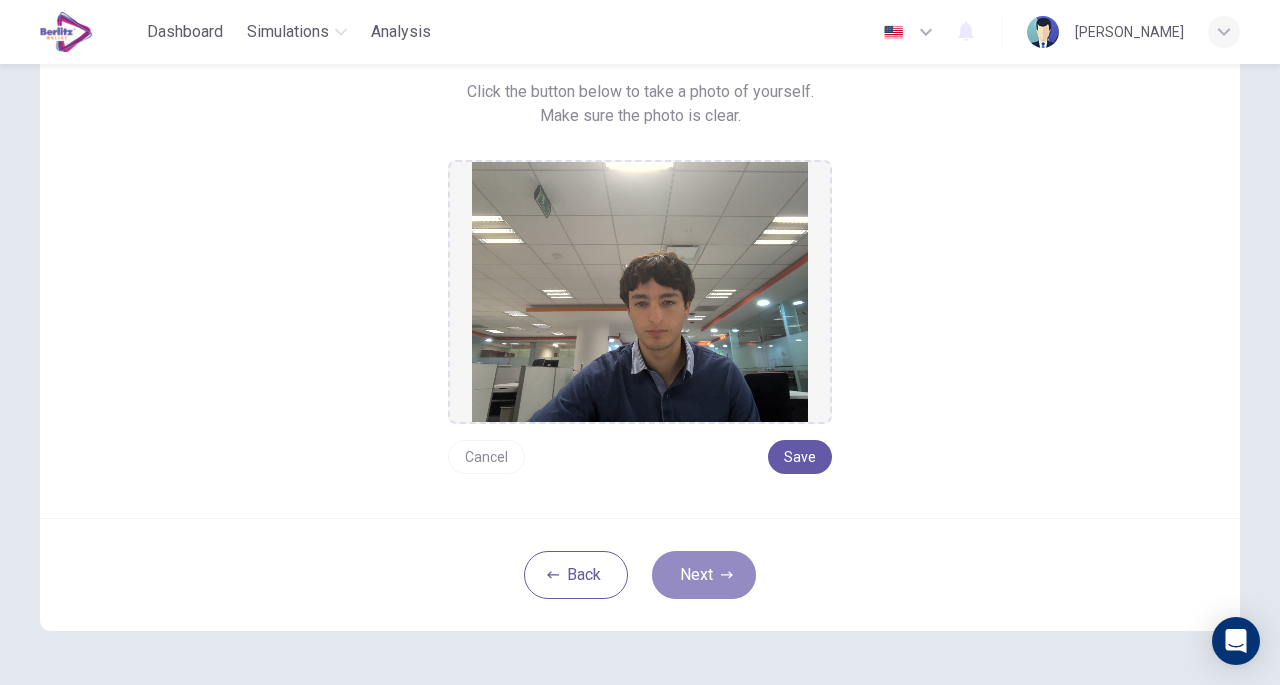 click on "Next" at bounding box center [704, 575] 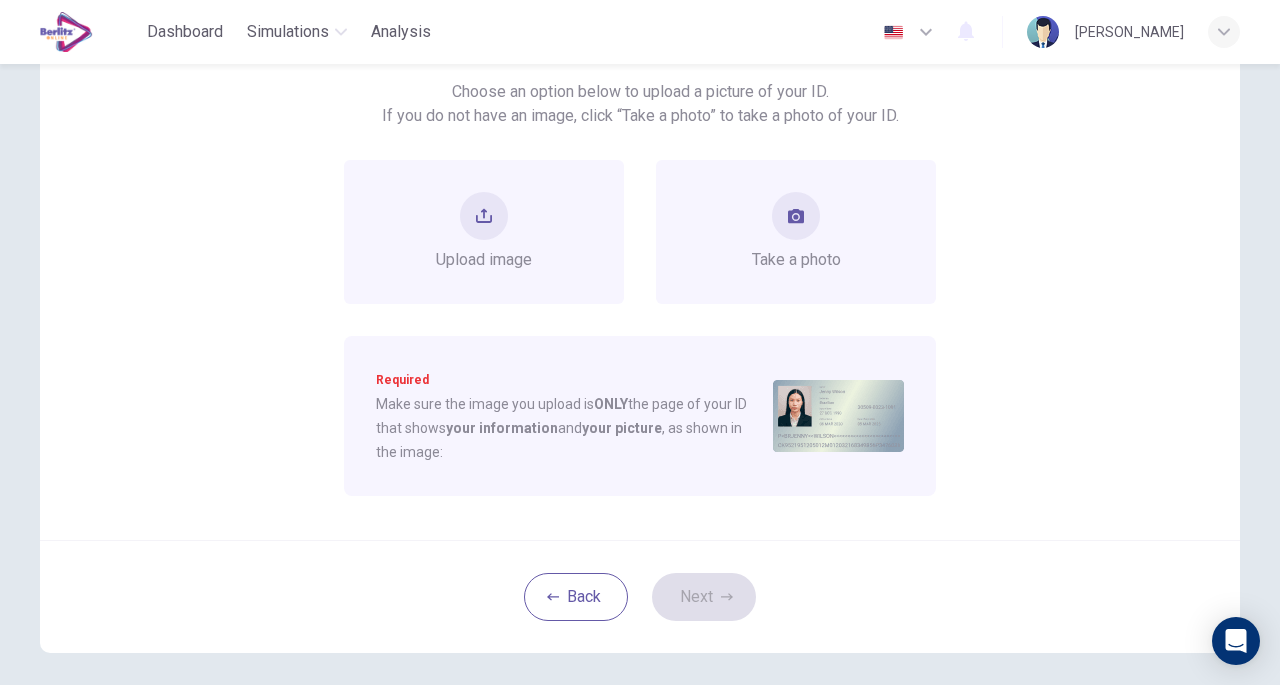 click at bounding box center (796, 216) 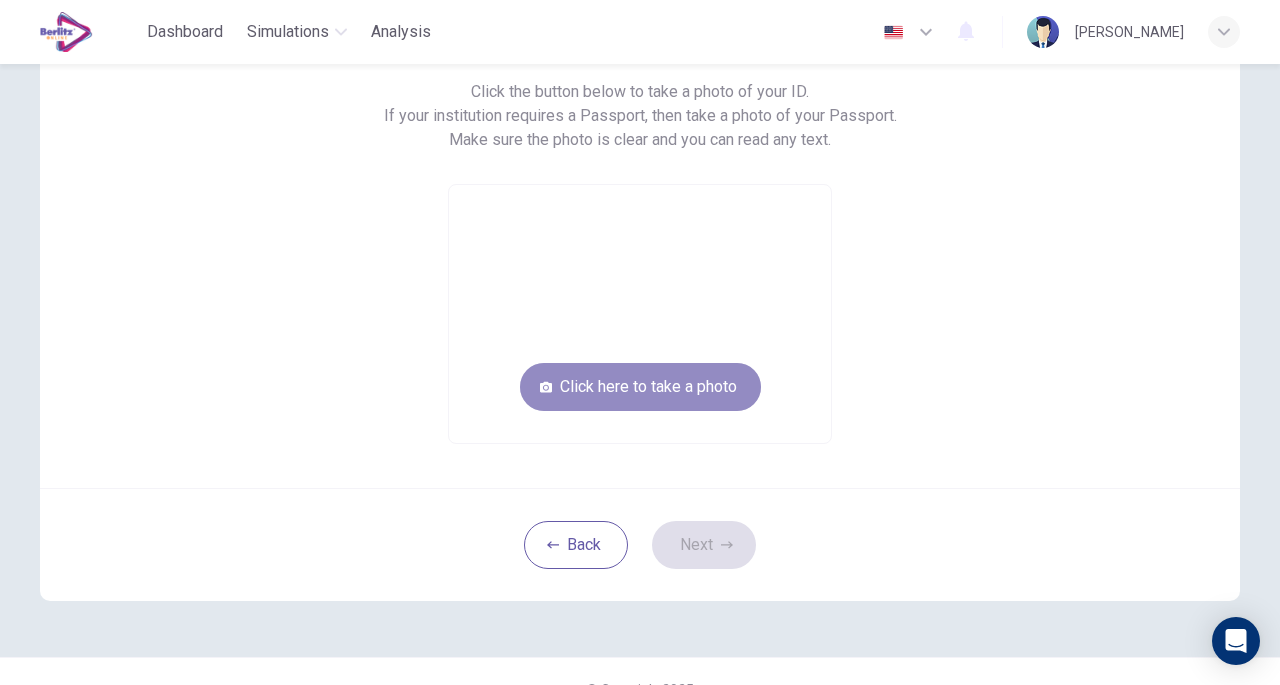 click on "Click here to take a photo" at bounding box center [640, 387] 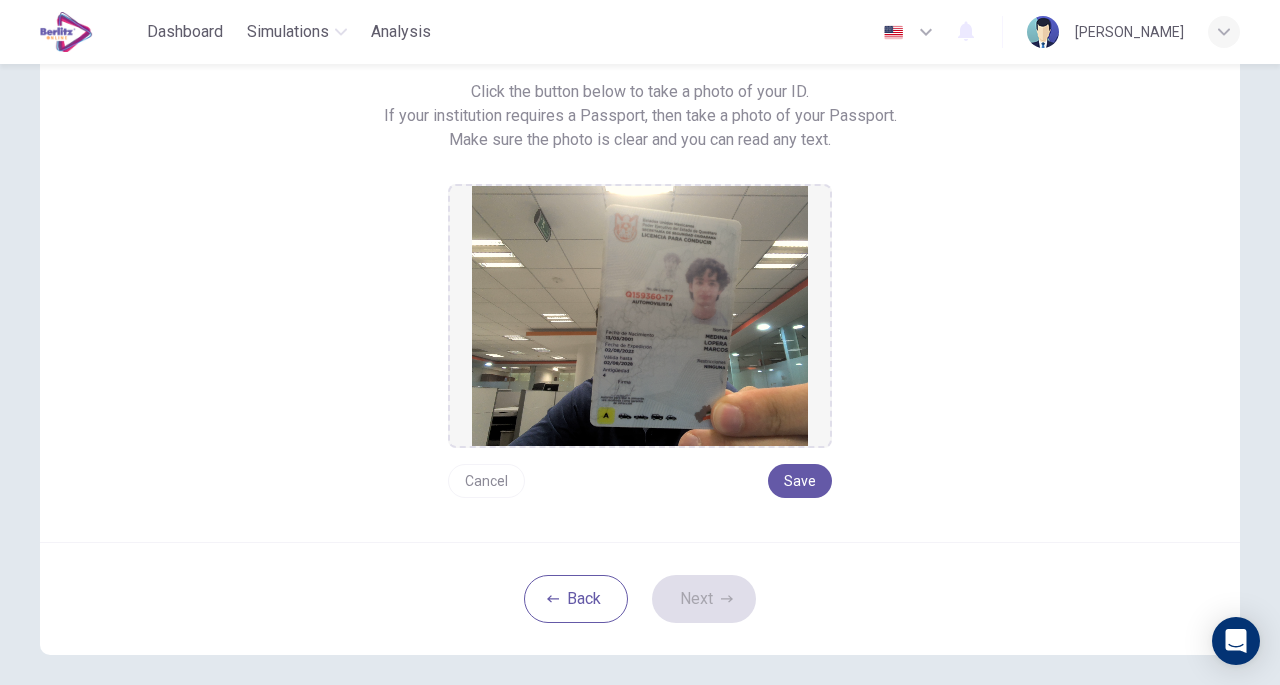 click on "Save" at bounding box center [800, 481] 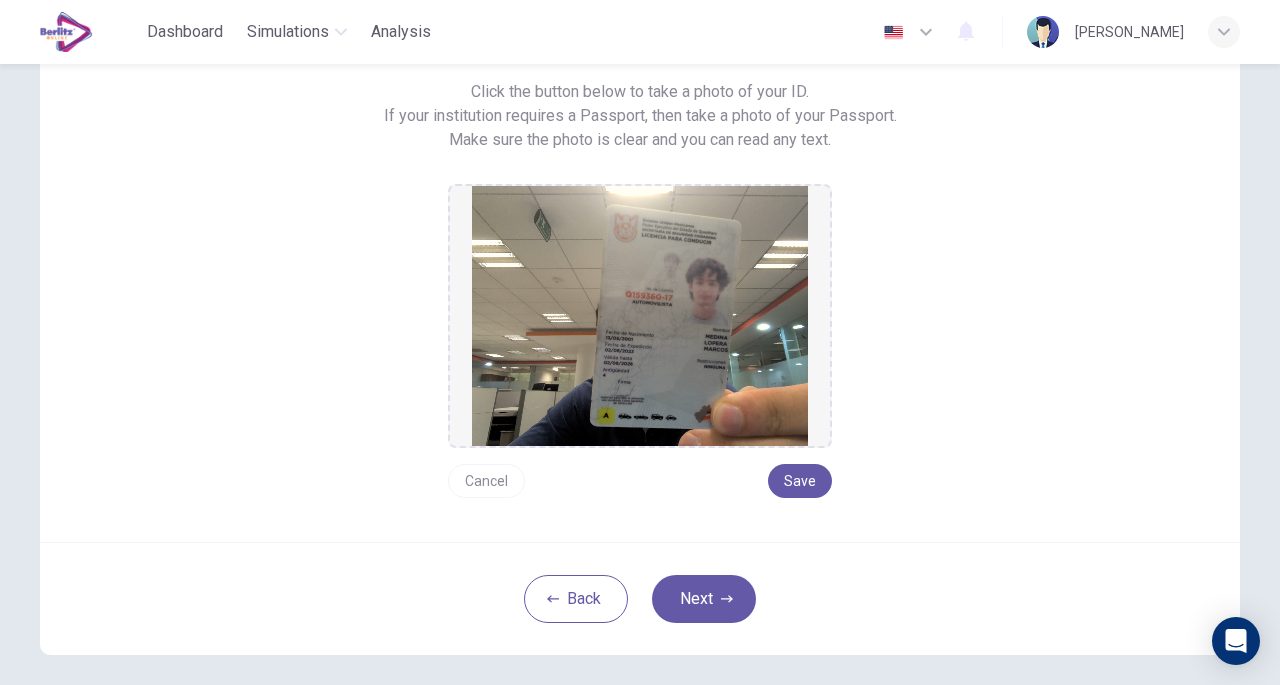 click on "Next" at bounding box center [704, 599] 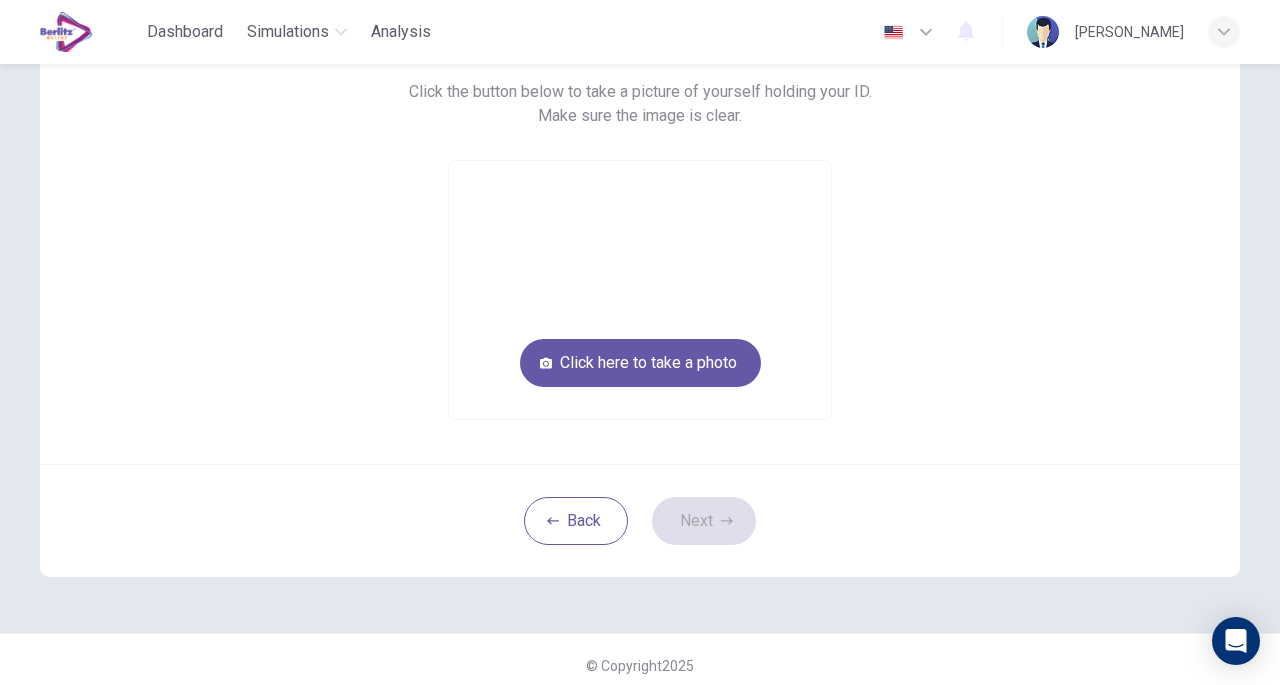 click on "Click here to take a photo" at bounding box center [640, 363] 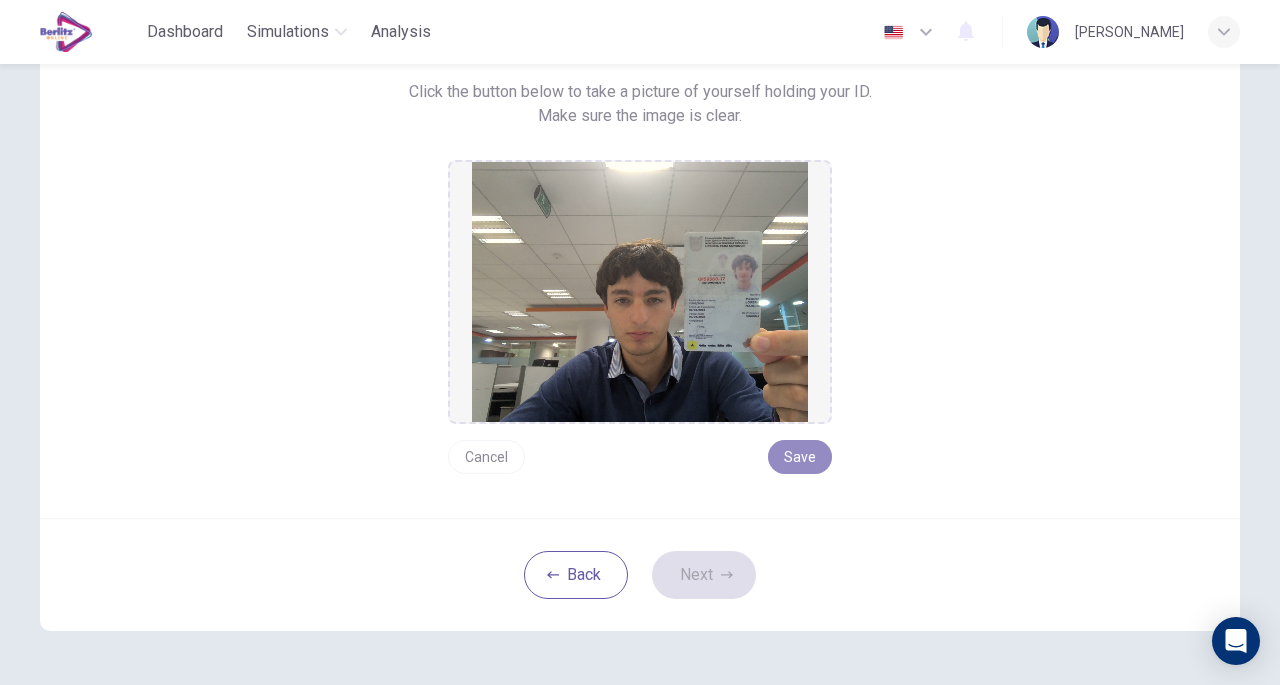 click on "Save" at bounding box center (800, 457) 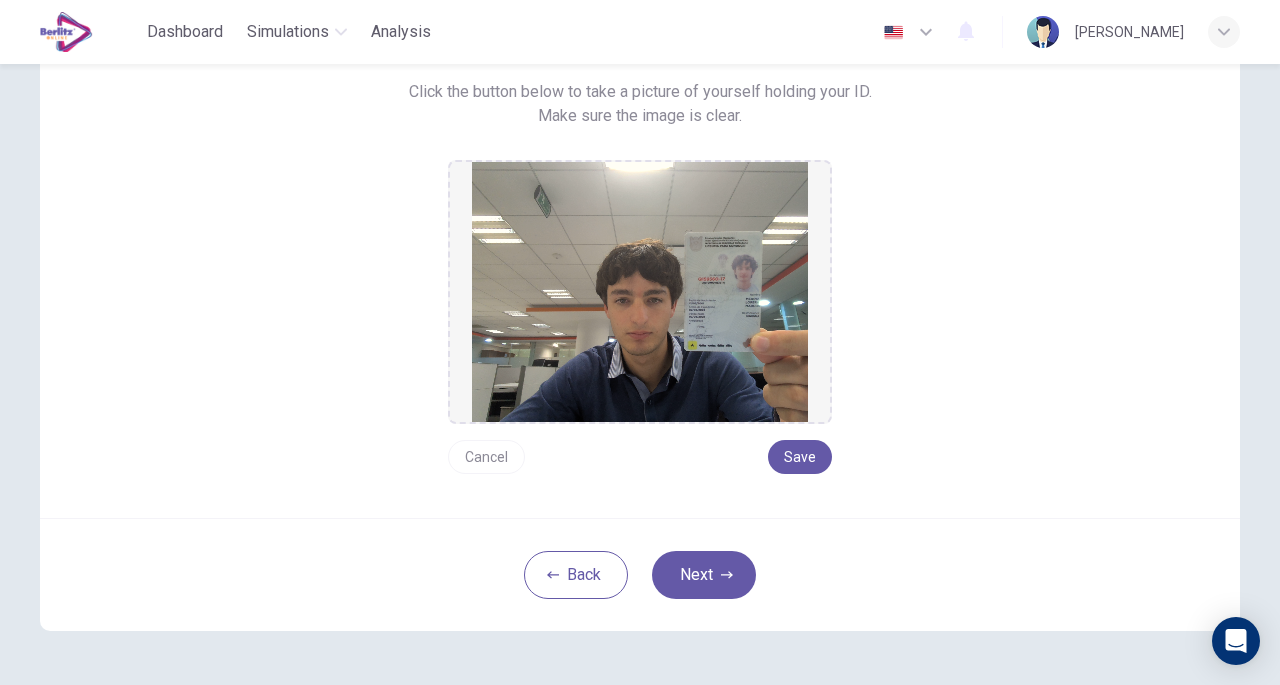click 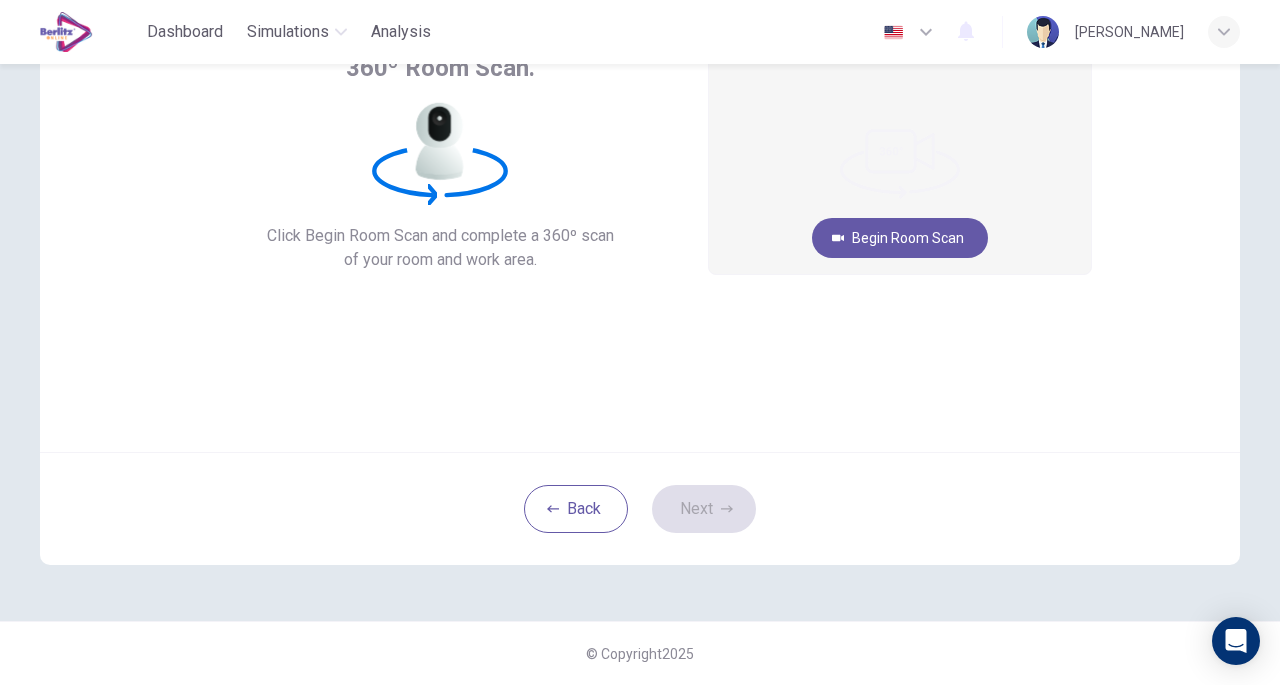 scroll, scrollTop: 147, scrollLeft: 0, axis: vertical 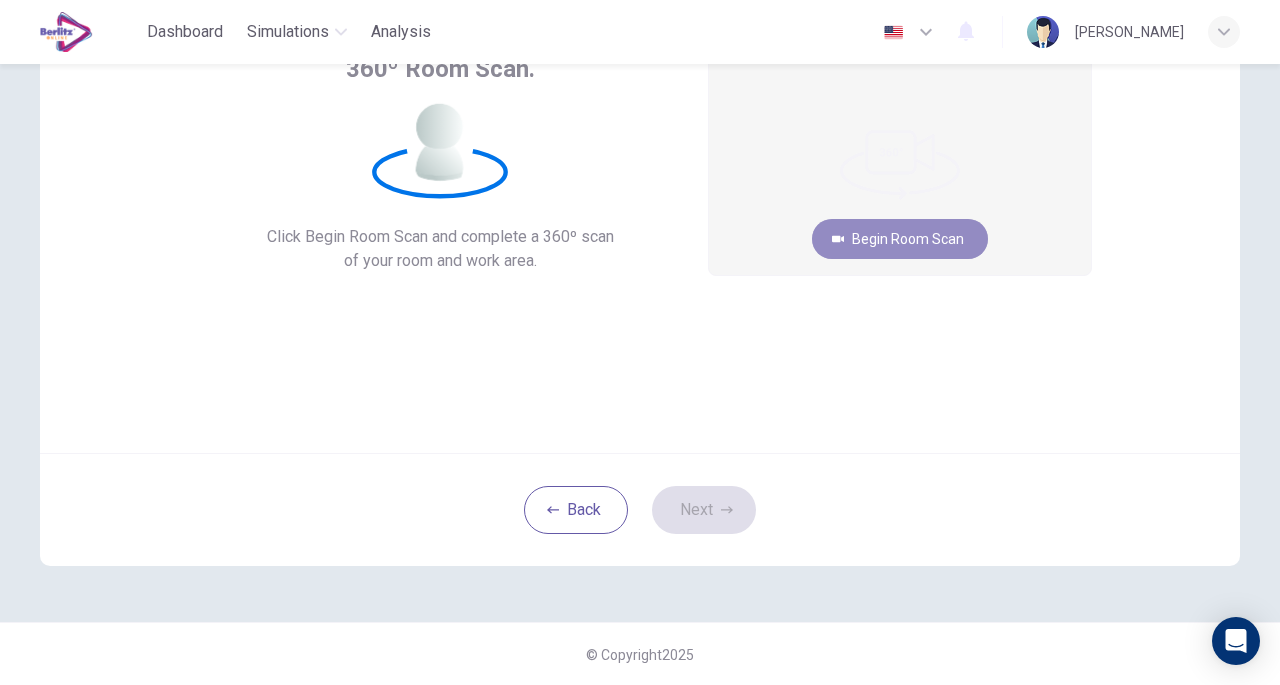 click on "Begin Room Scan" at bounding box center (900, 239) 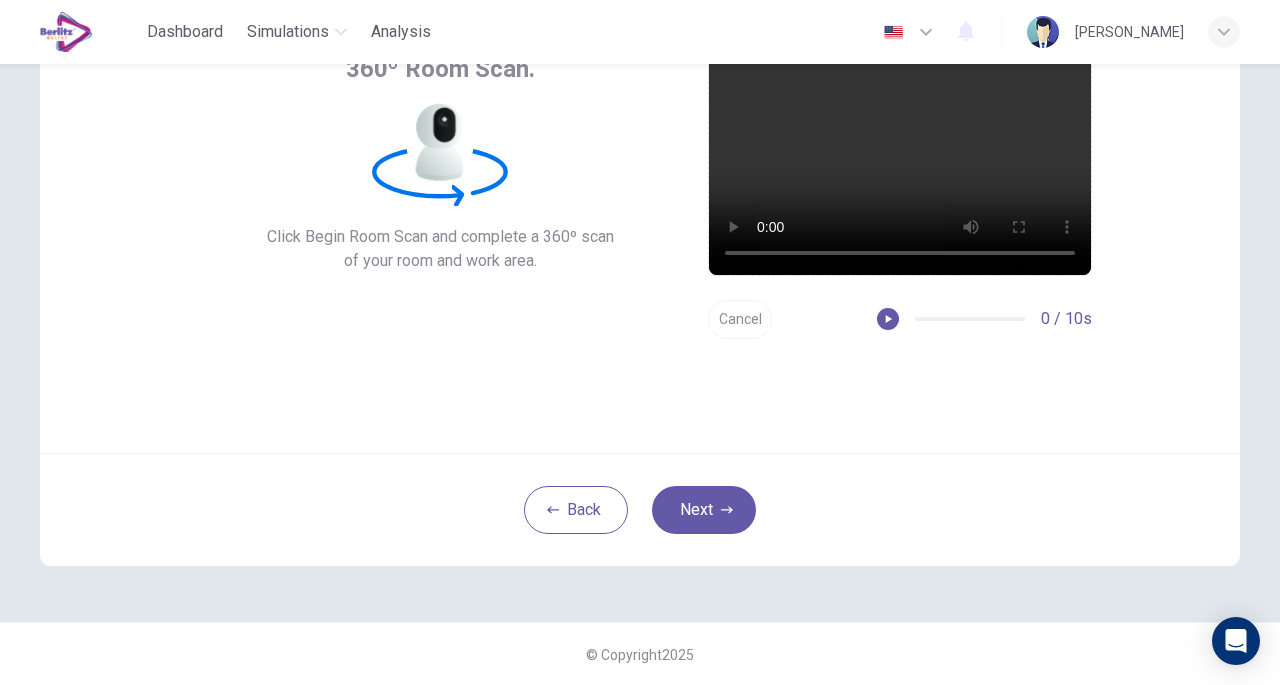 click on "Next" at bounding box center [704, 510] 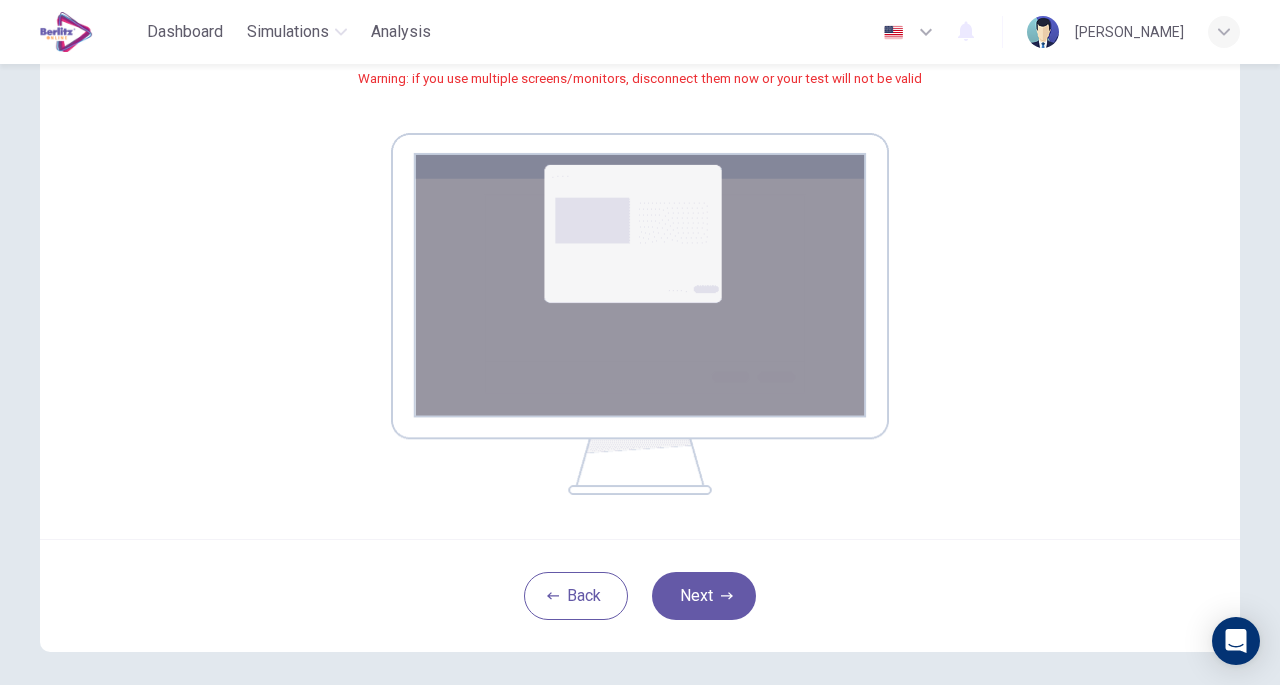 scroll, scrollTop: 319, scrollLeft: 0, axis: vertical 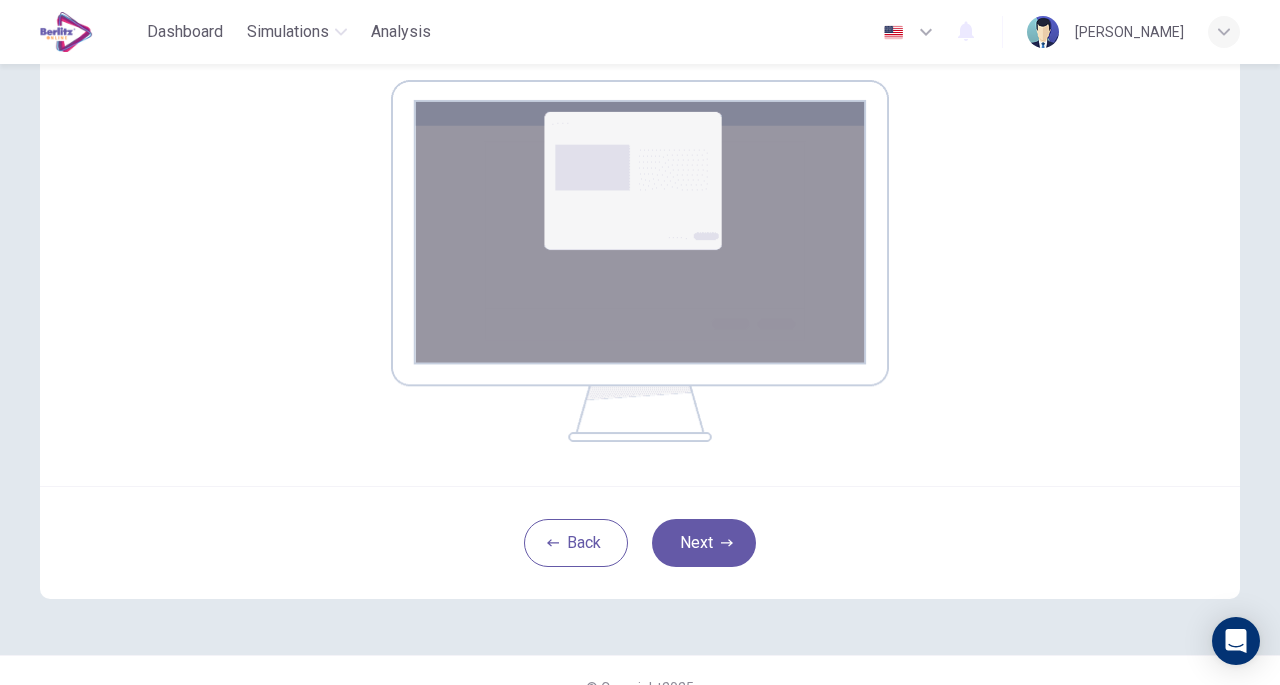 click on "Next" at bounding box center [704, 543] 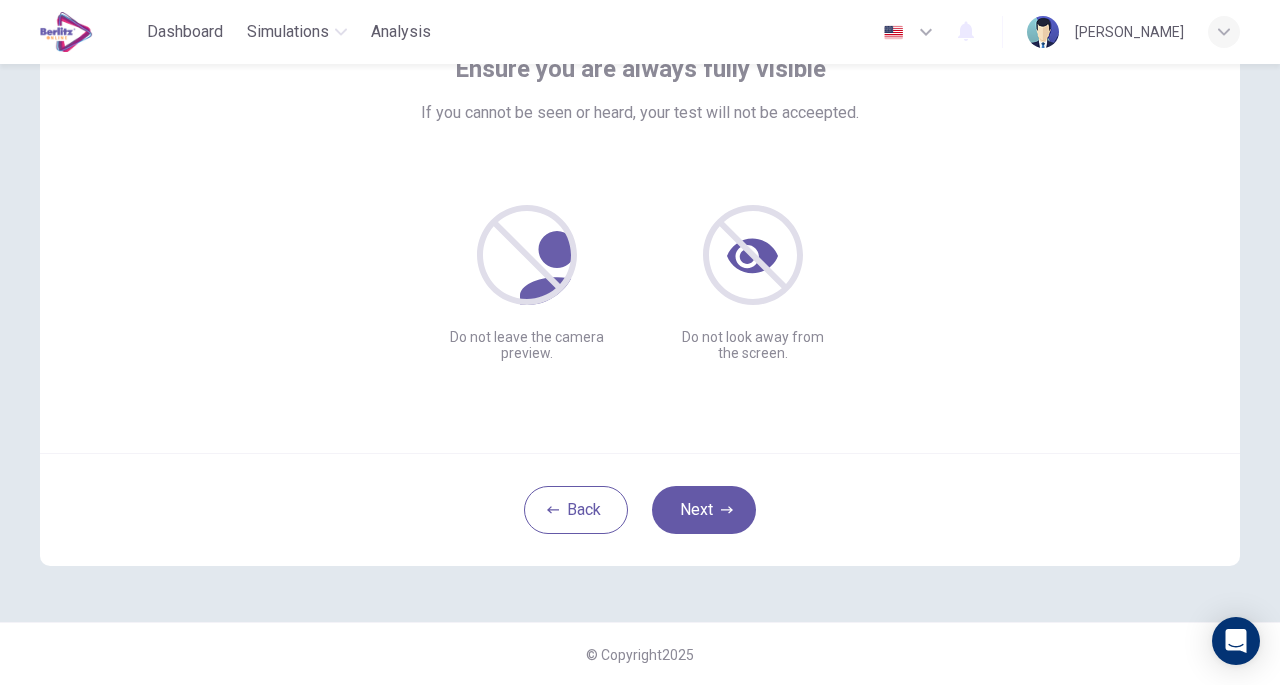click 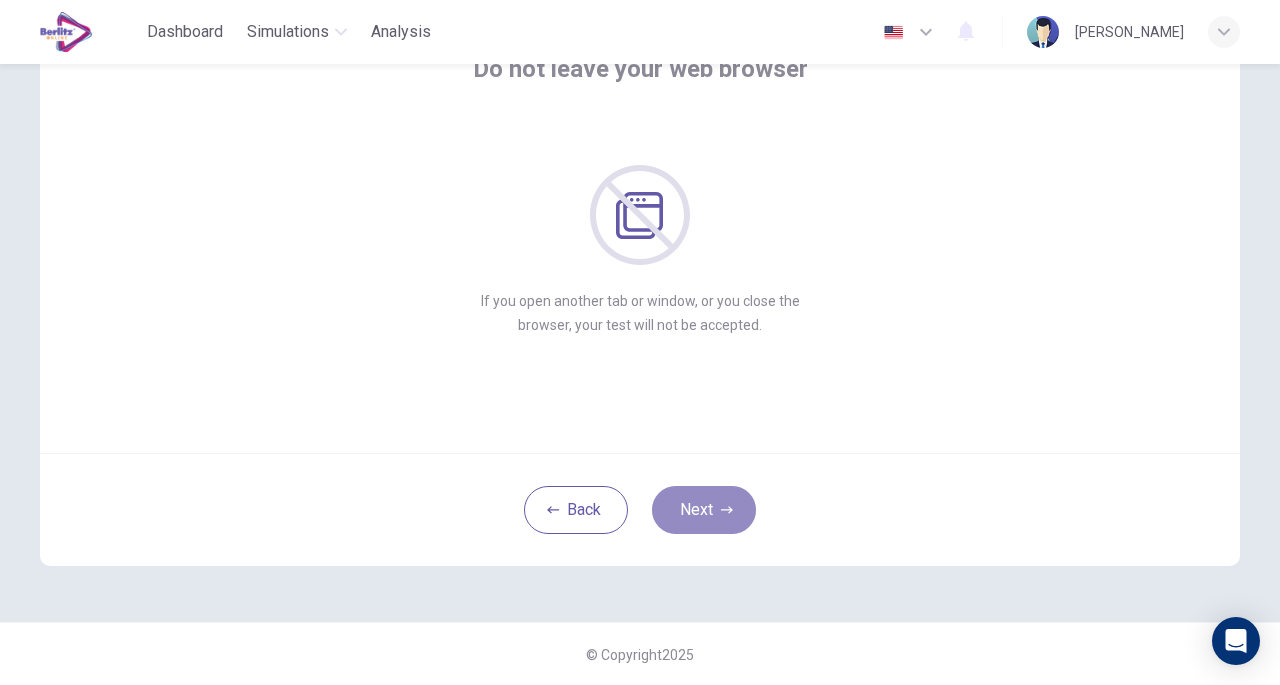 click on "Next" at bounding box center (704, 510) 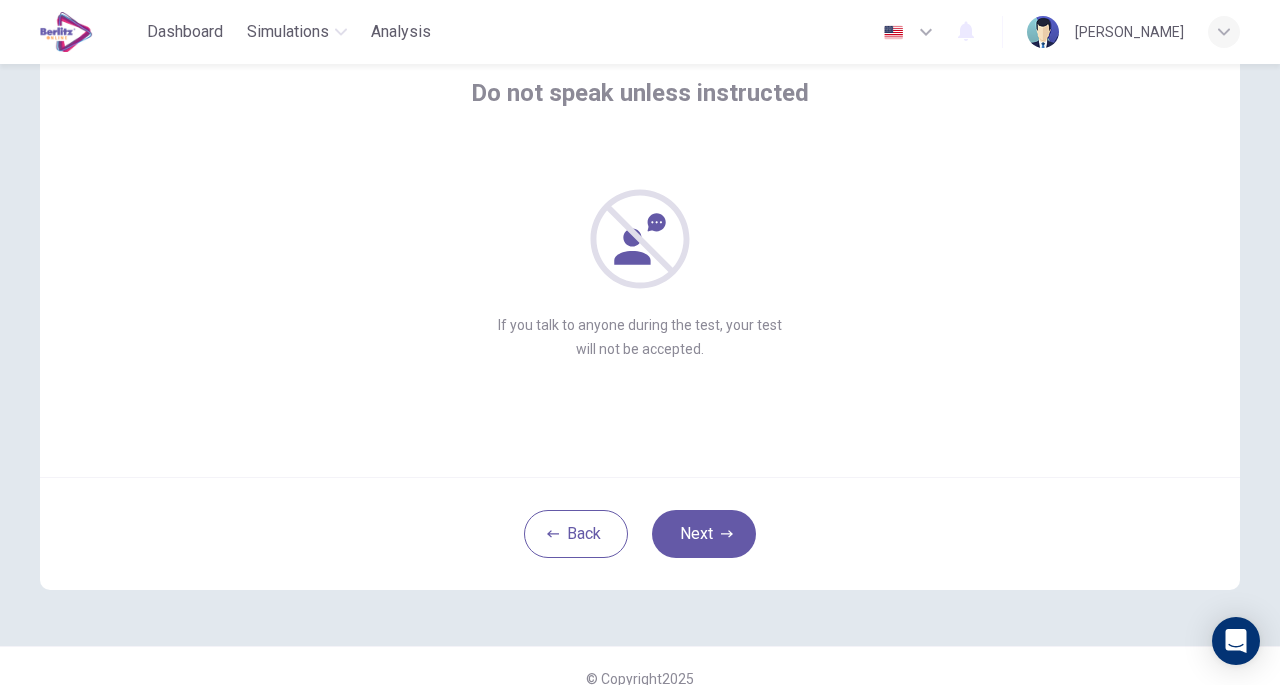 scroll, scrollTop: 147, scrollLeft: 0, axis: vertical 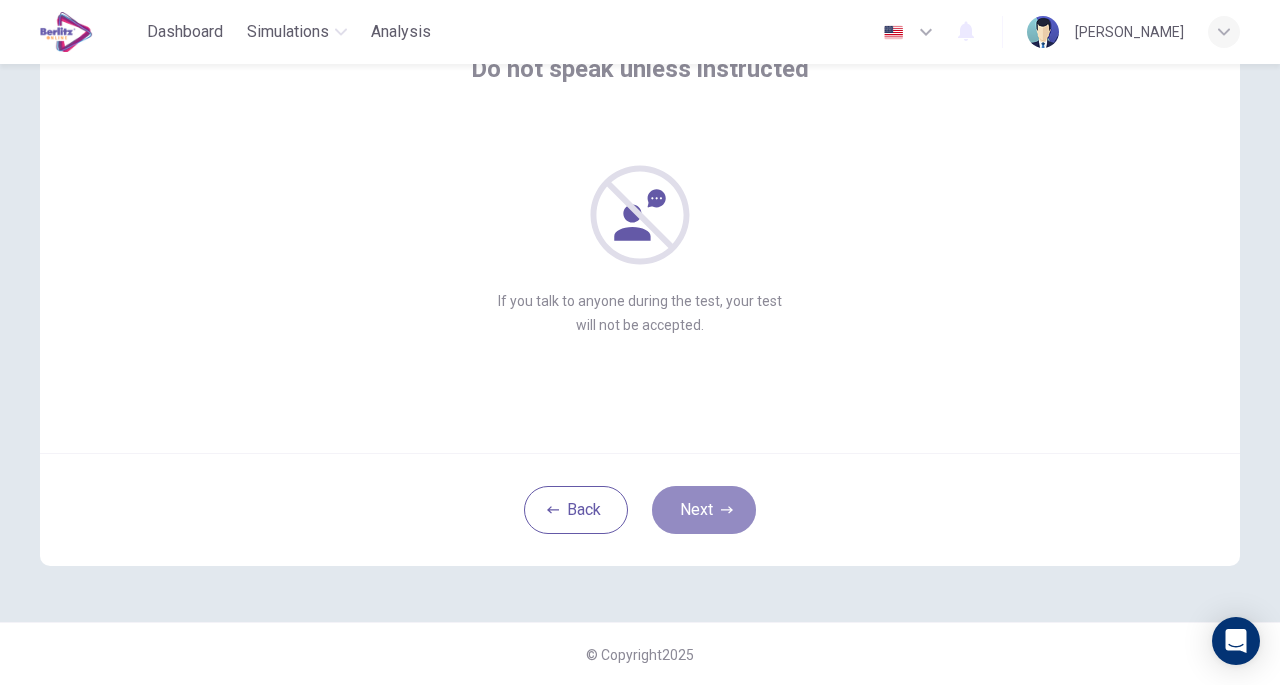 click on "Next" at bounding box center (704, 510) 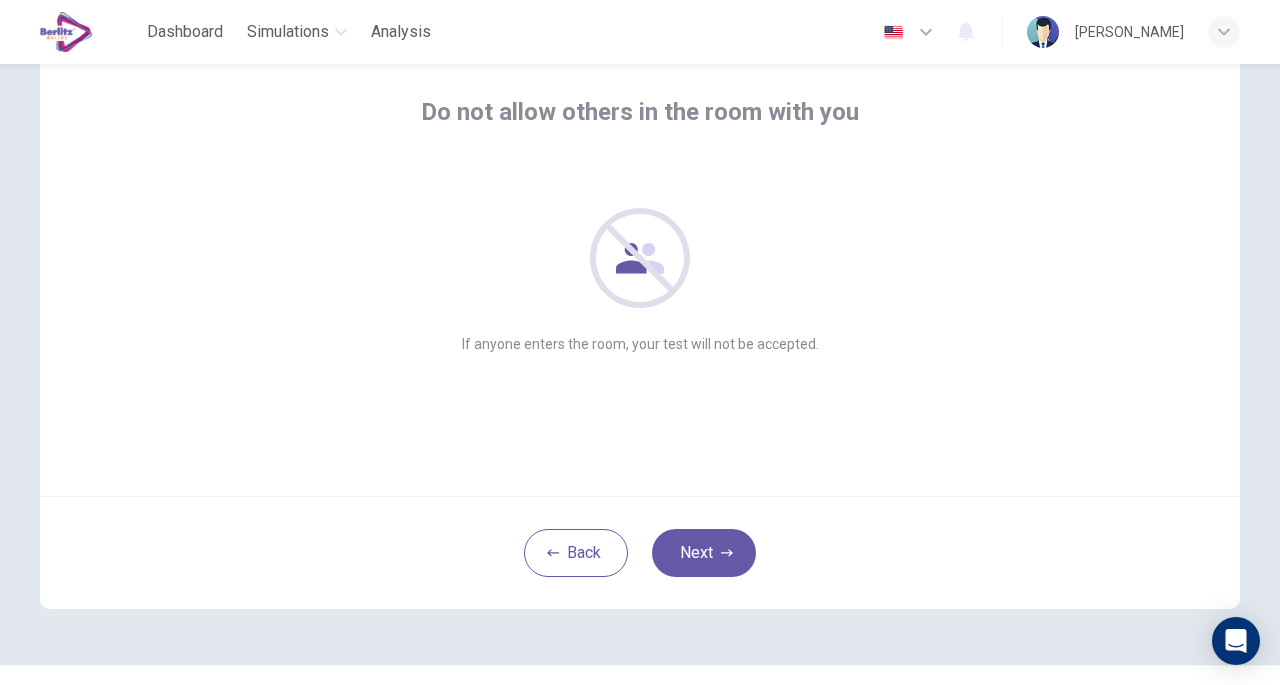 scroll, scrollTop: 147, scrollLeft: 0, axis: vertical 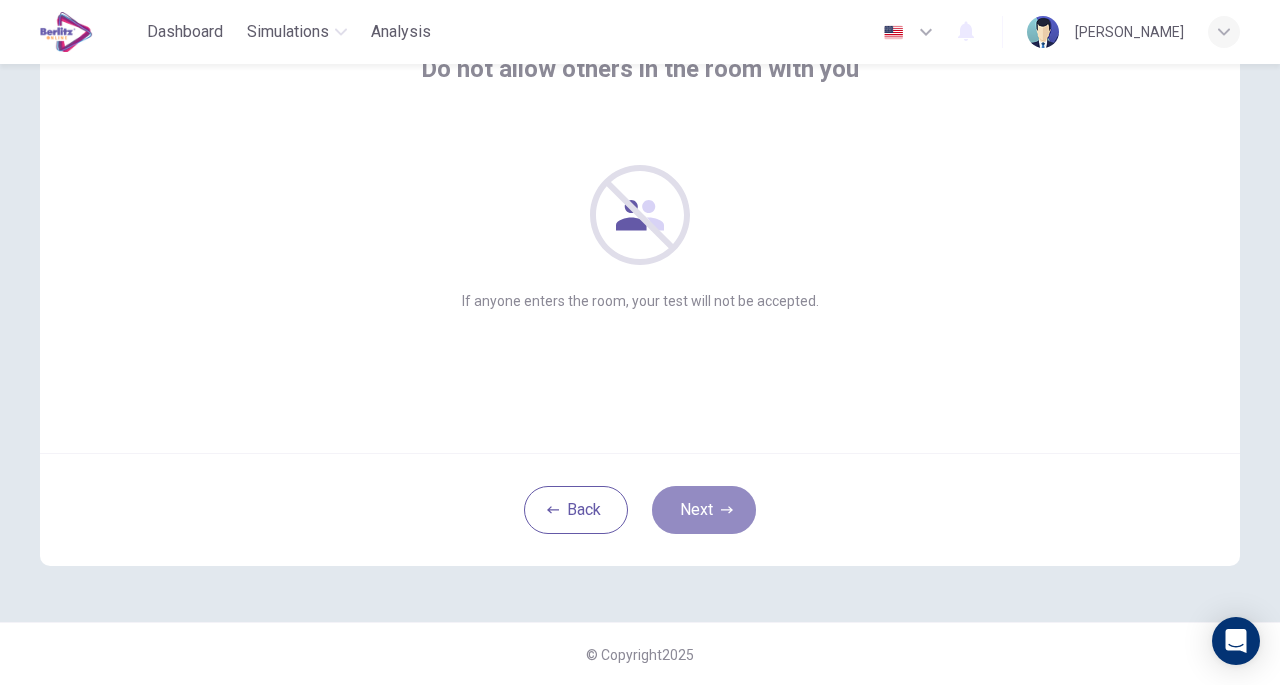 click on "Next" at bounding box center (704, 510) 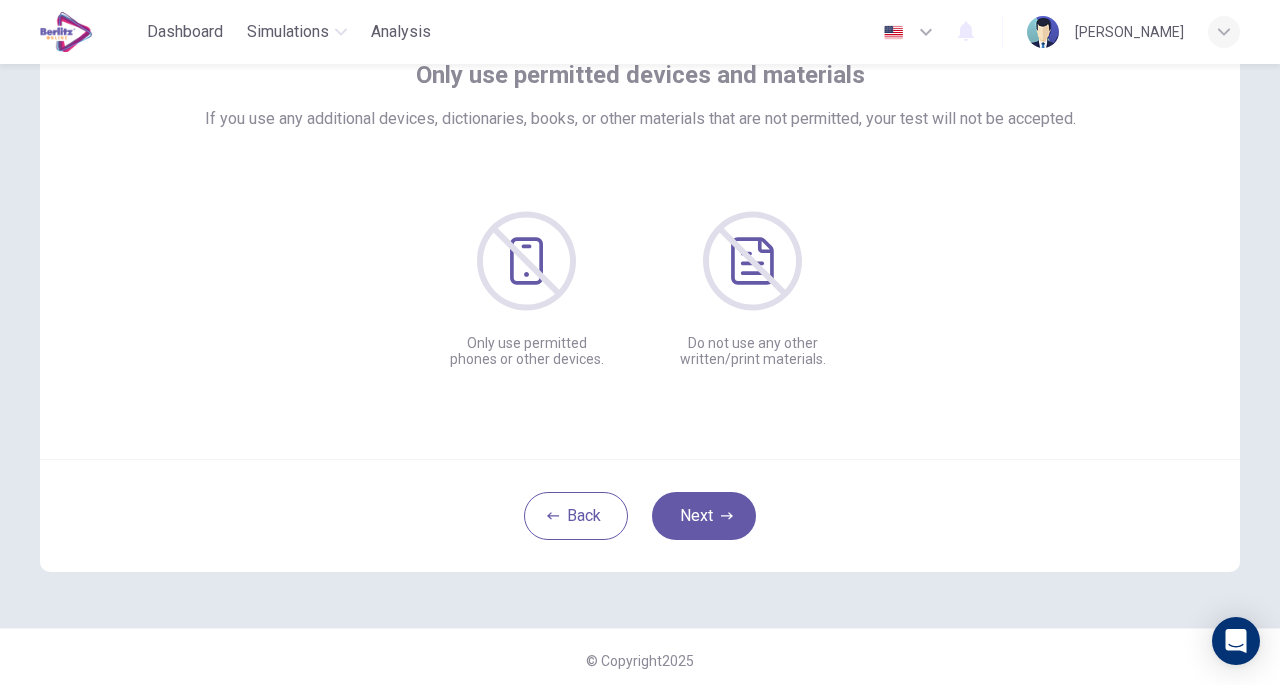 scroll, scrollTop: 142, scrollLeft: 0, axis: vertical 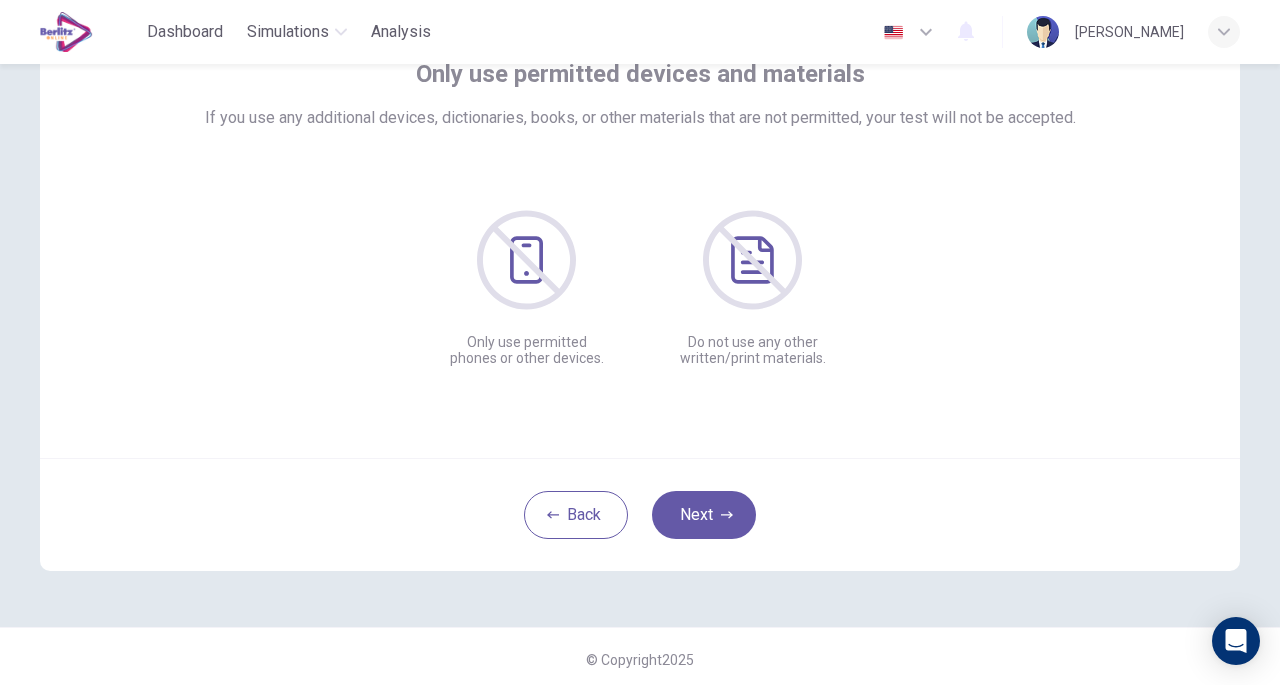 click on "Next" at bounding box center (704, 515) 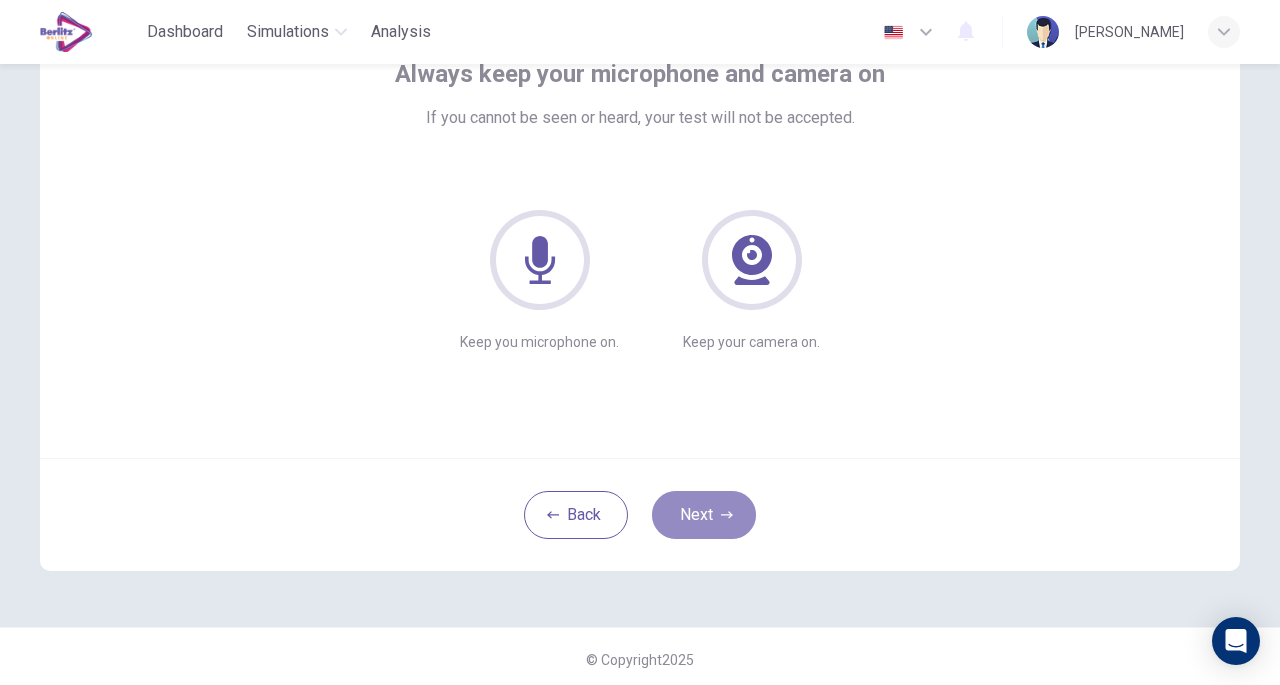 click 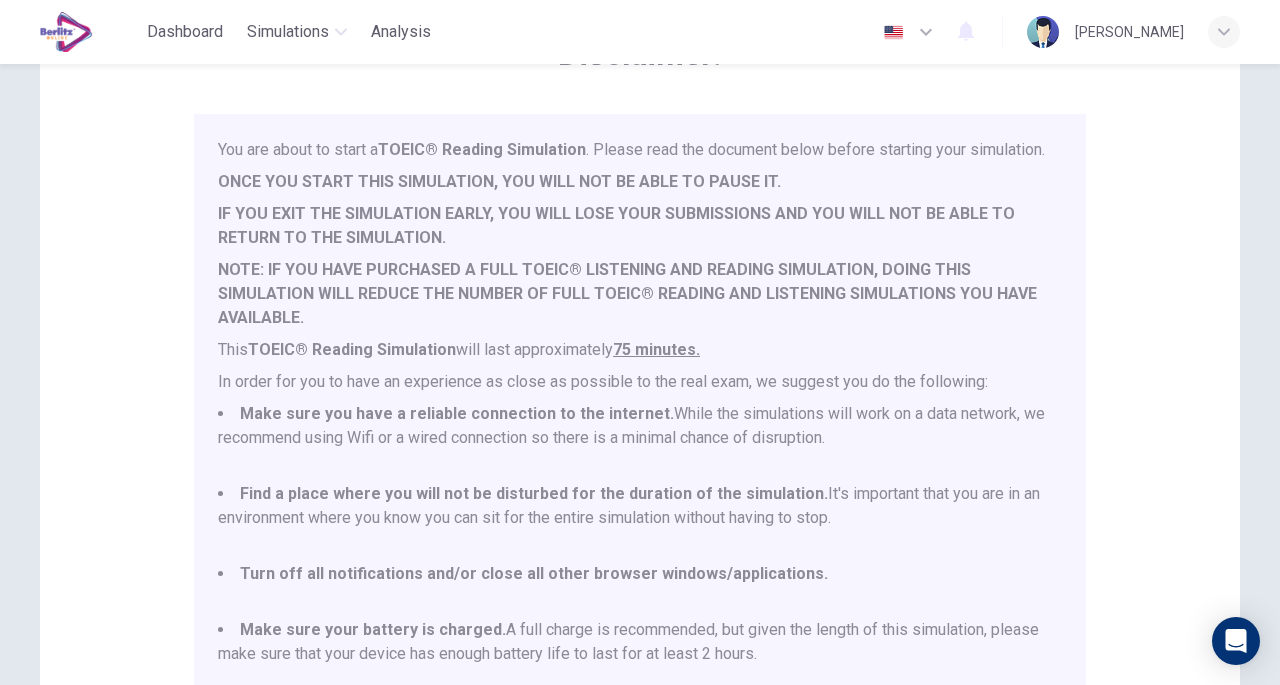 scroll, scrollTop: 52, scrollLeft: 0, axis: vertical 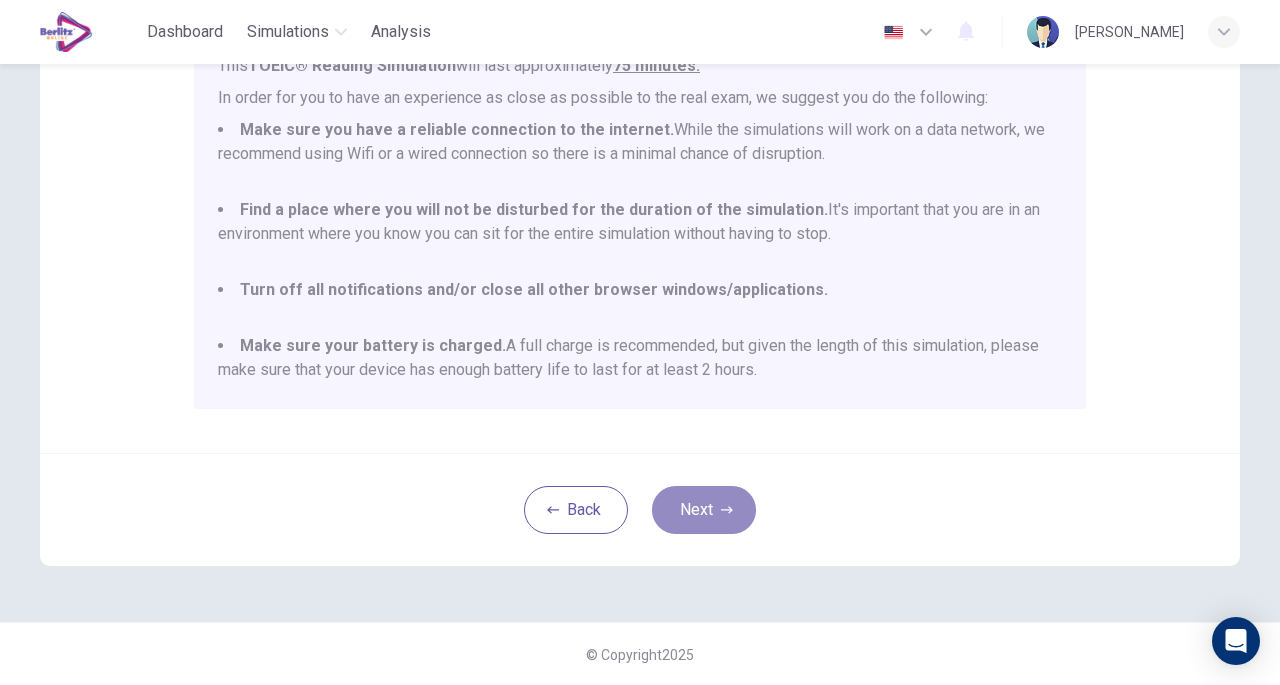 click on "Next" at bounding box center (704, 510) 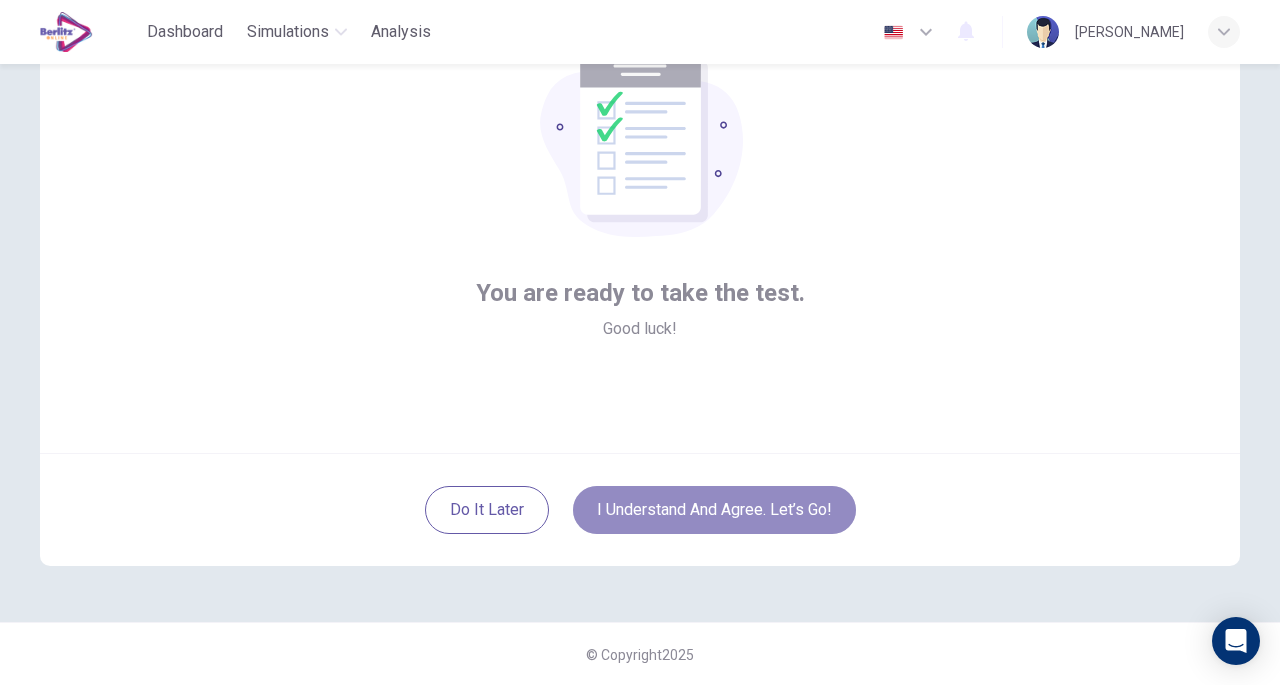 click on "I understand and agree. Let’s go!" at bounding box center [714, 510] 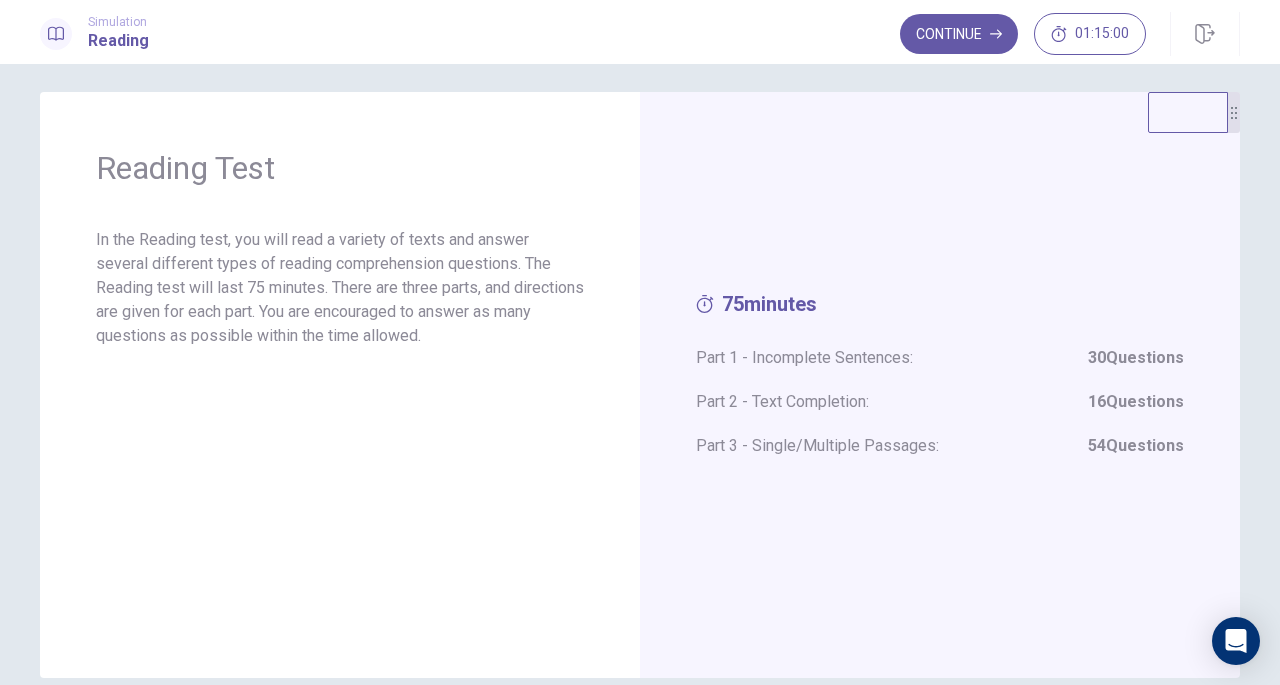 scroll, scrollTop: 2, scrollLeft: 0, axis: vertical 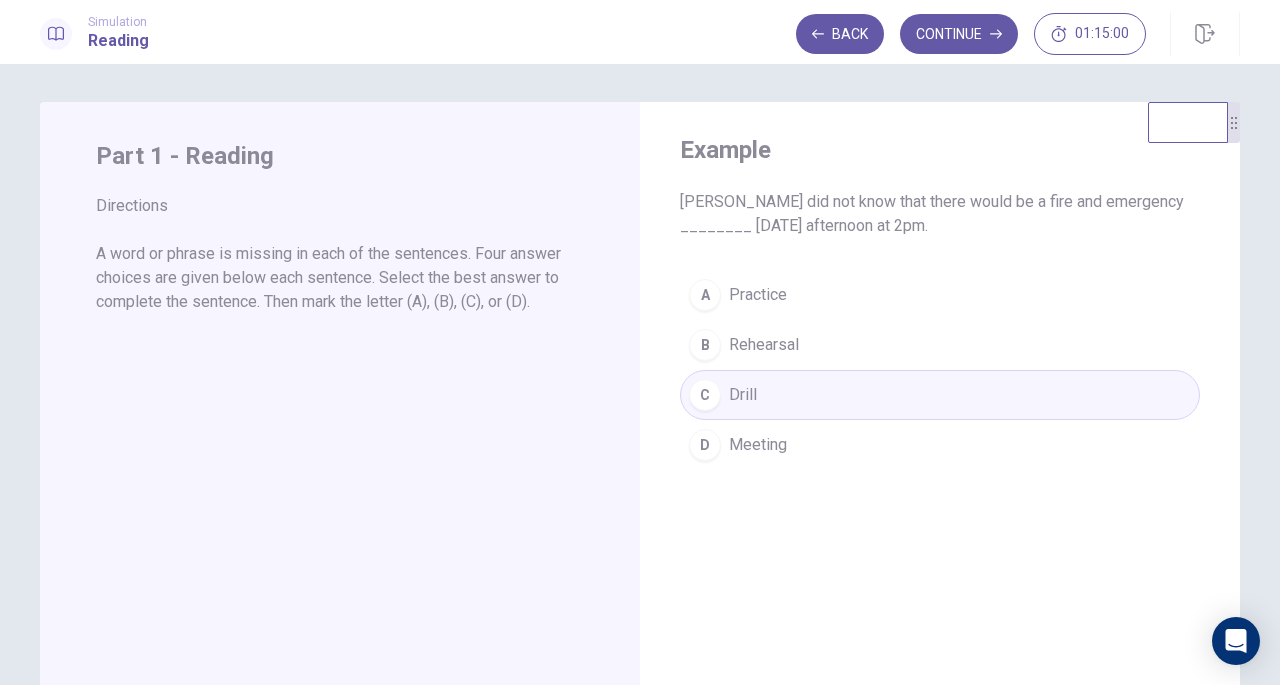 click on "Continue" at bounding box center [959, 34] 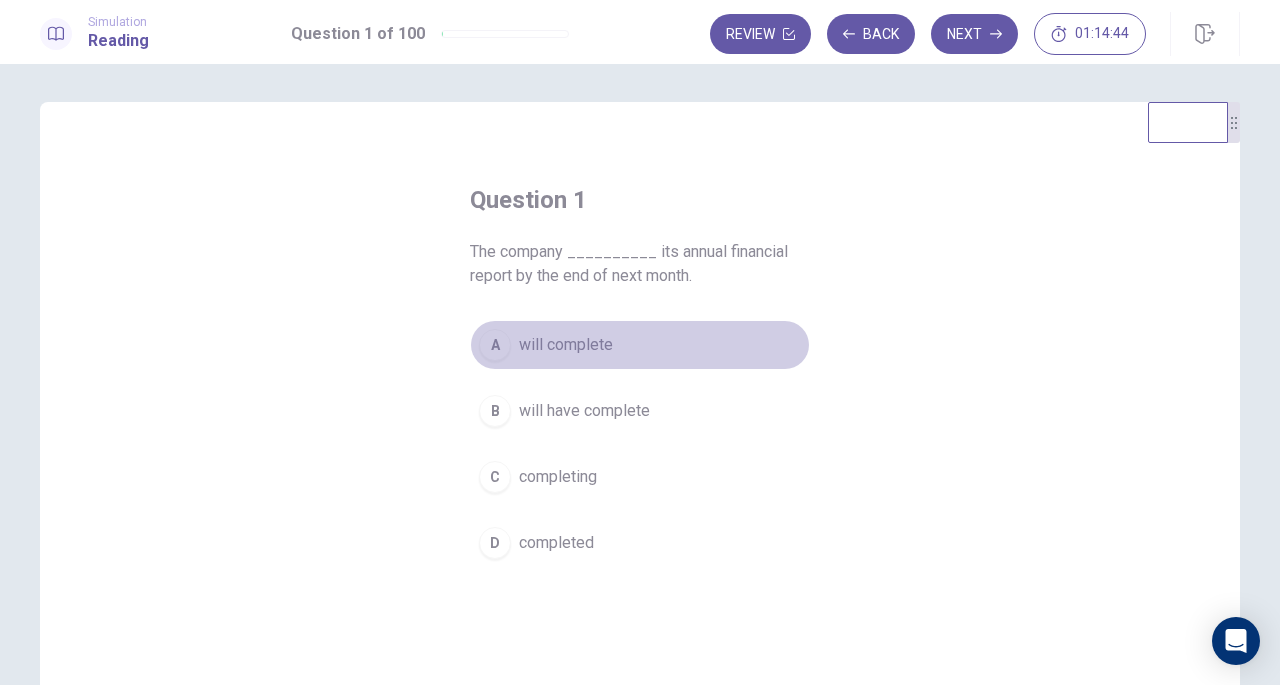 click on "will complete" at bounding box center [566, 345] 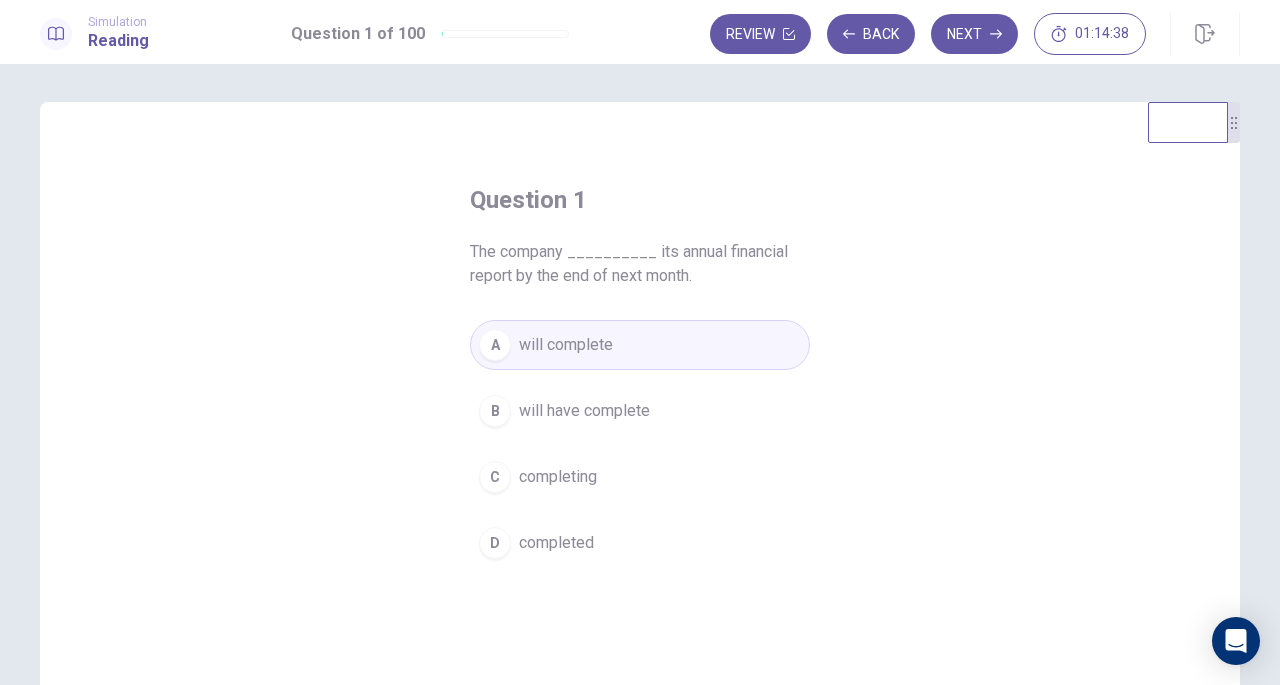 scroll, scrollTop: 2, scrollLeft: 0, axis: vertical 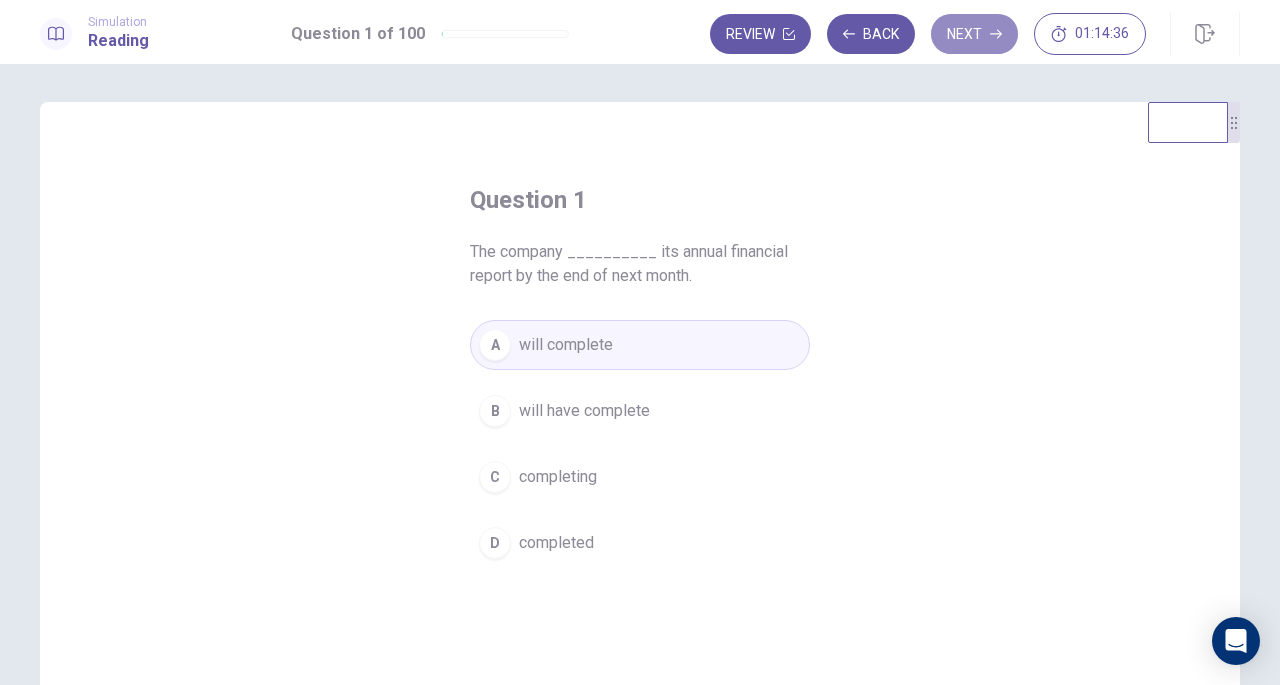 click on "Next" at bounding box center [974, 34] 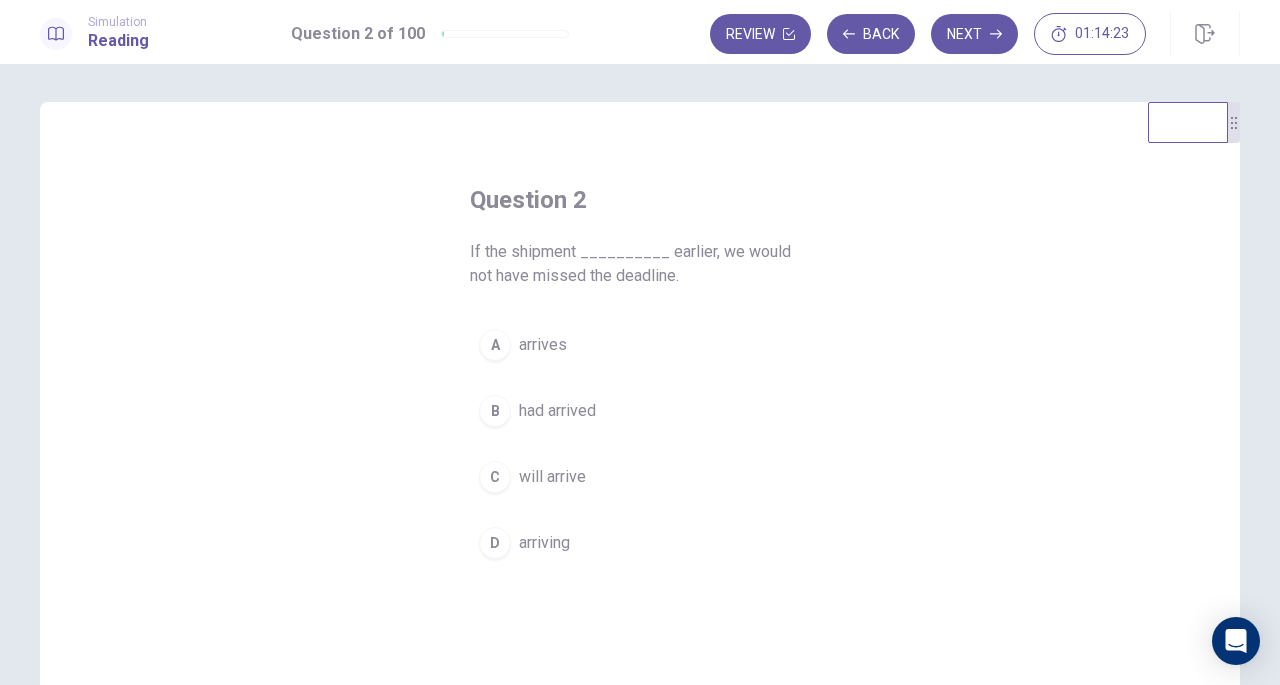 click on "had arrived" at bounding box center [557, 411] 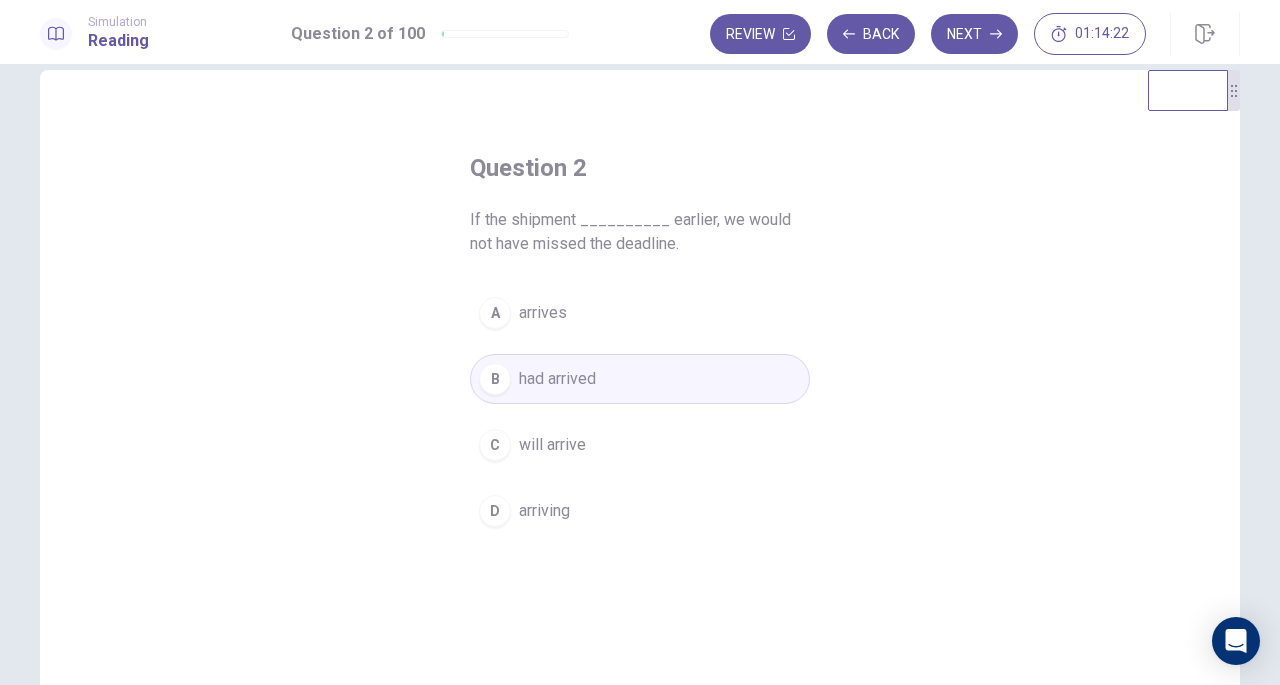 scroll, scrollTop: 34, scrollLeft: 0, axis: vertical 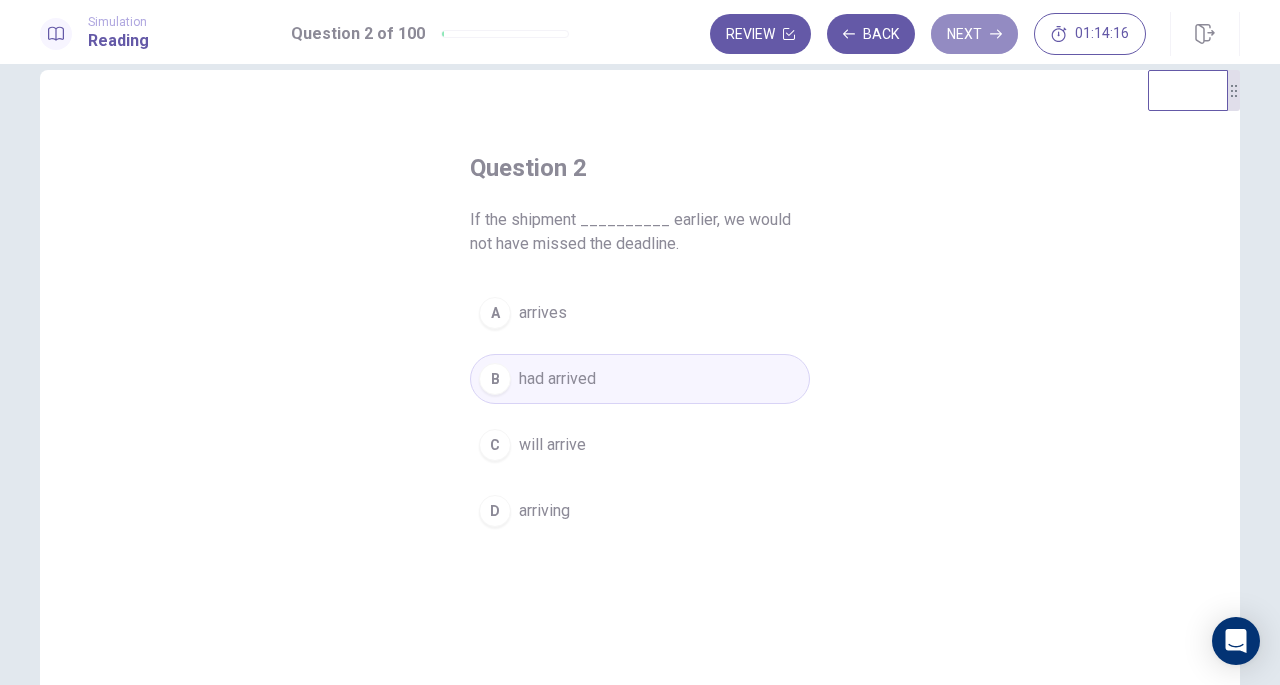 click on "Next" at bounding box center (974, 34) 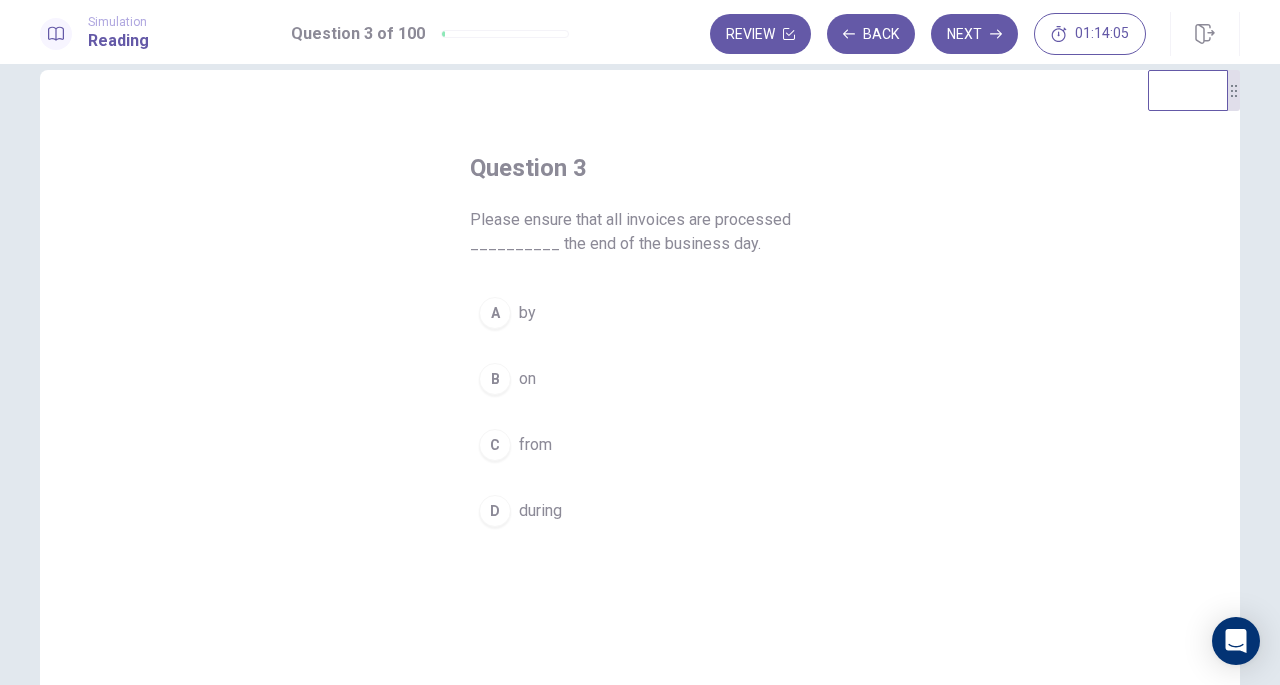 click on "A by" at bounding box center [640, 313] 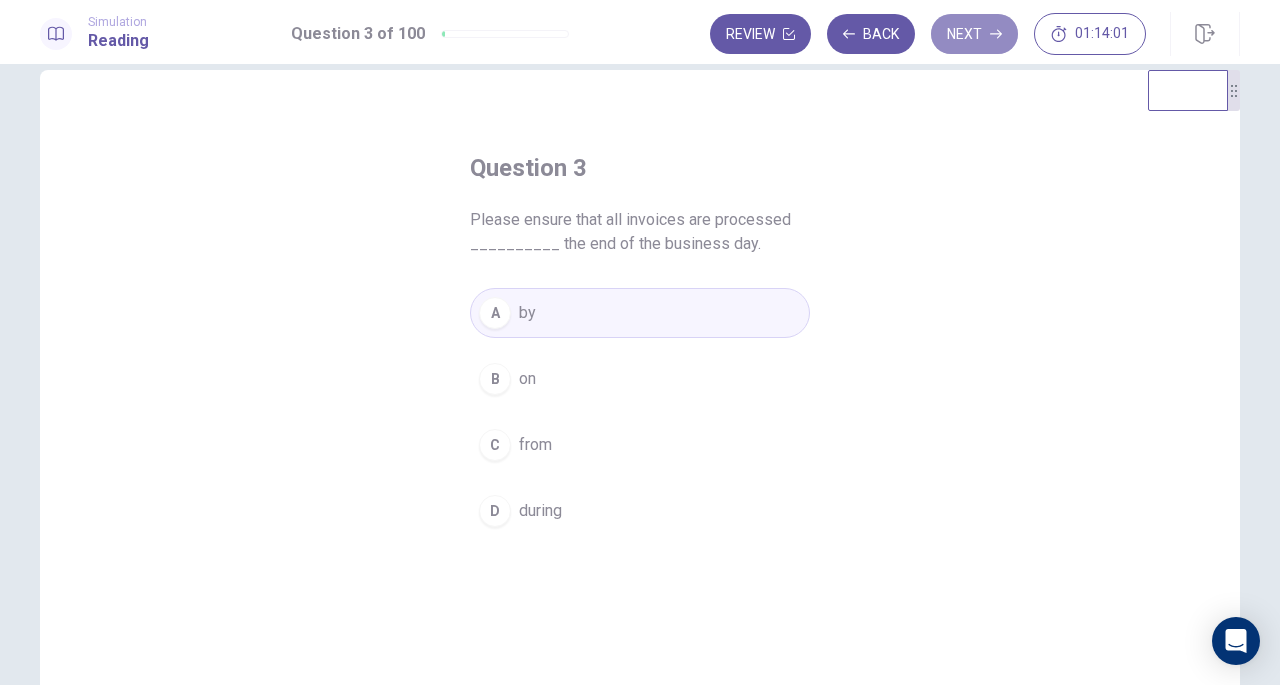 click on "Next" at bounding box center (974, 34) 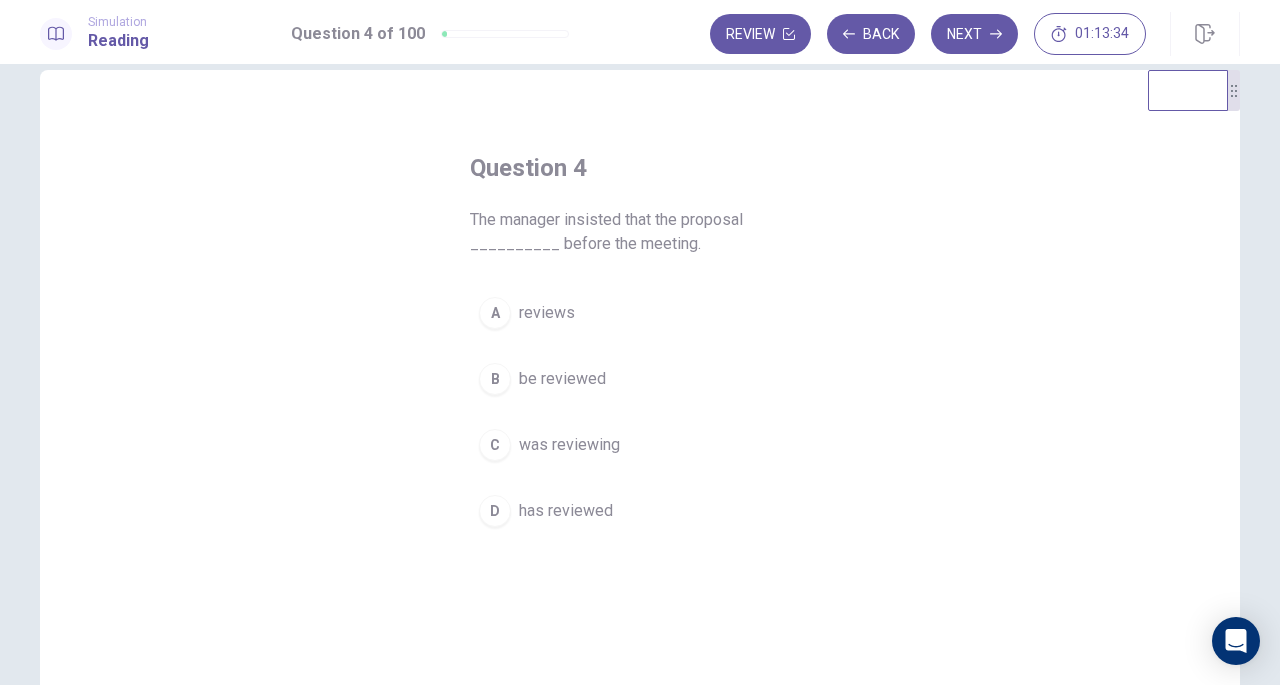 click on "be reviewed" at bounding box center [562, 379] 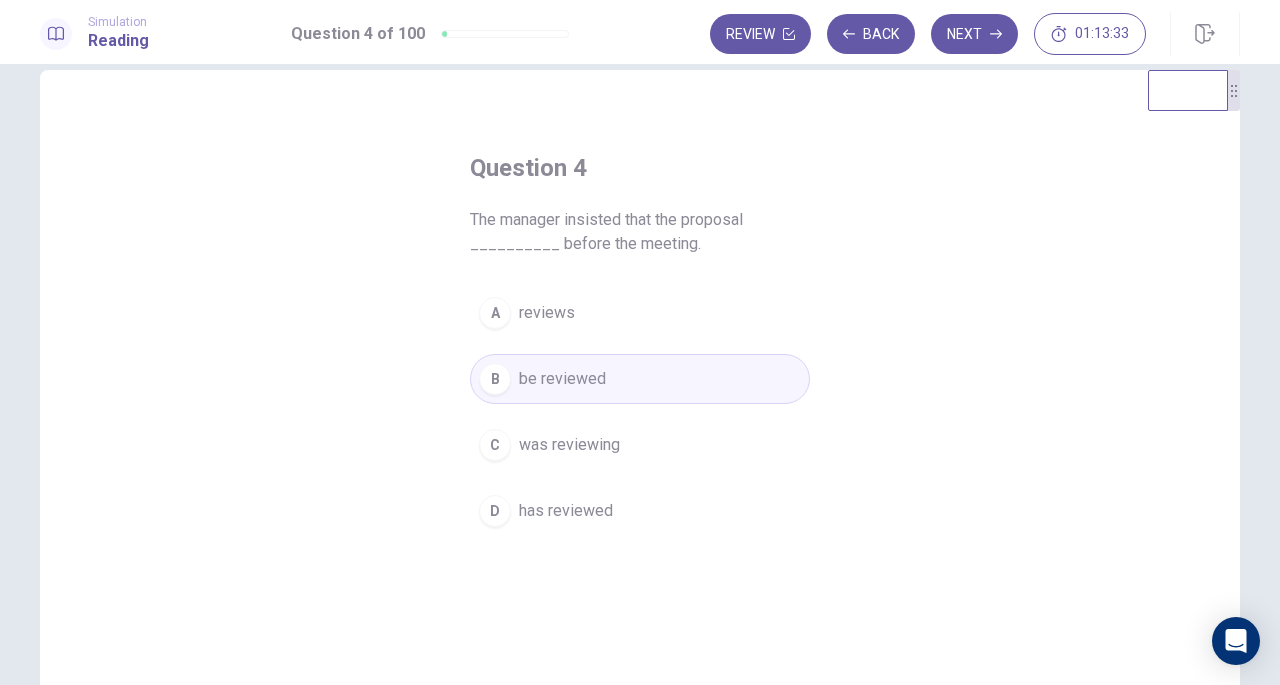 scroll, scrollTop: 40, scrollLeft: 0, axis: vertical 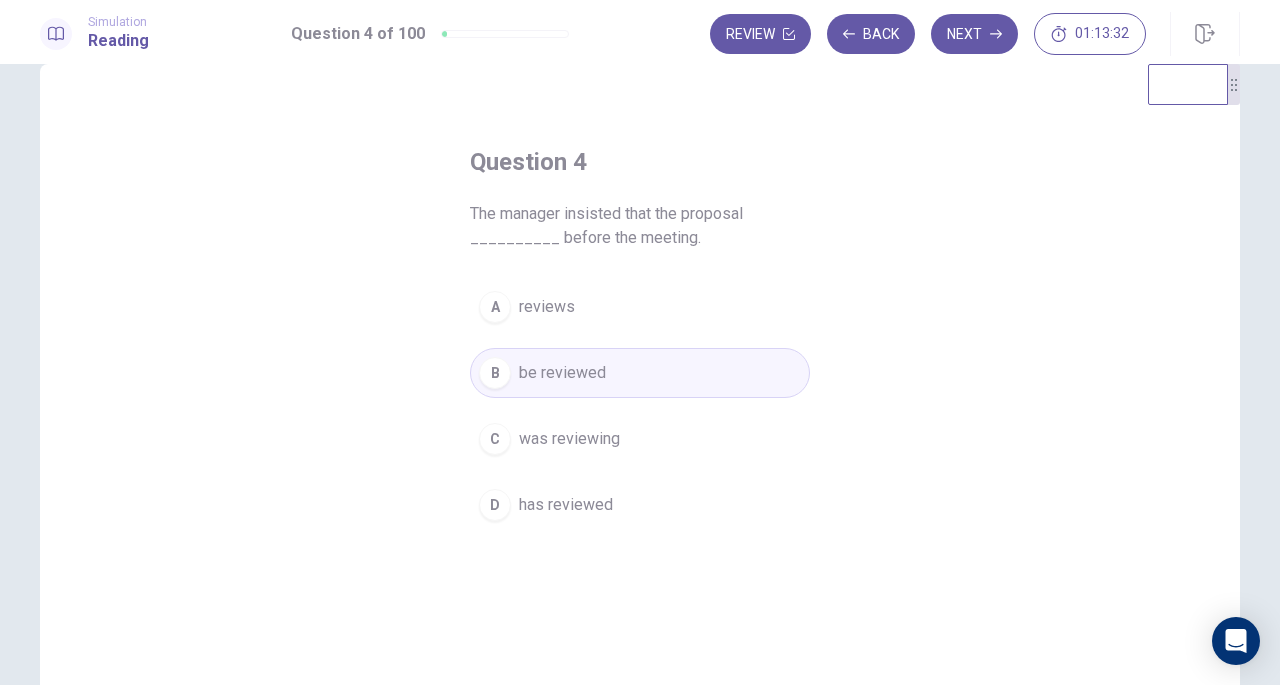 click on "Next" at bounding box center [974, 34] 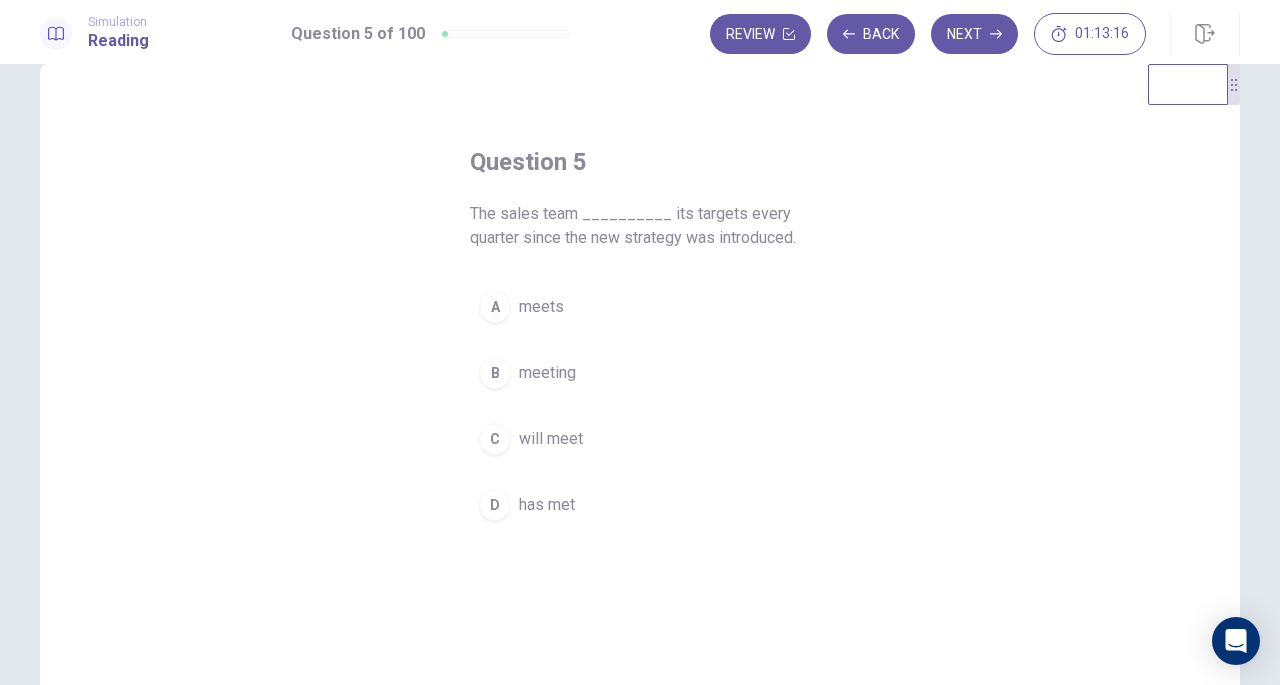click on "has met" at bounding box center [547, 505] 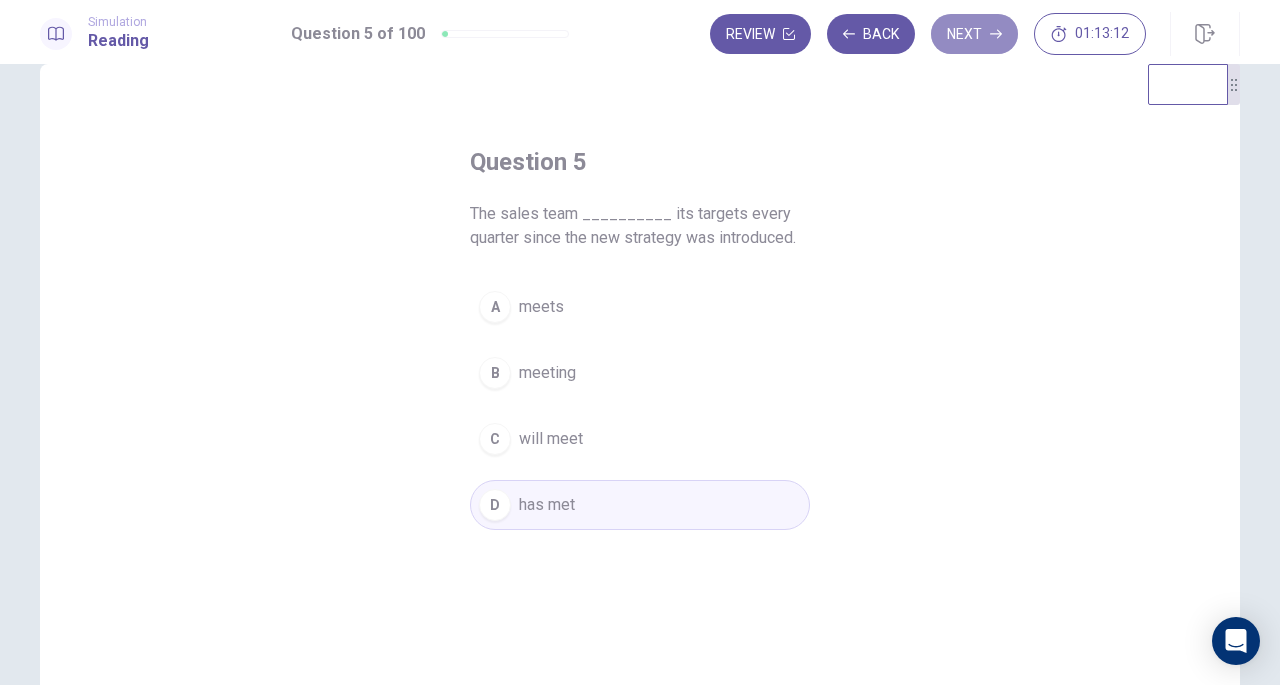 click on "Next" at bounding box center [974, 34] 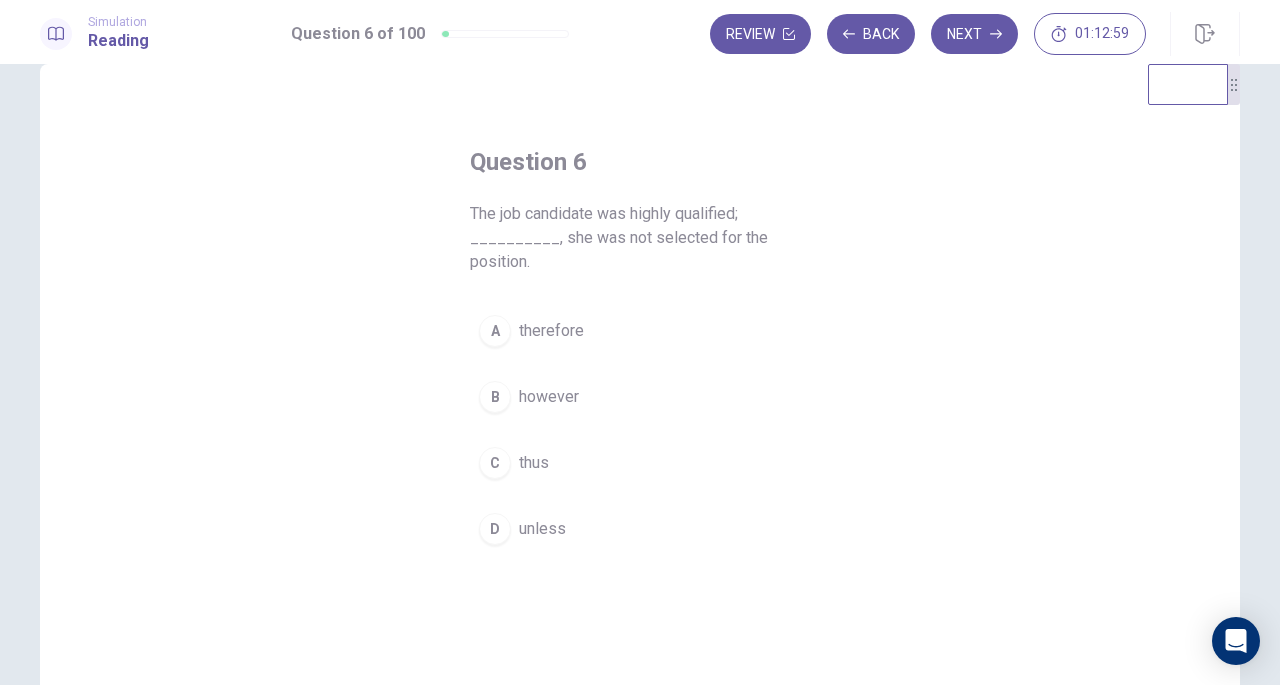 click on "however" at bounding box center [549, 397] 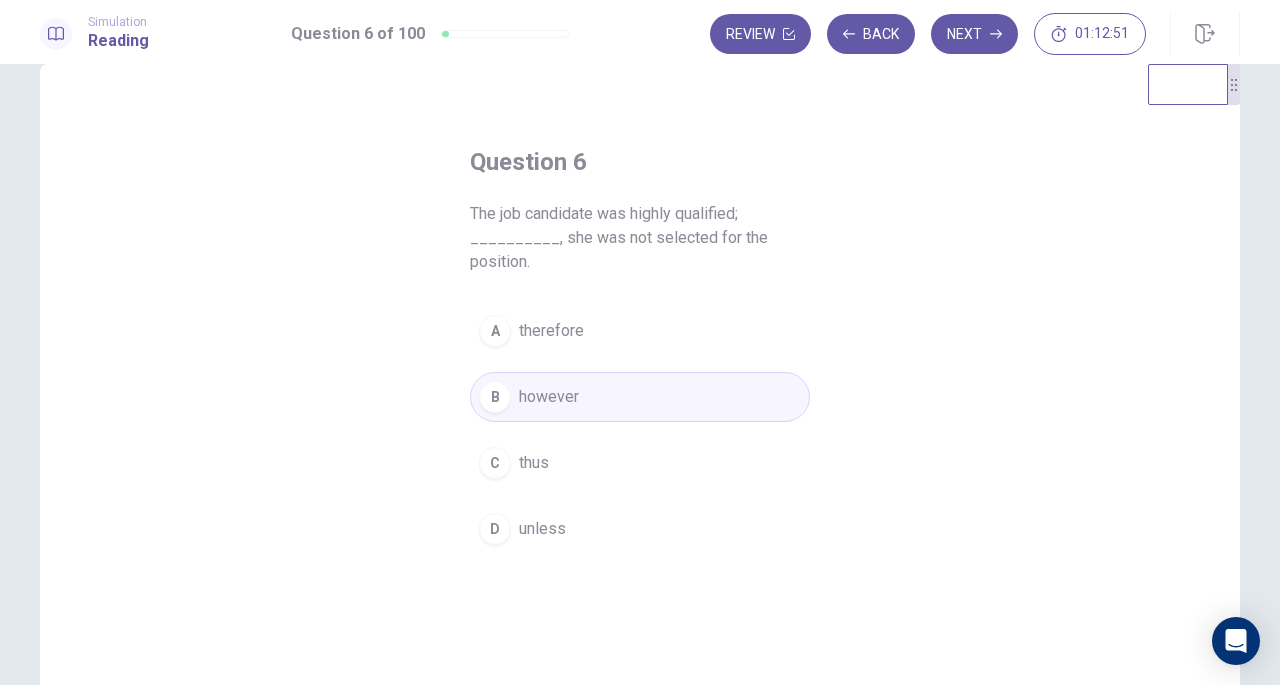 click 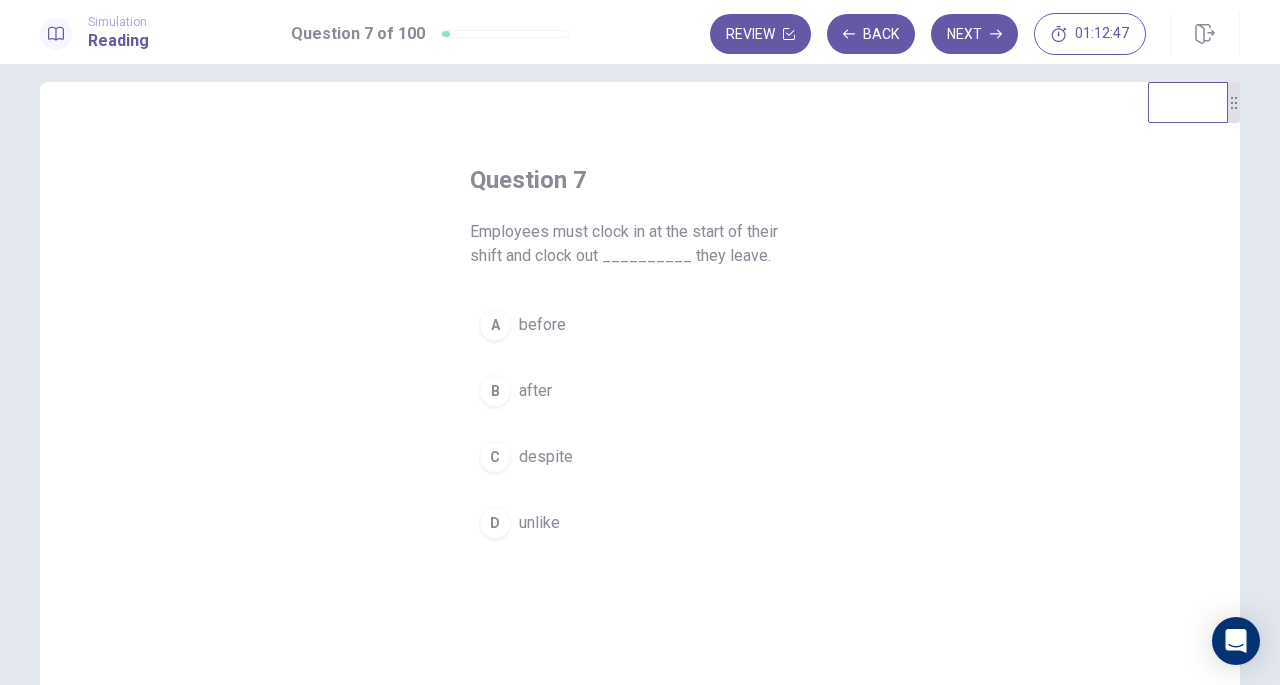scroll, scrollTop: 22, scrollLeft: 0, axis: vertical 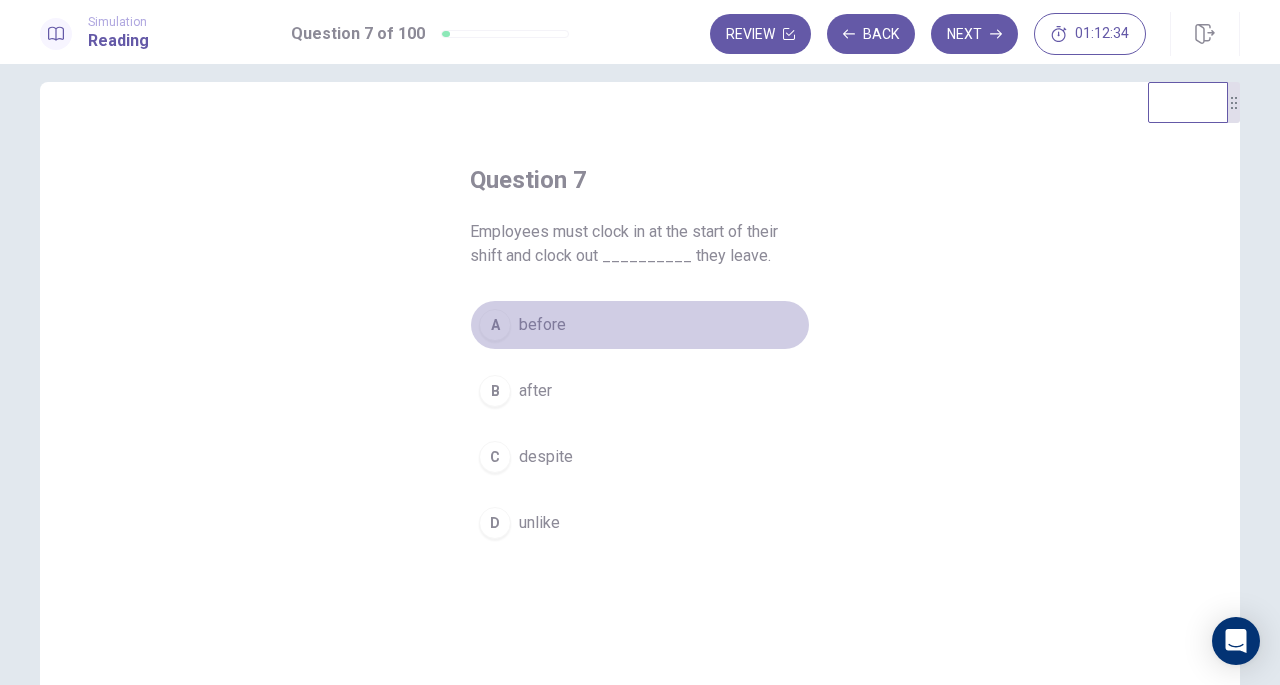 click on "before" at bounding box center [542, 325] 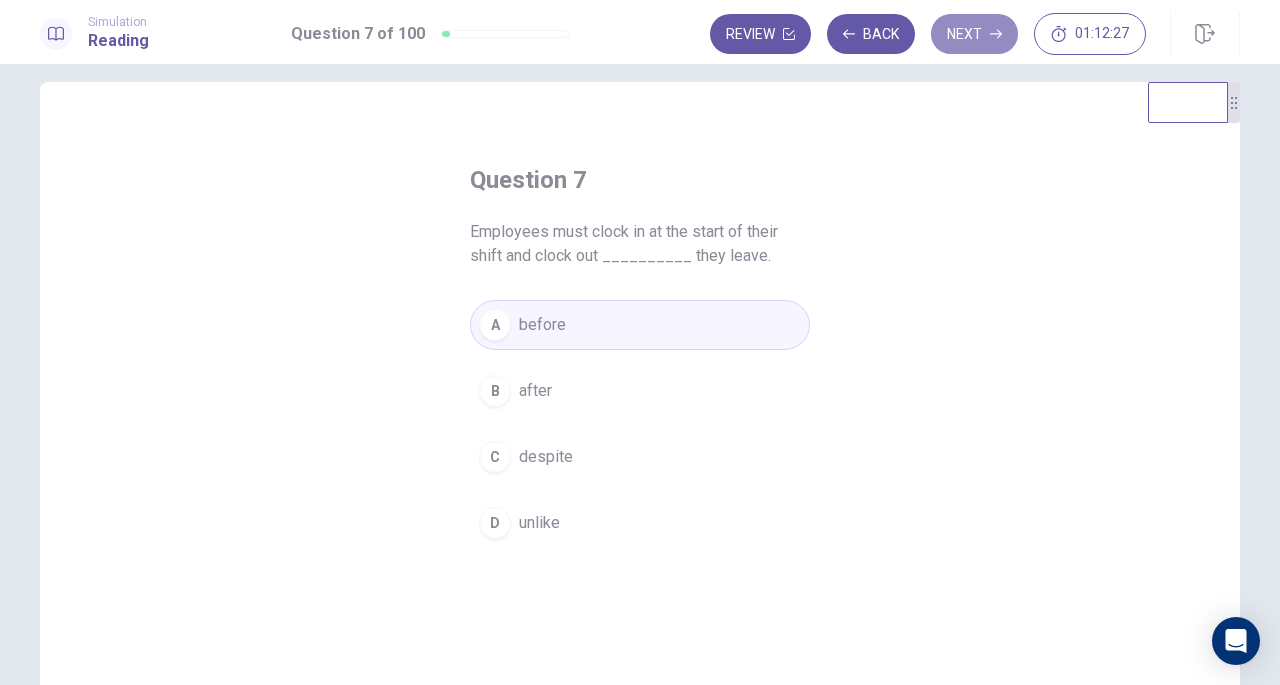 click on "Next" at bounding box center (974, 34) 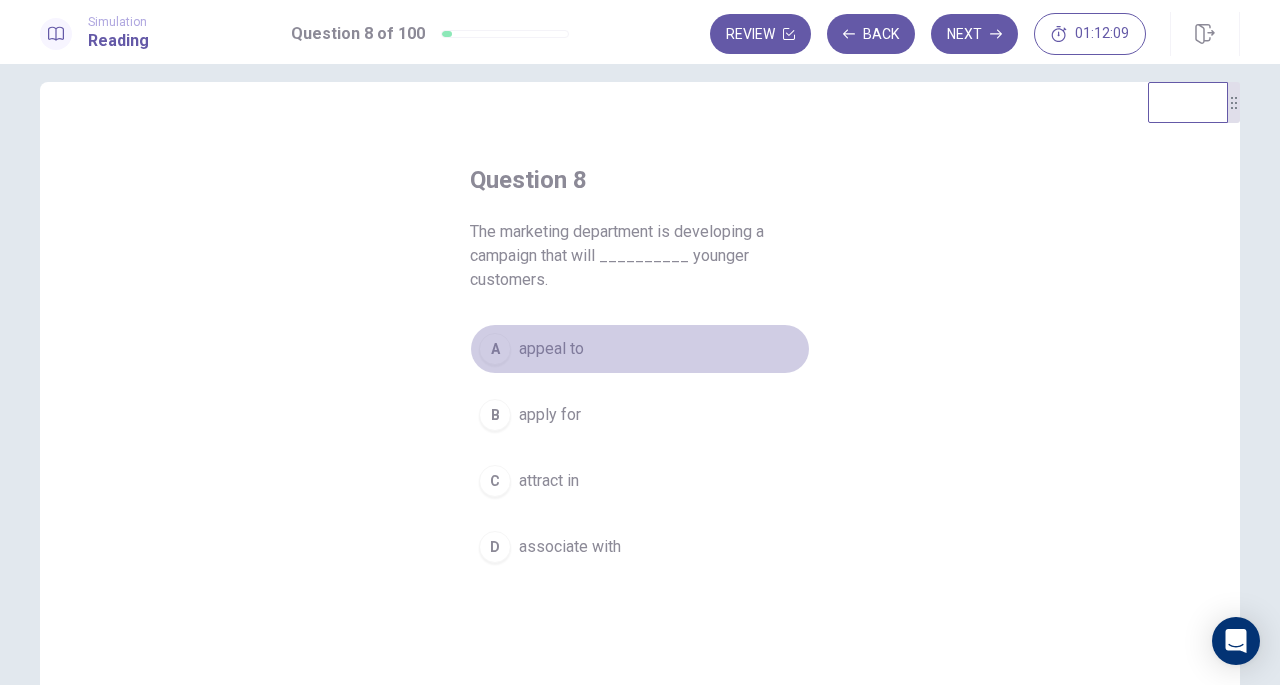 click on "appeal to" at bounding box center (551, 349) 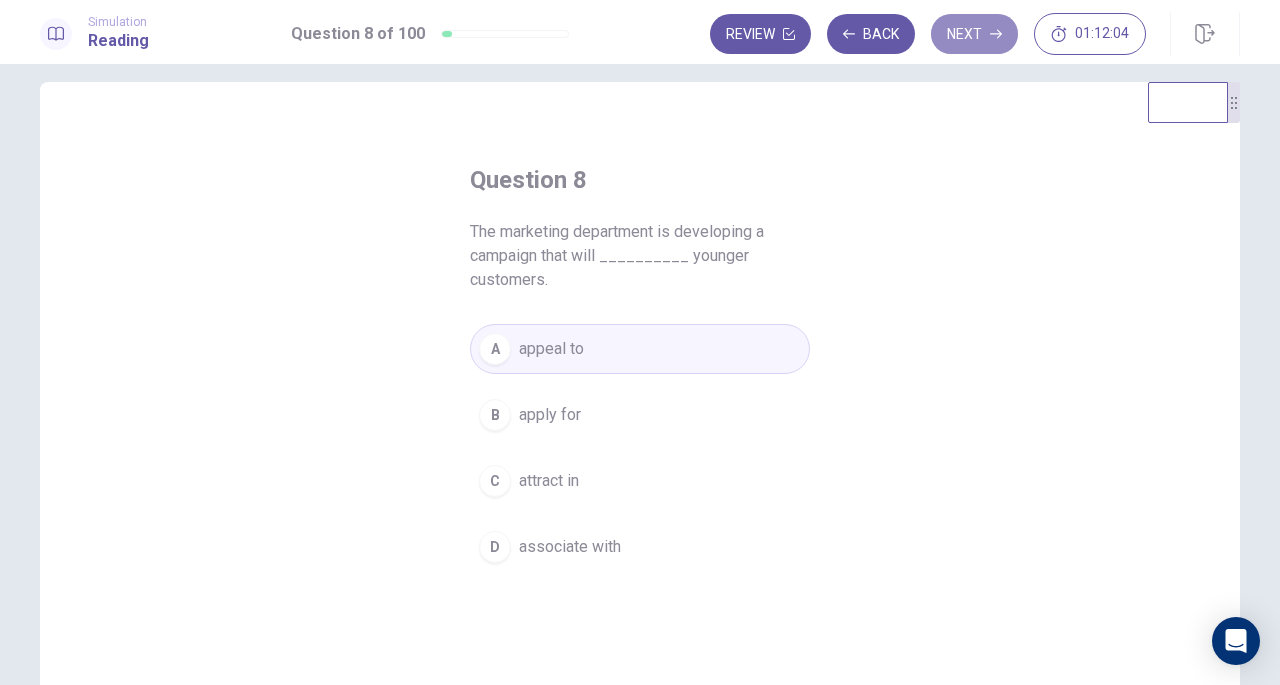 click on "Next" at bounding box center (974, 34) 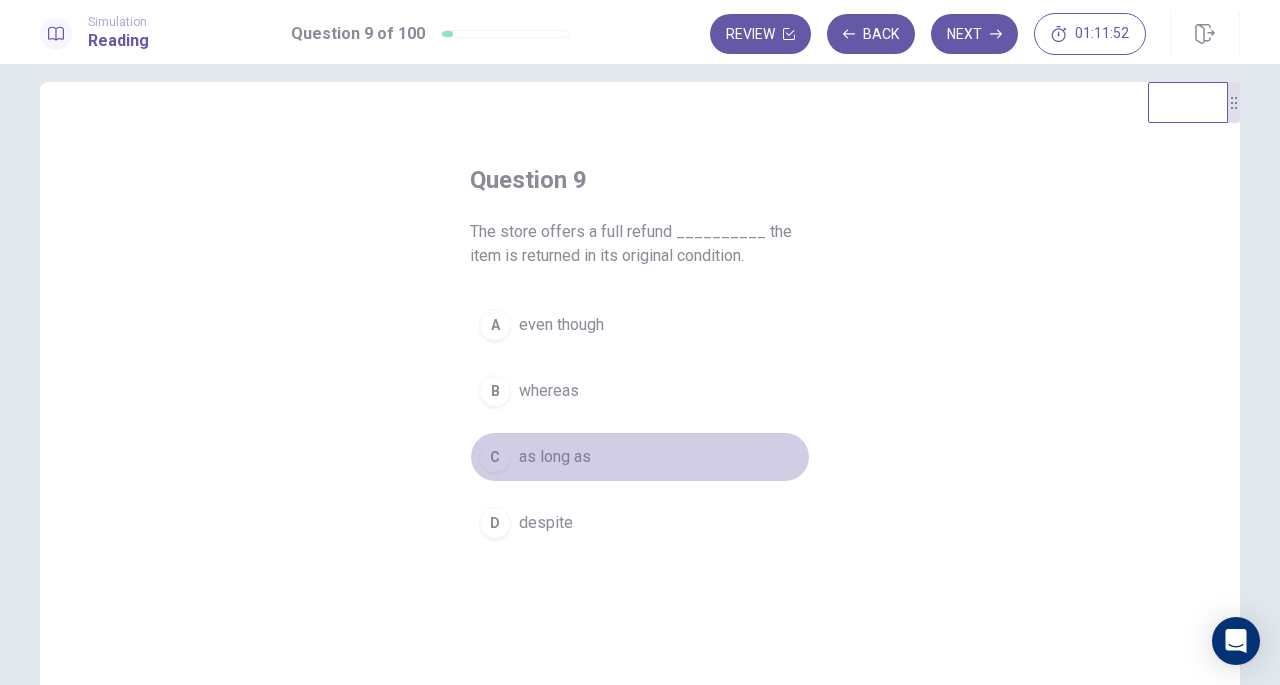 click on "as long as" at bounding box center [555, 457] 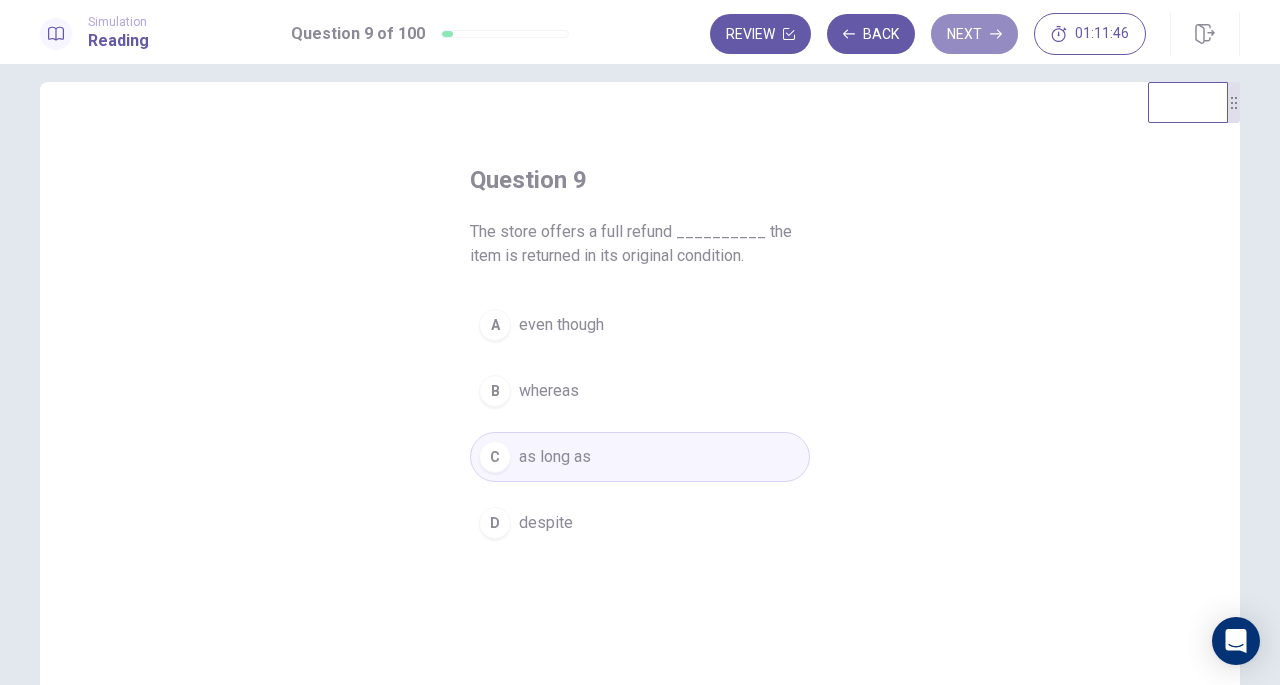 click on "Next" at bounding box center [974, 34] 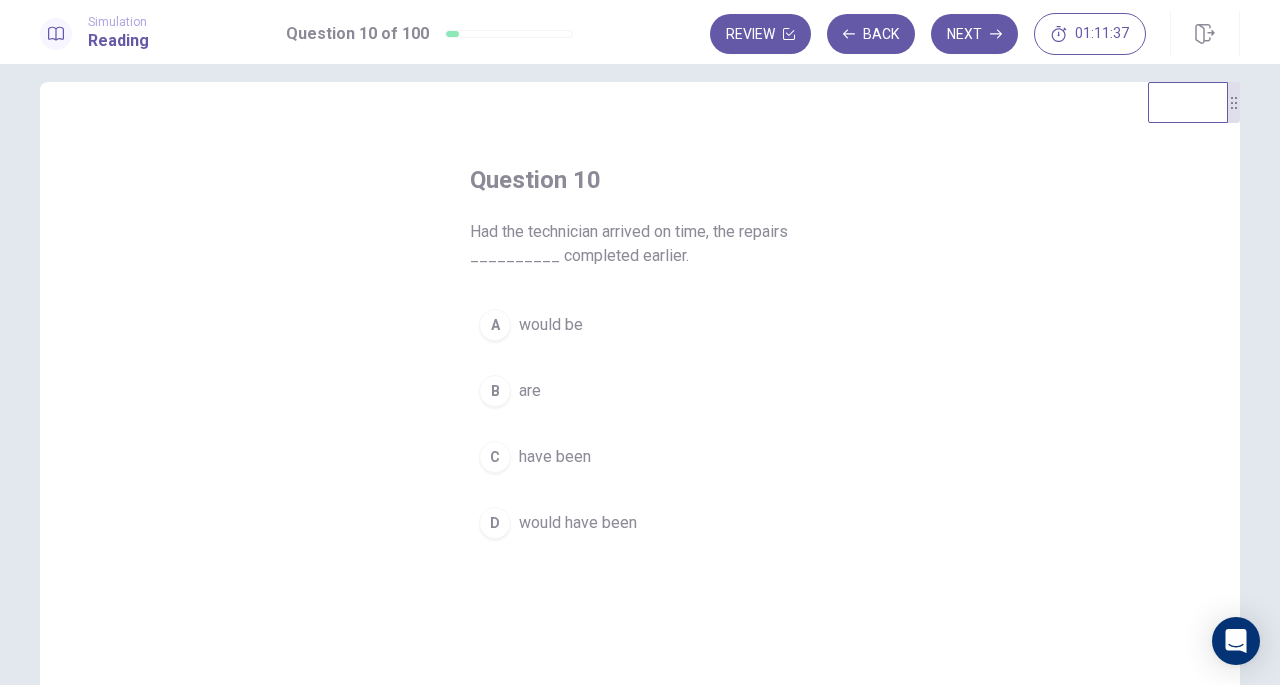 click on "would have been" at bounding box center (578, 523) 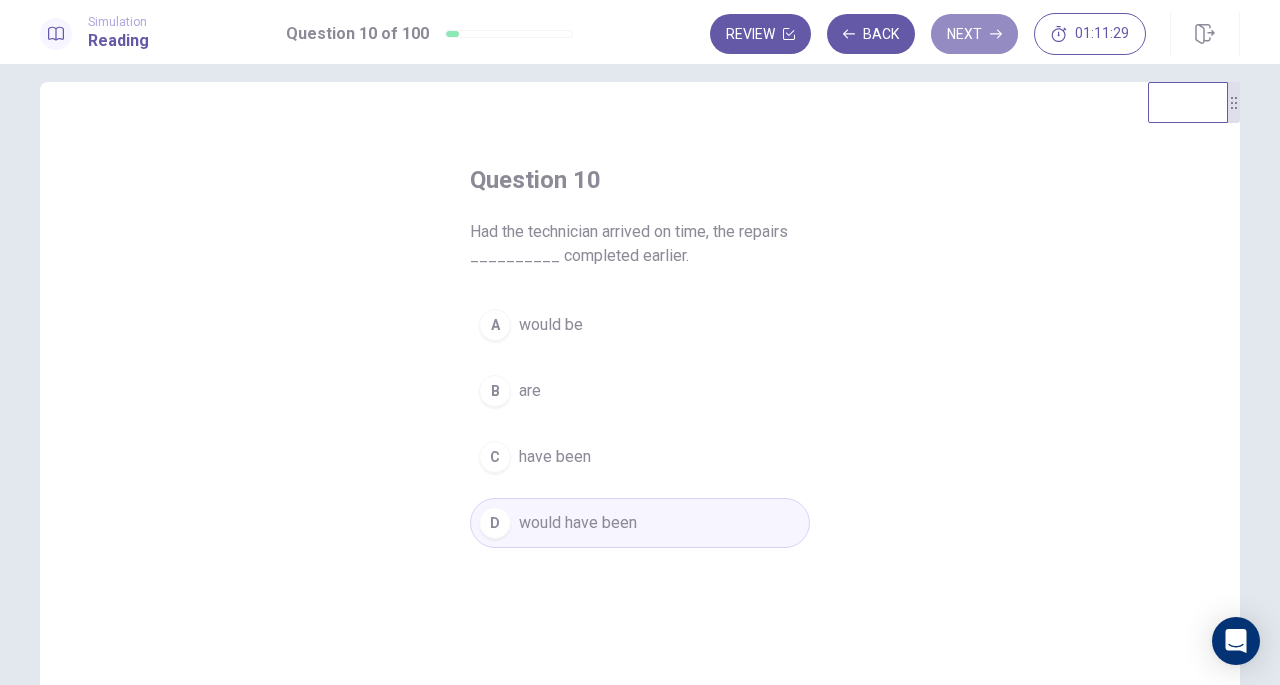 click on "Next" at bounding box center (974, 34) 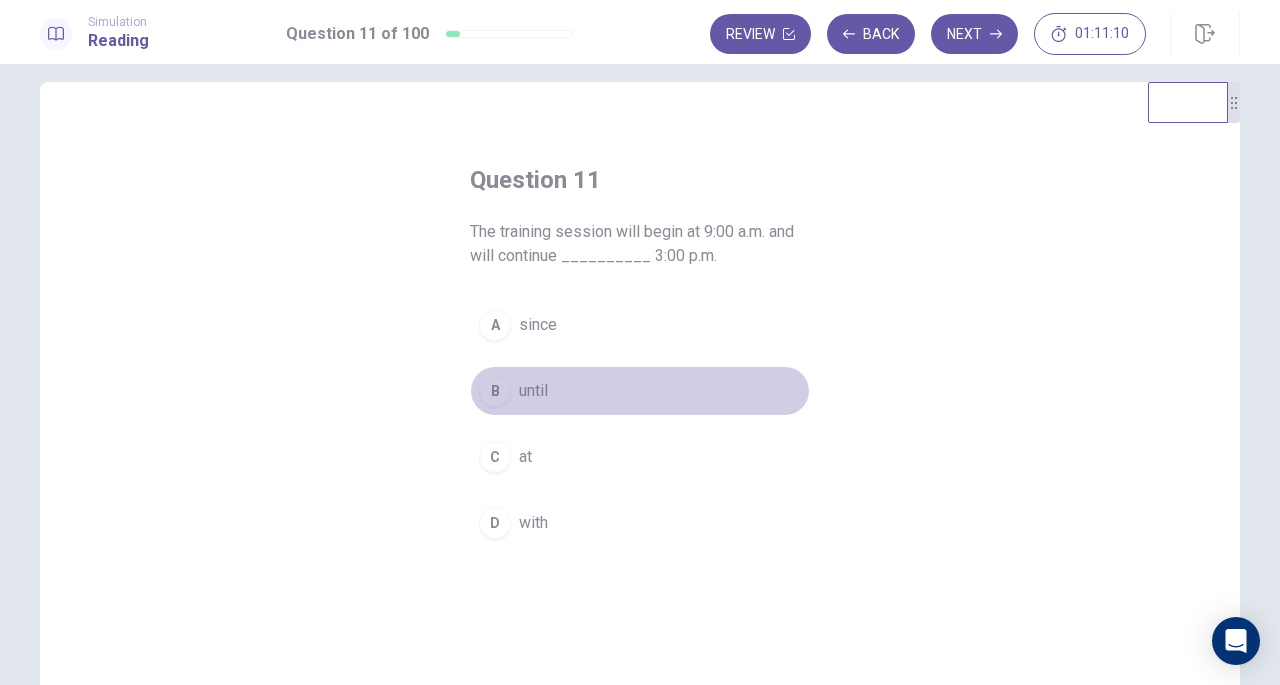 click on "until" at bounding box center [533, 391] 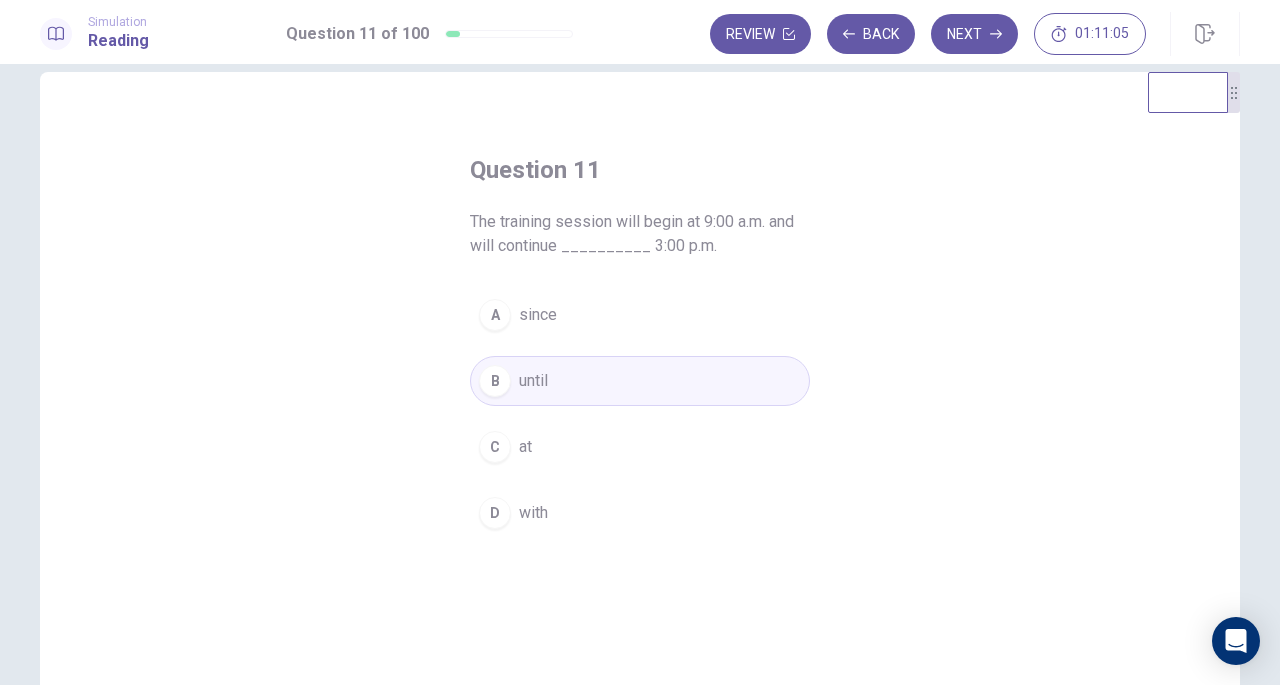 scroll, scrollTop: 32, scrollLeft: 0, axis: vertical 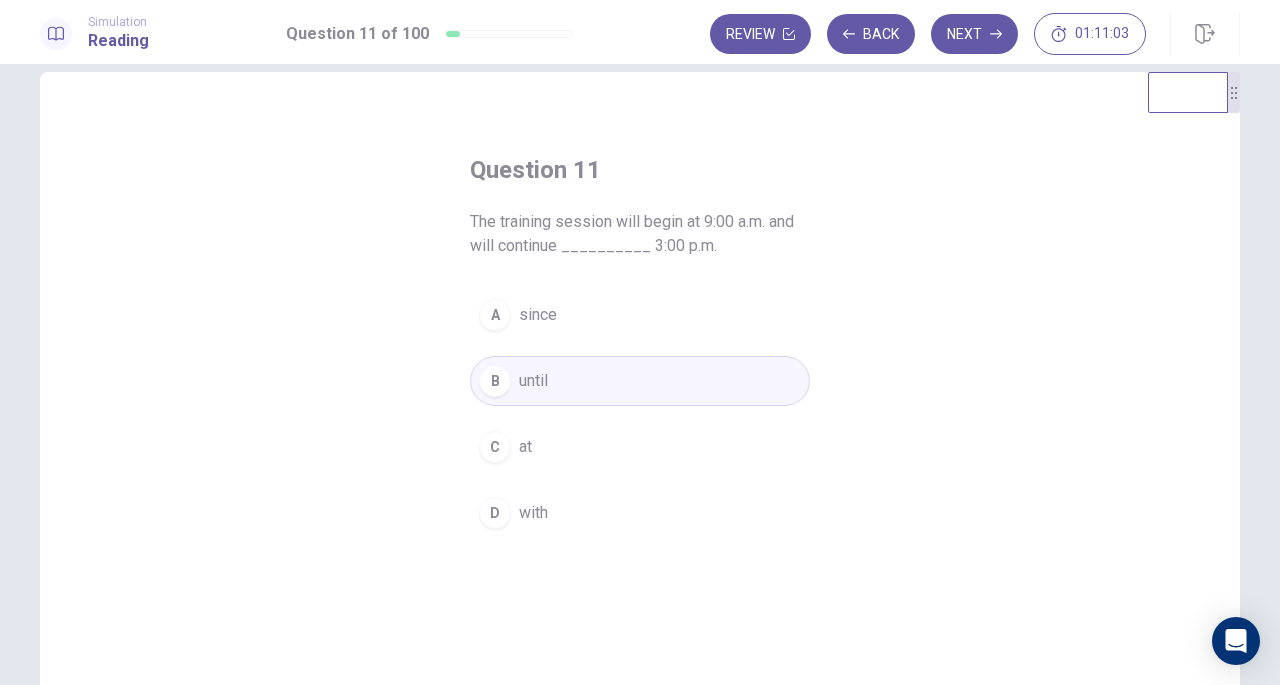 click on "Next" at bounding box center [974, 34] 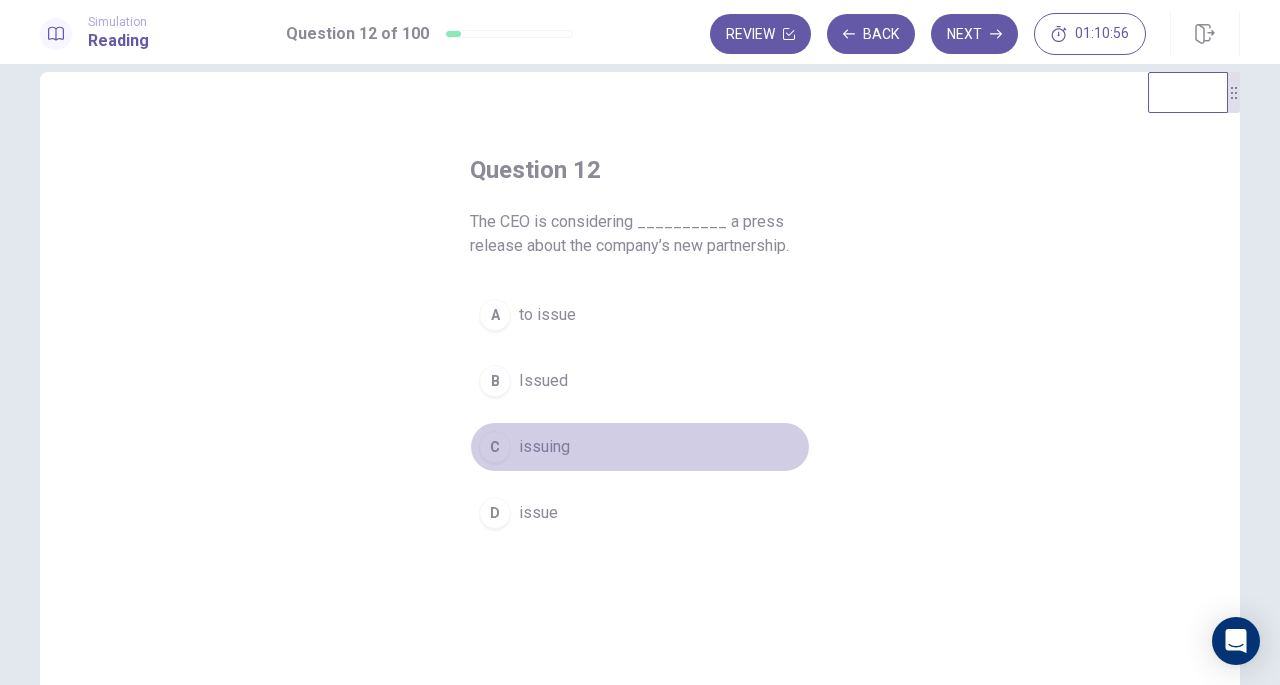 click on "issuing" at bounding box center [544, 447] 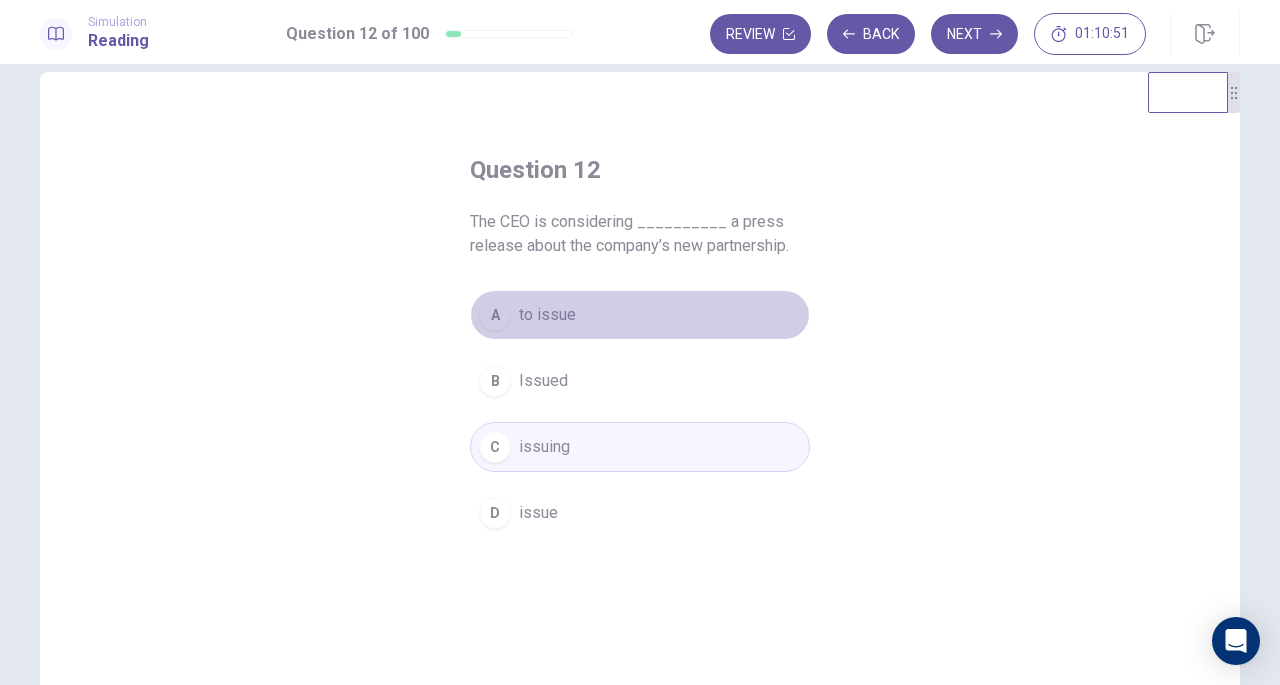 click on "to issue" at bounding box center [547, 315] 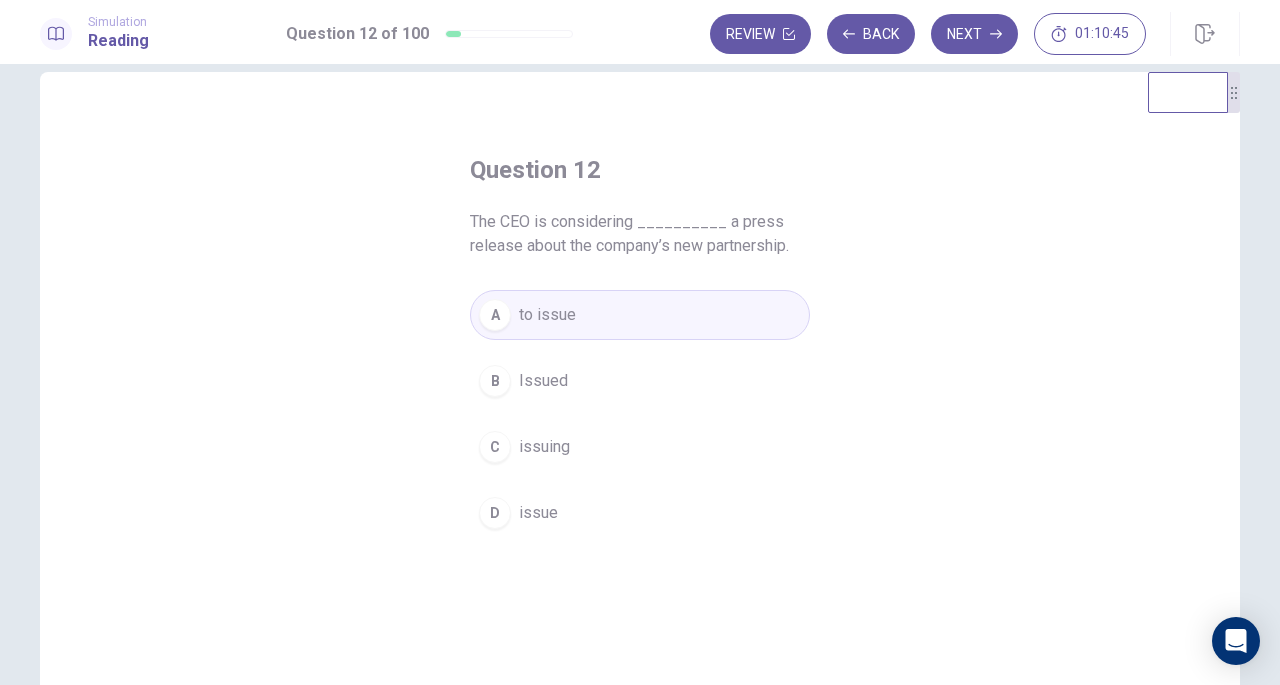 click on "Next" at bounding box center [974, 34] 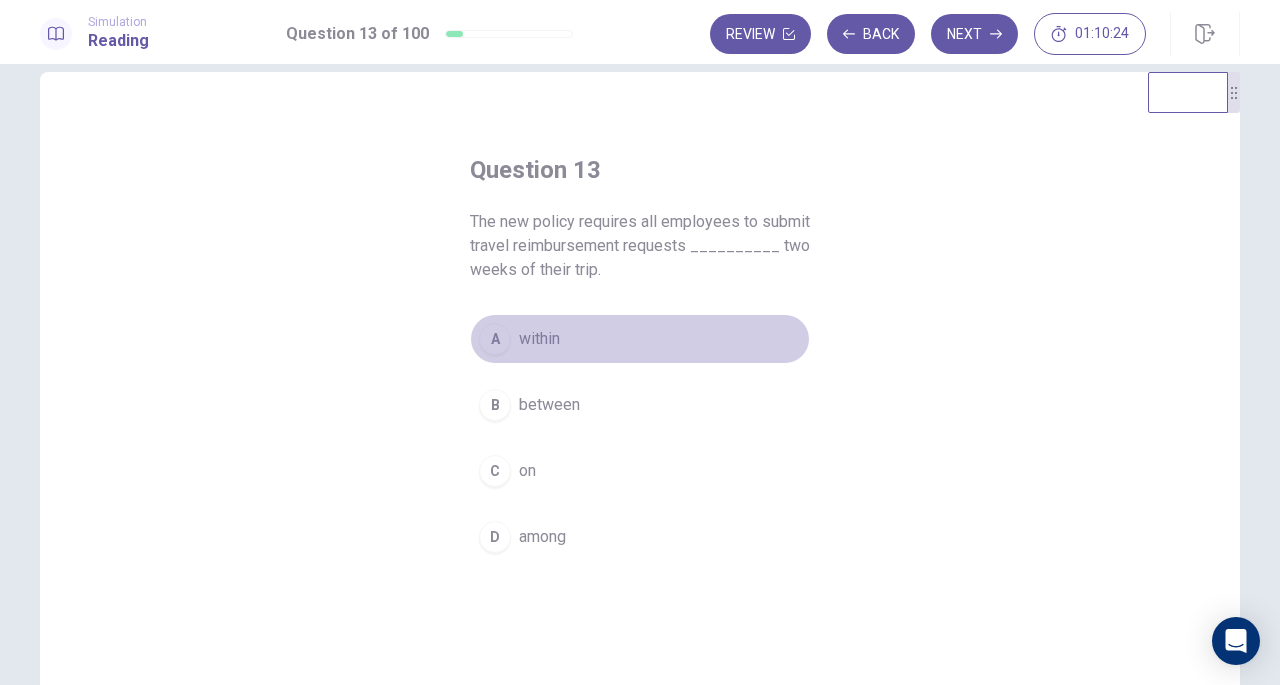 click on "within" at bounding box center (539, 339) 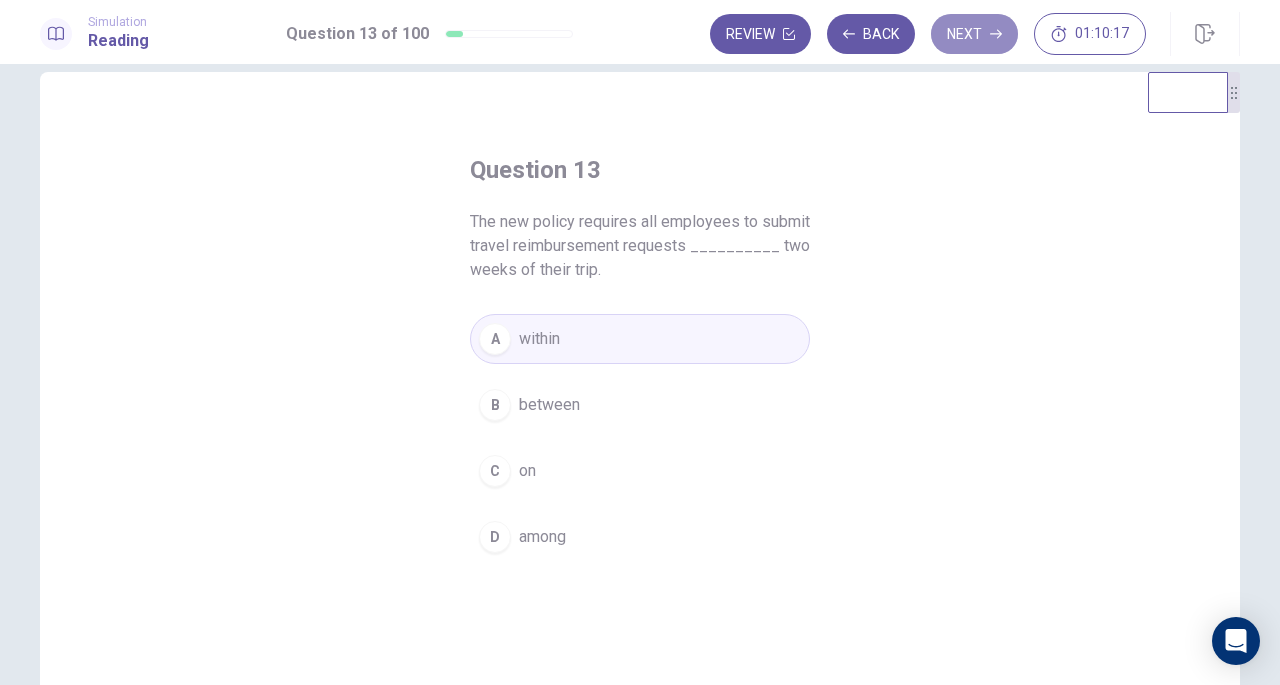 click on "Next" at bounding box center (974, 34) 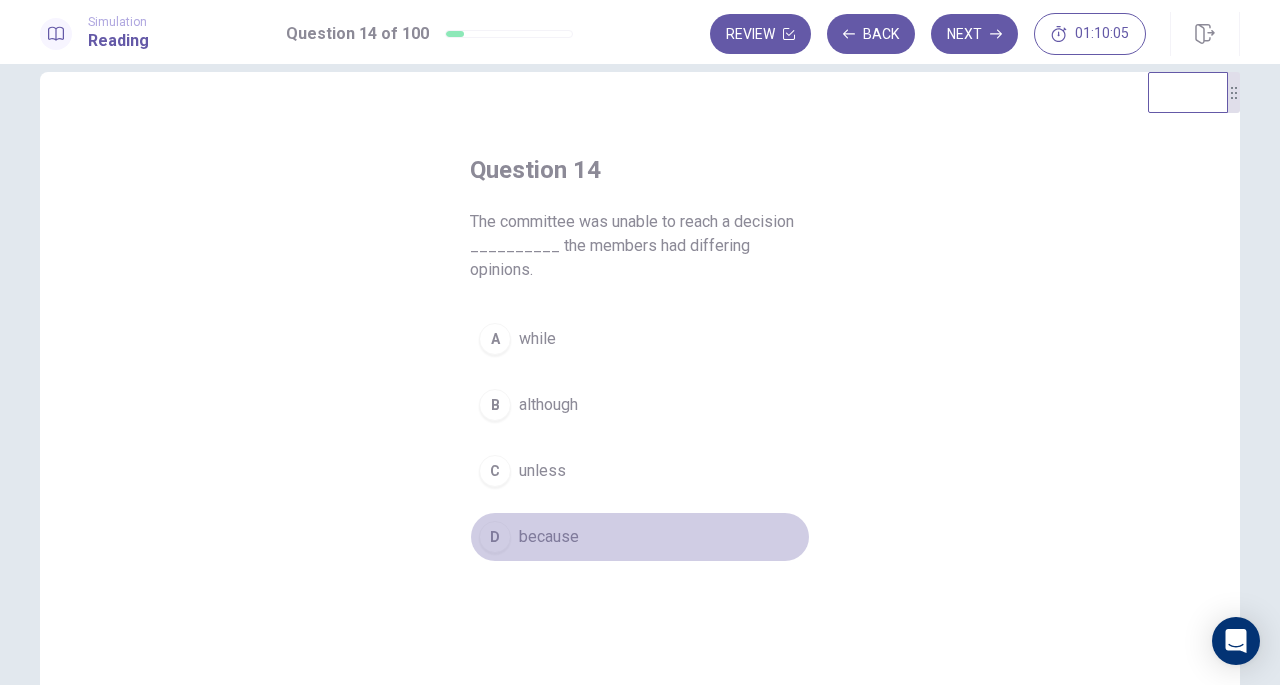 click on "because" at bounding box center (549, 537) 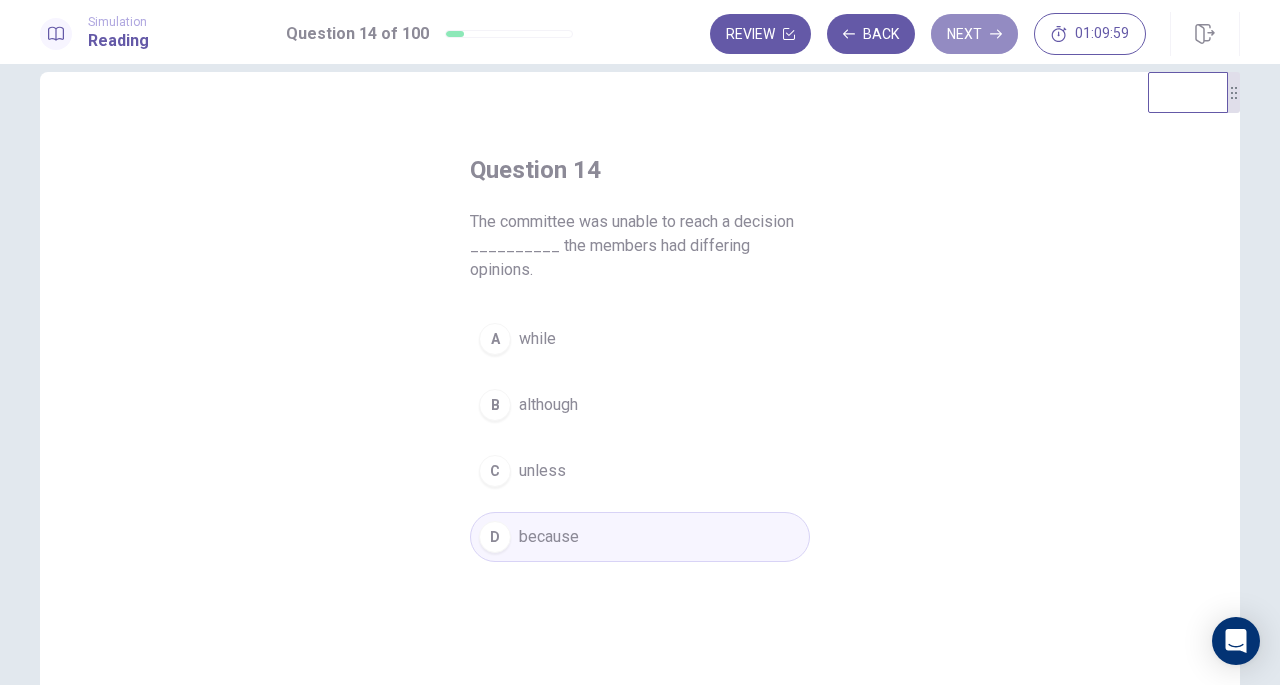 click on "Next" at bounding box center (974, 34) 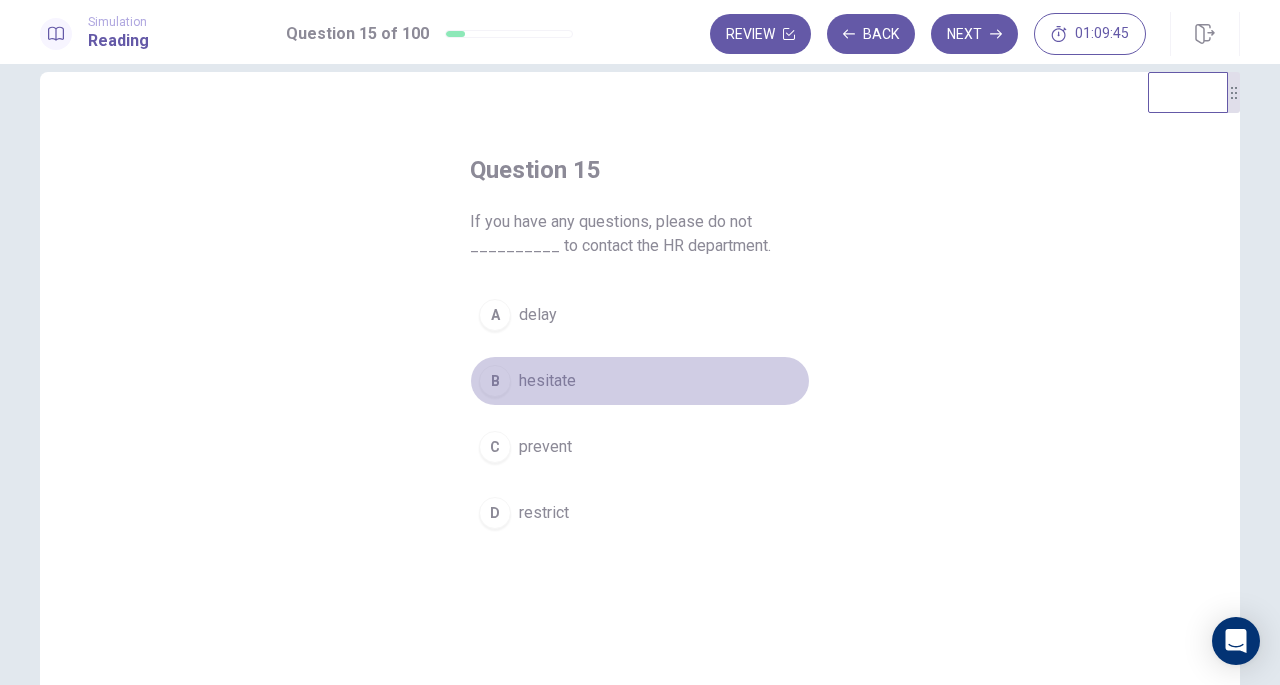 click on "hesitate" at bounding box center (547, 381) 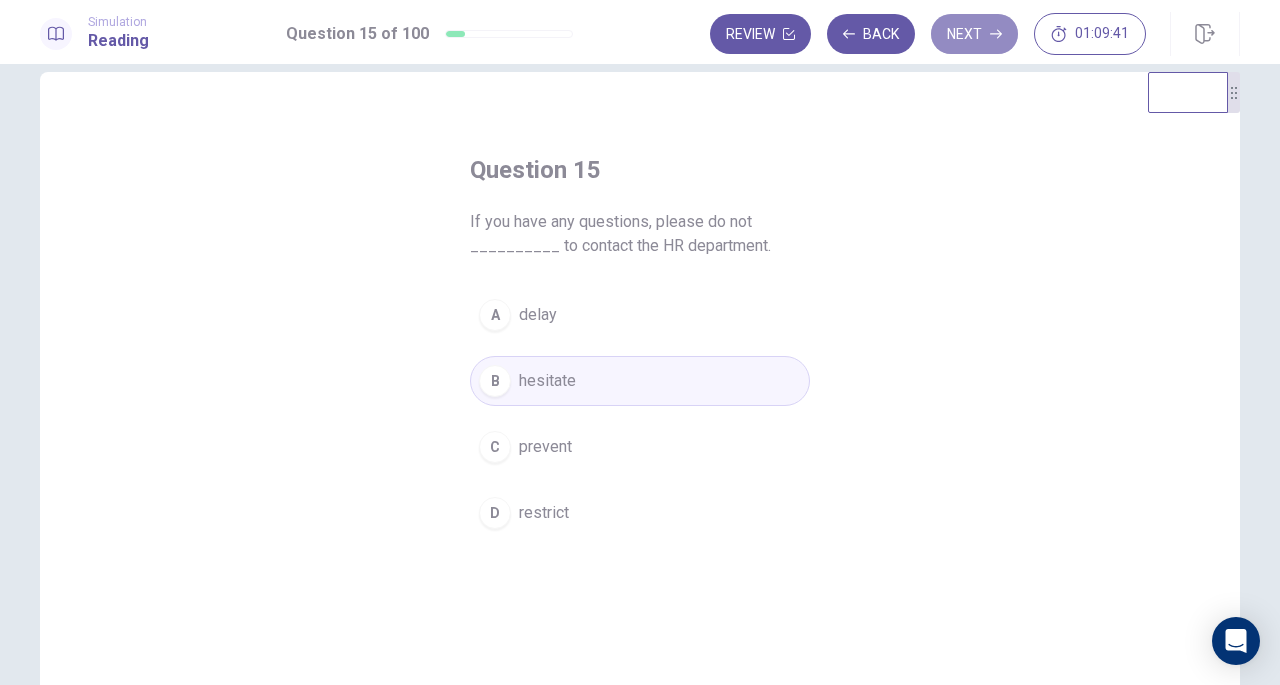 click on "Next" at bounding box center [974, 34] 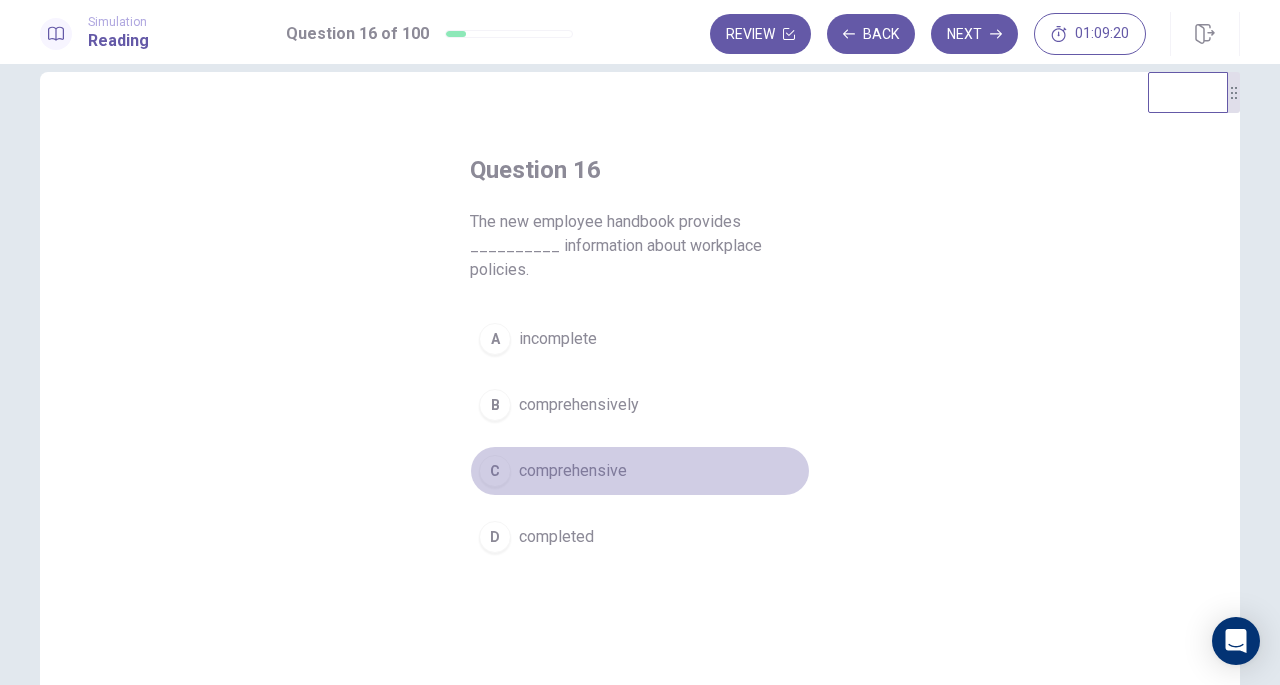 click on "comprehensive" at bounding box center [573, 471] 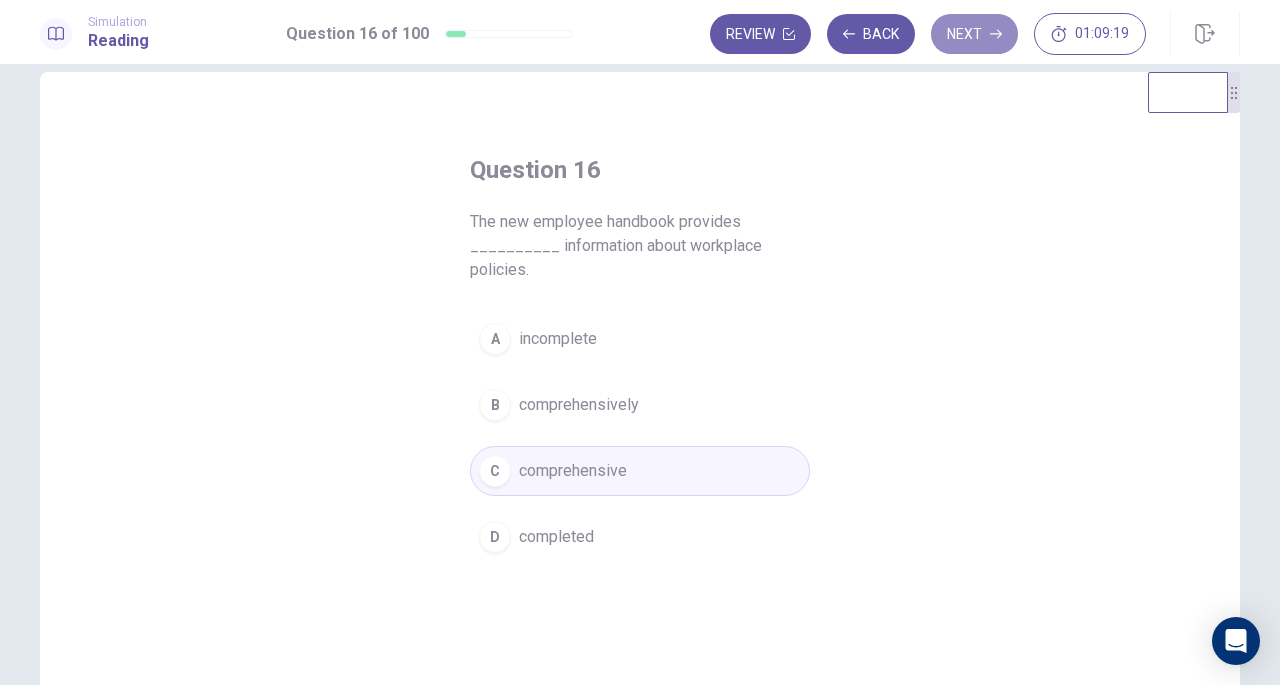 click on "Next" at bounding box center [974, 34] 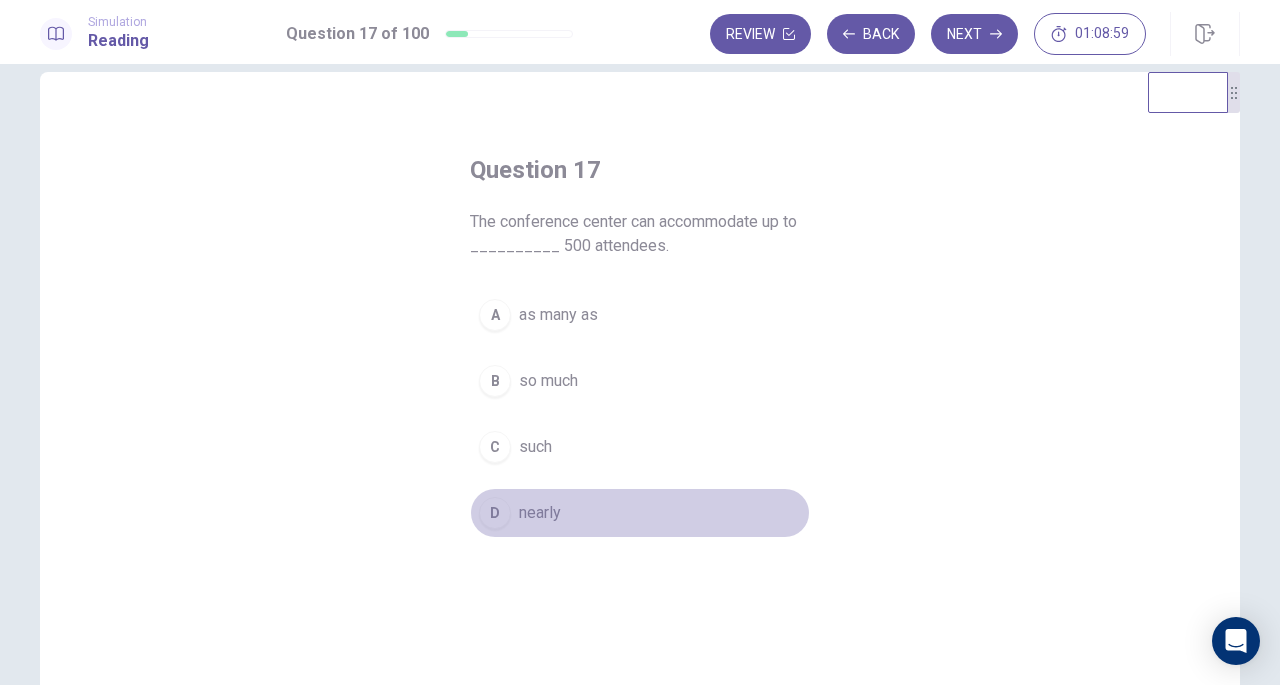 click on "nearly" at bounding box center (540, 513) 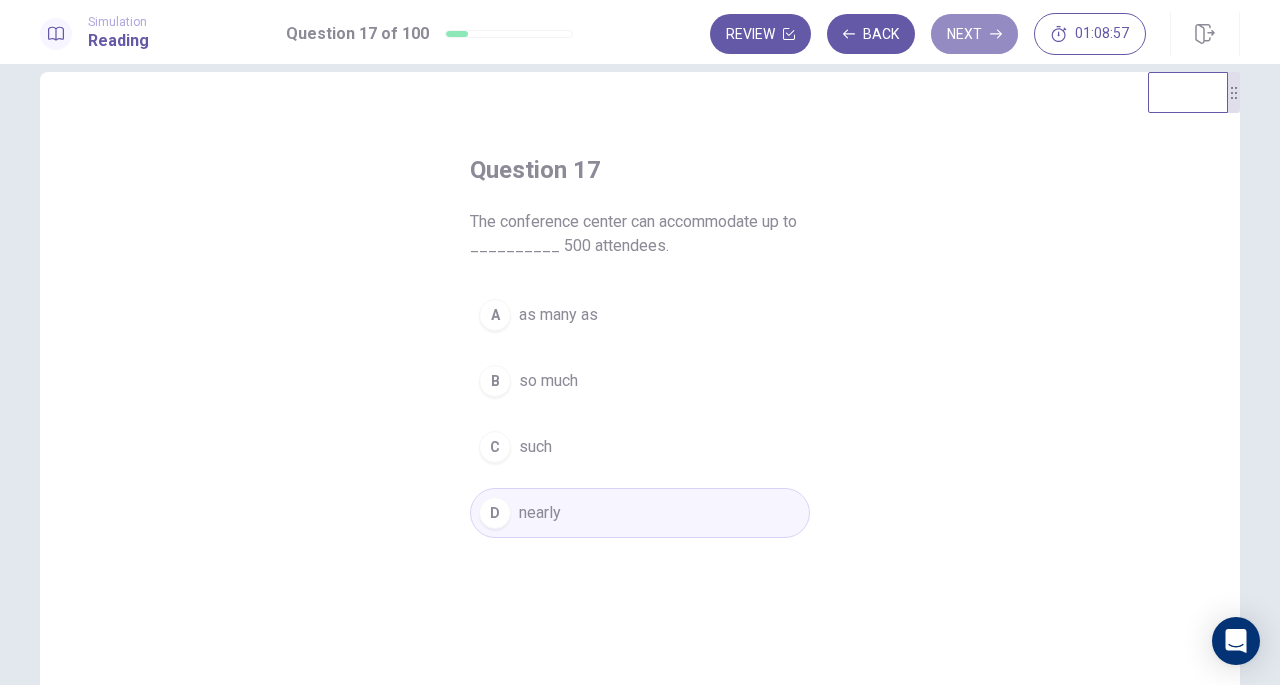 click on "Next" at bounding box center (974, 34) 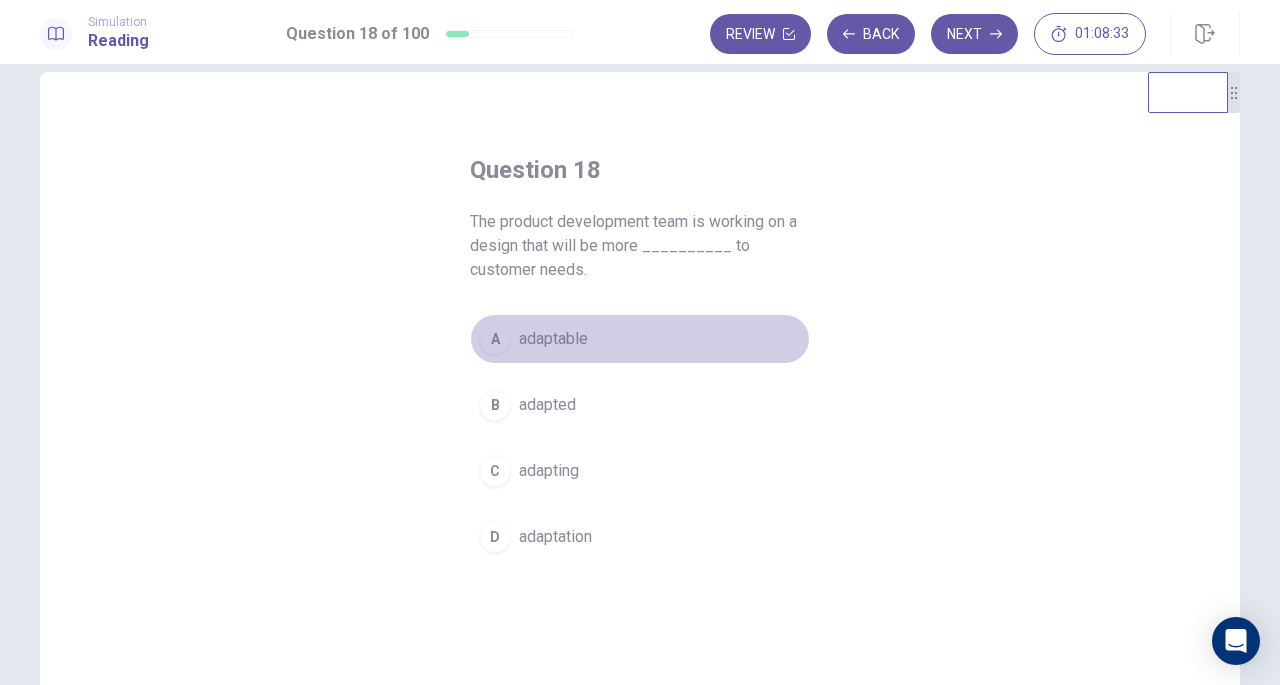 click on "adaptable" at bounding box center [553, 339] 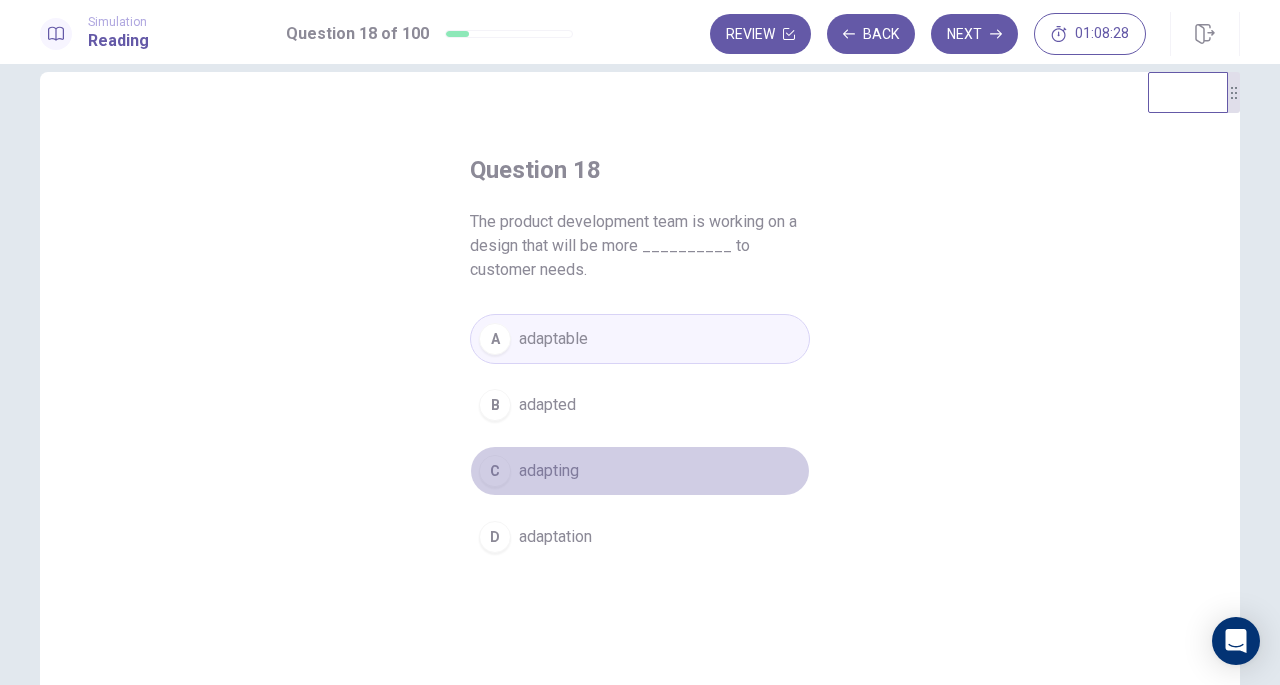 click on "C adapting" at bounding box center [640, 471] 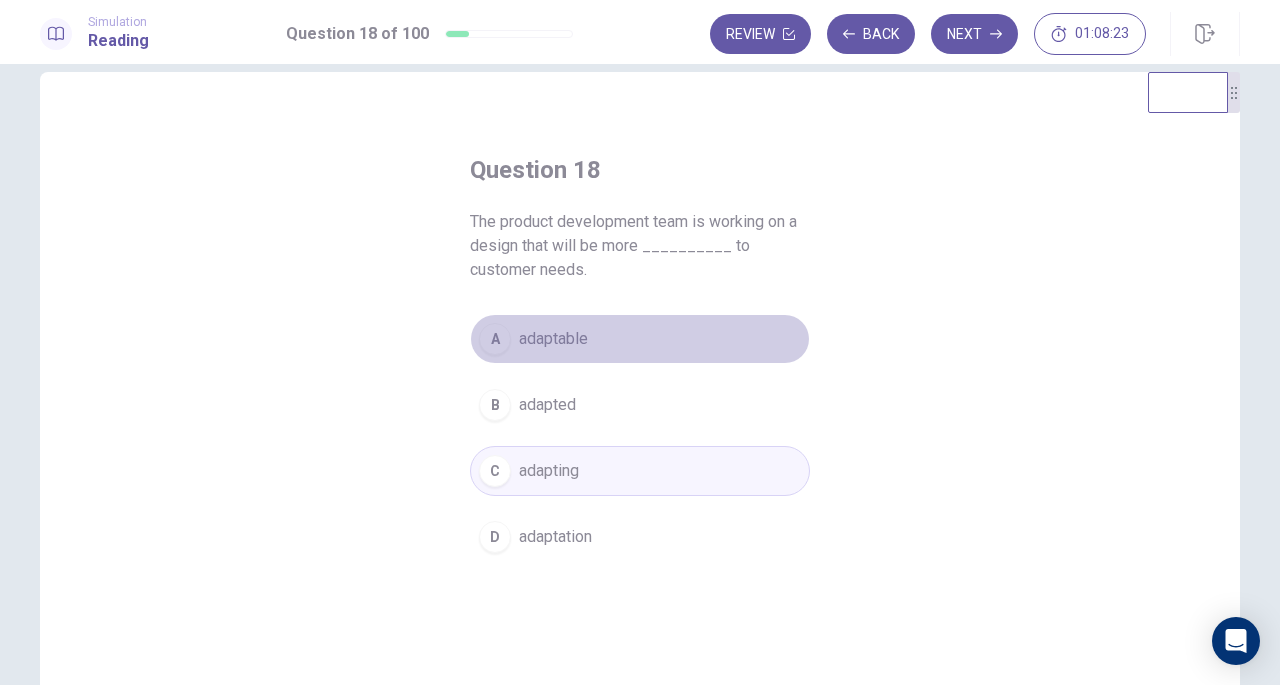 click on "adaptable" at bounding box center [553, 339] 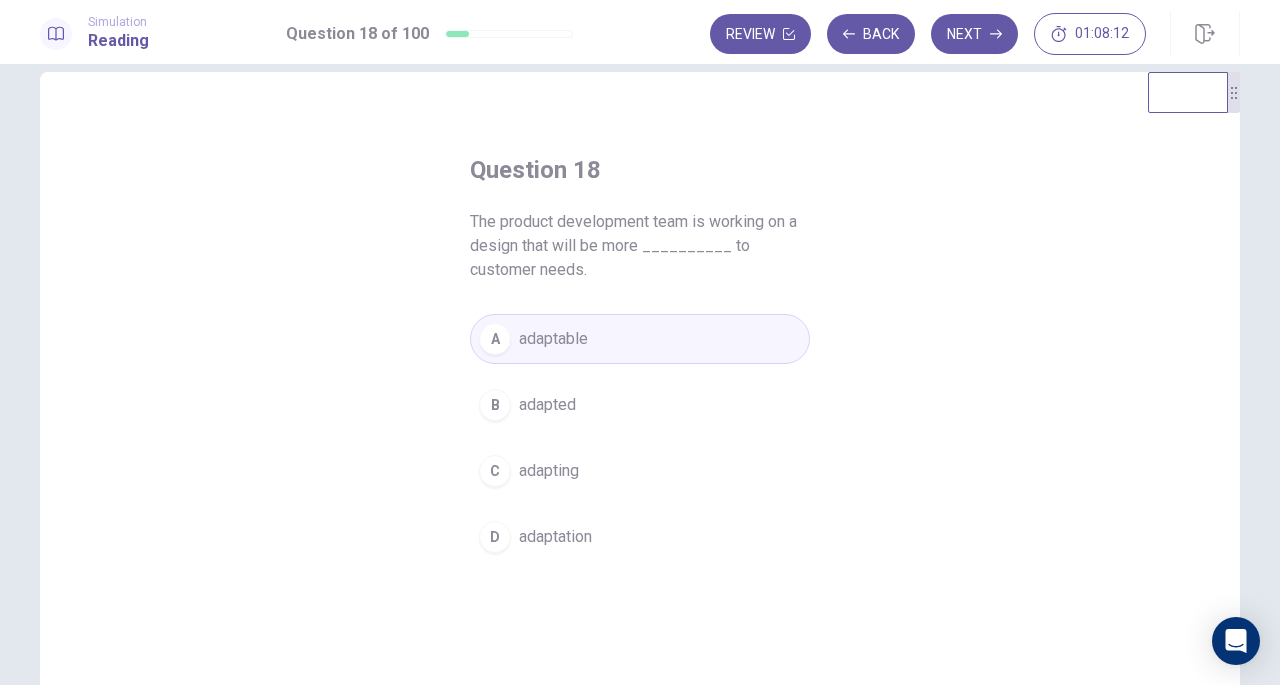 click on "Next" at bounding box center (974, 34) 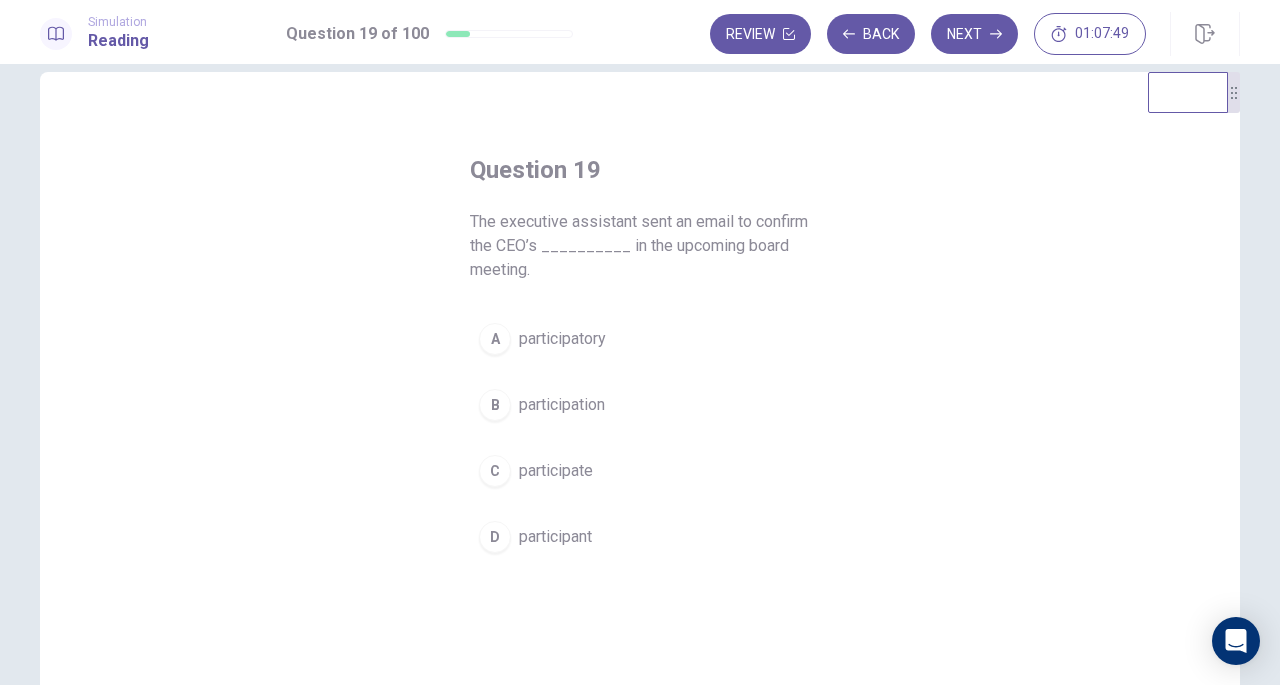 click on "participation" at bounding box center [562, 405] 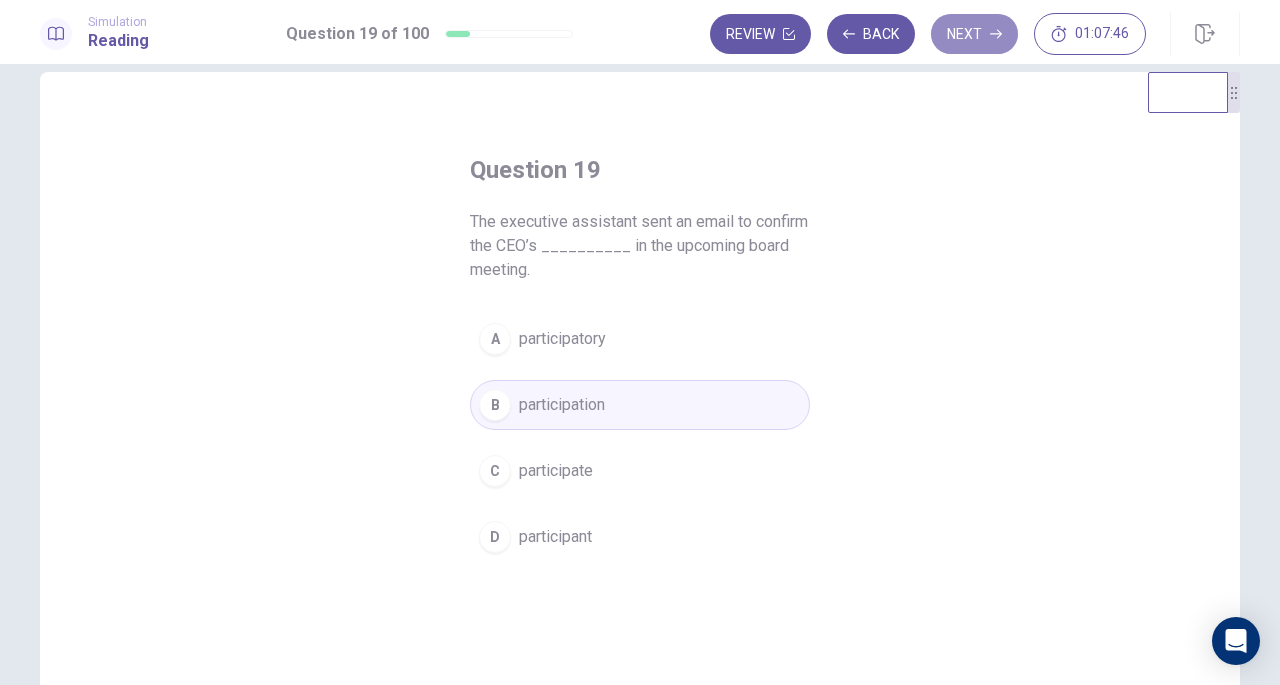 click on "Next" at bounding box center [974, 34] 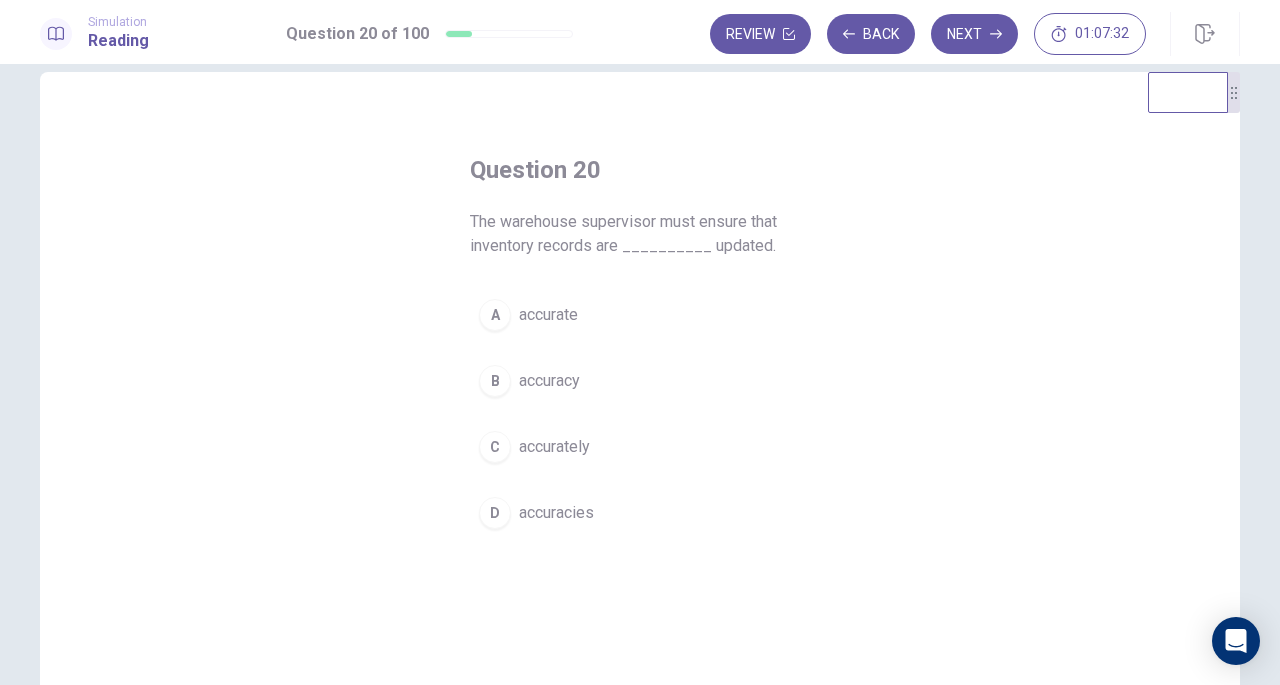 click on "C accurately" at bounding box center [640, 447] 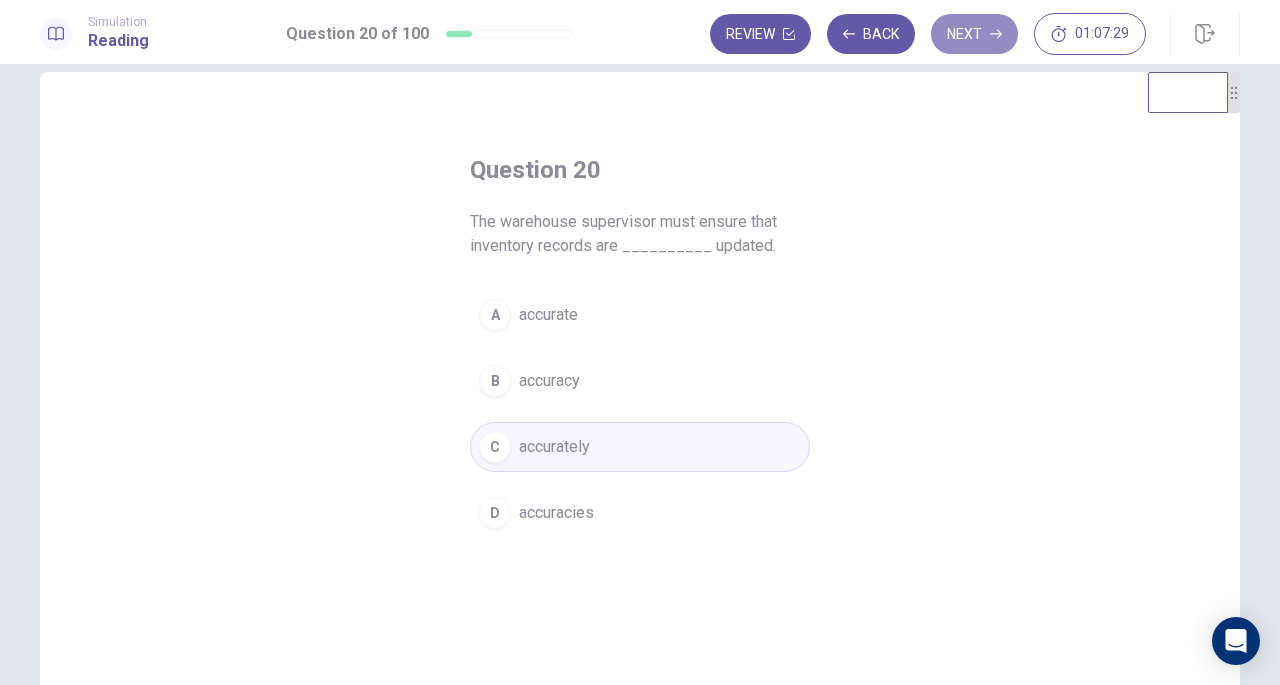 click on "Next" at bounding box center (974, 34) 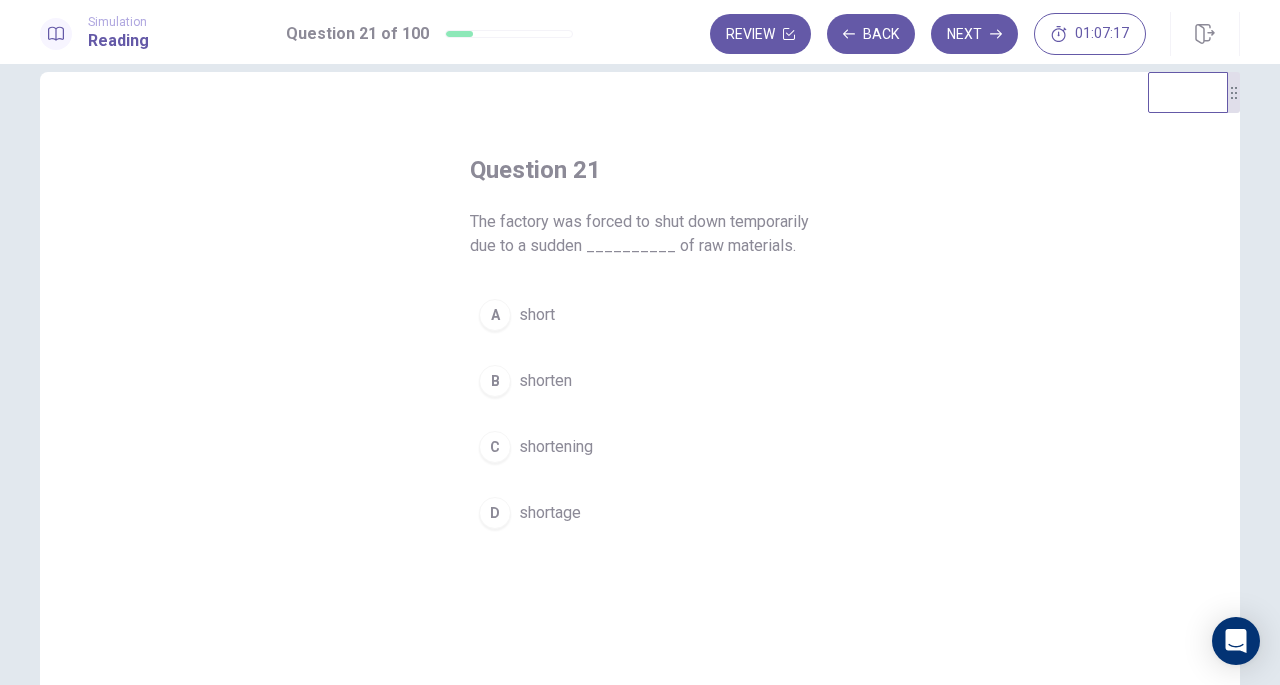 click on "shortage" at bounding box center [550, 513] 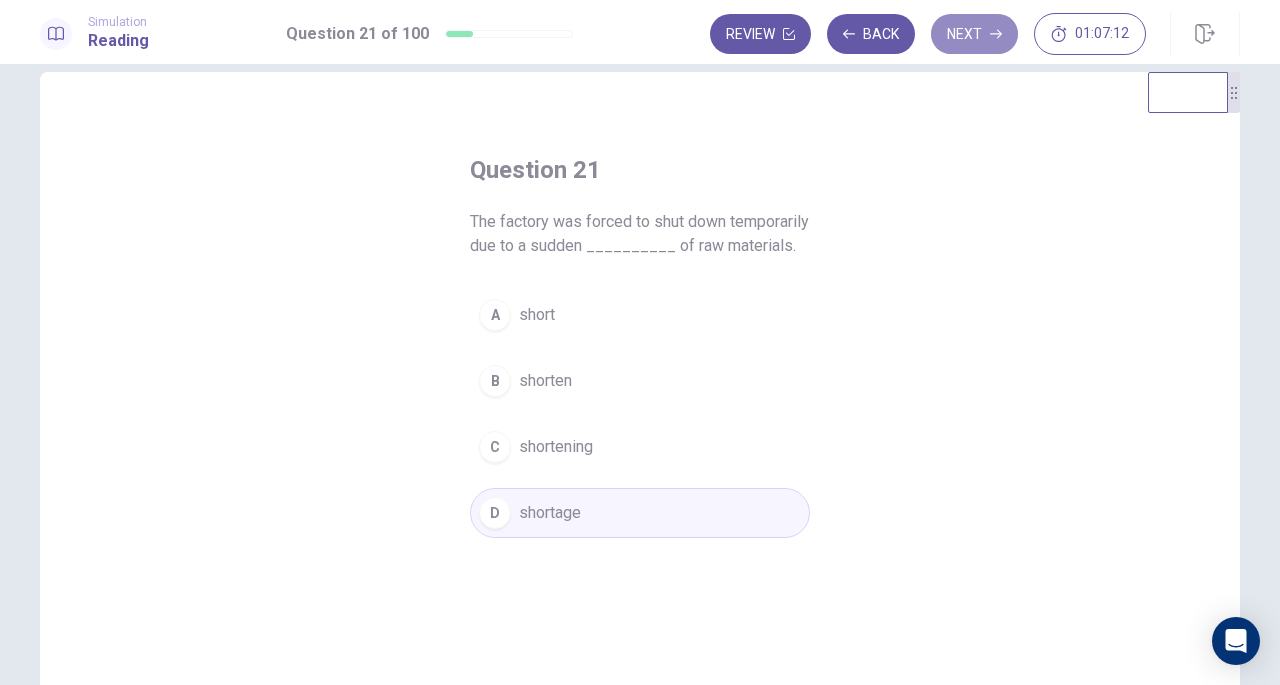 click on "Next" at bounding box center [974, 34] 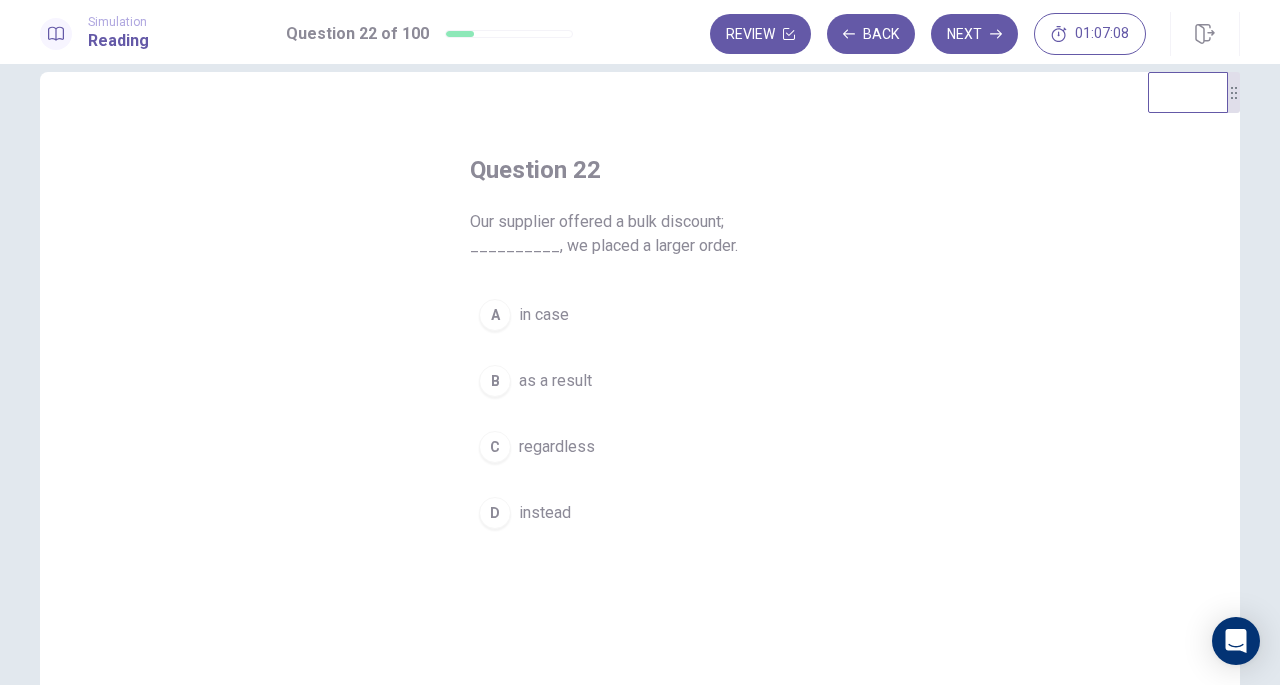 click on "Simulation   Reading Question 22 of 100 Review Back Next 01:07:08" at bounding box center (640, 32) 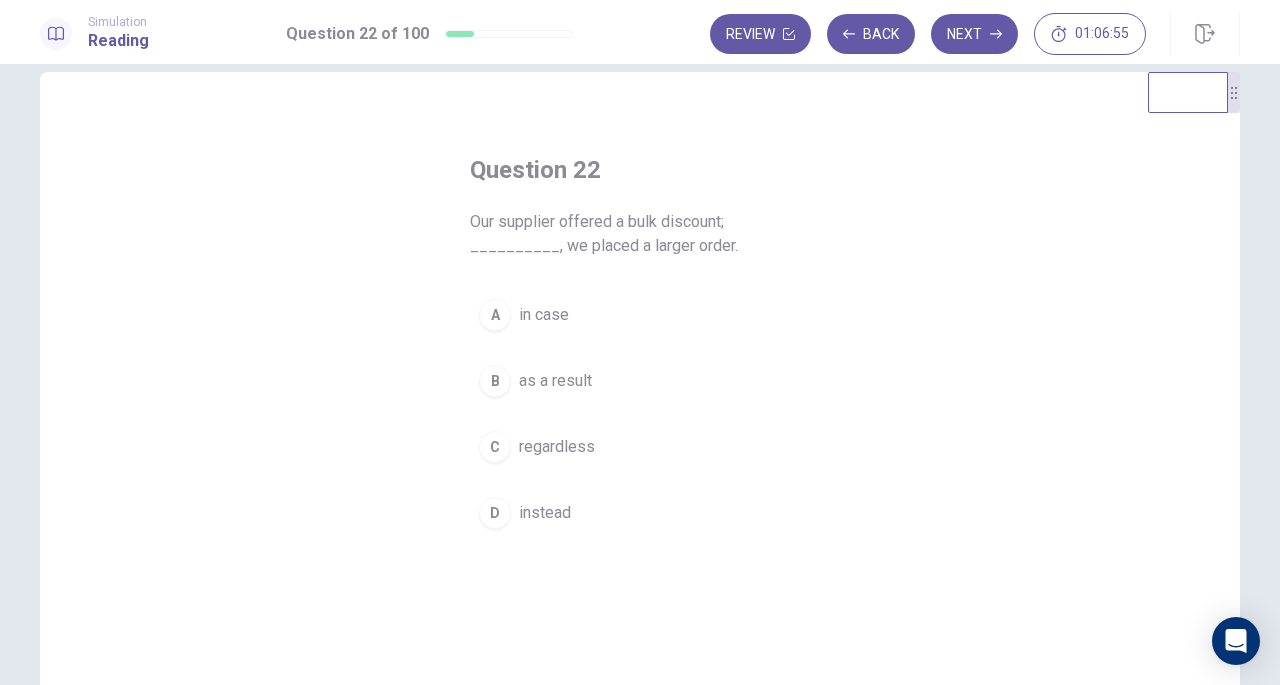 click on "as a result" at bounding box center [555, 381] 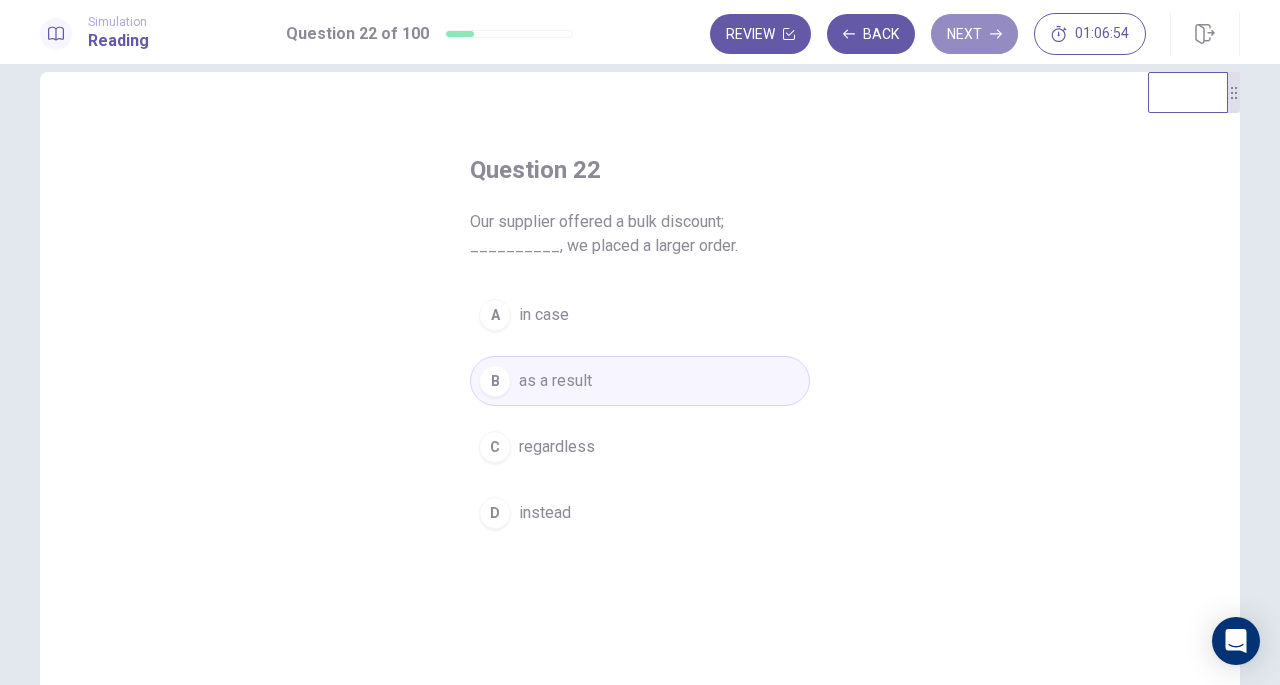 click on "Next" at bounding box center [974, 34] 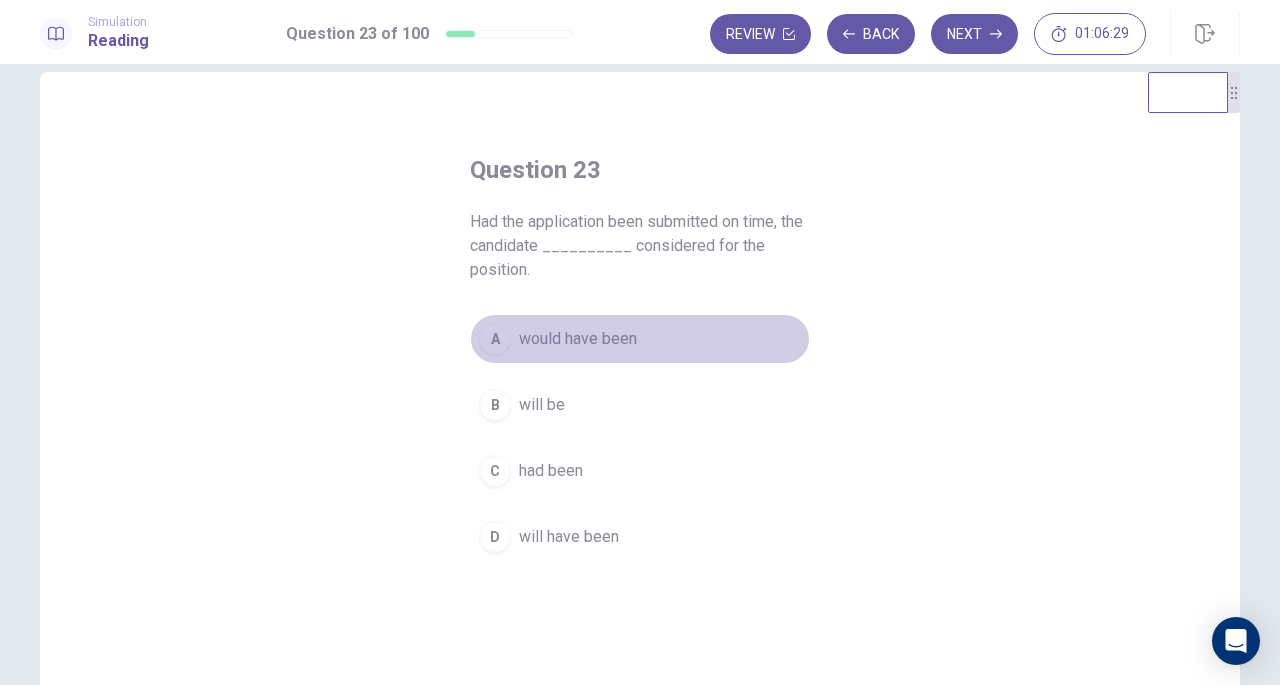 click on "would have been" at bounding box center [578, 339] 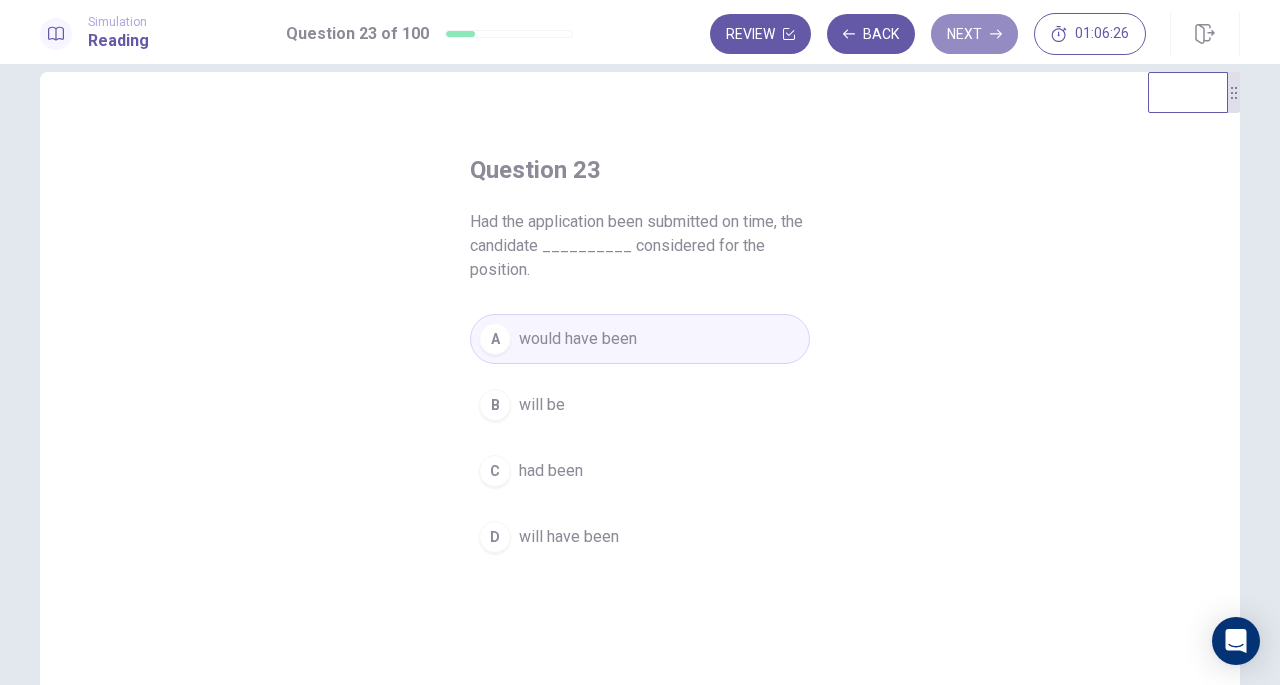 click on "Next" at bounding box center (974, 34) 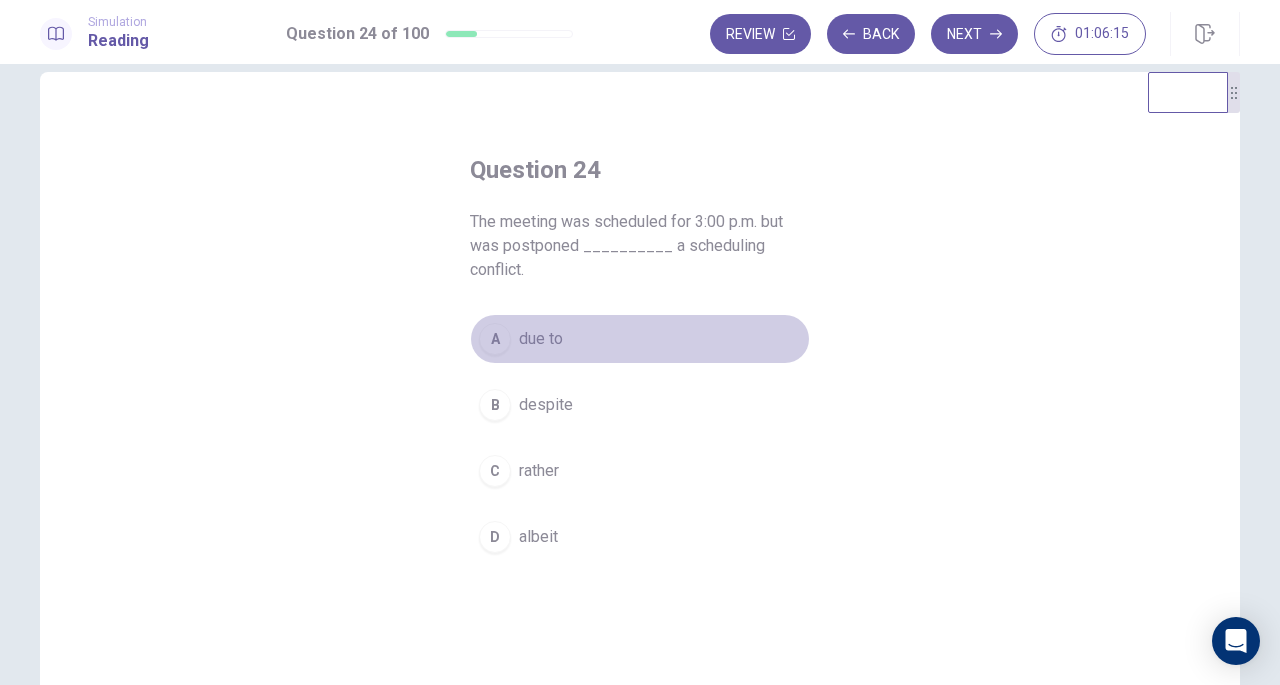 click on "due to" at bounding box center (541, 339) 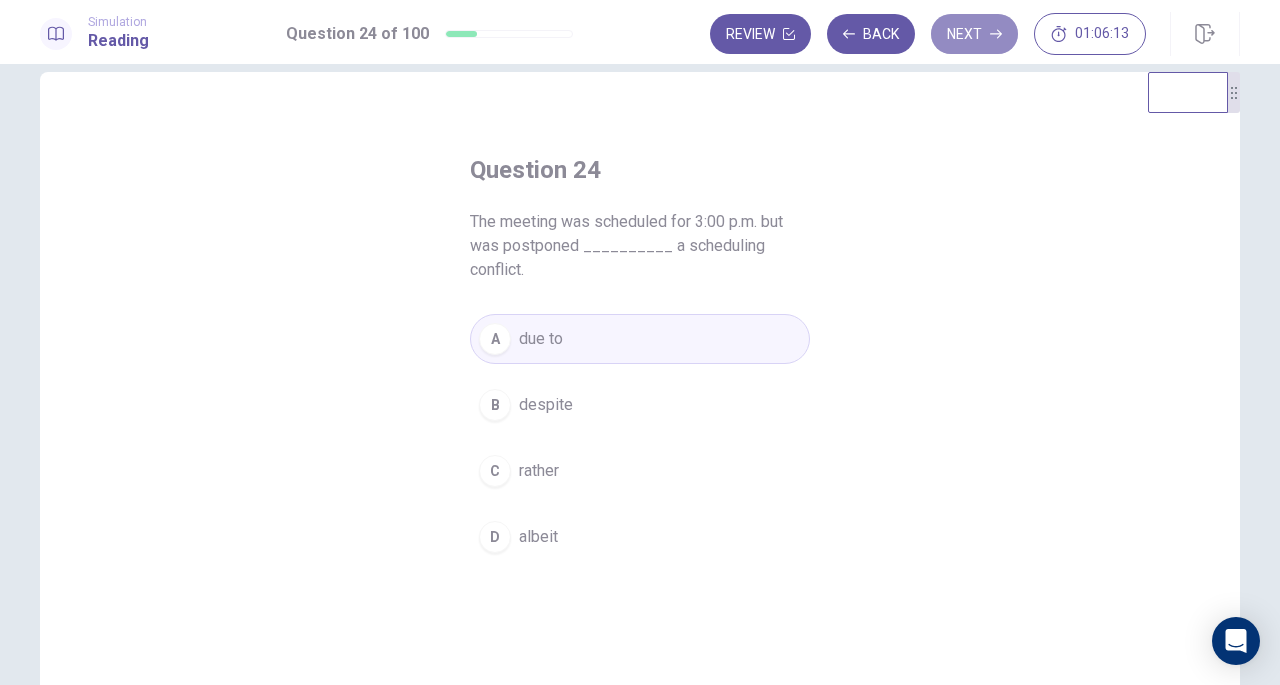 click on "Next" at bounding box center (974, 34) 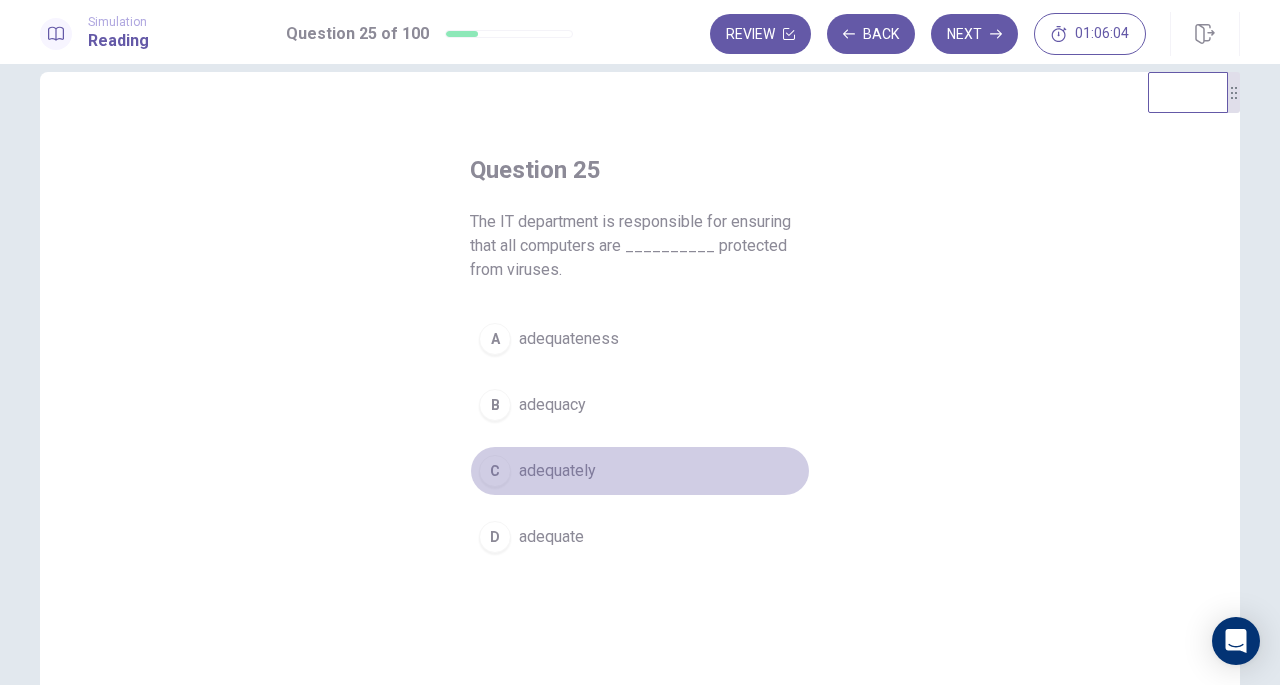 click on "adequately" at bounding box center [557, 471] 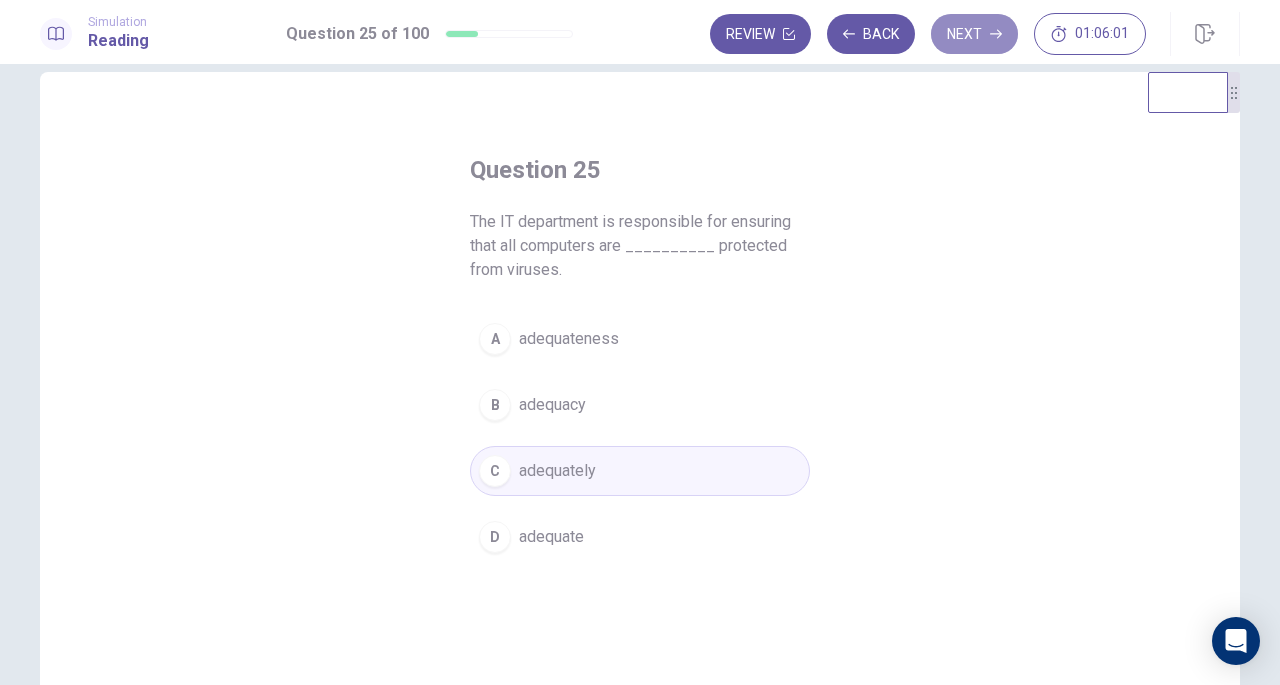 click on "Next" at bounding box center [974, 34] 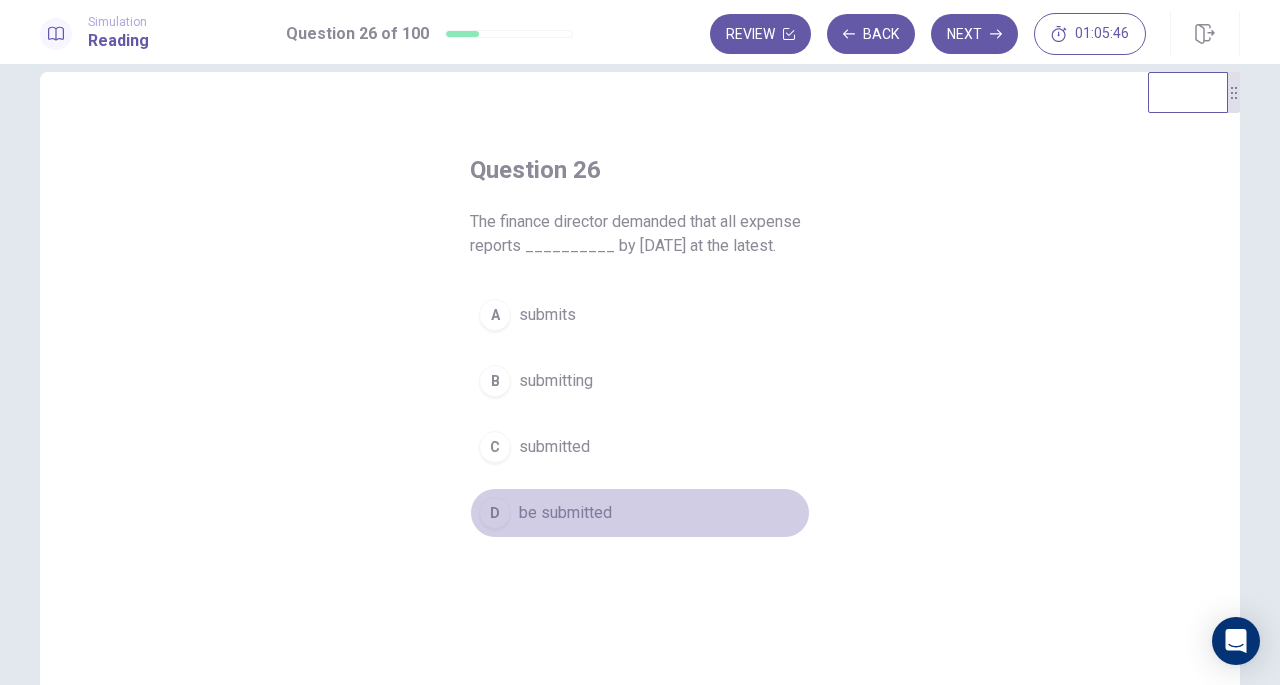 click on "be submitted" at bounding box center [565, 513] 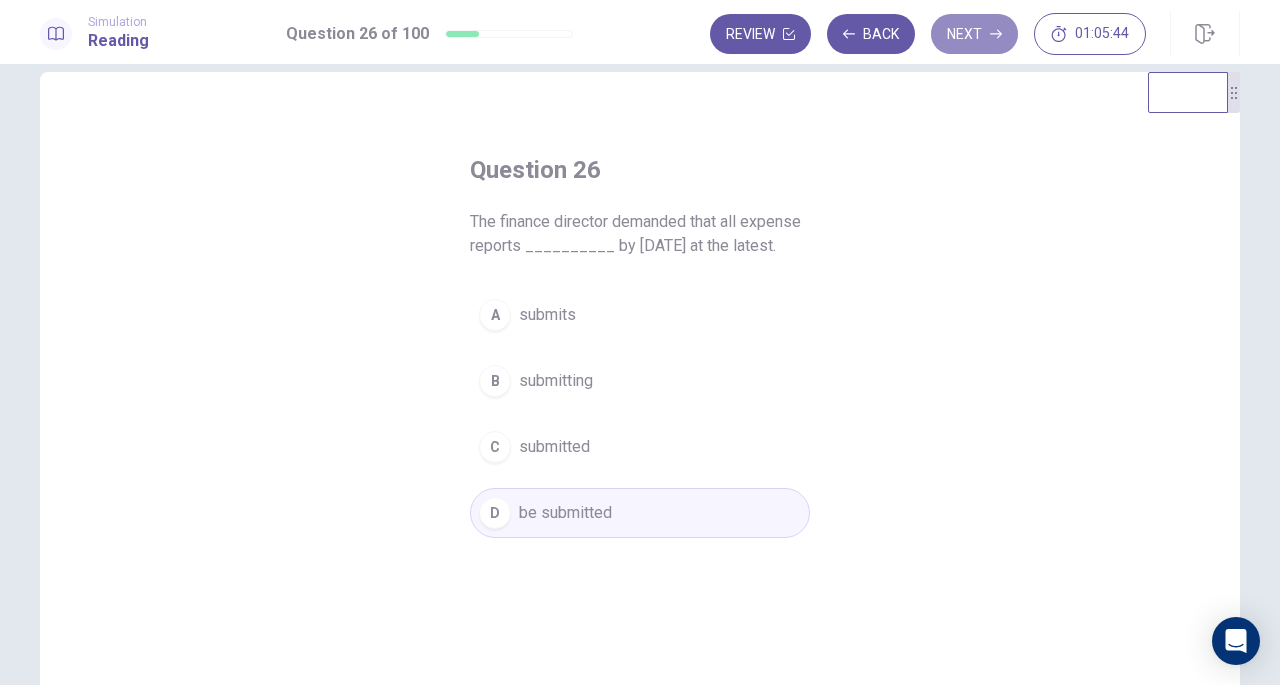 click on "Next" at bounding box center [974, 34] 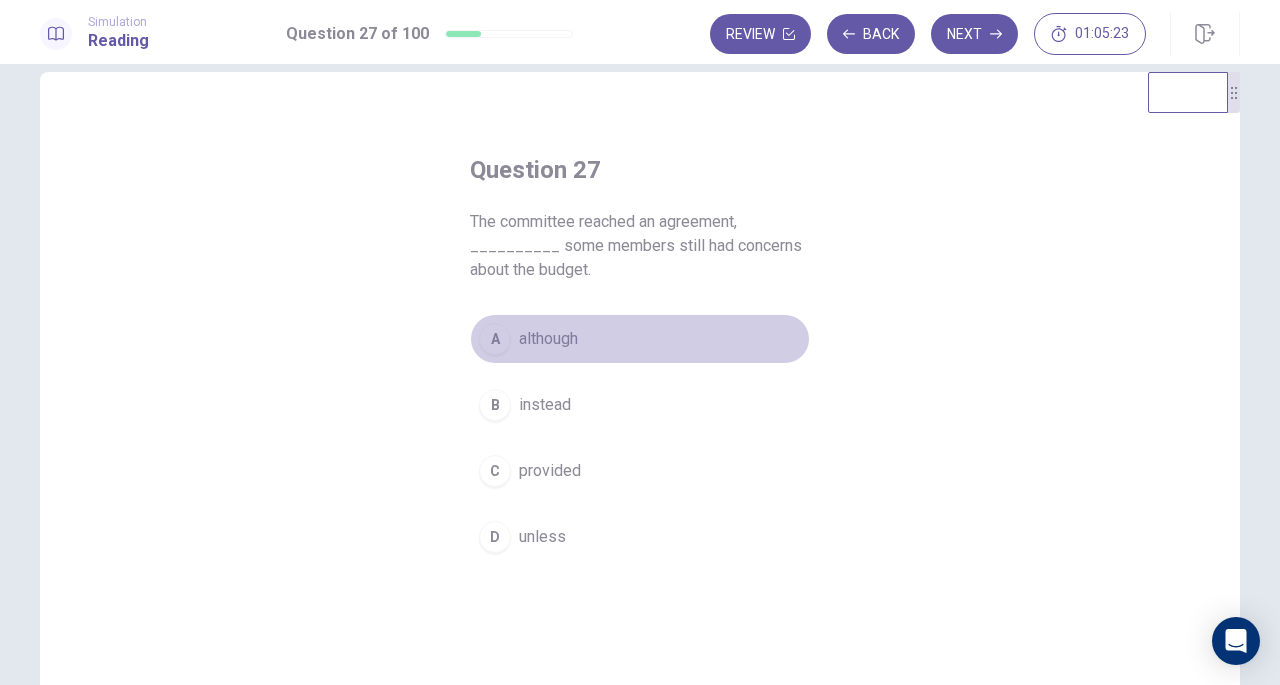click on "although" at bounding box center (548, 339) 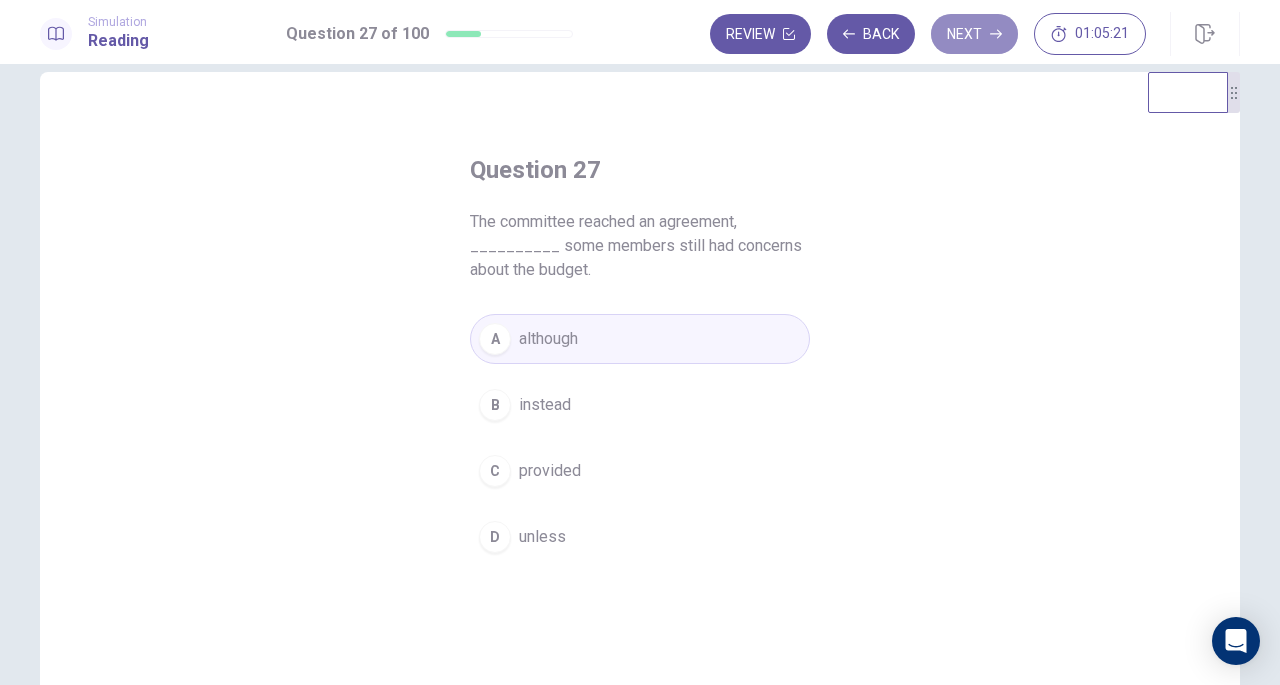 click on "Next" at bounding box center [974, 34] 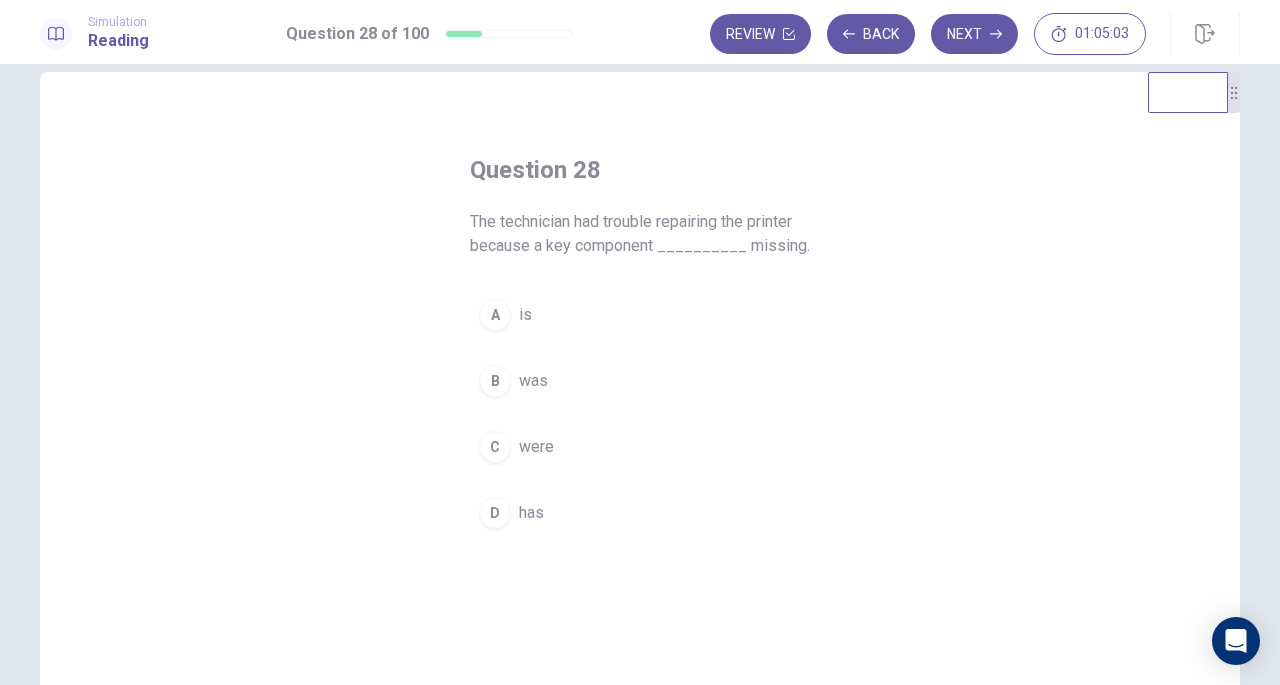 click on "was" at bounding box center [533, 381] 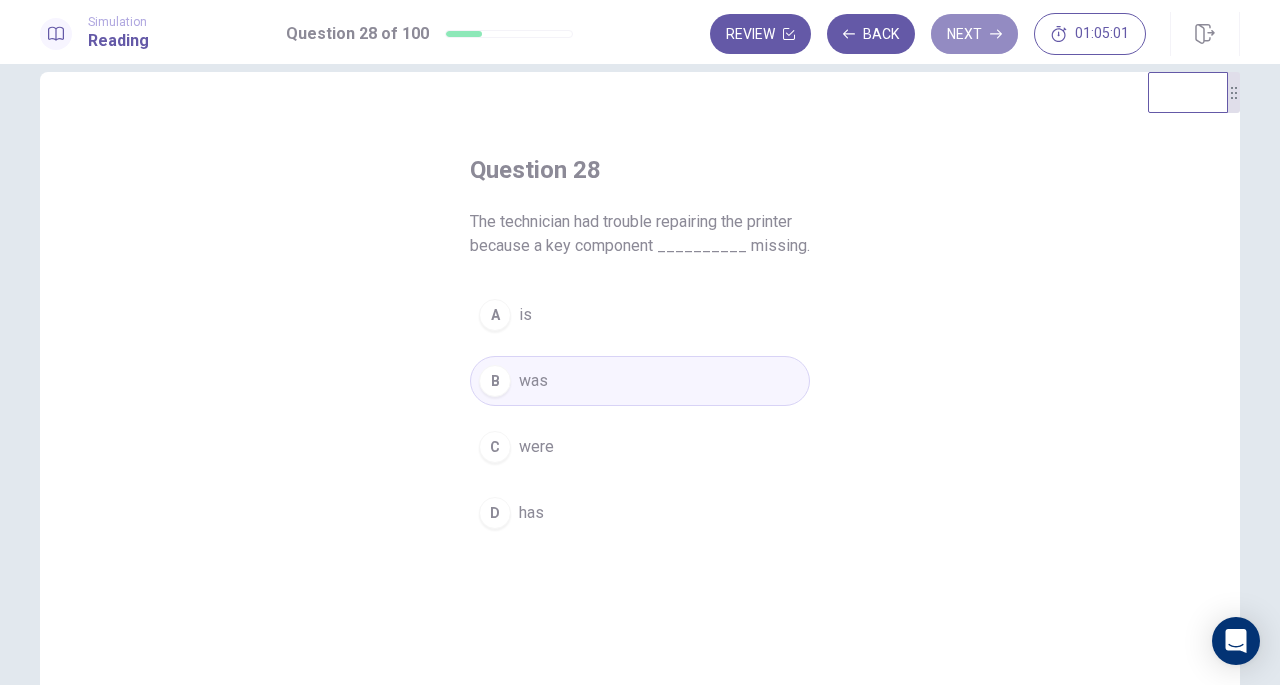 click on "Next" at bounding box center [974, 34] 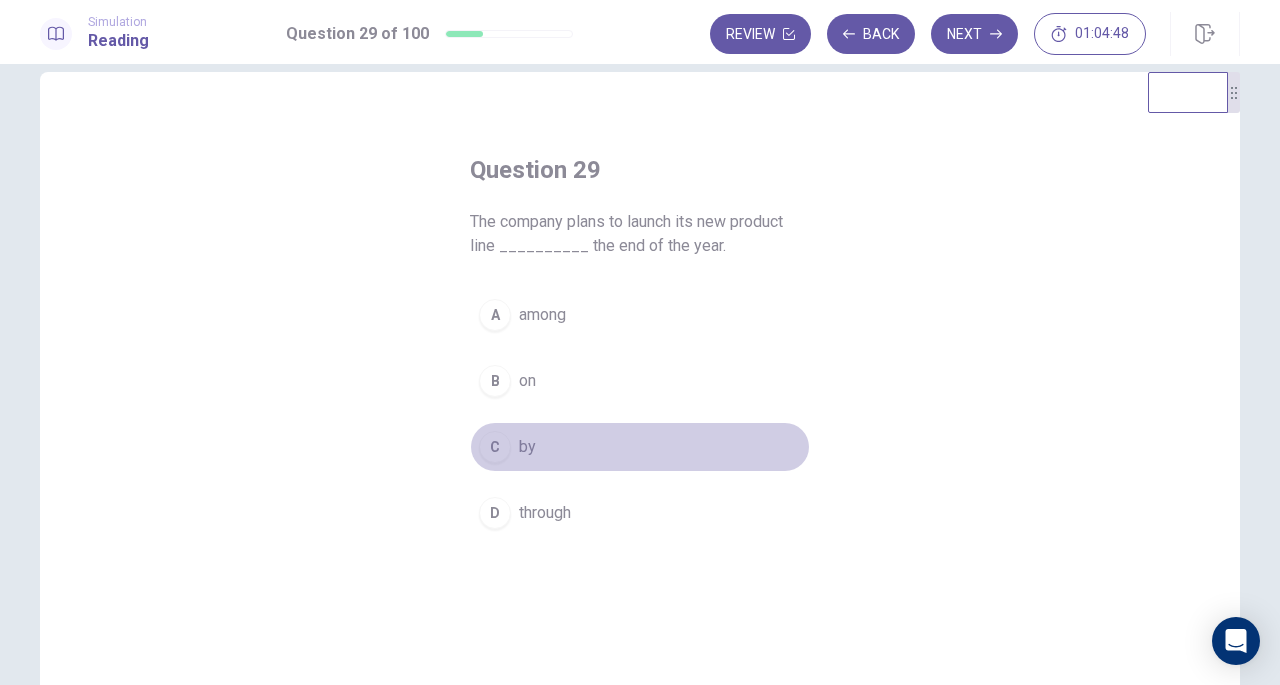 click on "by" at bounding box center [527, 447] 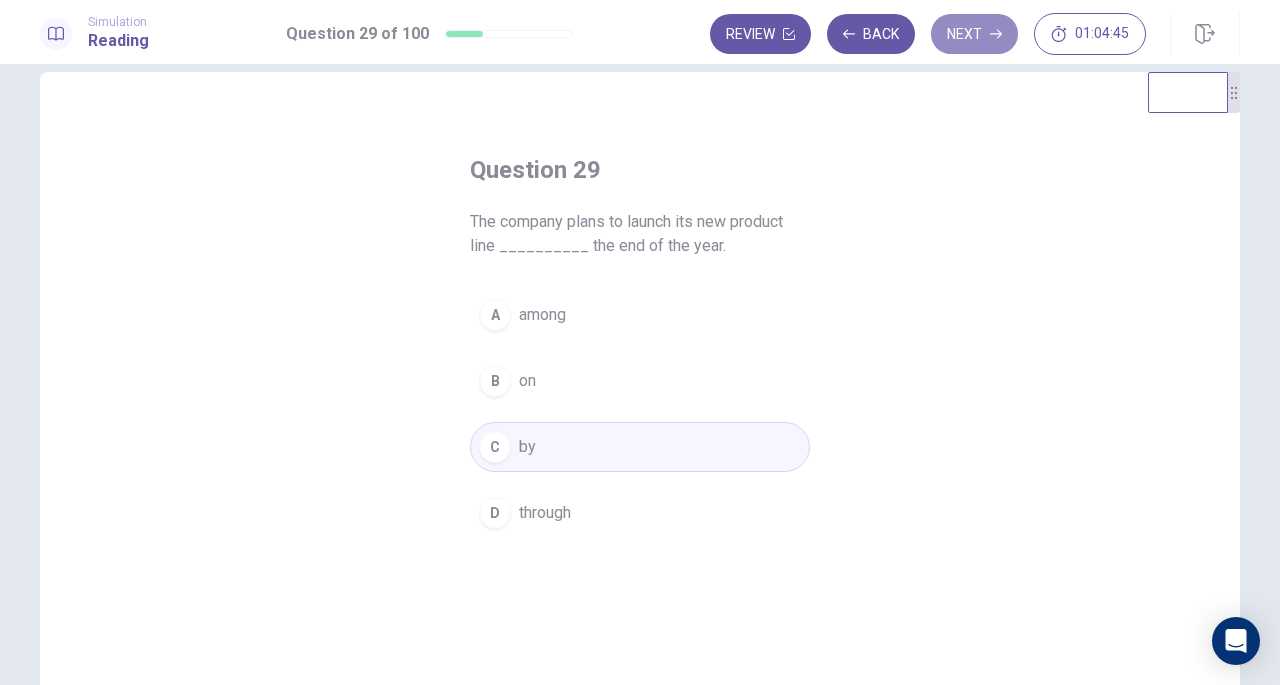 click on "Next" at bounding box center [974, 34] 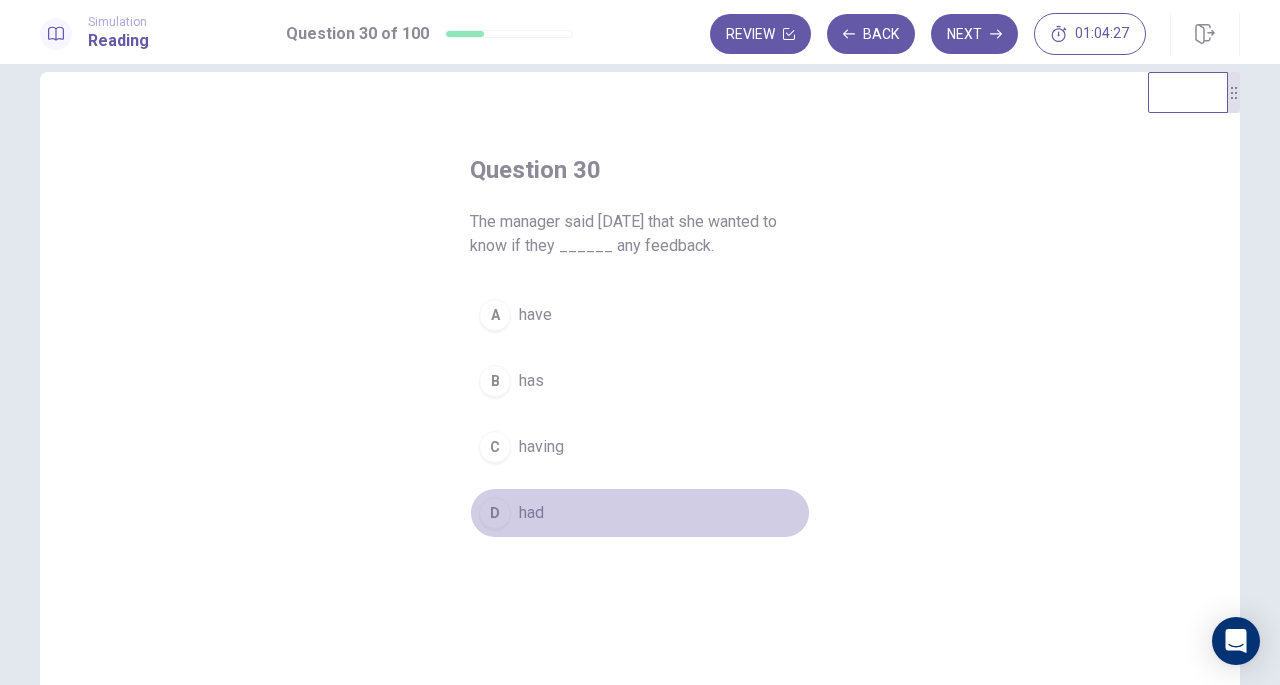 click on "had" at bounding box center [531, 513] 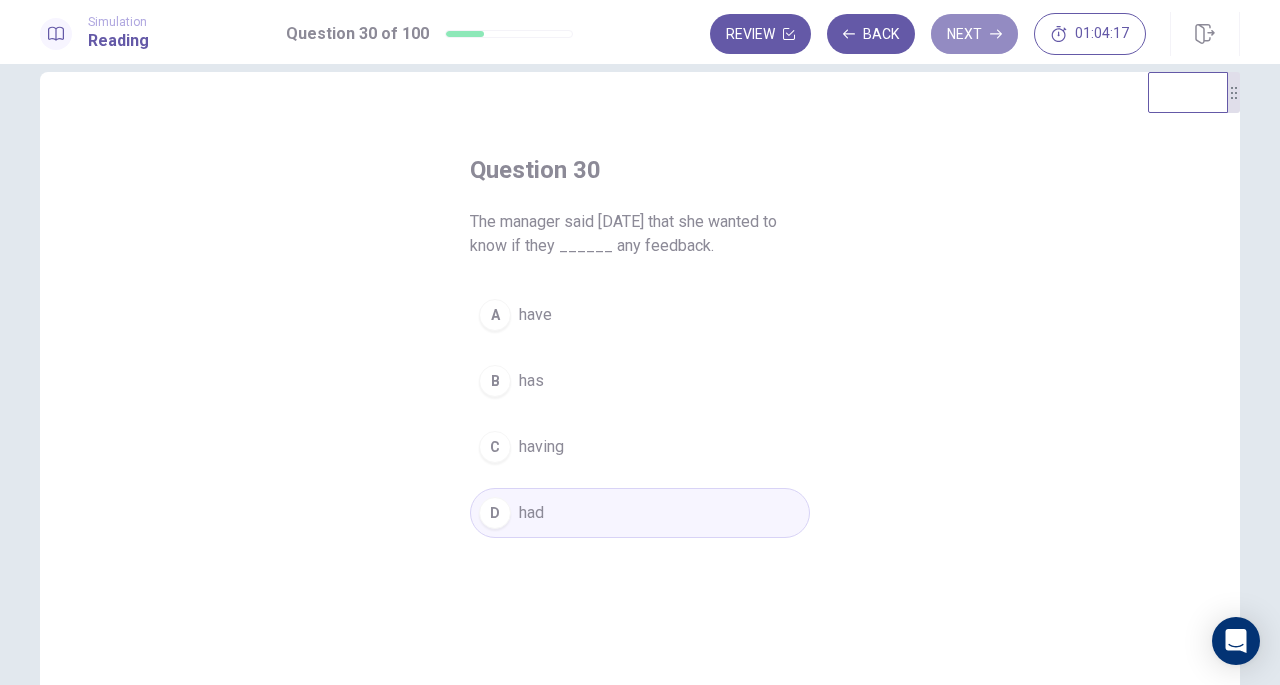 click on "Next" at bounding box center [974, 34] 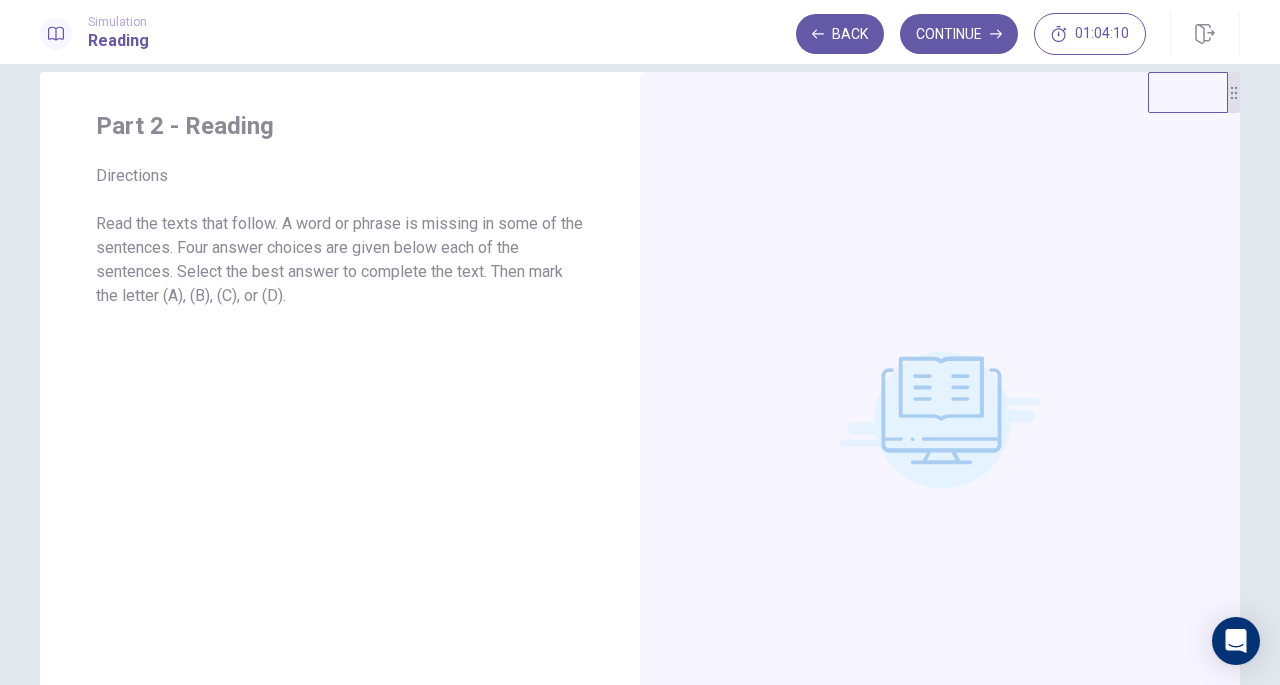 click on "Continue" at bounding box center (959, 34) 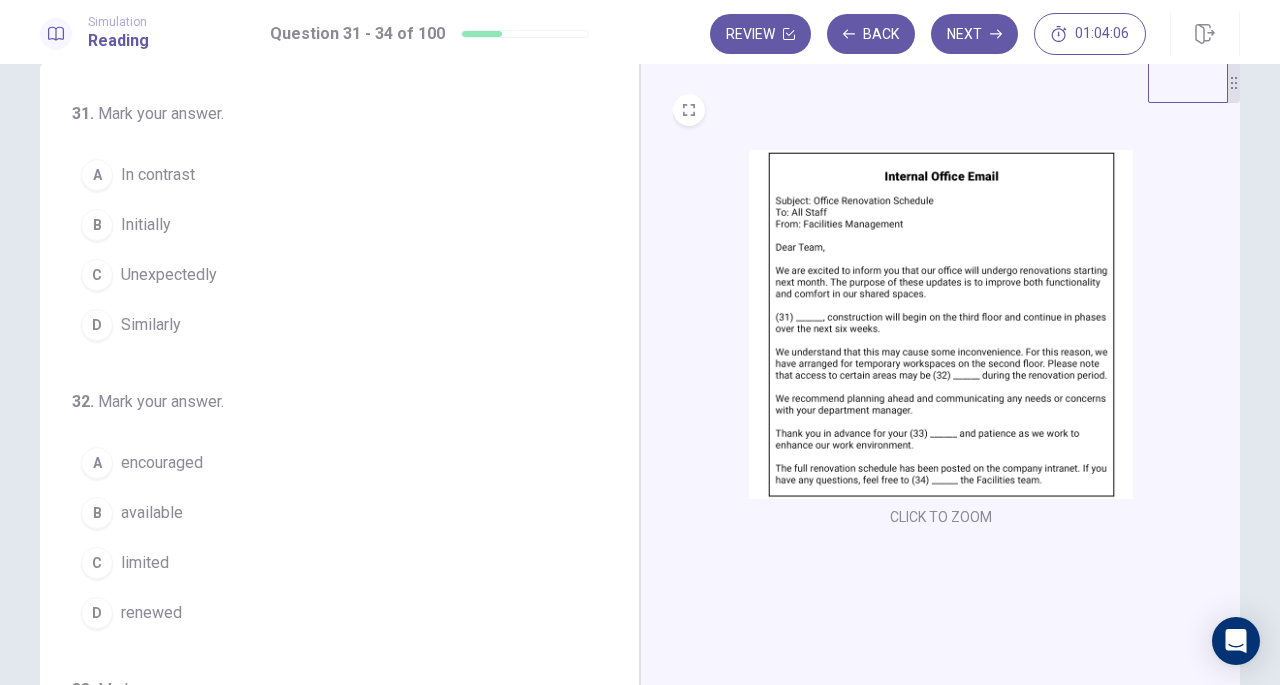 scroll, scrollTop: 38, scrollLeft: 0, axis: vertical 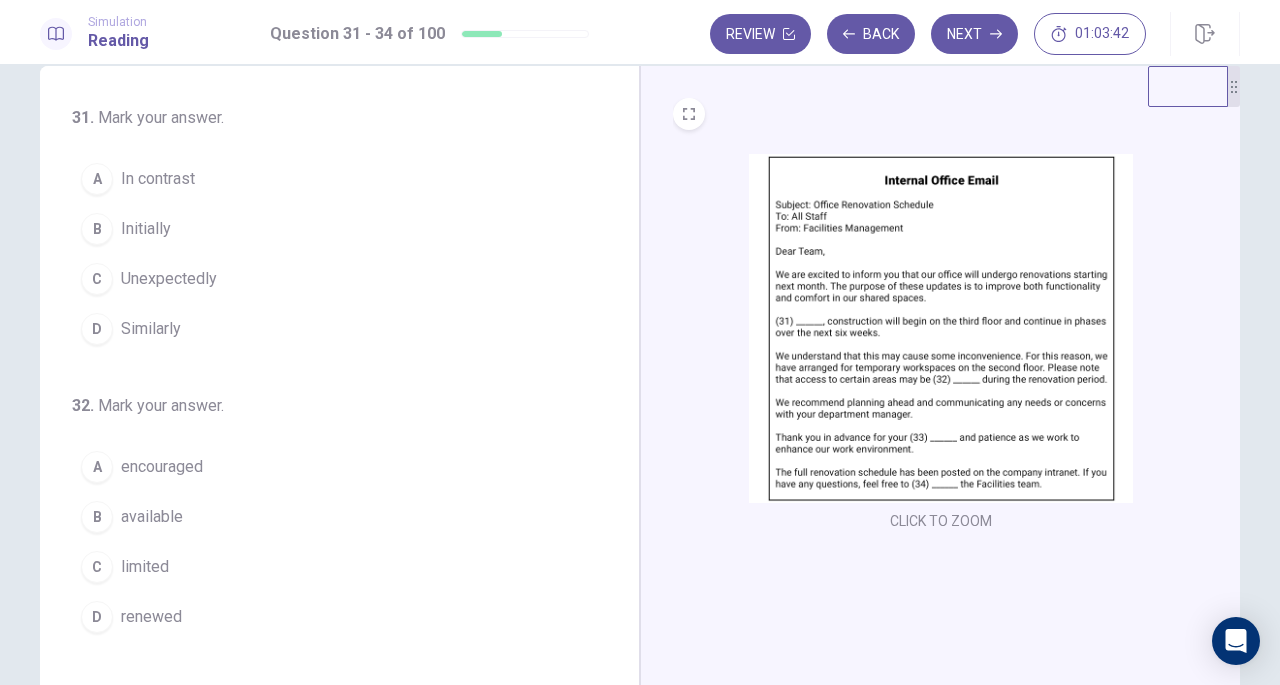 click on "A In contrast" at bounding box center (327, 179) 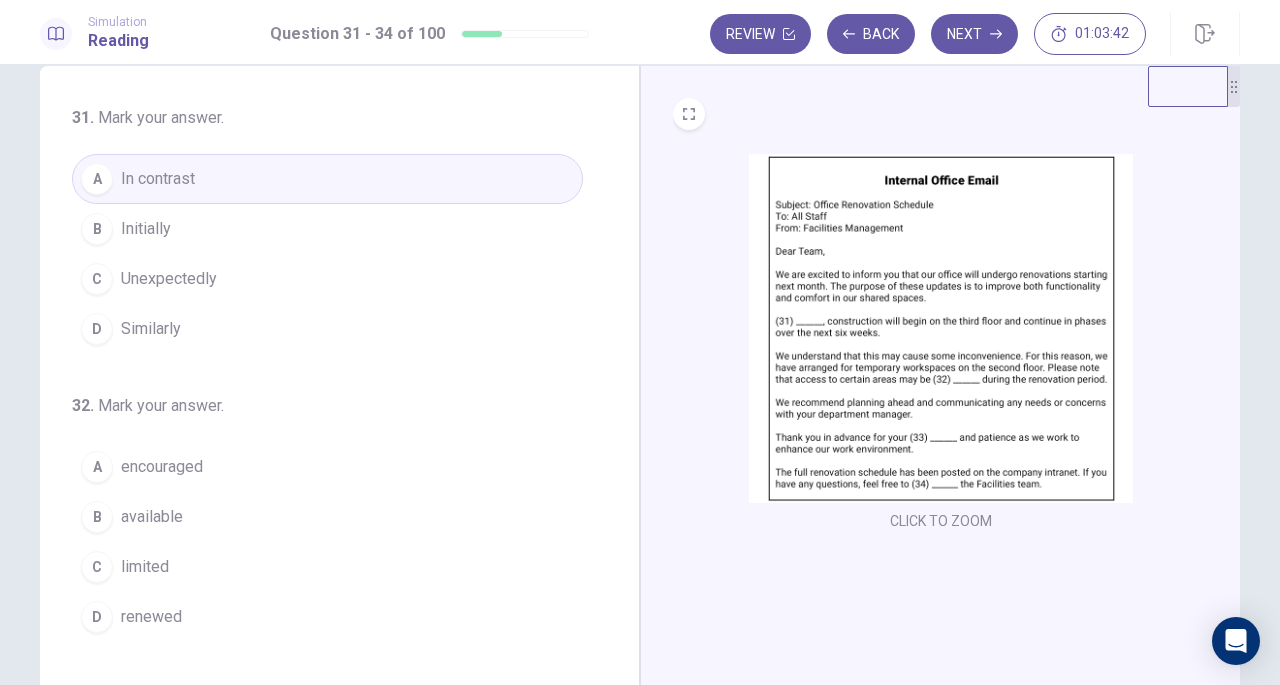 click on "Initially" at bounding box center [146, 229] 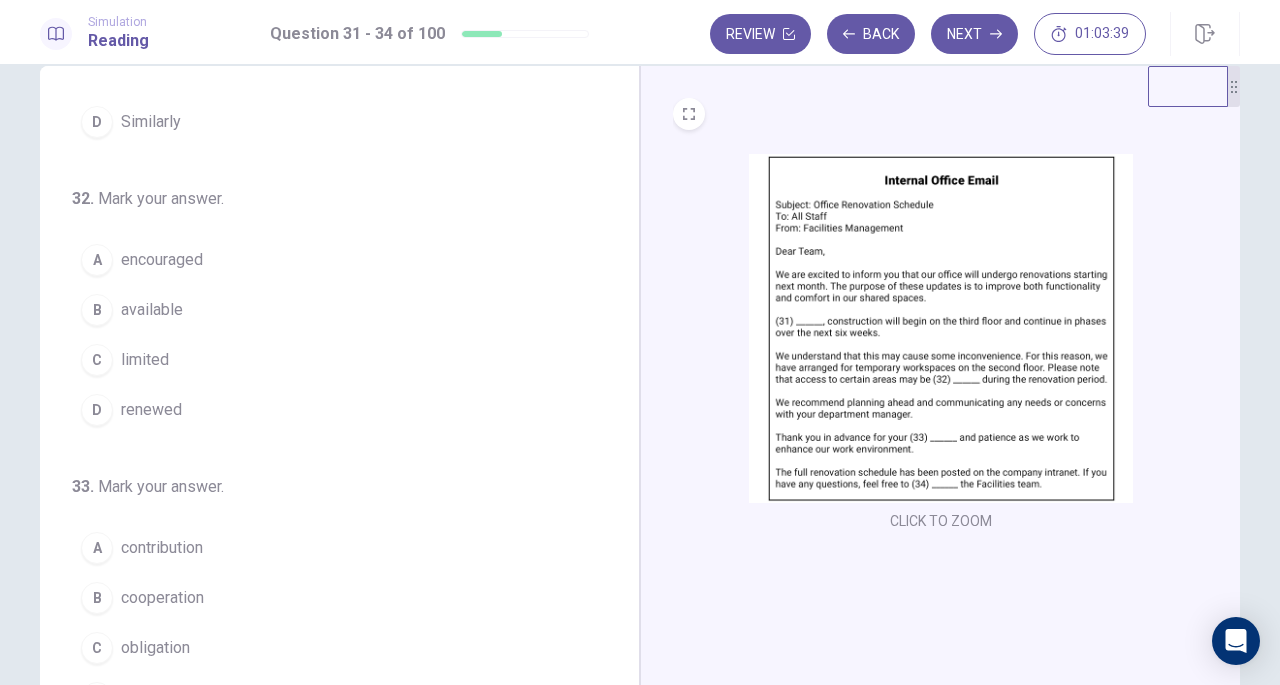 scroll, scrollTop: 216, scrollLeft: 0, axis: vertical 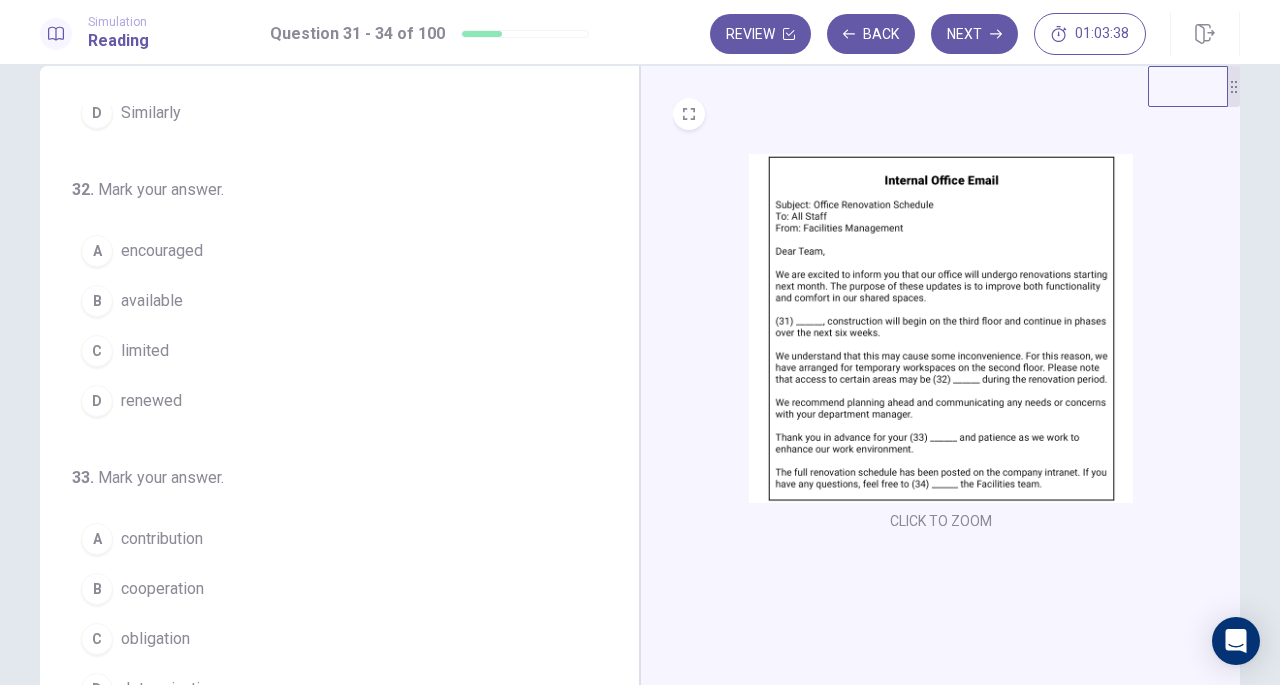 click on "CLICK TO ZOOM" at bounding box center (941, 521) 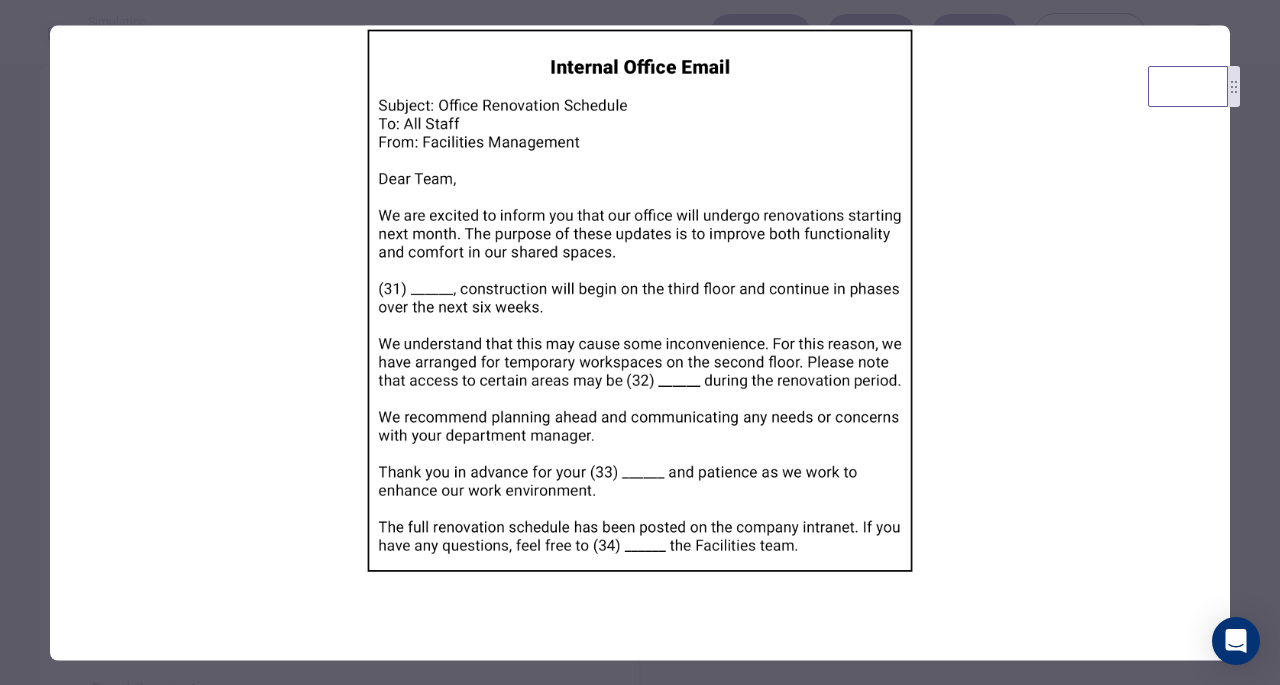 click at bounding box center [640, 342] 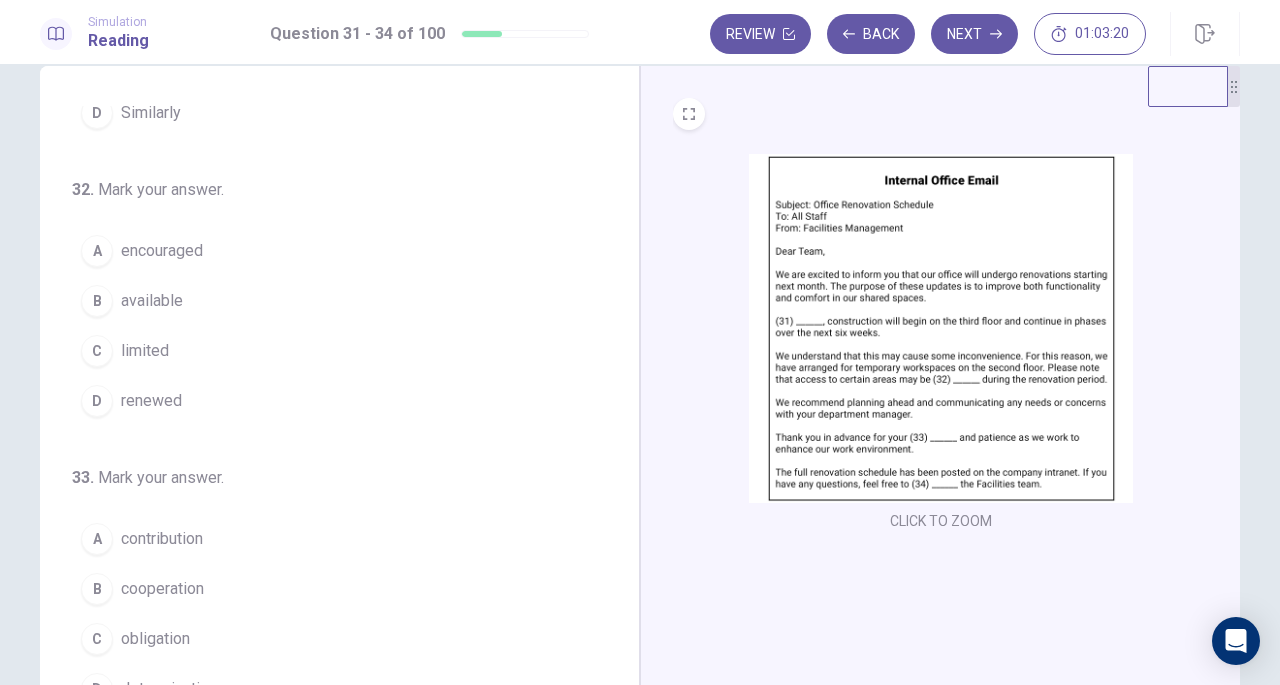 click on "limited" at bounding box center (145, 351) 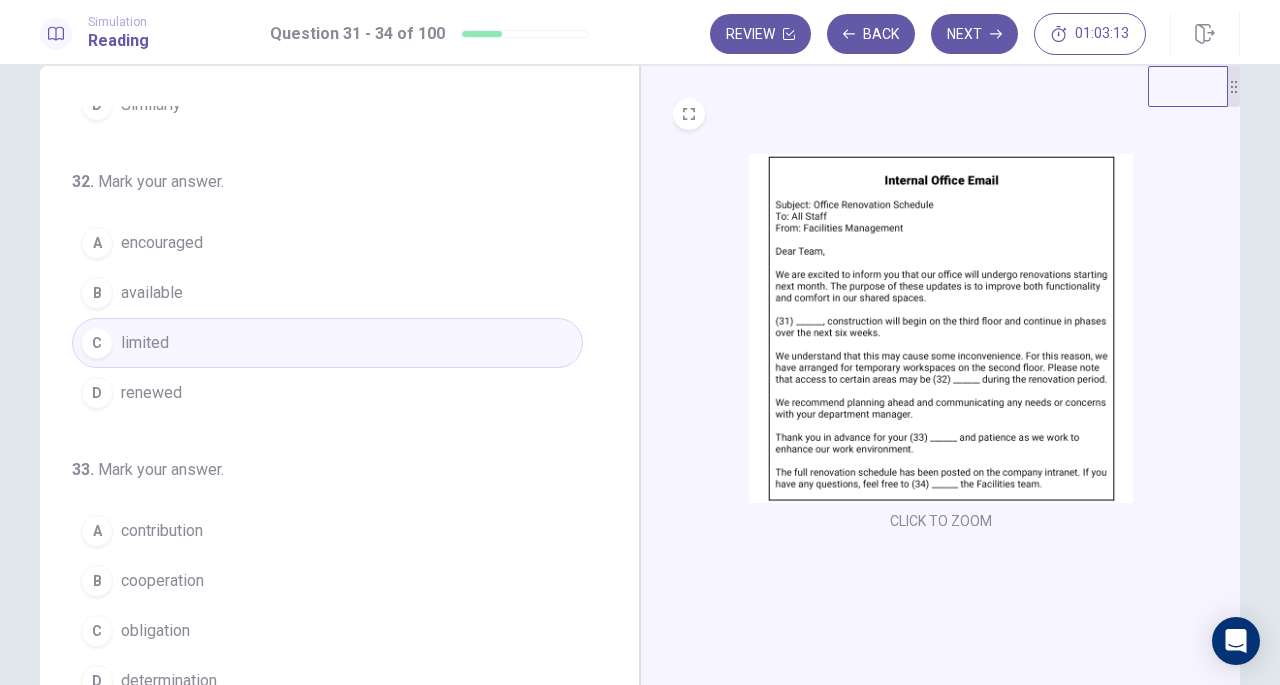 scroll, scrollTop: 486, scrollLeft: 0, axis: vertical 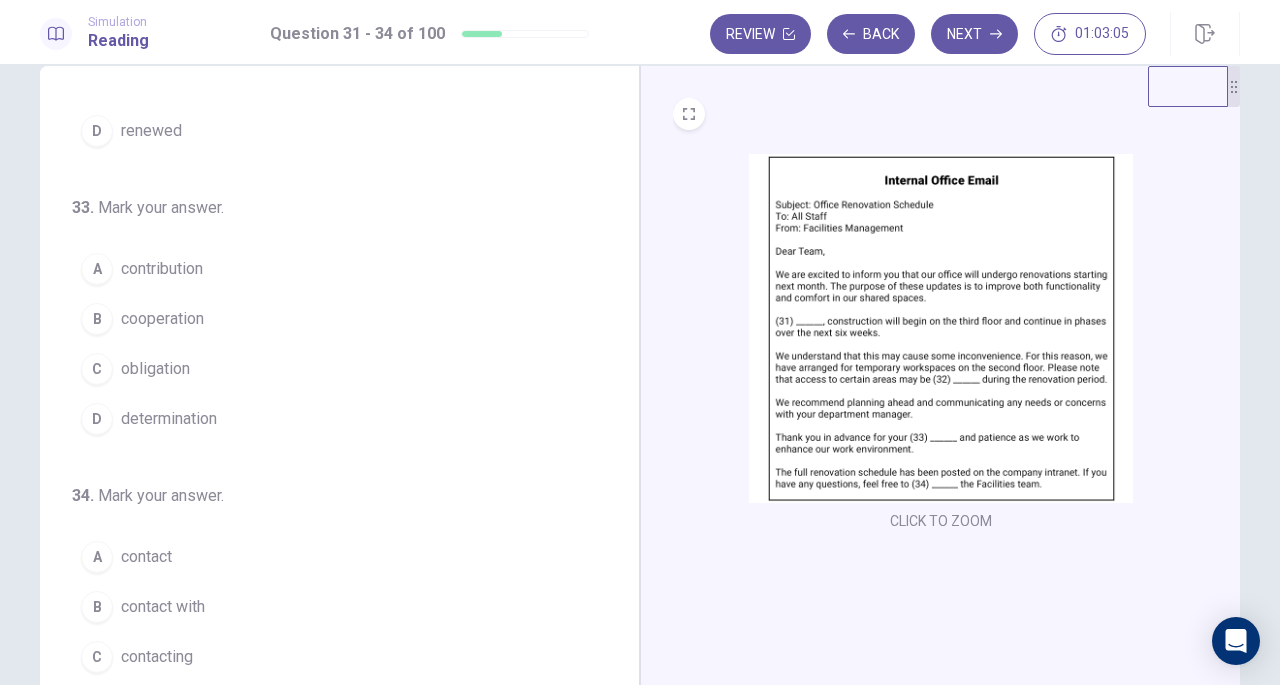 click on "cooperation" at bounding box center [162, 319] 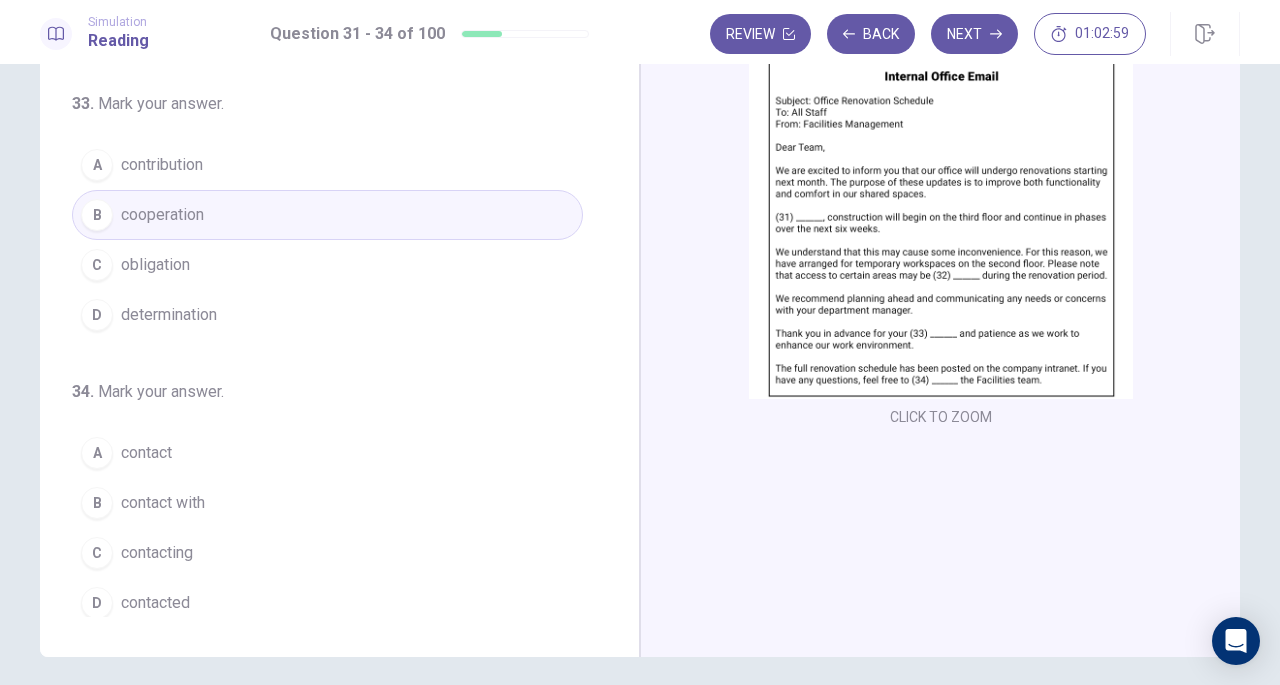 scroll, scrollTop: 144, scrollLeft: 0, axis: vertical 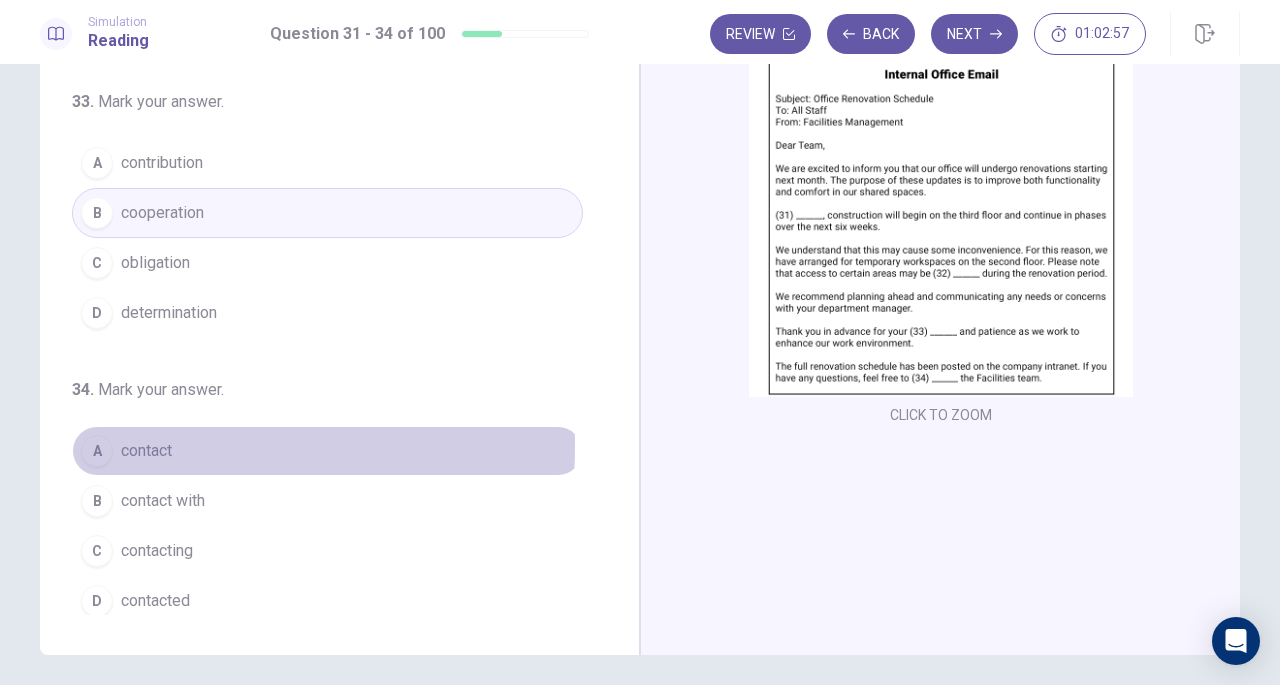 click on "contact" at bounding box center (146, 451) 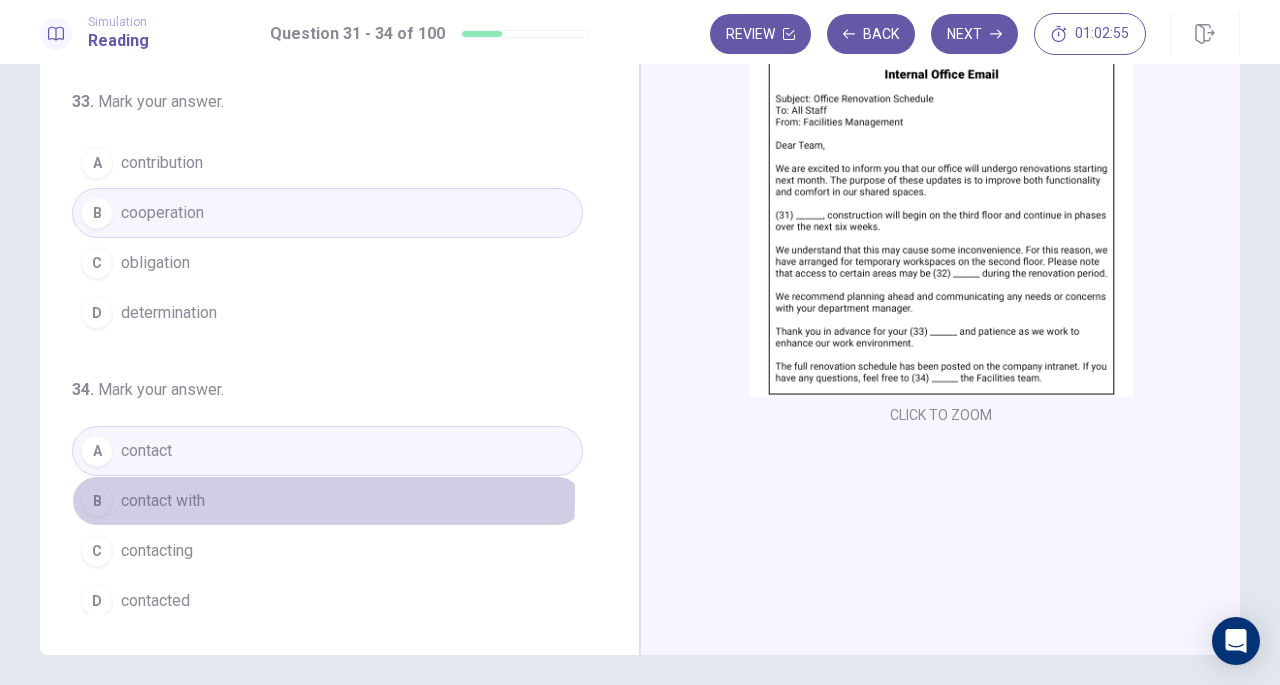 click on "contact with" at bounding box center [163, 501] 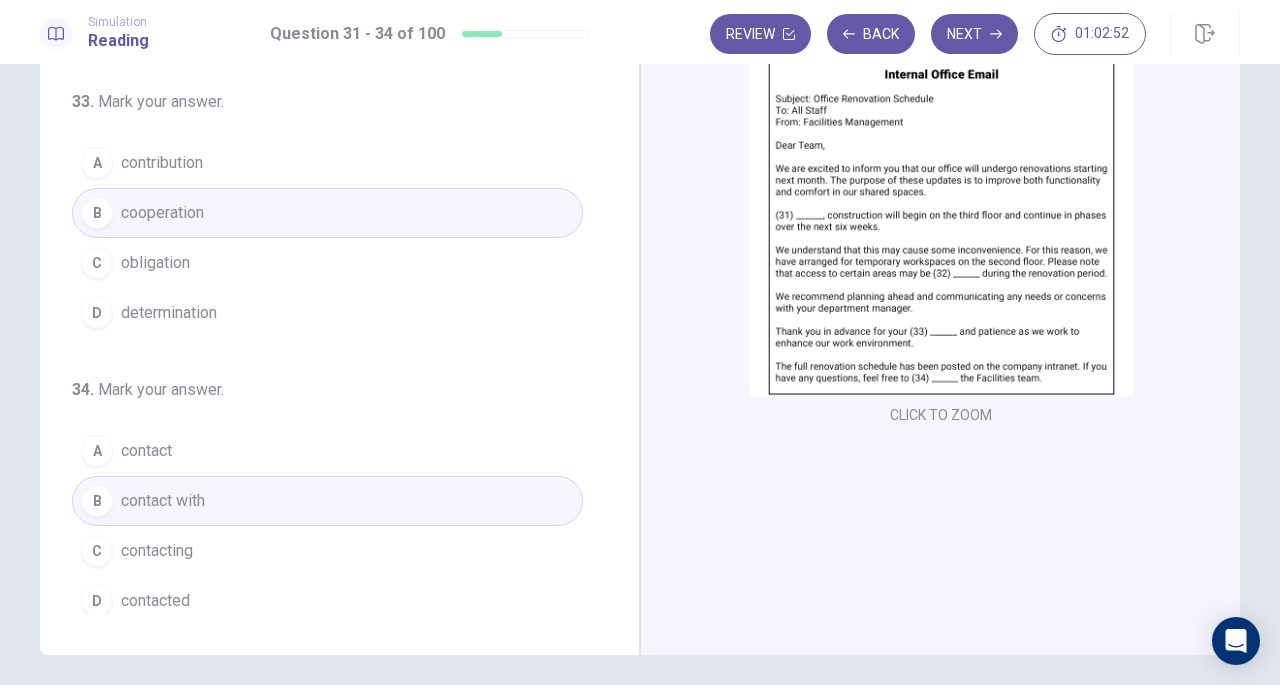 click on "Next" at bounding box center [974, 34] 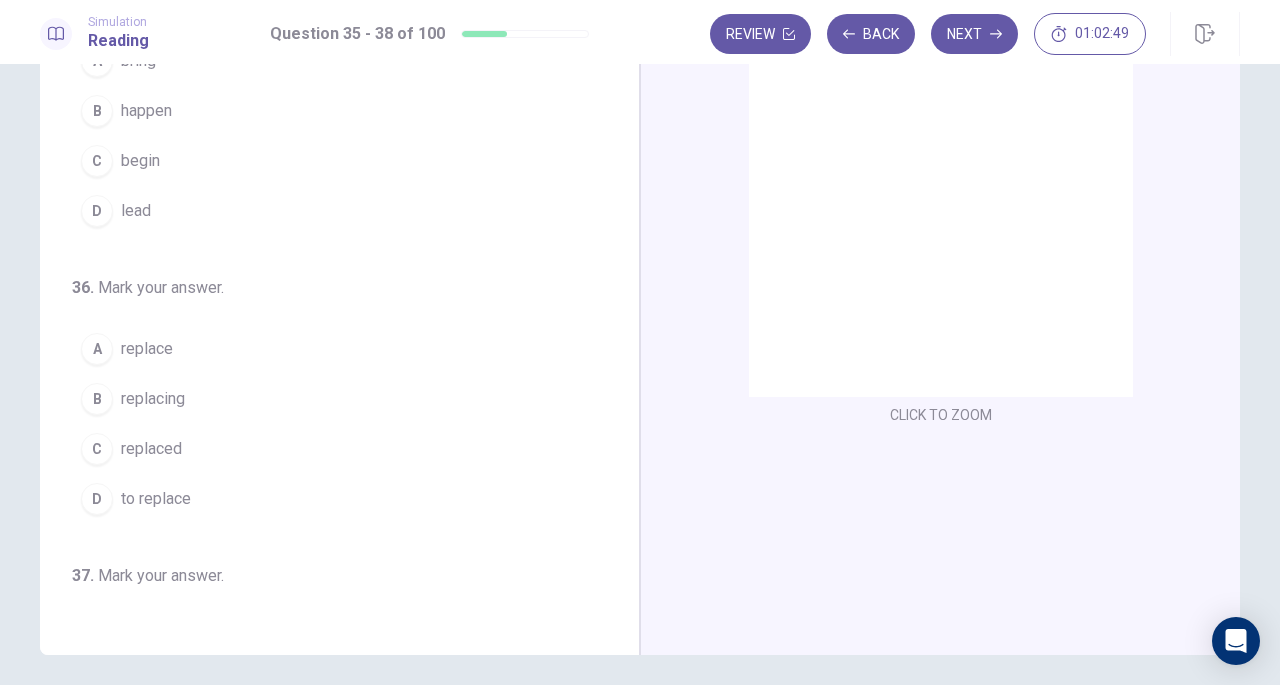 scroll, scrollTop: 0, scrollLeft: 0, axis: both 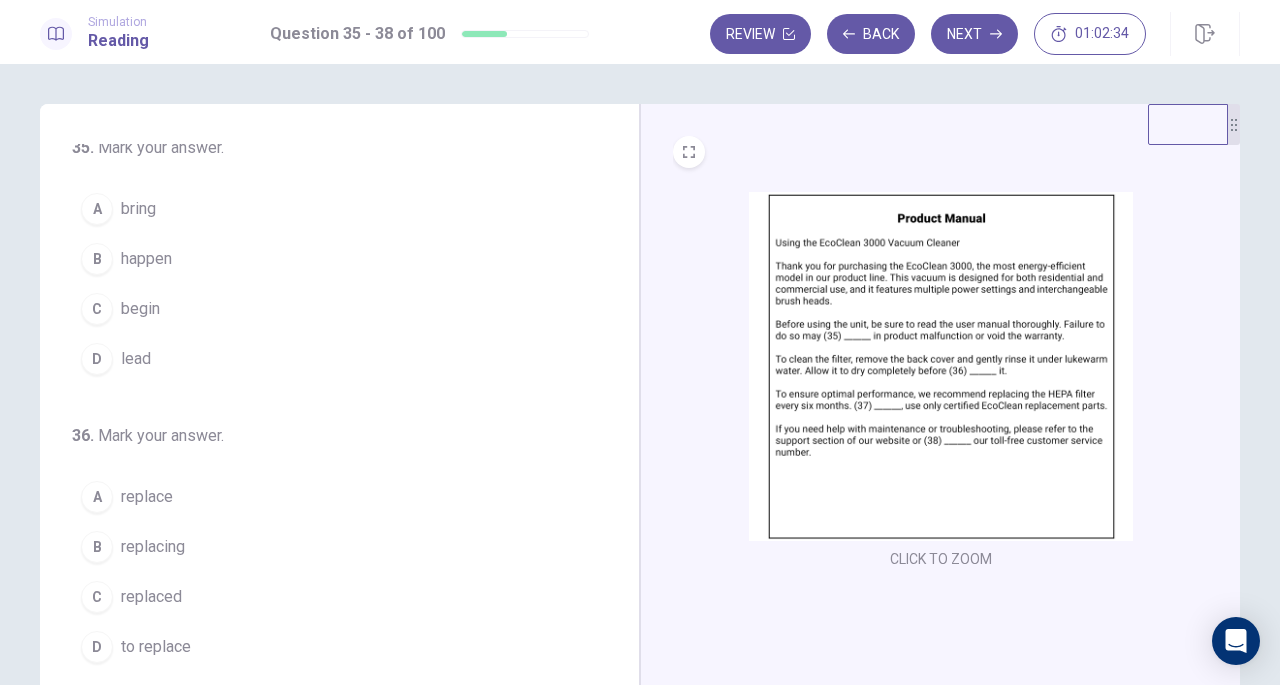 click on "lead" at bounding box center (136, 359) 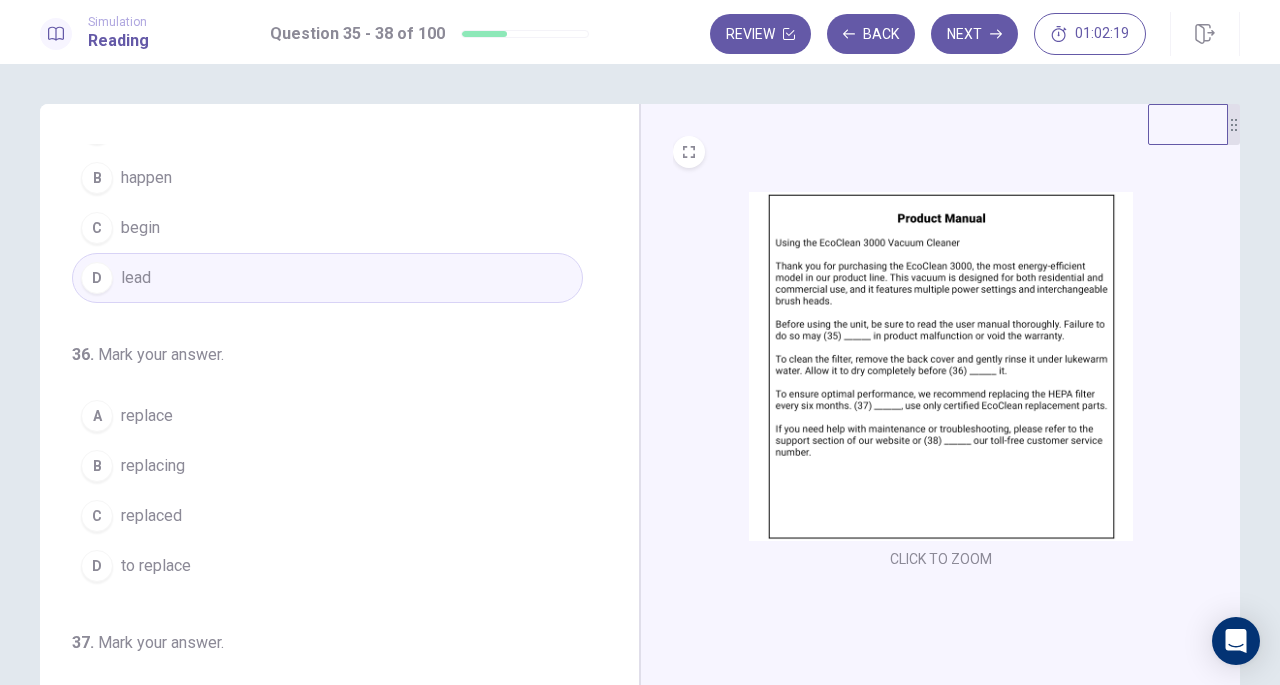 scroll, scrollTop: 90, scrollLeft: 0, axis: vertical 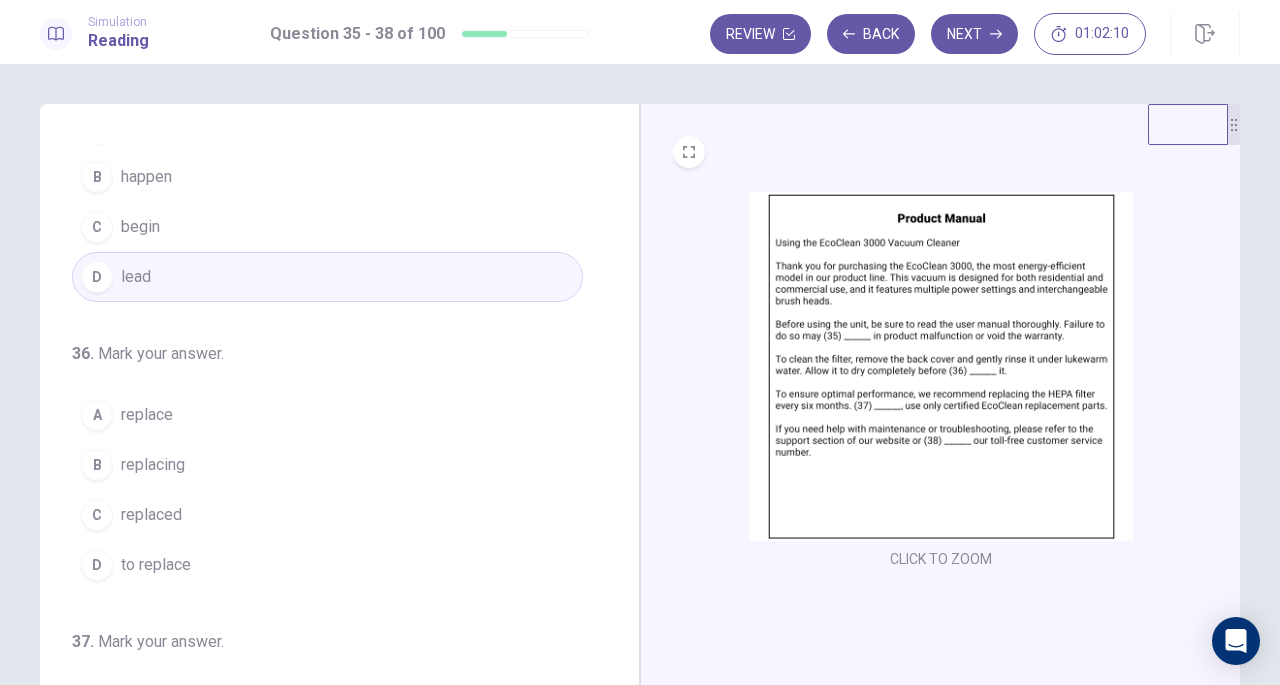 click on "replacing" at bounding box center [153, 465] 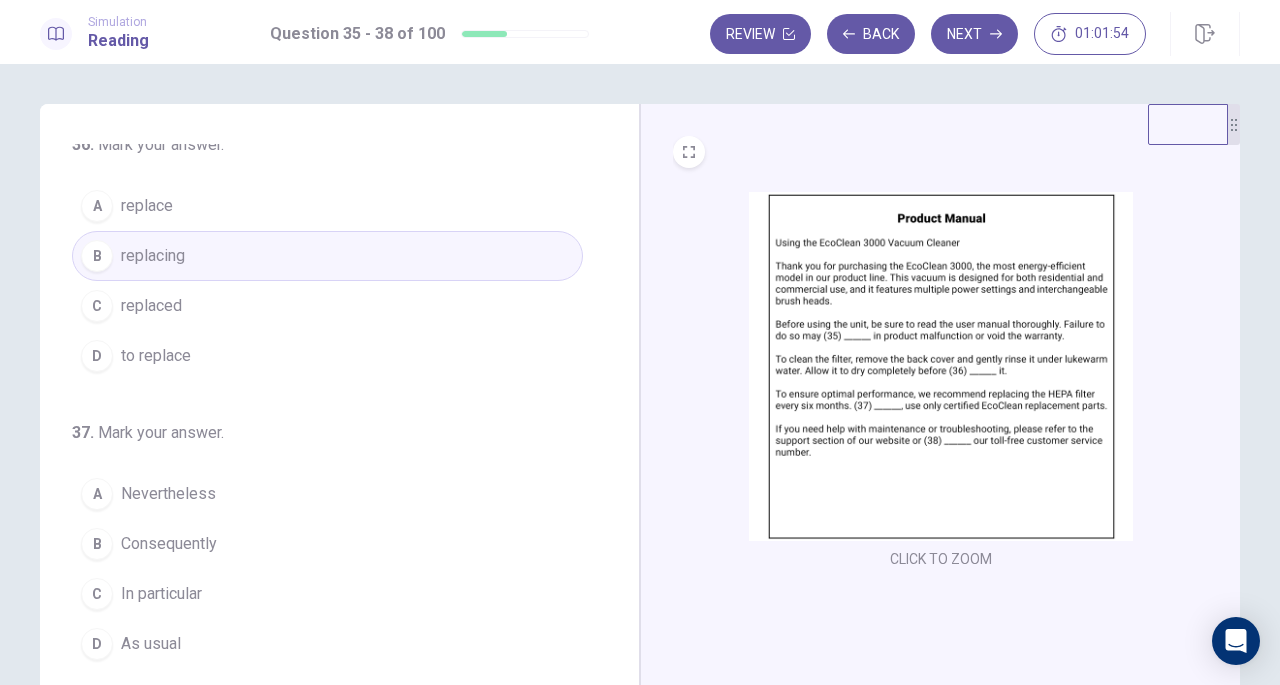scroll, scrollTop: 306, scrollLeft: 0, axis: vertical 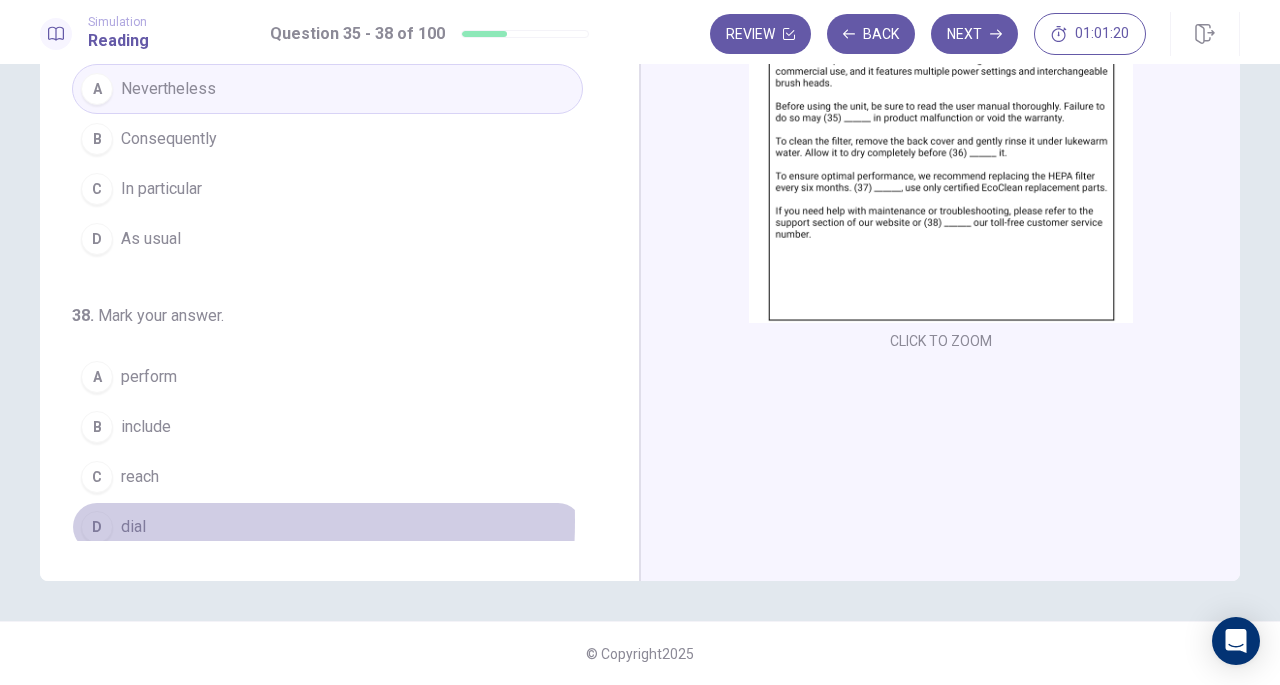 click on "dial" at bounding box center (133, 527) 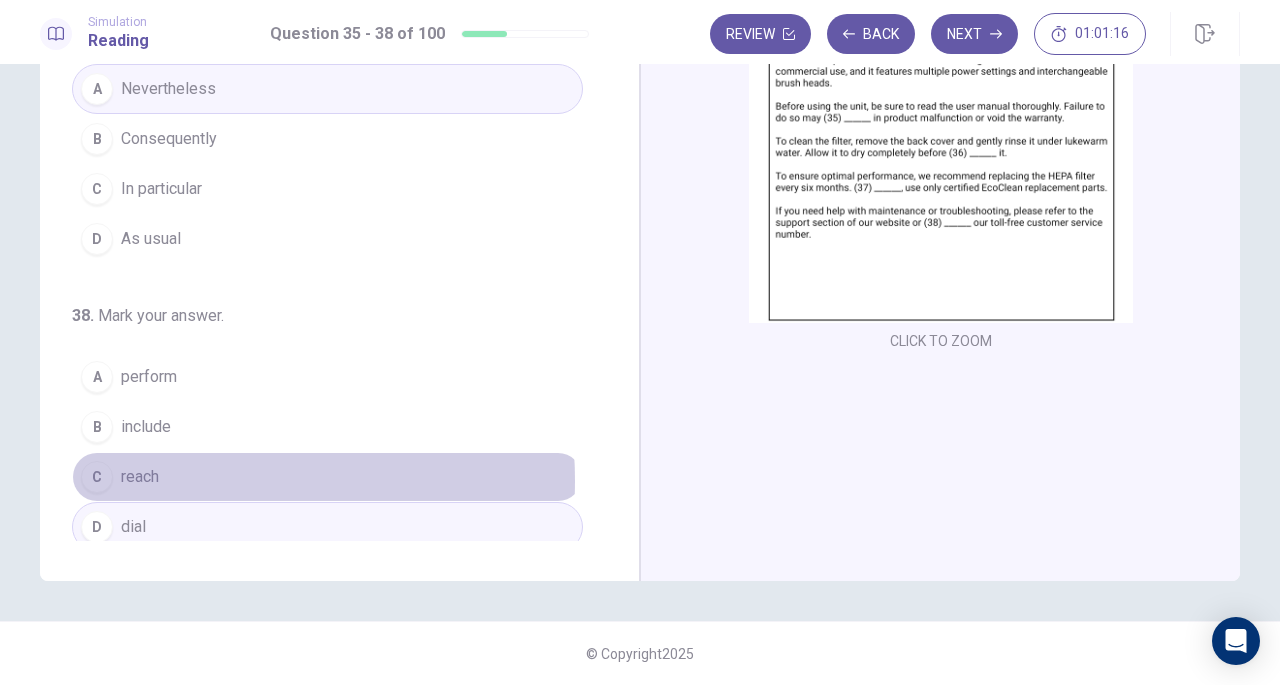 click on "reach" at bounding box center [140, 477] 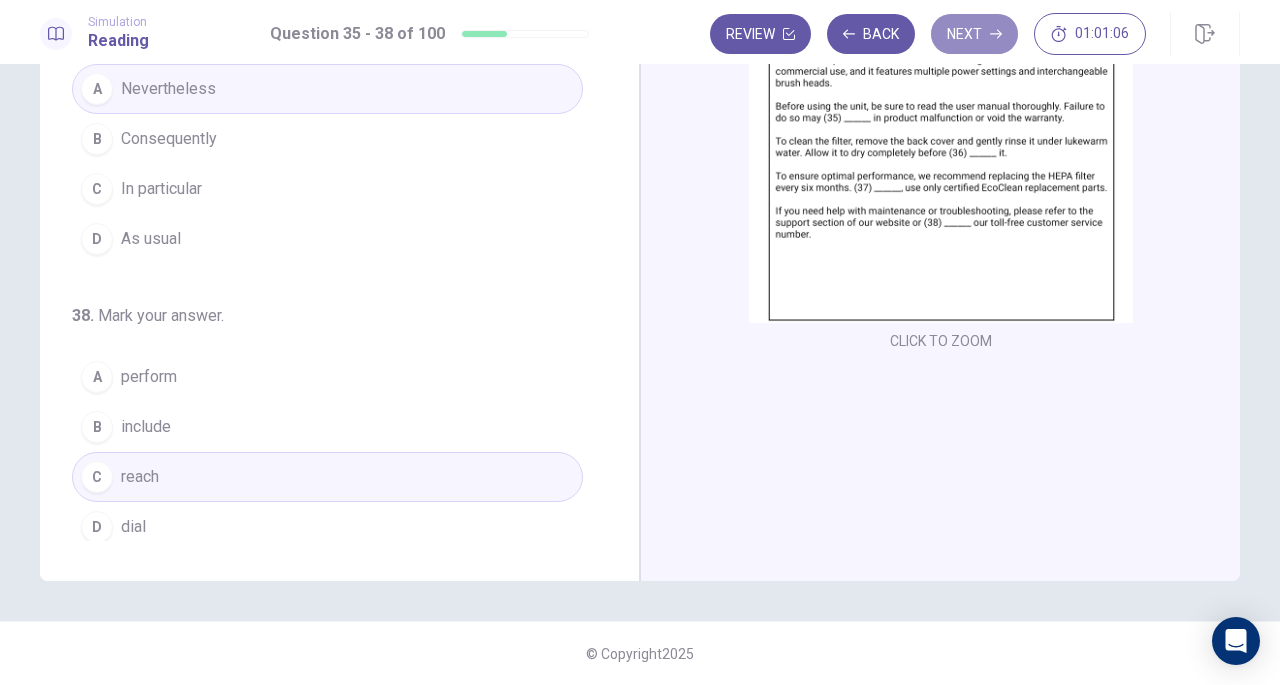 click 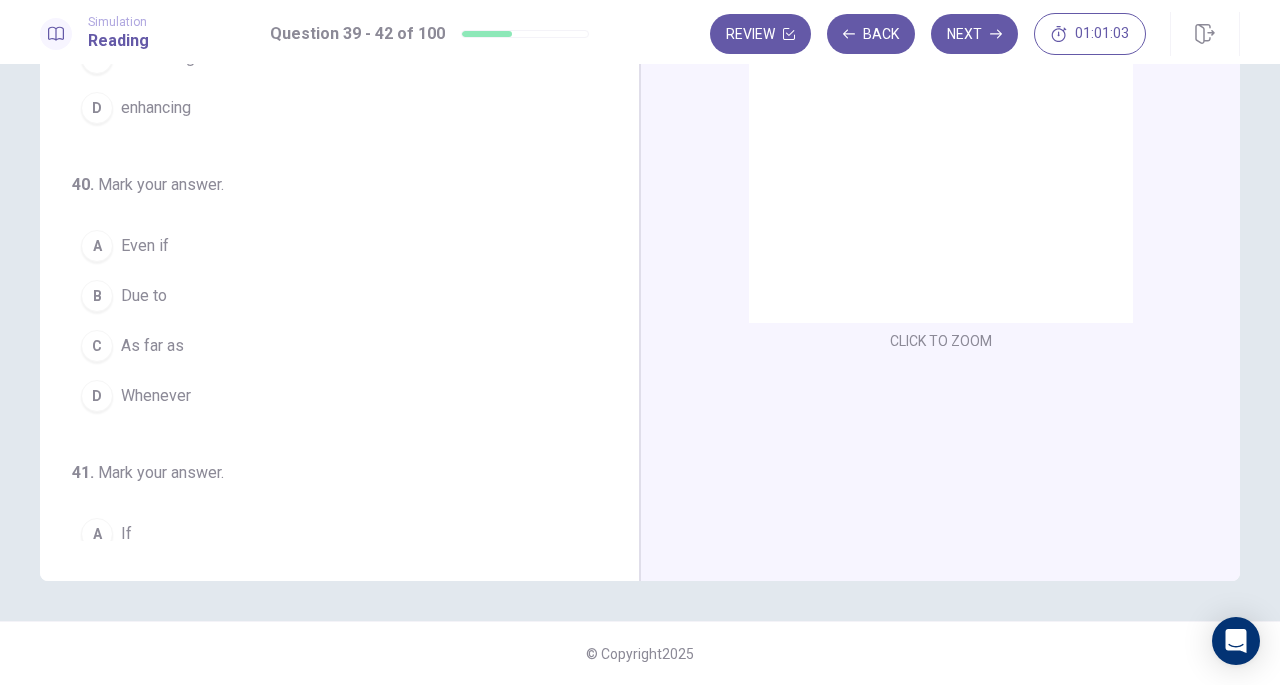 scroll, scrollTop: 0, scrollLeft: 0, axis: both 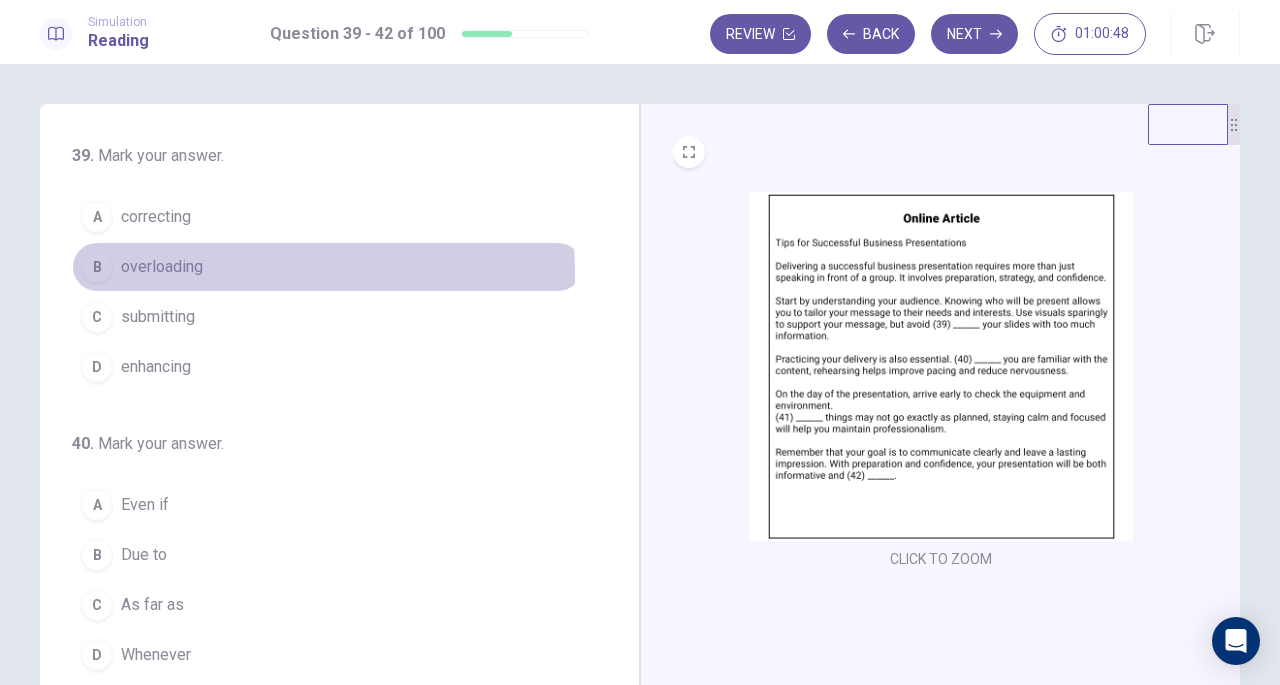 click on "overloading" at bounding box center (162, 267) 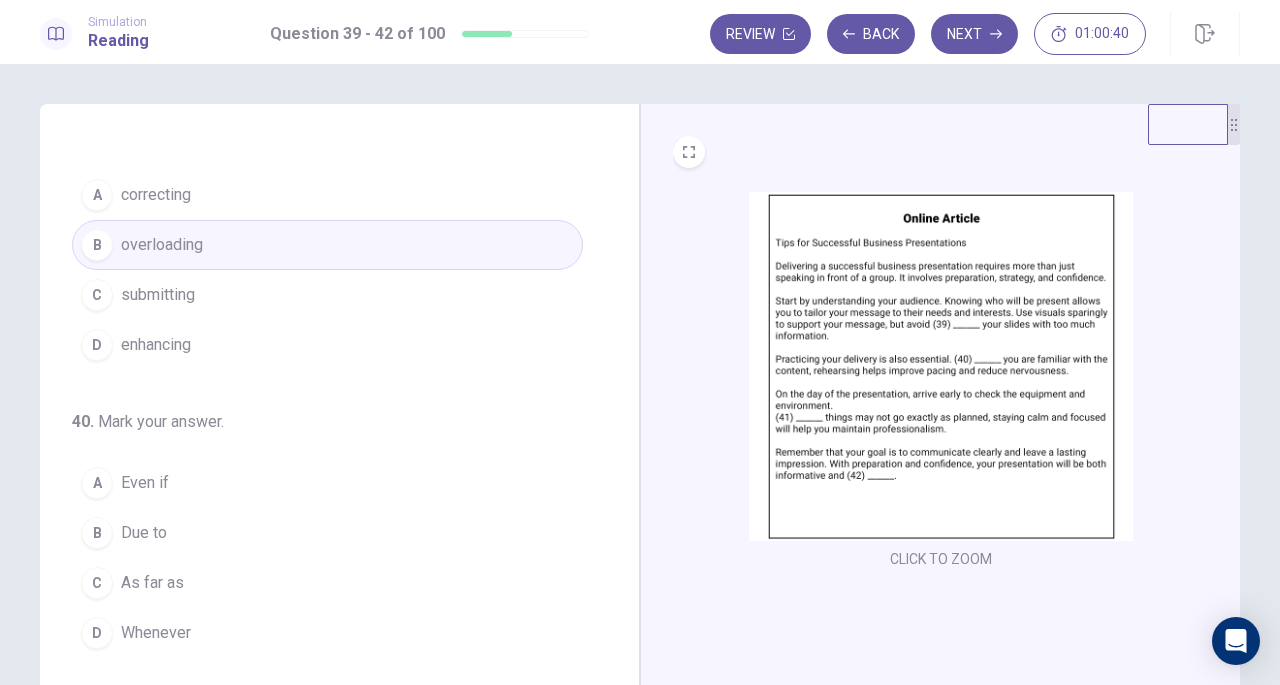 scroll, scrollTop: 23, scrollLeft: 0, axis: vertical 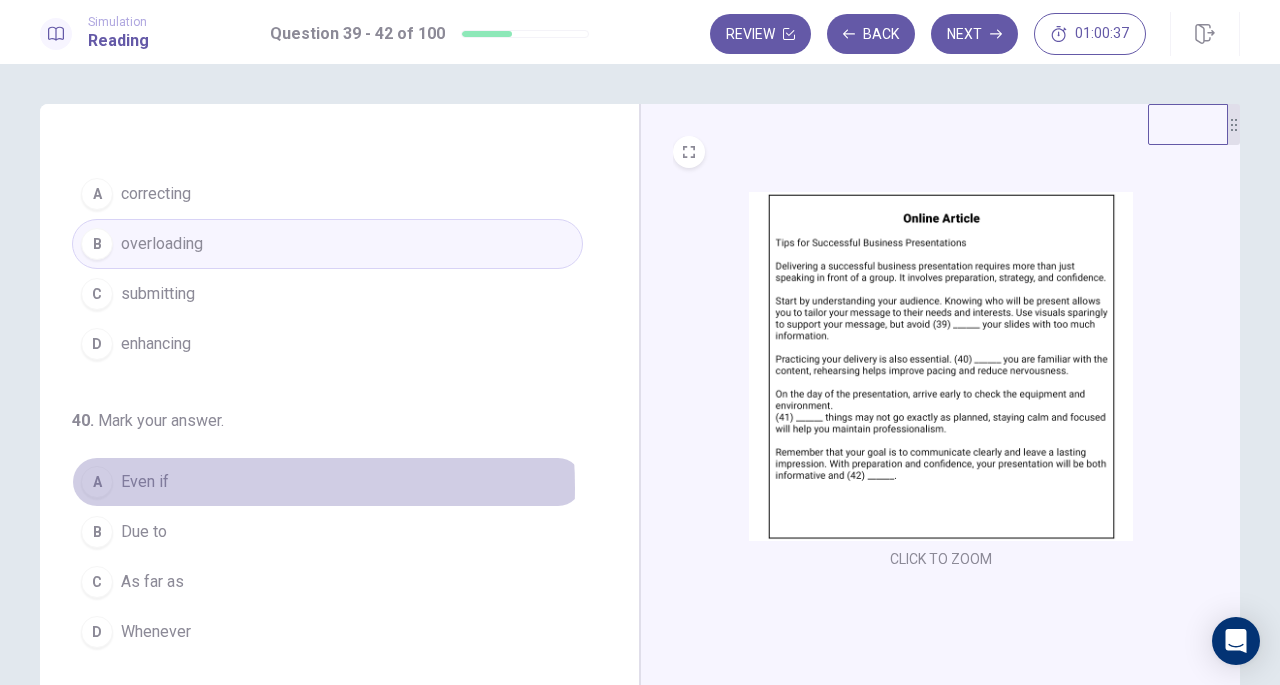click on "Even if" at bounding box center [145, 482] 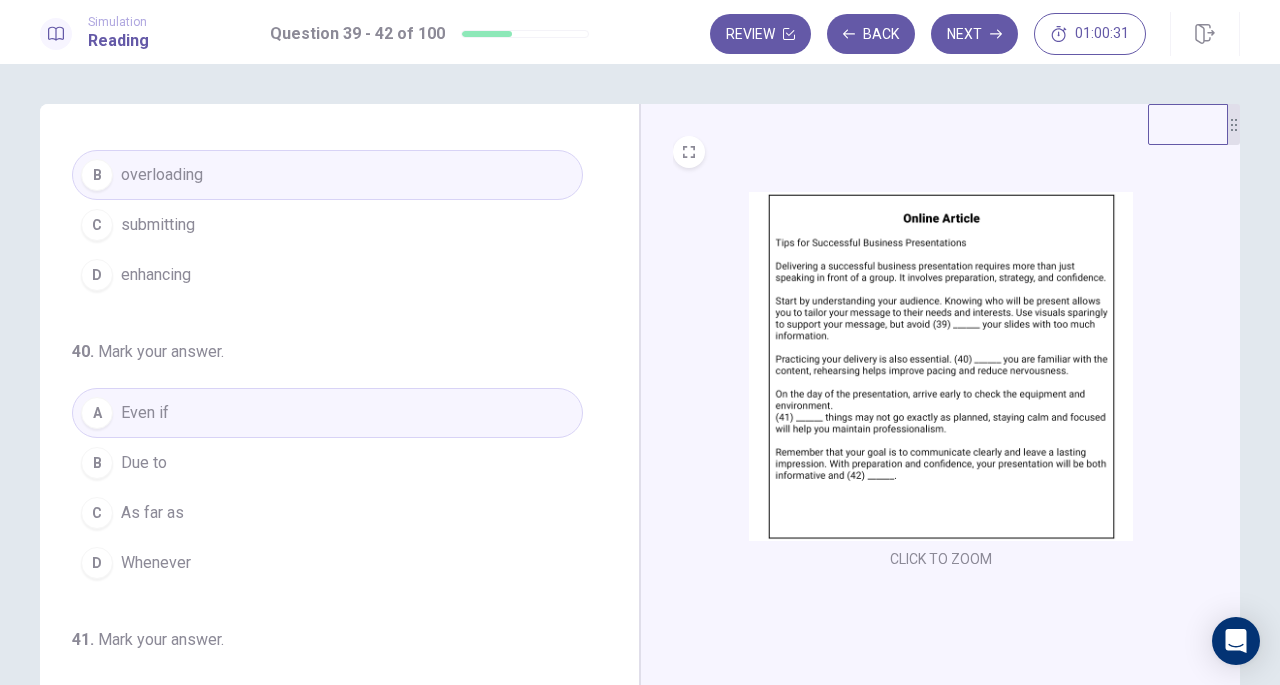 scroll, scrollTop: 93, scrollLeft: 0, axis: vertical 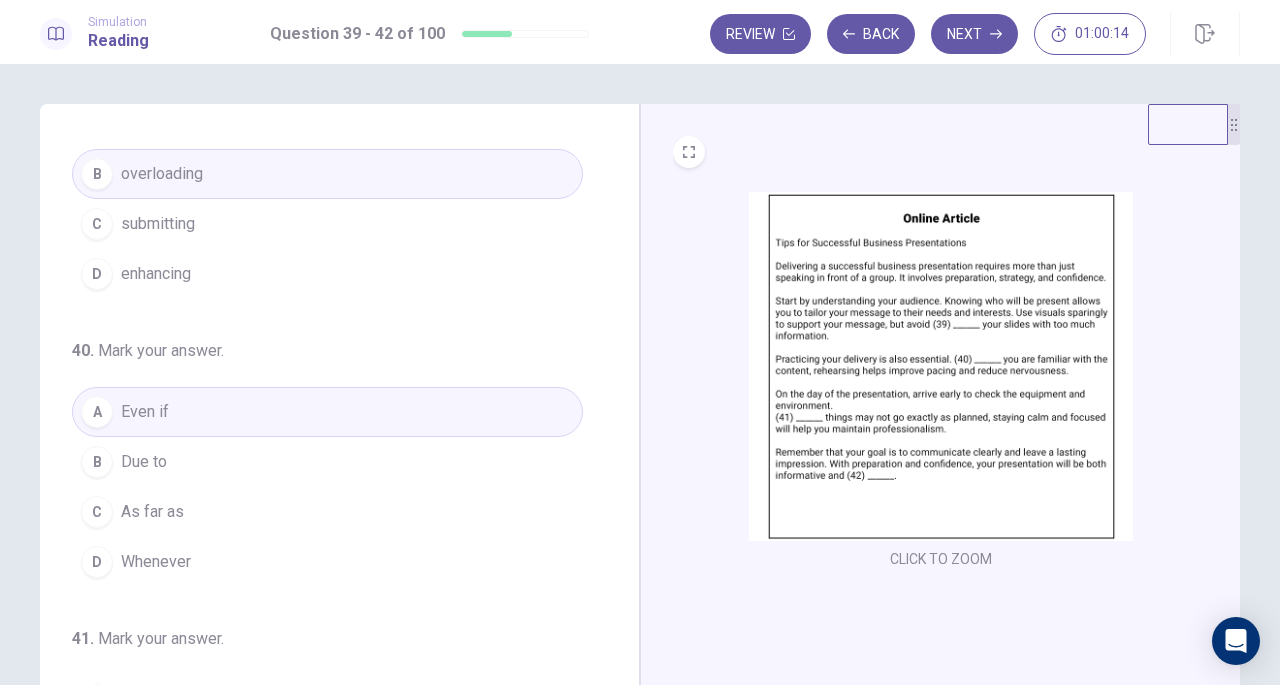 click on "A Even if" at bounding box center (327, 412) 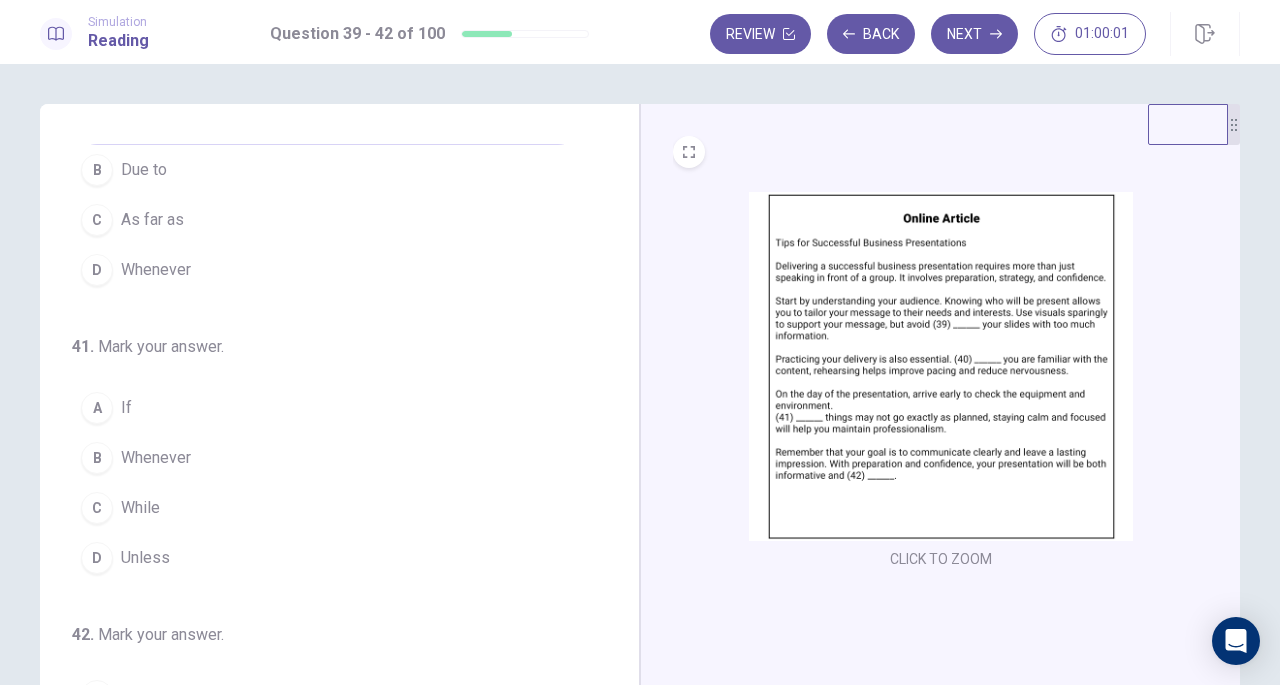 scroll, scrollTop: 386, scrollLeft: 0, axis: vertical 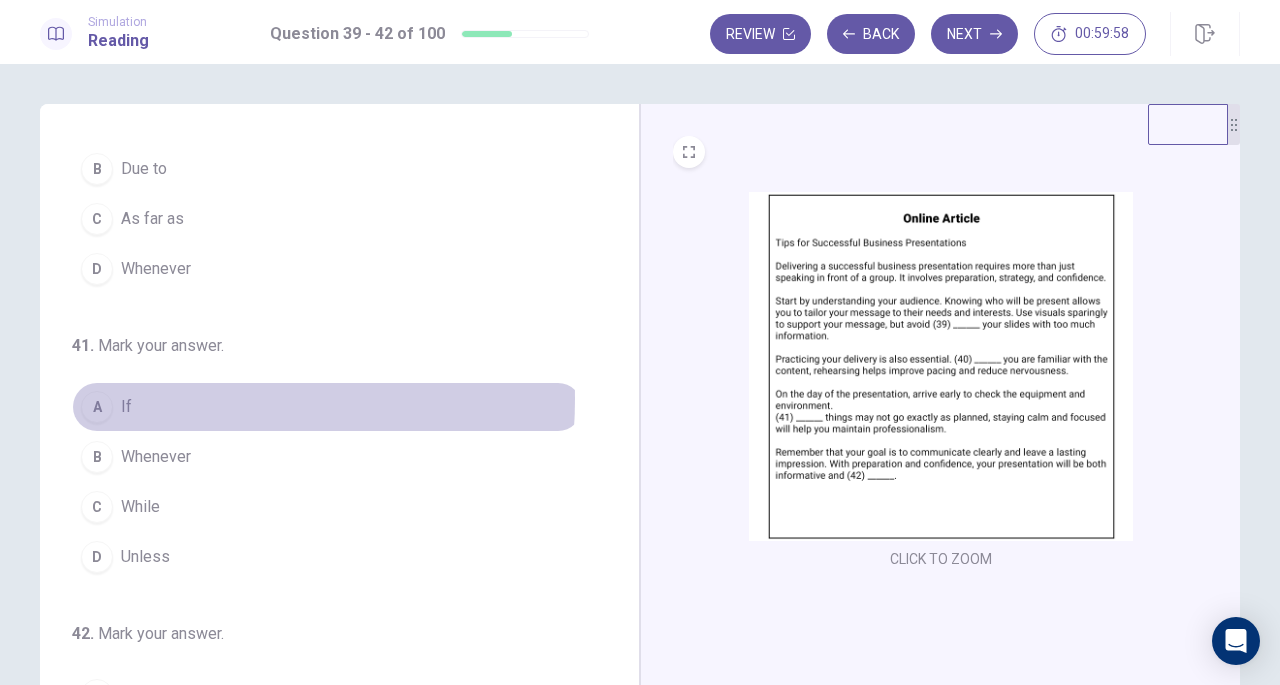 click on "A If" at bounding box center [327, 407] 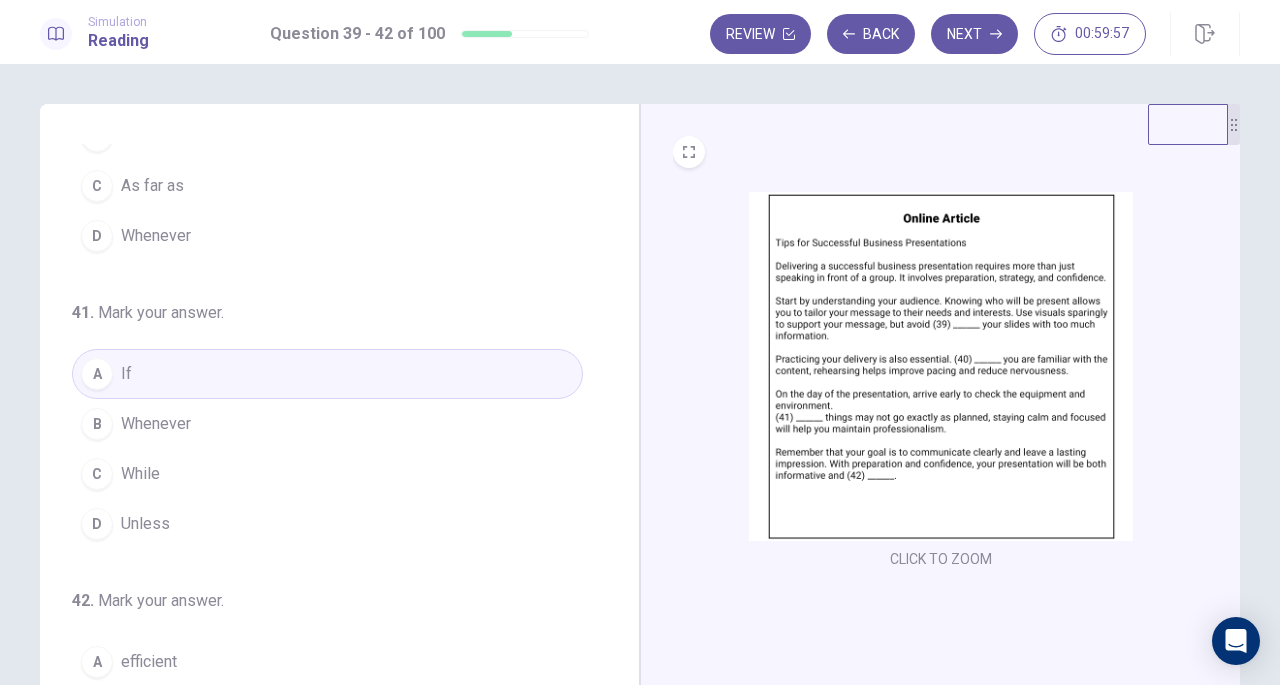 scroll, scrollTop: 420, scrollLeft: 0, axis: vertical 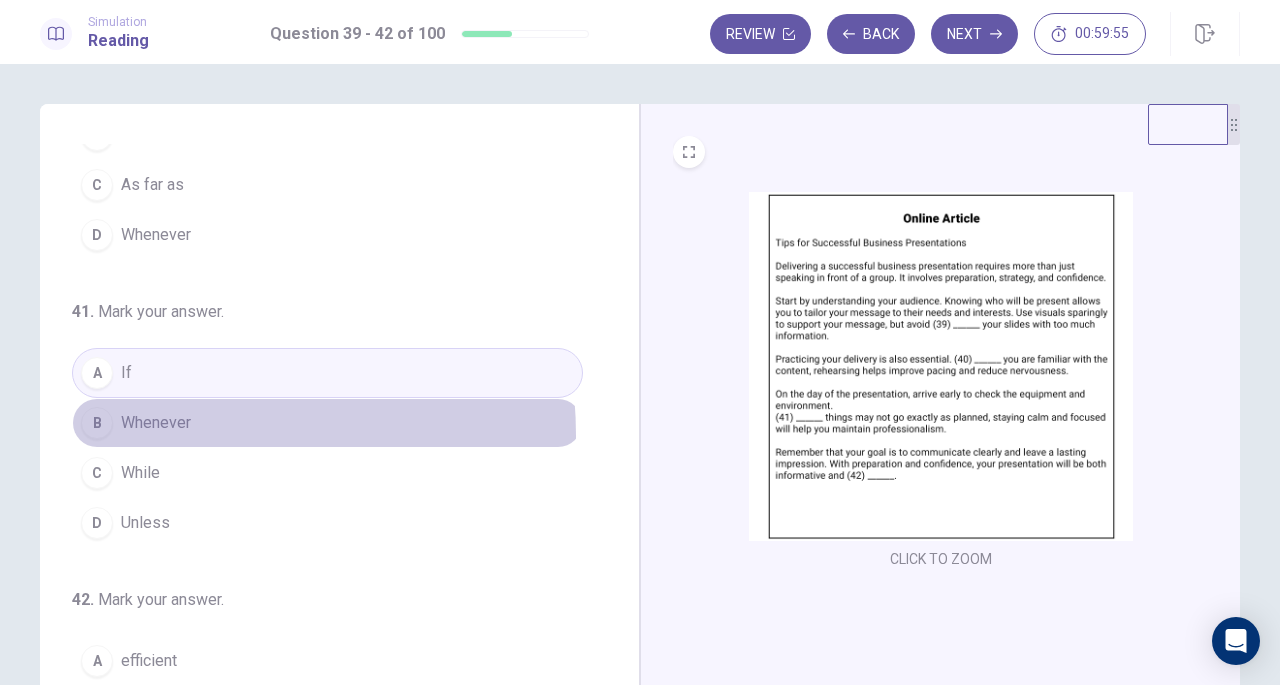 click on "B Whenever" at bounding box center [327, 423] 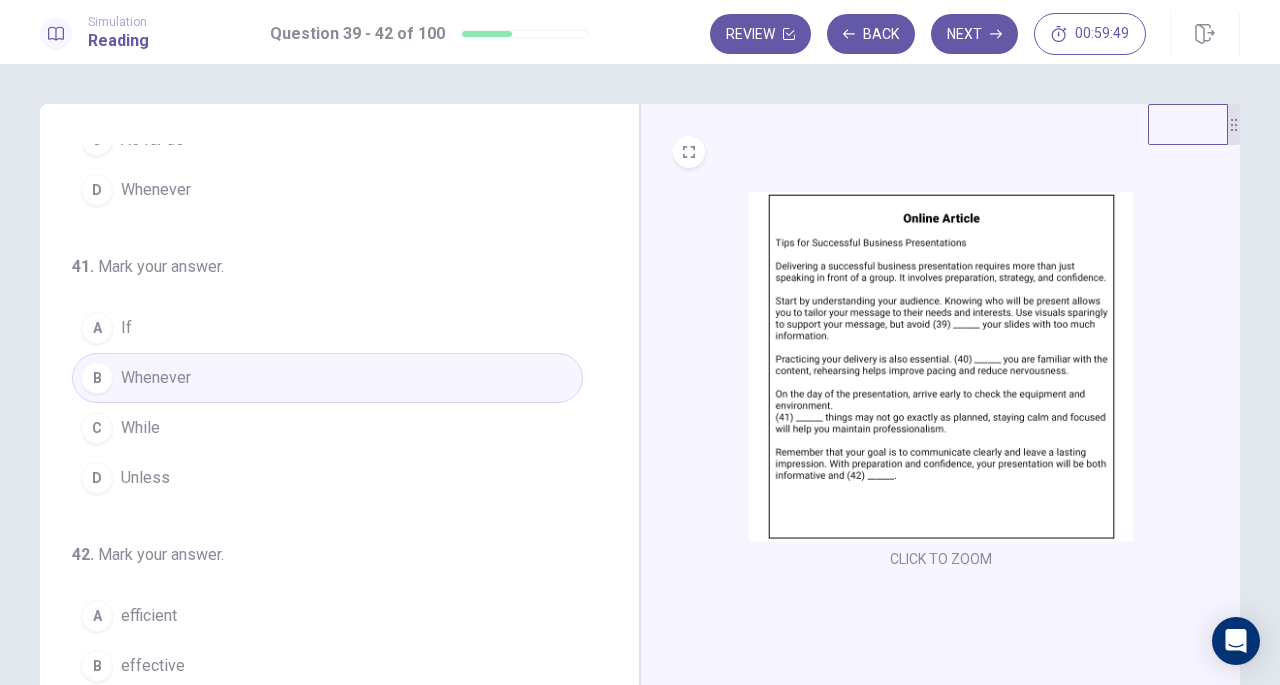 scroll, scrollTop: 486, scrollLeft: 0, axis: vertical 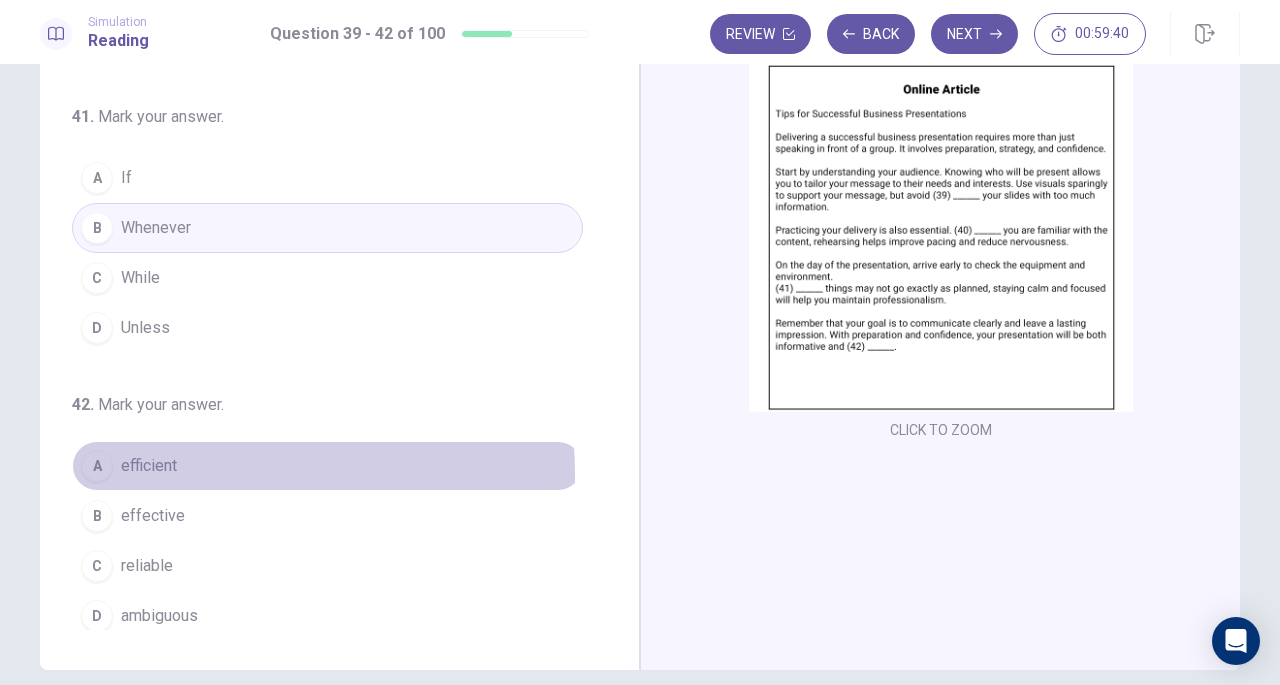 click on "A efficient" at bounding box center [327, 466] 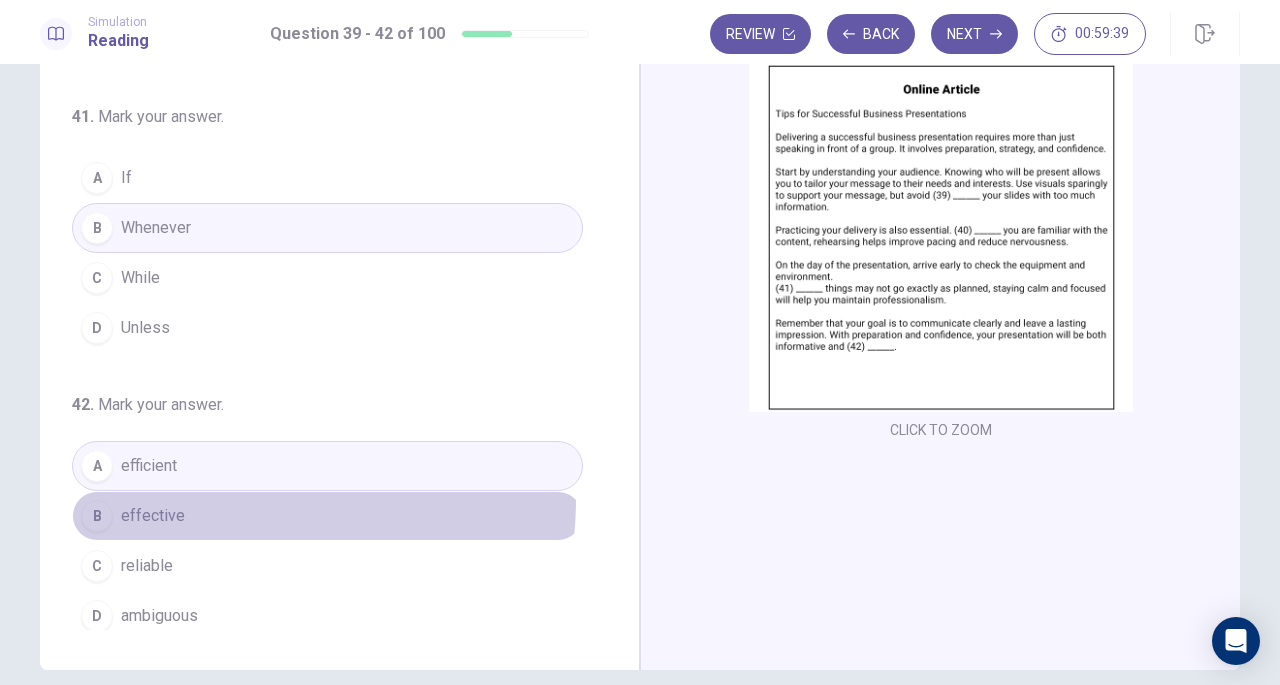 click on "B effective" at bounding box center (327, 516) 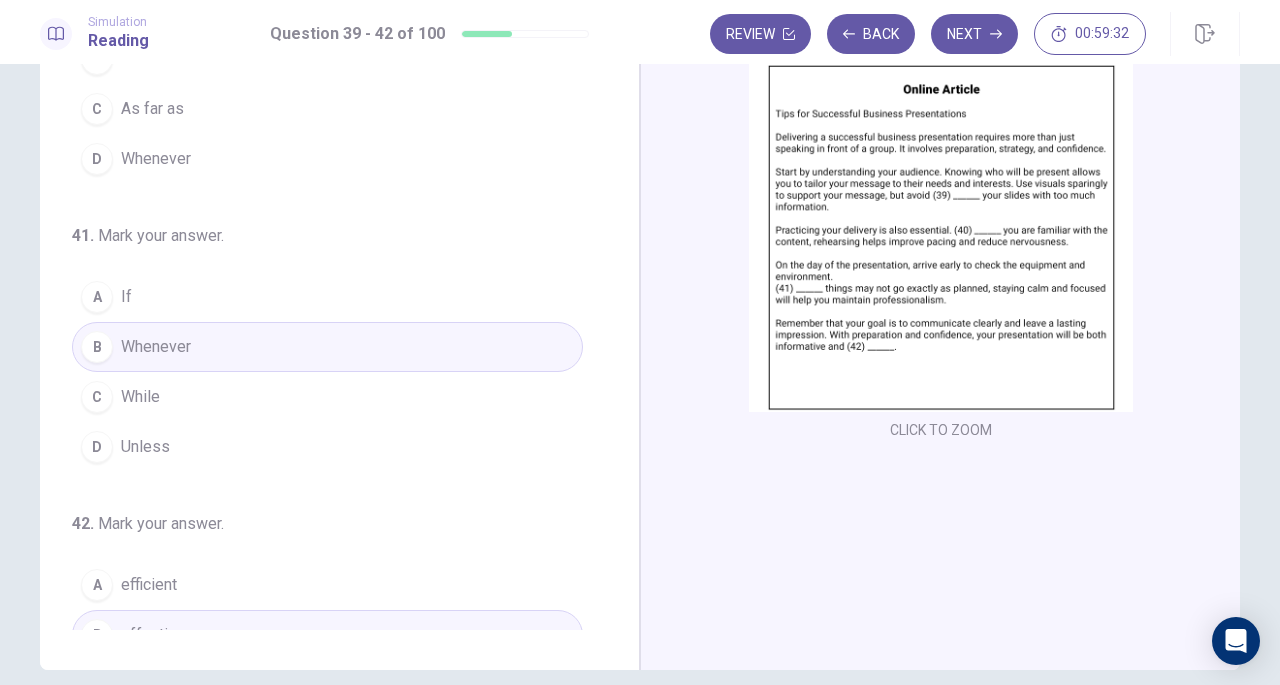 scroll, scrollTop: 371, scrollLeft: 0, axis: vertical 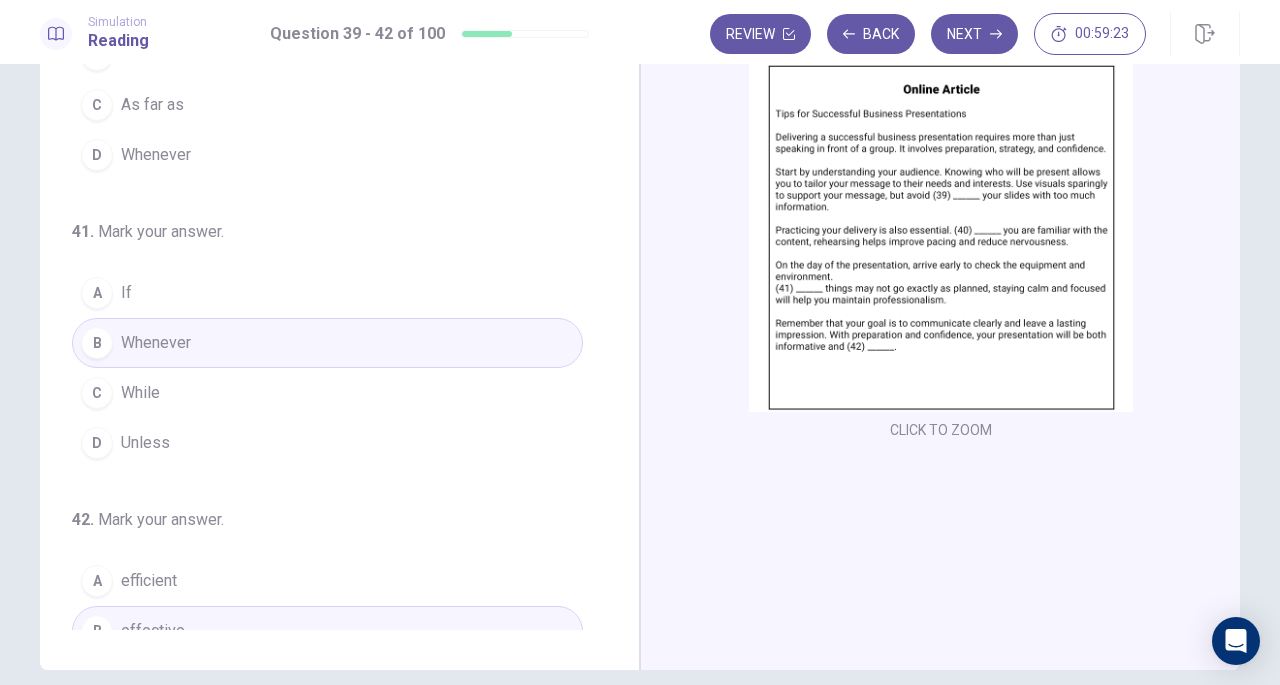 click on "Next" at bounding box center [974, 34] 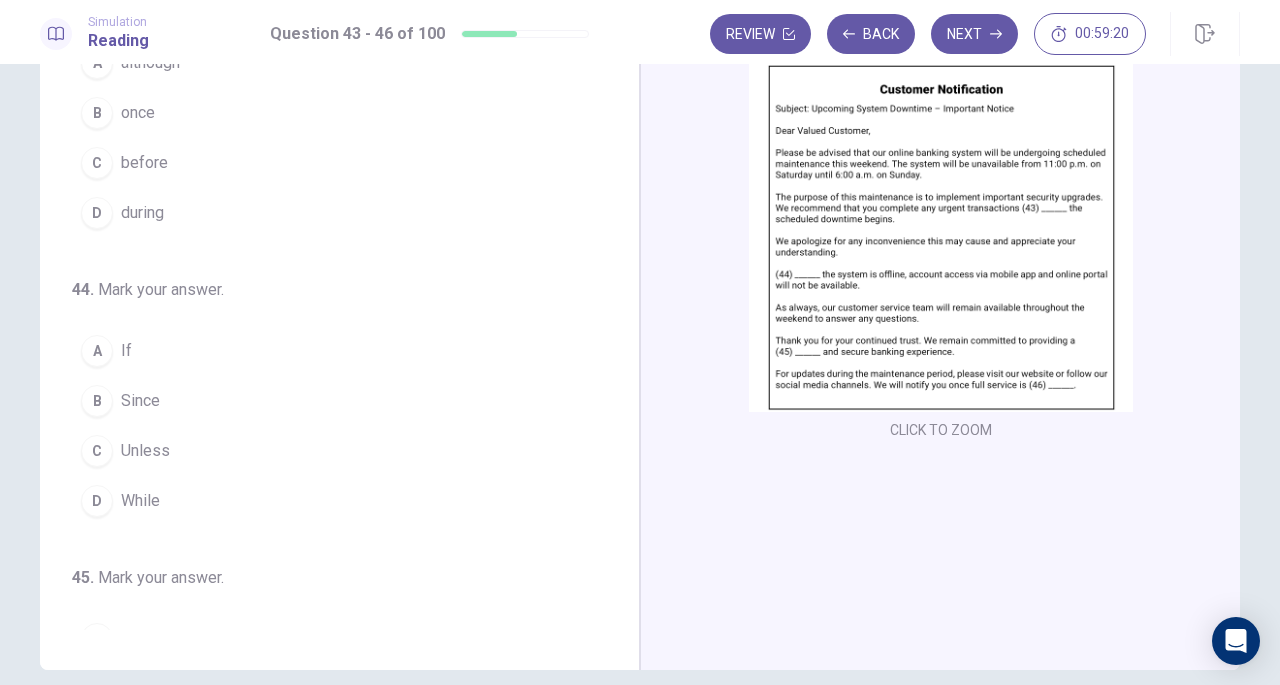 scroll, scrollTop: 0, scrollLeft: 0, axis: both 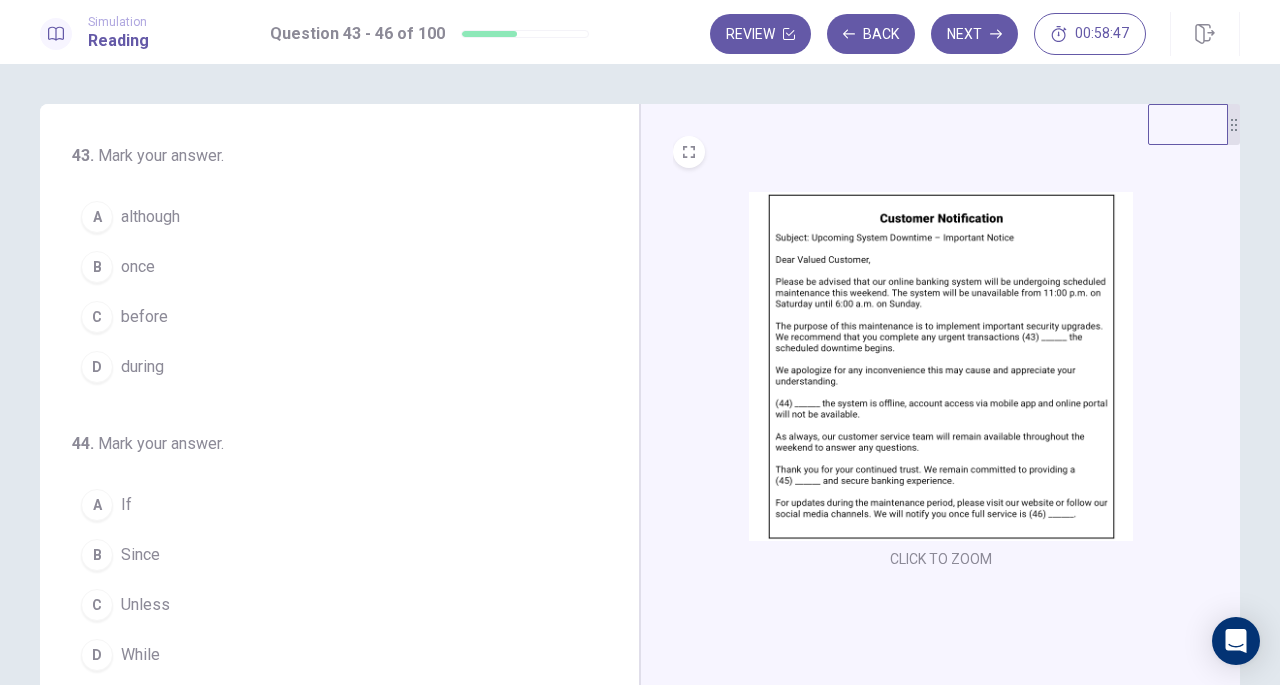 click on "B once" at bounding box center [327, 267] 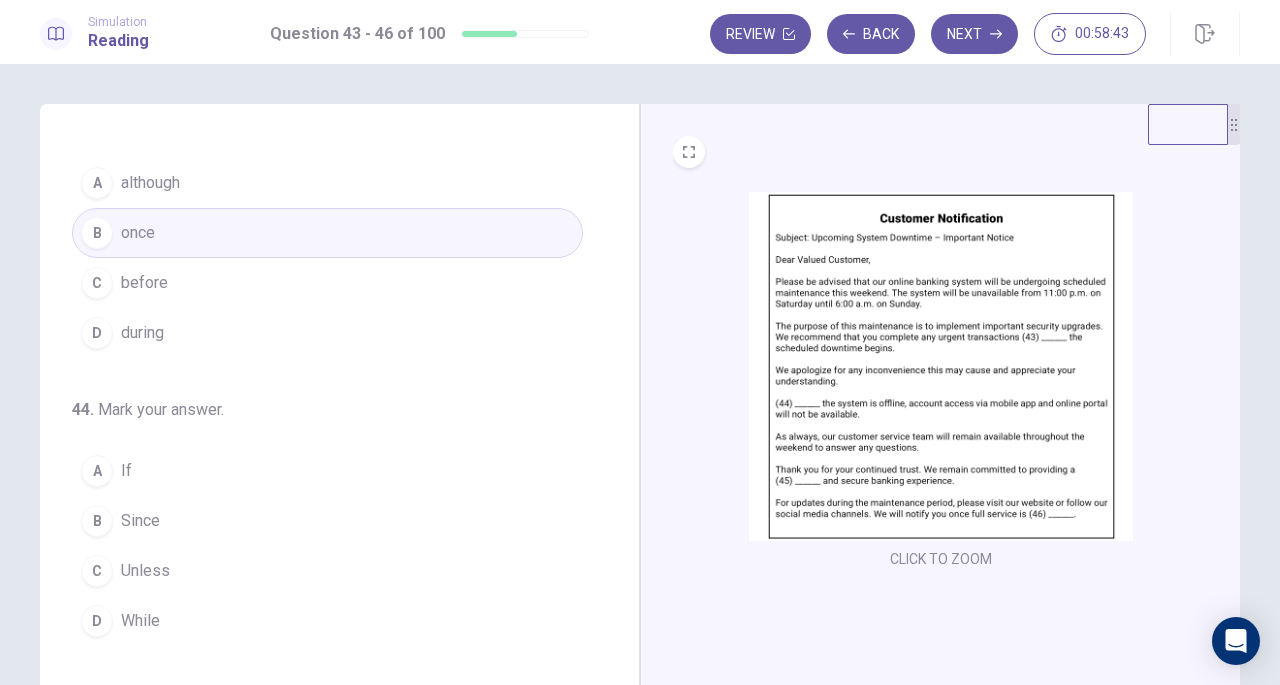 scroll, scrollTop: 32, scrollLeft: 0, axis: vertical 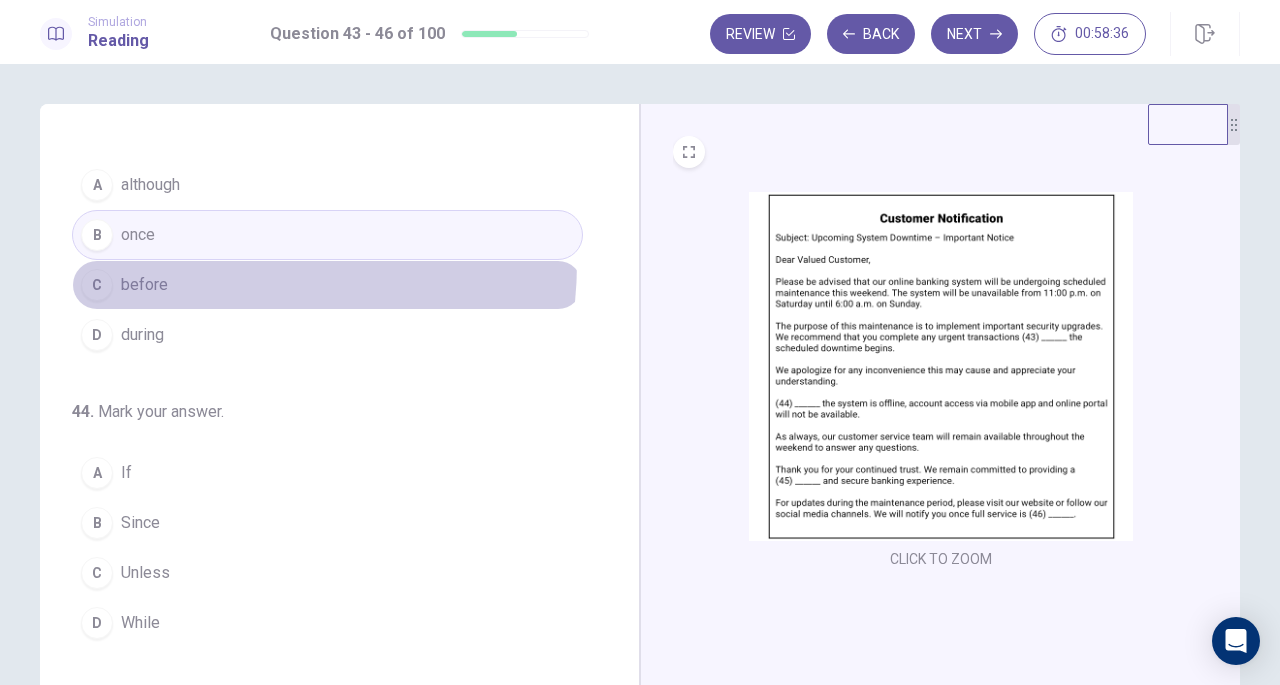 click on "C before" at bounding box center [327, 285] 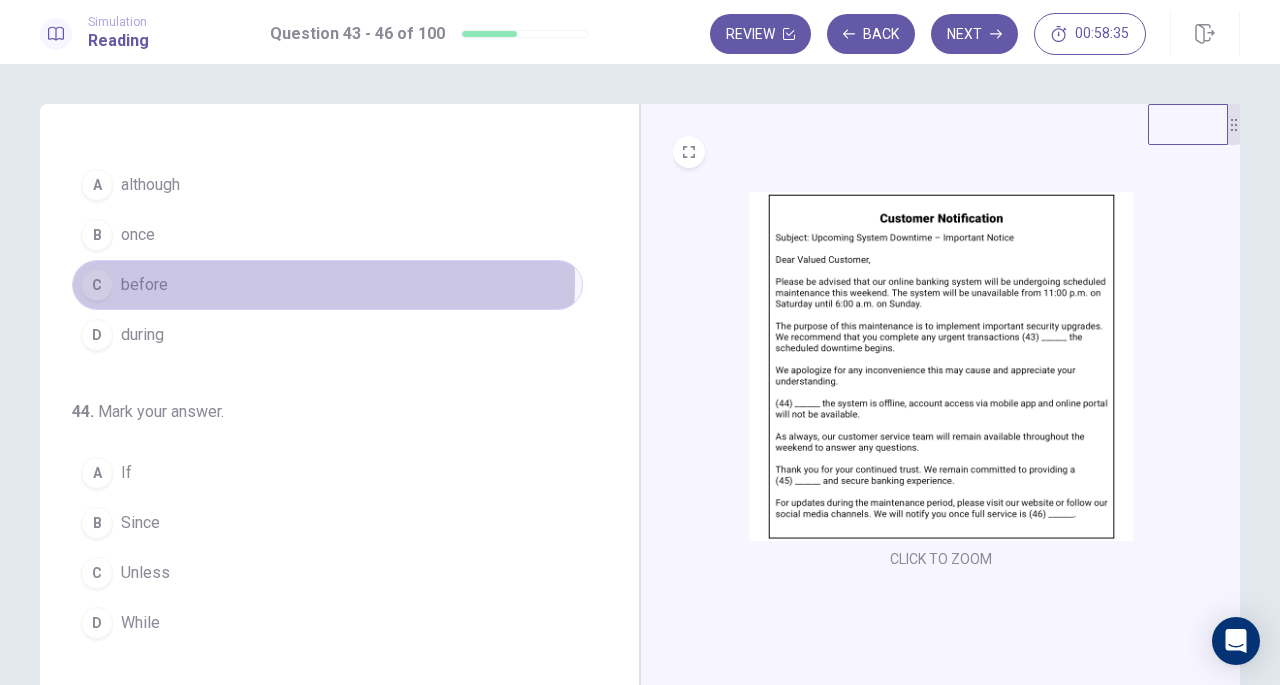 click on "C before" at bounding box center (327, 285) 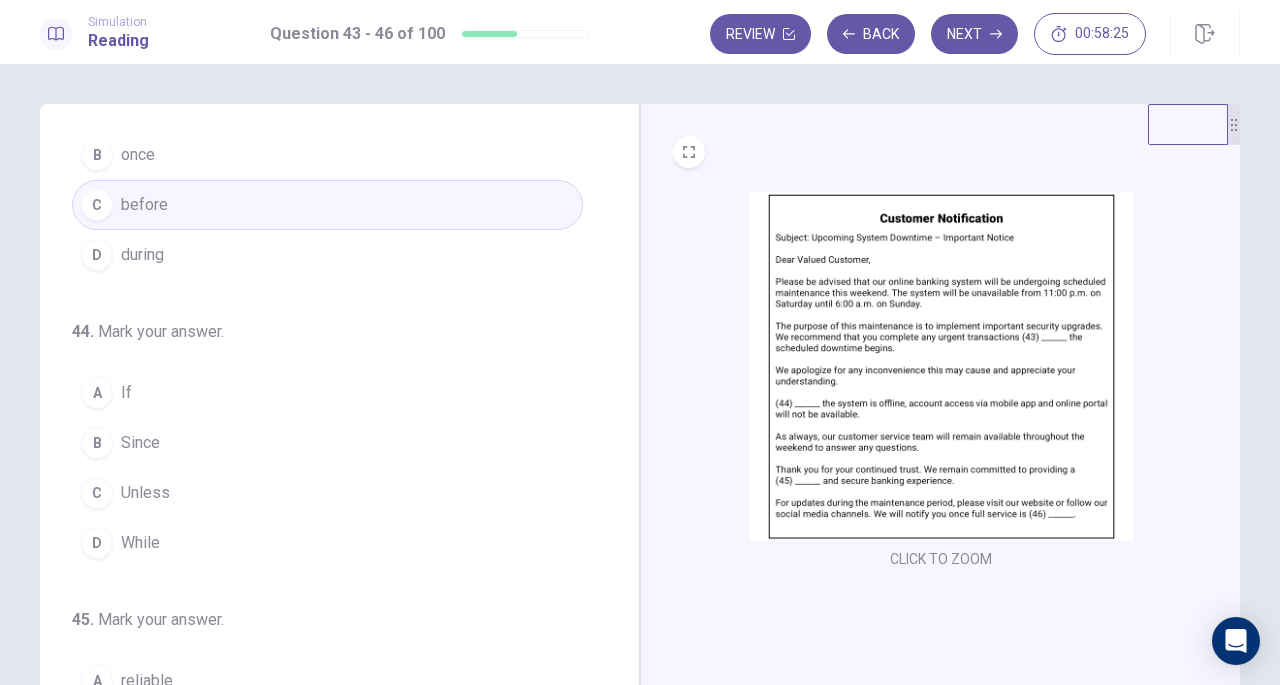 scroll, scrollTop: 114, scrollLeft: 0, axis: vertical 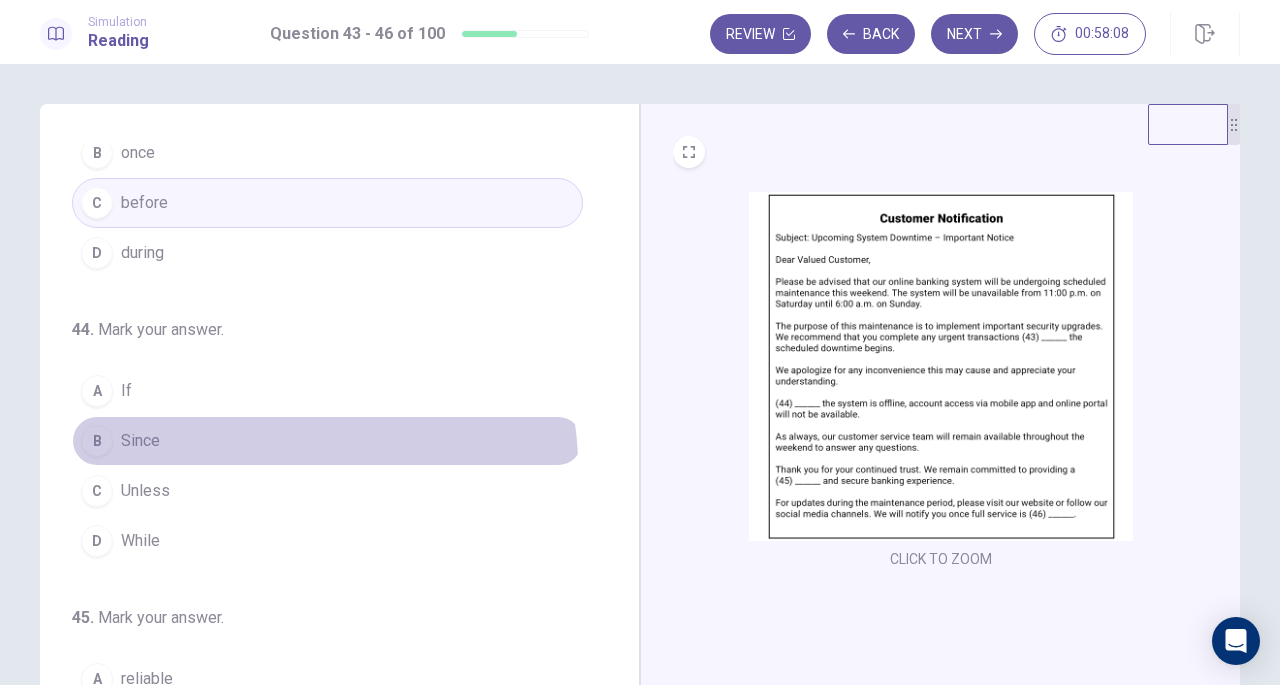 click on "B Since" at bounding box center [327, 441] 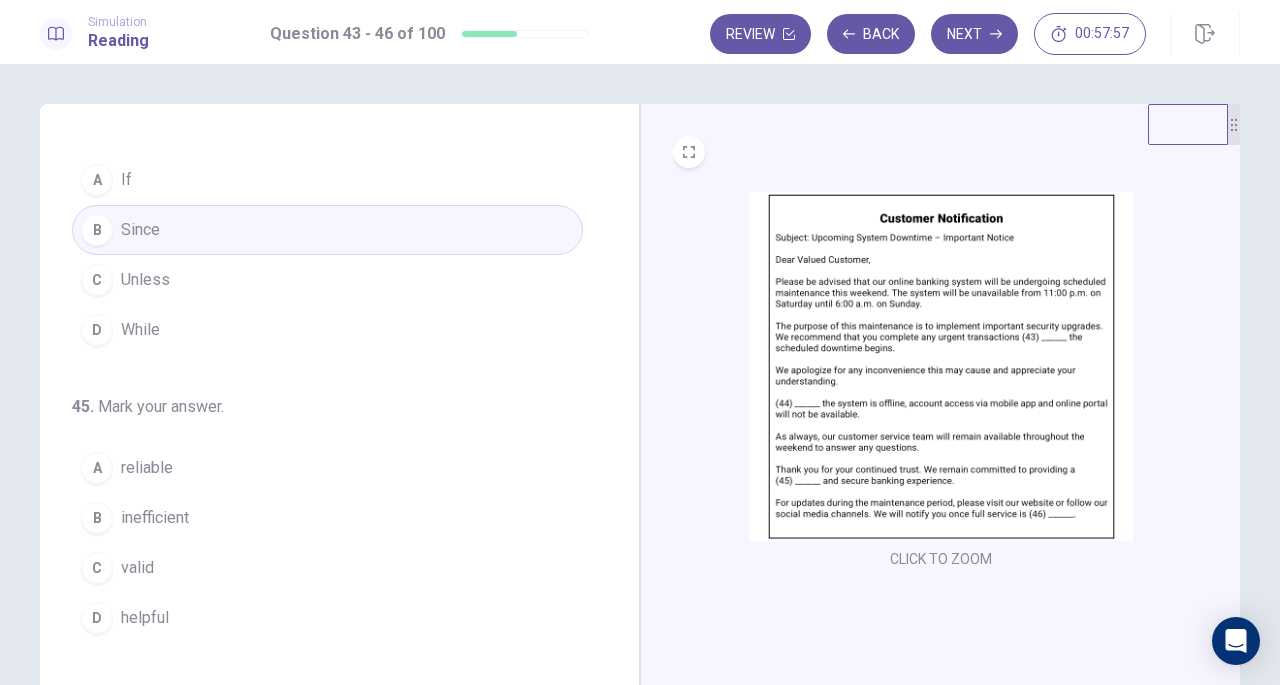 scroll, scrollTop: 326, scrollLeft: 0, axis: vertical 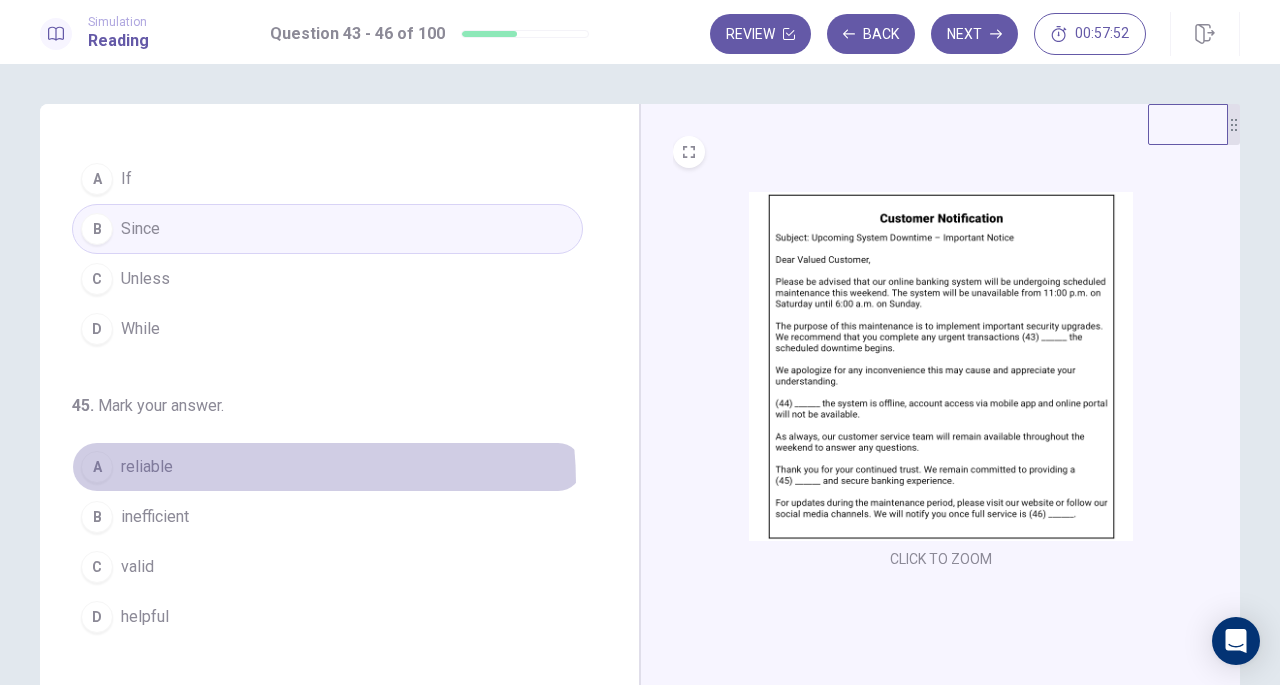 click on "A reliable" at bounding box center (327, 467) 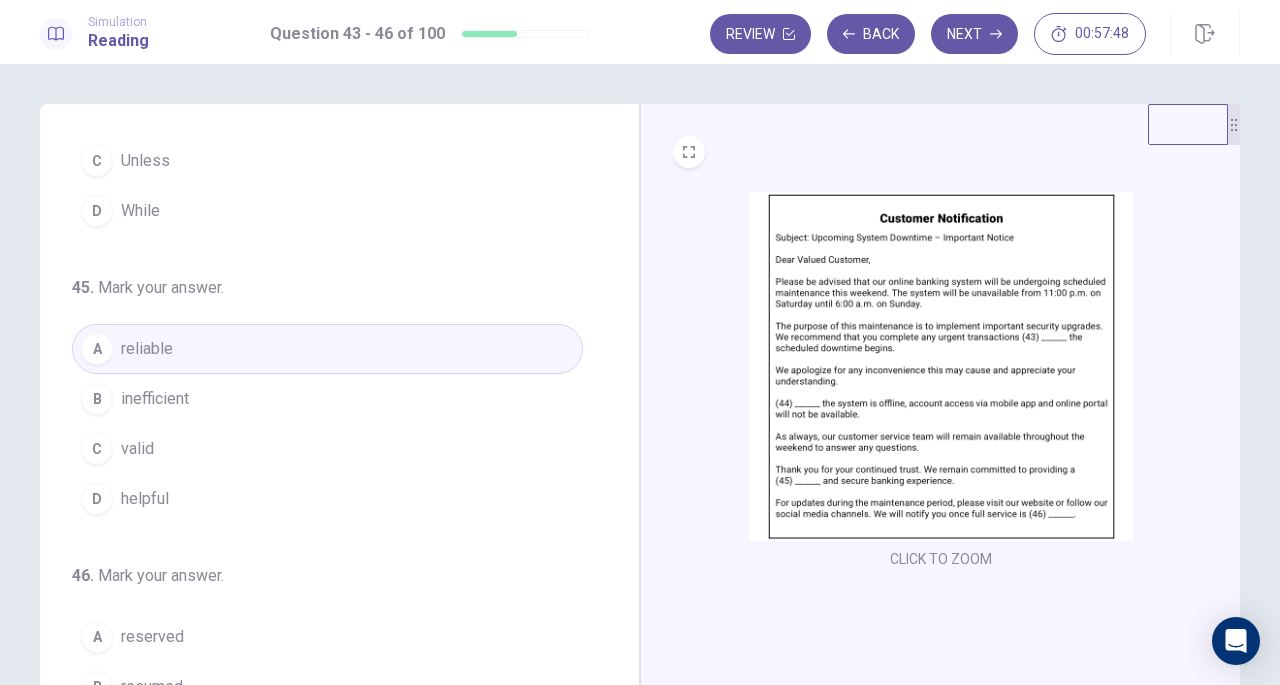 scroll, scrollTop: 486, scrollLeft: 0, axis: vertical 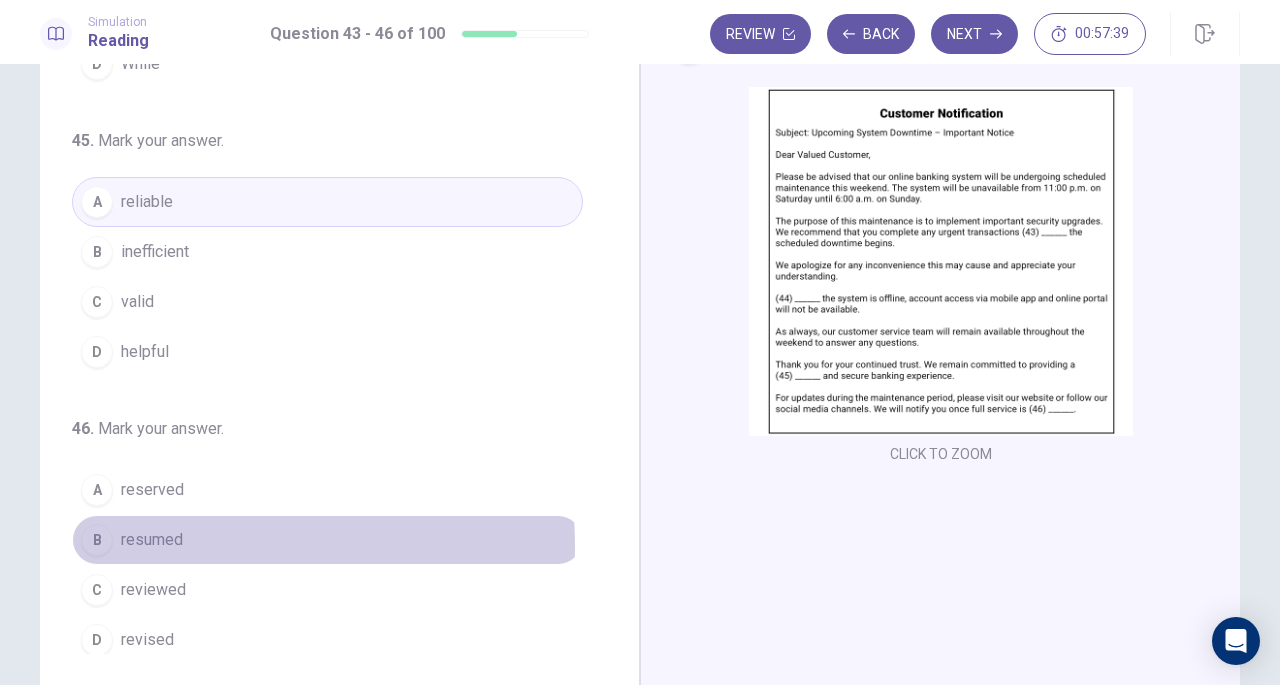 click on "resumed" at bounding box center (152, 540) 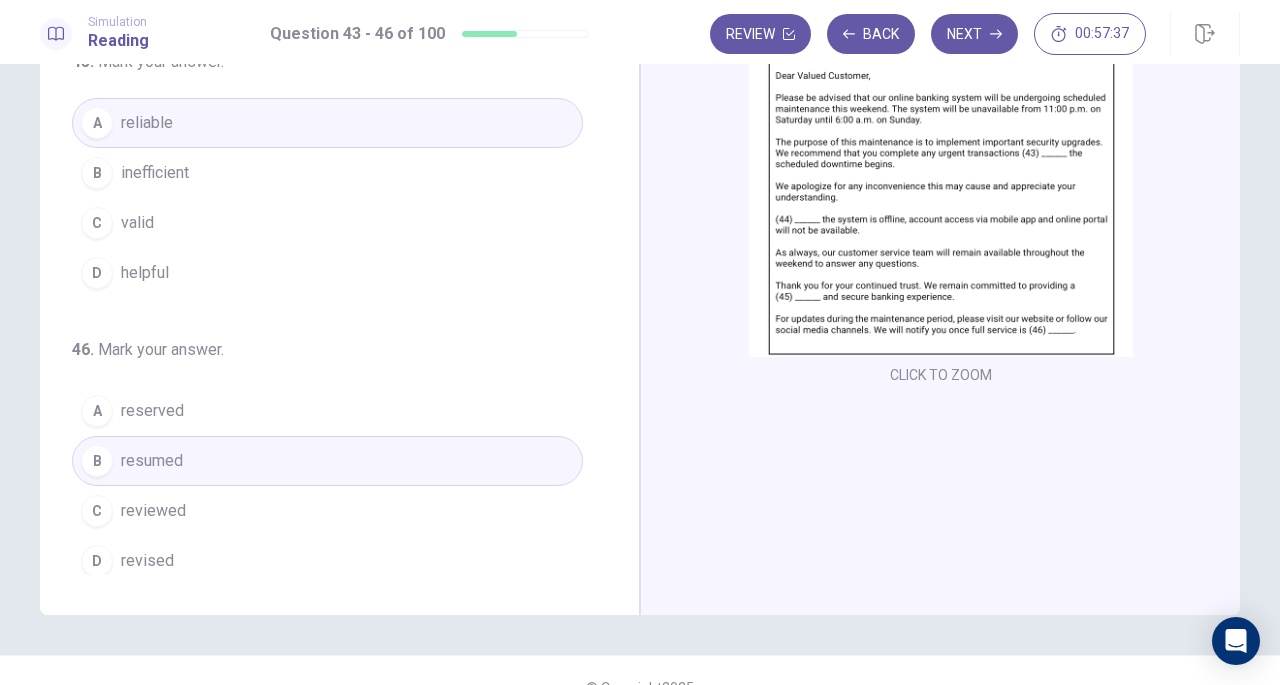 scroll, scrollTop: 218, scrollLeft: 0, axis: vertical 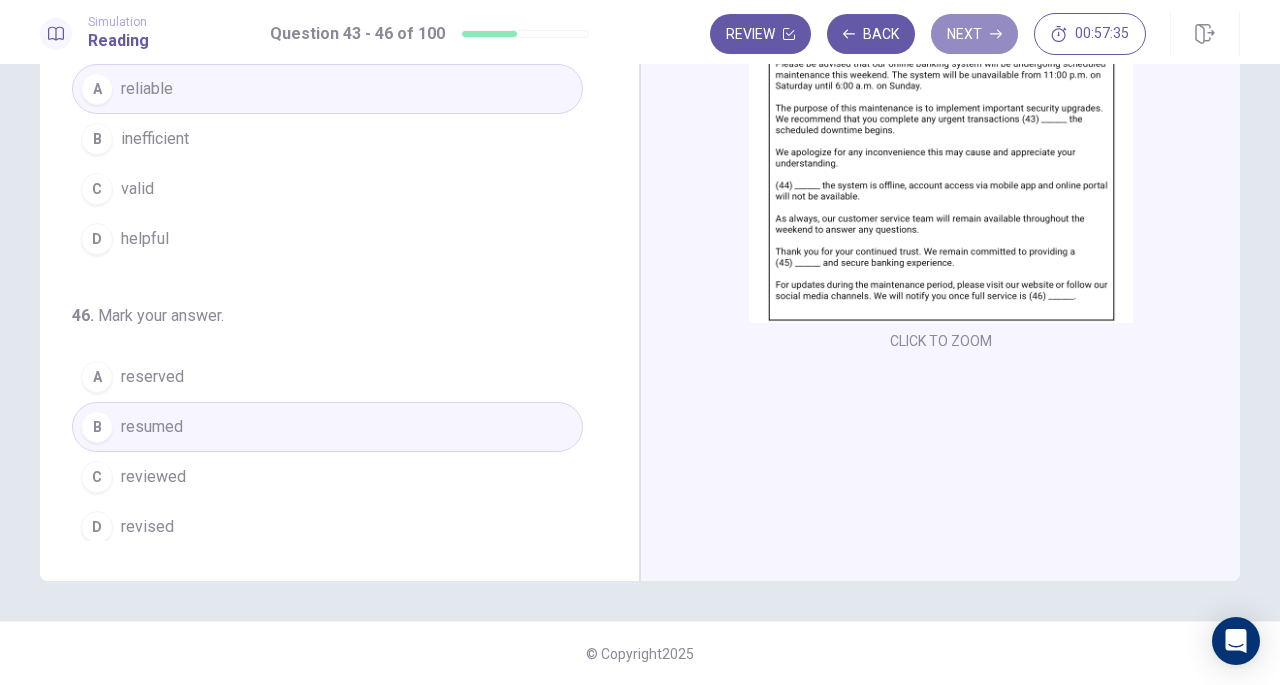 click on "Next" at bounding box center [974, 34] 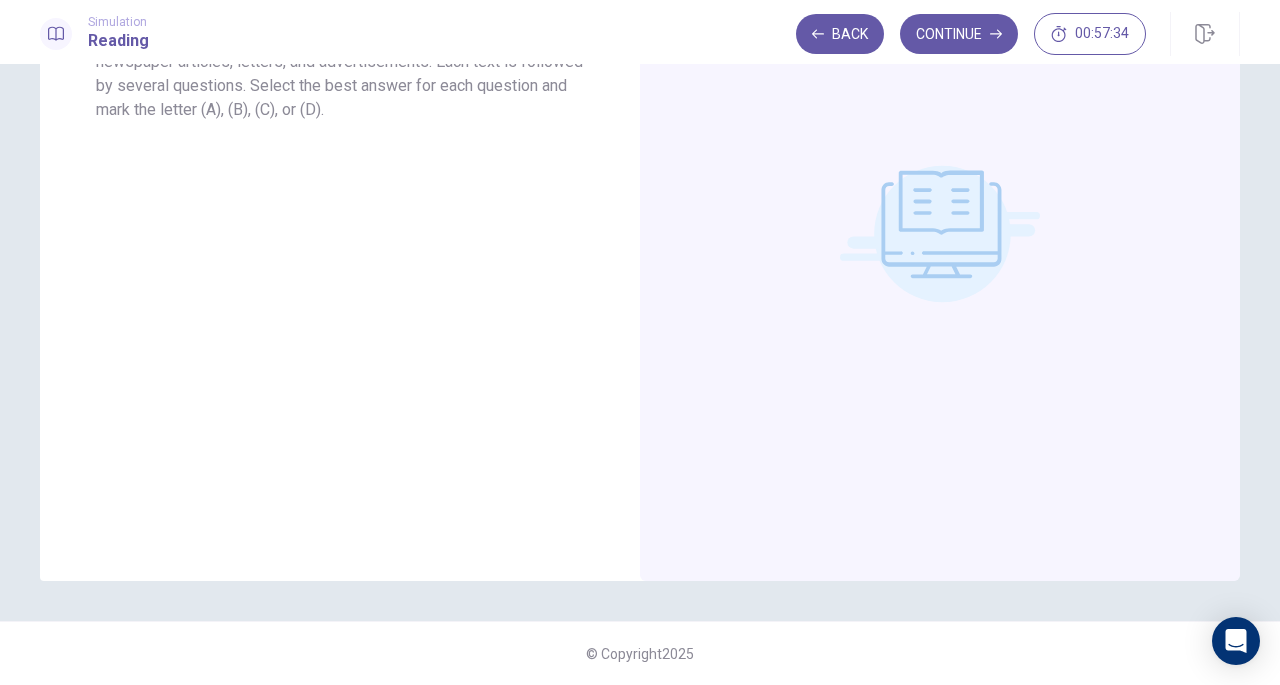 scroll, scrollTop: 0, scrollLeft: 0, axis: both 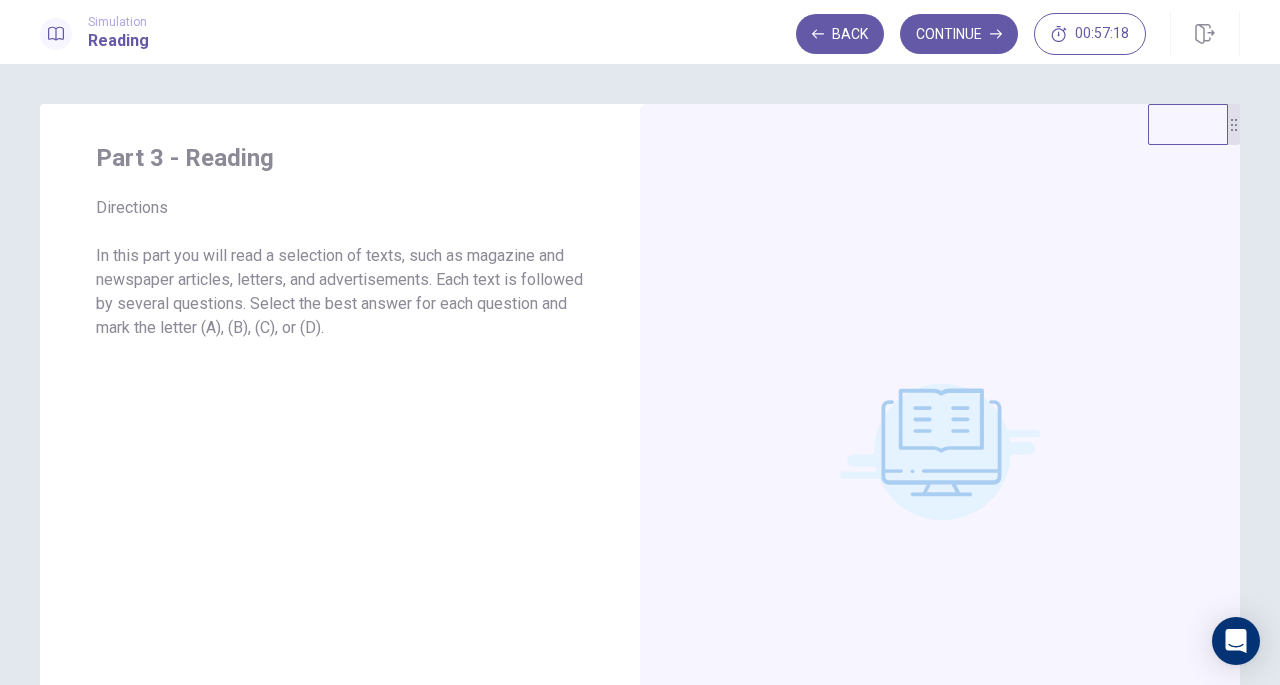 click on "Continue" at bounding box center (959, 34) 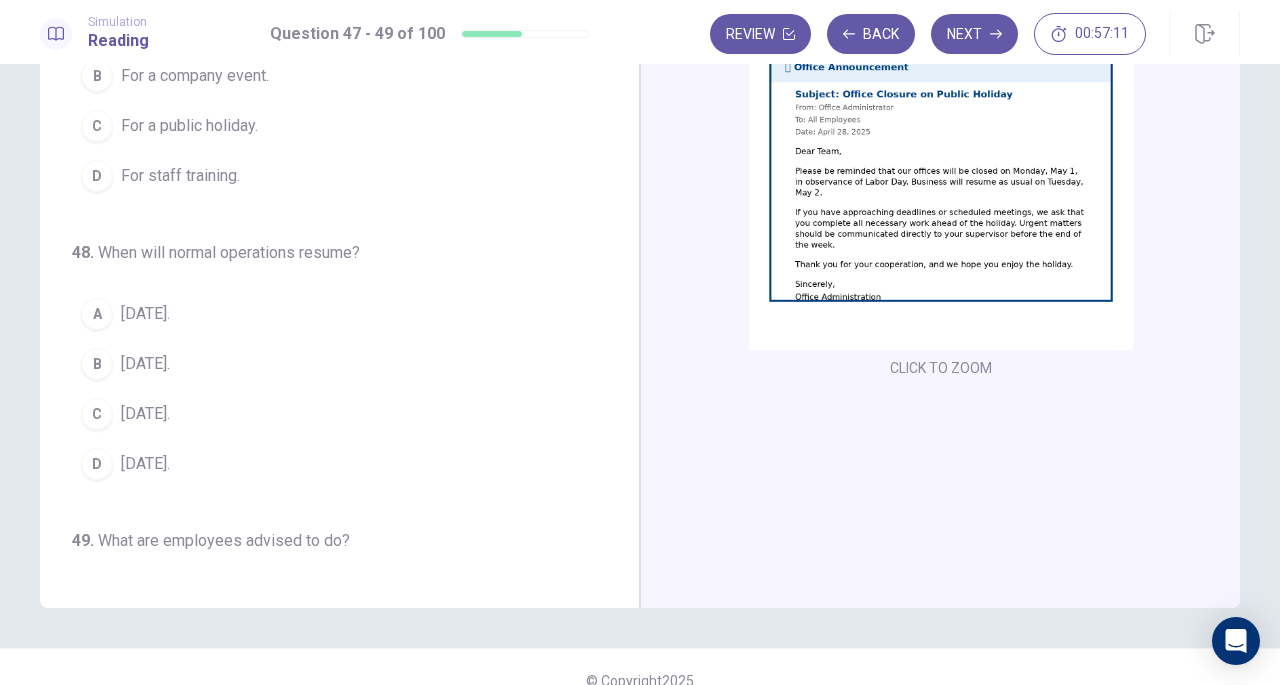 scroll, scrollTop: 192, scrollLeft: 0, axis: vertical 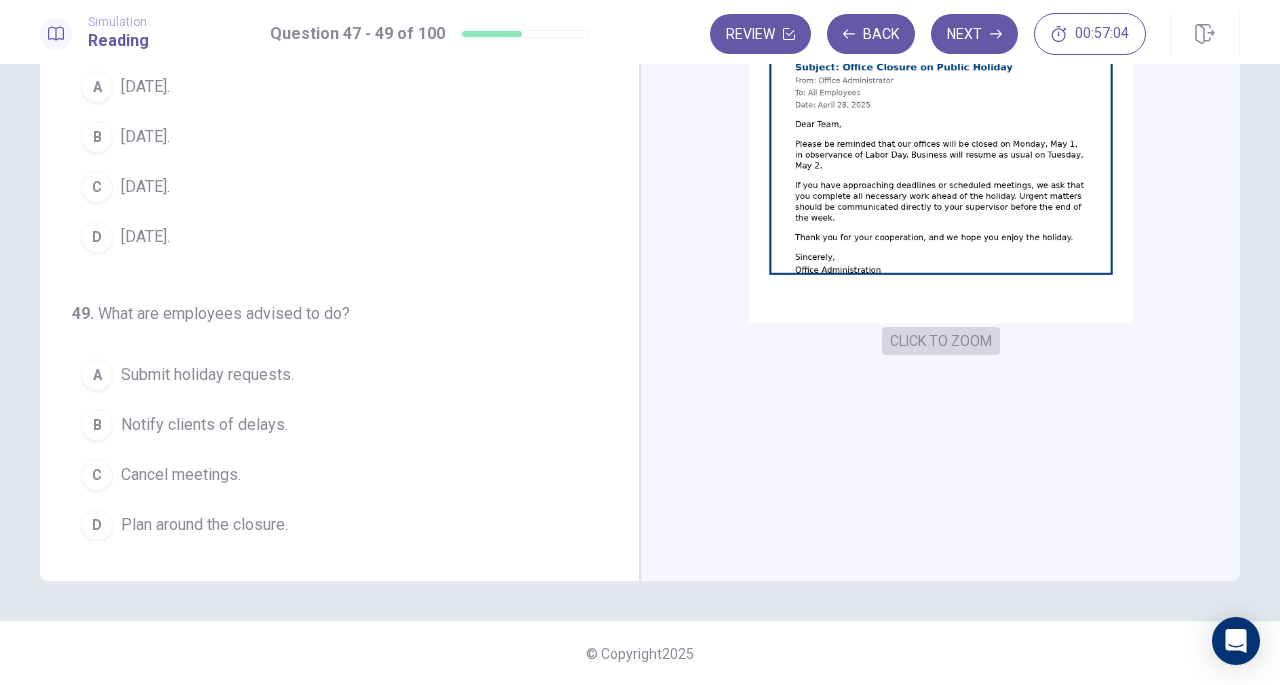click on "CLICK TO ZOOM" at bounding box center (941, 341) 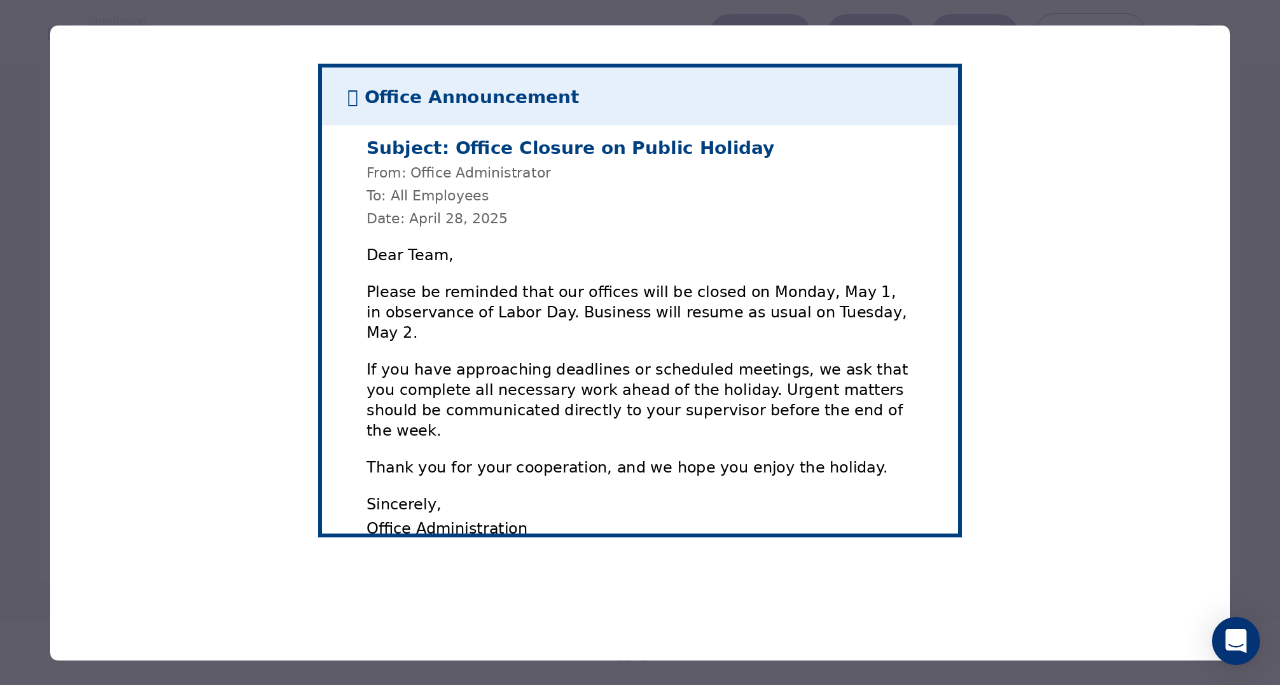 click at bounding box center (640, 300) 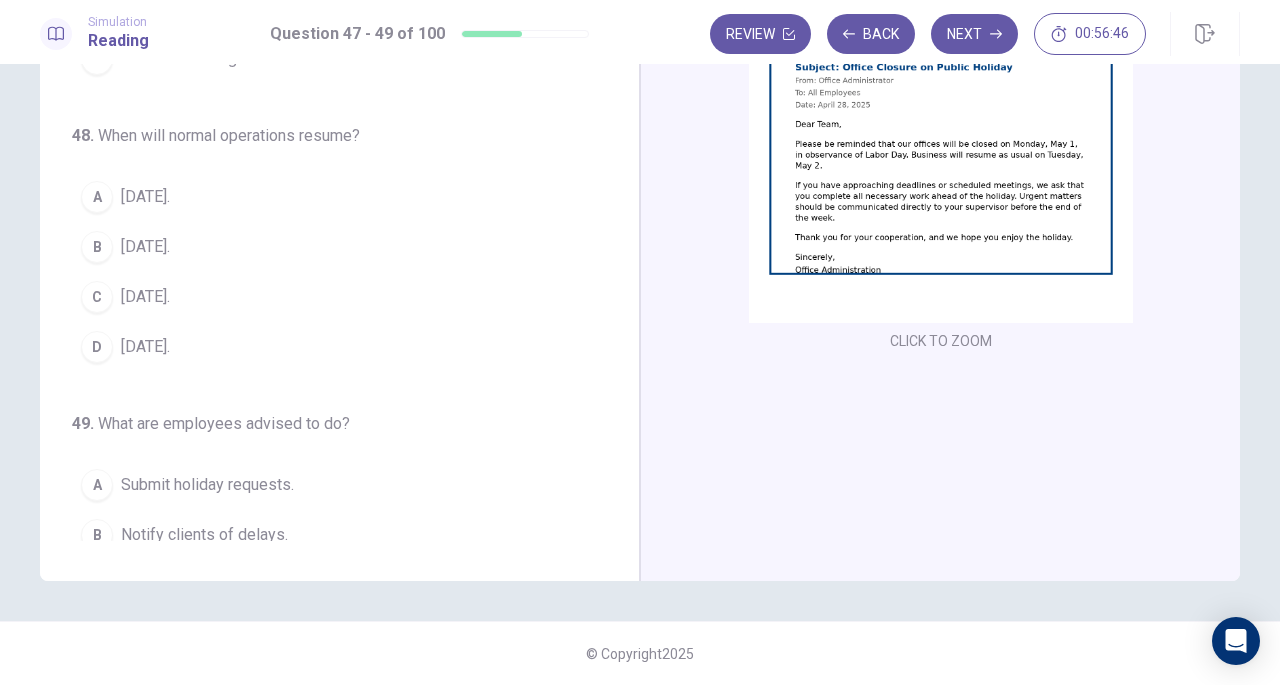 scroll, scrollTop: 0, scrollLeft: 0, axis: both 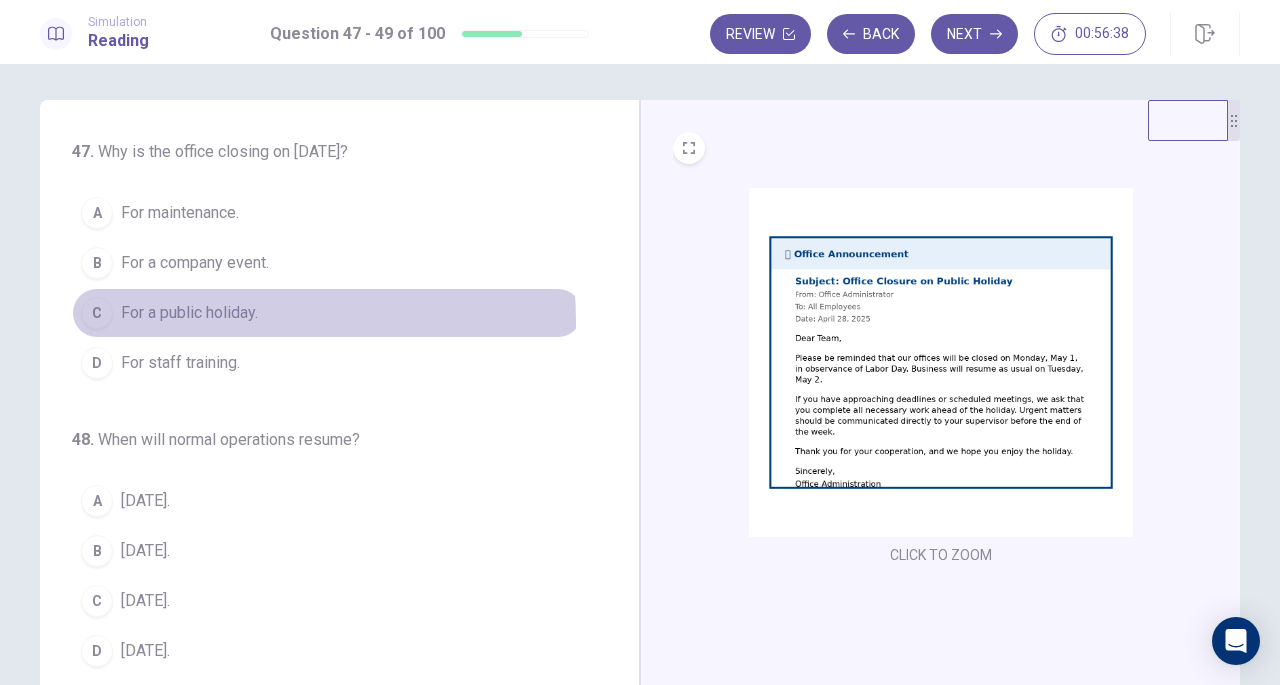 click on "For a public holiday." at bounding box center [189, 313] 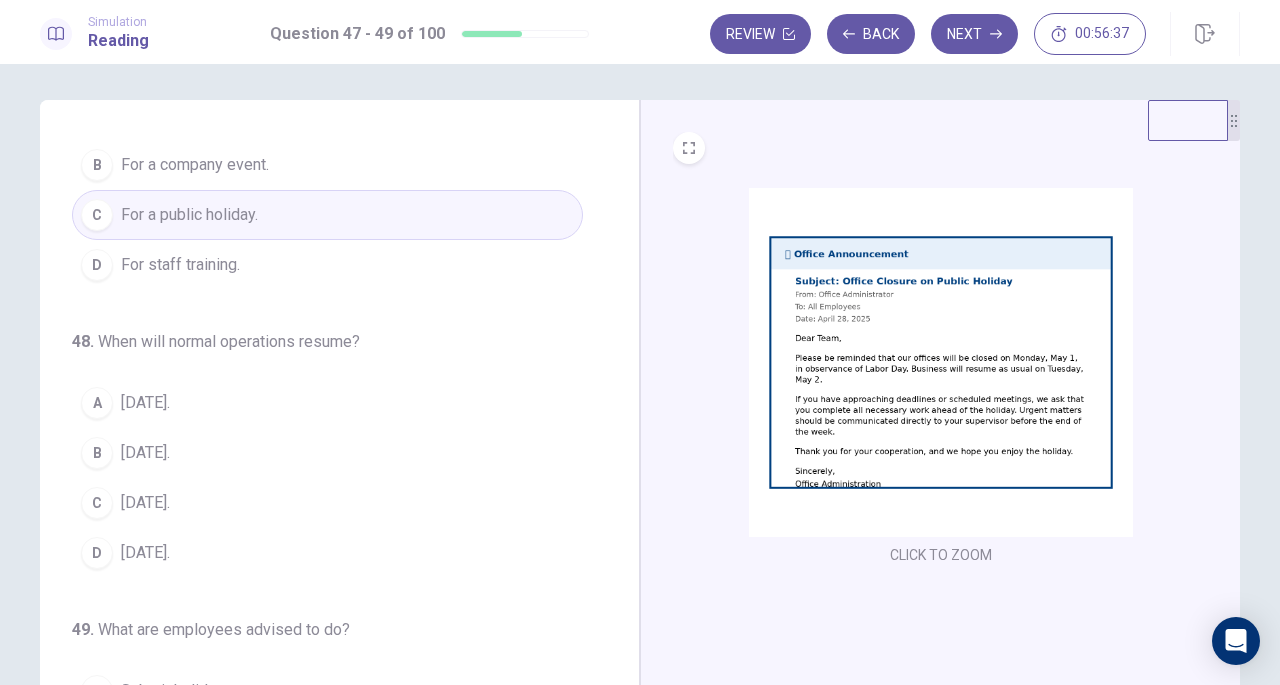 scroll, scrollTop: 102, scrollLeft: 0, axis: vertical 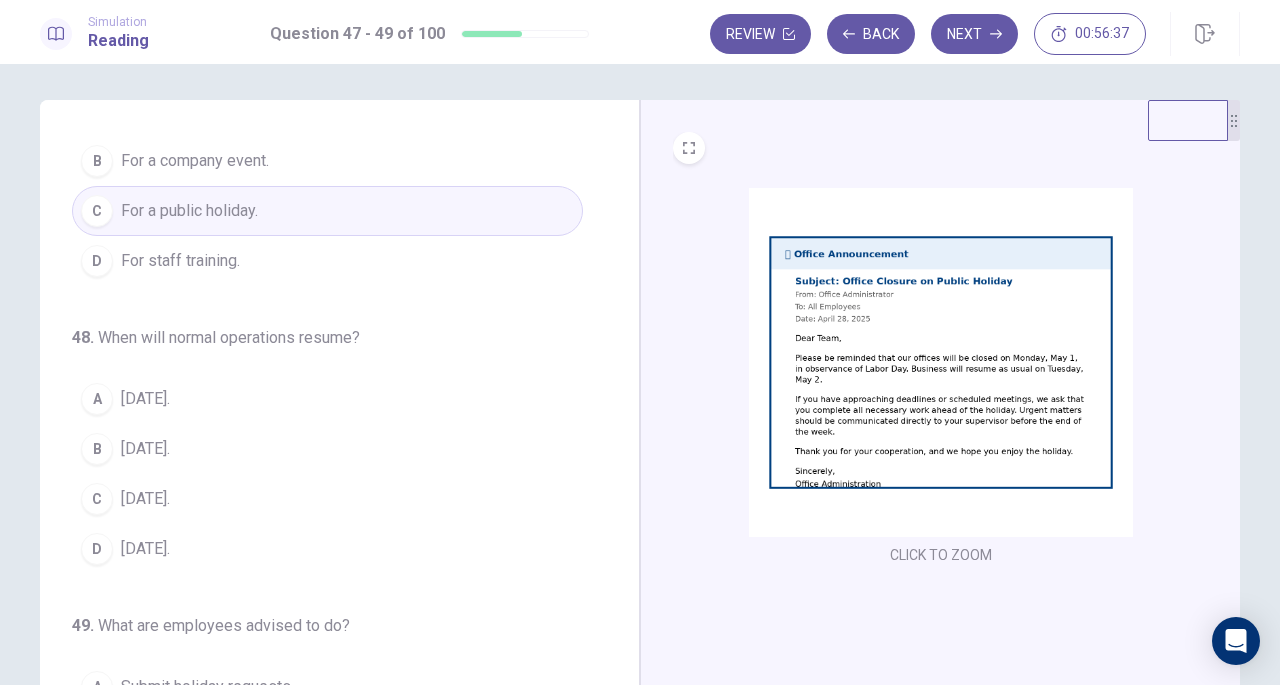 click on "May 2." at bounding box center [145, 399] 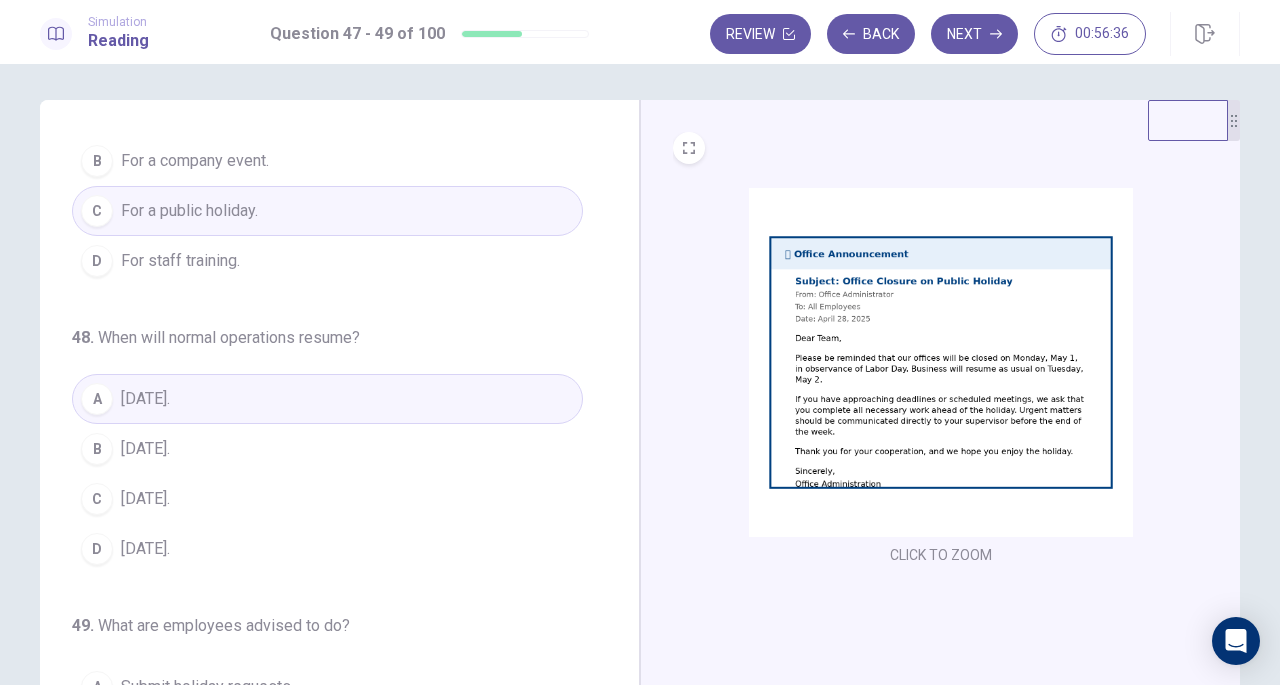 scroll, scrollTop: 200, scrollLeft: 0, axis: vertical 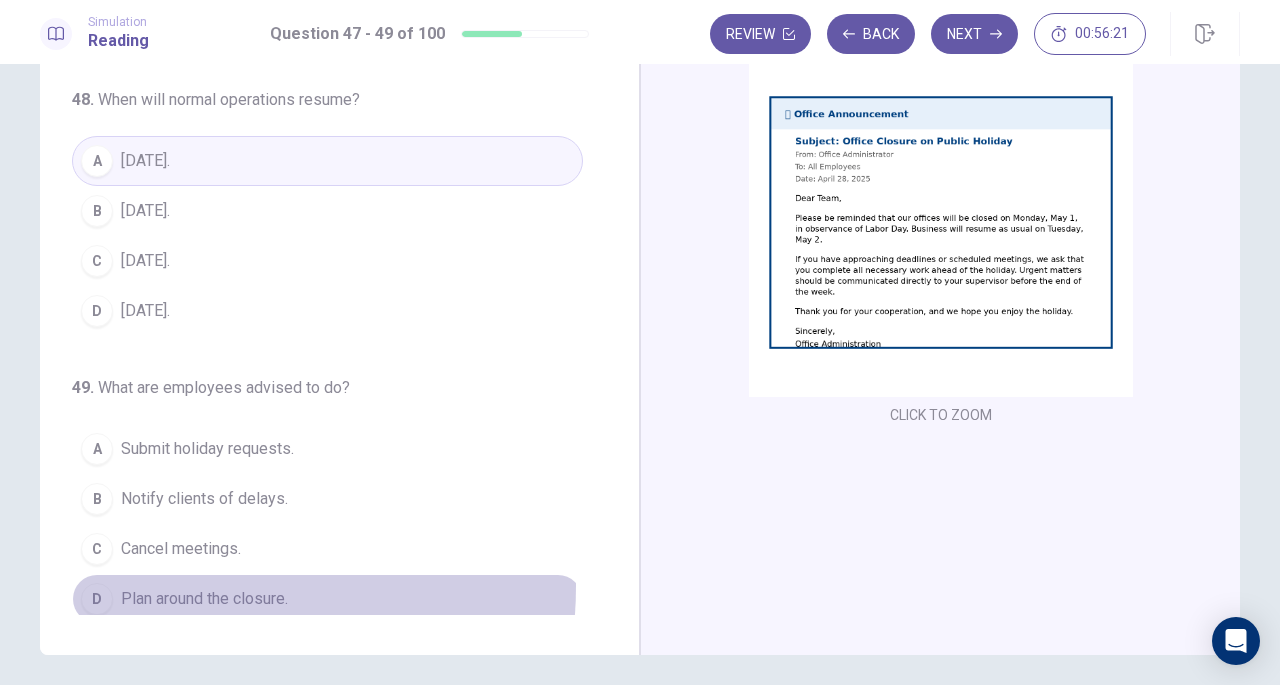 click on "Plan around the closure." at bounding box center (204, 599) 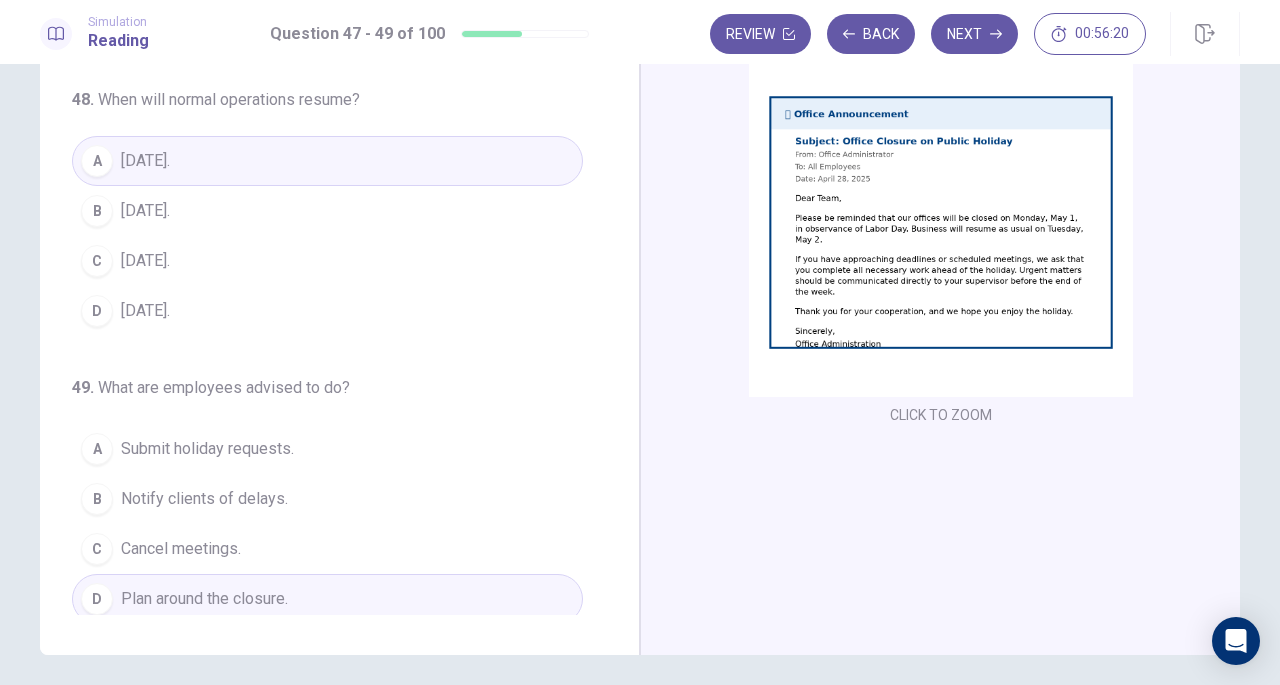 scroll, scrollTop: 218, scrollLeft: 0, axis: vertical 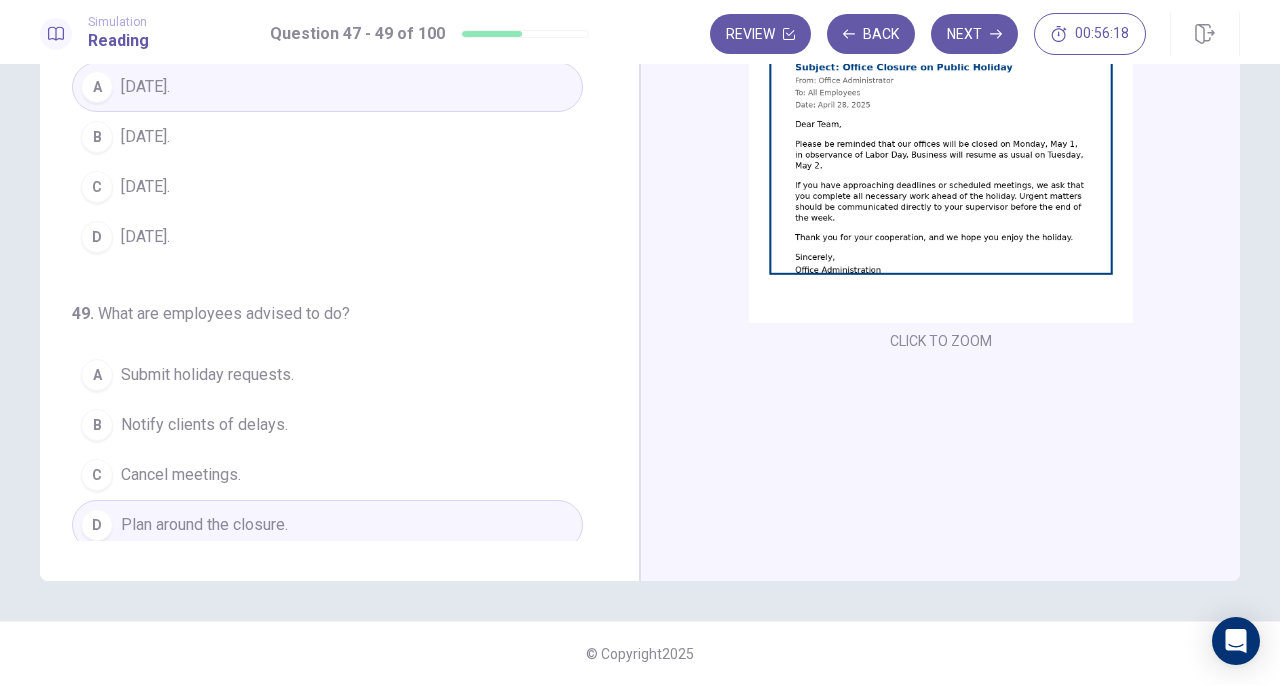 click on "Next" at bounding box center [974, 34] 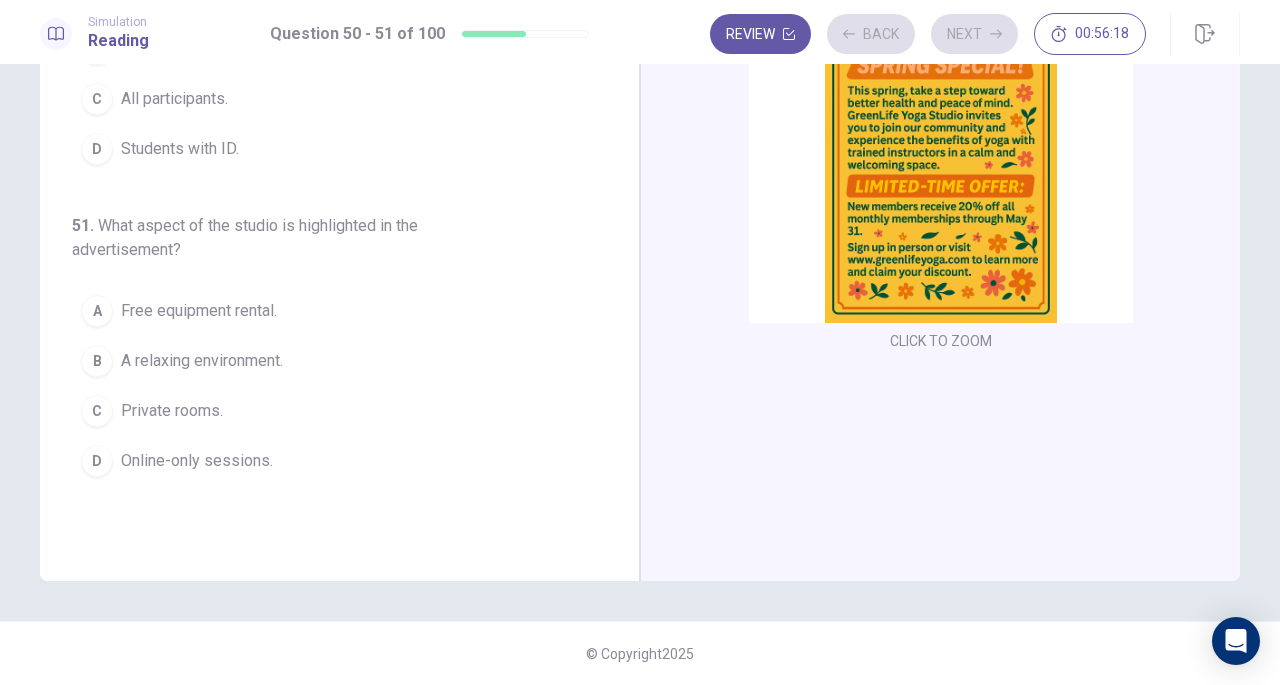 scroll, scrollTop: 0, scrollLeft: 0, axis: both 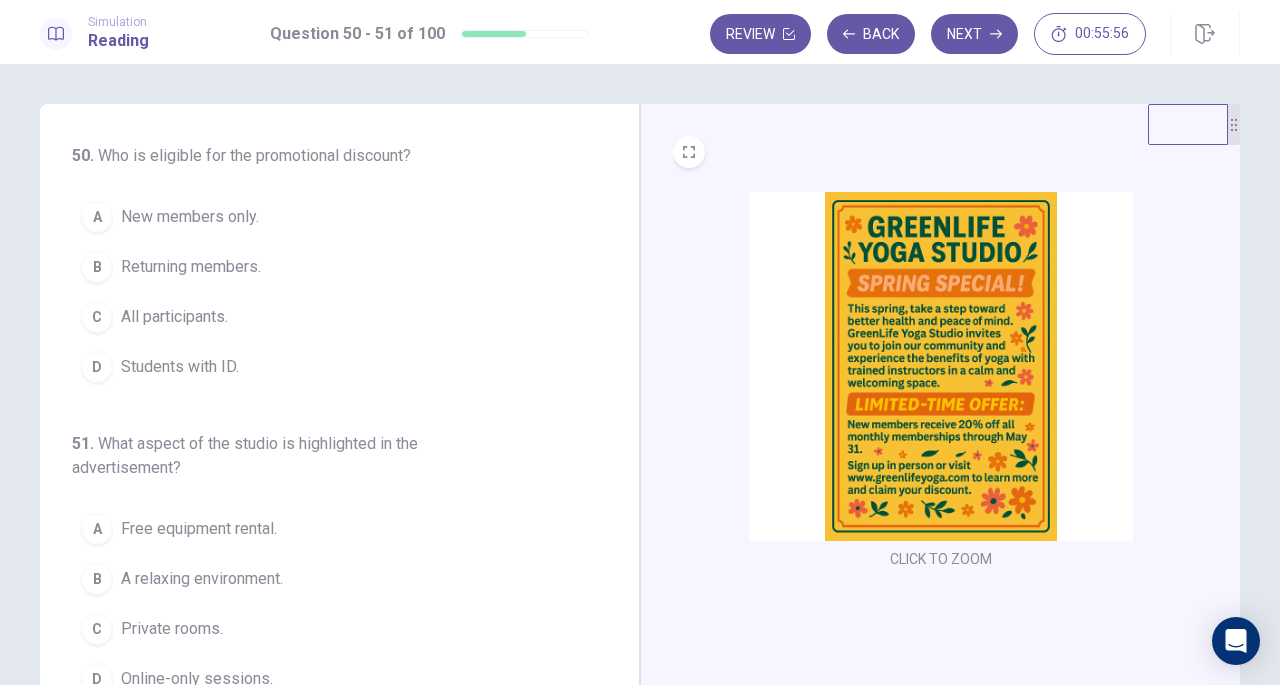 click on "A New members only." at bounding box center (327, 217) 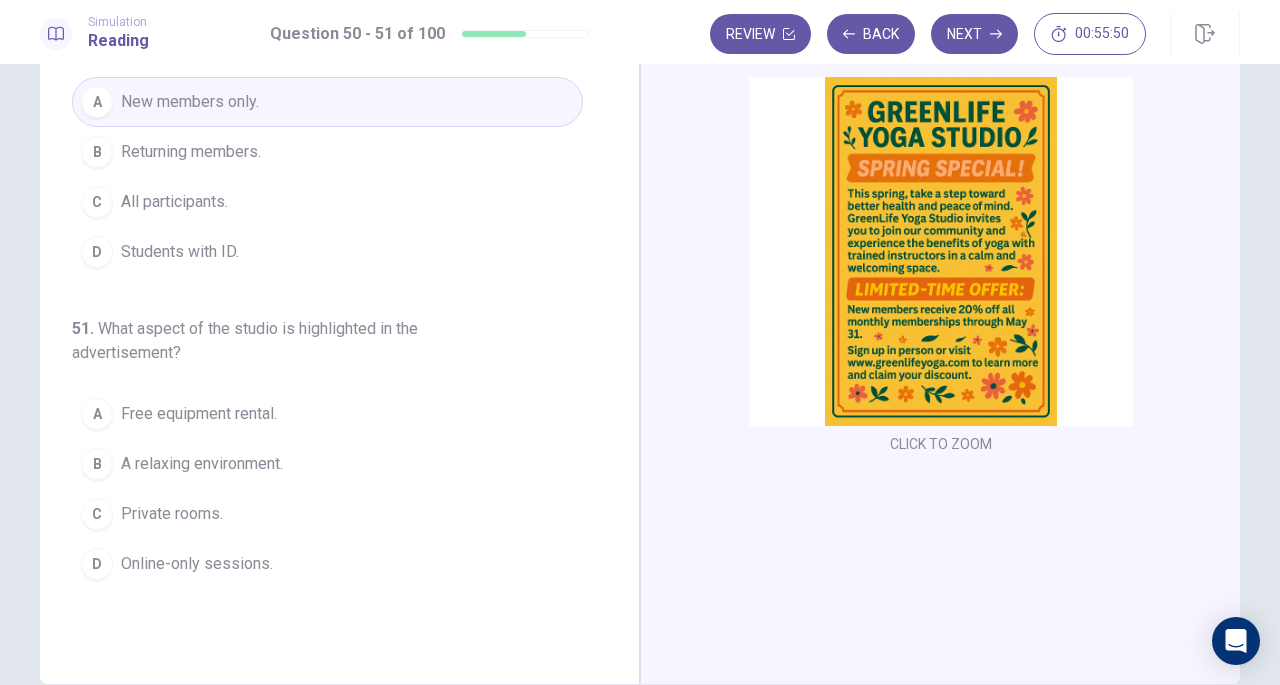 scroll, scrollTop: 116, scrollLeft: 0, axis: vertical 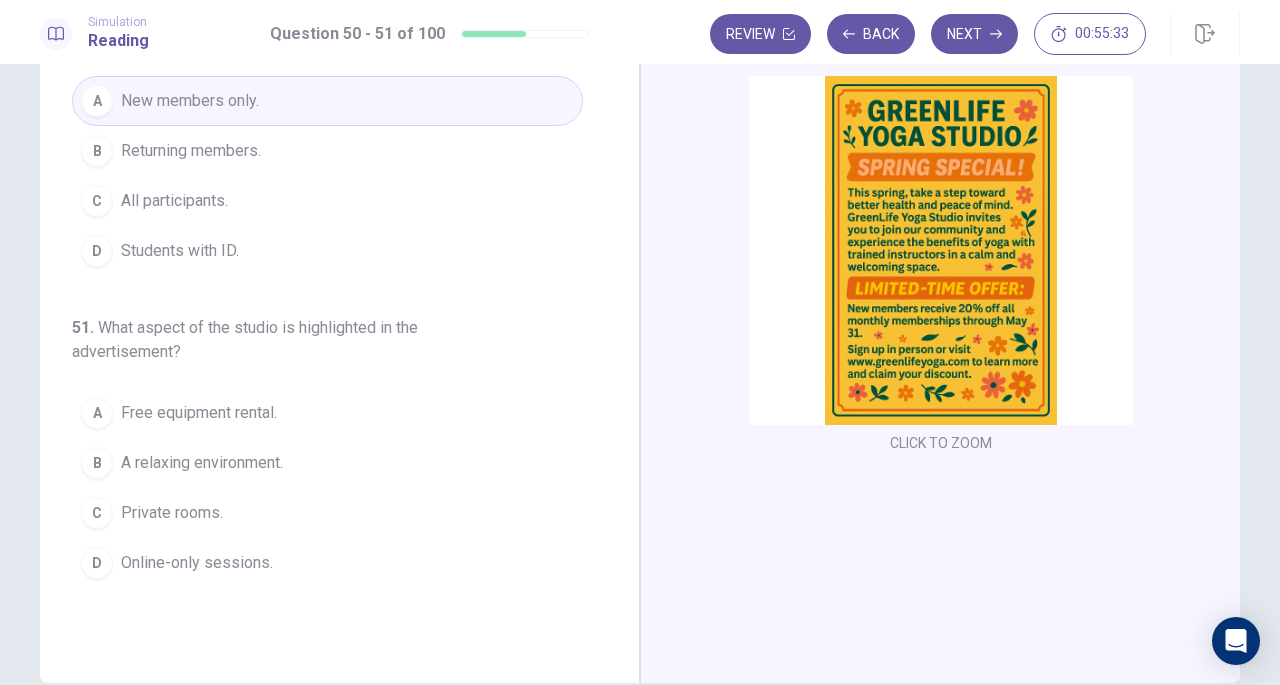 click on "B A relaxing environment." at bounding box center [327, 463] 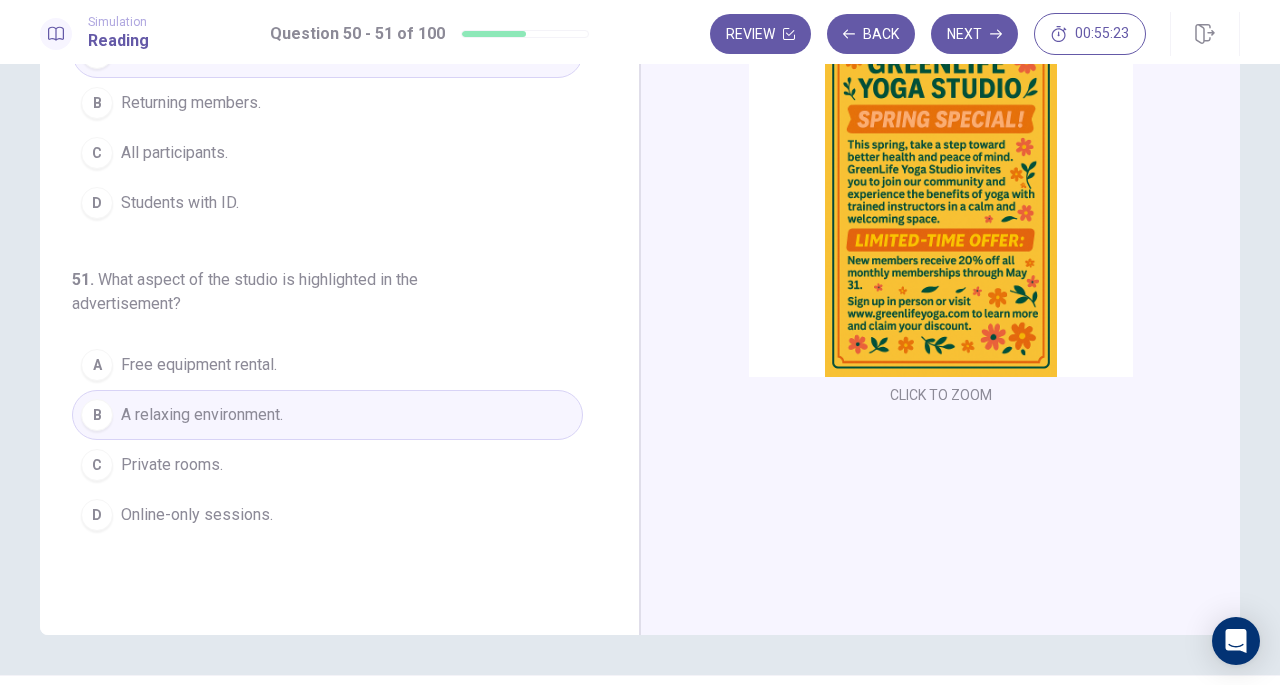 scroll, scrollTop: 0, scrollLeft: 0, axis: both 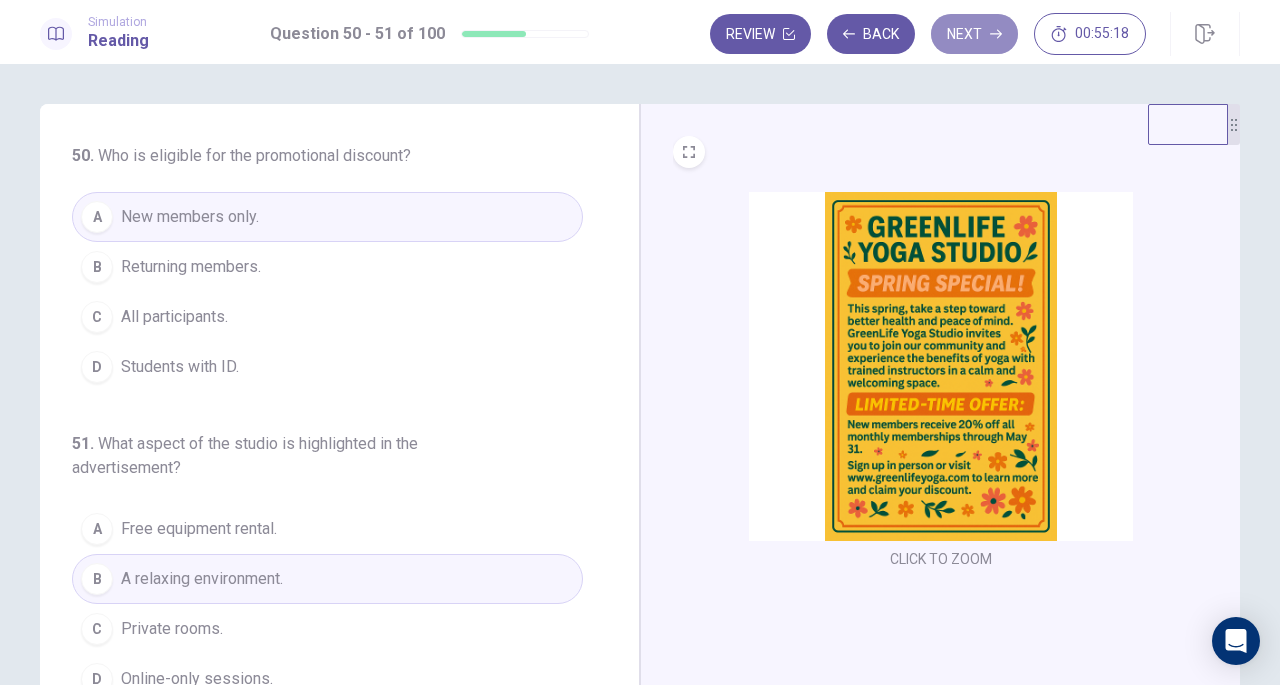 click on "Next" at bounding box center (974, 34) 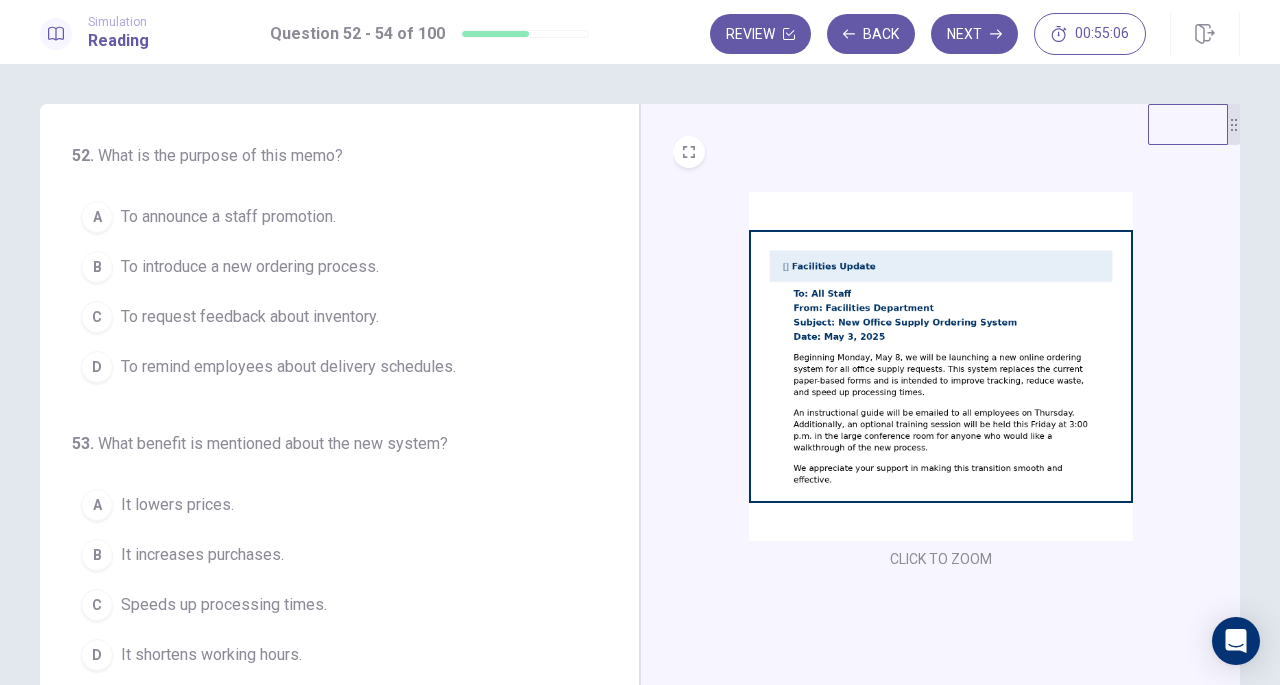 click on "53 .   What benefit is mentioned about the new system? A It lowers prices.	 B It increases purchases.	 C Speeds up processing times.	 D It shortens working hours." at bounding box center [327, 556] 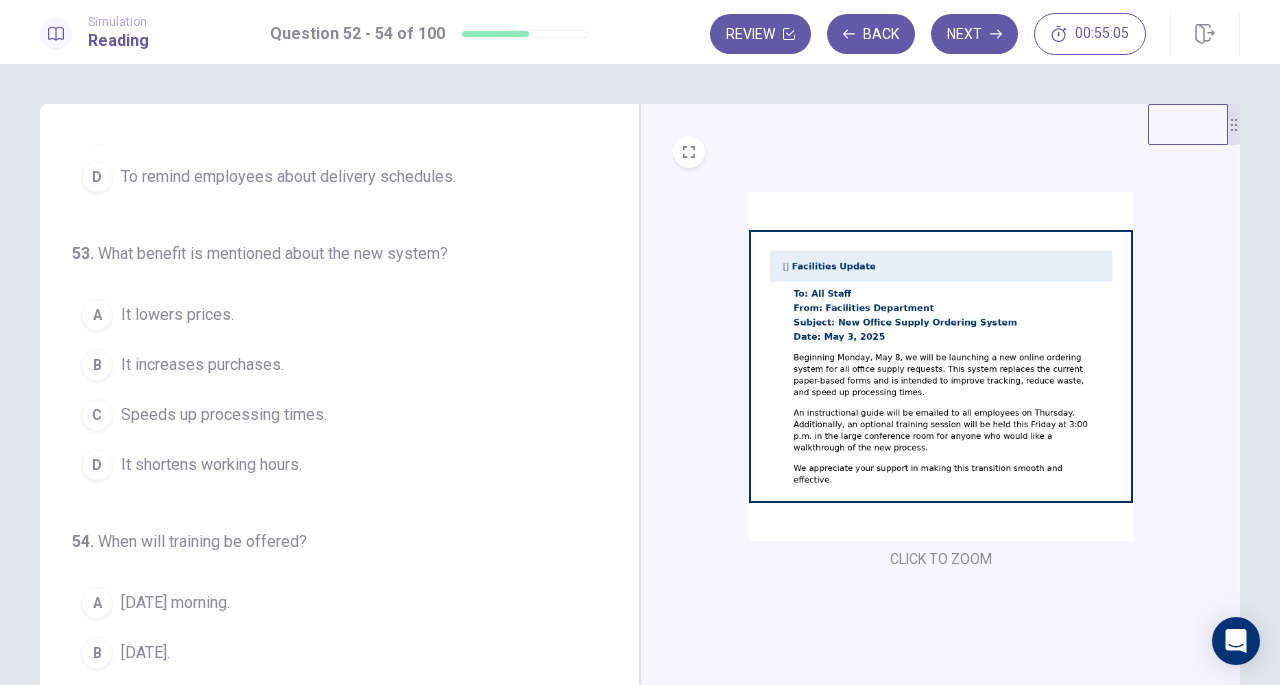 scroll, scrollTop: 200, scrollLeft: 0, axis: vertical 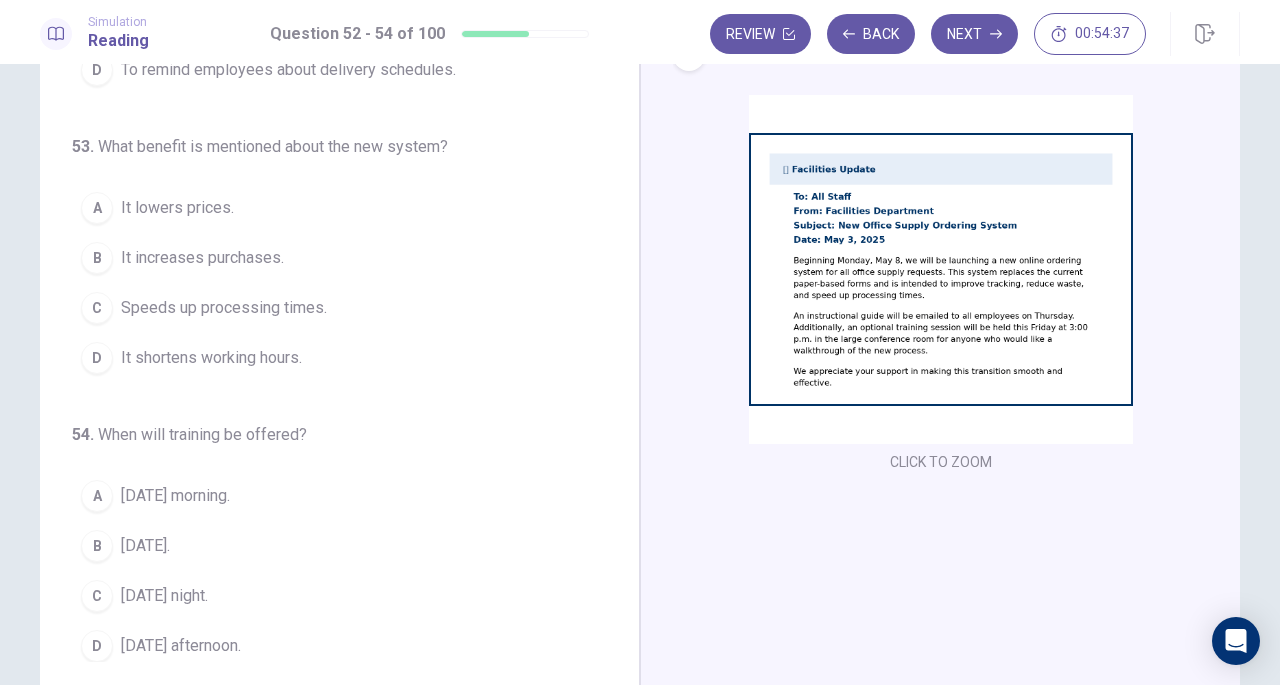 click on "Friday afternoon." at bounding box center (181, 646) 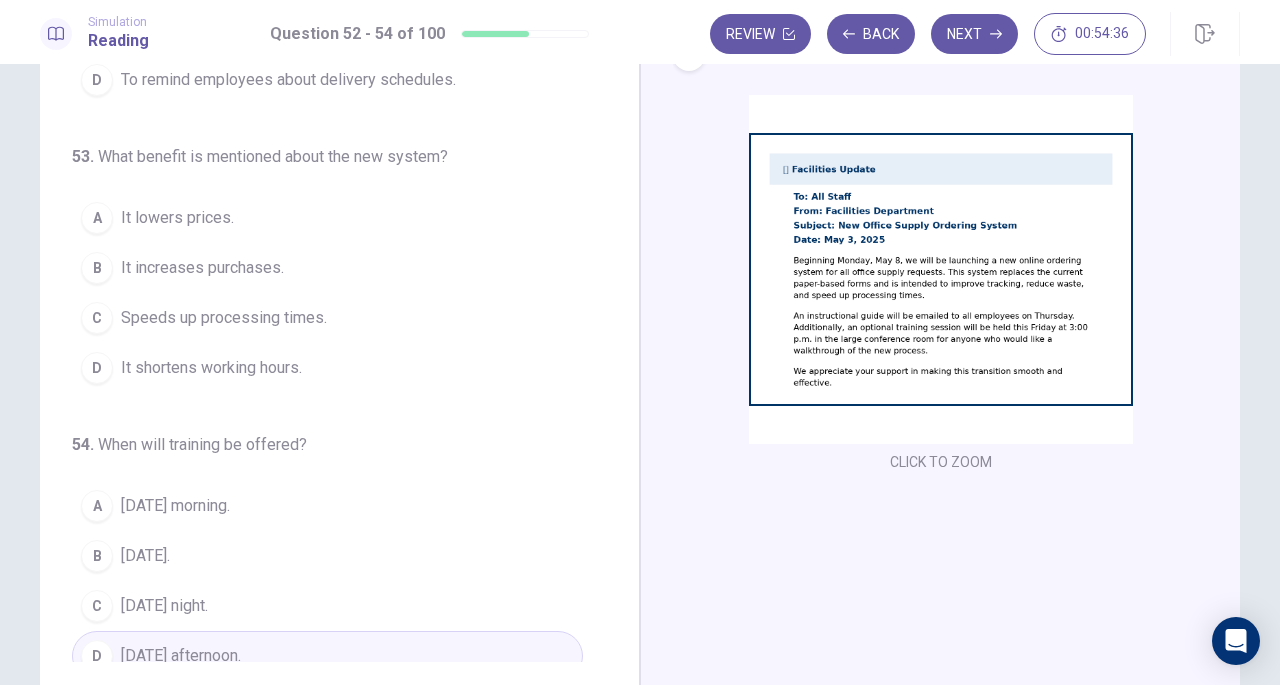 scroll, scrollTop: 188, scrollLeft: 0, axis: vertical 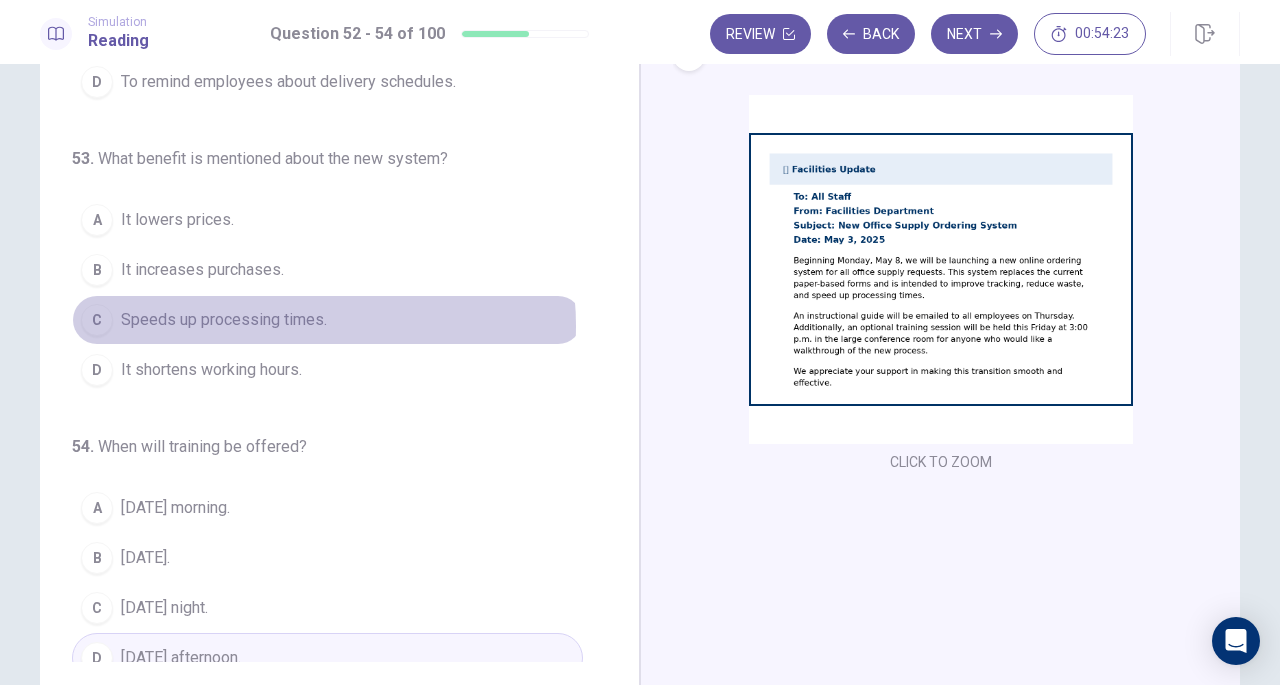 click on "Speeds up processing times." at bounding box center [224, 320] 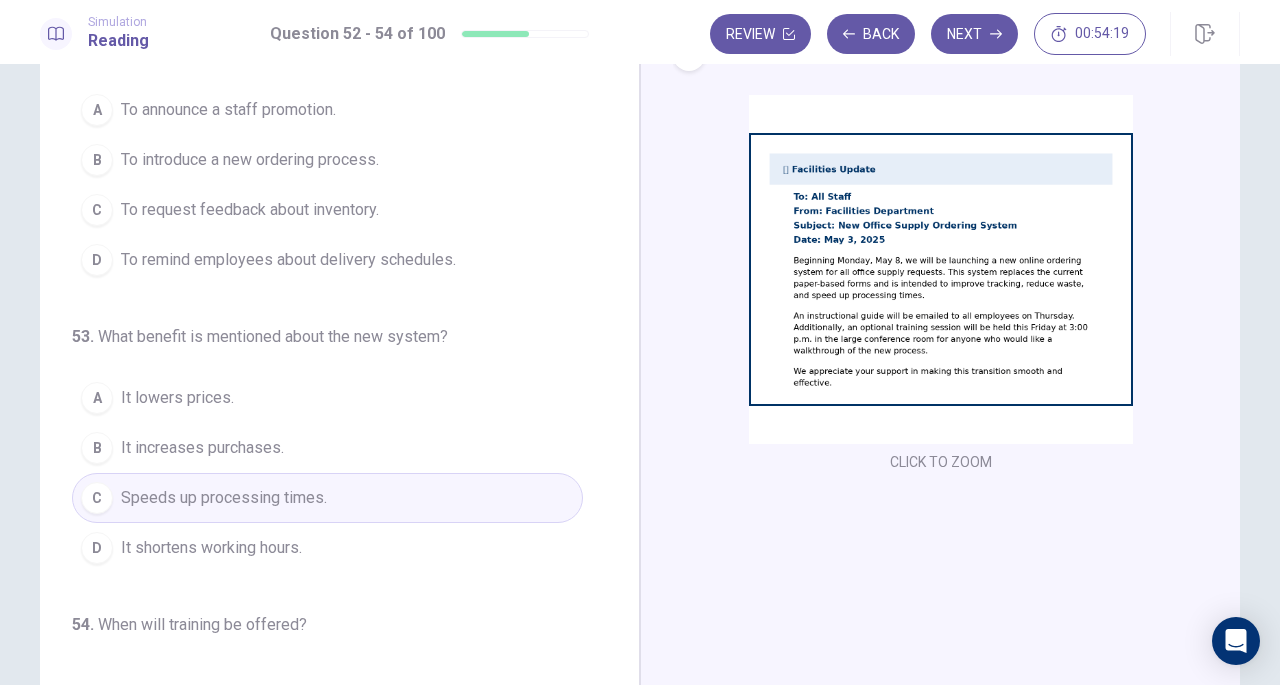 scroll, scrollTop: 0, scrollLeft: 0, axis: both 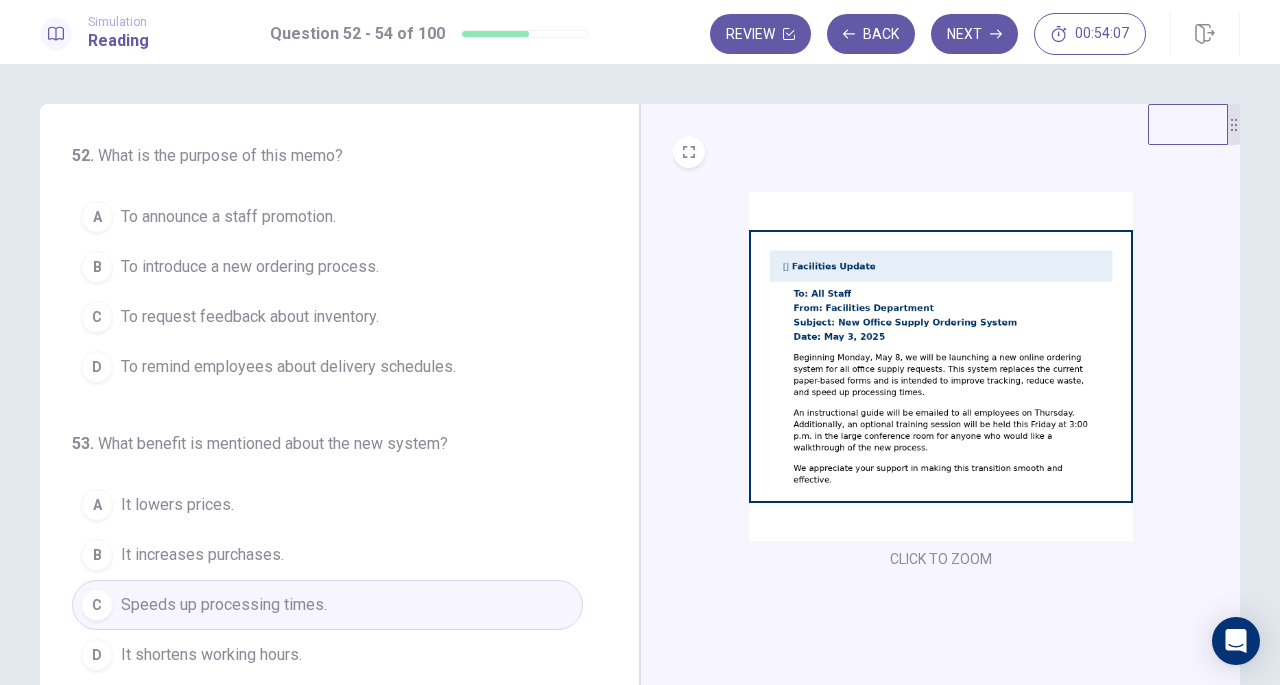 click on "To introduce a new ordering process." at bounding box center [250, 267] 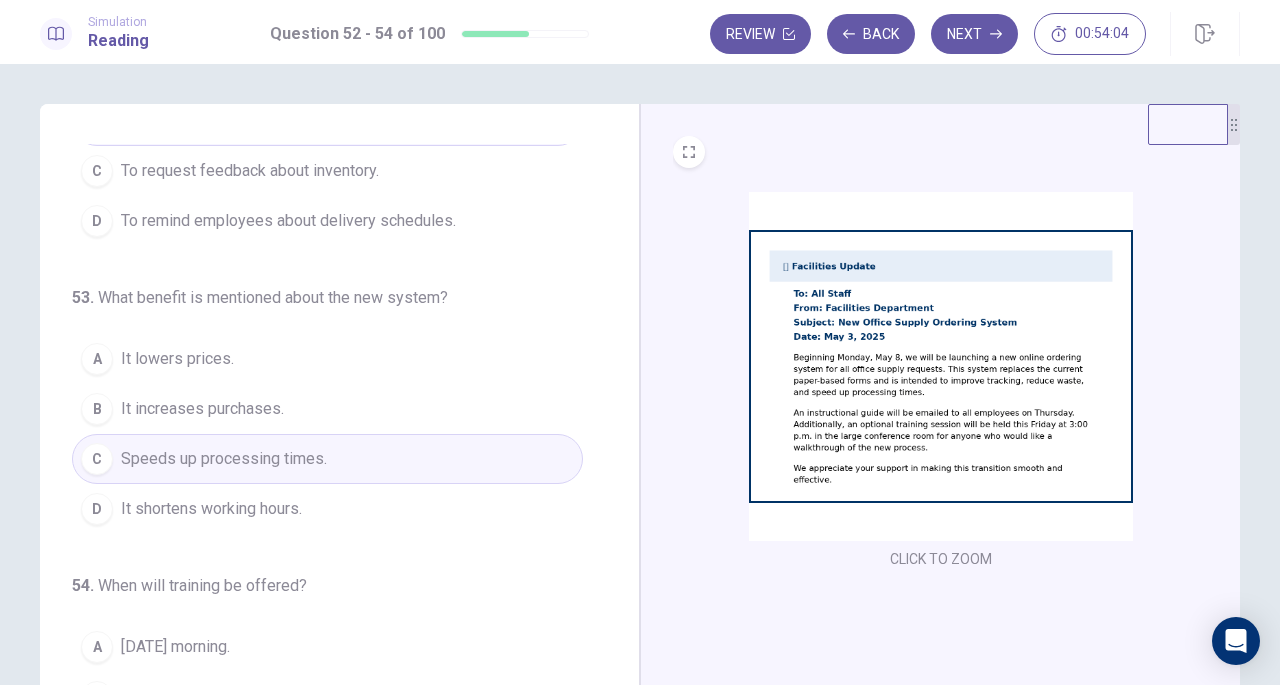 scroll, scrollTop: 200, scrollLeft: 0, axis: vertical 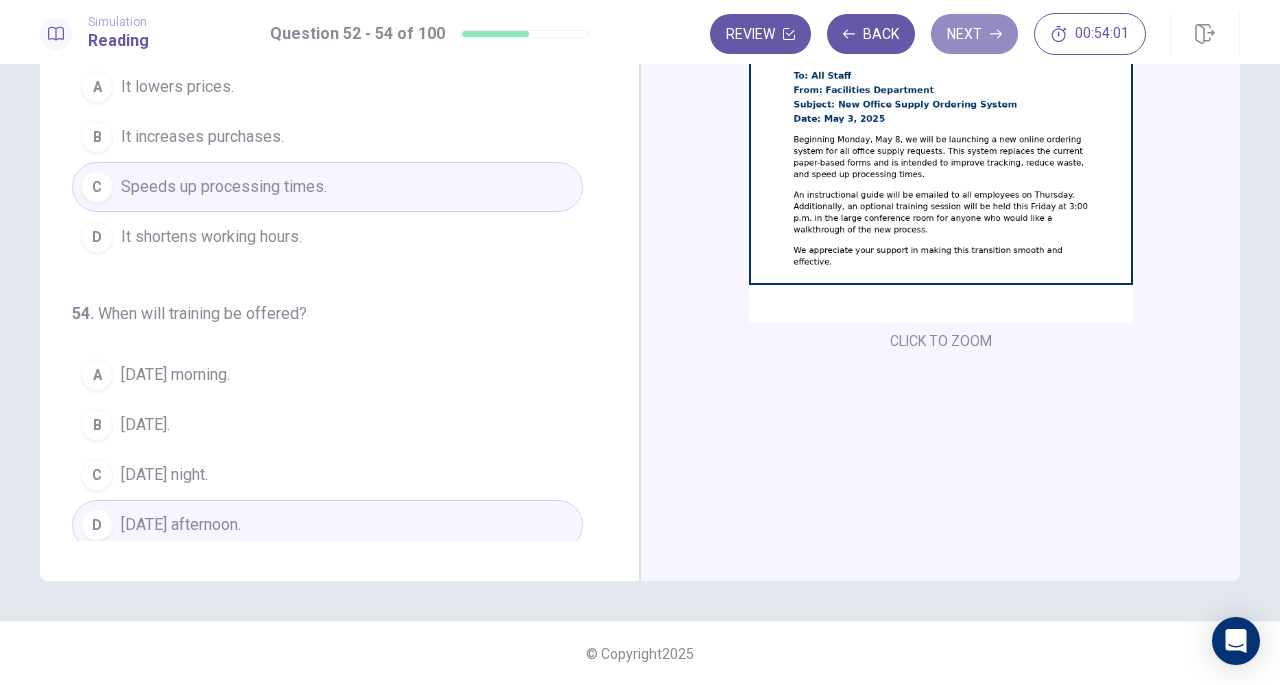 click on "Next" at bounding box center [974, 34] 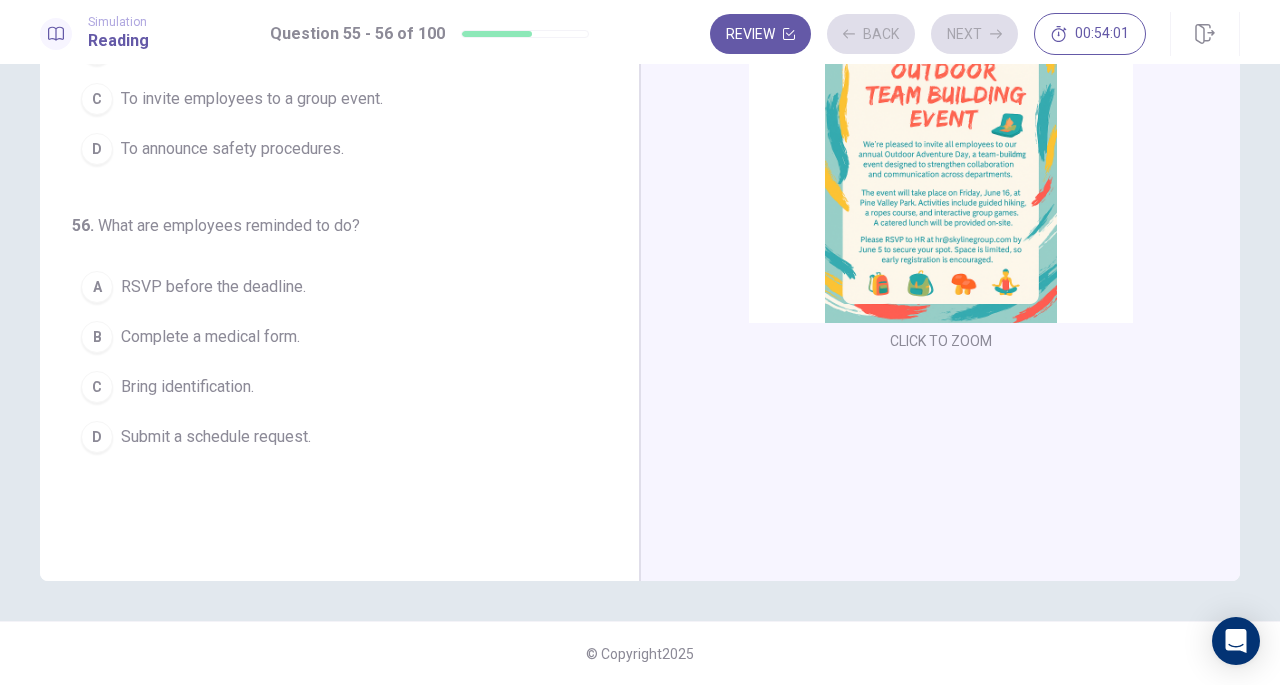 scroll, scrollTop: 0, scrollLeft: 0, axis: both 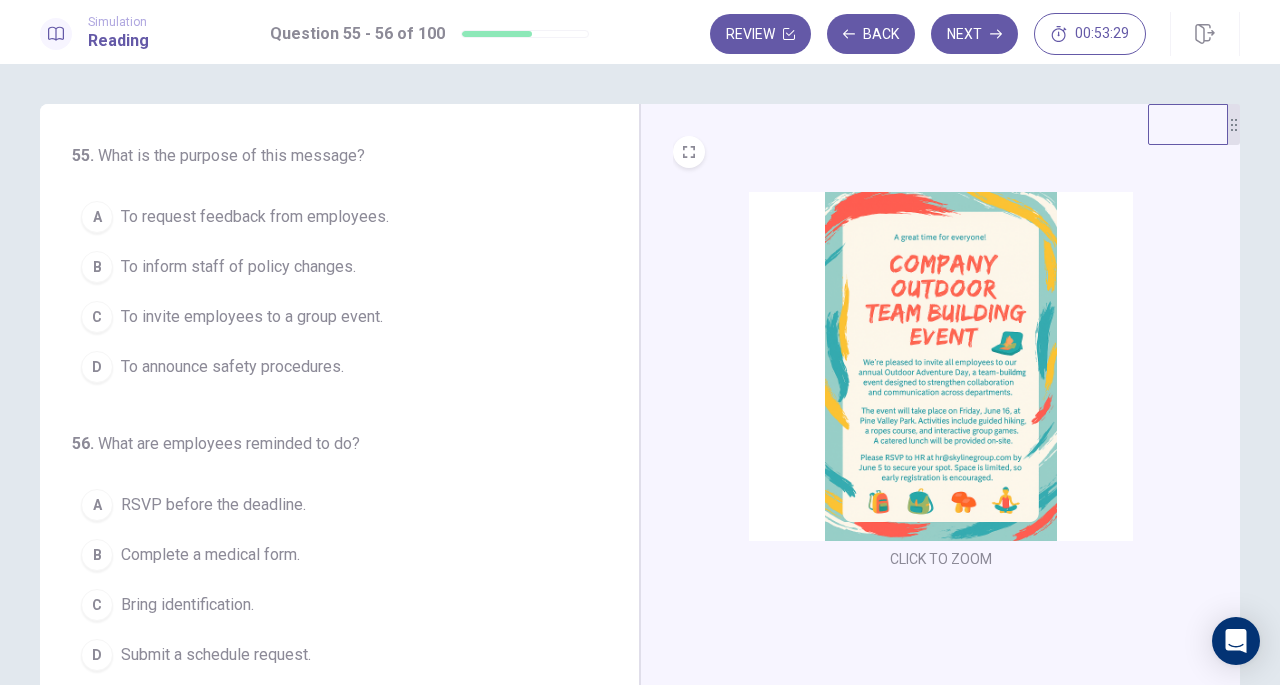 click on "To invite employees to a group event." at bounding box center (252, 317) 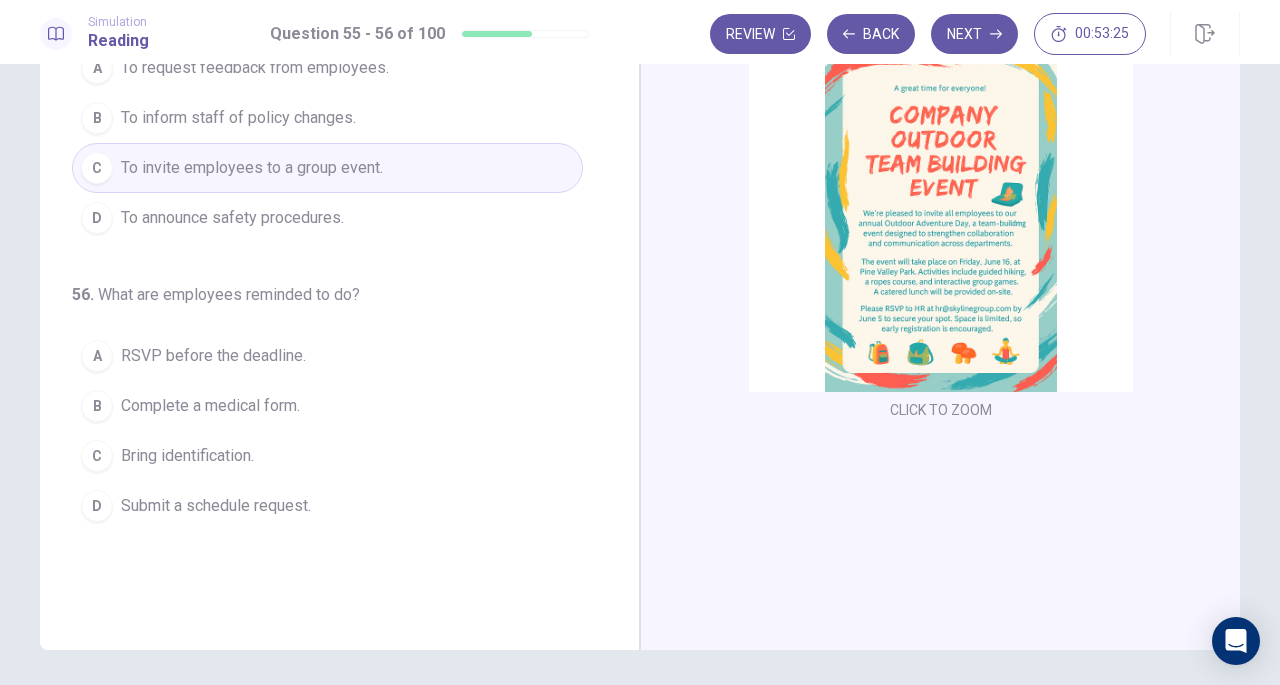 scroll, scrollTop: 150, scrollLeft: 0, axis: vertical 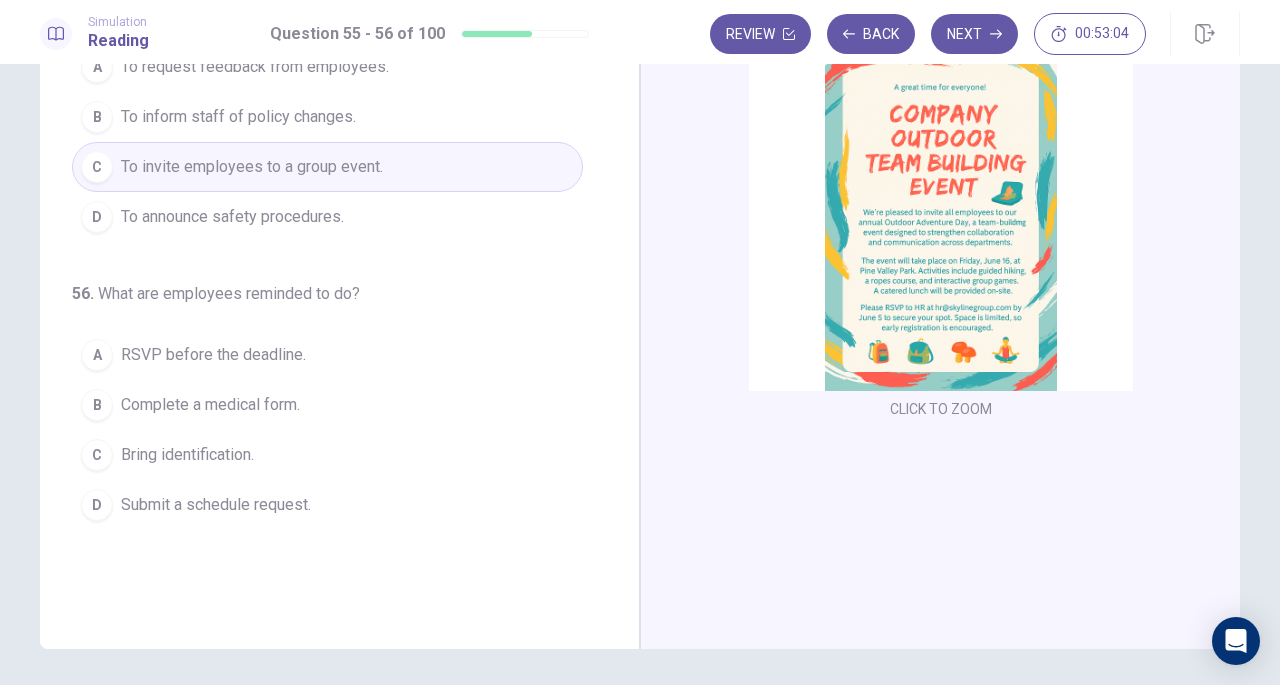 click on "RSVP before the deadline." at bounding box center (213, 355) 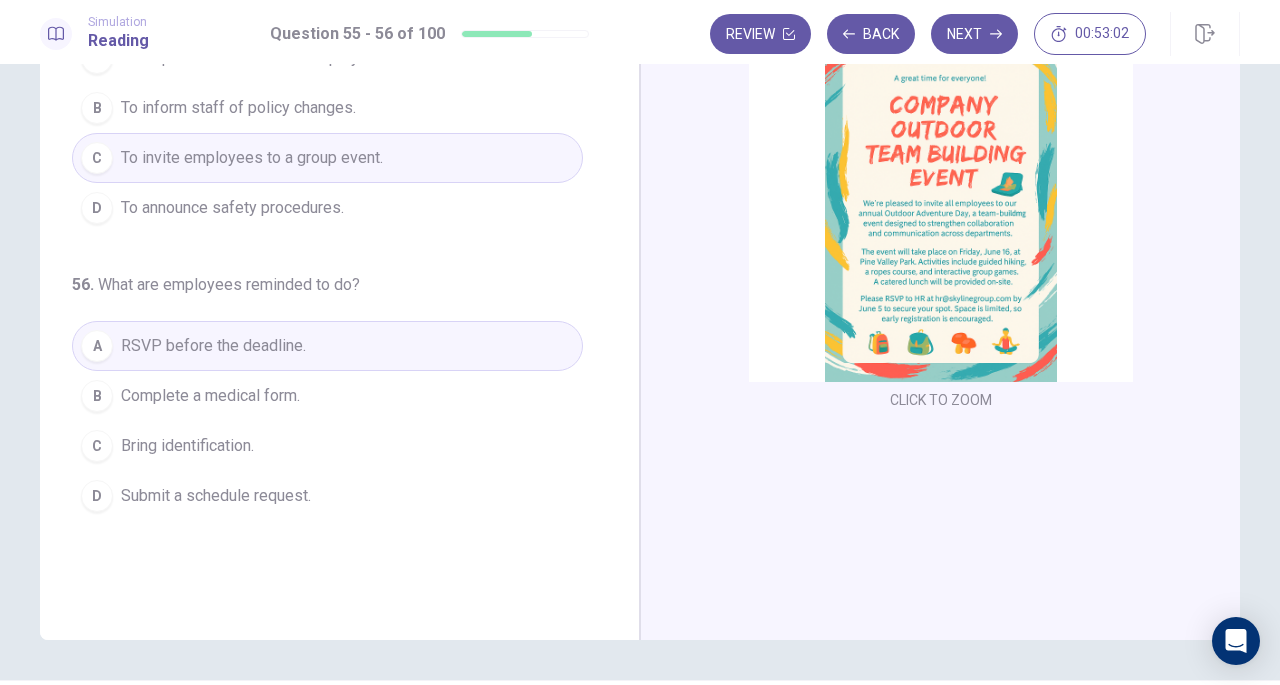 scroll, scrollTop: 160, scrollLeft: 0, axis: vertical 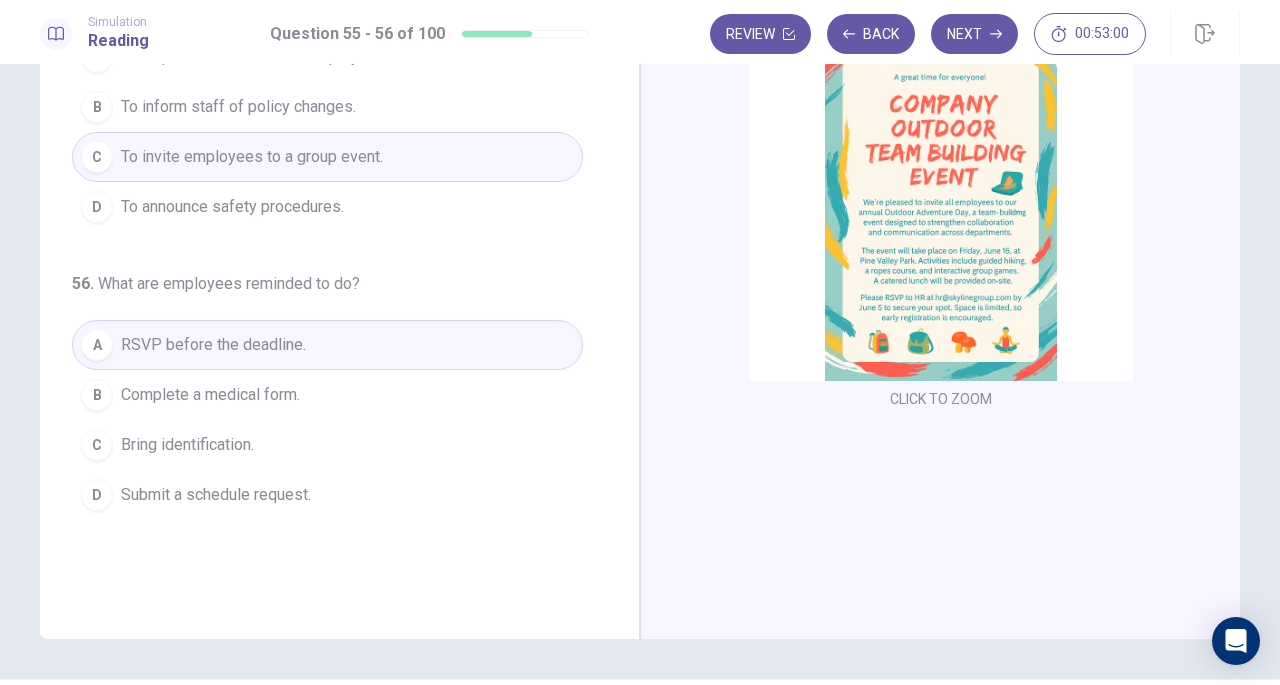 click on "Next" at bounding box center [974, 34] 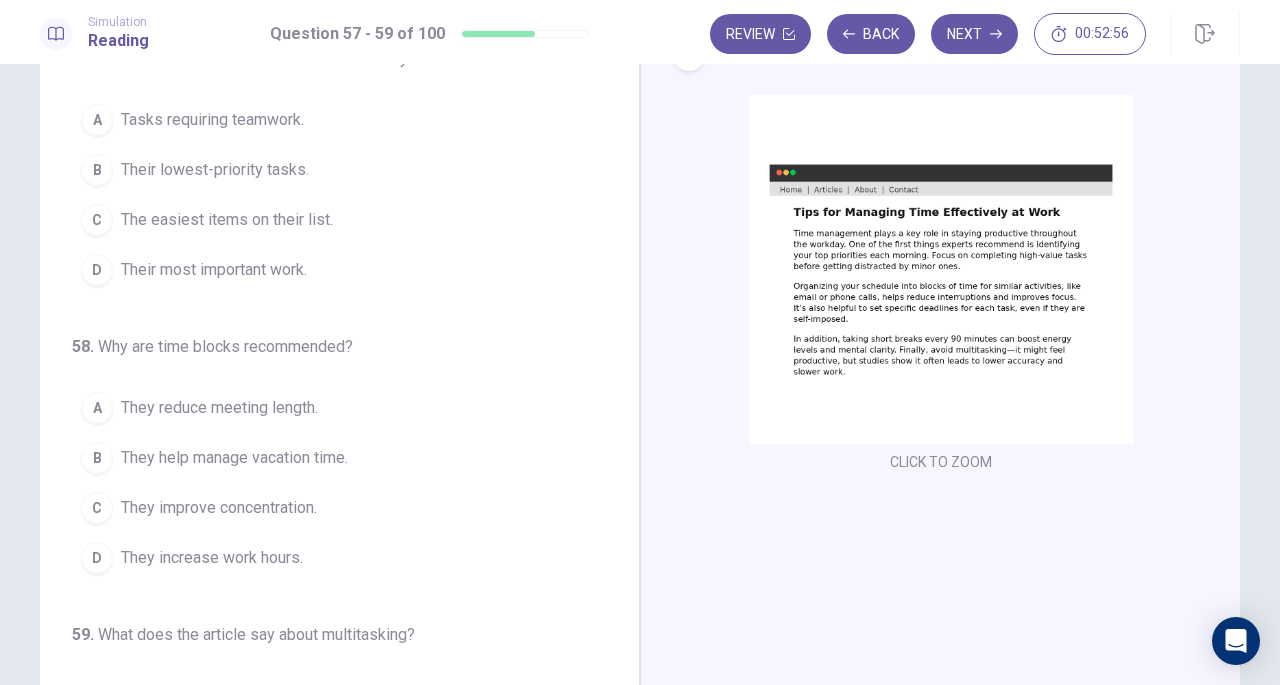 scroll, scrollTop: 0, scrollLeft: 0, axis: both 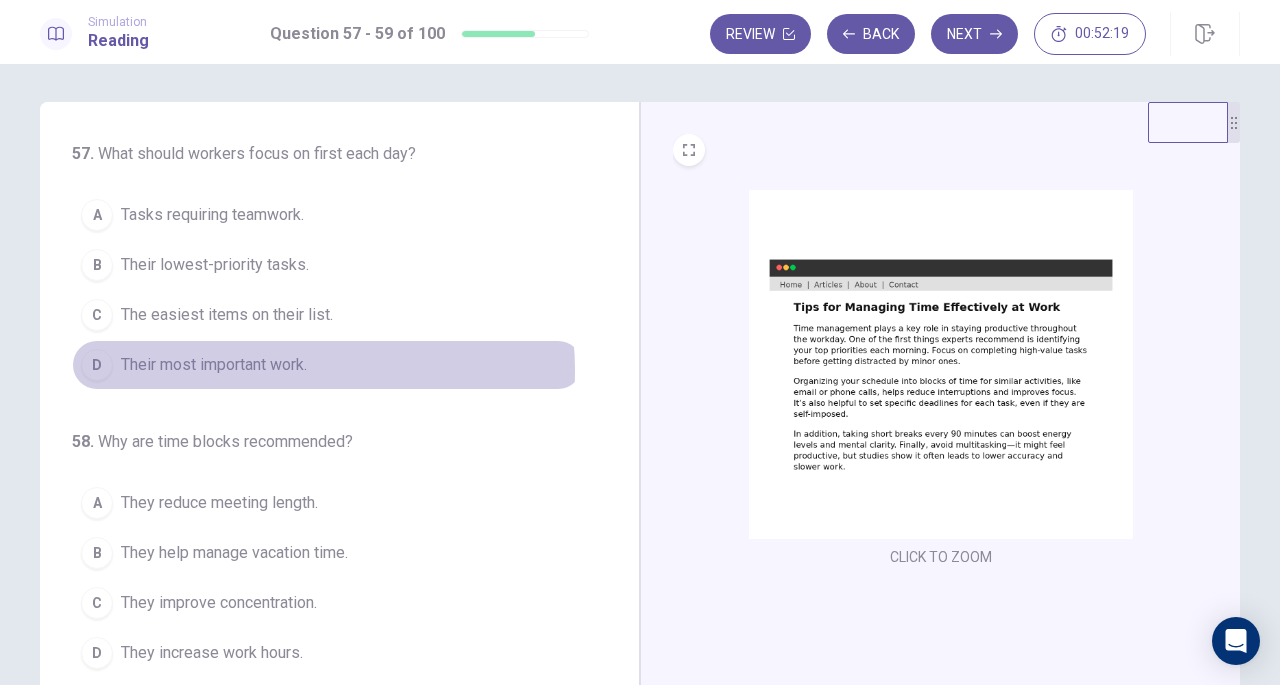 click on "Their most important work." at bounding box center (214, 365) 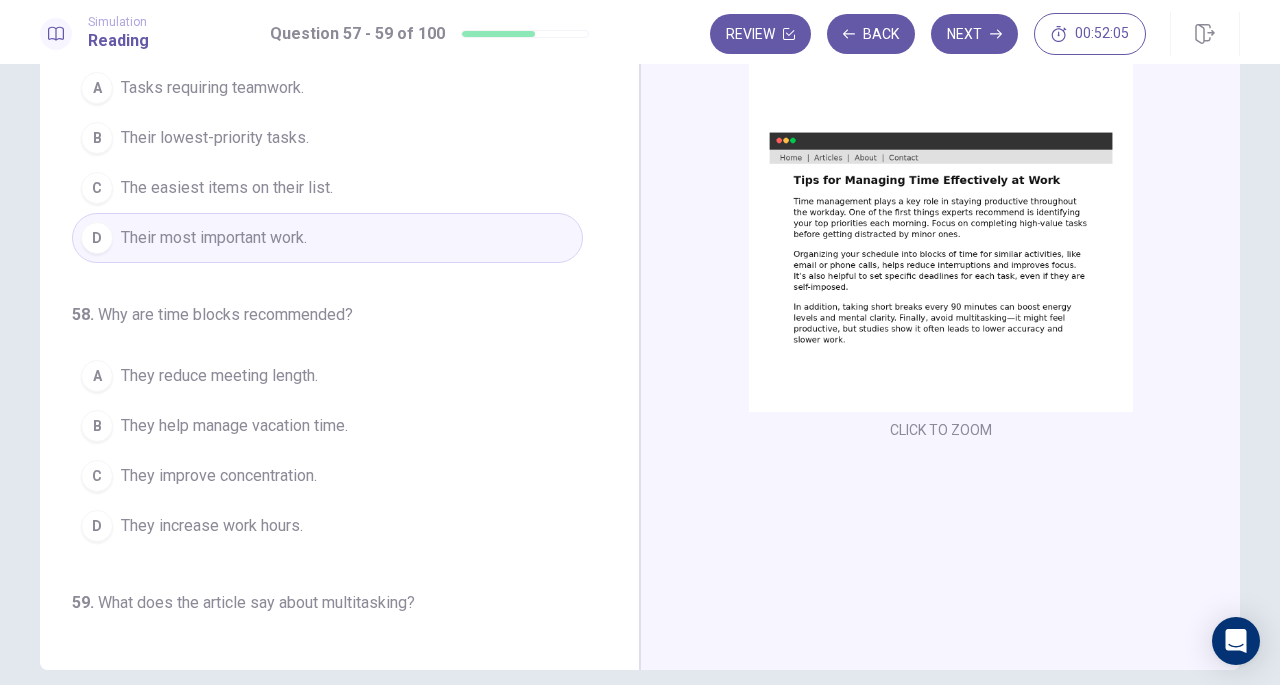scroll, scrollTop: 130, scrollLeft: 0, axis: vertical 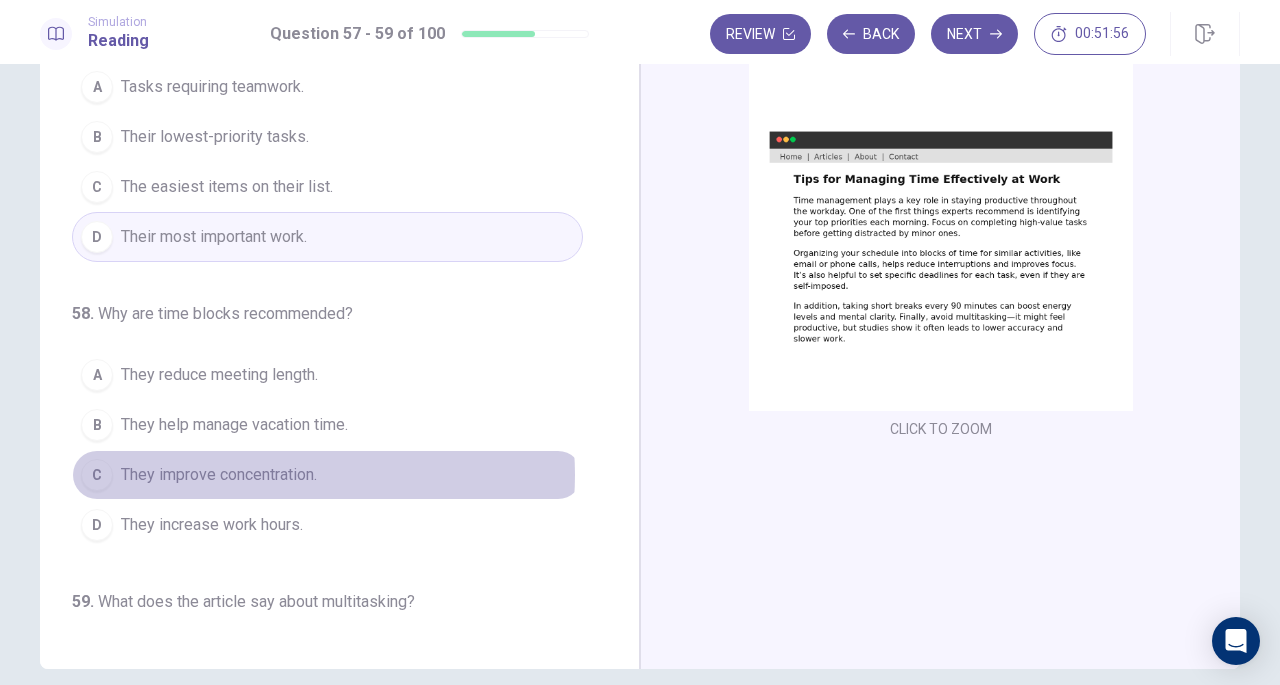 click on "They improve concentration." at bounding box center [219, 475] 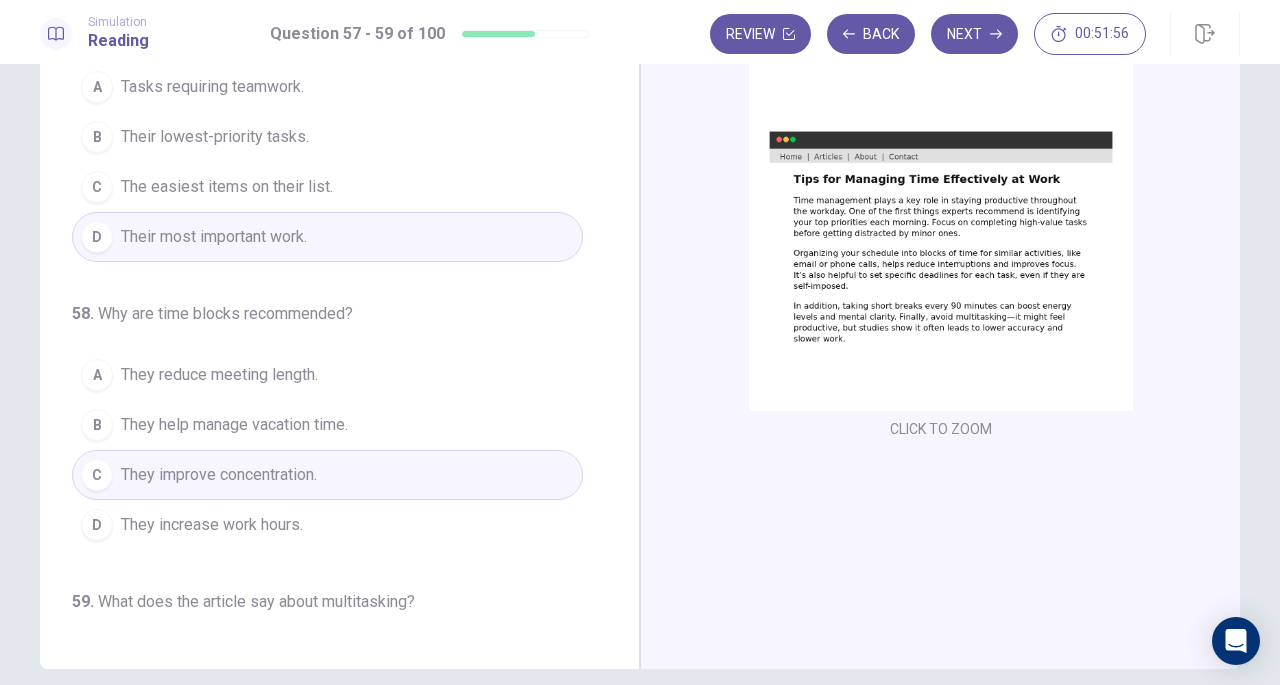 scroll, scrollTop: 200, scrollLeft: 0, axis: vertical 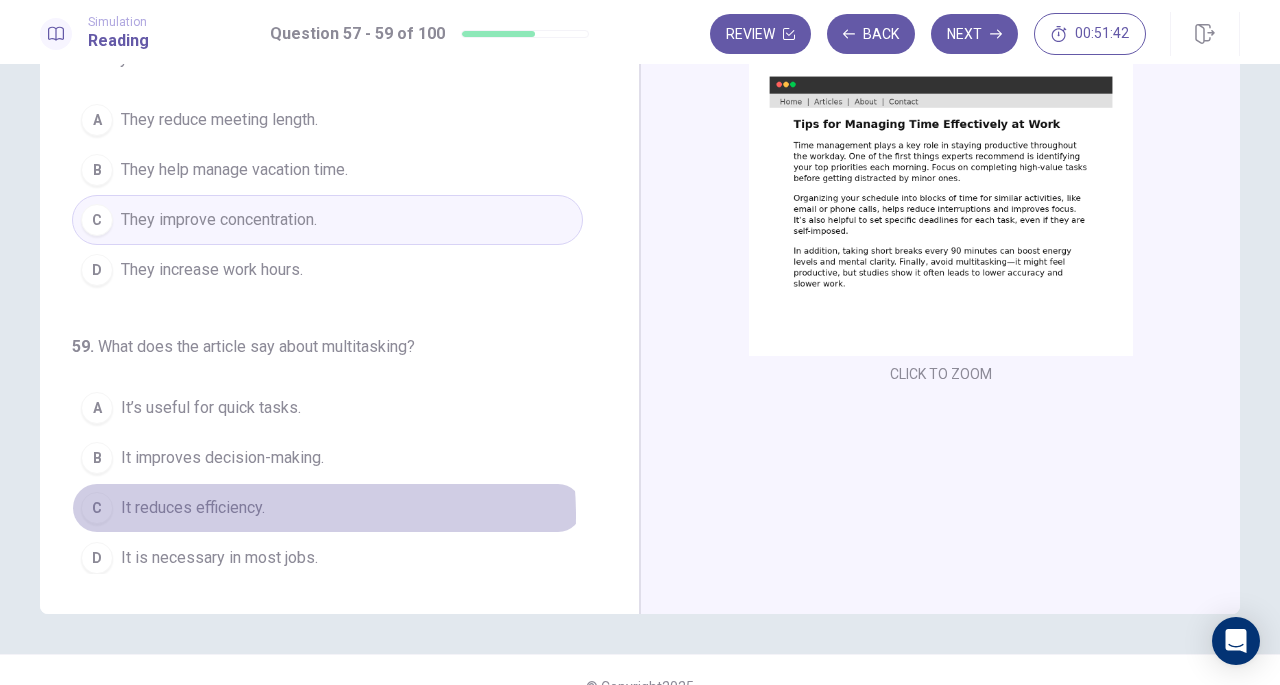 click on "It reduces efficiency." at bounding box center [193, 508] 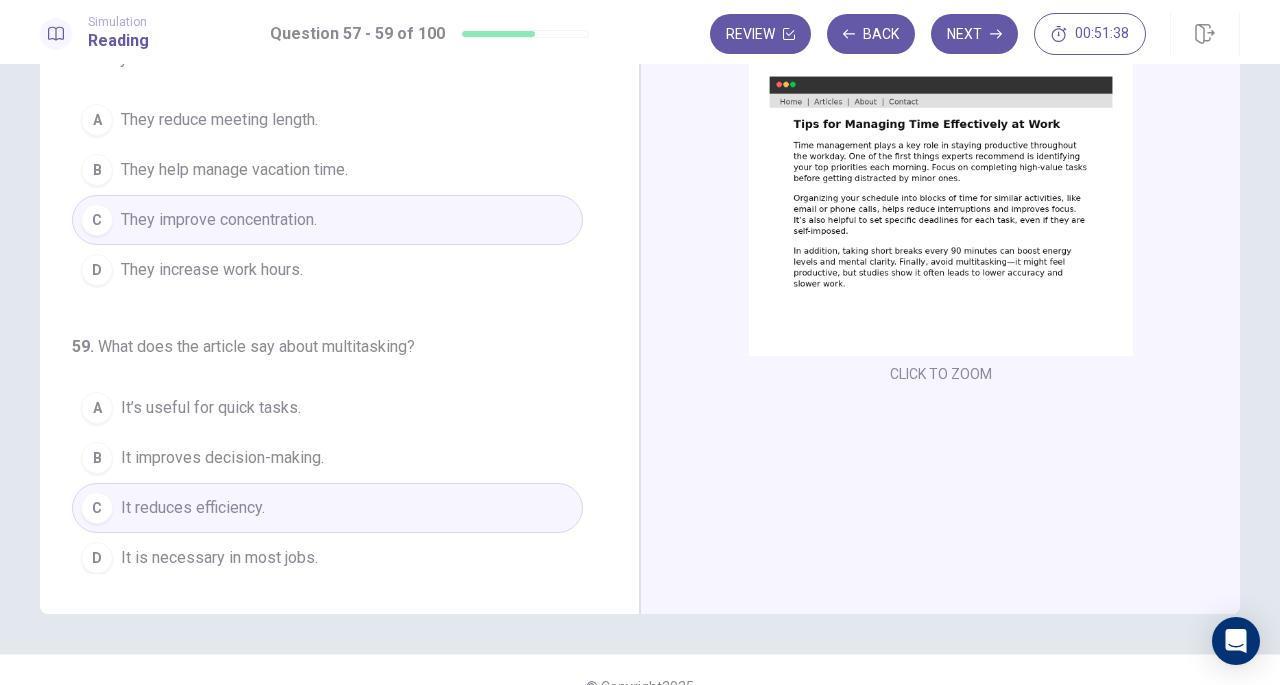 click on "Next" at bounding box center [974, 34] 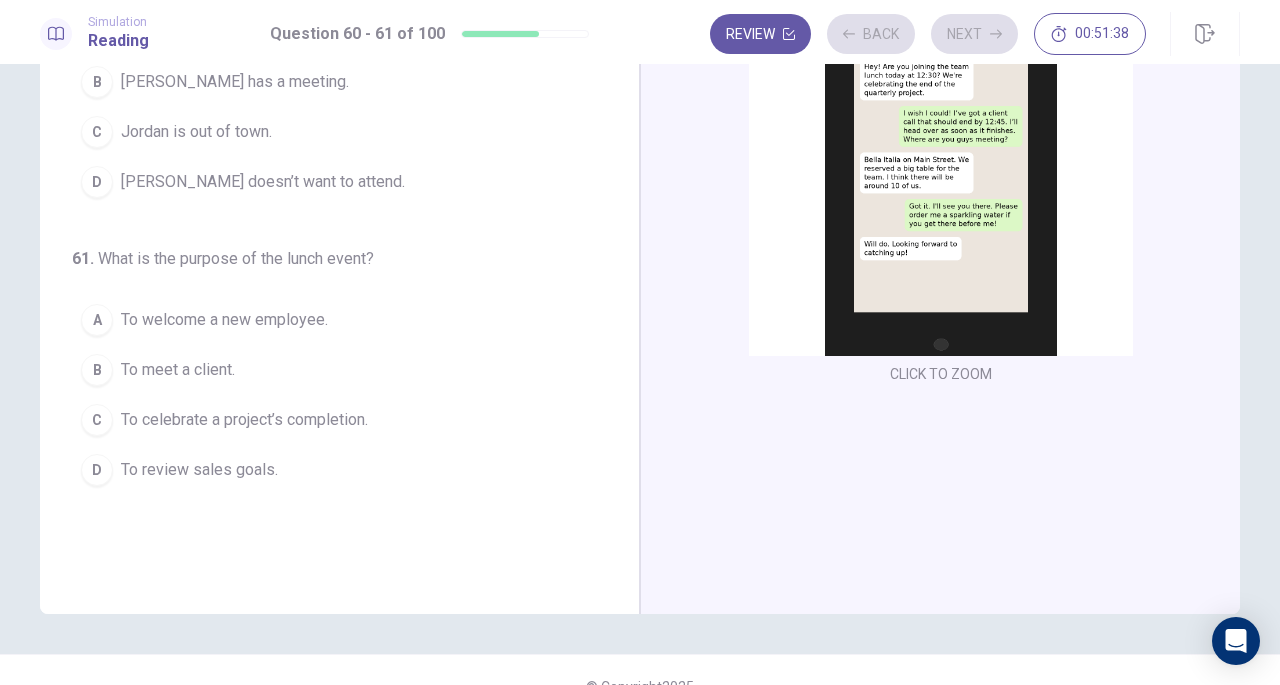 scroll, scrollTop: 0, scrollLeft: 0, axis: both 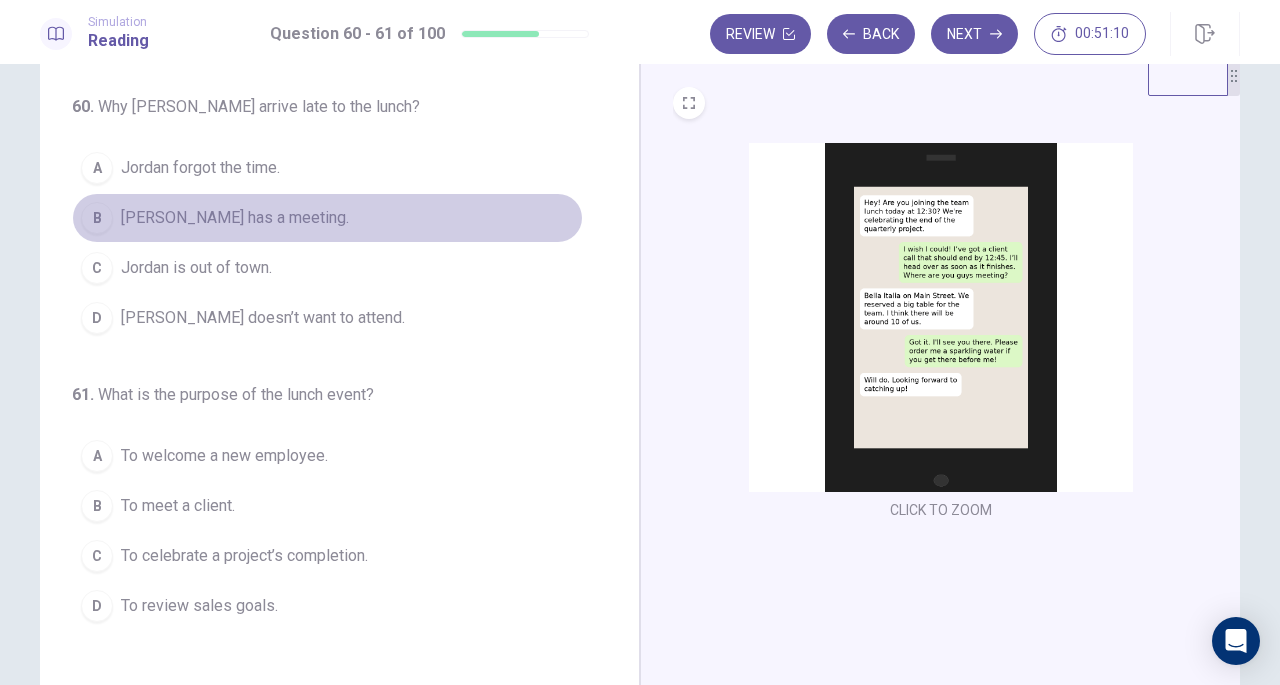 click on "Jordan has a meeting." at bounding box center (235, 218) 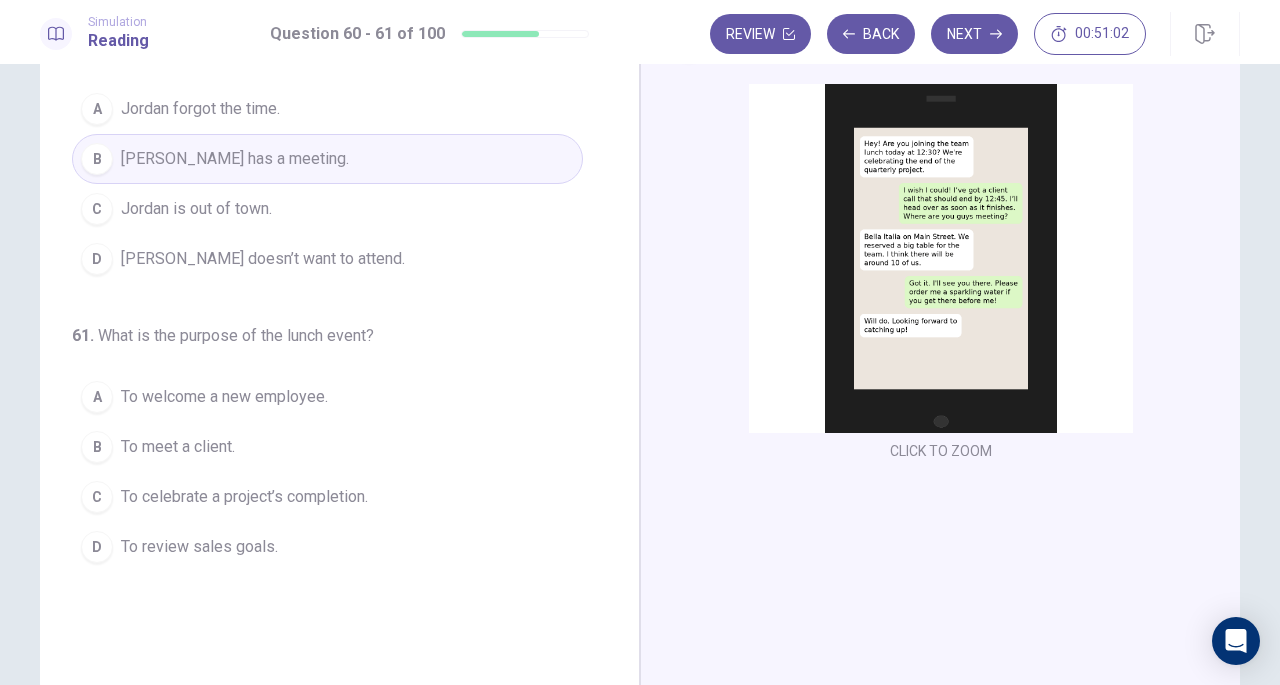 scroll, scrollTop: 109, scrollLeft: 0, axis: vertical 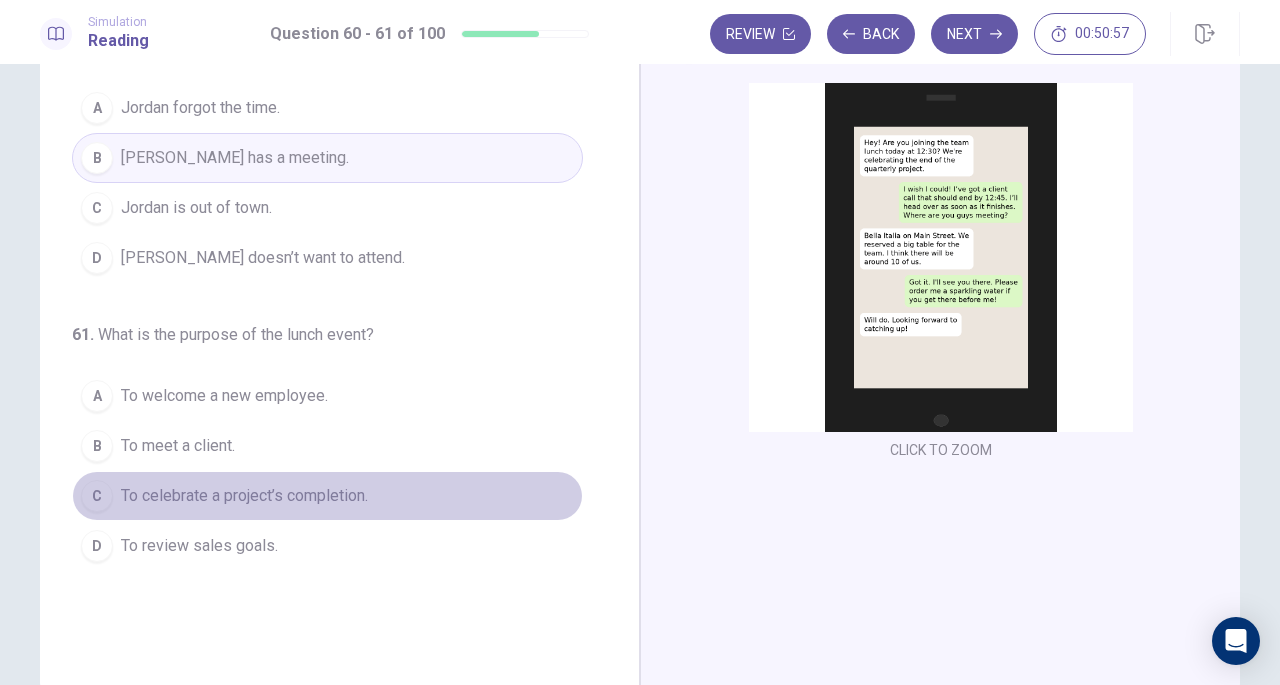 click on "To celebrate a project’s completion." at bounding box center [244, 496] 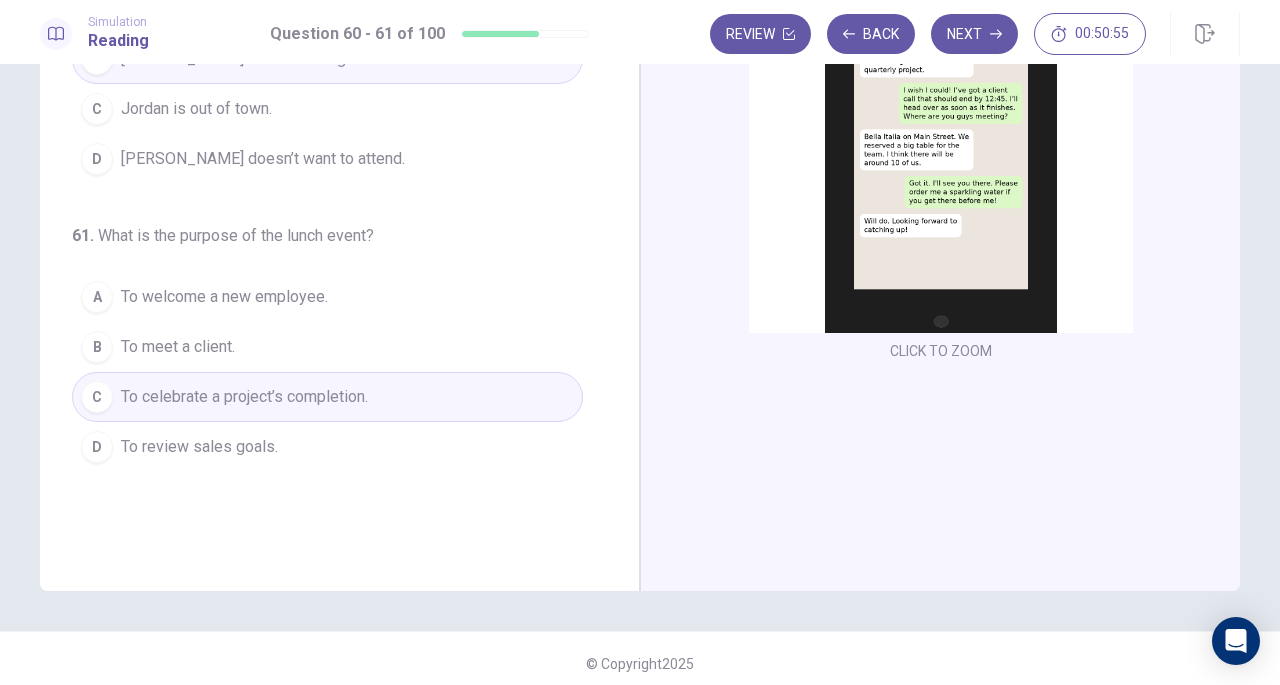 scroll, scrollTop: 218, scrollLeft: 0, axis: vertical 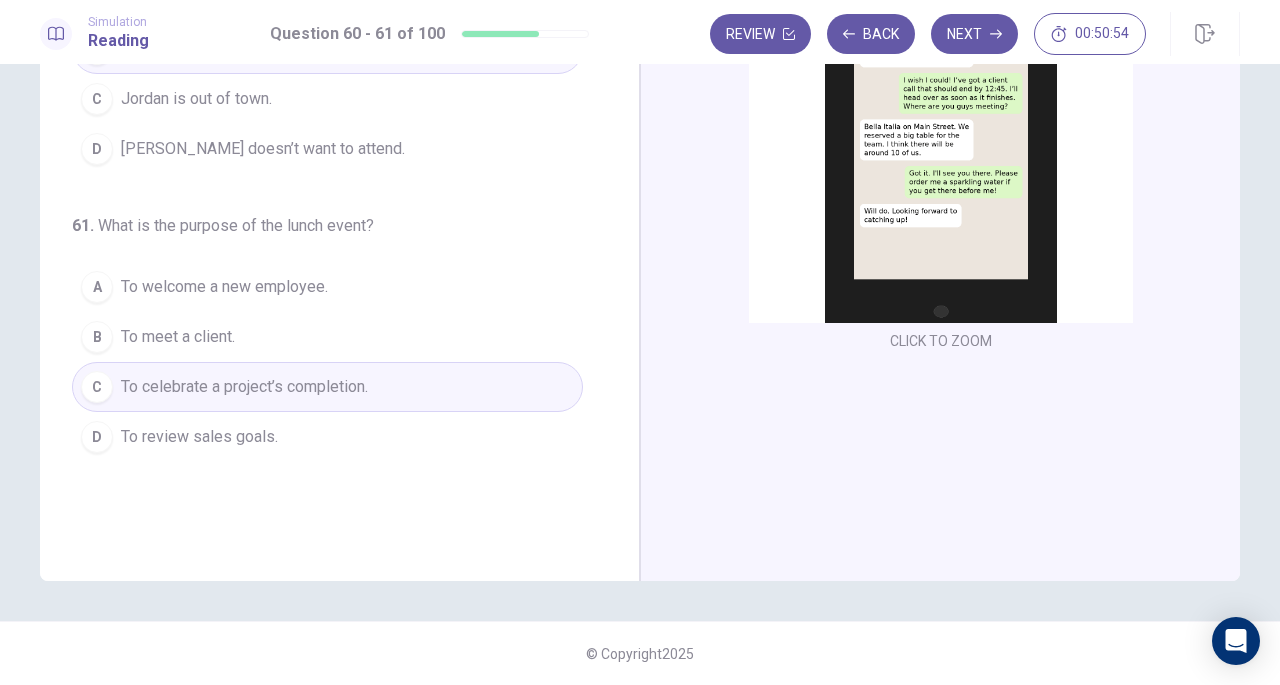 click on "Next" at bounding box center (974, 34) 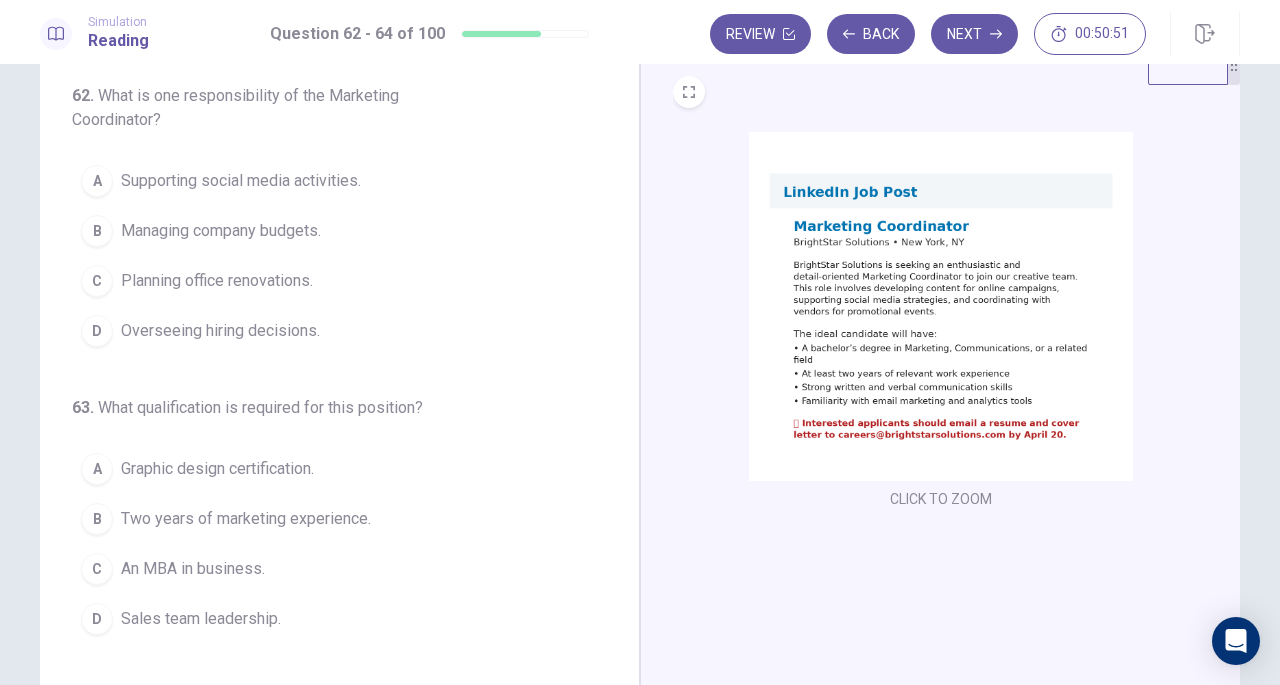 scroll, scrollTop: 62, scrollLeft: 0, axis: vertical 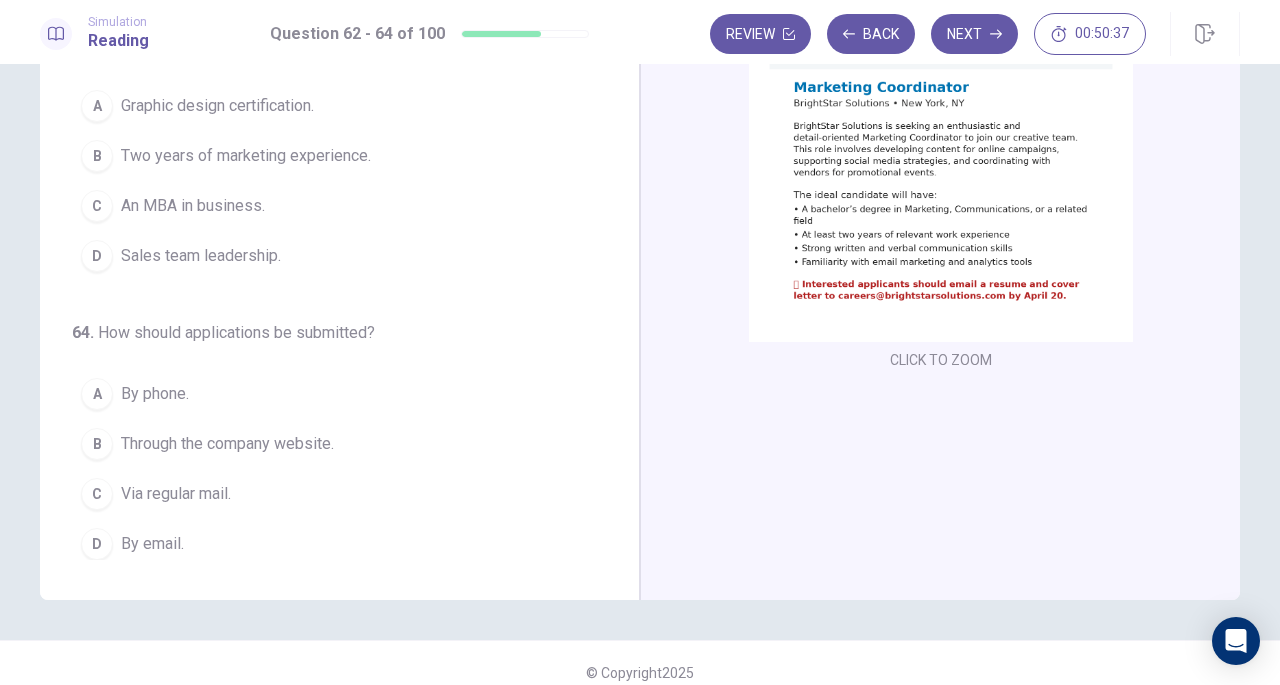 click on "Via regular mail." at bounding box center [176, 494] 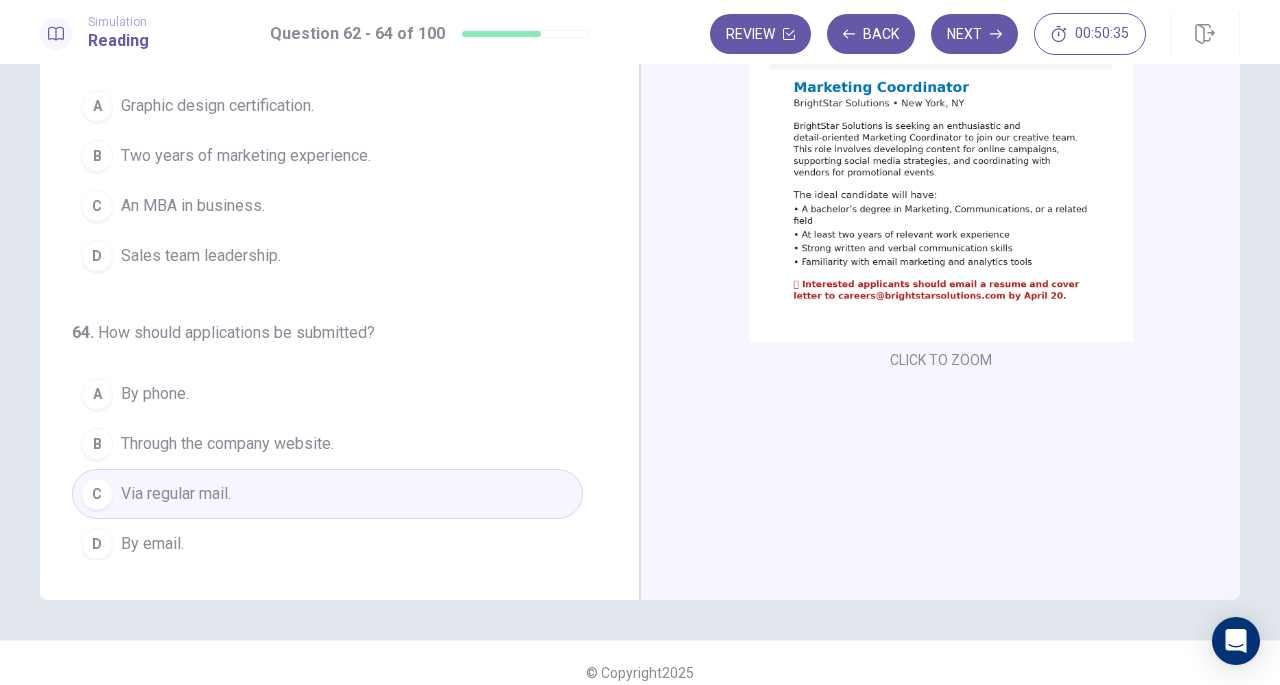 click on "D By email." at bounding box center [327, 544] 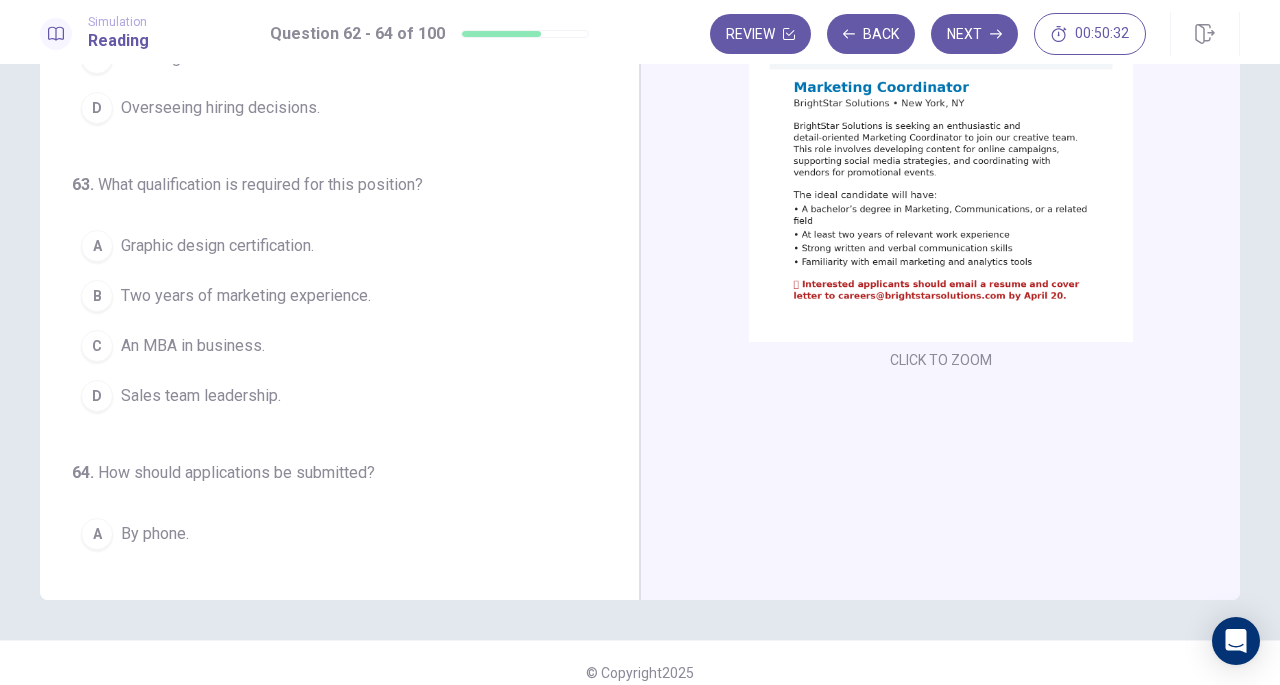 scroll, scrollTop: 82, scrollLeft: 0, axis: vertical 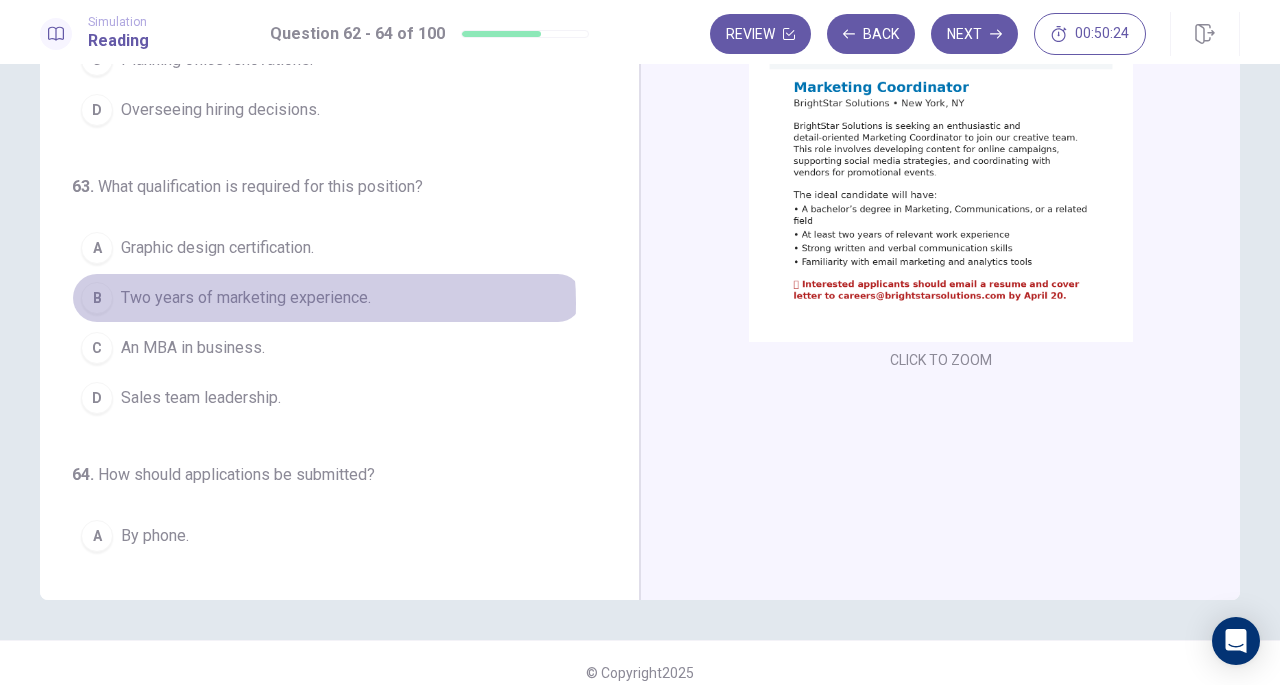click on "Two years of marketing experience." at bounding box center [246, 298] 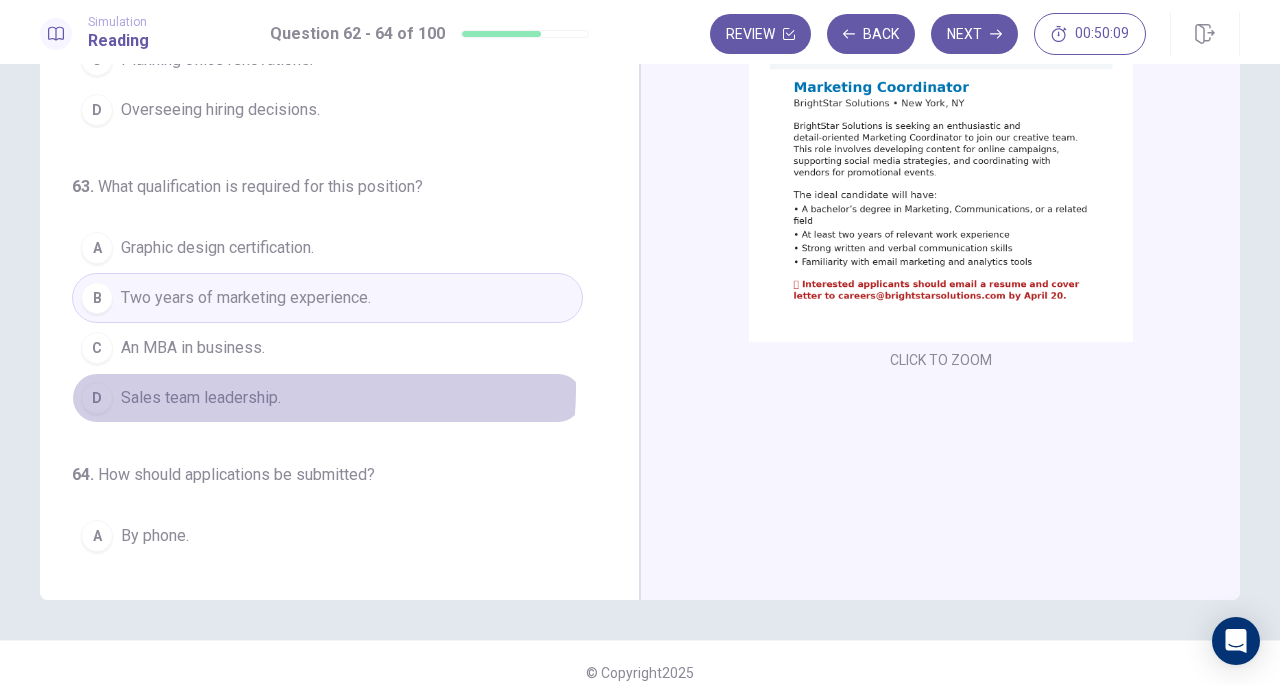 click on "Sales team leadership." at bounding box center (201, 398) 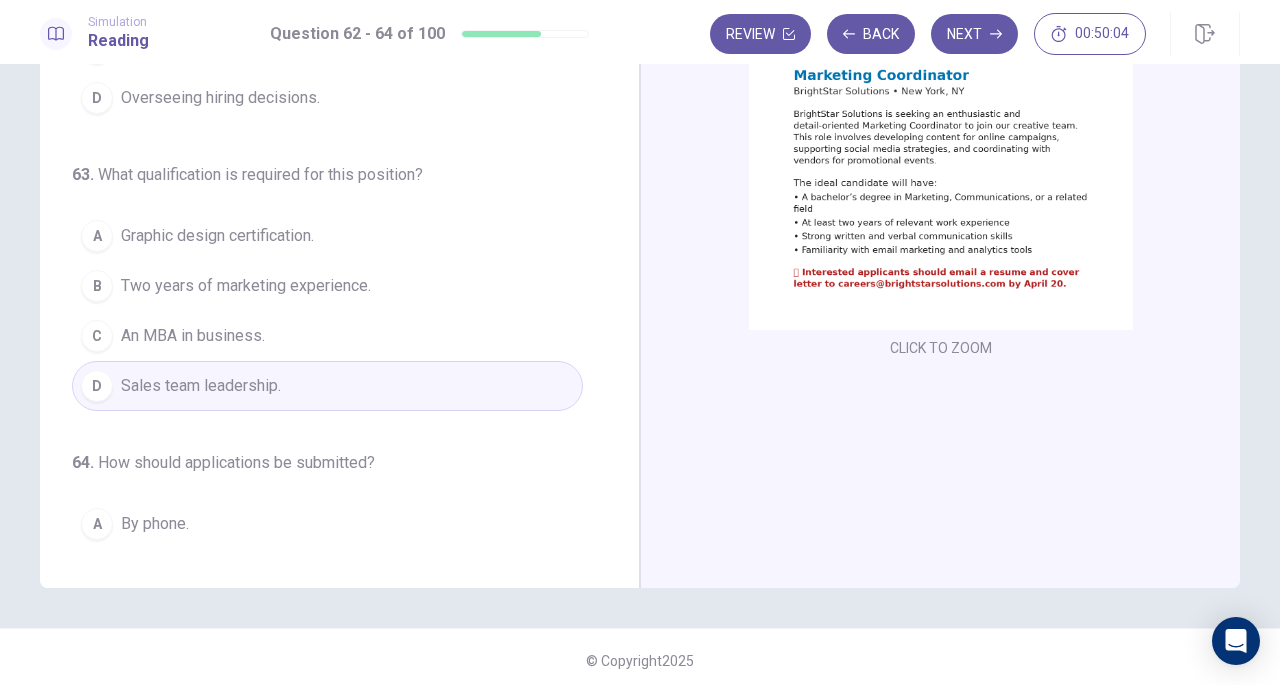scroll, scrollTop: 218, scrollLeft: 0, axis: vertical 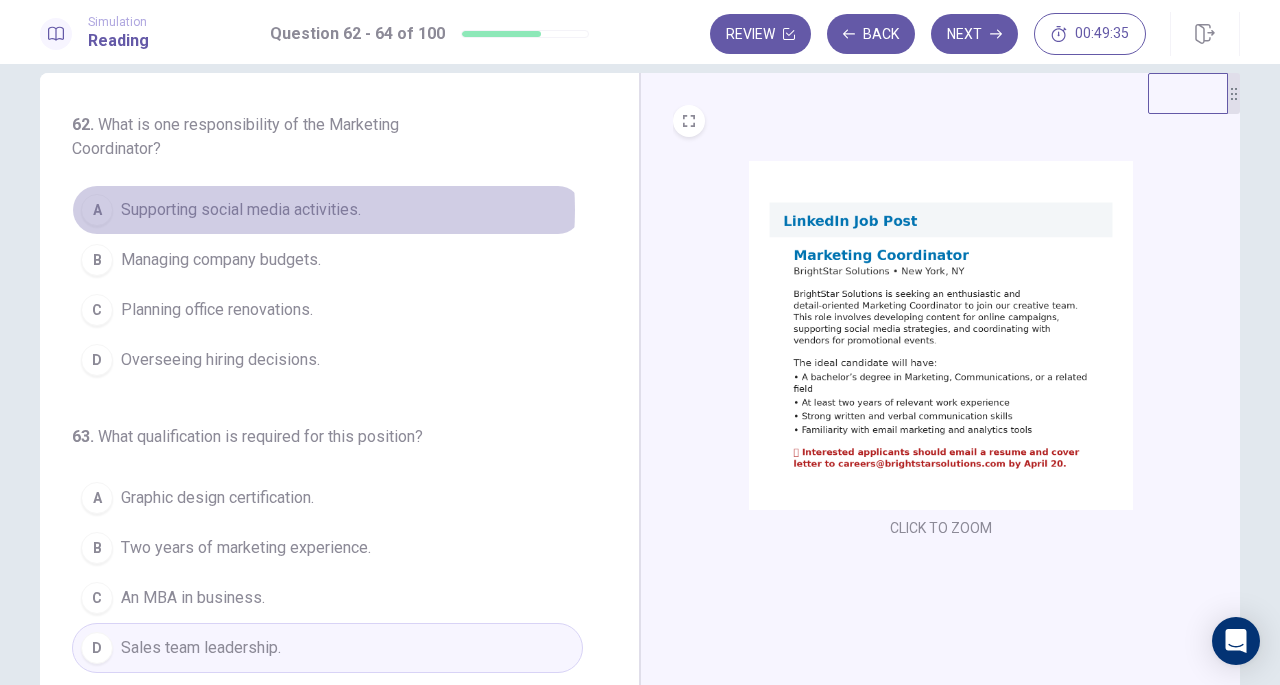 click on "Supporting social media activities." at bounding box center [241, 210] 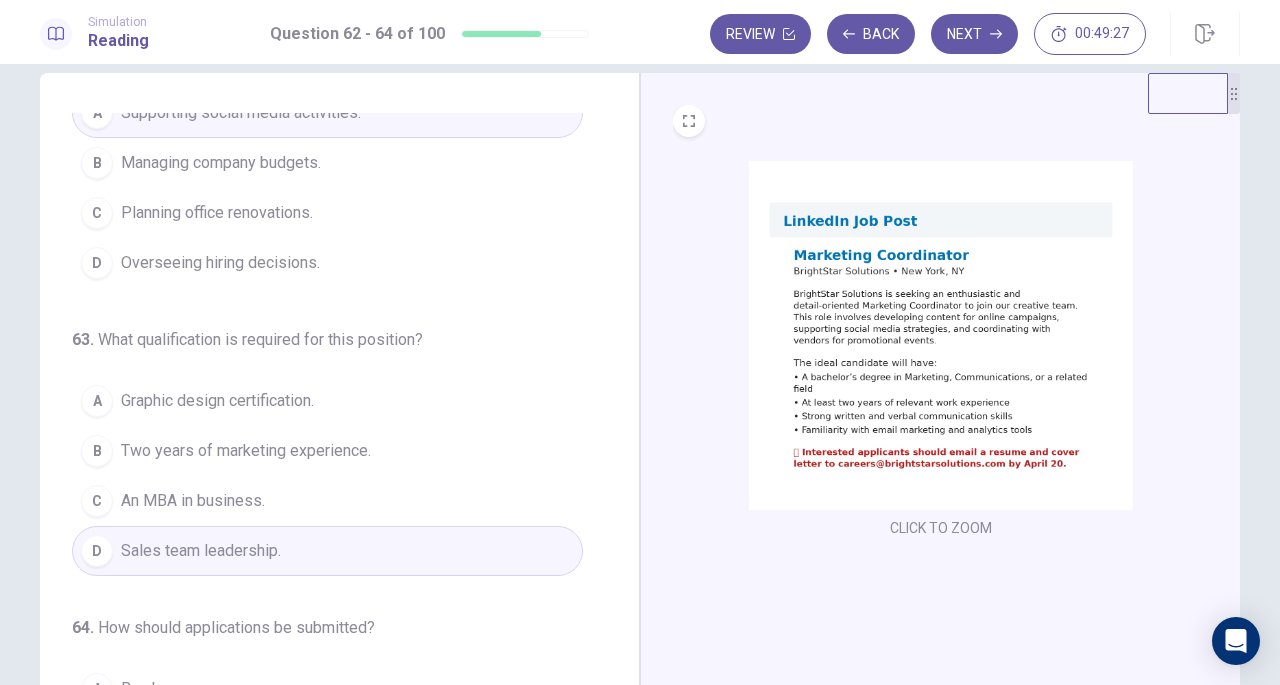 scroll, scrollTop: 104, scrollLeft: 0, axis: vertical 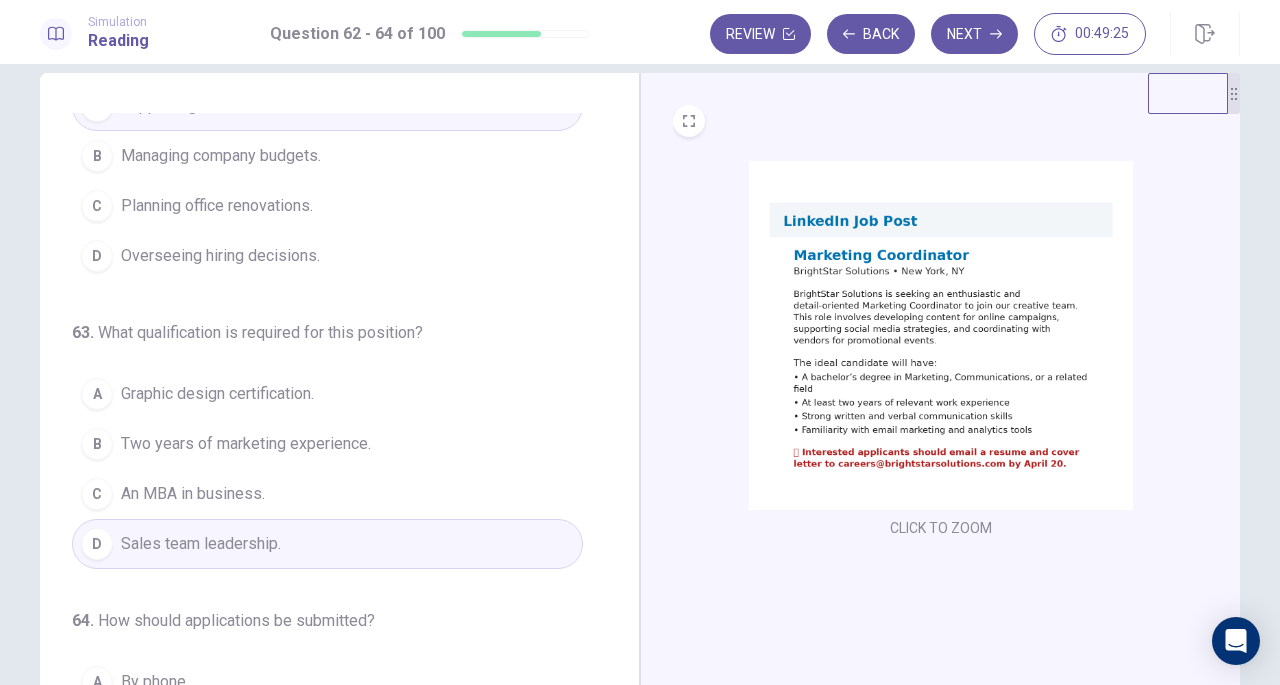 click on "Two years of marketing experience." at bounding box center [246, 444] 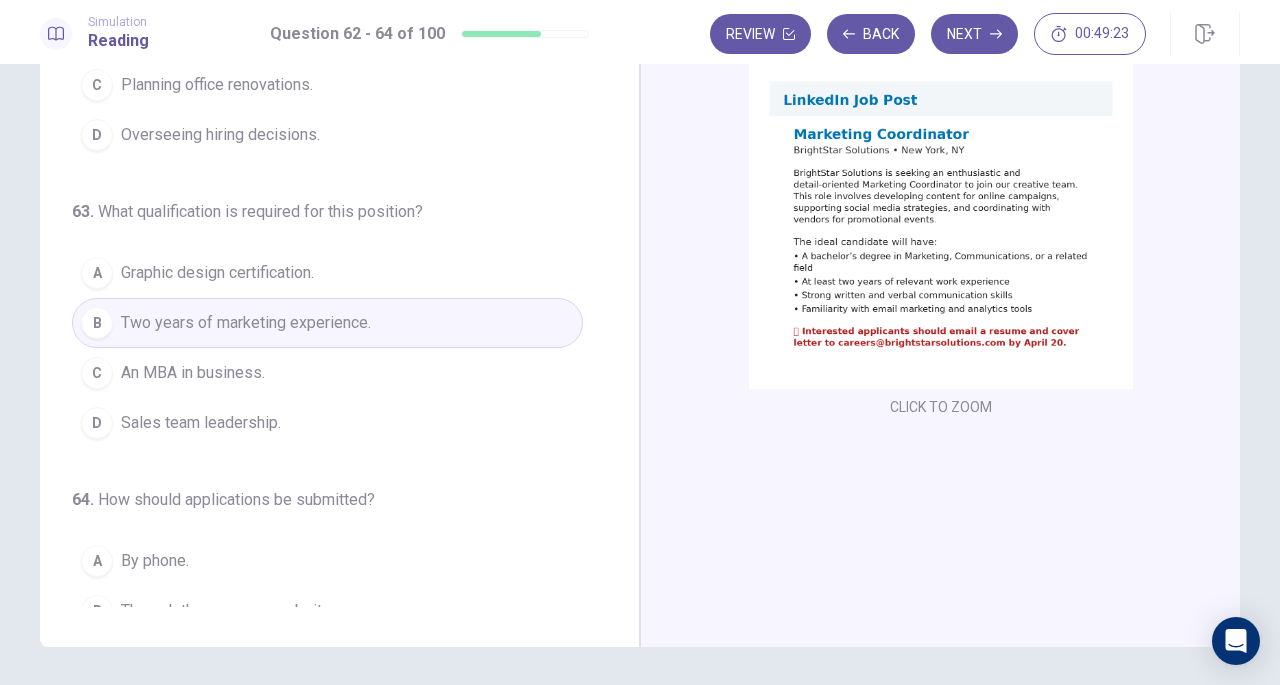 scroll, scrollTop: 218, scrollLeft: 0, axis: vertical 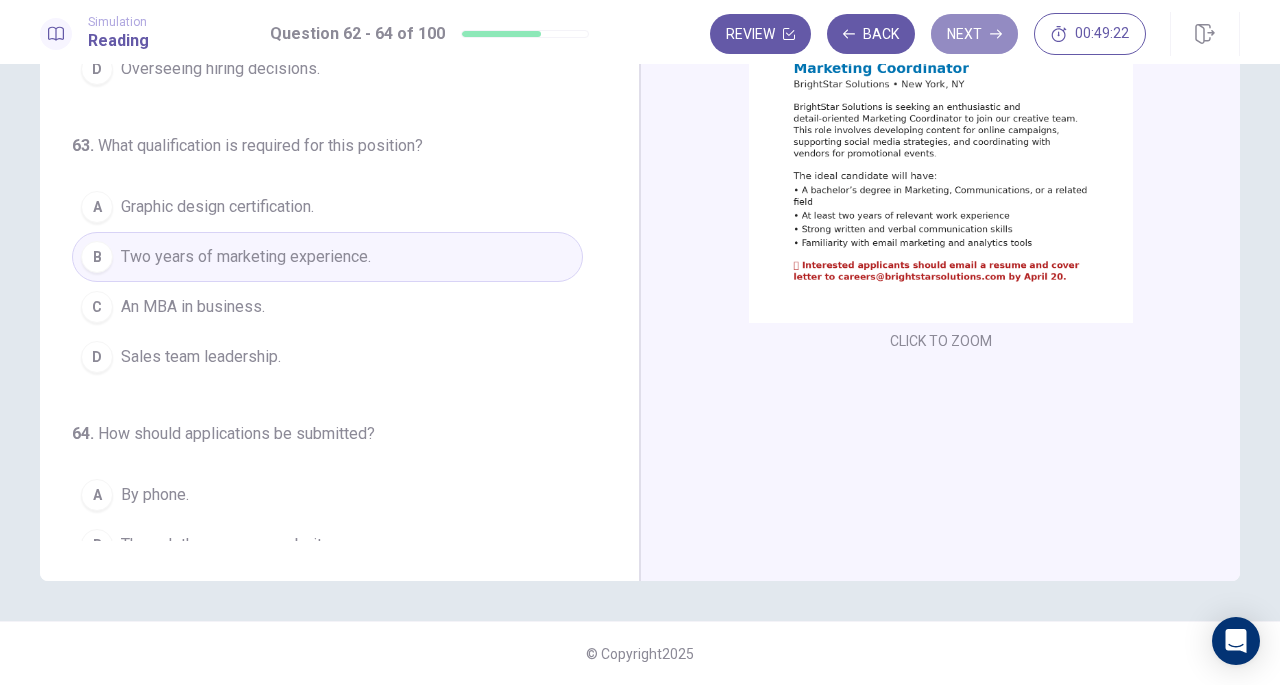 click on "Next" at bounding box center [974, 34] 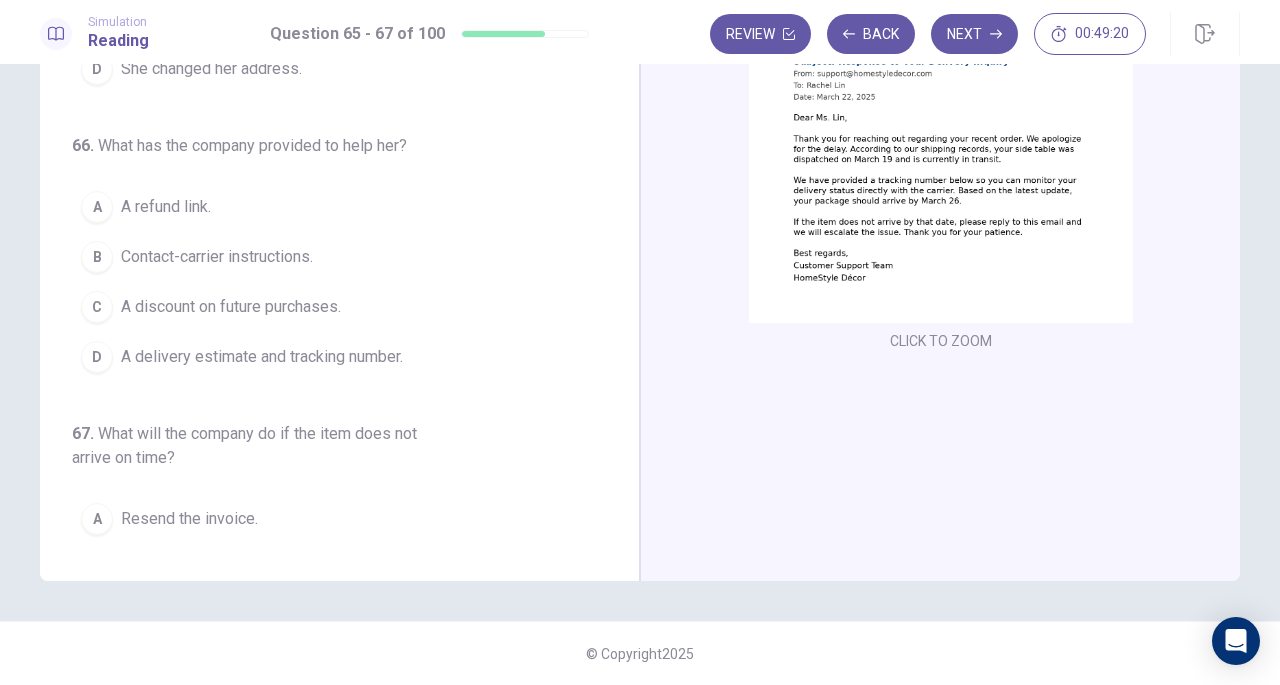 scroll, scrollTop: 0, scrollLeft: 0, axis: both 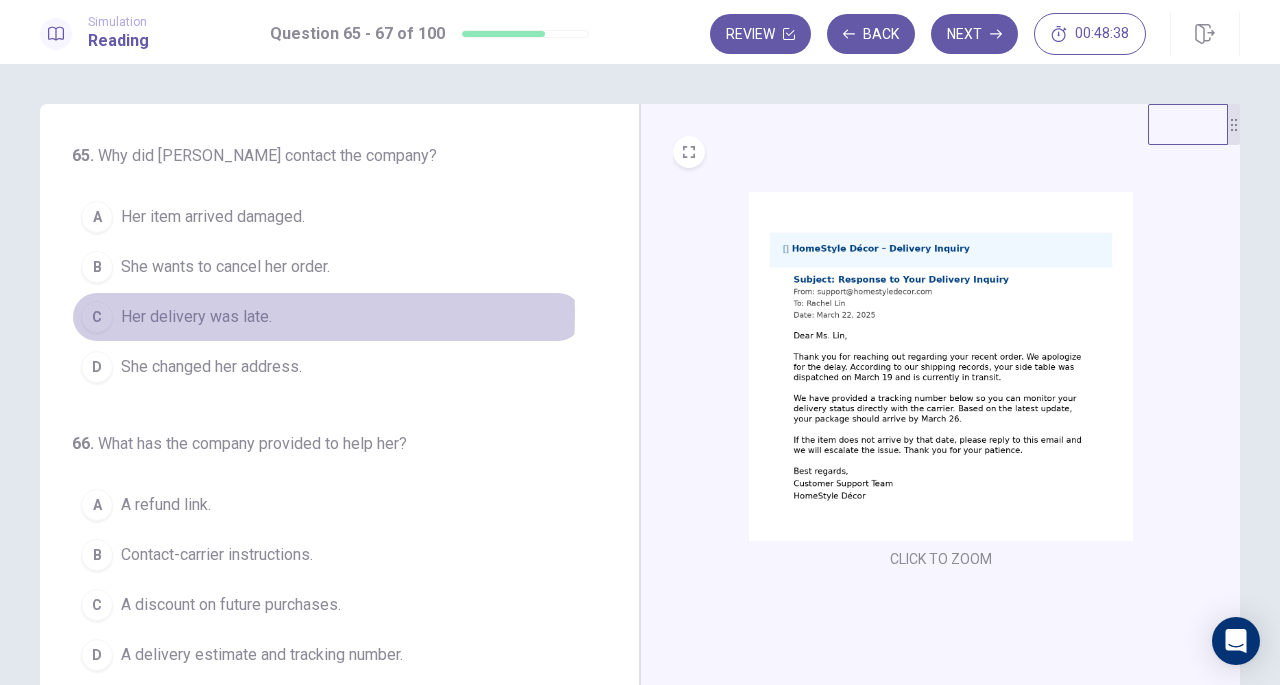 click on "Her delivery was late." at bounding box center [196, 317] 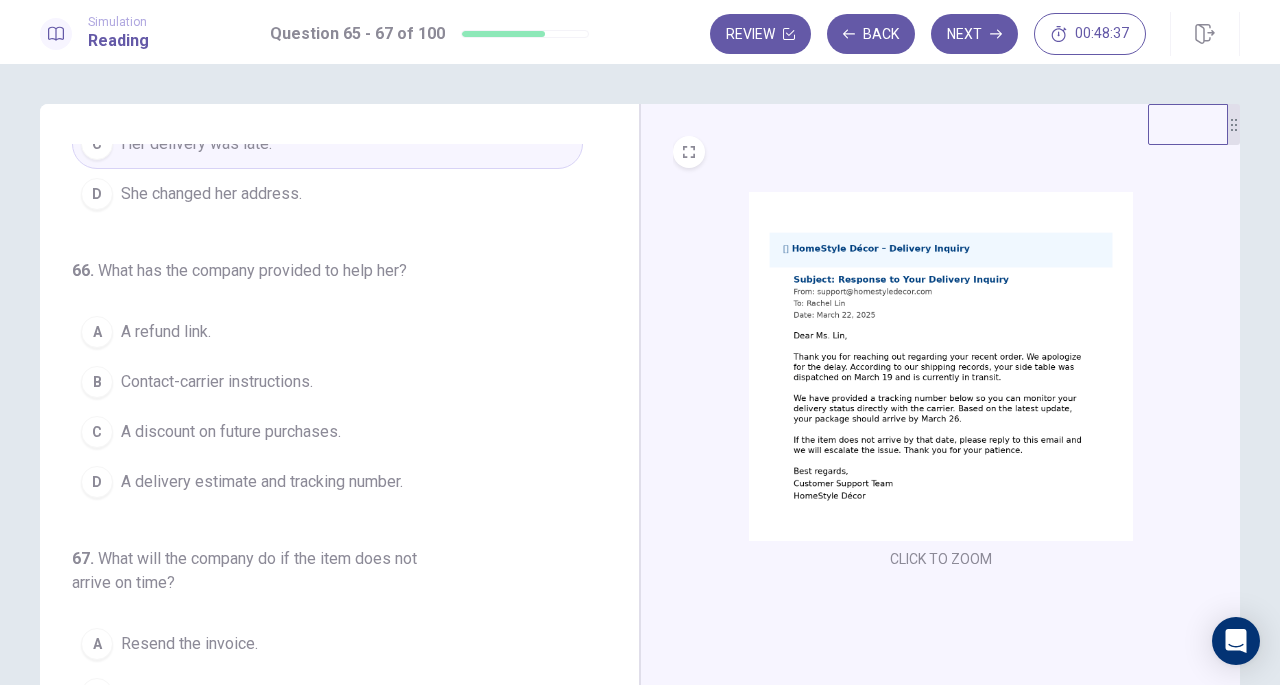 scroll, scrollTop: 174, scrollLeft: 0, axis: vertical 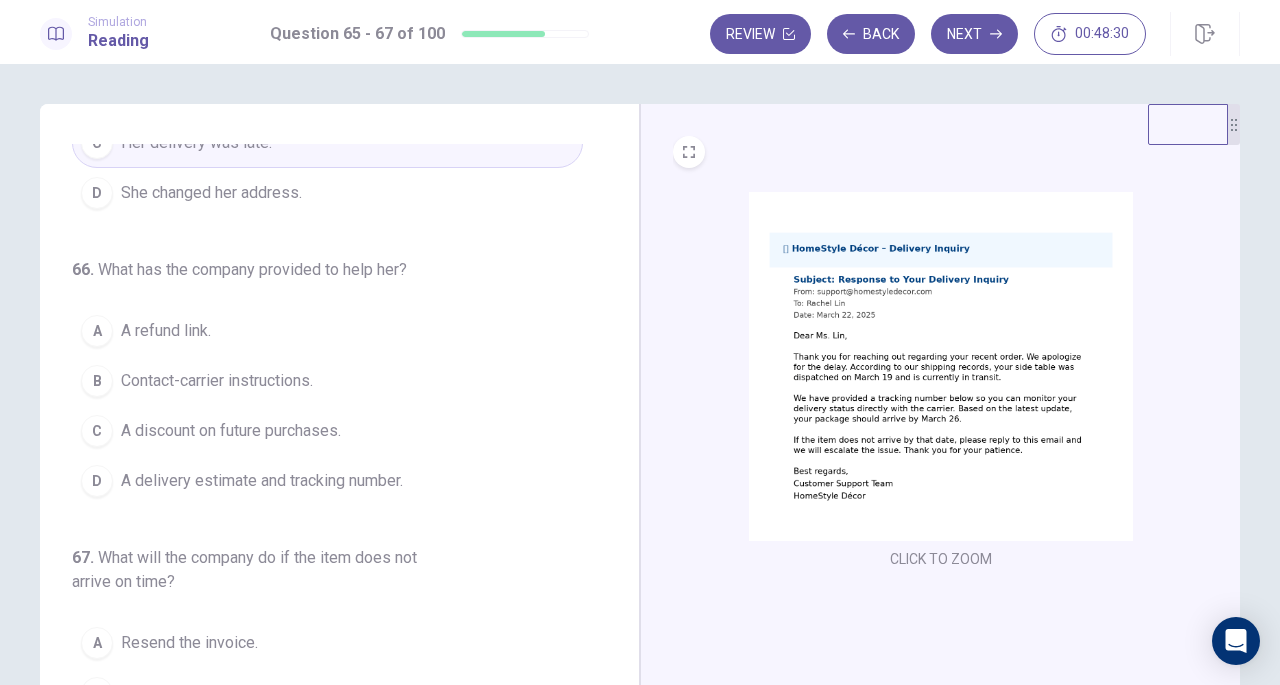 click on "A delivery estimate and tracking number." at bounding box center [262, 481] 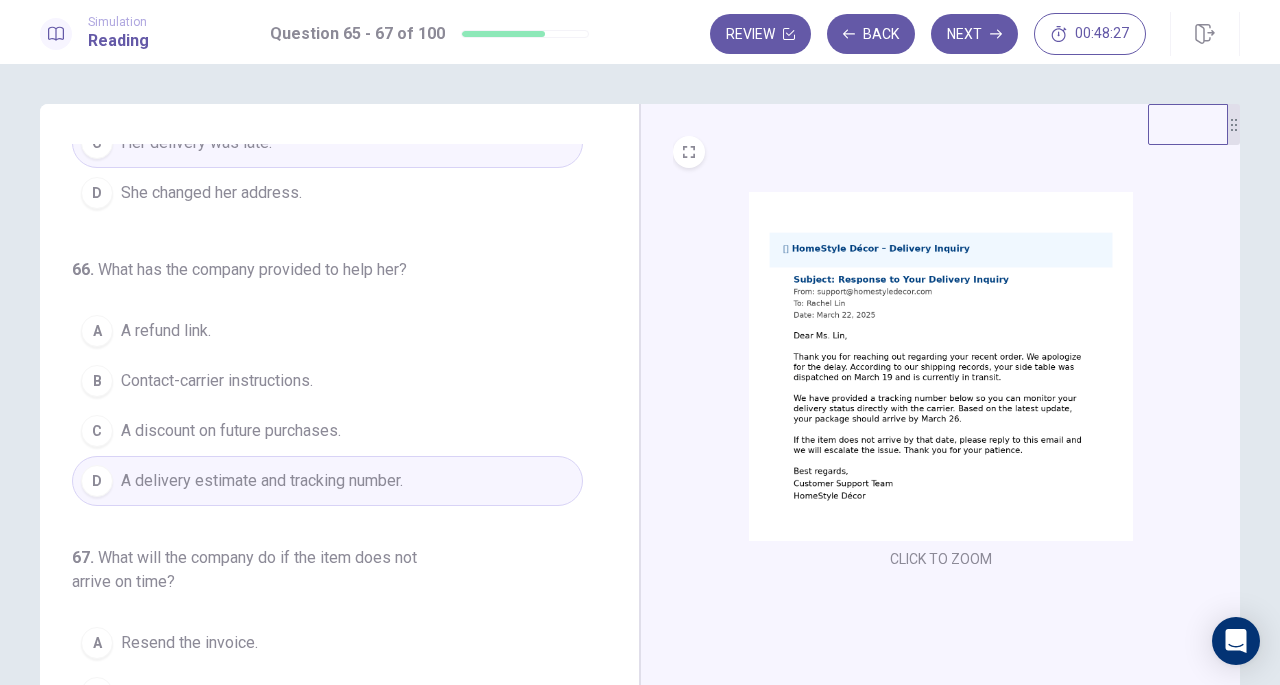scroll, scrollTop: 224, scrollLeft: 0, axis: vertical 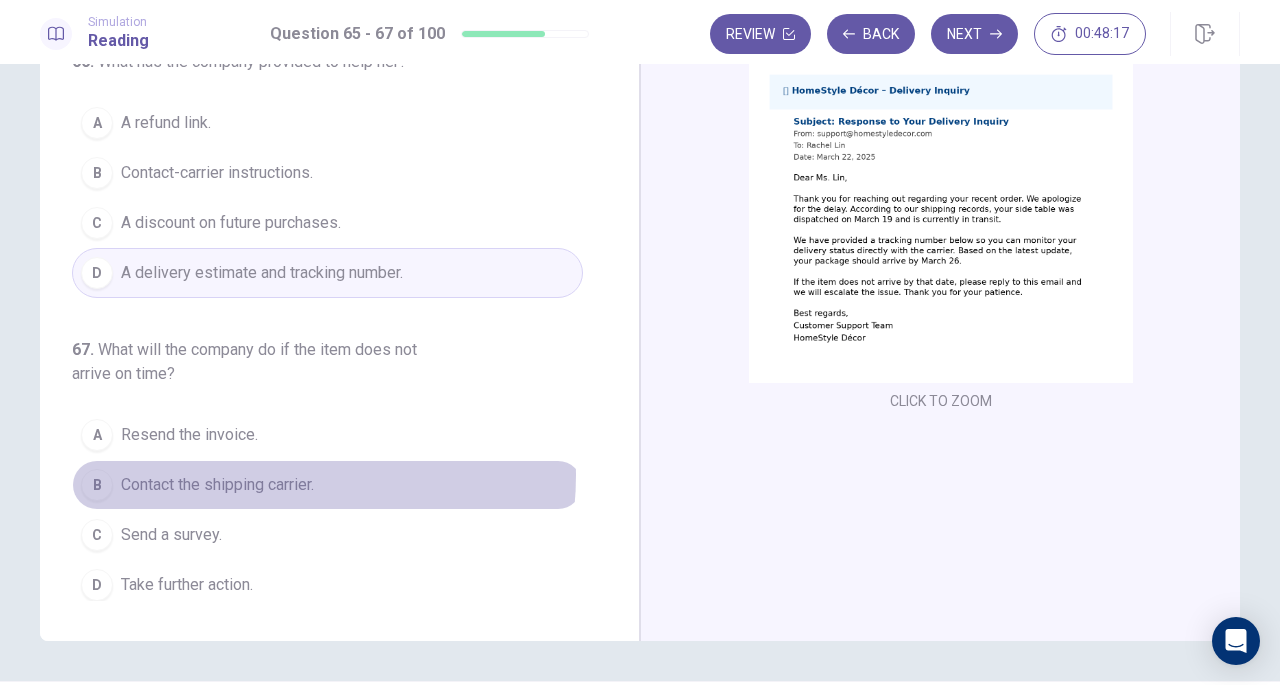 click on "Contact the shipping carrier." at bounding box center [217, 485] 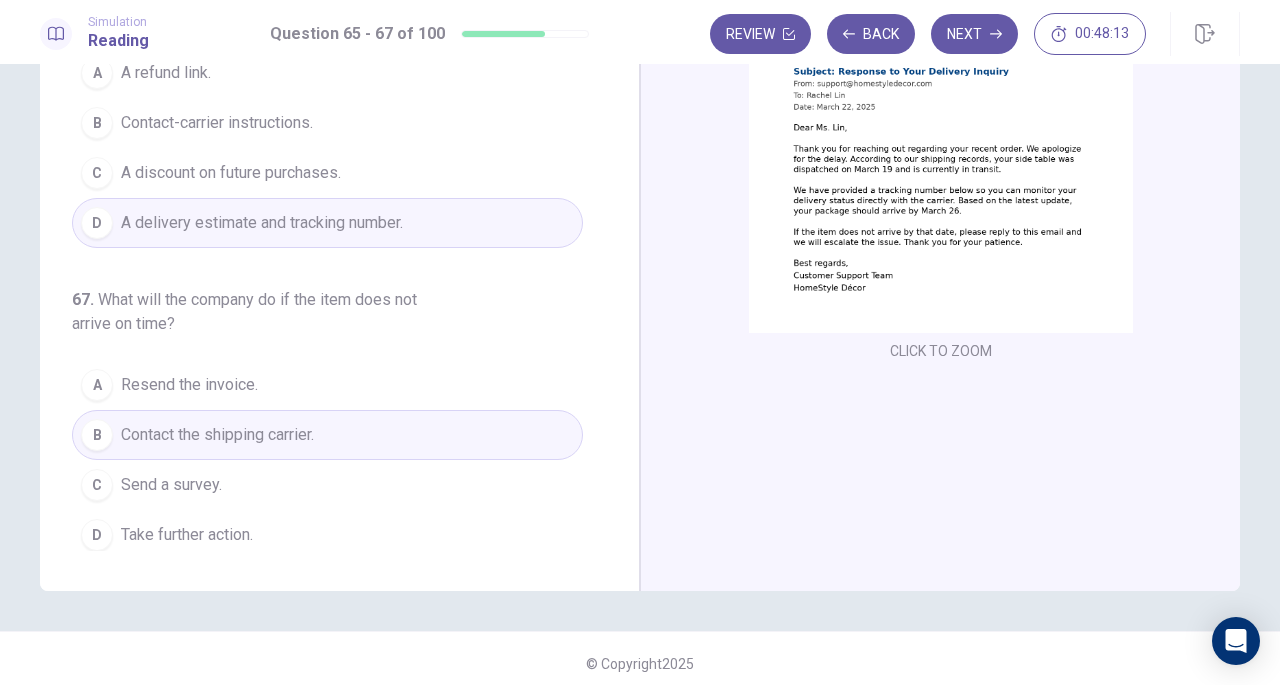 scroll, scrollTop: 218, scrollLeft: 0, axis: vertical 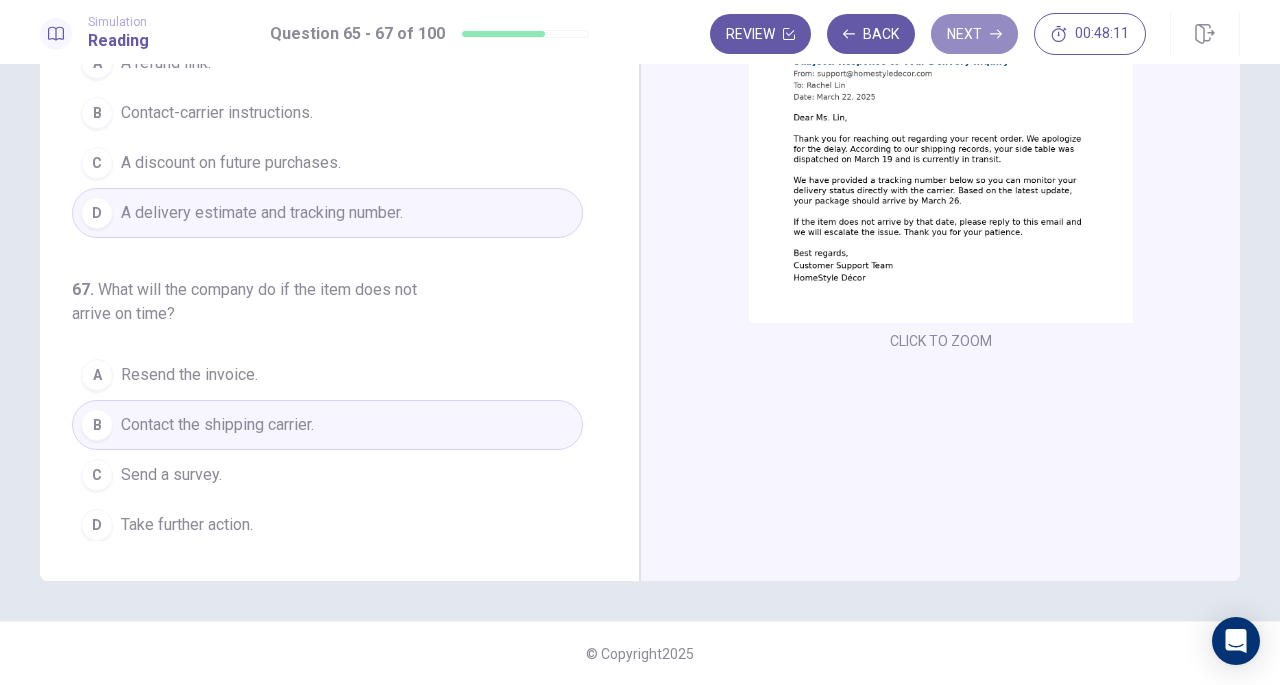 click on "Next" at bounding box center [974, 34] 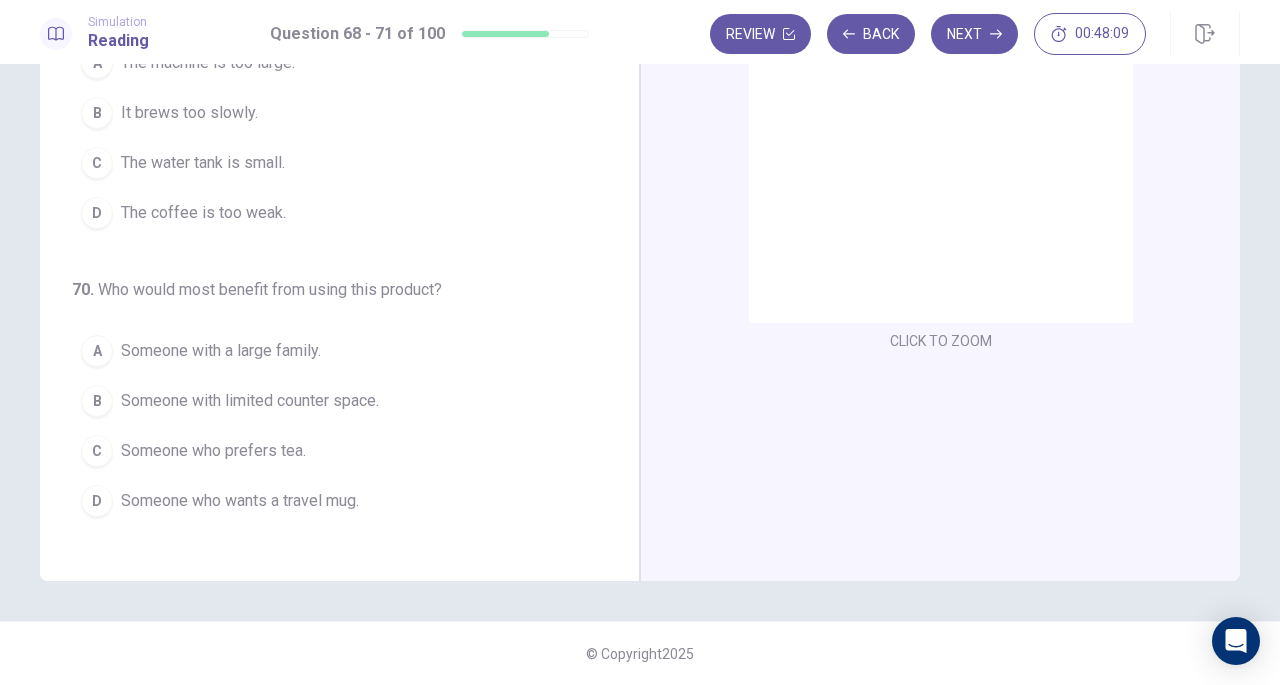 scroll, scrollTop: 0, scrollLeft: 0, axis: both 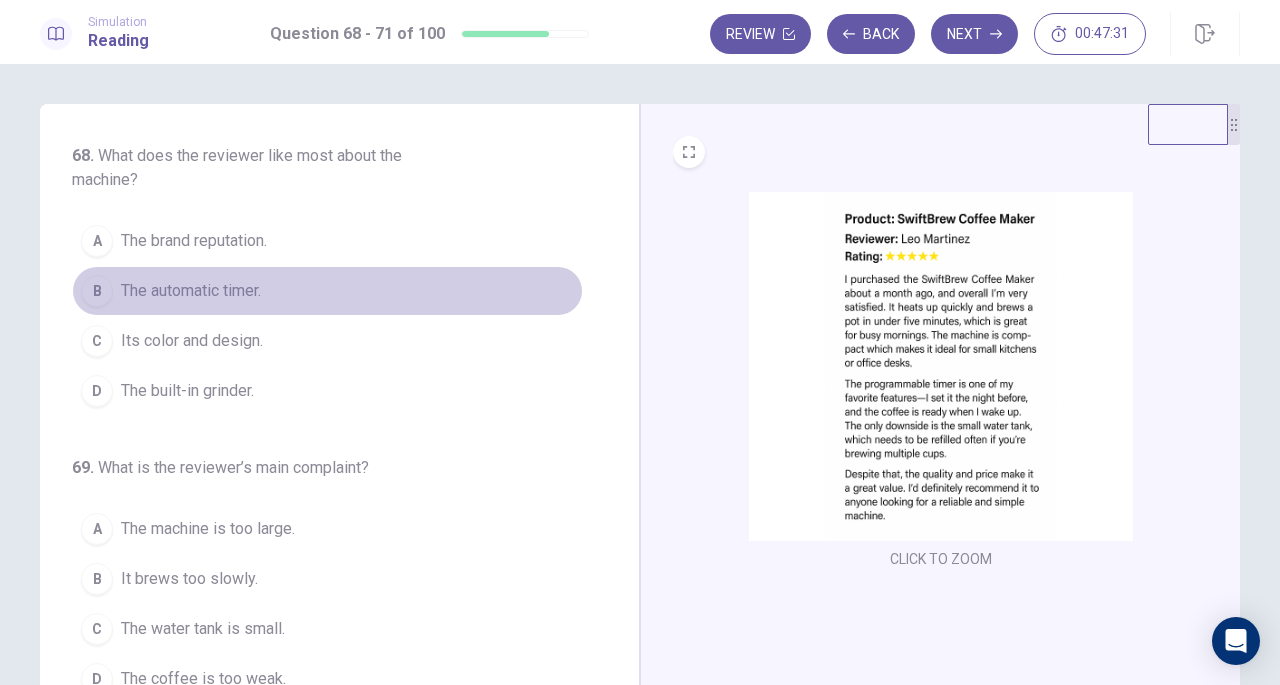 click on "B The automatic timer." at bounding box center (327, 291) 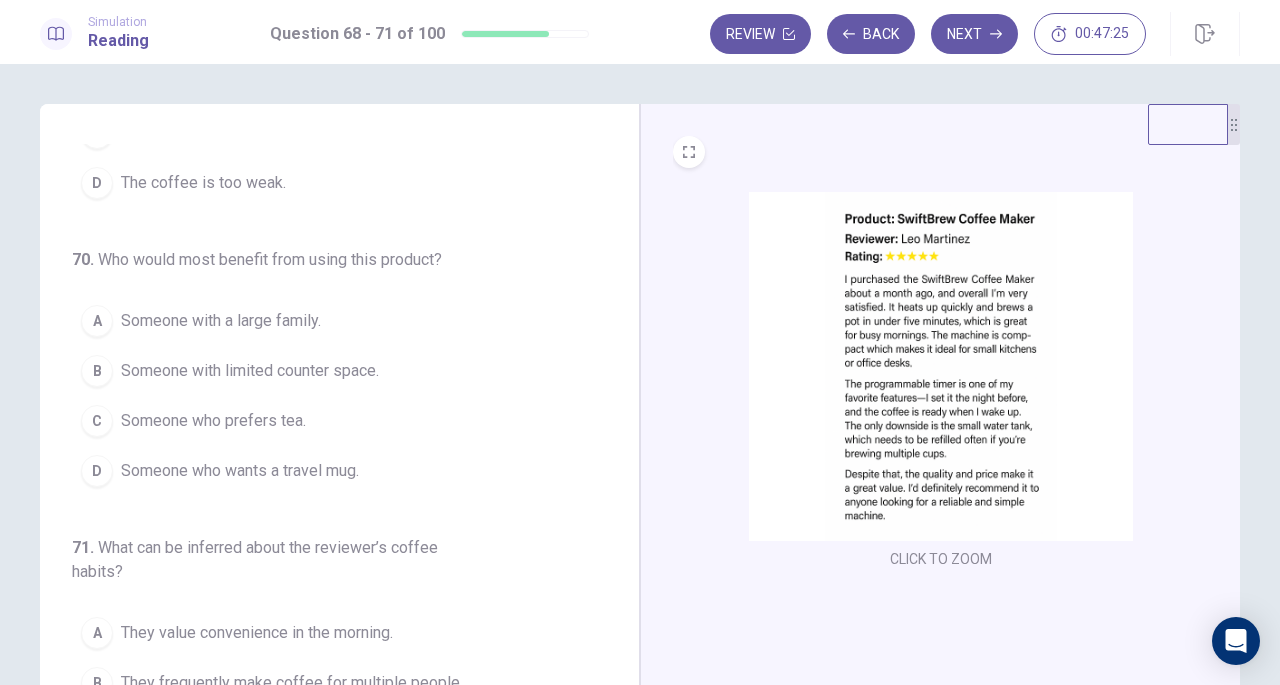 scroll, scrollTop: 534, scrollLeft: 0, axis: vertical 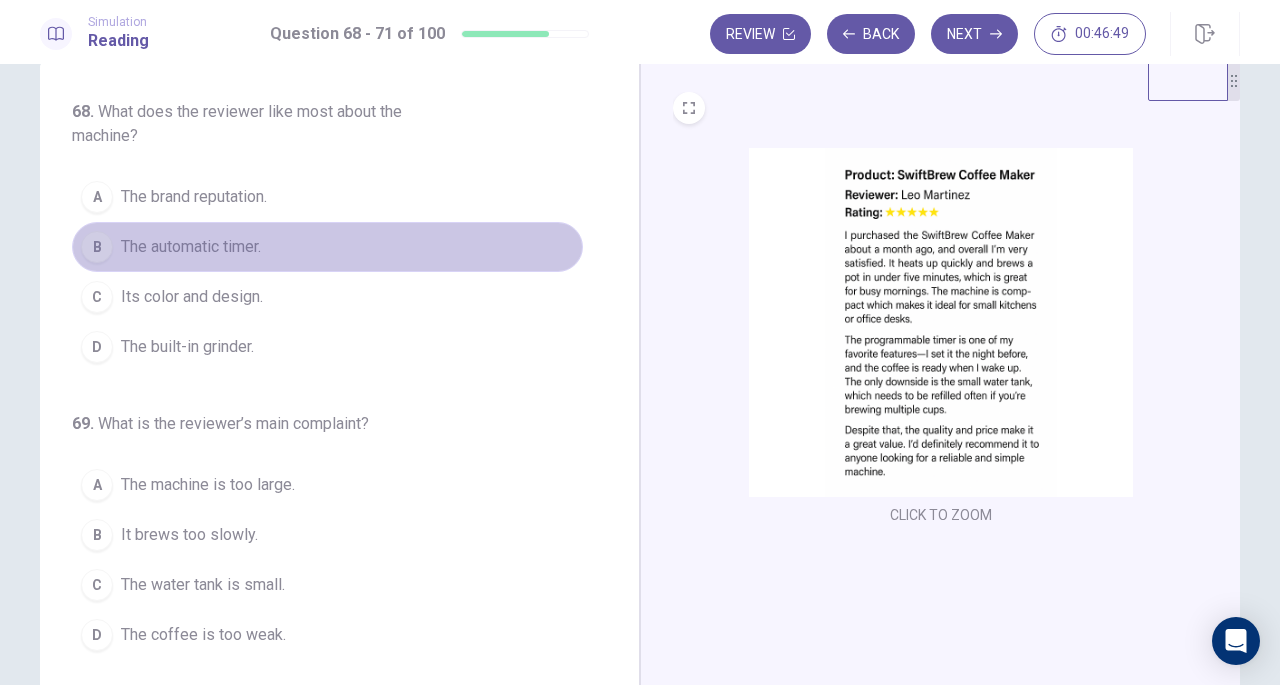 click on "B The automatic timer." at bounding box center [327, 247] 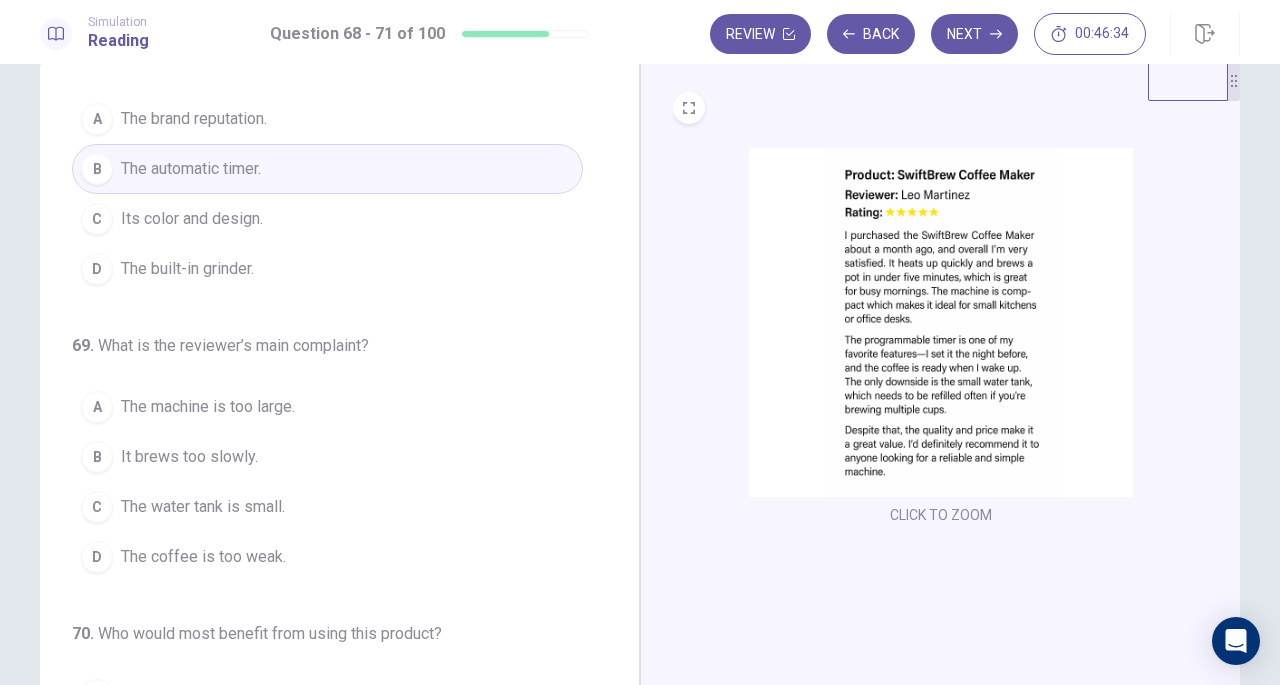 scroll, scrollTop: 80, scrollLeft: 0, axis: vertical 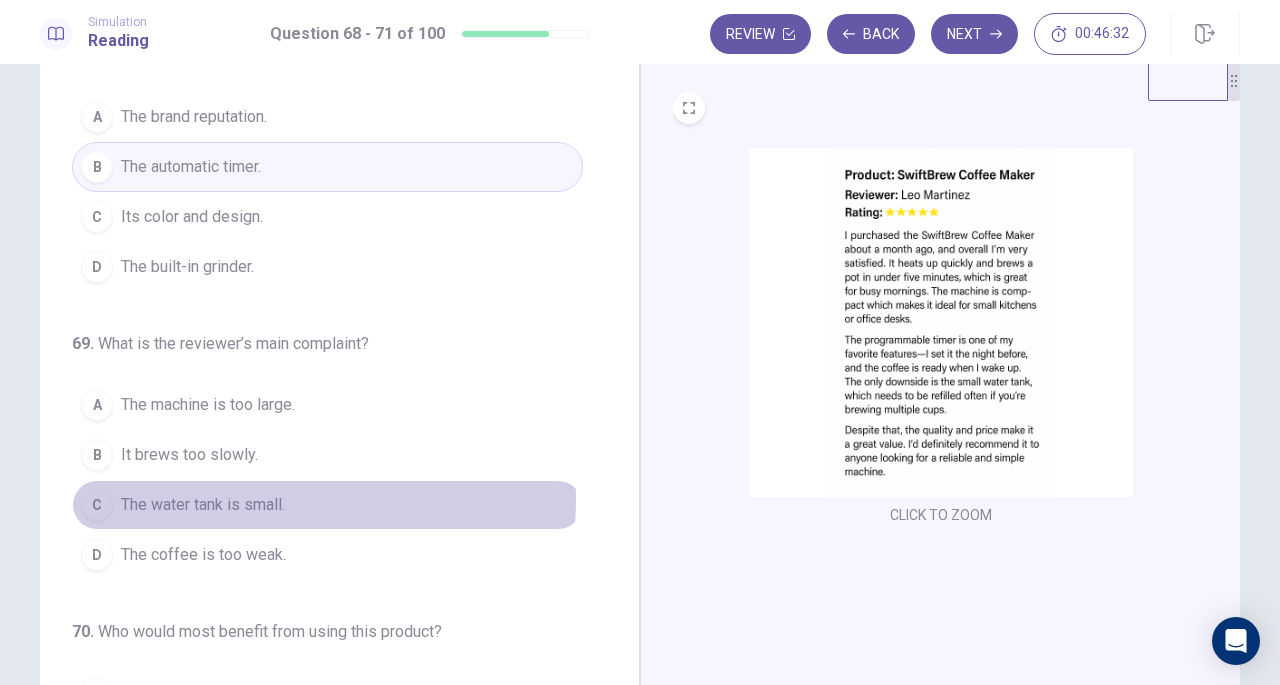 click on "The water tank is small." at bounding box center (203, 505) 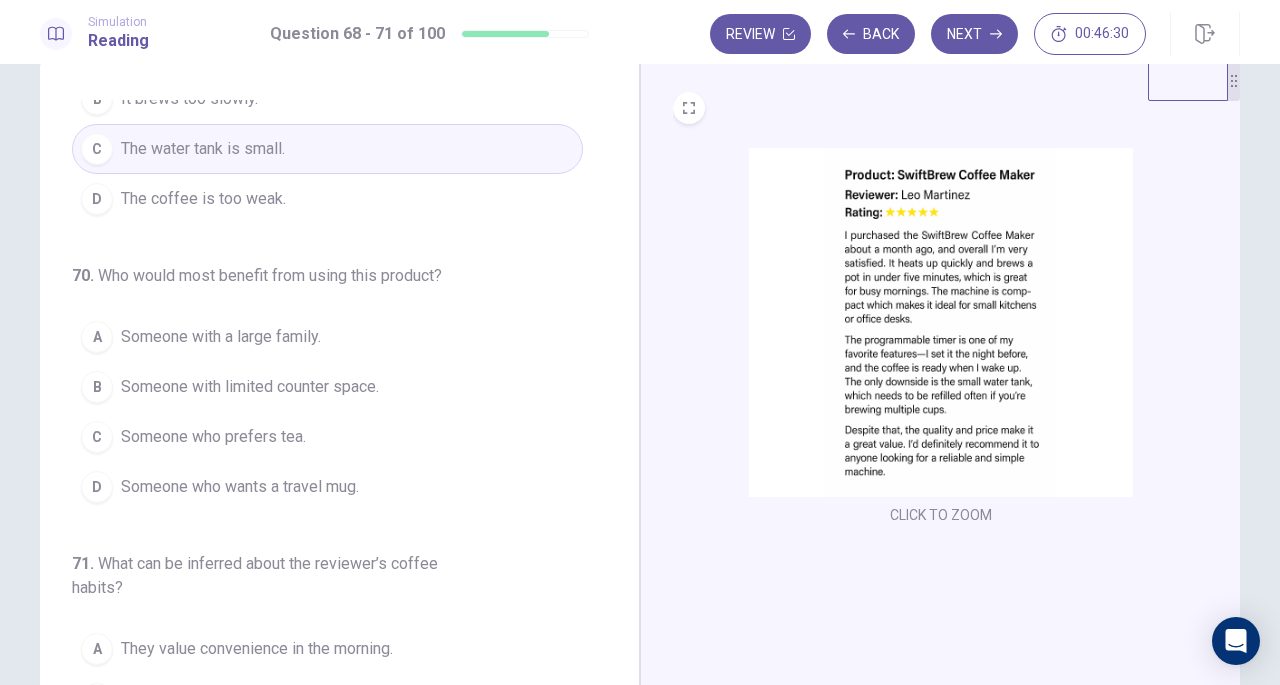 scroll, scrollTop: 437, scrollLeft: 0, axis: vertical 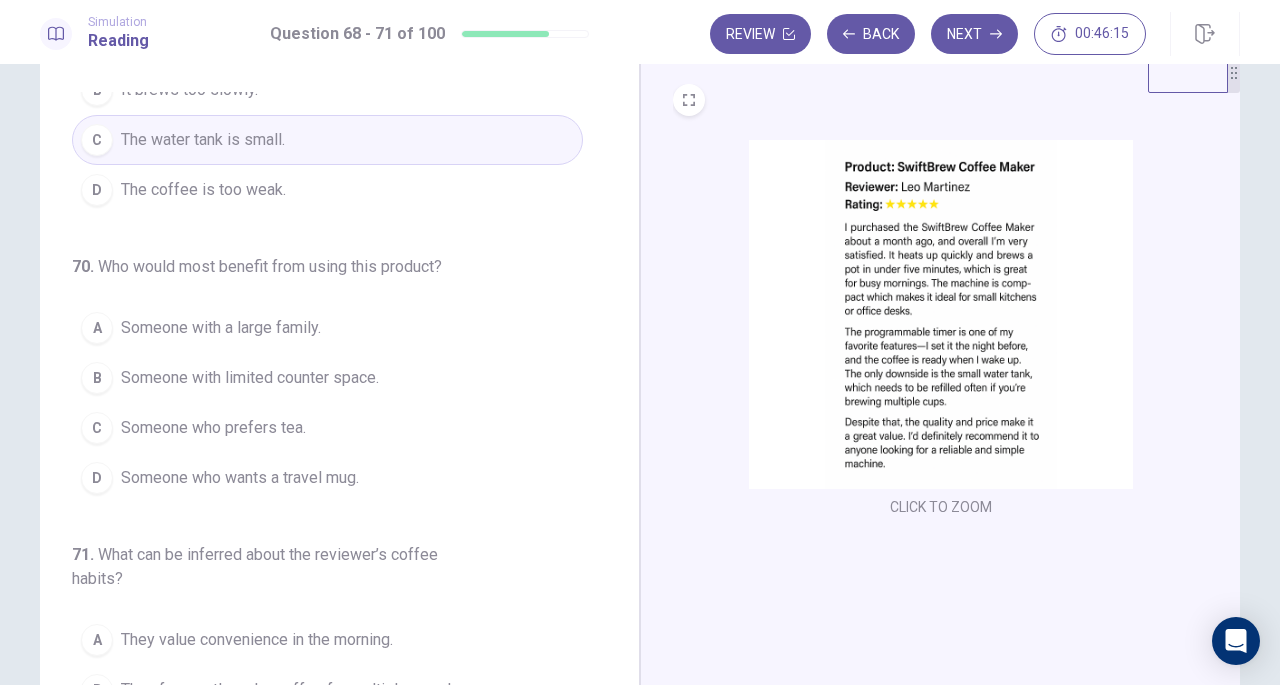 click on "Someone with limited counter space." at bounding box center [250, 378] 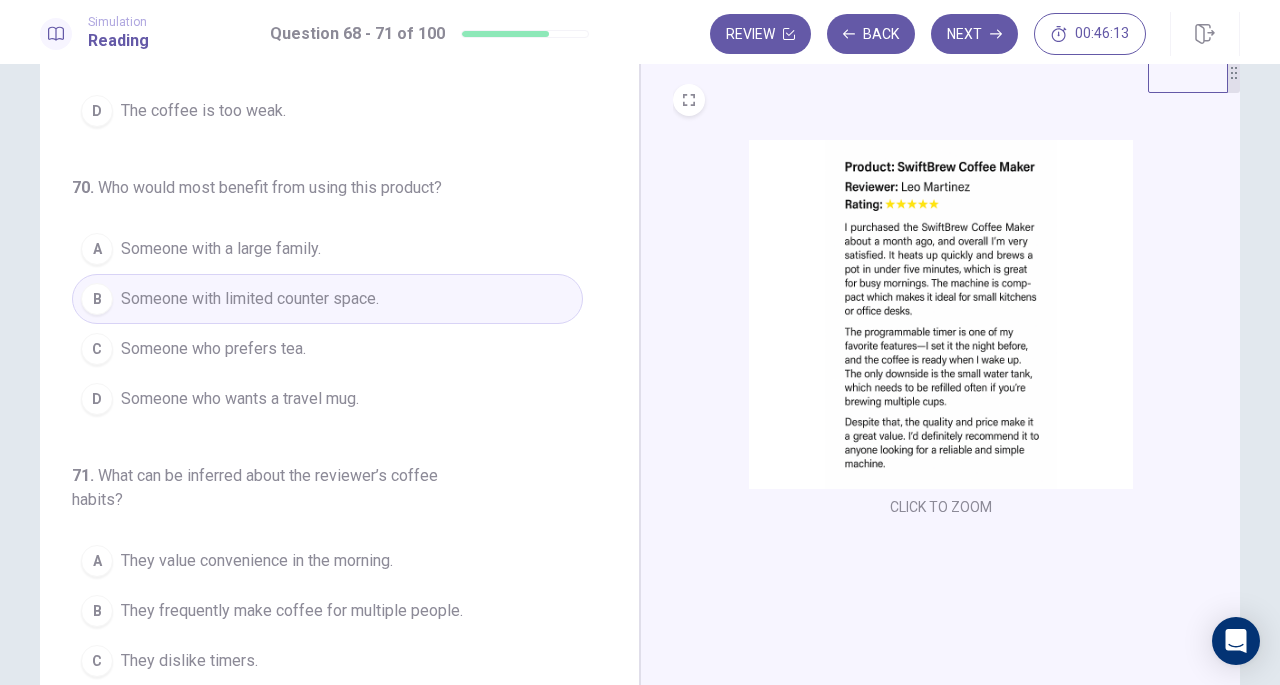 scroll, scrollTop: 534, scrollLeft: 0, axis: vertical 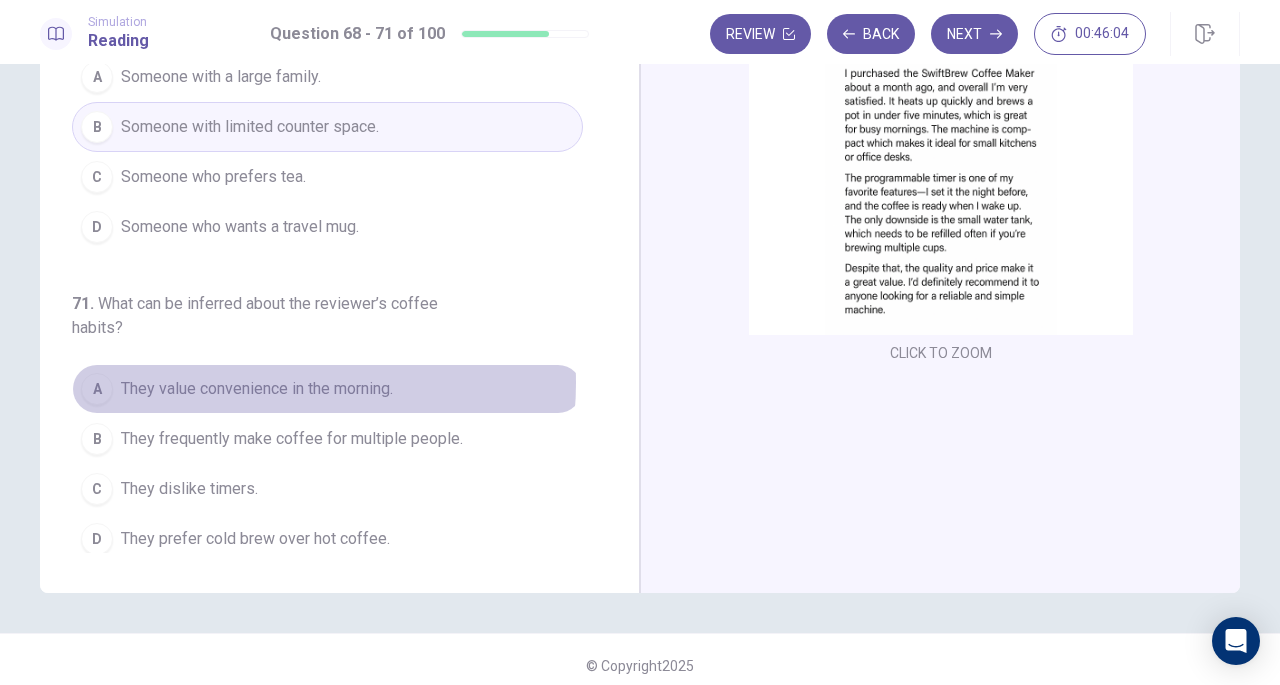 click on "They value convenience in the morning." at bounding box center [257, 389] 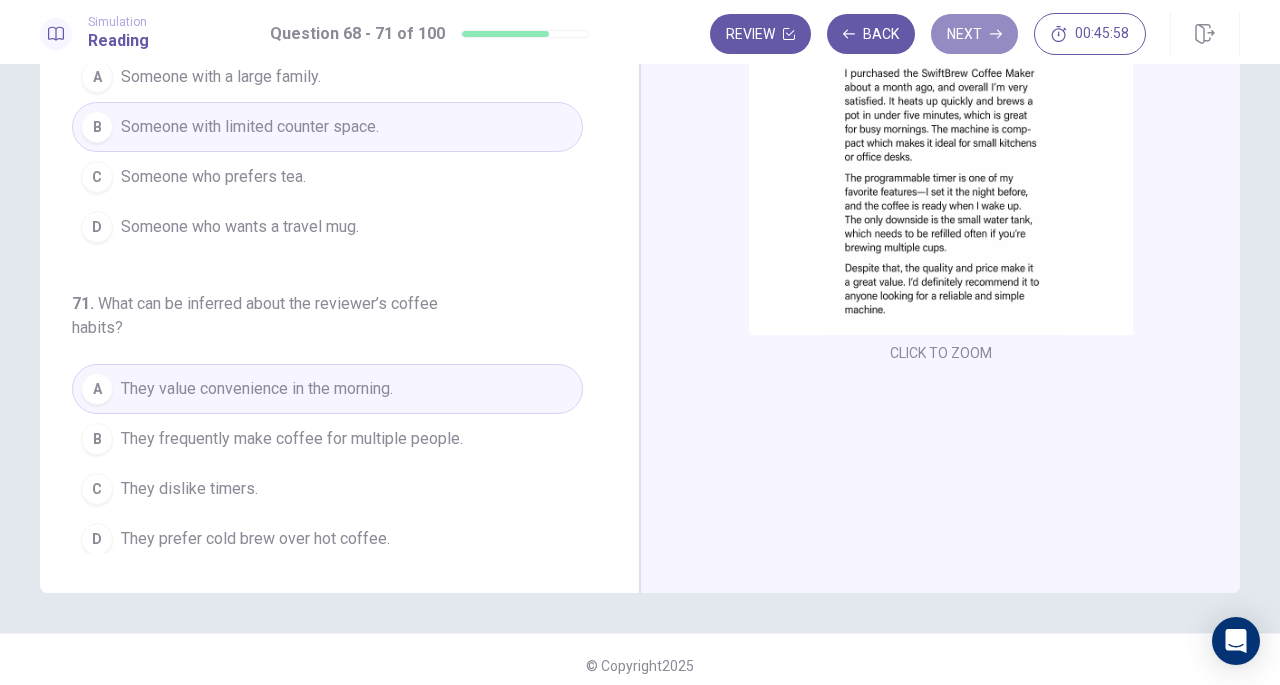 click on "Next" at bounding box center (974, 34) 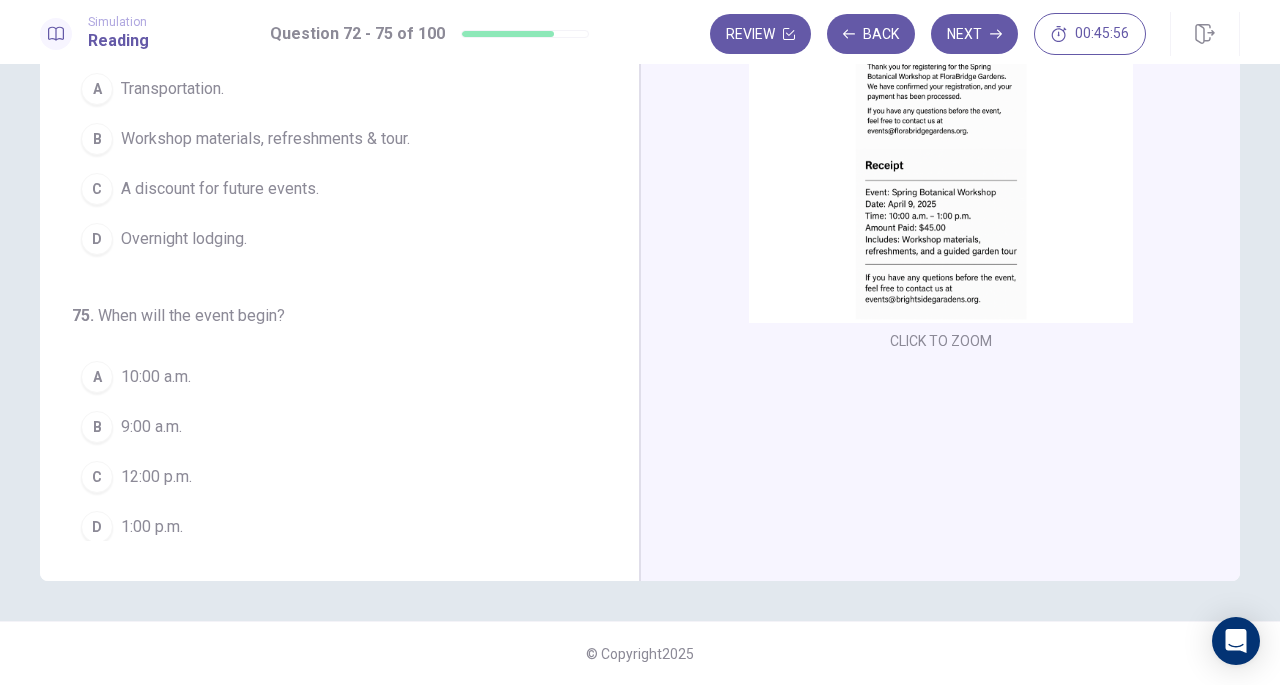 scroll, scrollTop: 428, scrollLeft: 0, axis: vertical 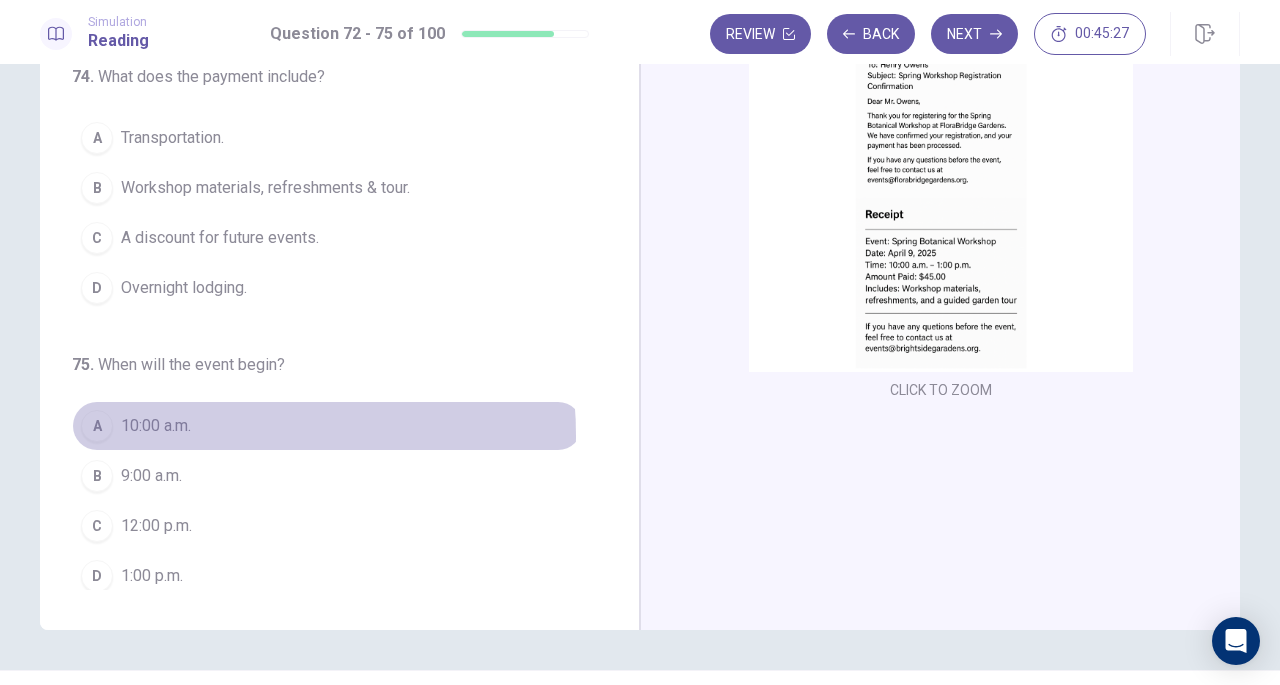 click on "10:00 a.m." at bounding box center [156, 426] 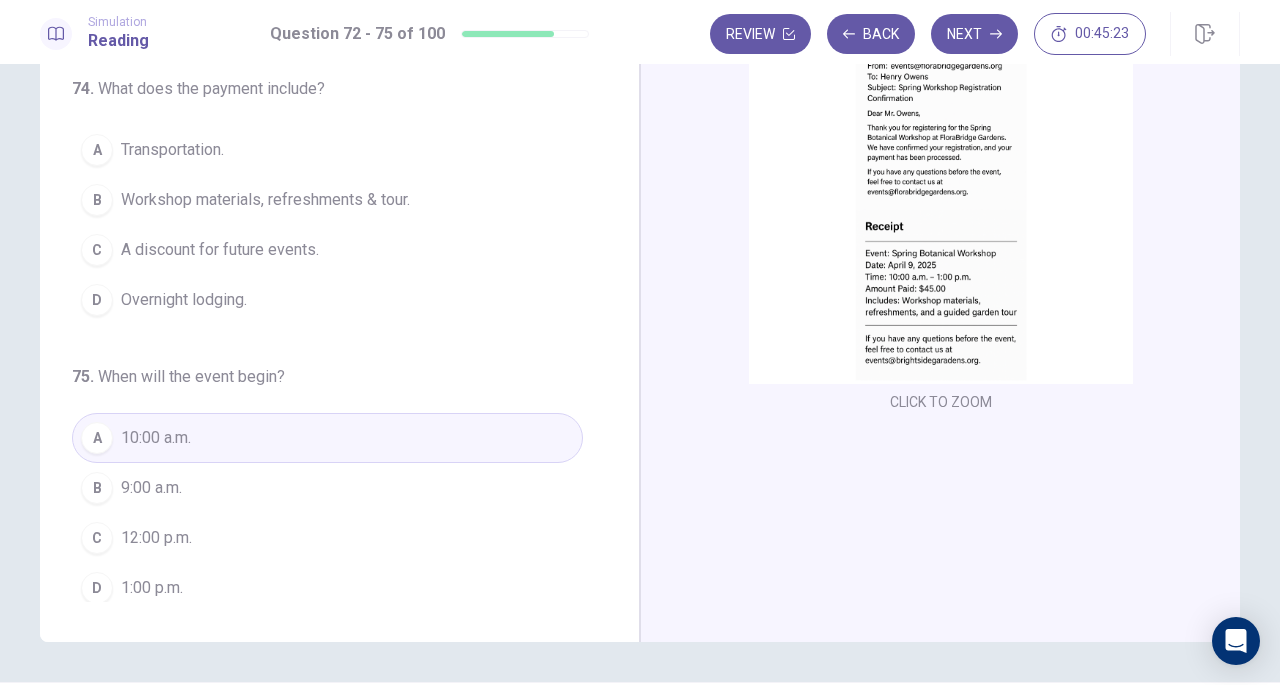 scroll, scrollTop: 156, scrollLeft: 0, axis: vertical 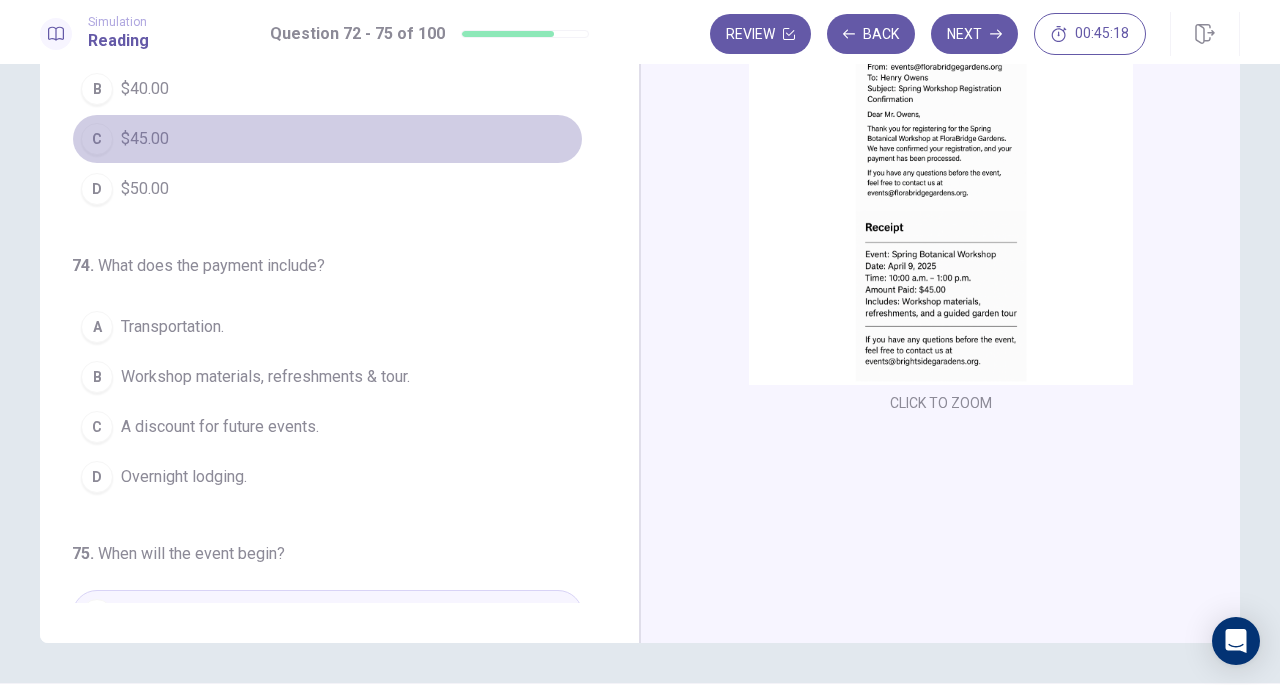 click on "C $45.00" at bounding box center [327, 139] 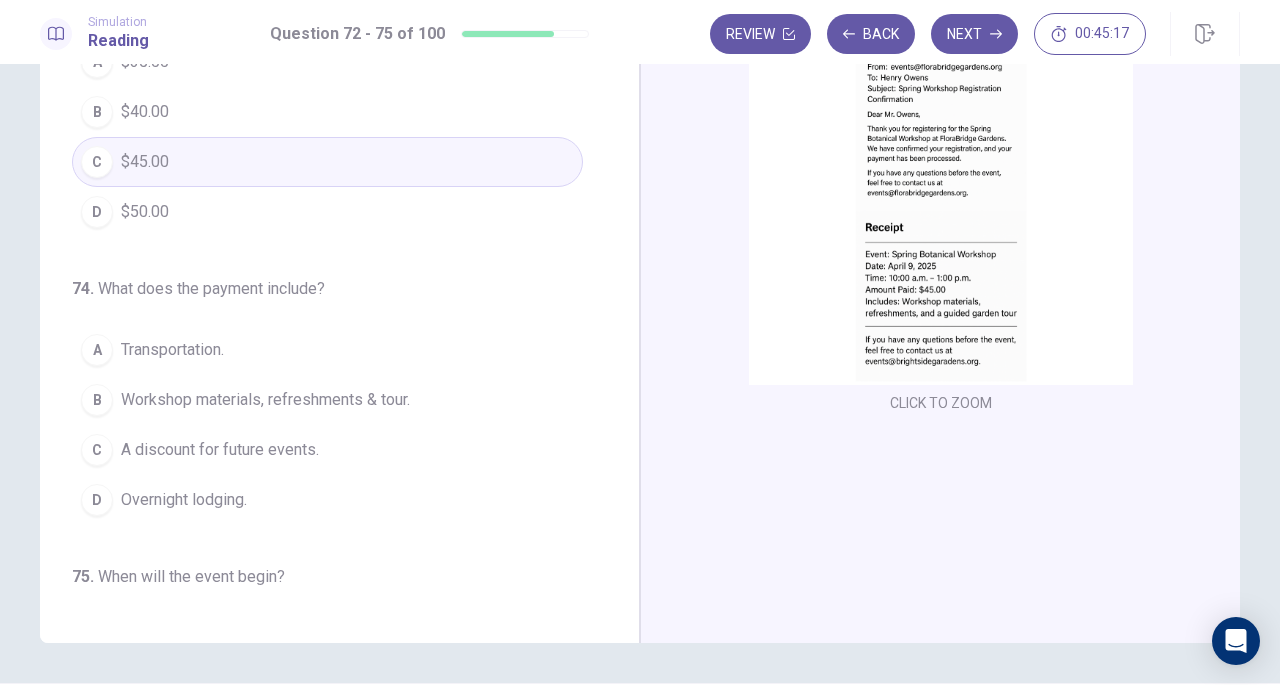 scroll, scrollTop: 286, scrollLeft: 0, axis: vertical 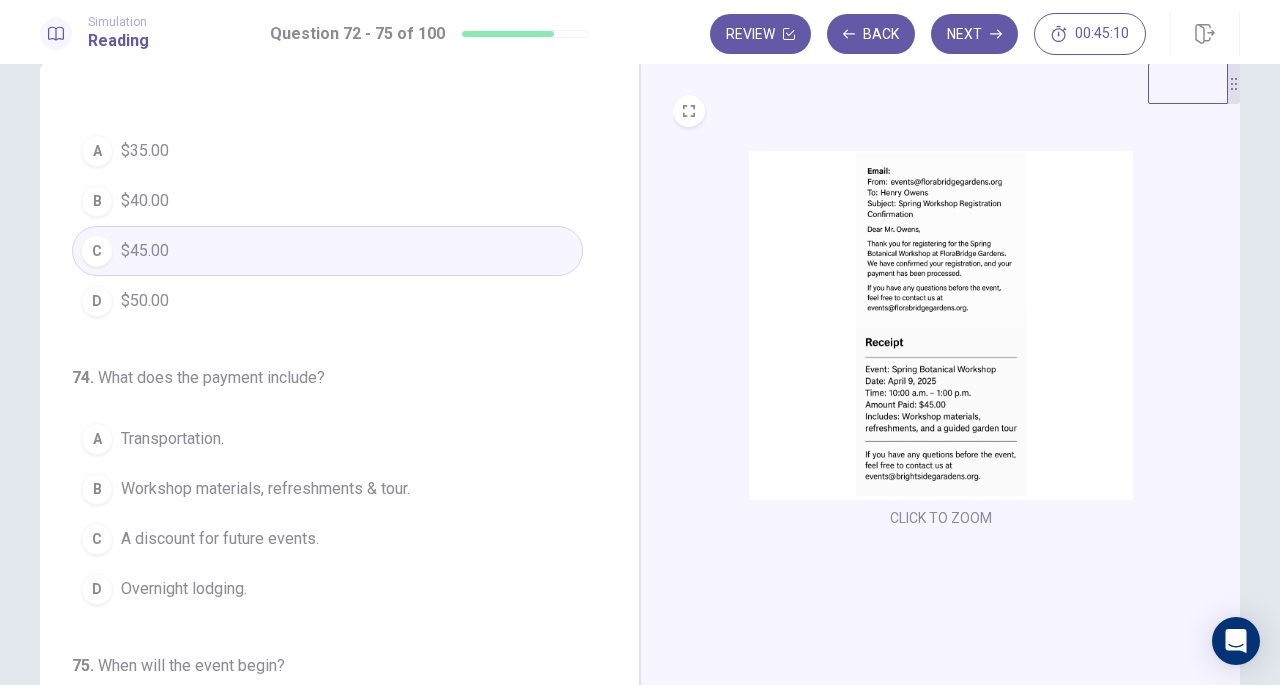 click on "Workshop materials, refreshments & tour." at bounding box center [265, 489] 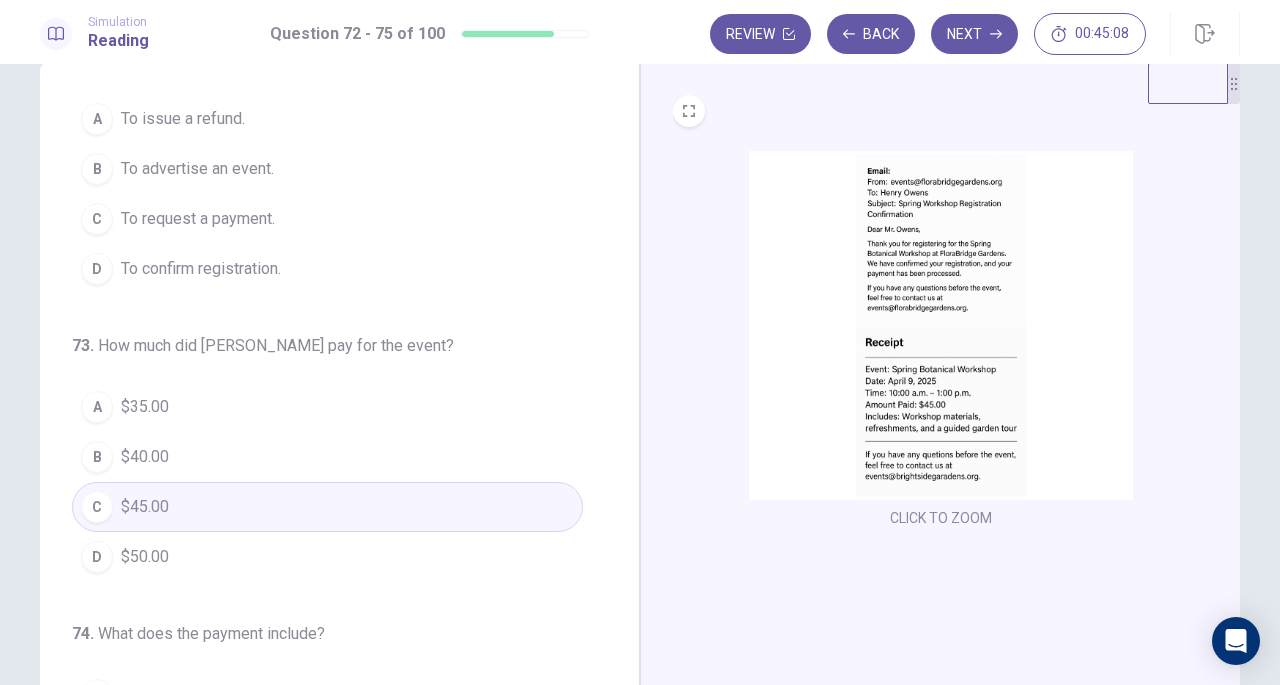 scroll, scrollTop: 0, scrollLeft: 0, axis: both 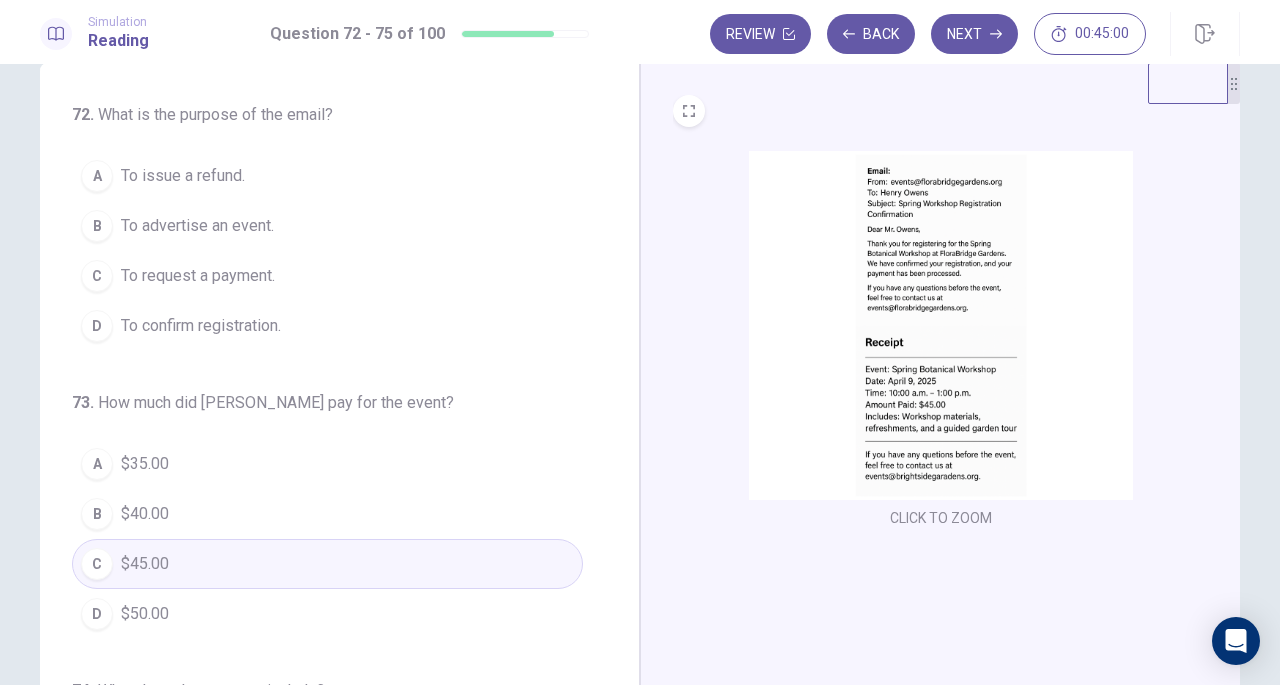 click on "To confirm registration." at bounding box center (201, 326) 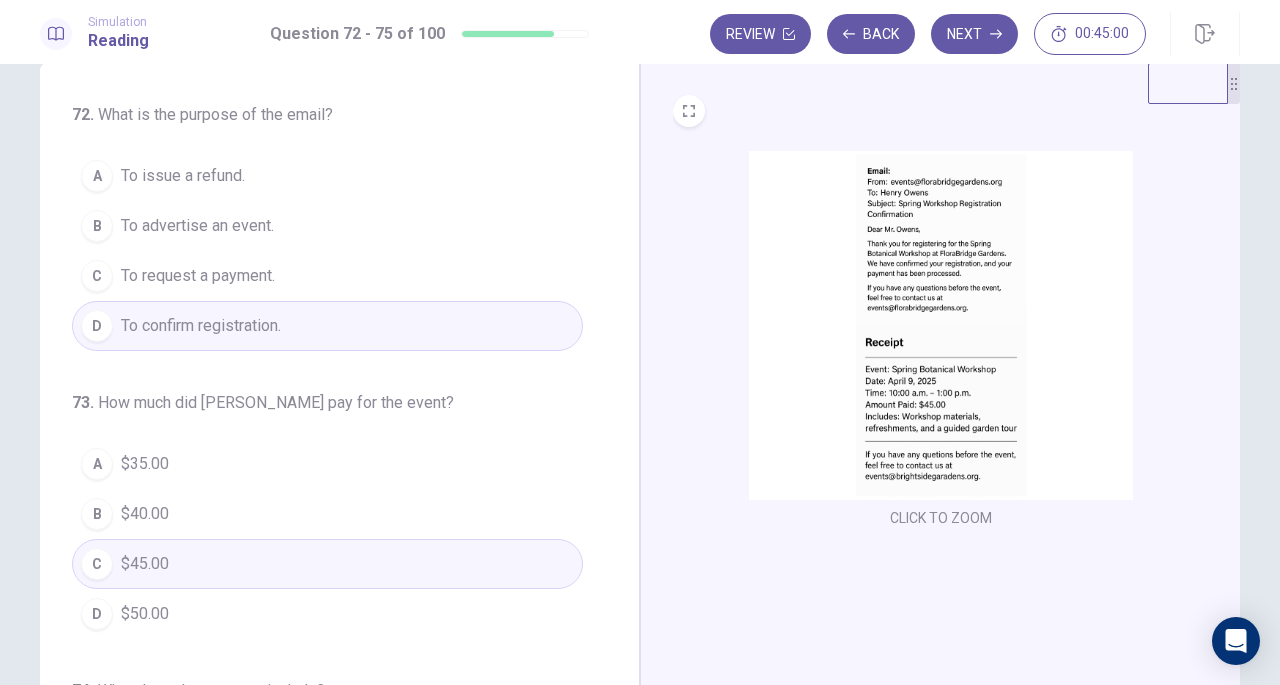 scroll, scrollTop: 0, scrollLeft: 0, axis: both 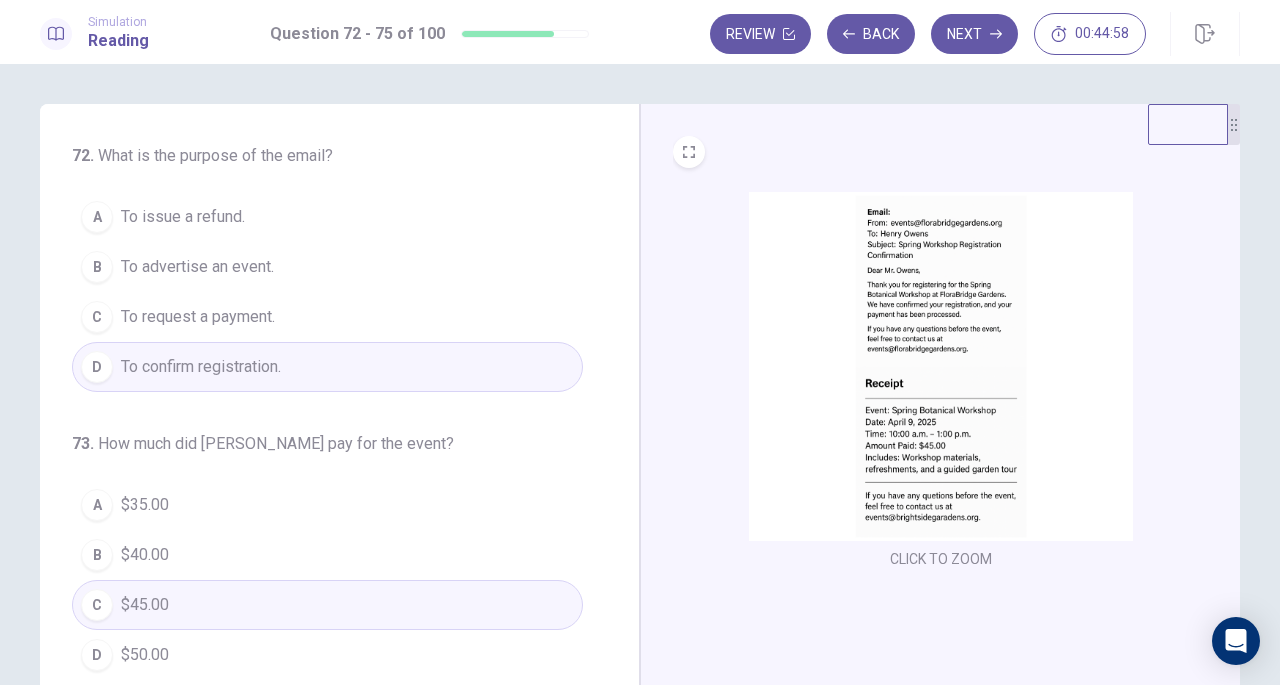 click on "Next" at bounding box center (974, 34) 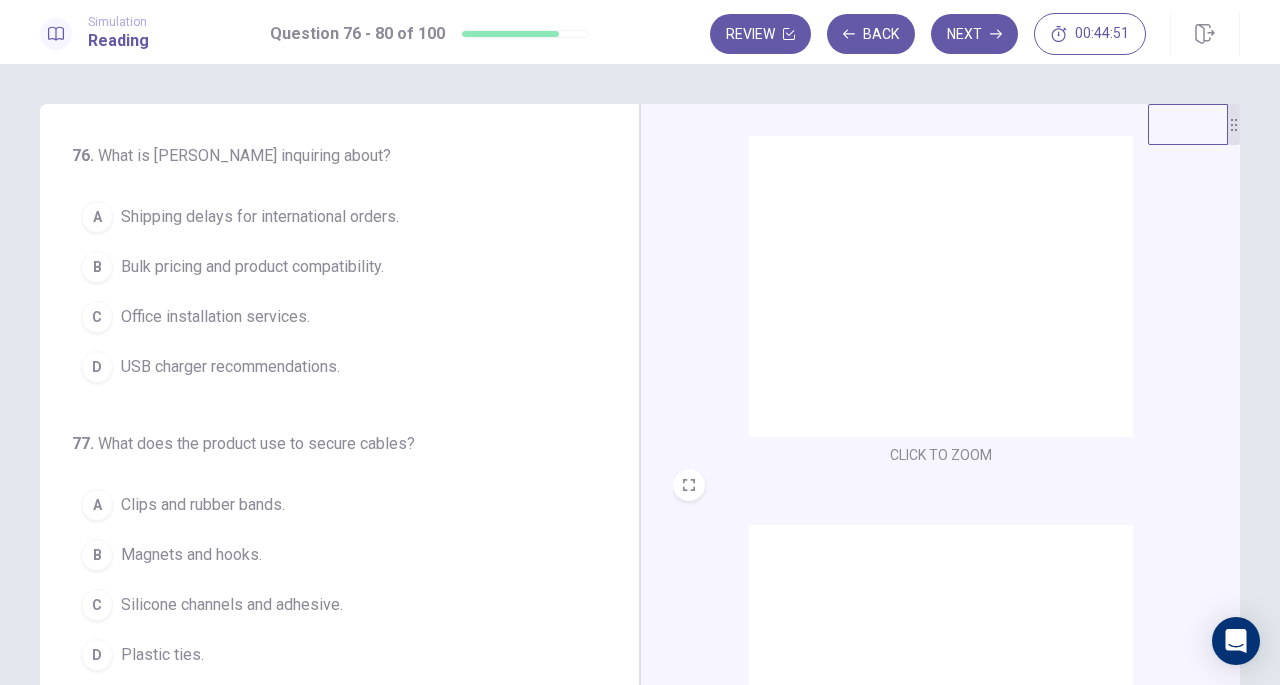 scroll, scrollTop: 298, scrollLeft: 0, axis: vertical 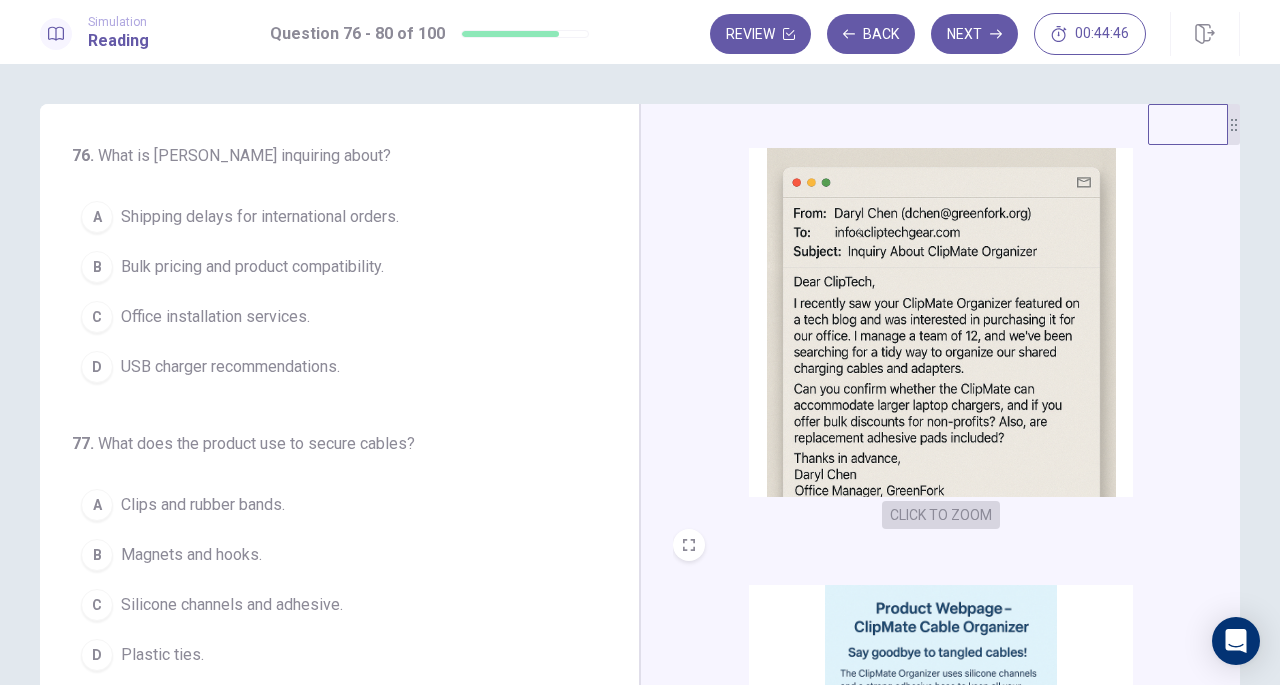 click on "CLICK TO ZOOM" at bounding box center [941, 515] 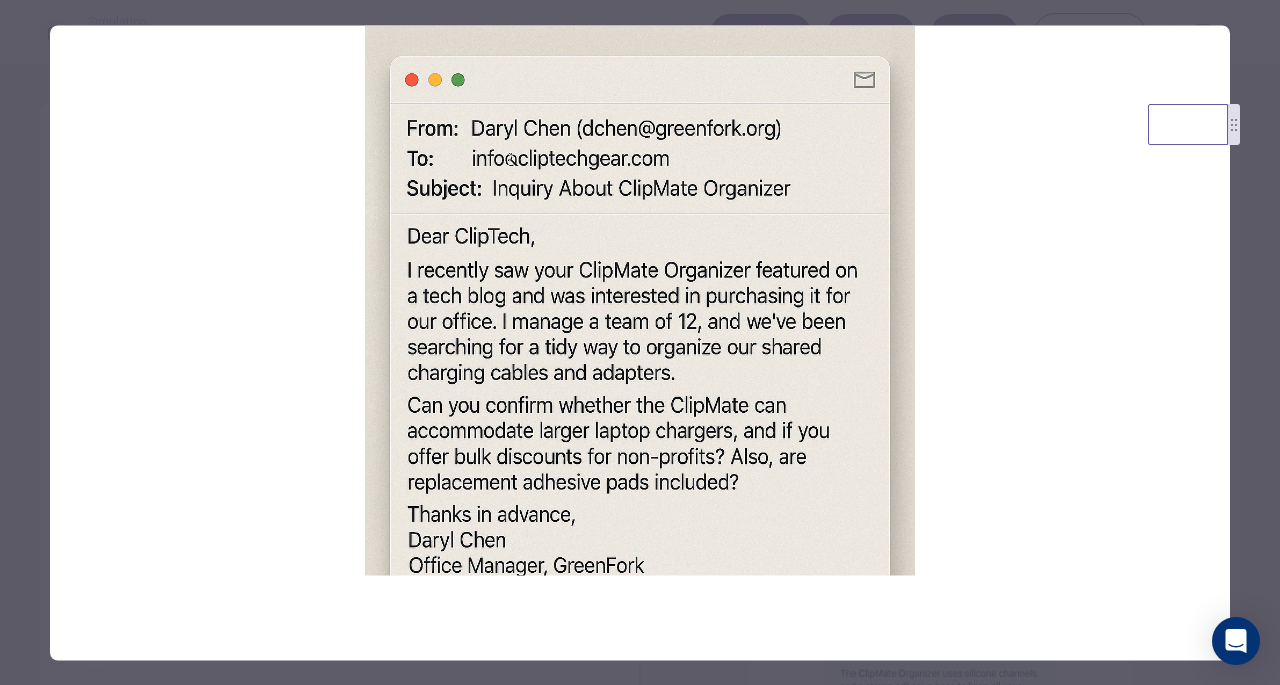 click at bounding box center (640, 342) 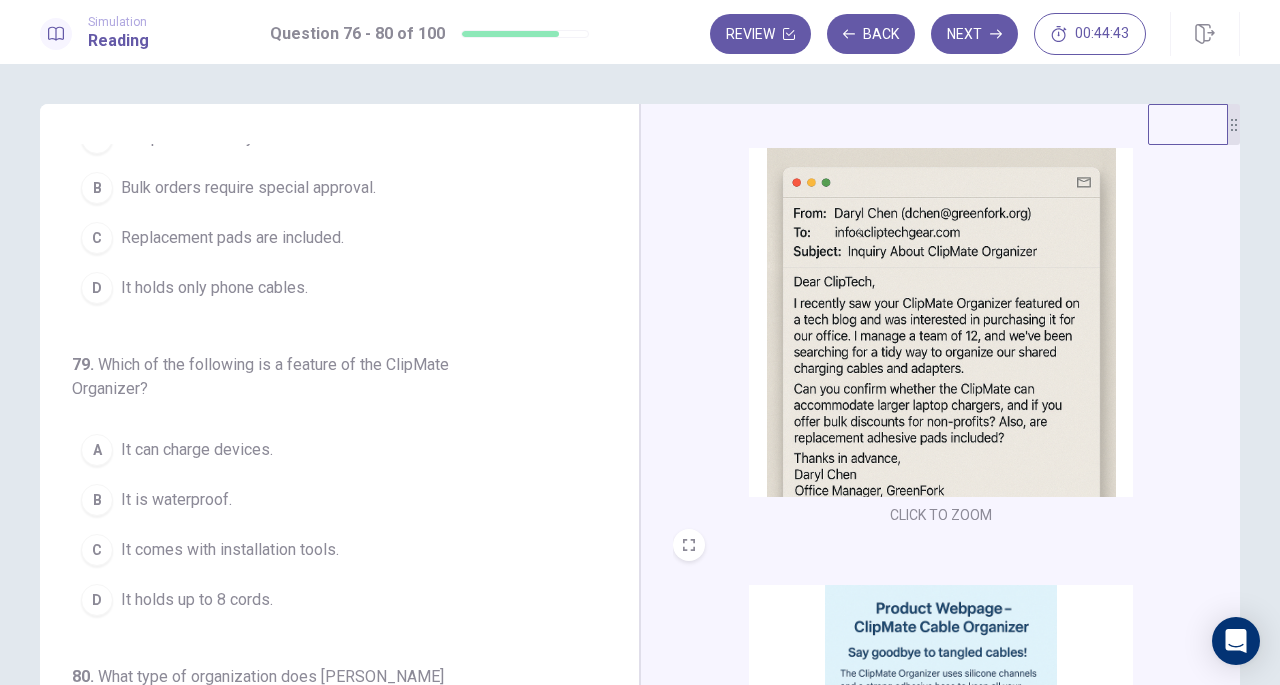 scroll, scrollTop: 819, scrollLeft: 0, axis: vertical 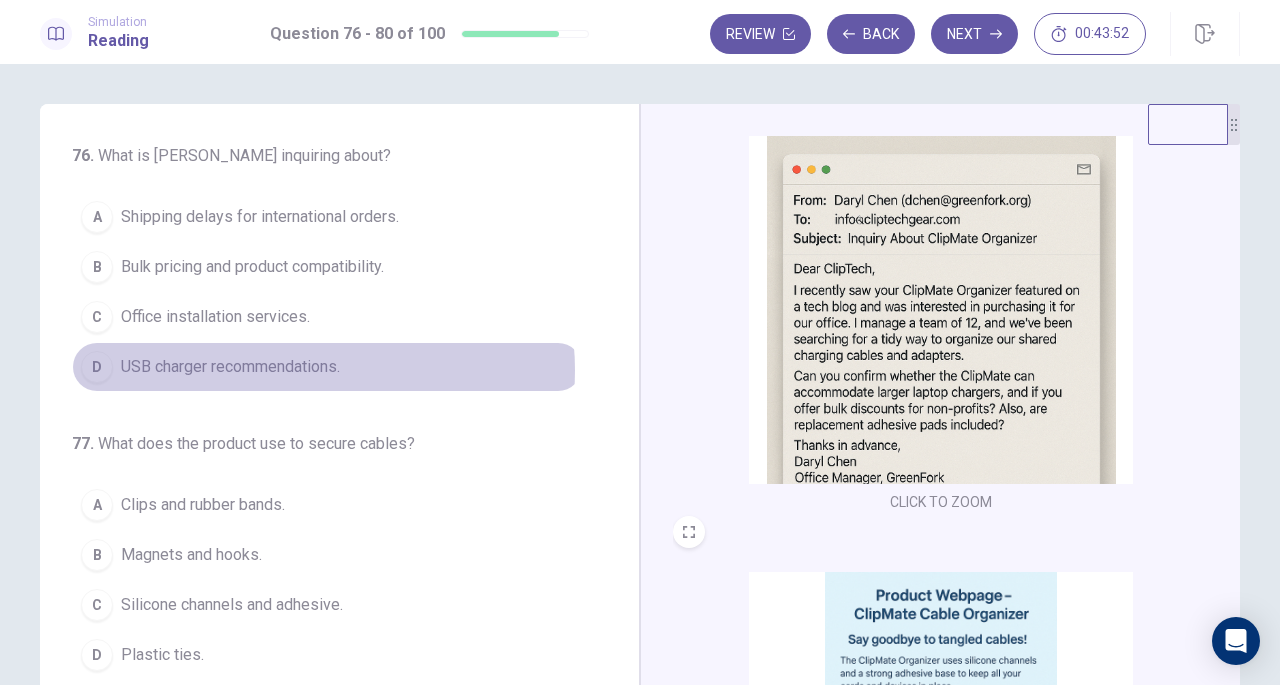click on "USB charger recommendations." at bounding box center [230, 367] 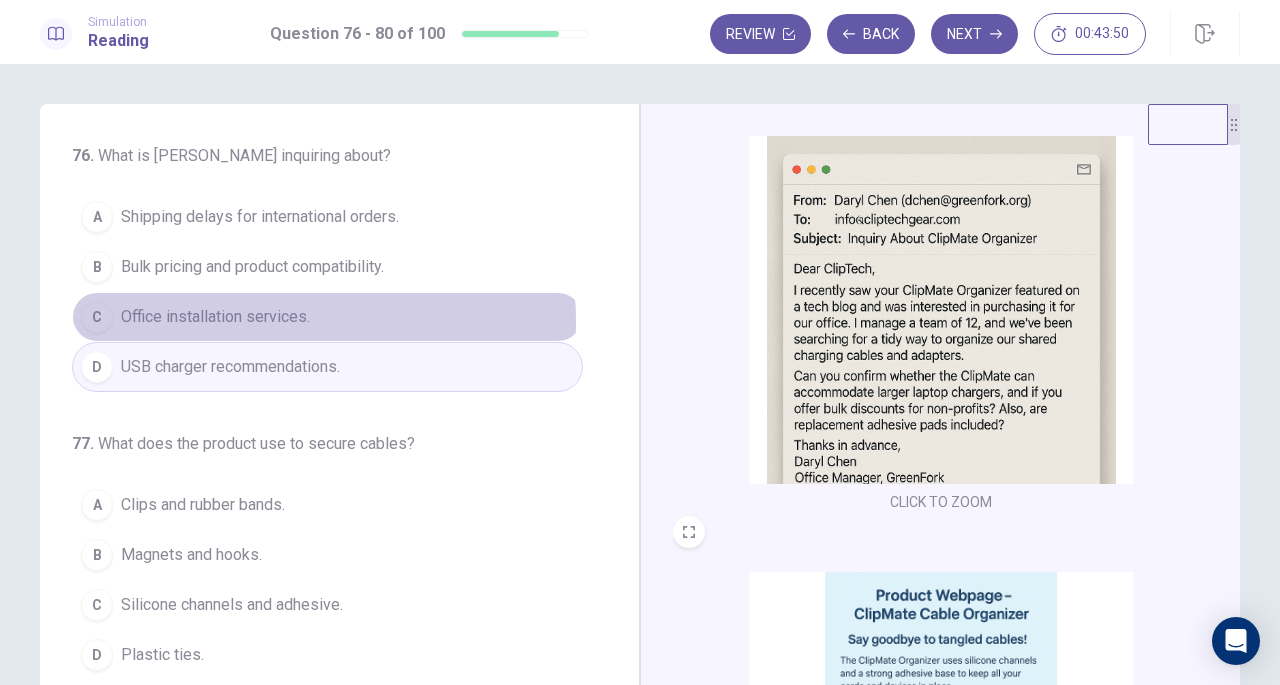 click on "Office installation services." at bounding box center [215, 317] 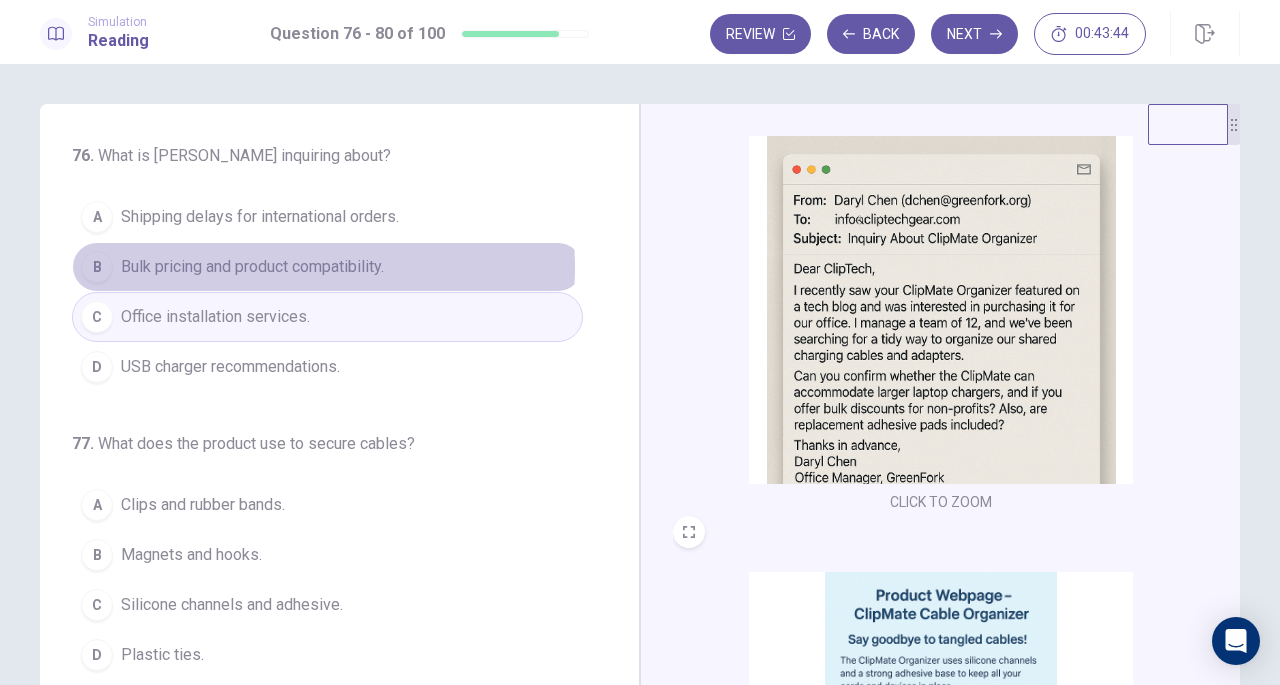 click on "Bulk pricing and product compatibility." at bounding box center [252, 267] 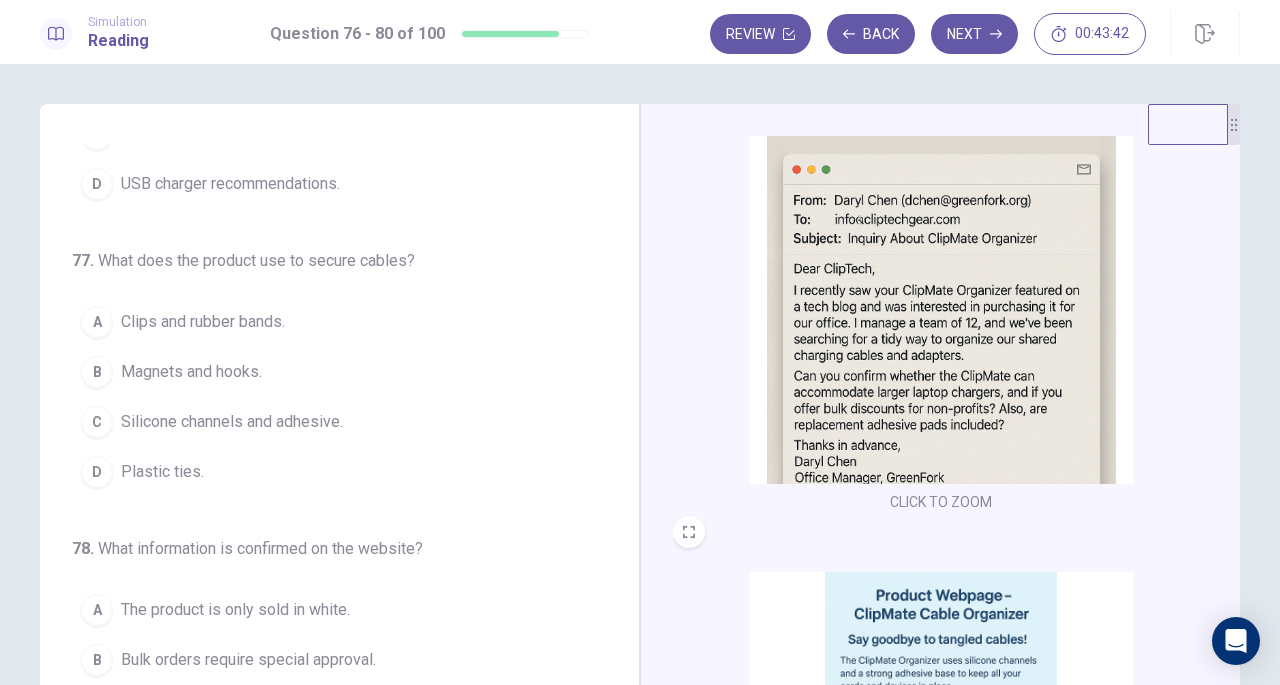 scroll, scrollTop: 184, scrollLeft: 0, axis: vertical 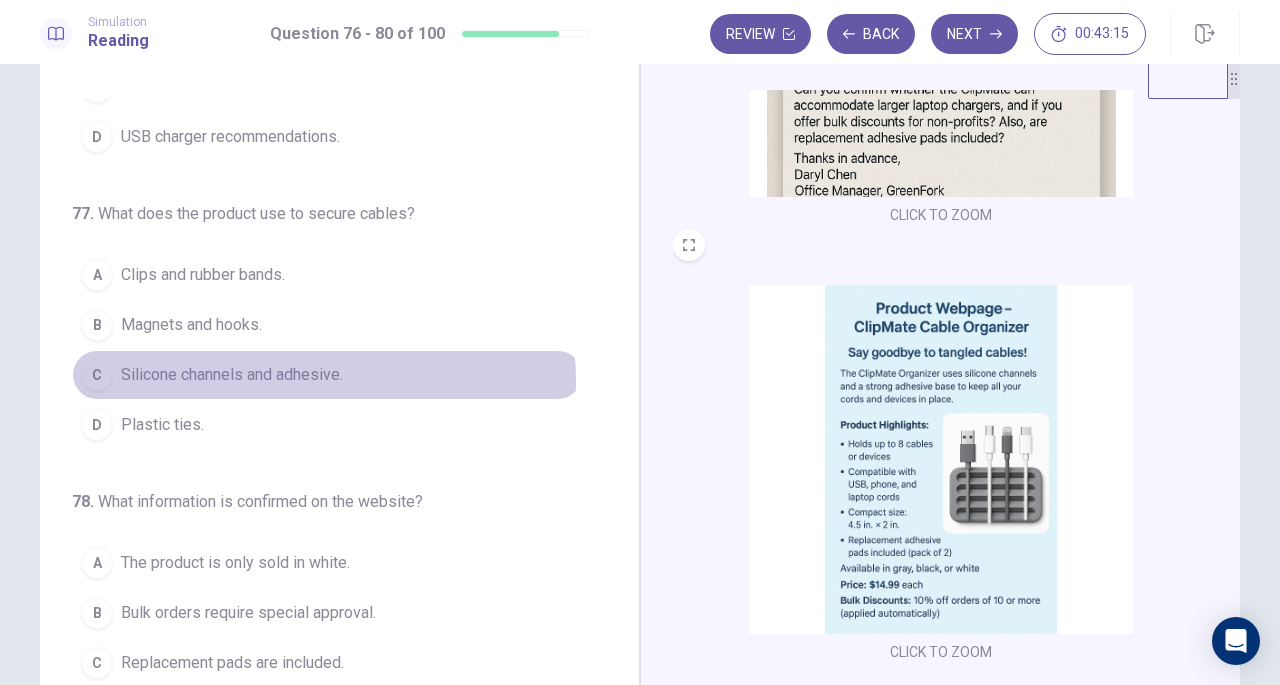 click on "Silicone channels and adhesive." at bounding box center (232, 375) 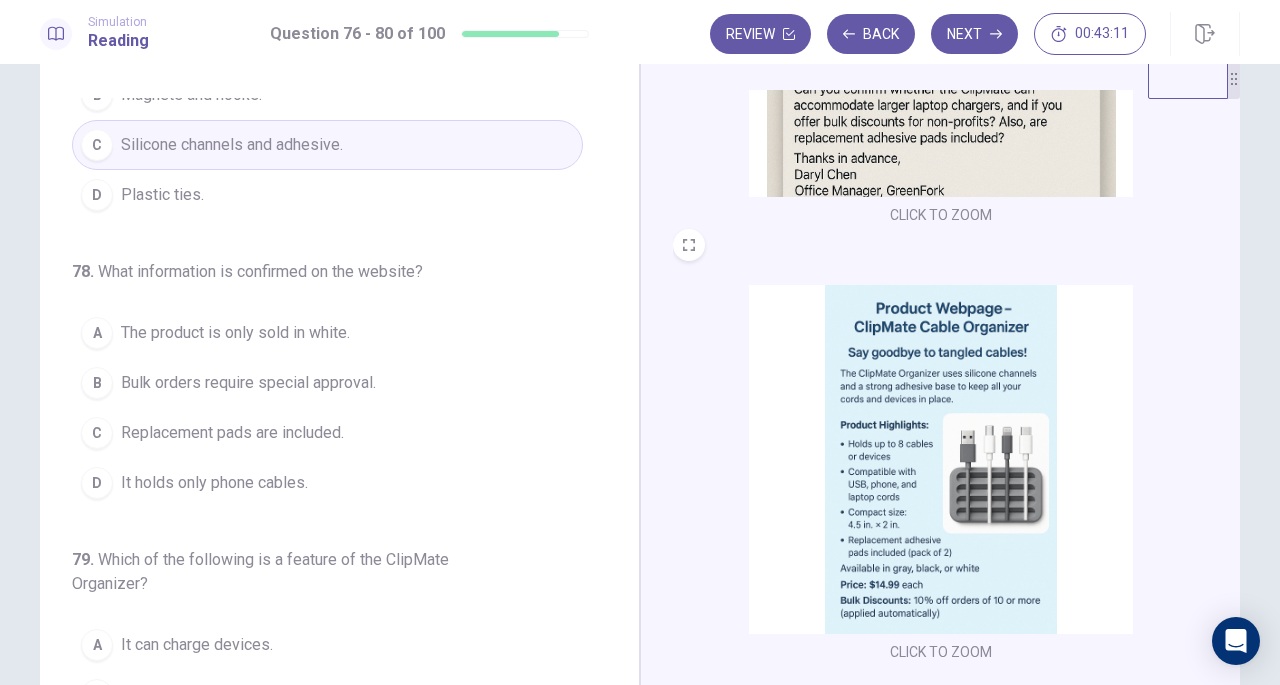 scroll, scrollTop: 416, scrollLeft: 0, axis: vertical 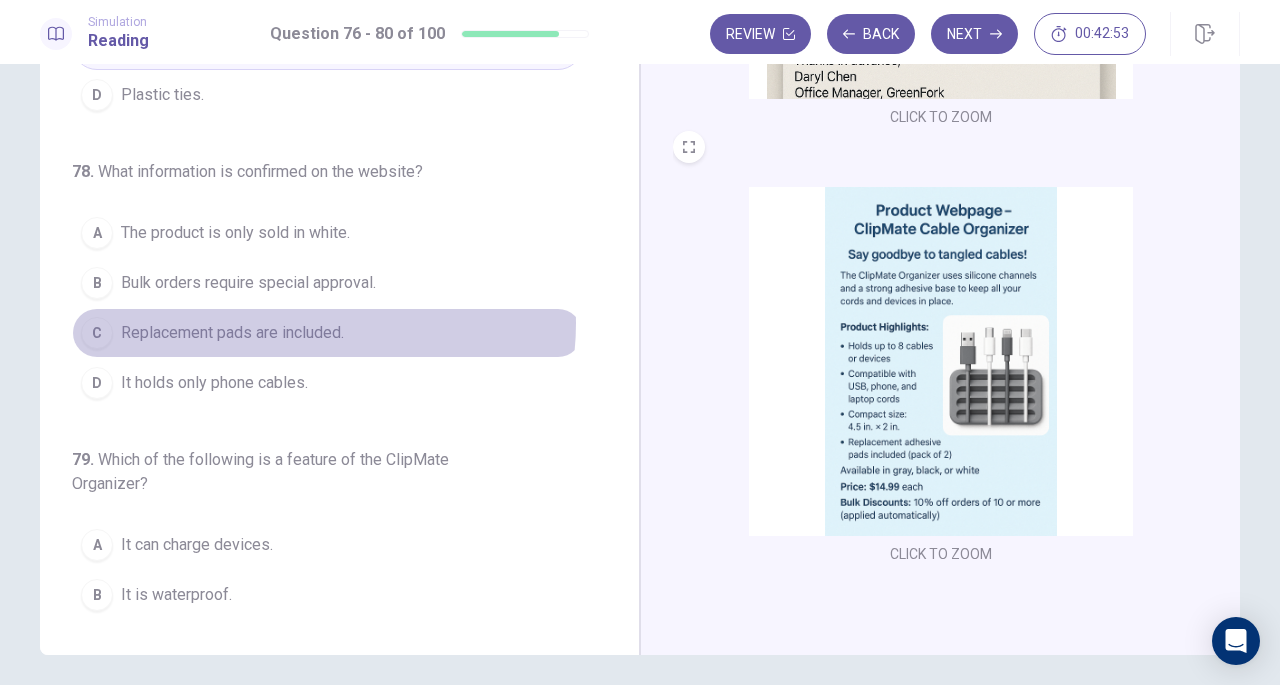 click on "Replacement pads are included." at bounding box center [232, 333] 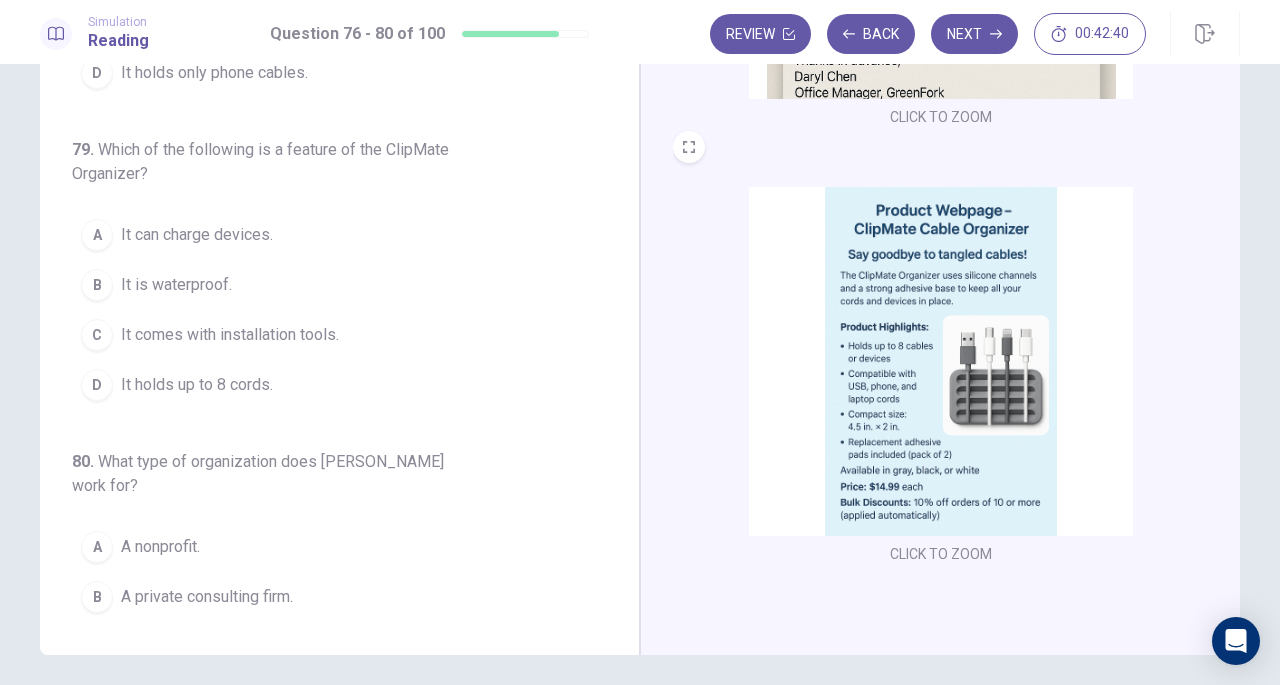 scroll, scrollTop: 728, scrollLeft: 0, axis: vertical 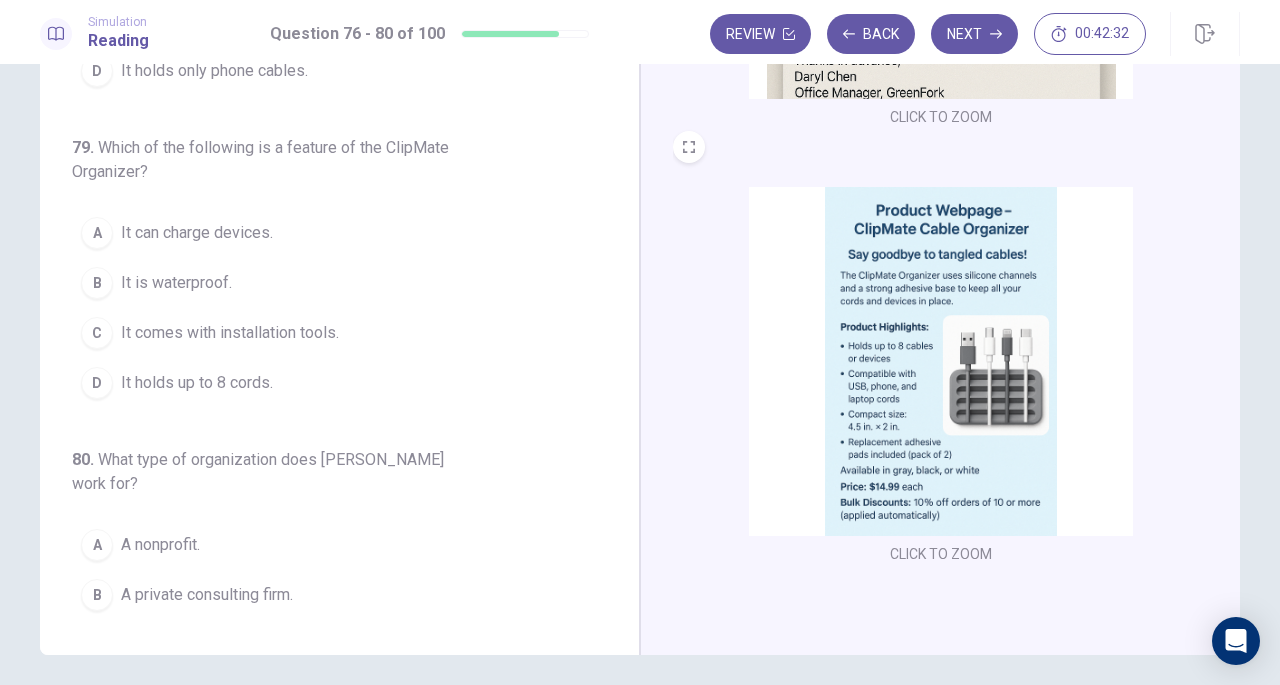 click on "It holds up to 8 cords." at bounding box center [197, 383] 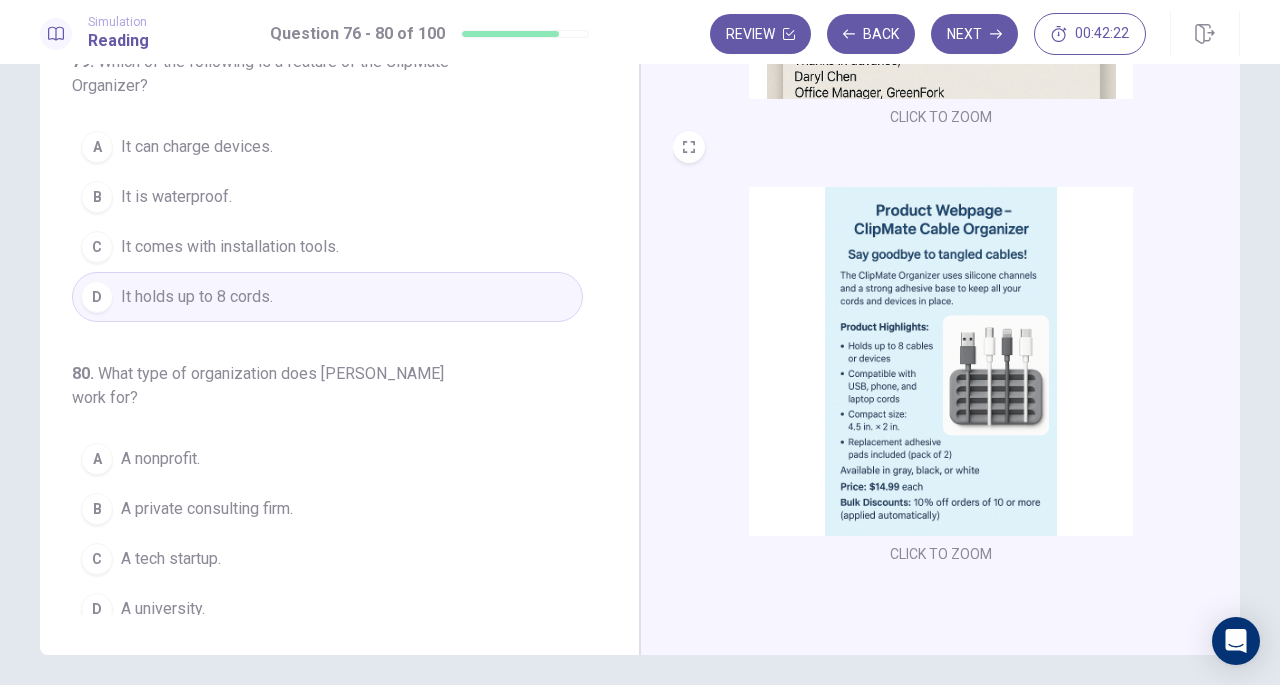 scroll, scrollTop: 819, scrollLeft: 0, axis: vertical 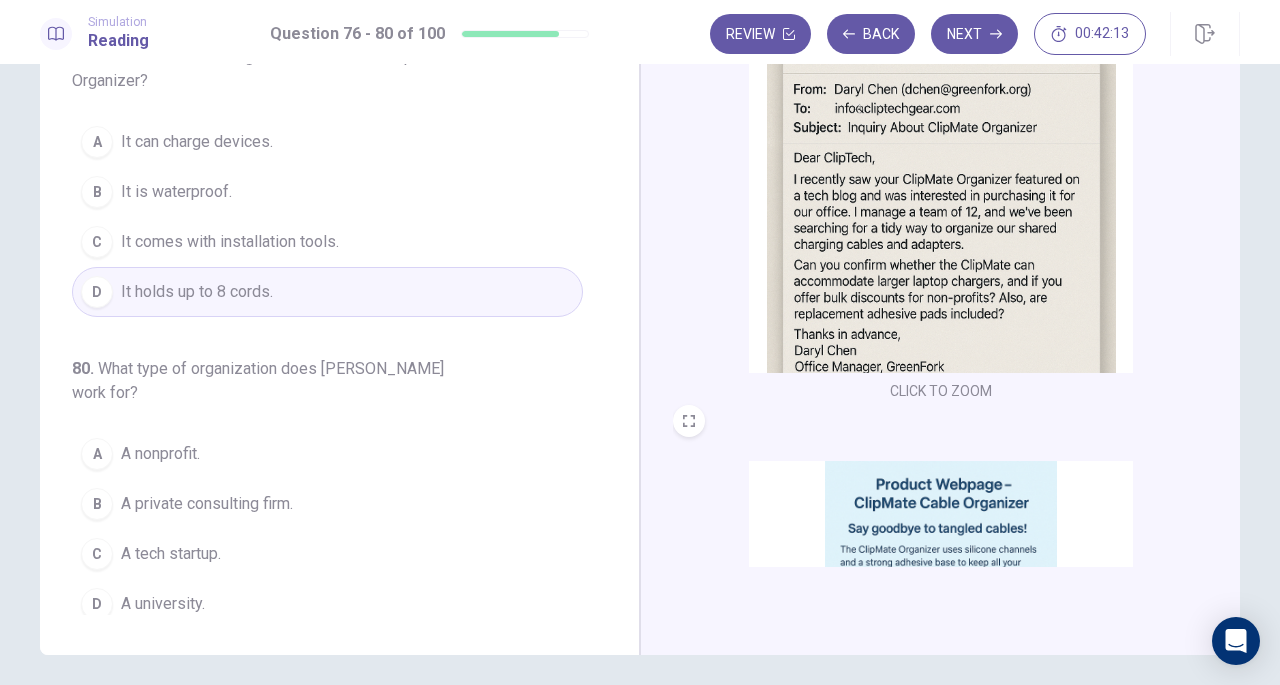 click on "A nonprofit." at bounding box center (160, 454) 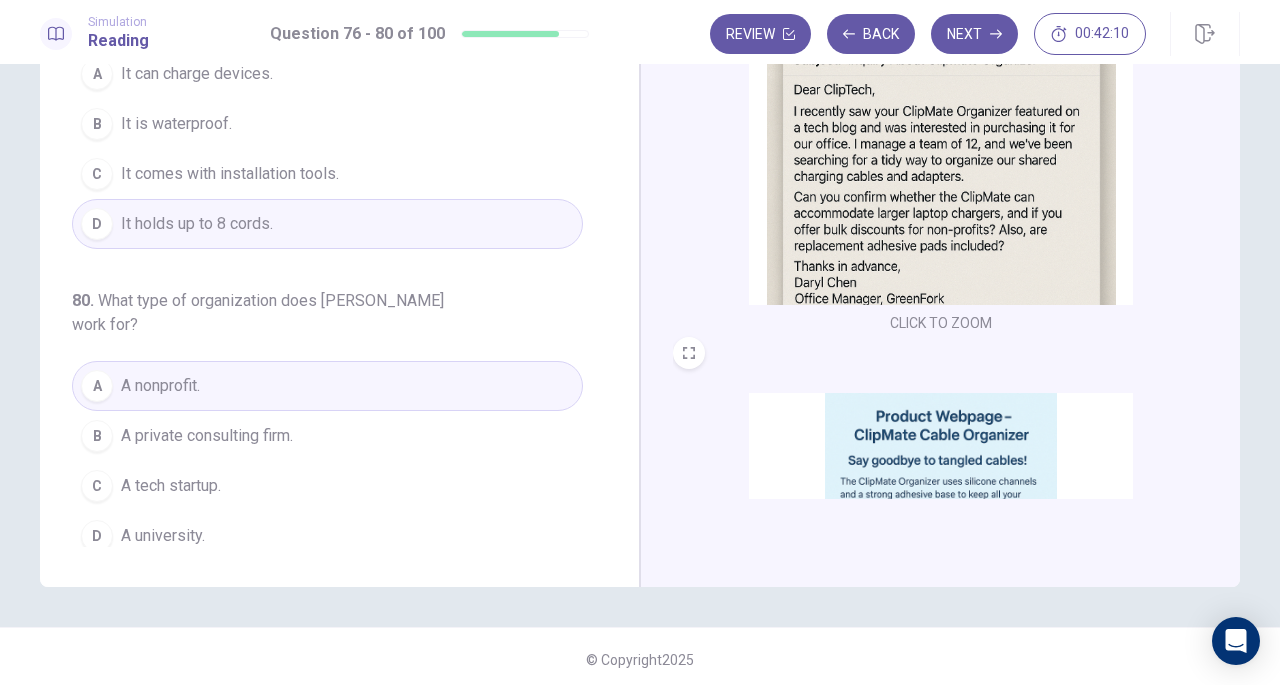 scroll, scrollTop: 218, scrollLeft: 0, axis: vertical 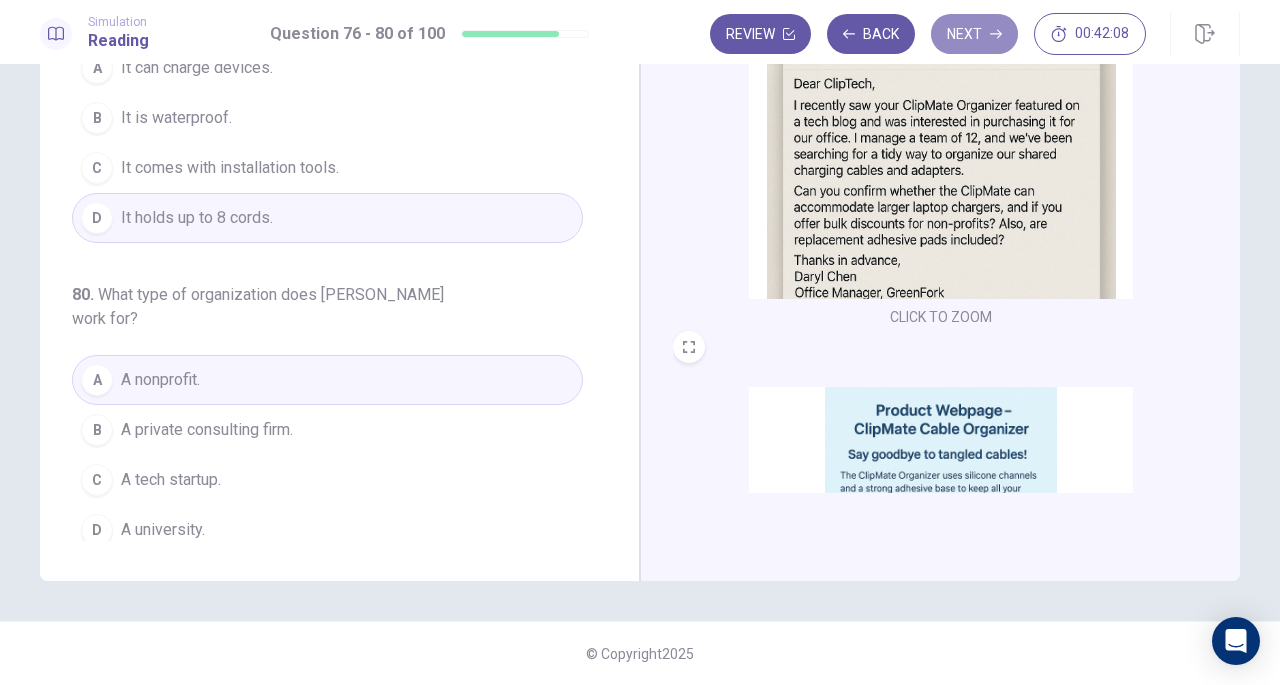 click on "Next" at bounding box center [974, 34] 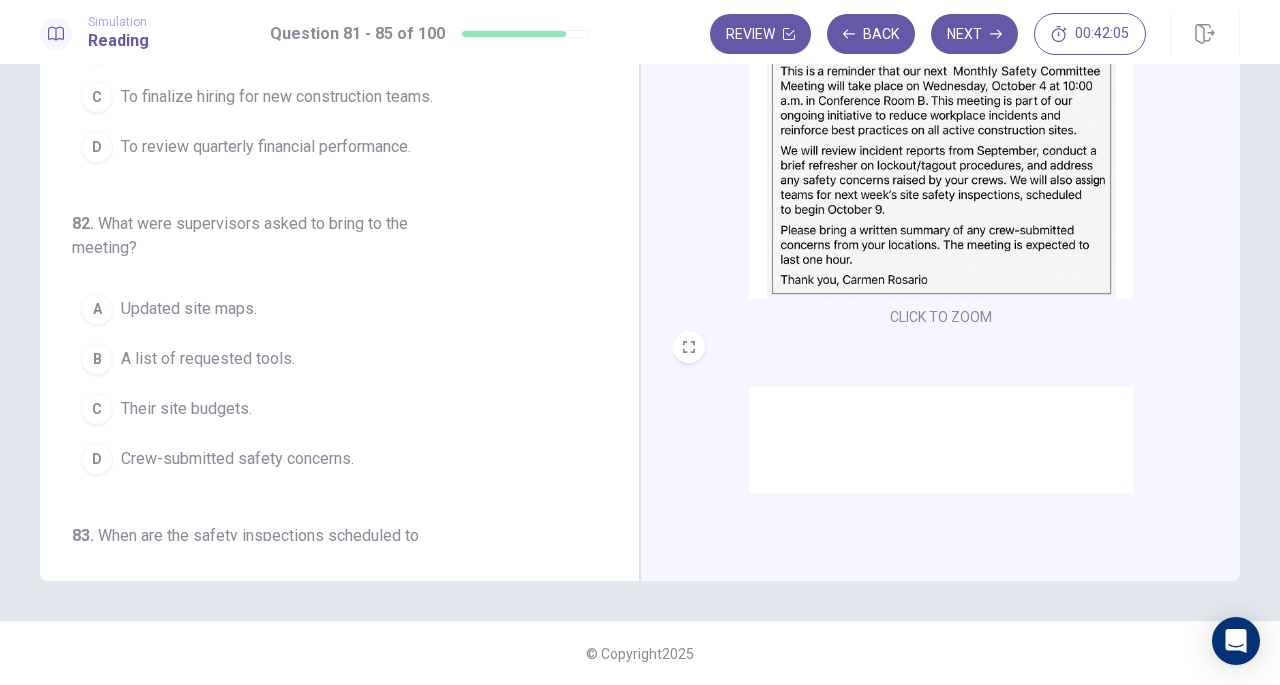 scroll, scrollTop: 0, scrollLeft: 0, axis: both 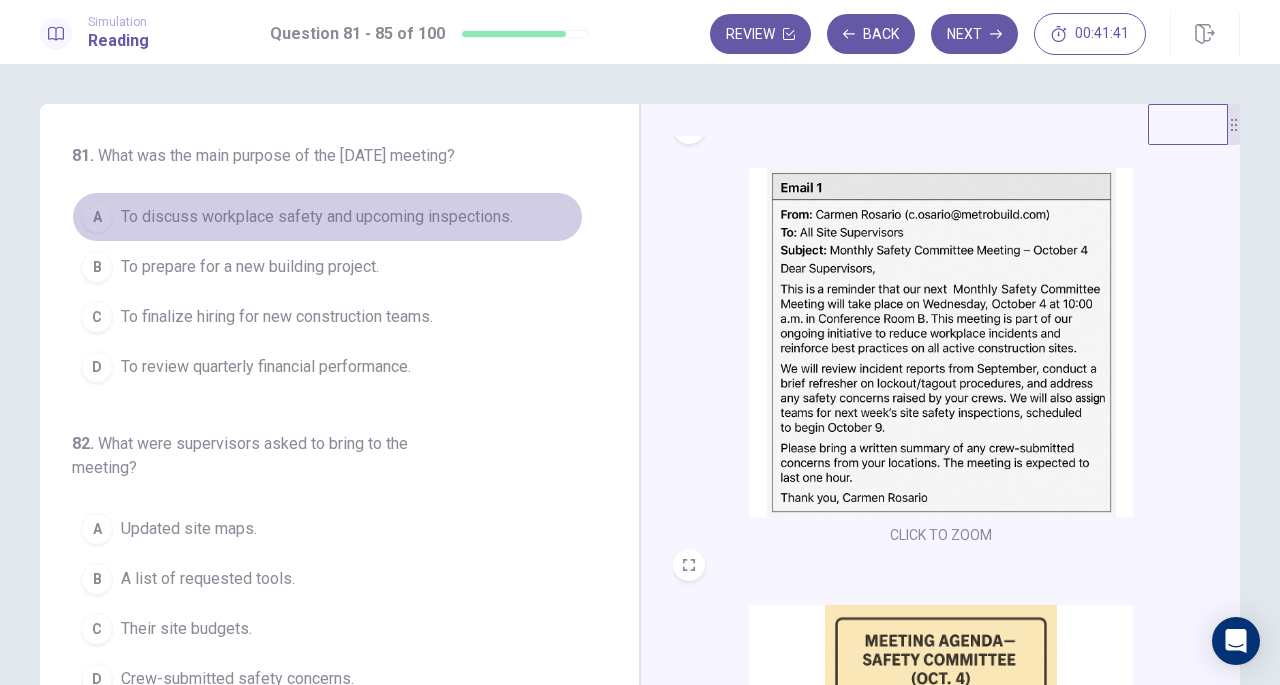 click on "To discuss workplace safety and upcoming inspections." at bounding box center (317, 217) 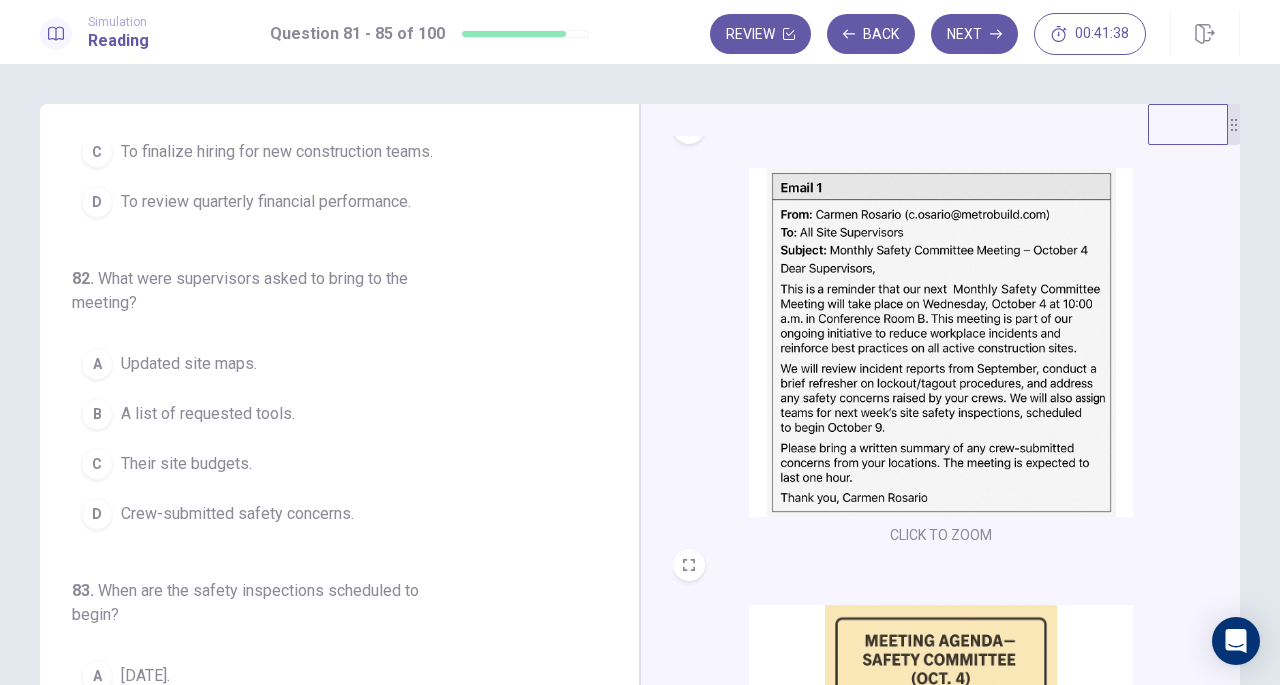 scroll, scrollTop: 166, scrollLeft: 0, axis: vertical 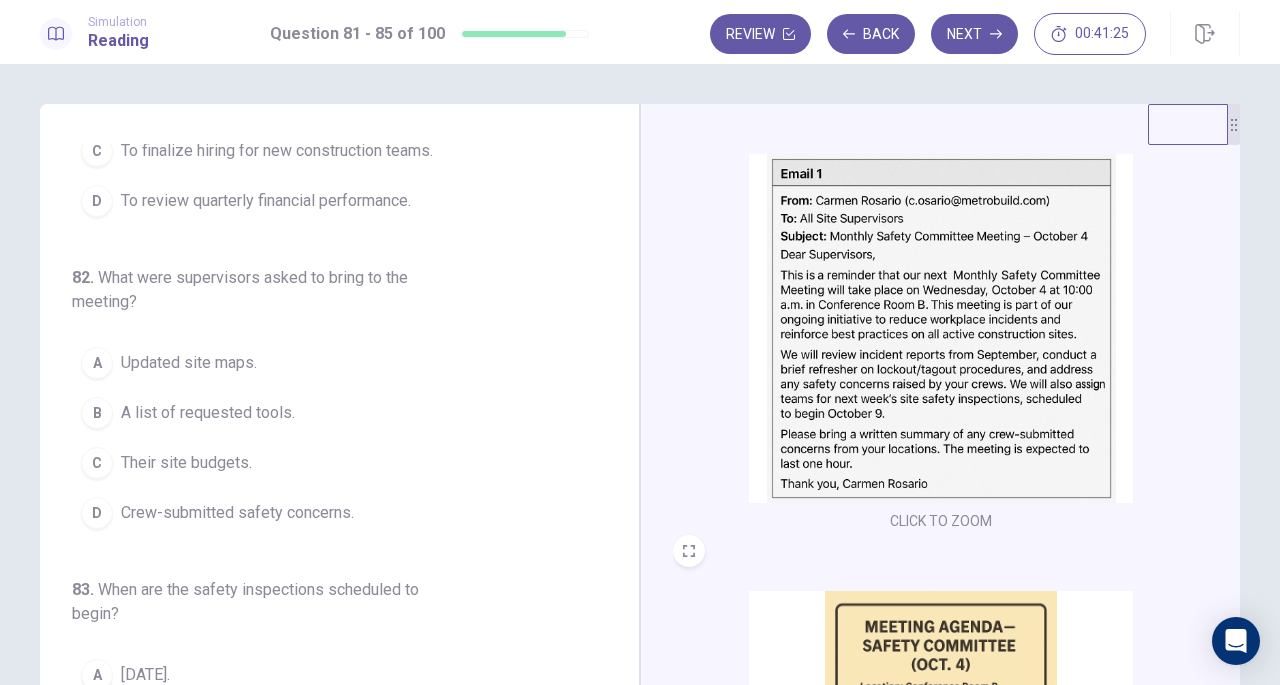 click on "Crew-submitted safety concerns." at bounding box center [237, 513] 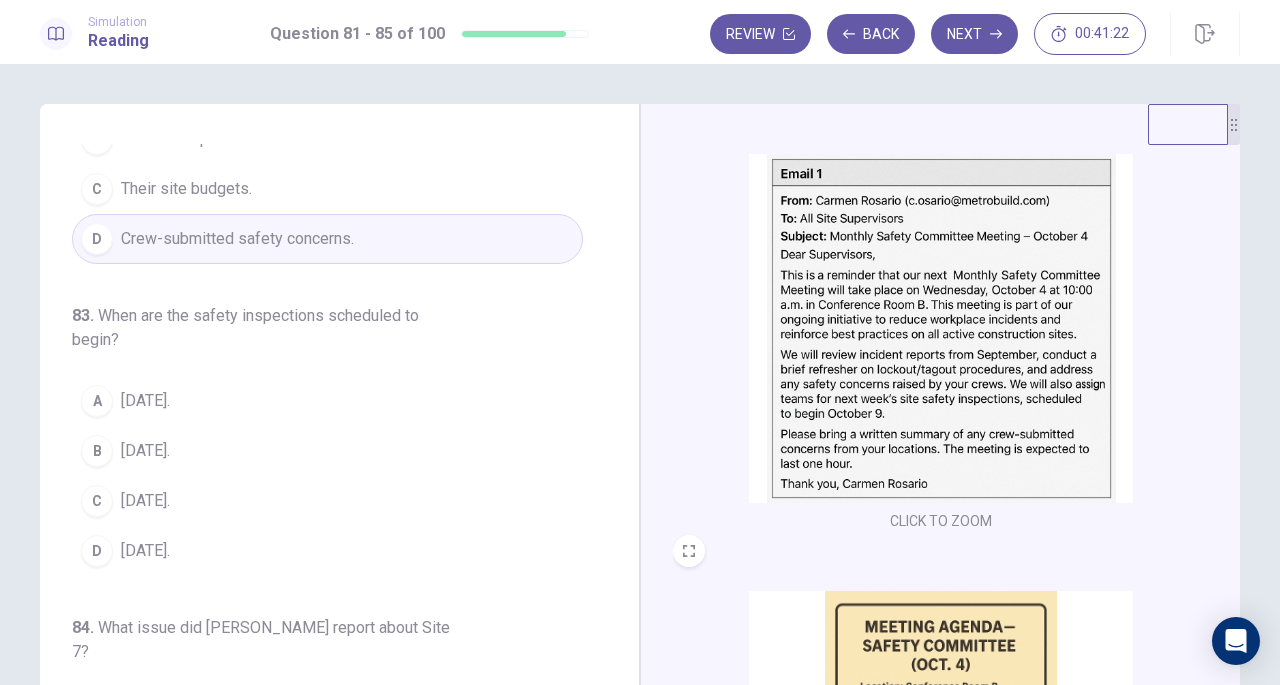 scroll, scrollTop: 441, scrollLeft: 0, axis: vertical 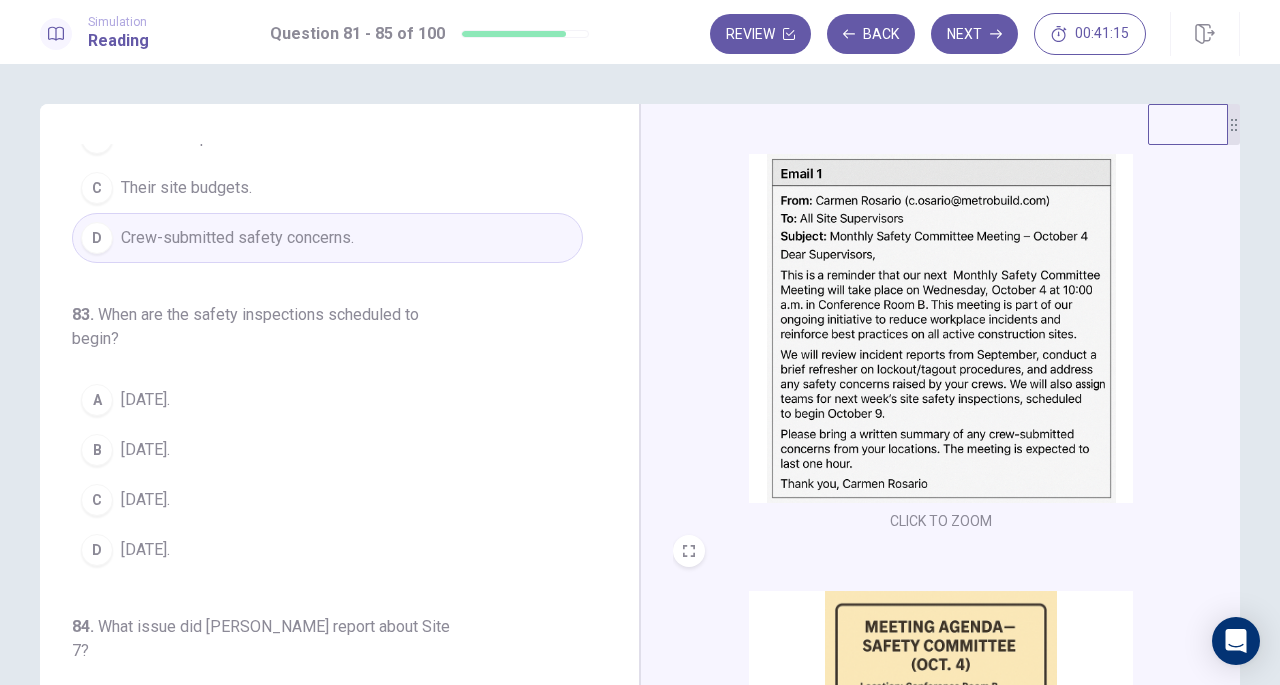 click on "C October 9." at bounding box center [327, 500] 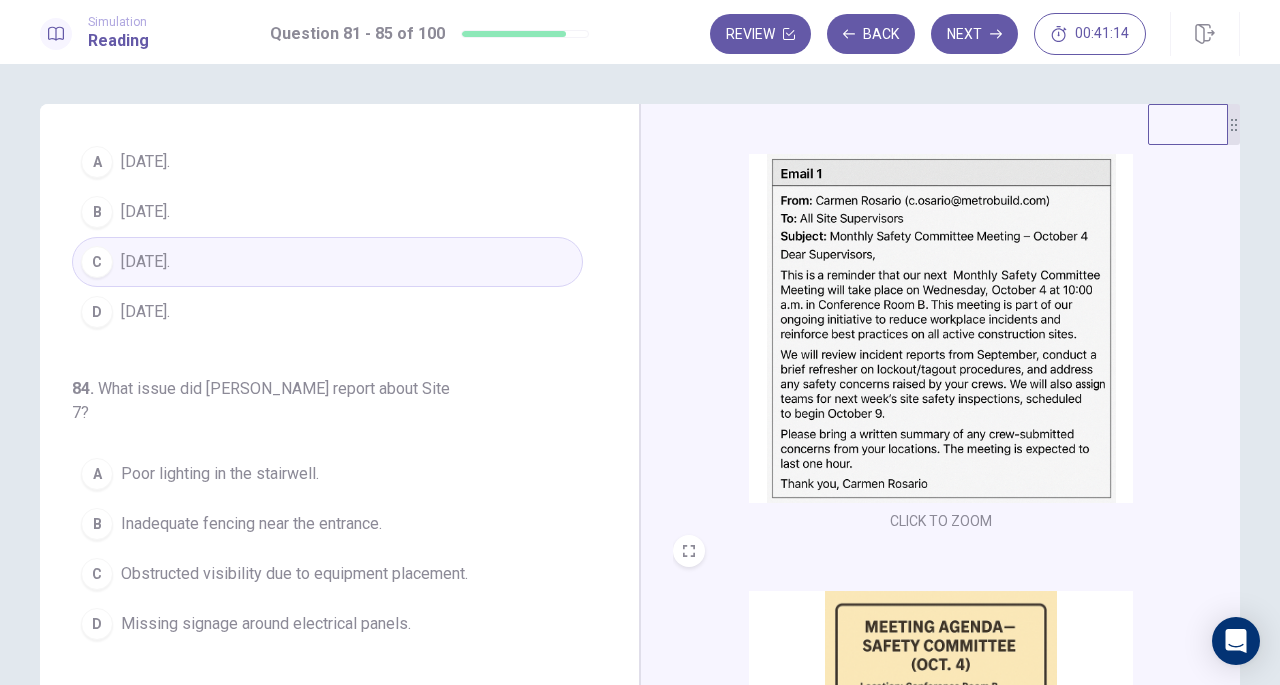 scroll, scrollTop: 843, scrollLeft: 0, axis: vertical 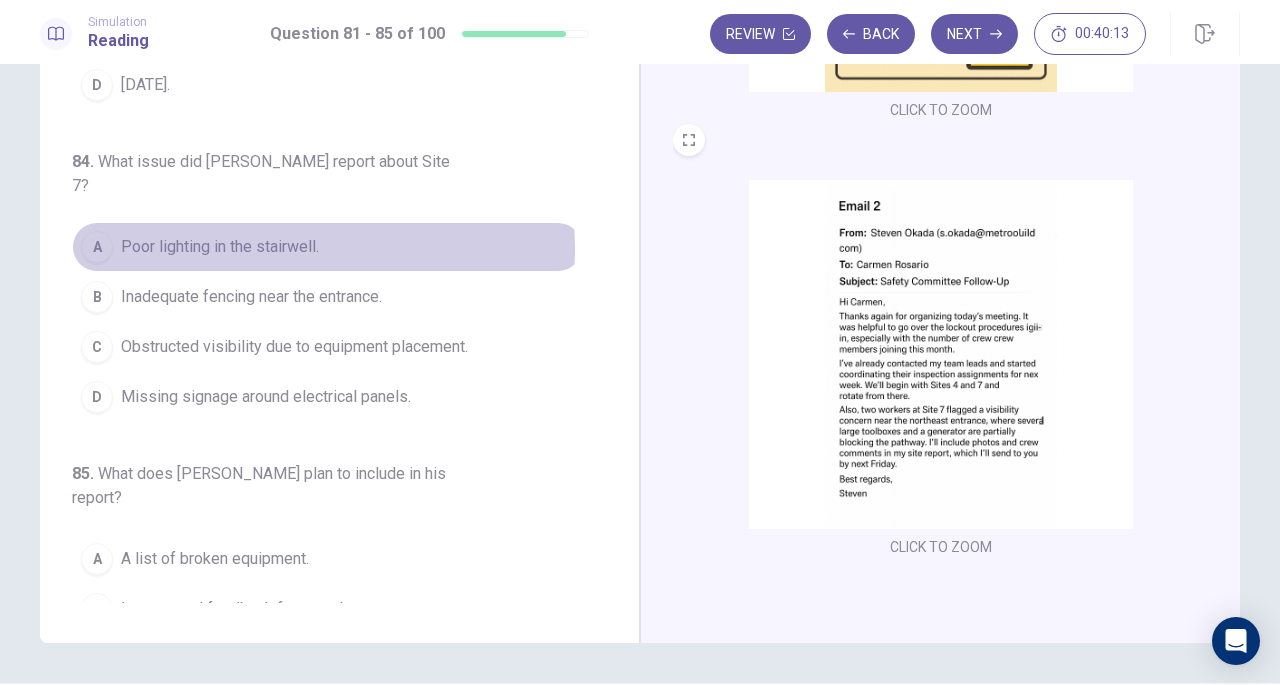 click on "Poor lighting in the stairwell." at bounding box center [220, 247] 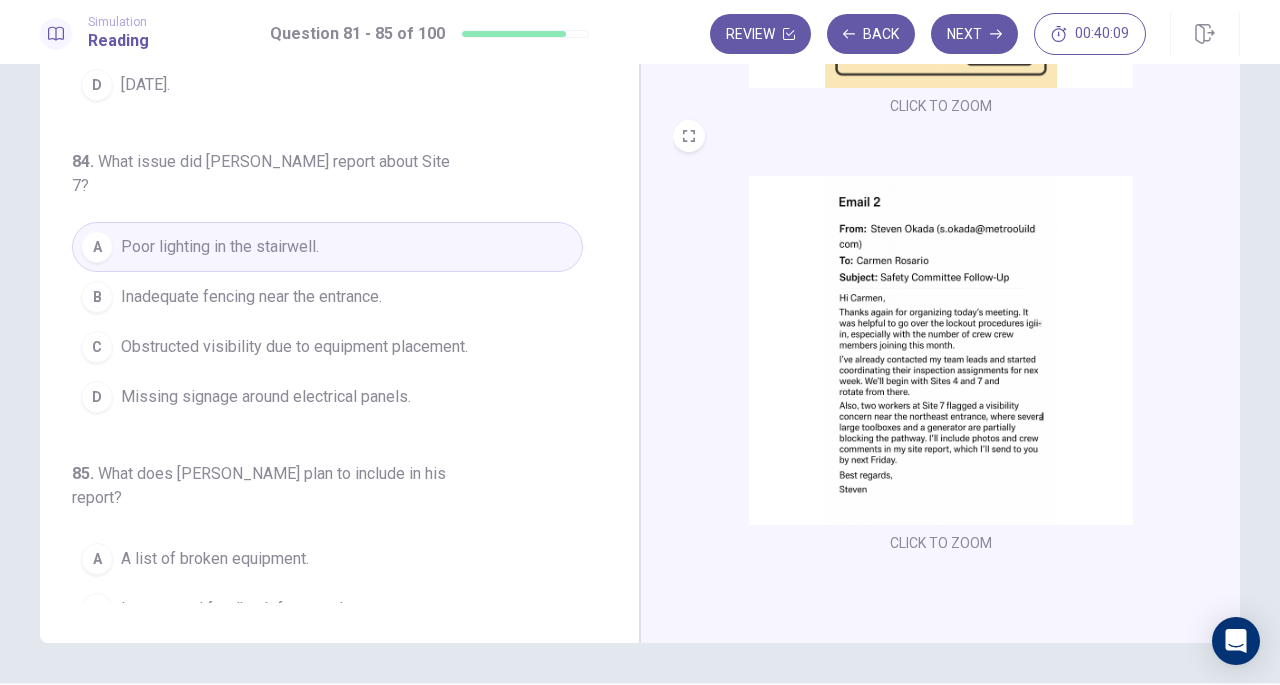 scroll, scrollTop: 736, scrollLeft: 0, axis: vertical 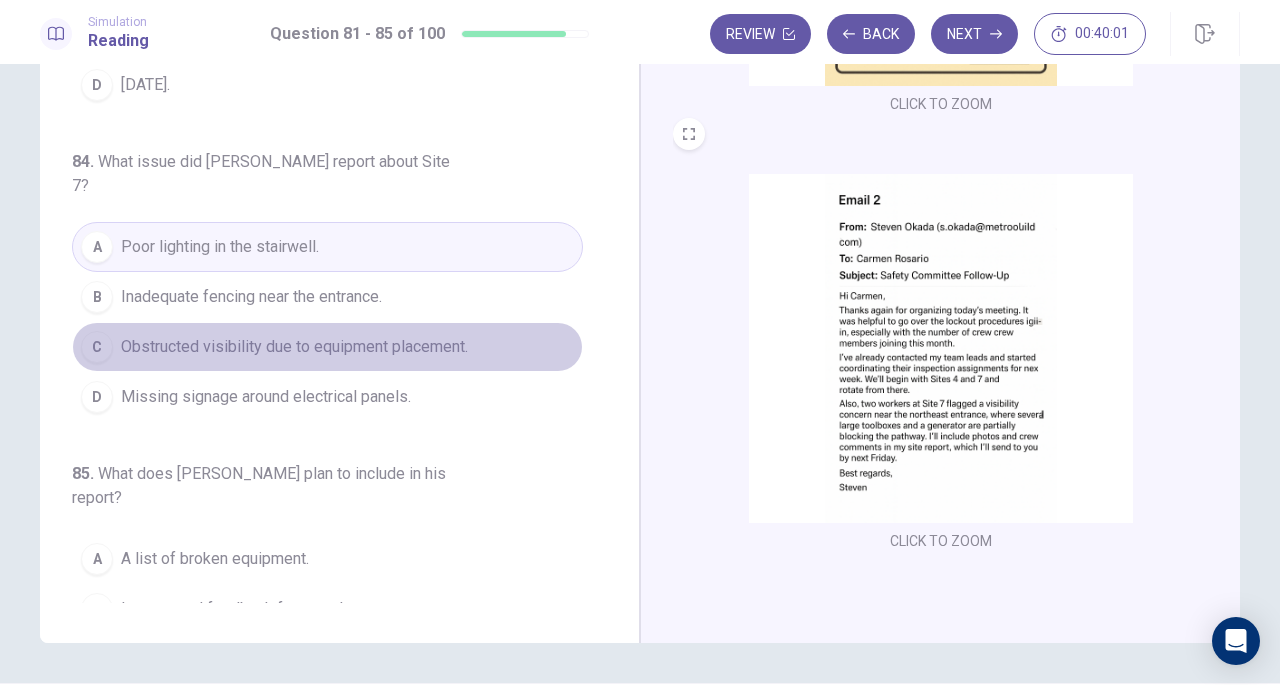 click on "Obstructed visibility due to equipment placement." at bounding box center [294, 347] 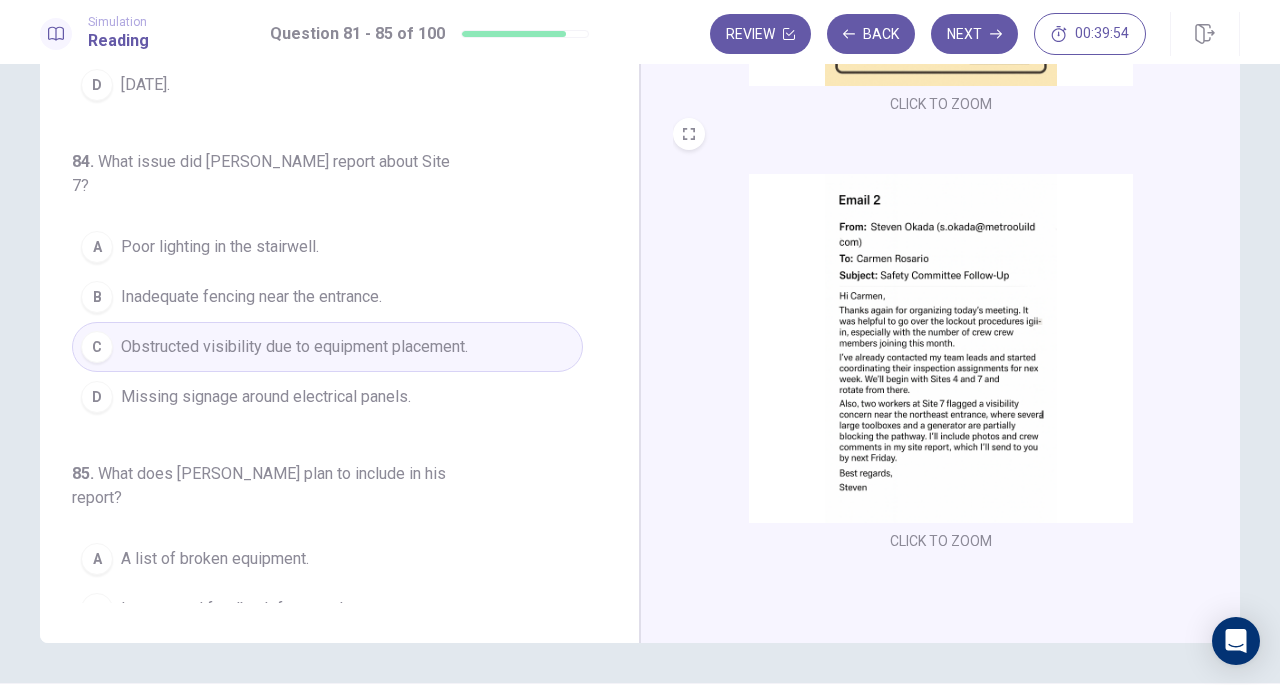 scroll, scrollTop: 843, scrollLeft: 0, axis: vertical 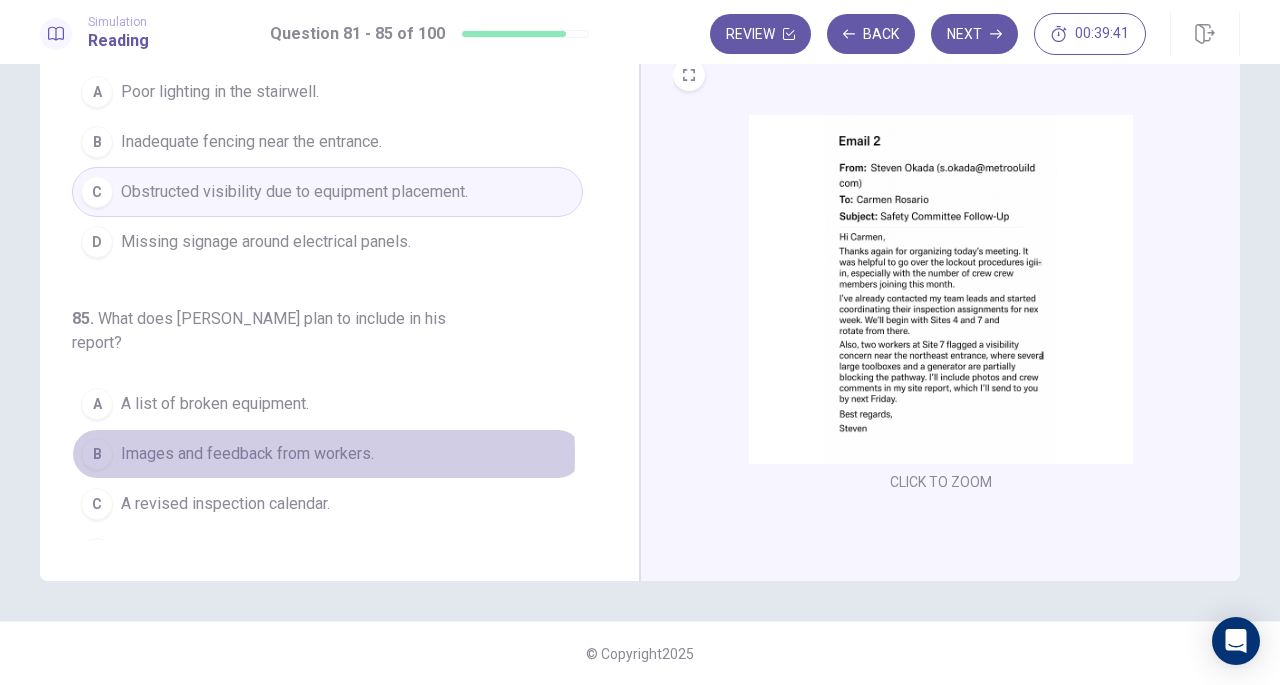 click on "Images and feedback from workers." at bounding box center [247, 454] 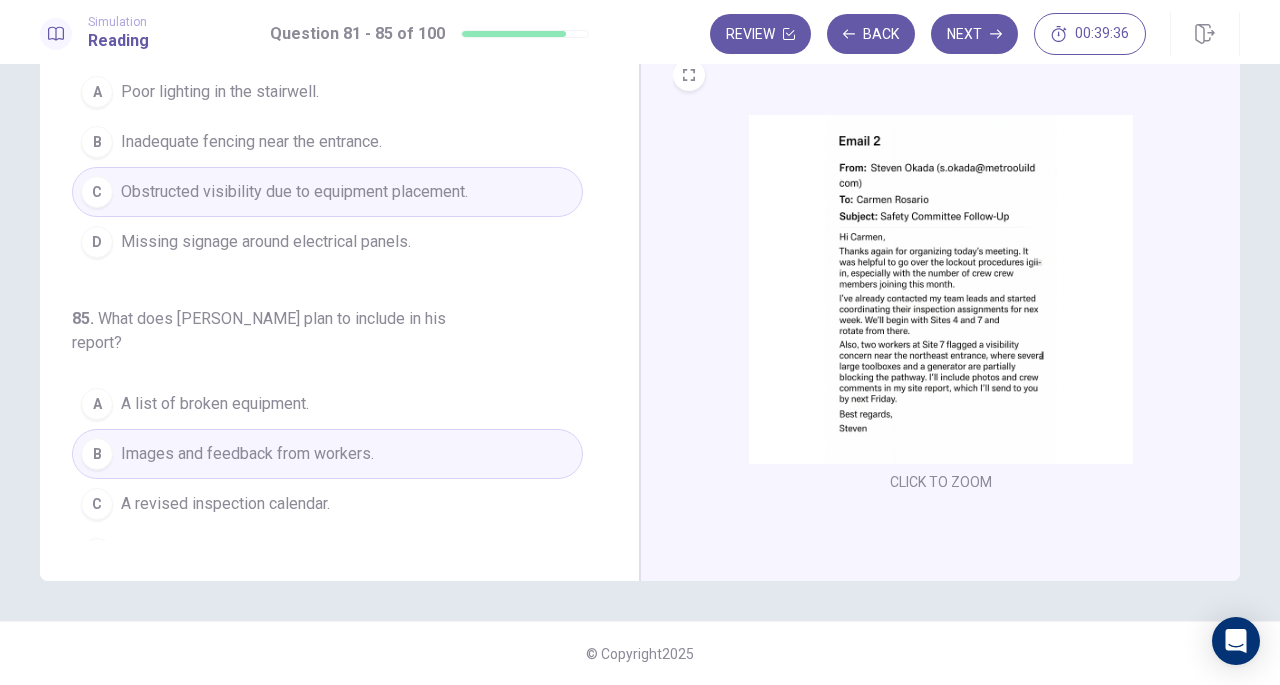 click on "Next" at bounding box center (974, 34) 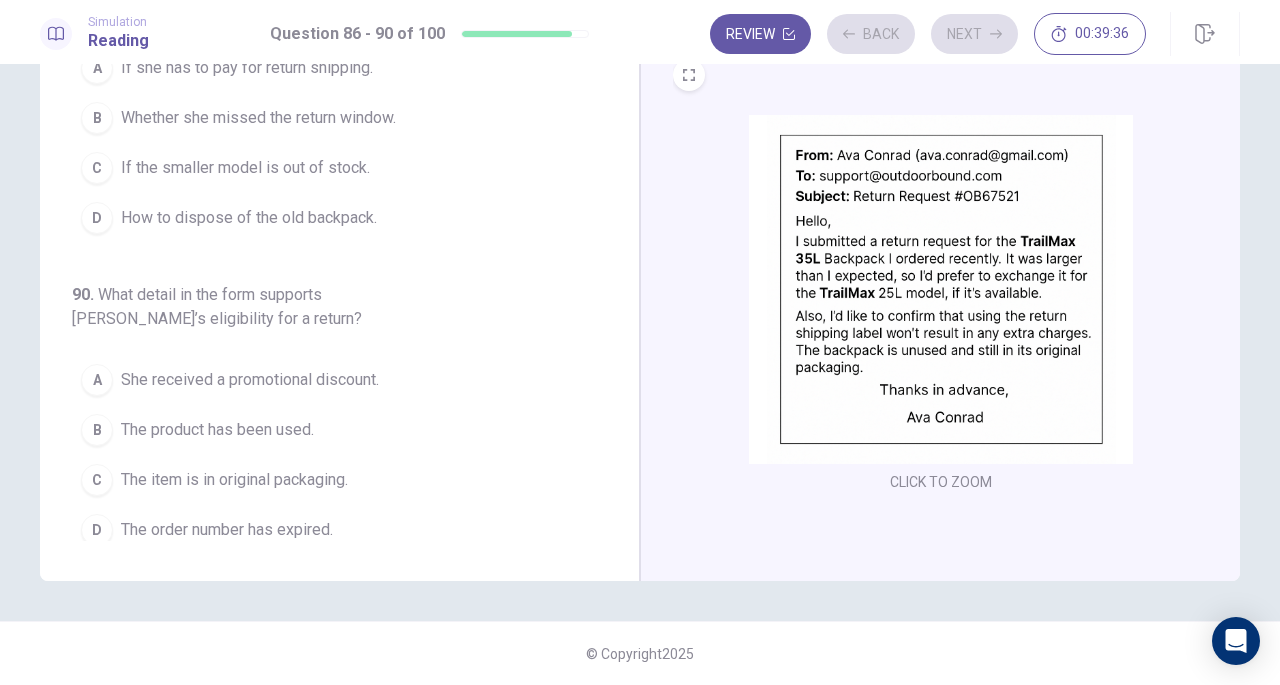 scroll, scrollTop: 795, scrollLeft: 0, axis: vertical 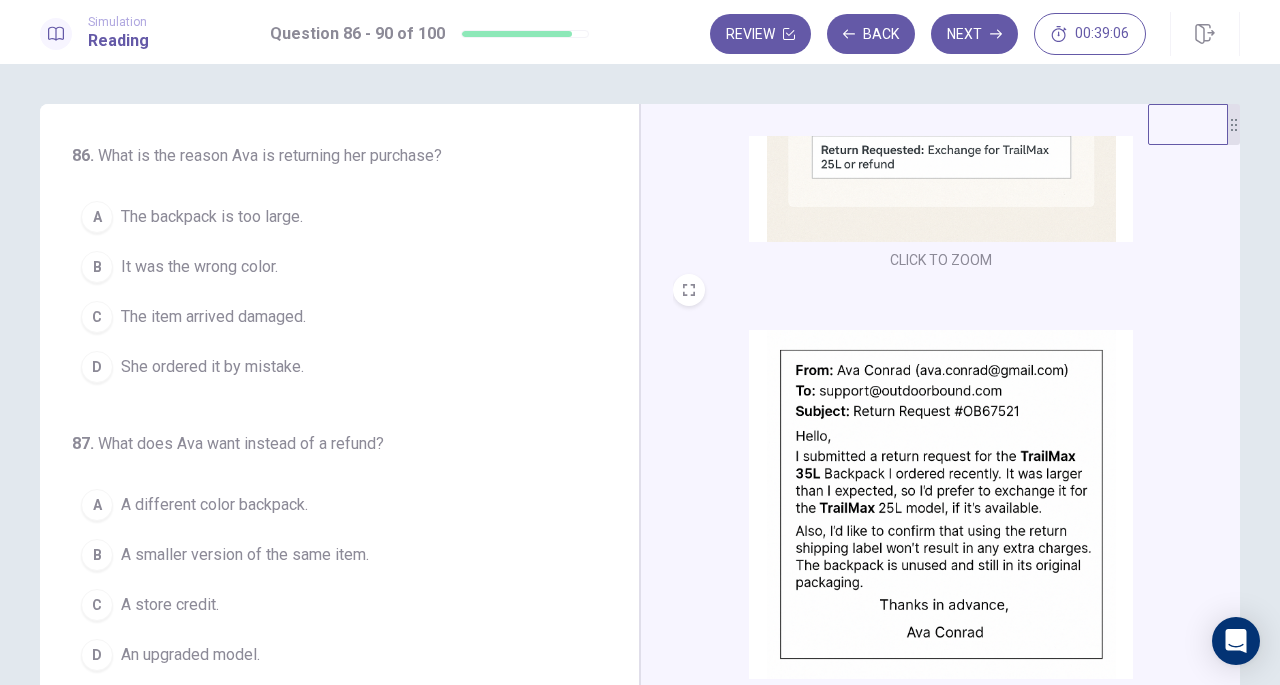 click on "The backpack is too large." at bounding box center (212, 217) 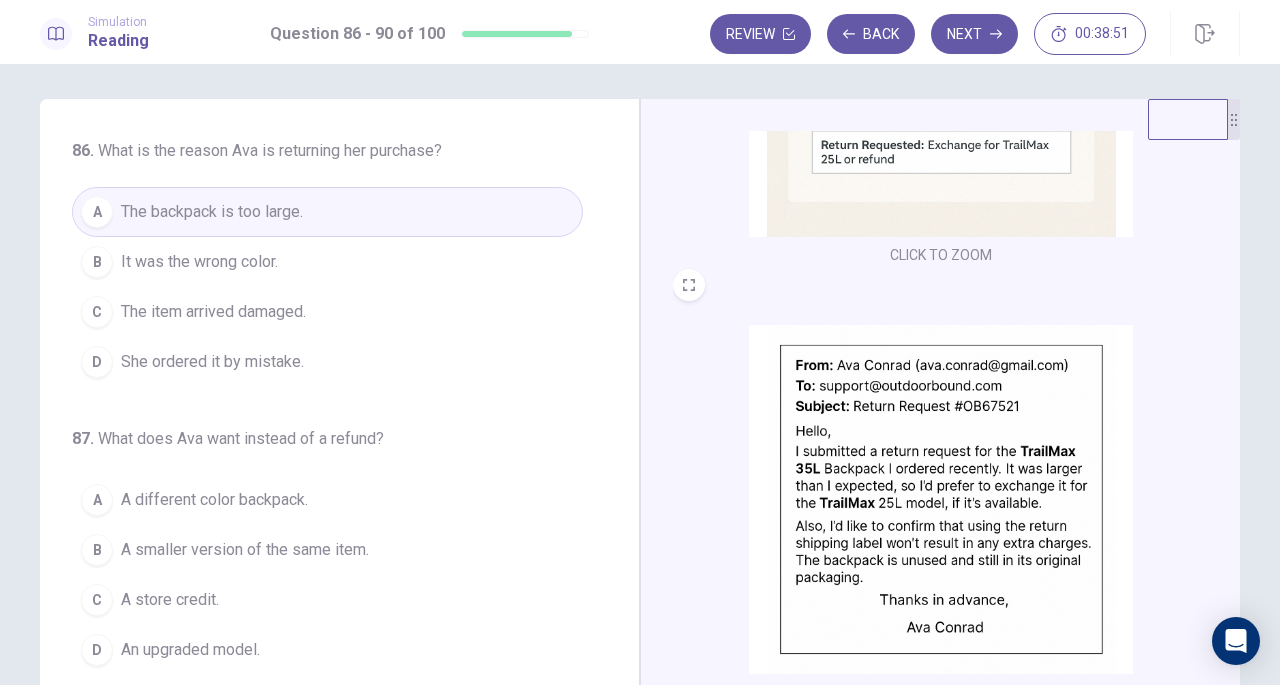 scroll, scrollTop: 3, scrollLeft: 0, axis: vertical 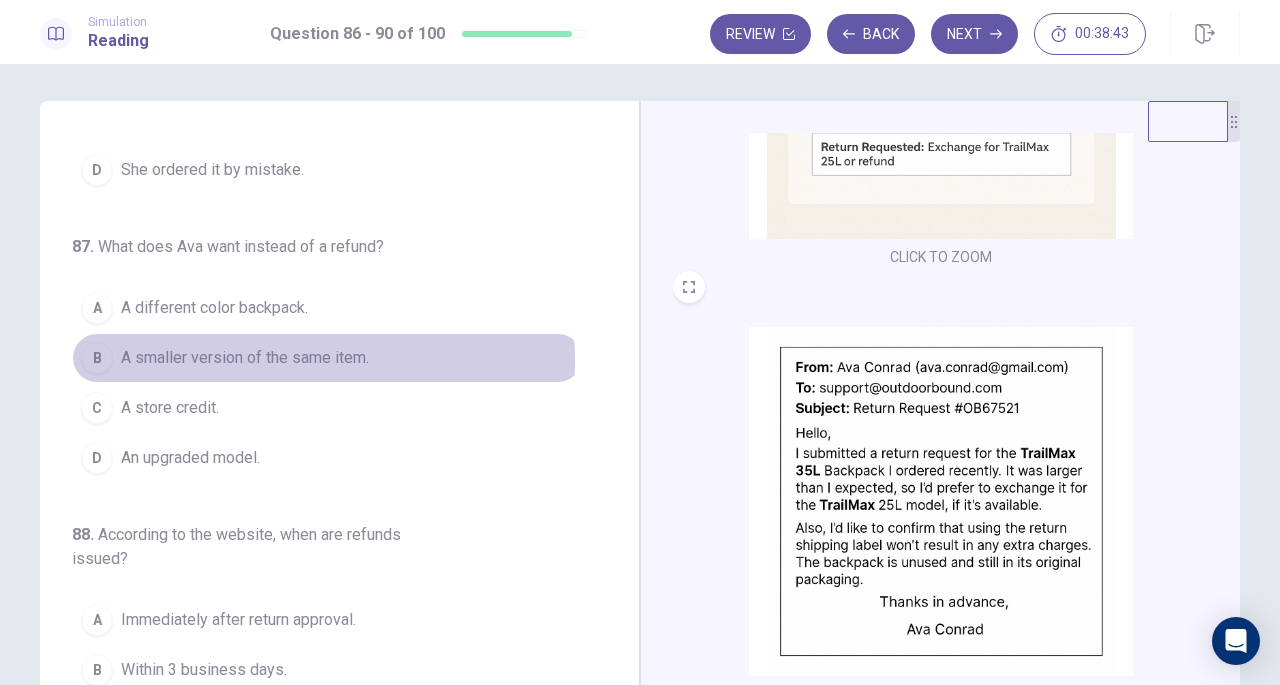 click on "A smaller version of the same item." at bounding box center [245, 358] 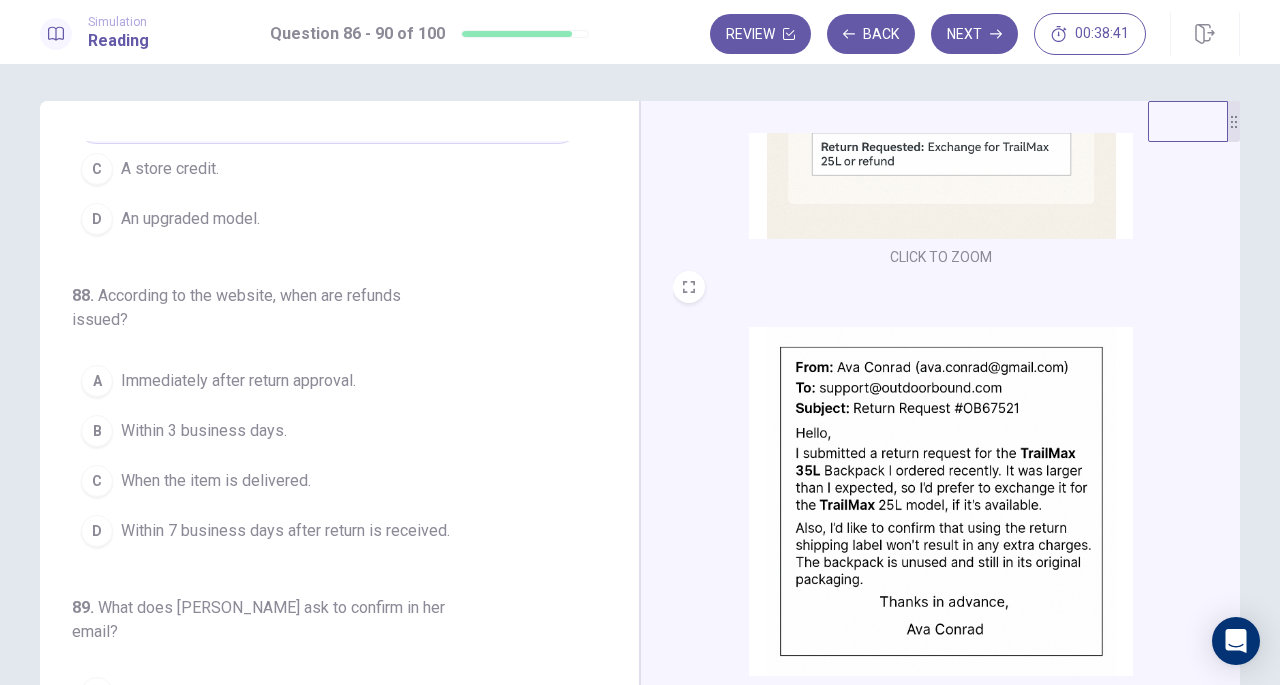 scroll, scrollTop: 435, scrollLeft: 0, axis: vertical 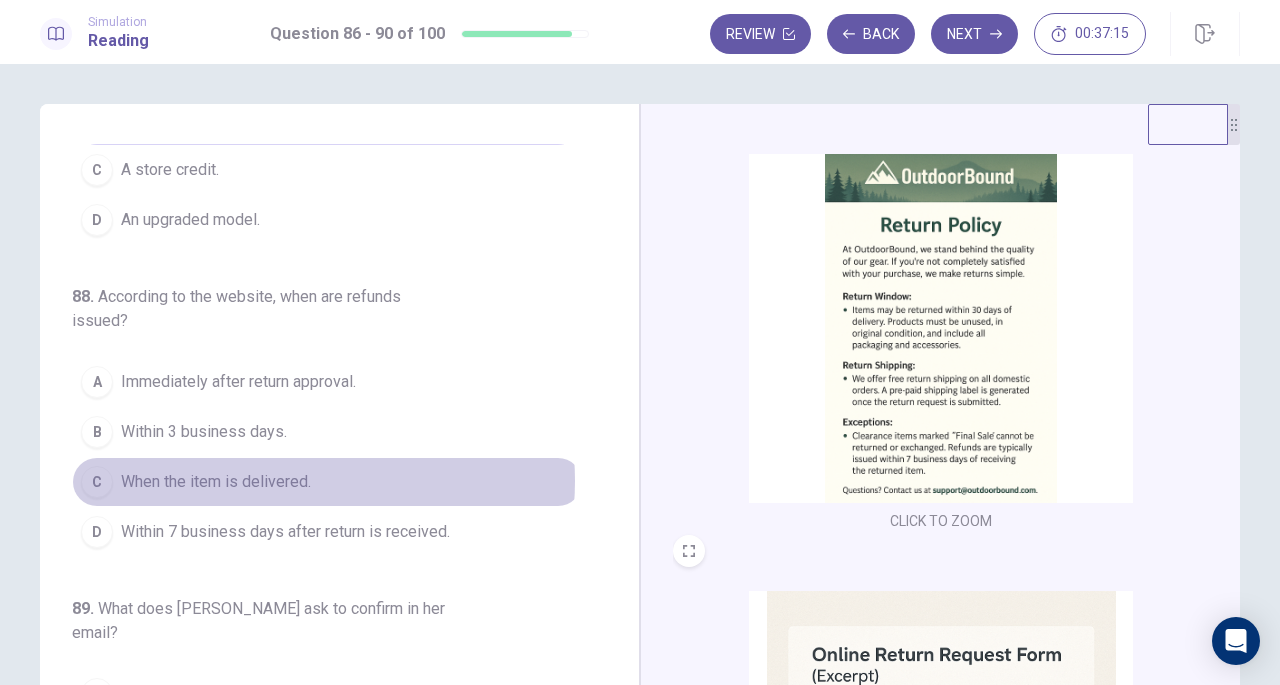 click on "When the item is delivered." at bounding box center [216, 482] 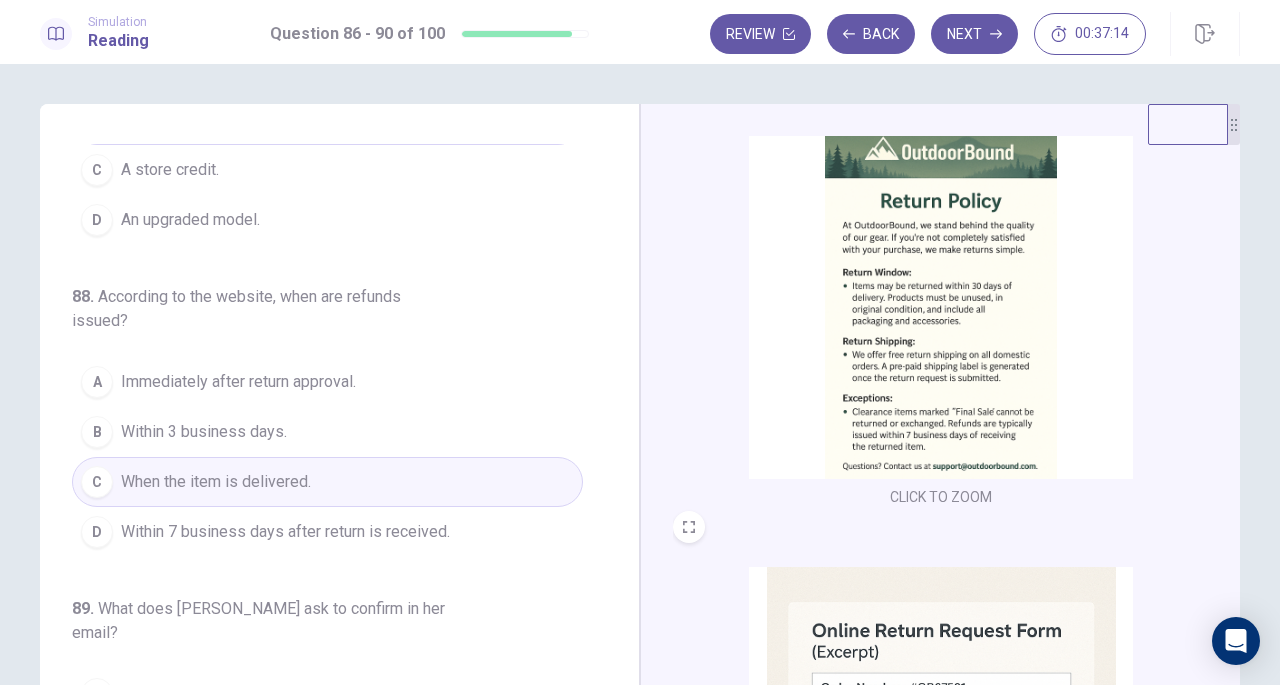 scroll, scrollTop: 63, scrollLeft: 0, axis: vertical 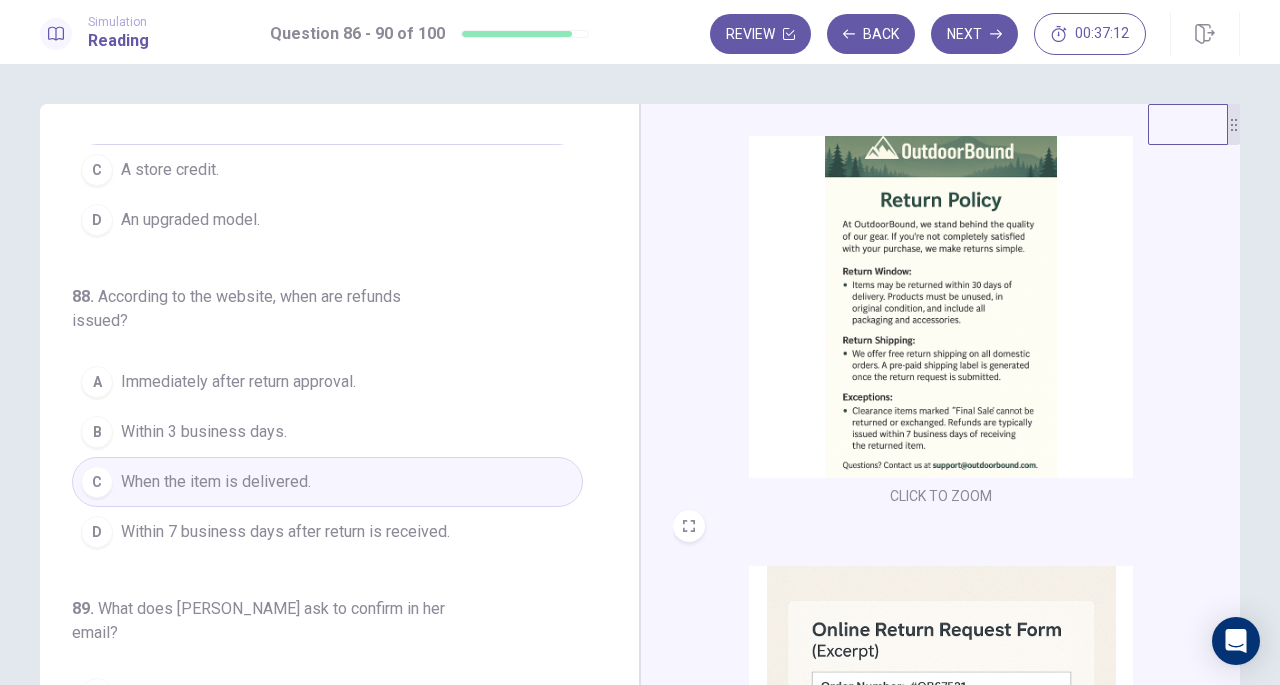 click on "Within 7 business days after return is received." at bounding box center [285, 532] 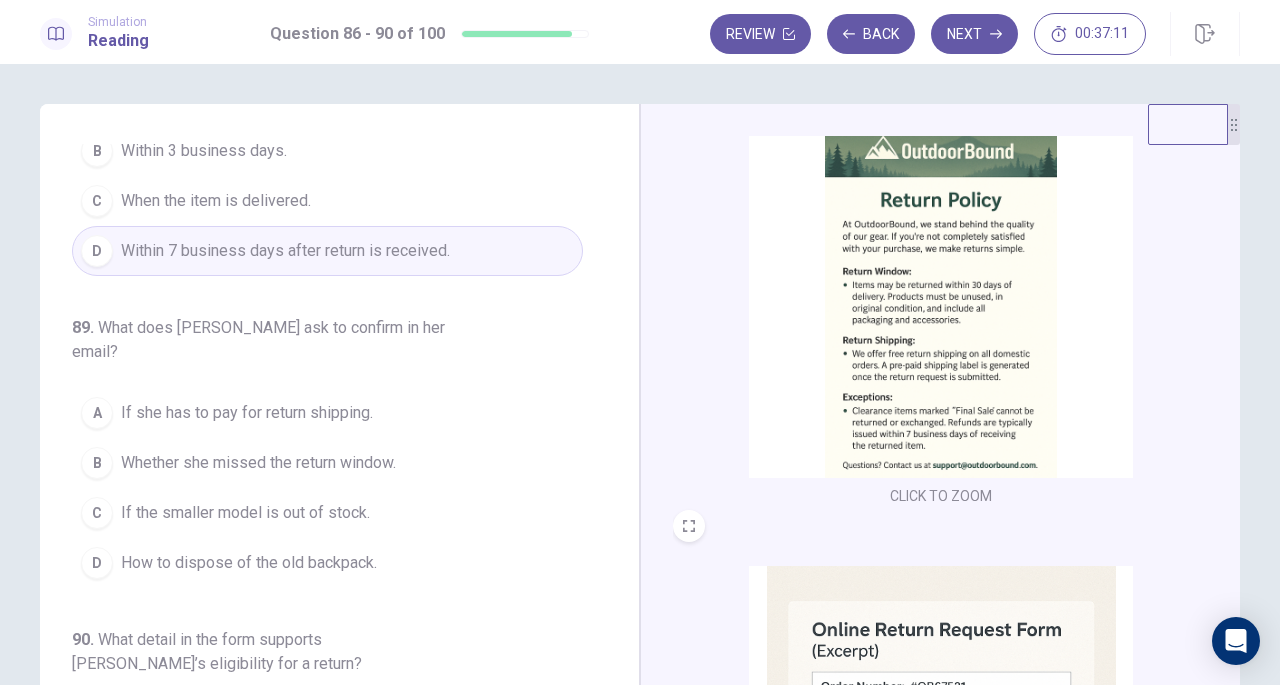 scroll, scrollTop: 727, scrollLeft: 0, axis: vertical 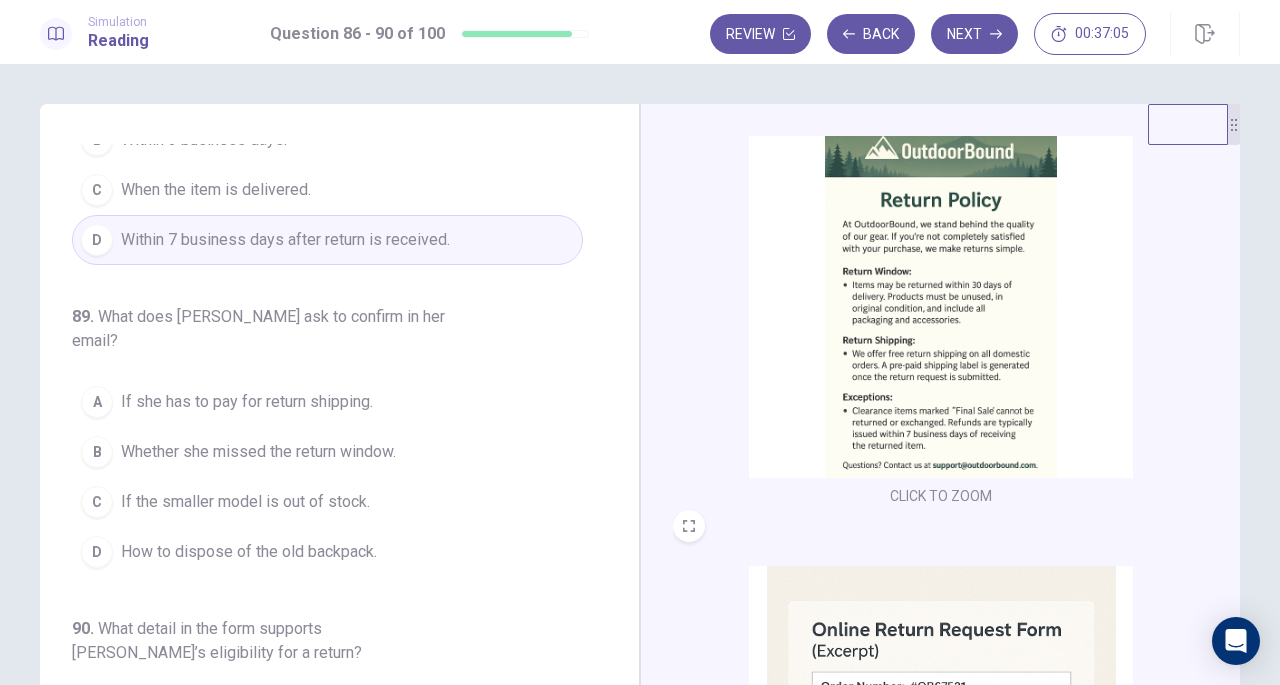 click on "If she has to pay for return shipping." at bounding box center (247, 402) 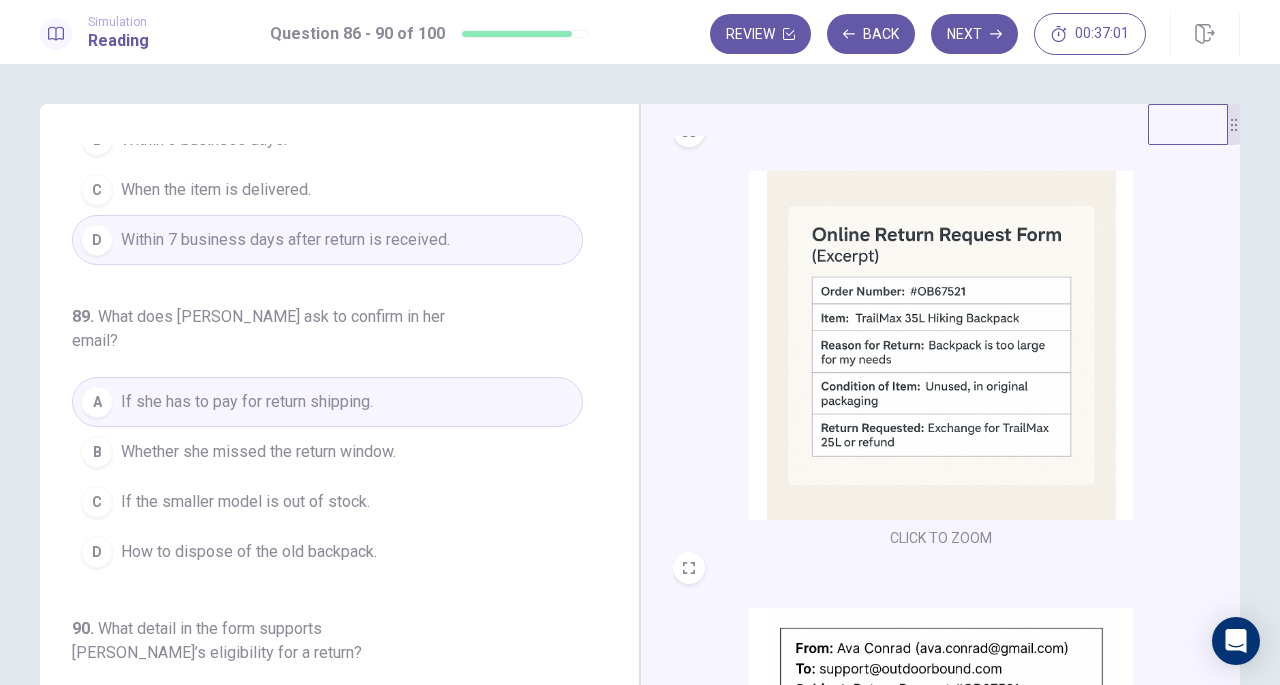 scroll, scrollTop: 736, scrollLeft: 0, axis: vertical 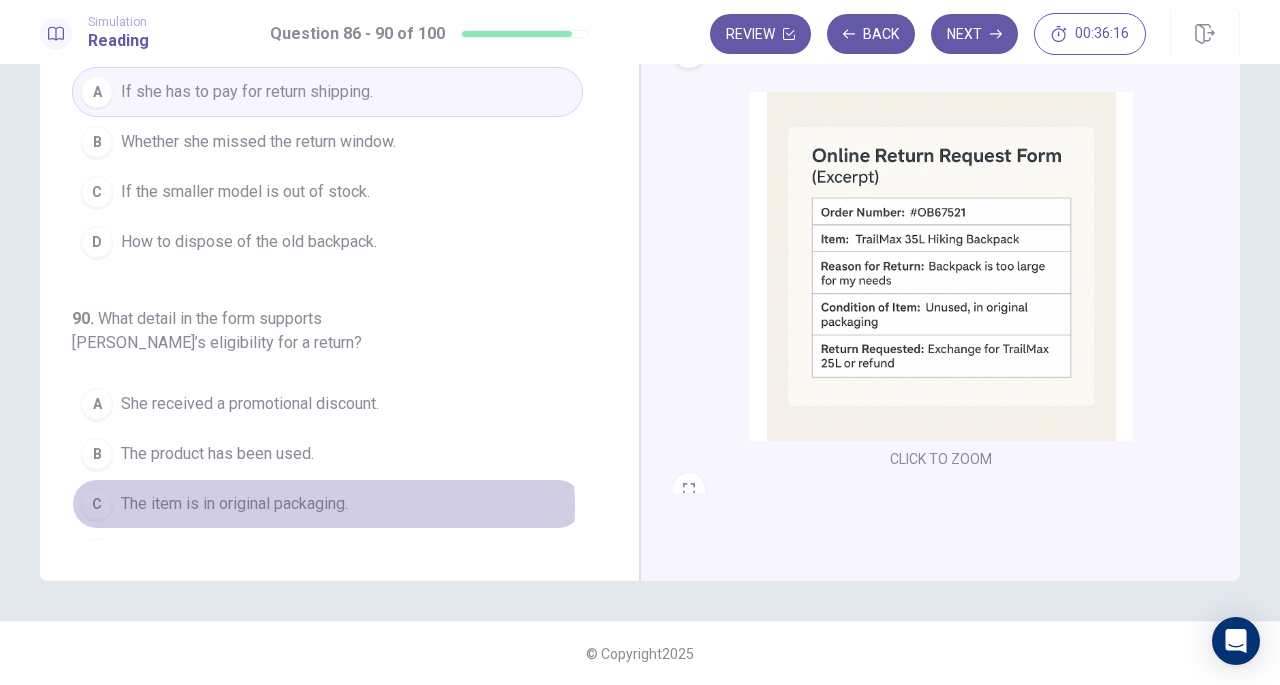 click on "The item is in original packaging." at bounding box center [234, 504] 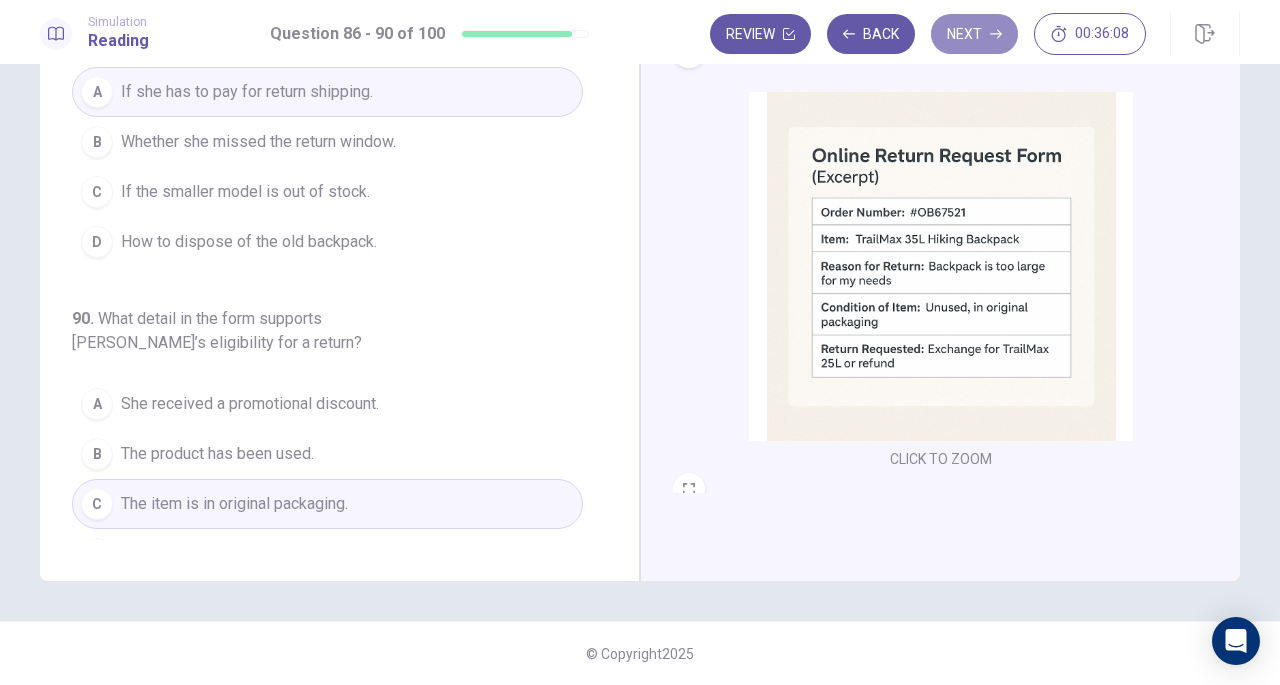 click on "Next" at bounding box center [974, 34] 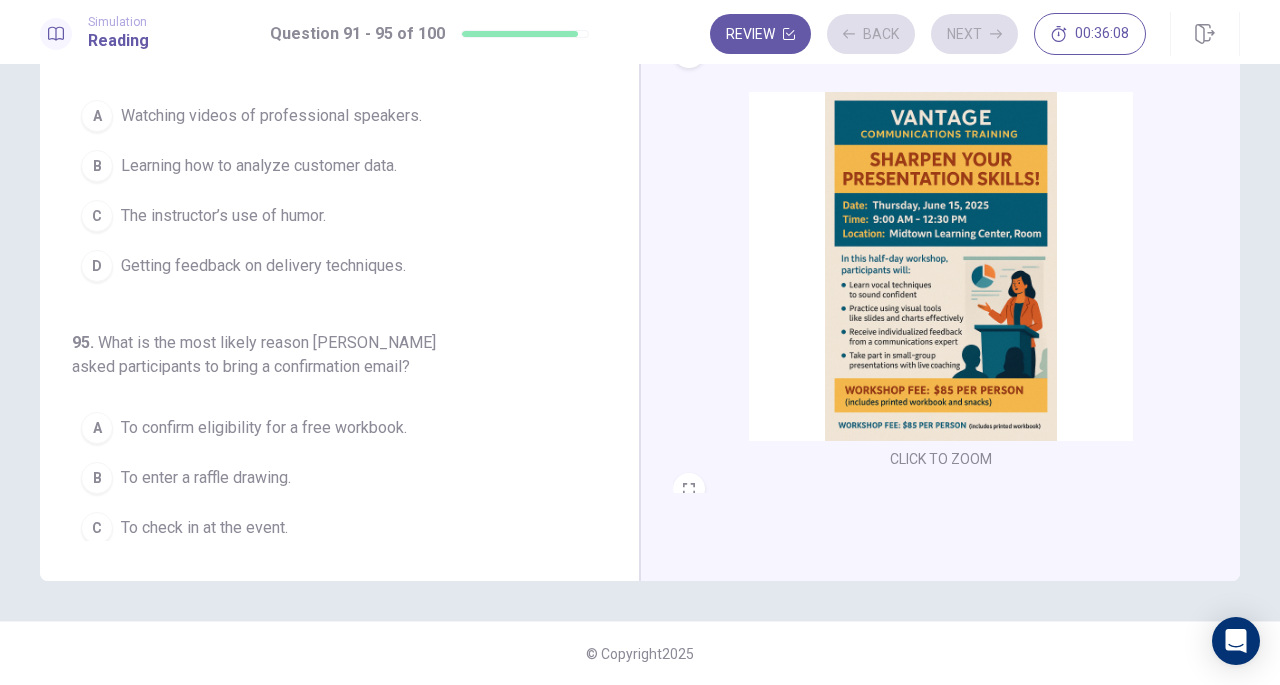 scroll, scrollTop: 843, scrollLeft: 0, axis: vertical 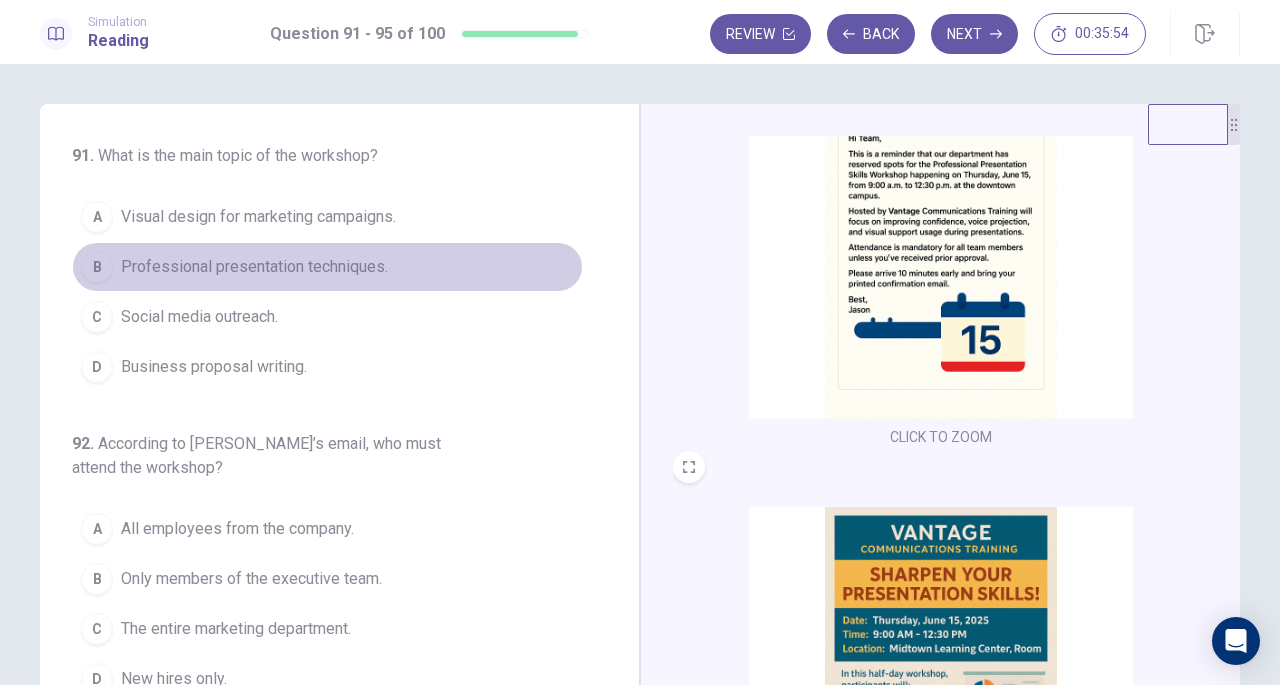 click on "Professional presentation techniques." at bounding box center [254, 267] 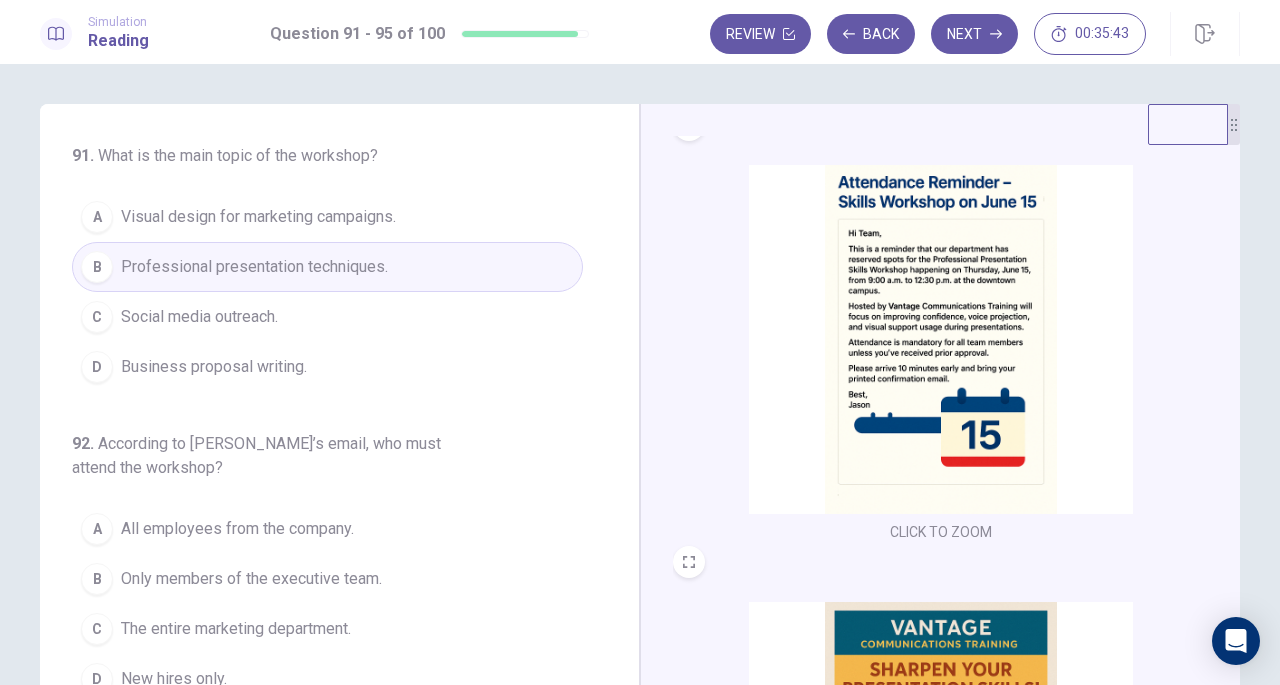 scroll, scrollTop: 0, scrollLeft: 0, axis: both 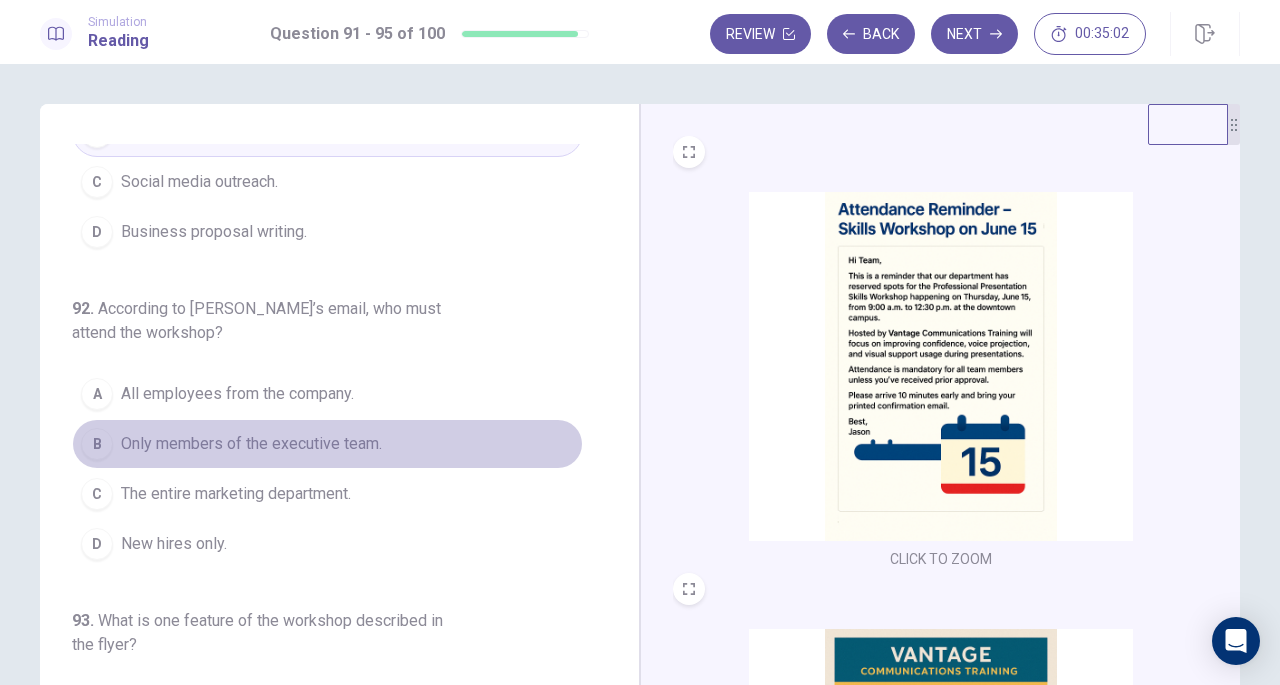 click on "Only members of the executive team." at bounding box center [251, 444] 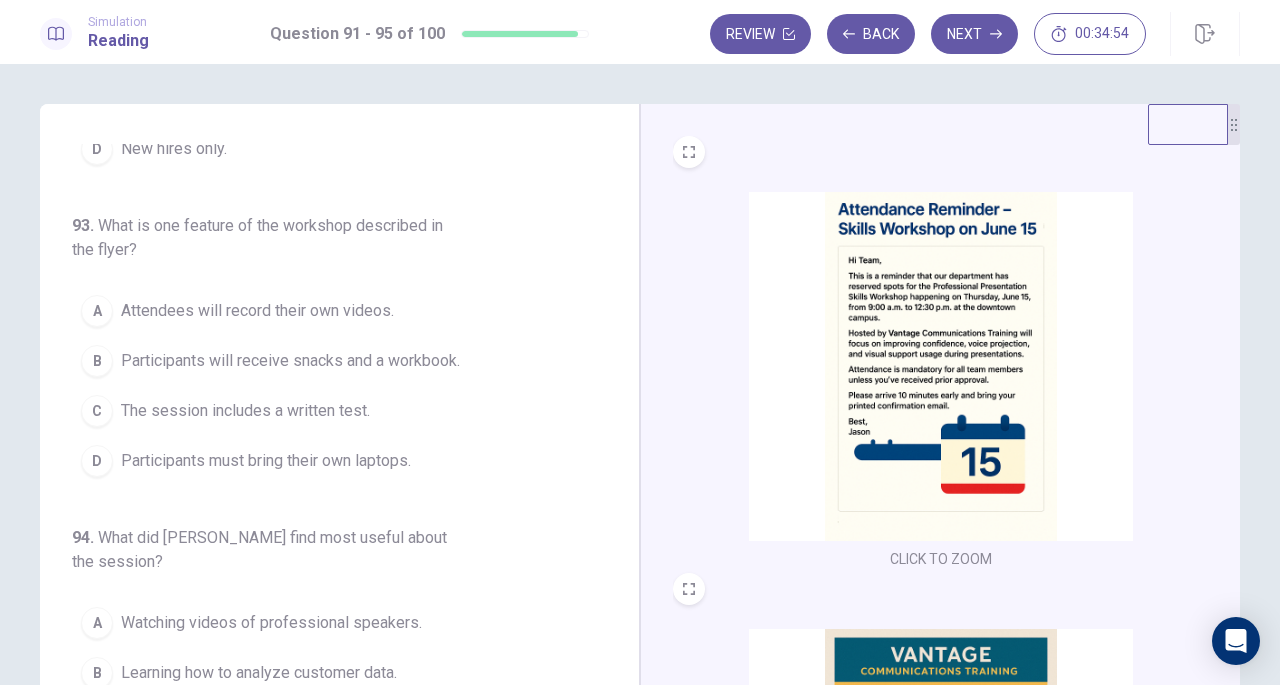 scroll, scrollTop: 532, scrollLeft: 0, axis: vertical 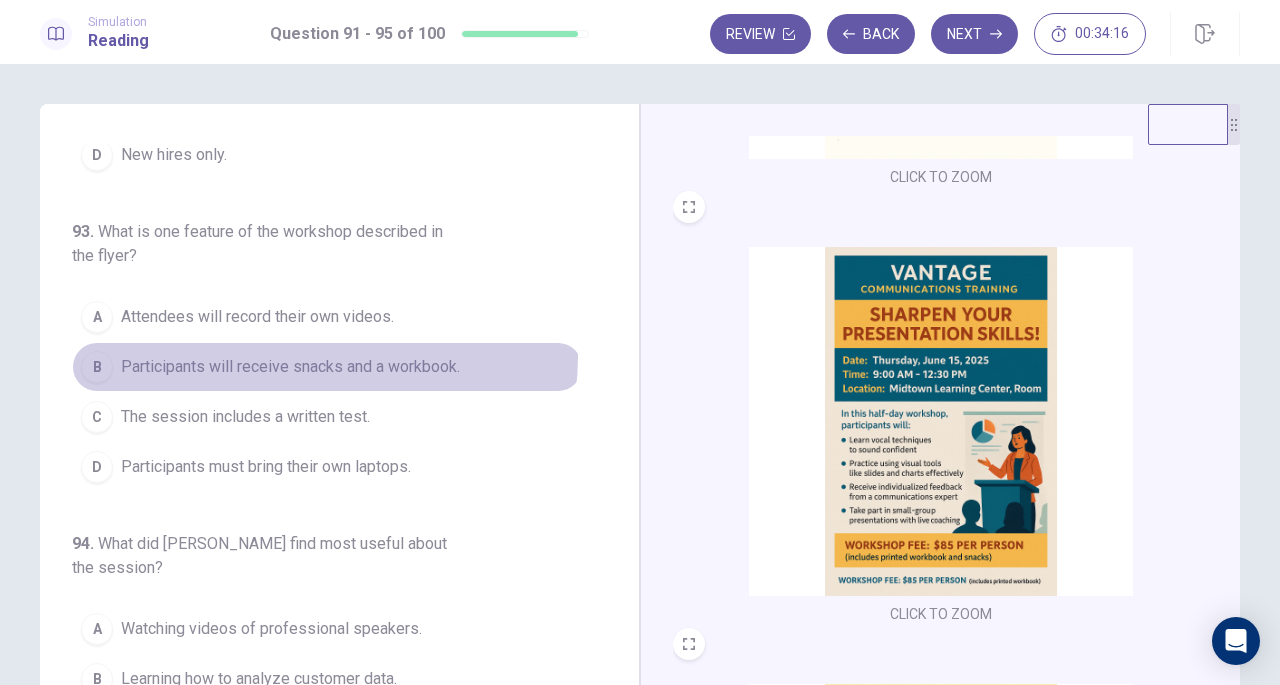 click on "Participants will receive snacks and a workbook." at bounding box center (290, 367) 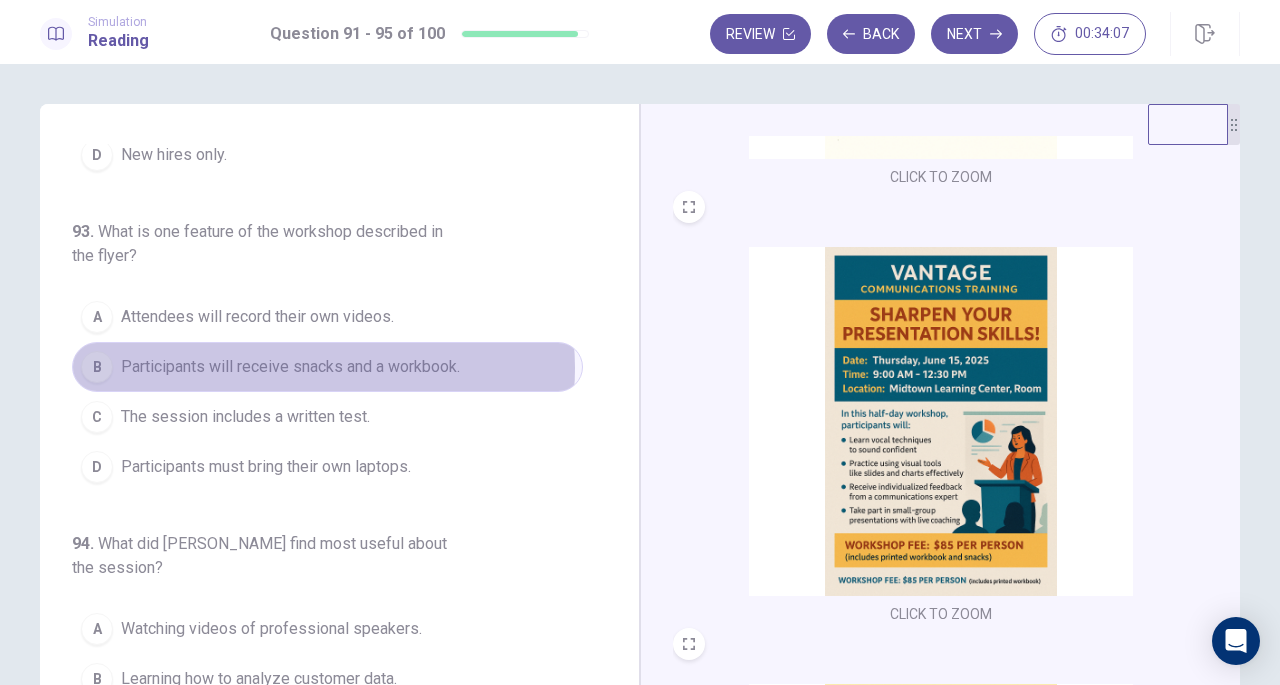click on "Participants will receive snacks and a workbook." at bounding box center (290, 367) 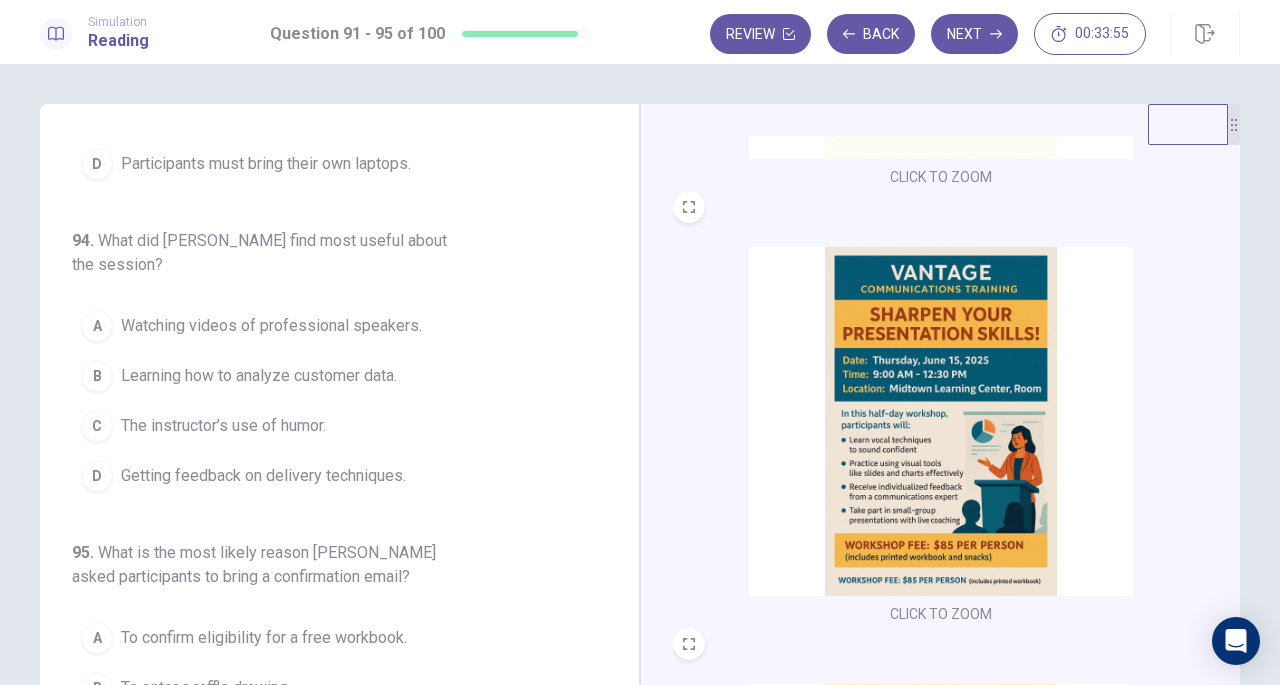 scroll, scrollTop: 840, scrollLeft: 0, axis: vertical 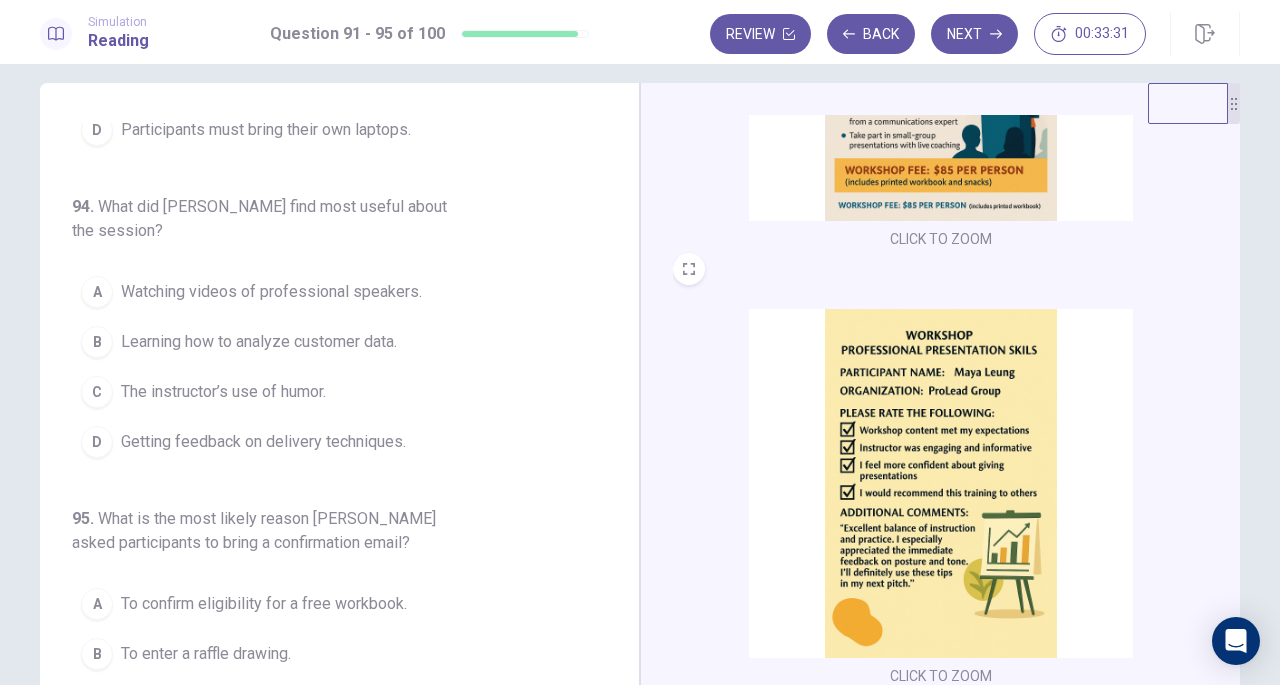 click on "Getting feedback on delivery techniques." at bounding box center [263, 442] 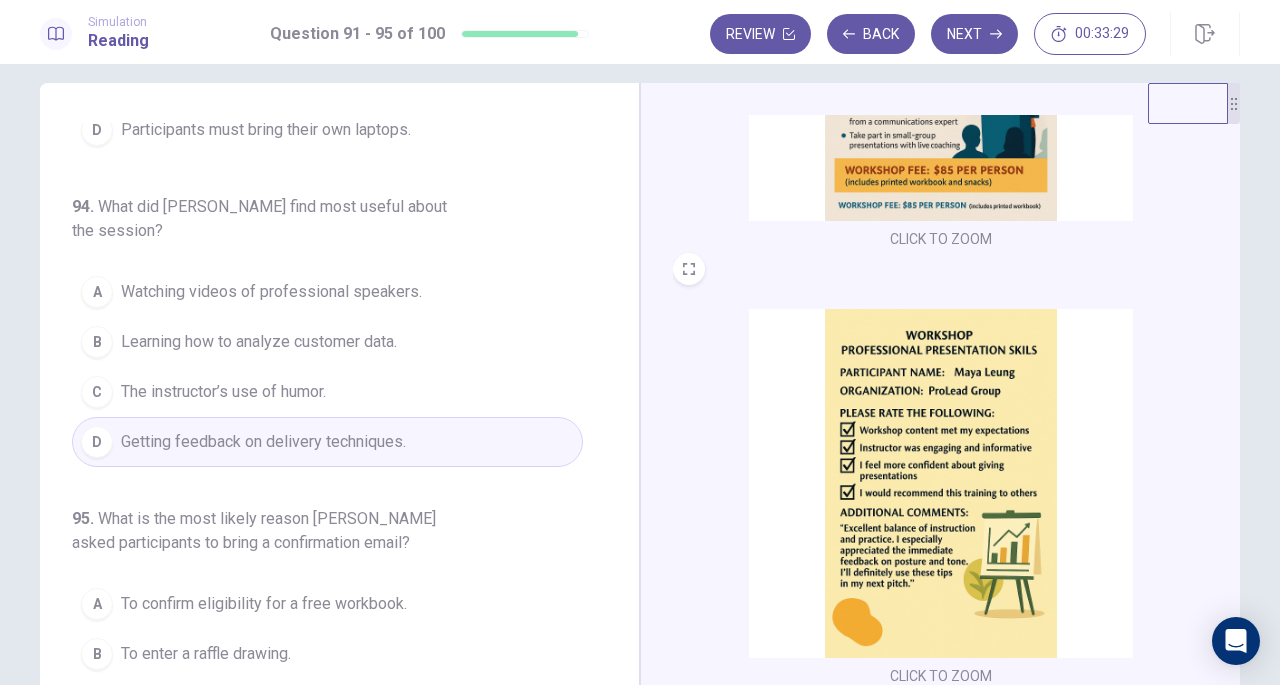 scroll, scrollTop: 867, scrollLeft: 0, axis: vertical 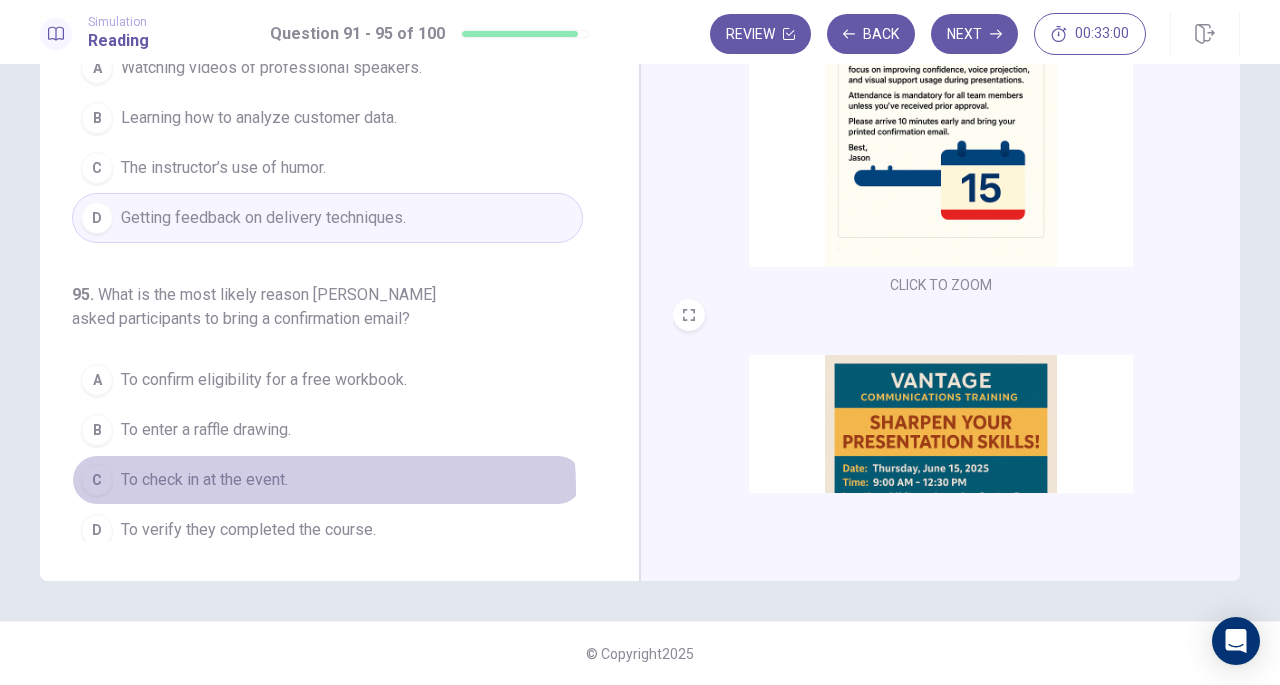 click on "To check in at the event." at bounding box center (204, 480) 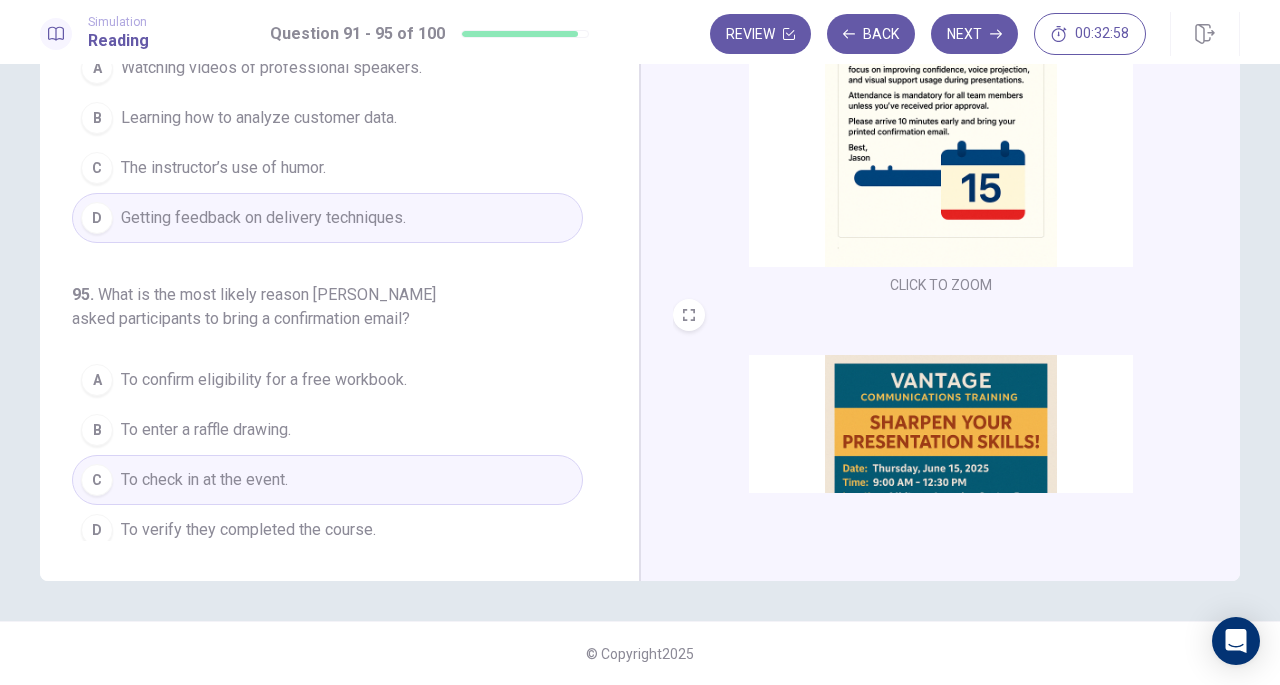 scroll, scrollTop: 0, scrollLeft: 0, axis: both 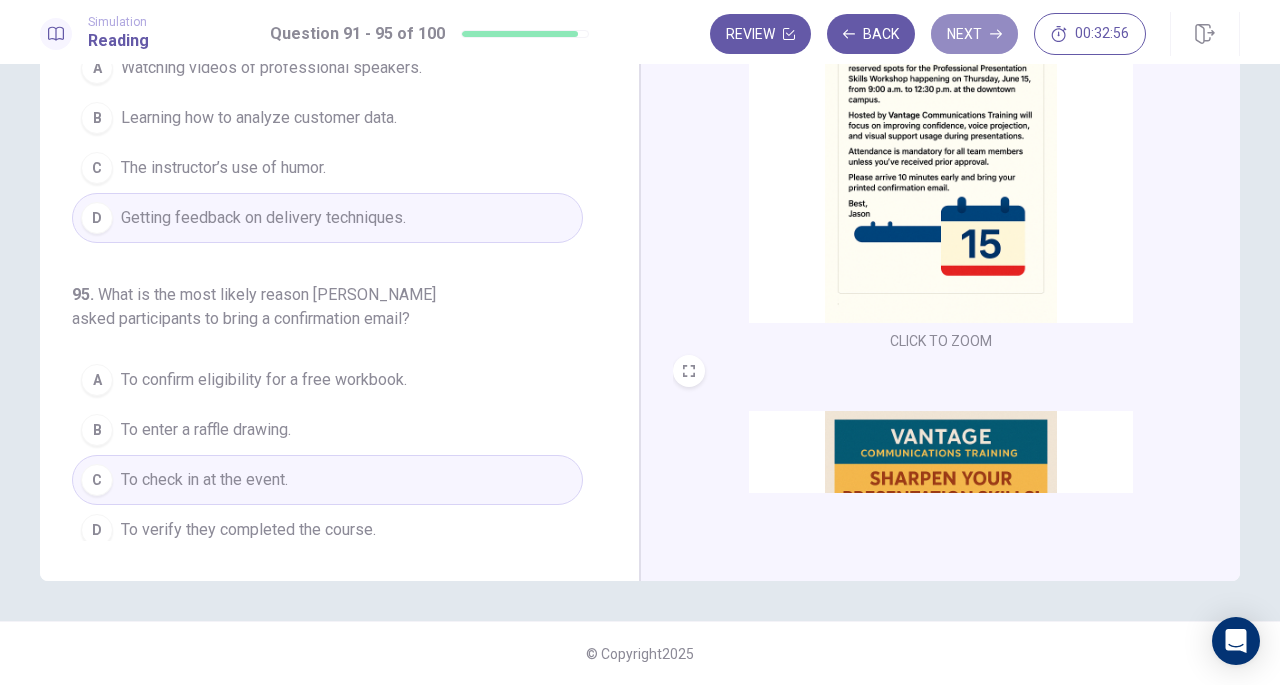 click on "Next" at bounding box center [974, 34] 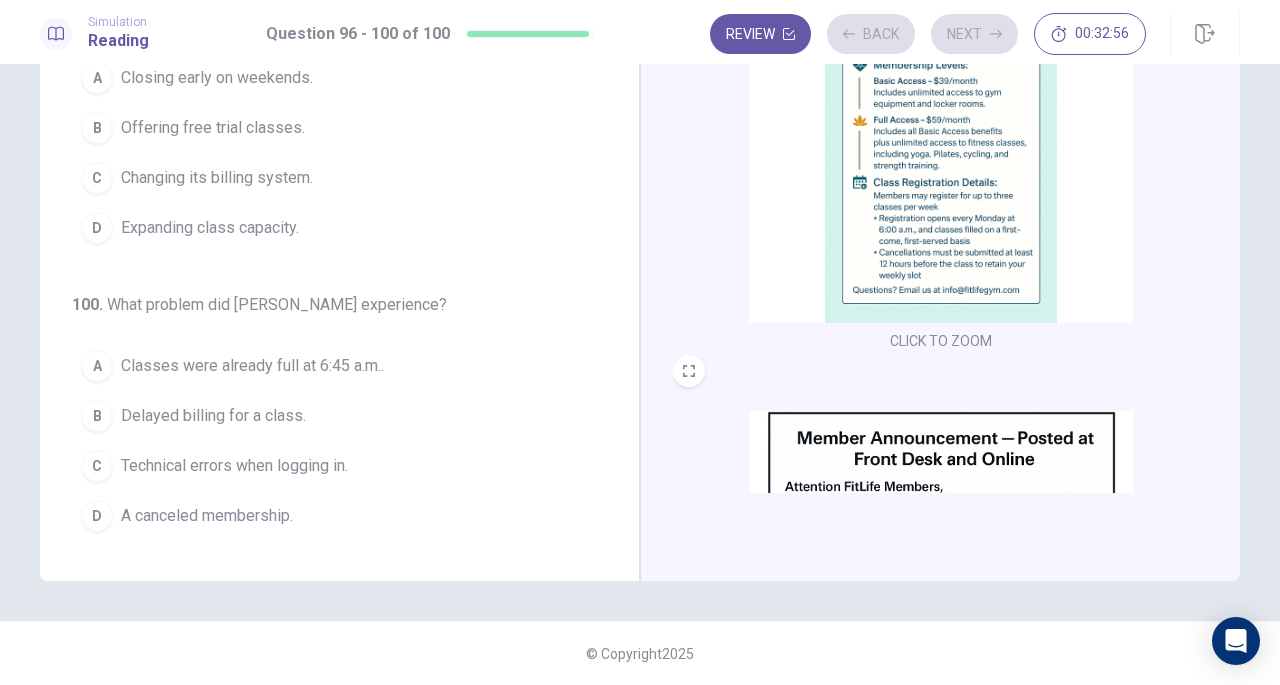 scroll, scrollTop: 795, scrollLeft: 0, axis: vertical 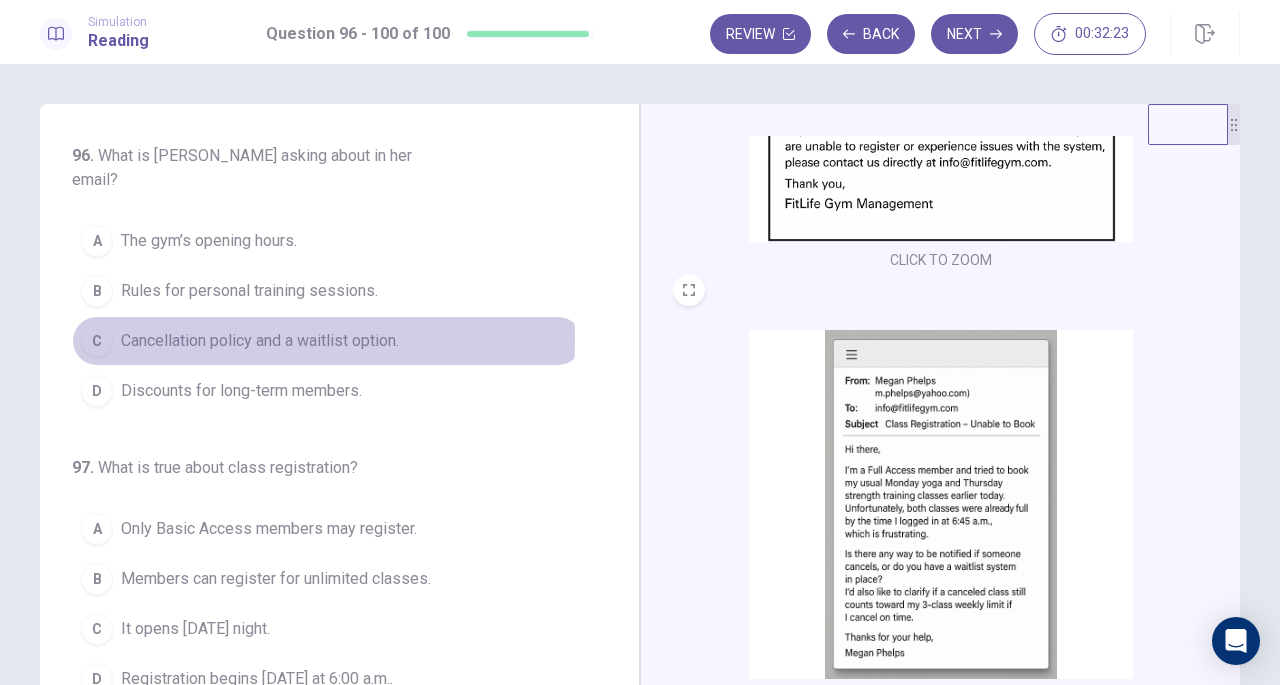 click on "Cancellation policy and a waitlist option." at bounding box center [260, 341] 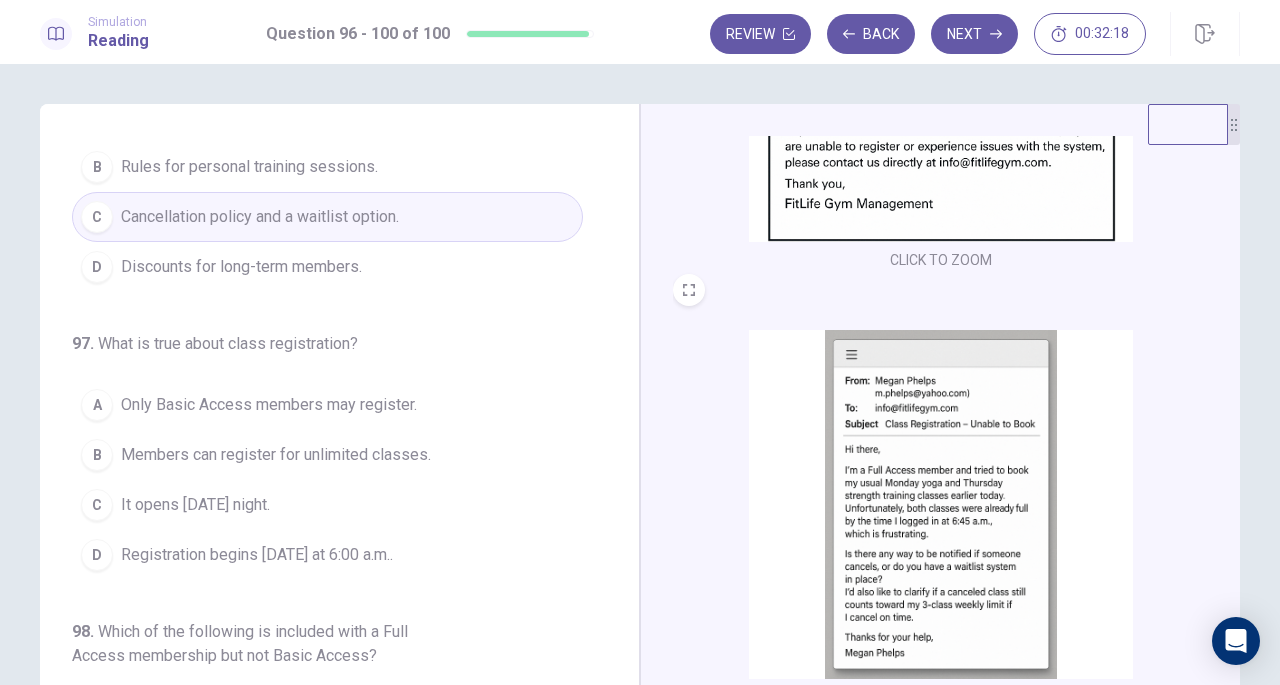 scroll, scrollTop: 125, scrollLeft: 0, axis: vertical 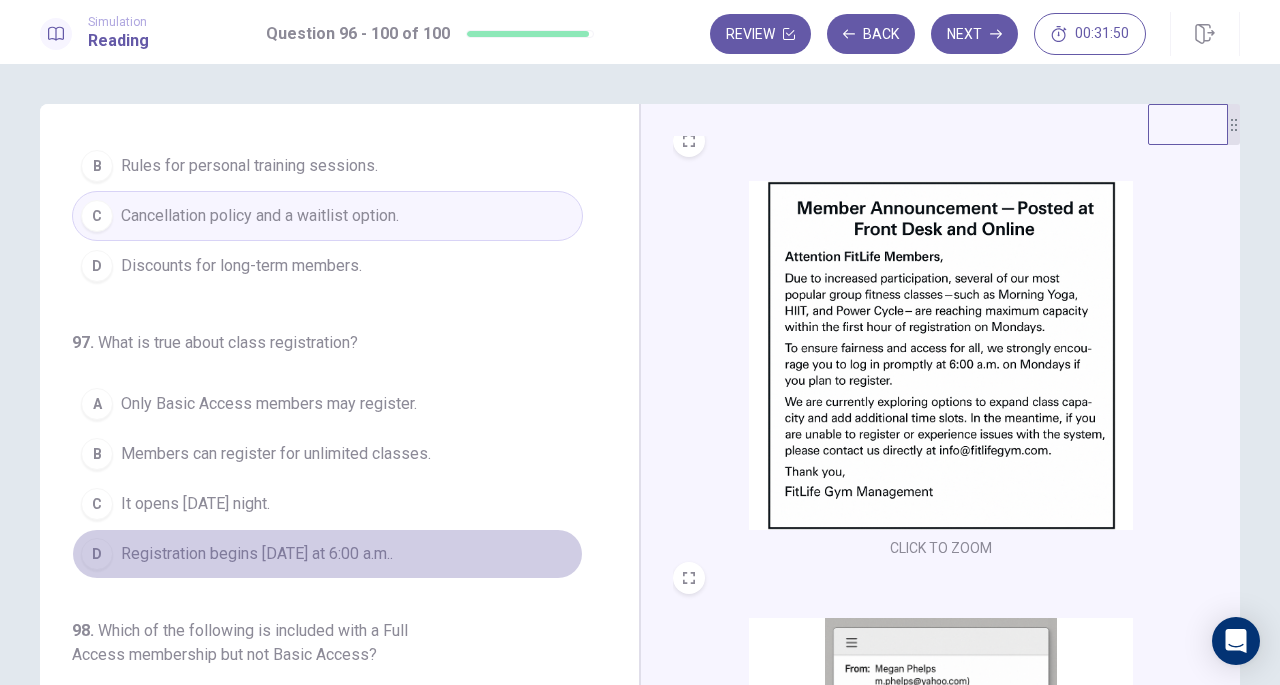 click on "Registration begins on Monday at 6:00 a.m.." at bounding box center [257, 554] 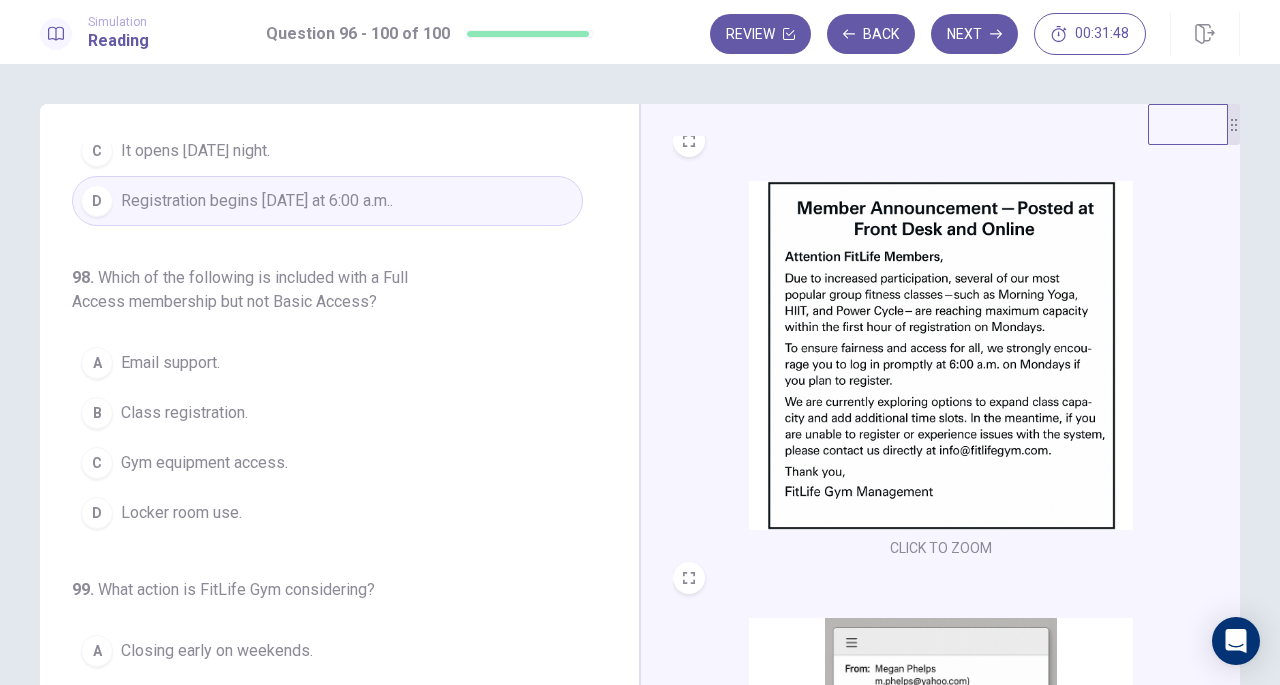 scroll, scrollTop: 483, scrollLeft: 0, axis: vertical 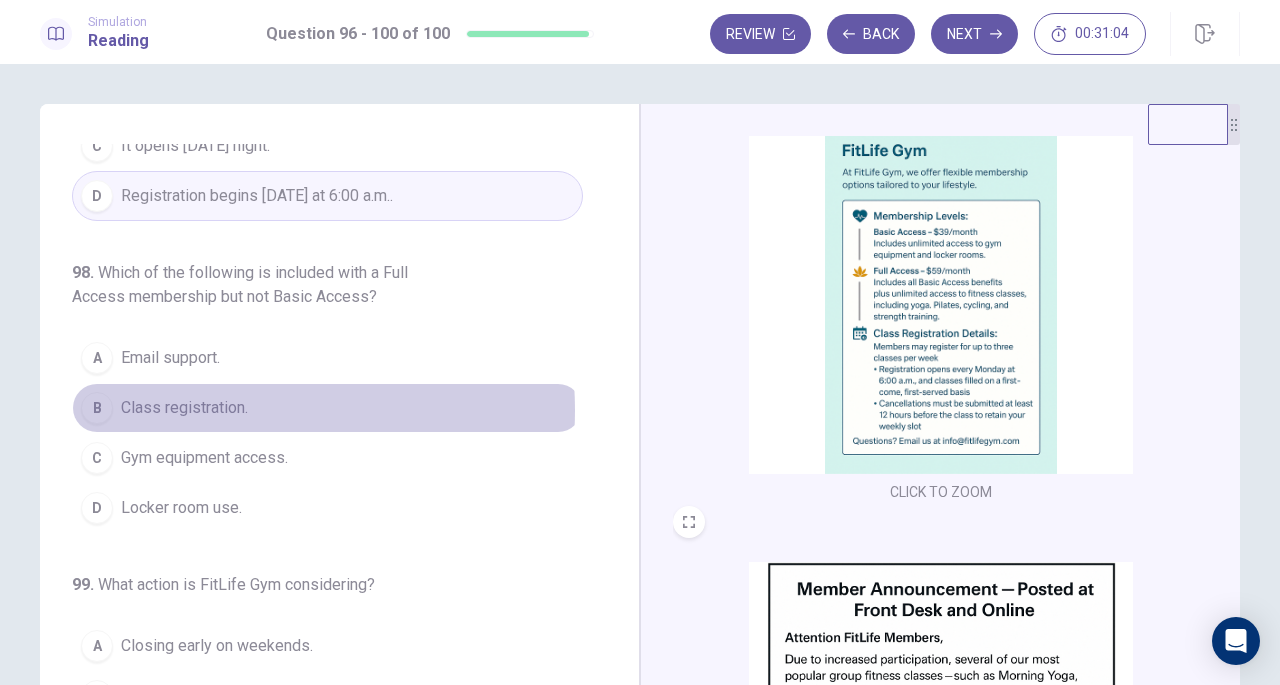 click on "Class registration." at bounding box center (184, 408) 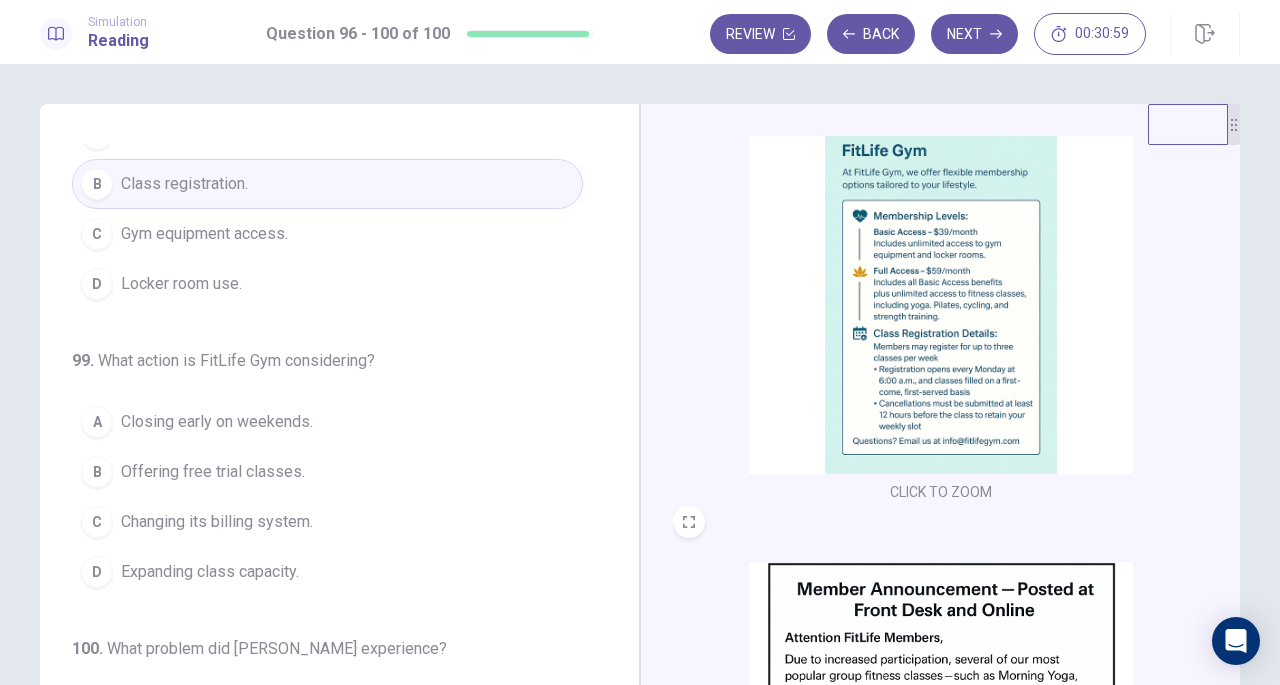 scroll, scrollTop: 717, scrollLeft: 0, axis: vertical 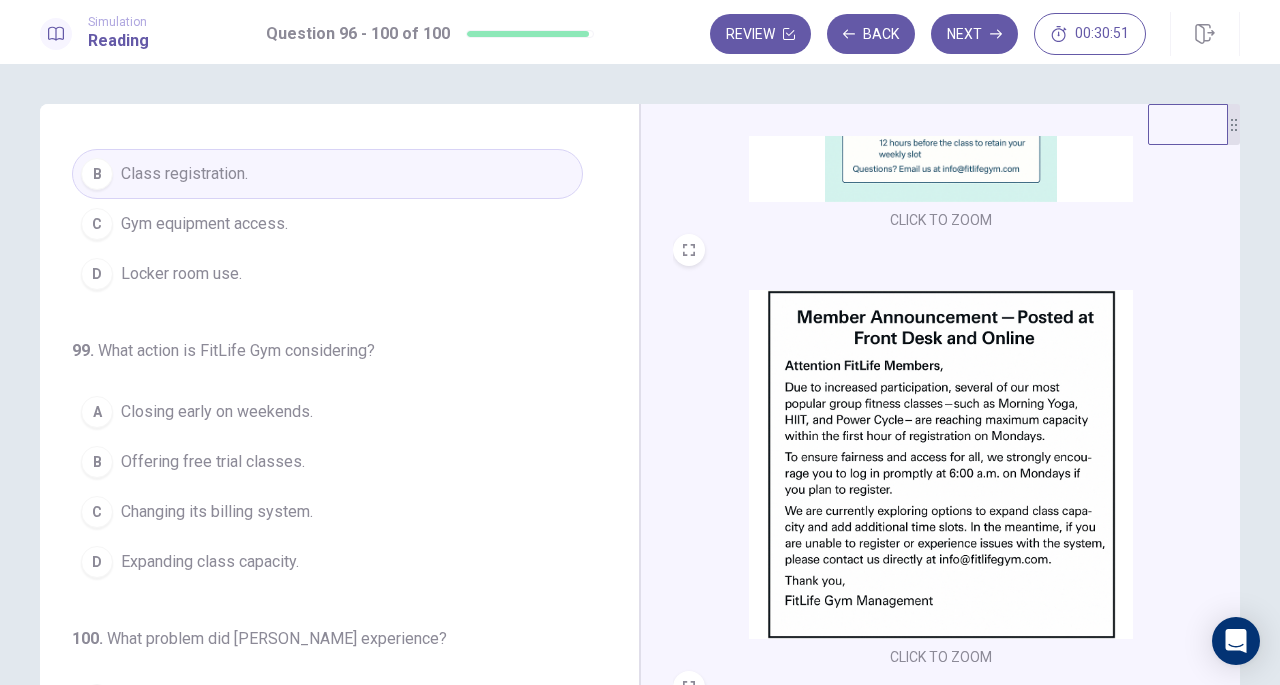 click on "D Expanding class capacity." at bounding box center [327, 562] 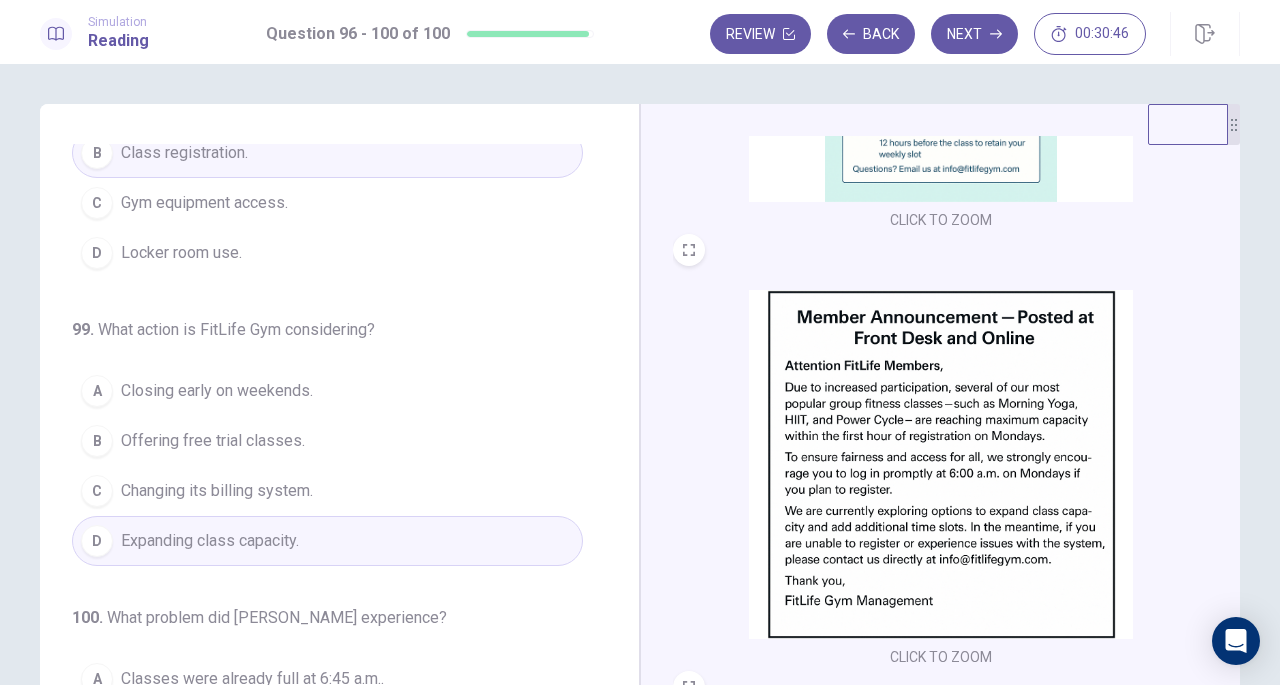 scroll, scrollTop: 795, scrollLeft: 0, axis: vertical 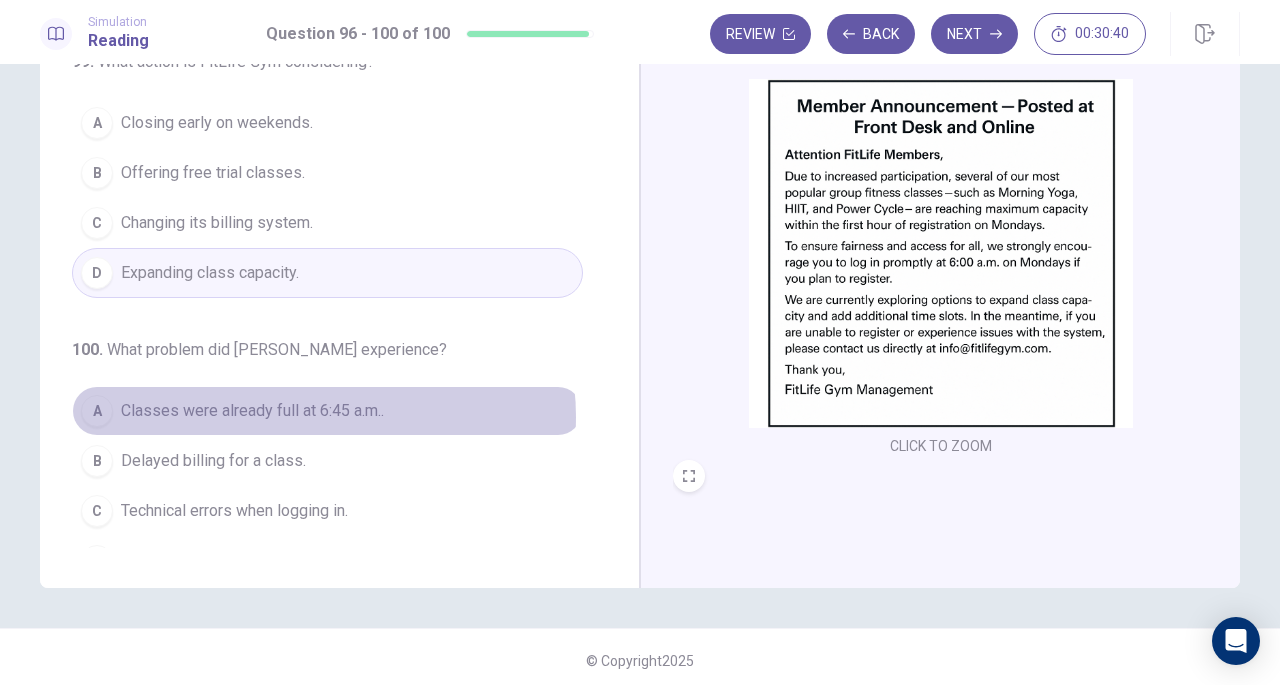 click on "Classes were already full at 6:45 a.m.." at bounding box center (252, 411) 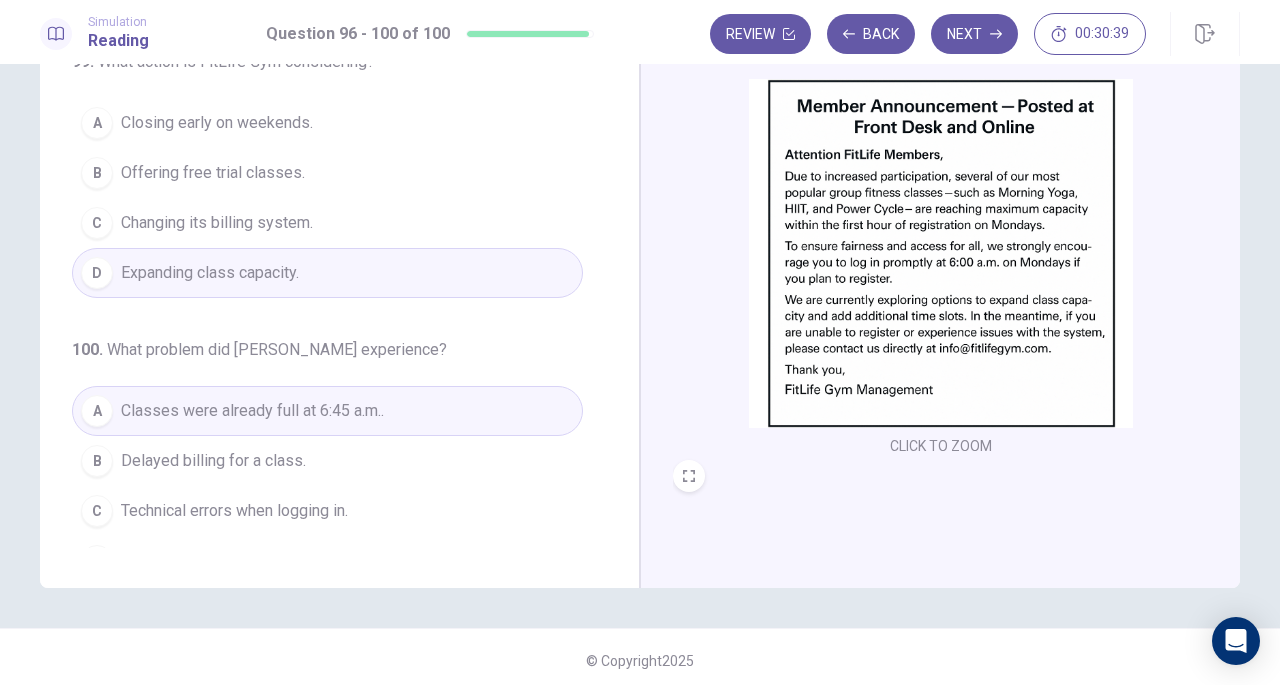 scroll, scrollTop: 218, scrollLeft: 0, axis: vertical 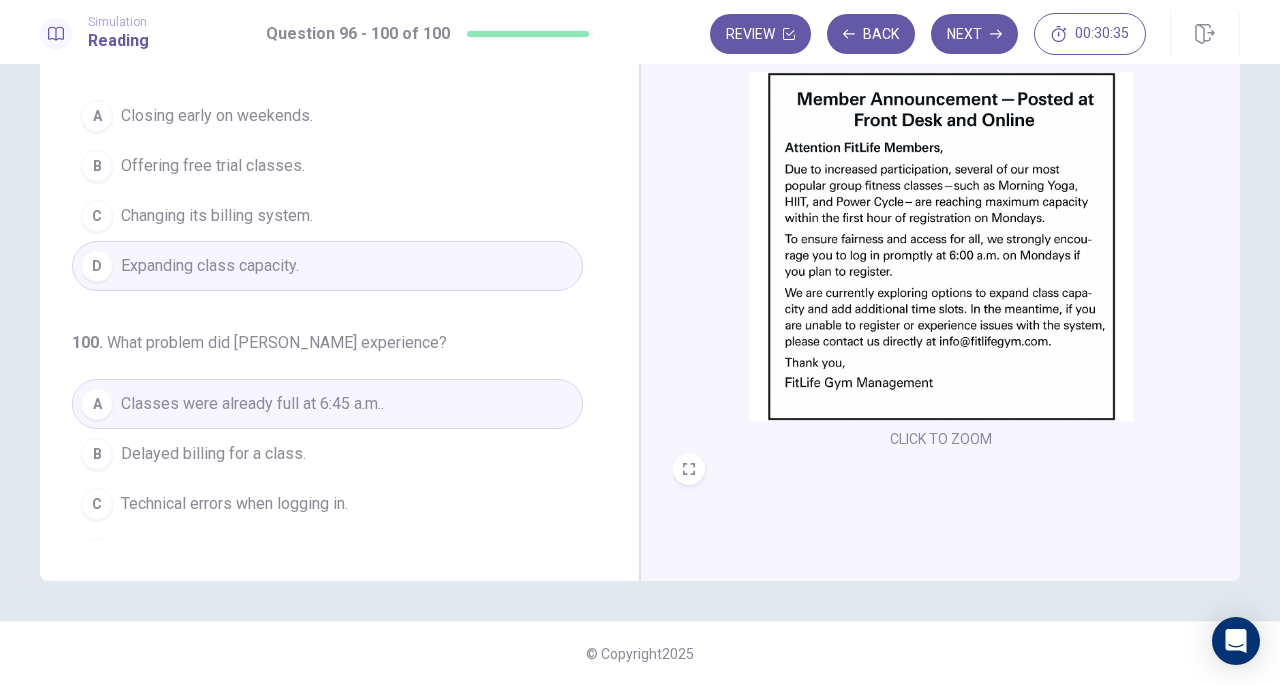 click on "Next" at bounding box center [974, 34] 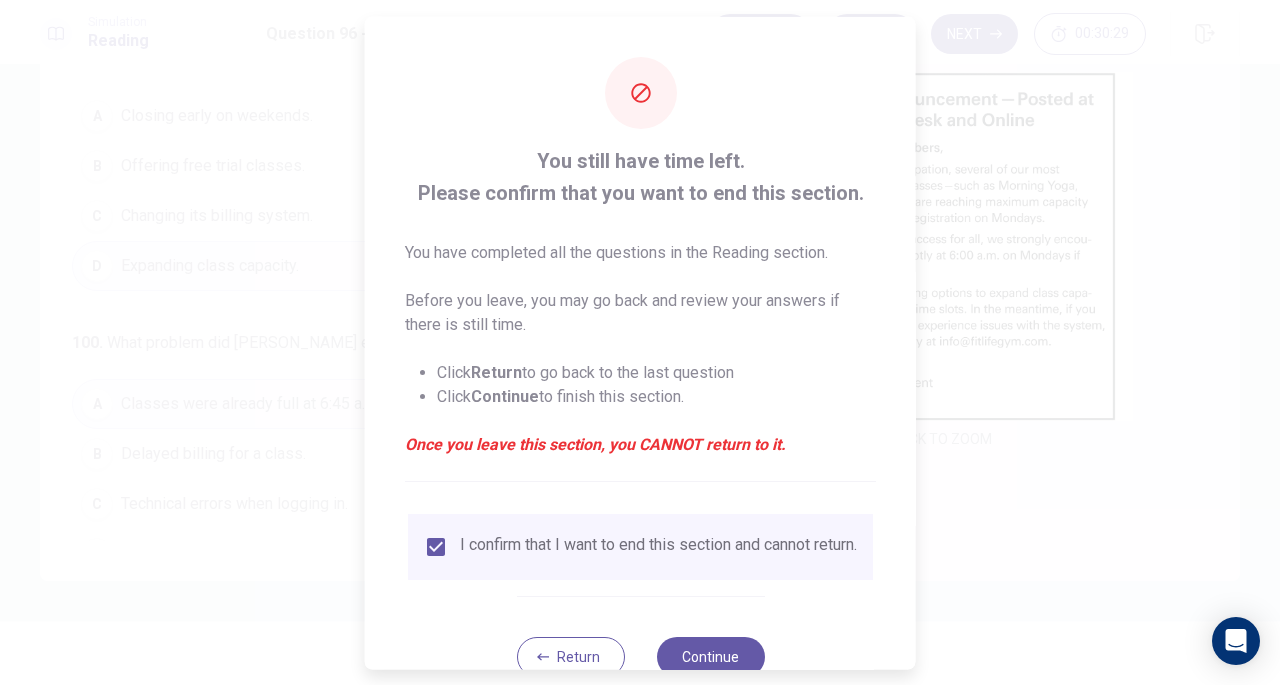 scroll, scrollTop: 60, scrollLeft: 0, axis: vertical 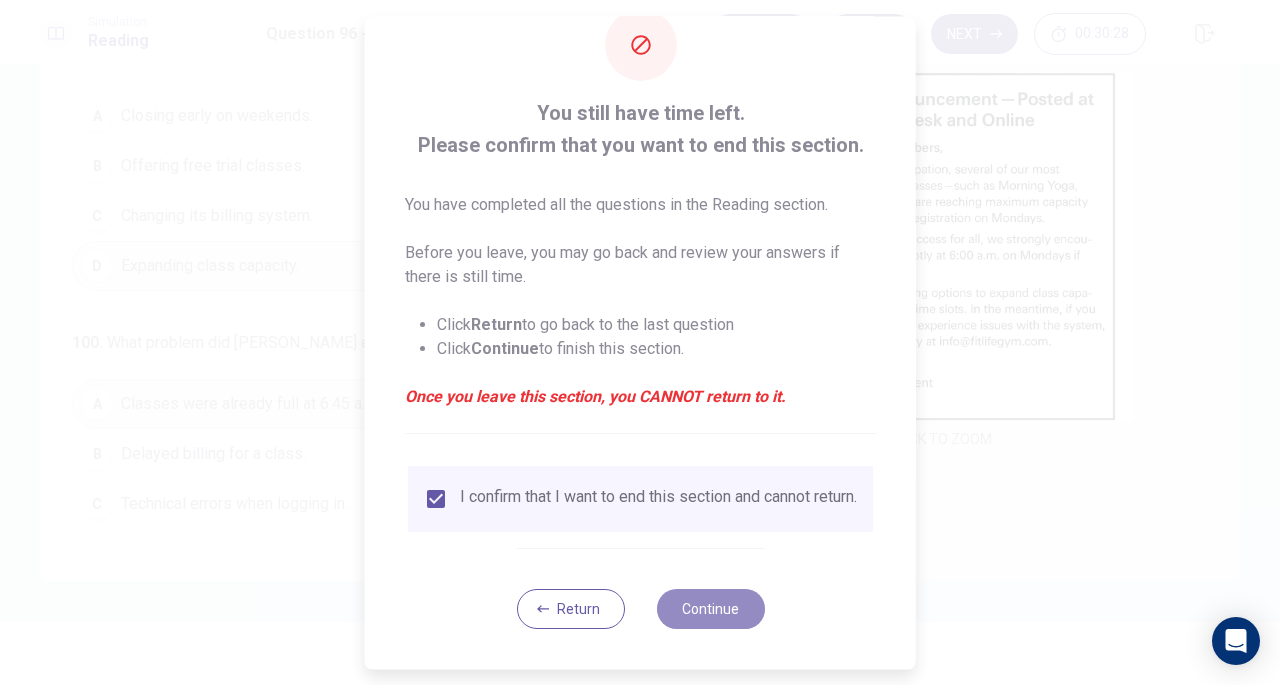 click on "Continue" at bounding box center [710, 609] 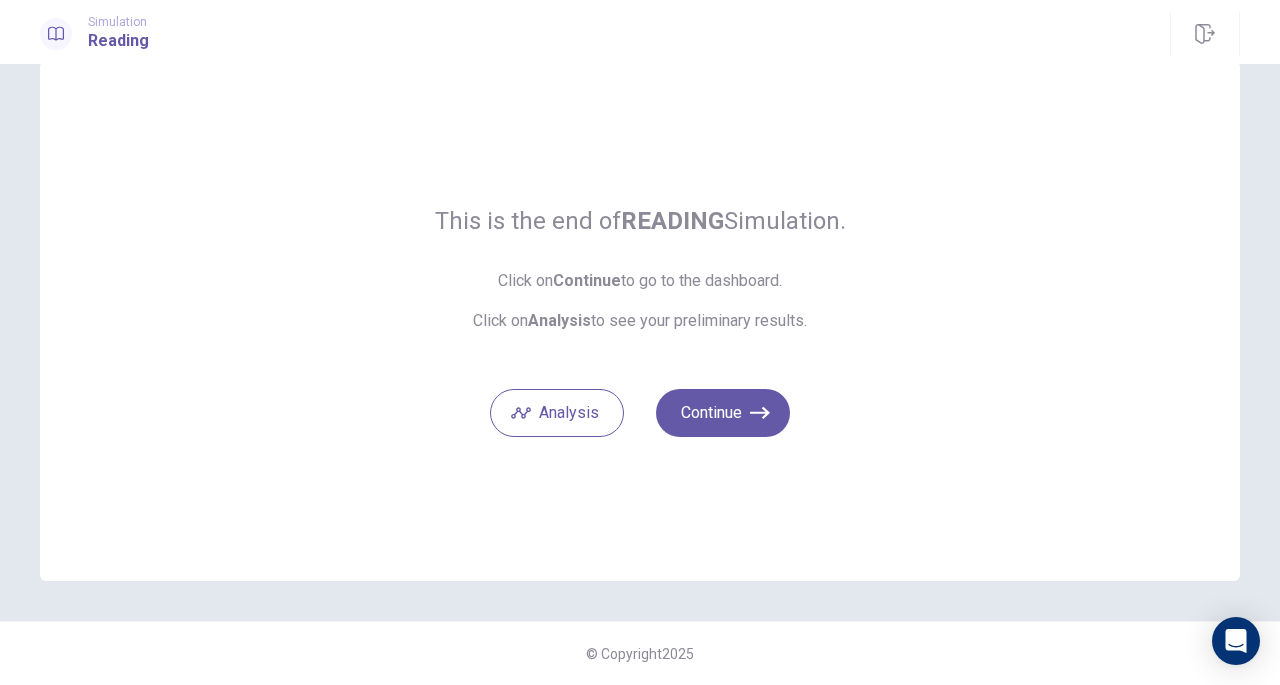 scroll, scrollTop: 42, scrollLeft: 0, axis: vertical 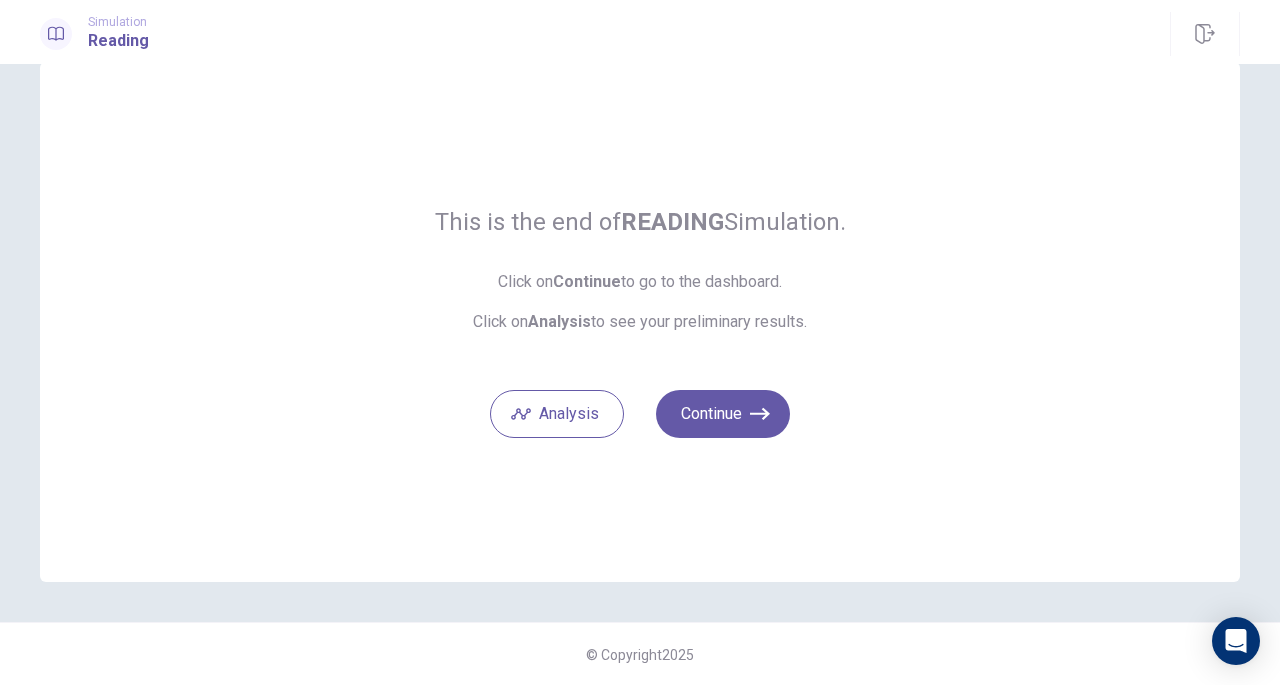 click on "Continue" at bounding box center [723, 414] 